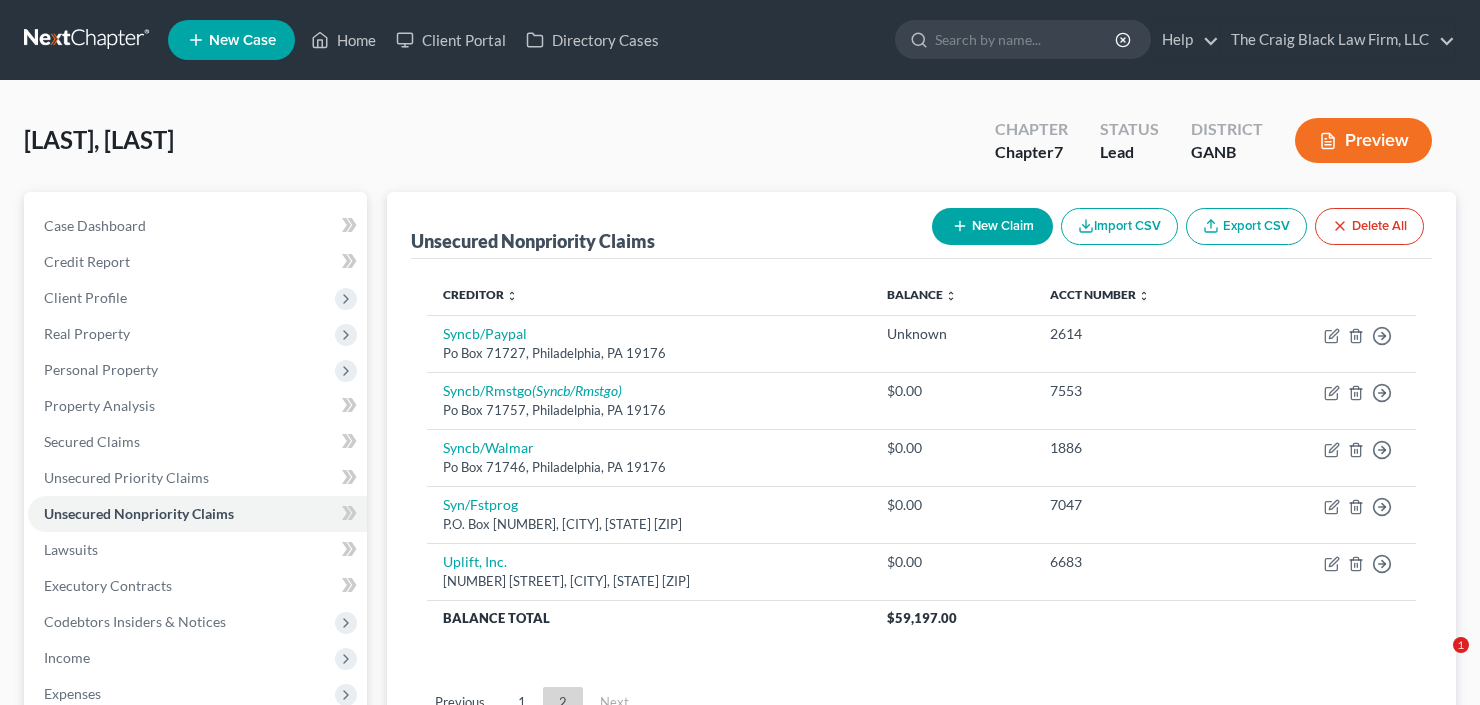 scroll, scrollTop: 55, scrollLeft: 0, axis: vertical 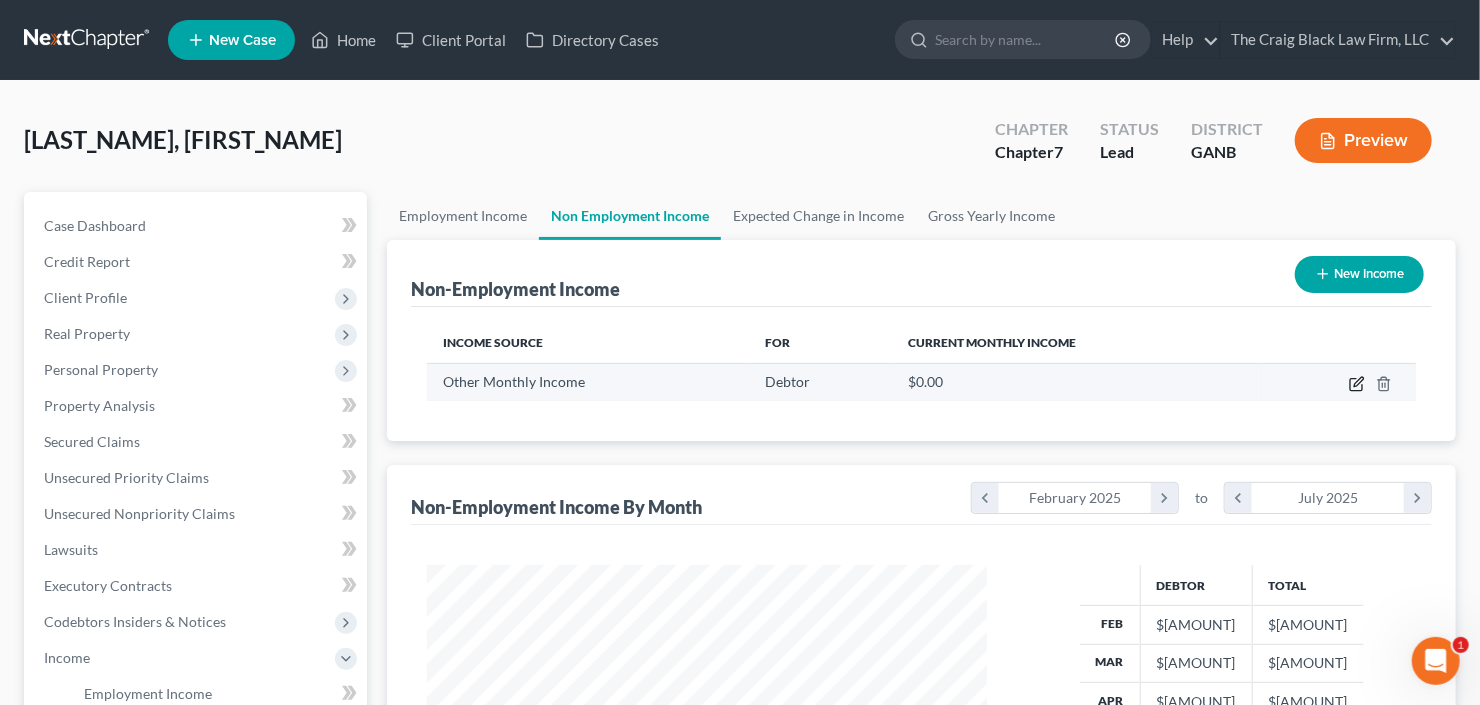 click 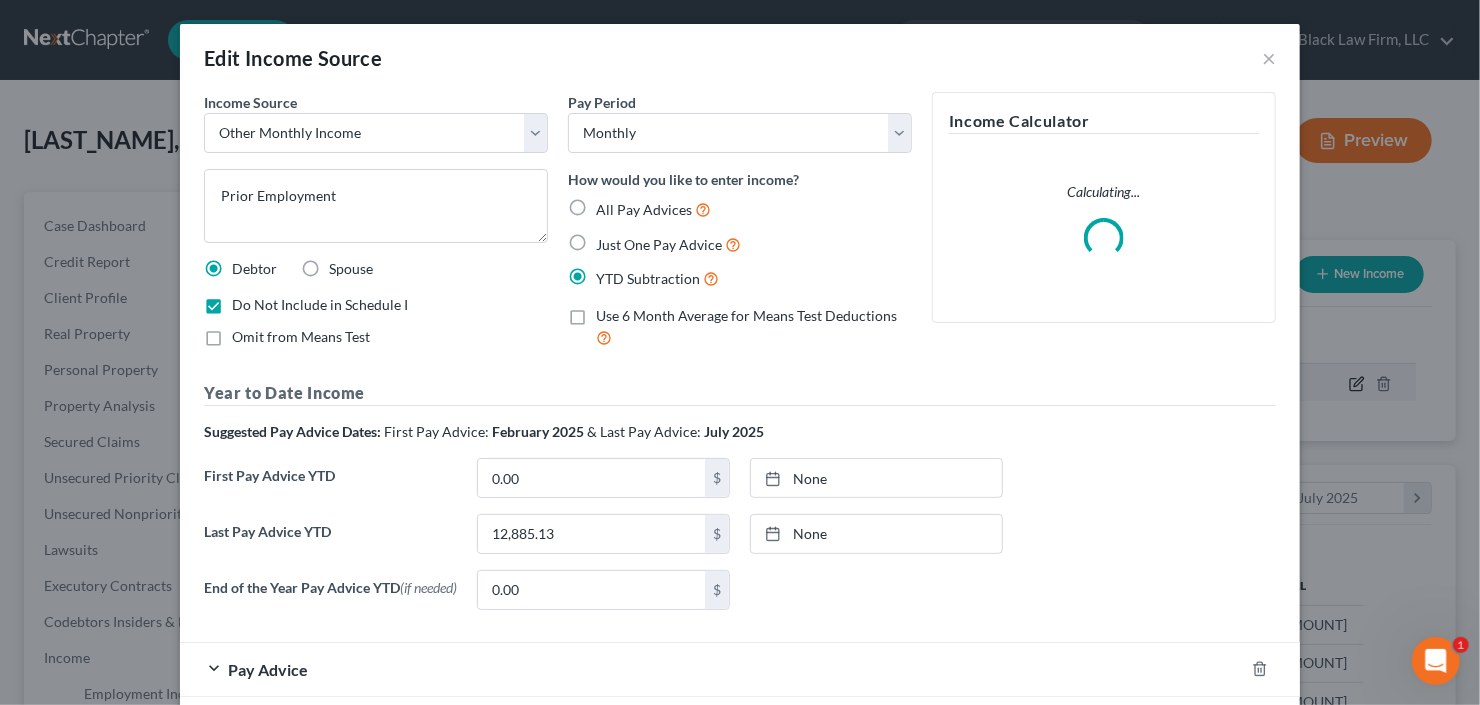scroll, scrollTop: 999643, scrollLeft: 999394, axis: both 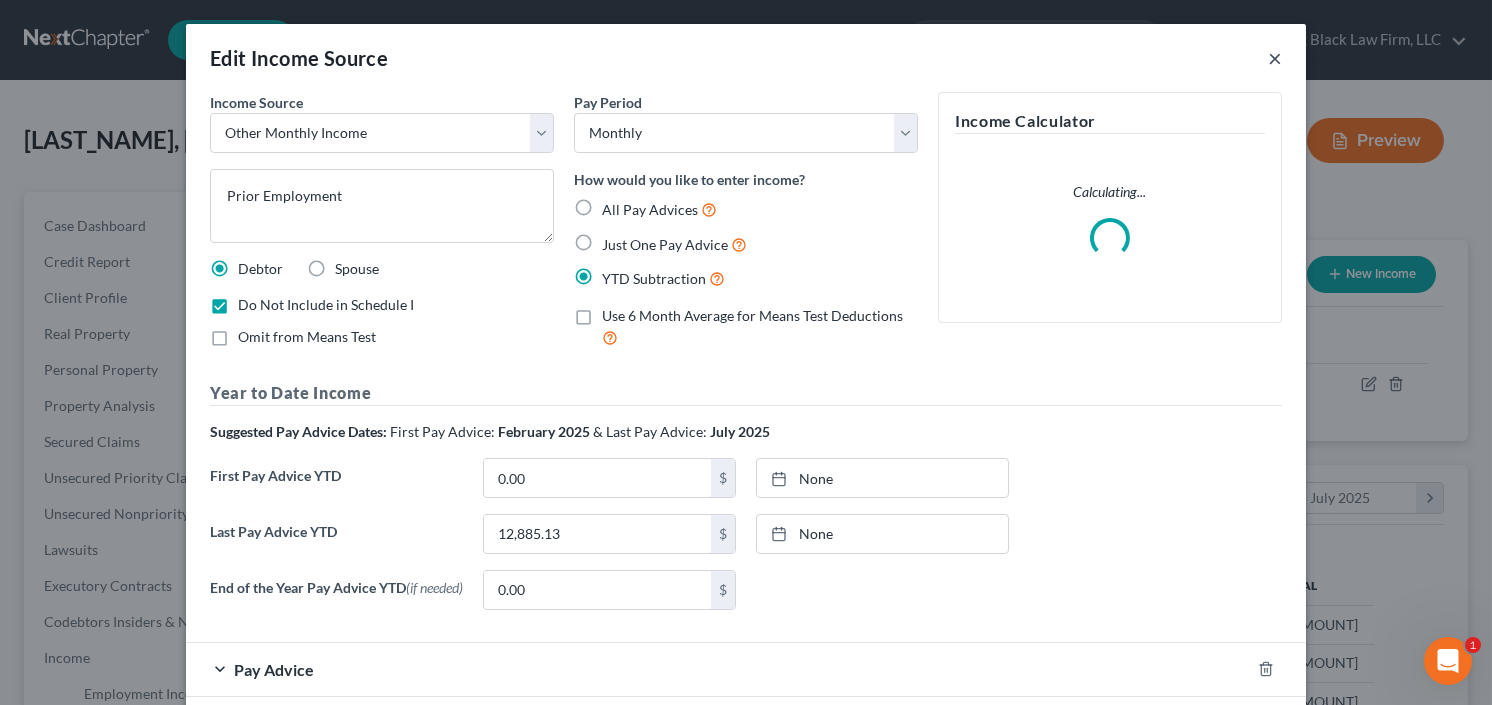 click on "Edit Income Source ×" at bounding box center (746, 58) 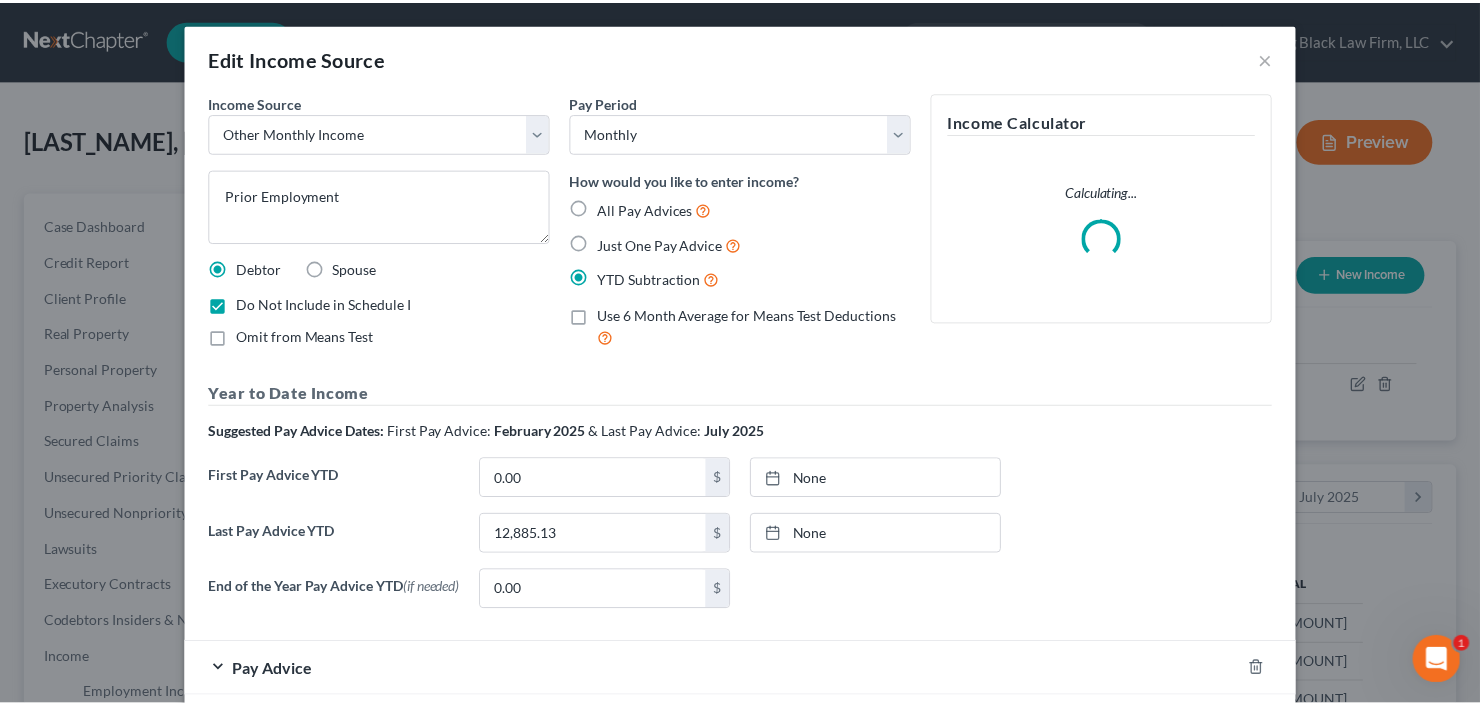 scroll, scrollTop: 357, scrollLeft: 600, axis: both 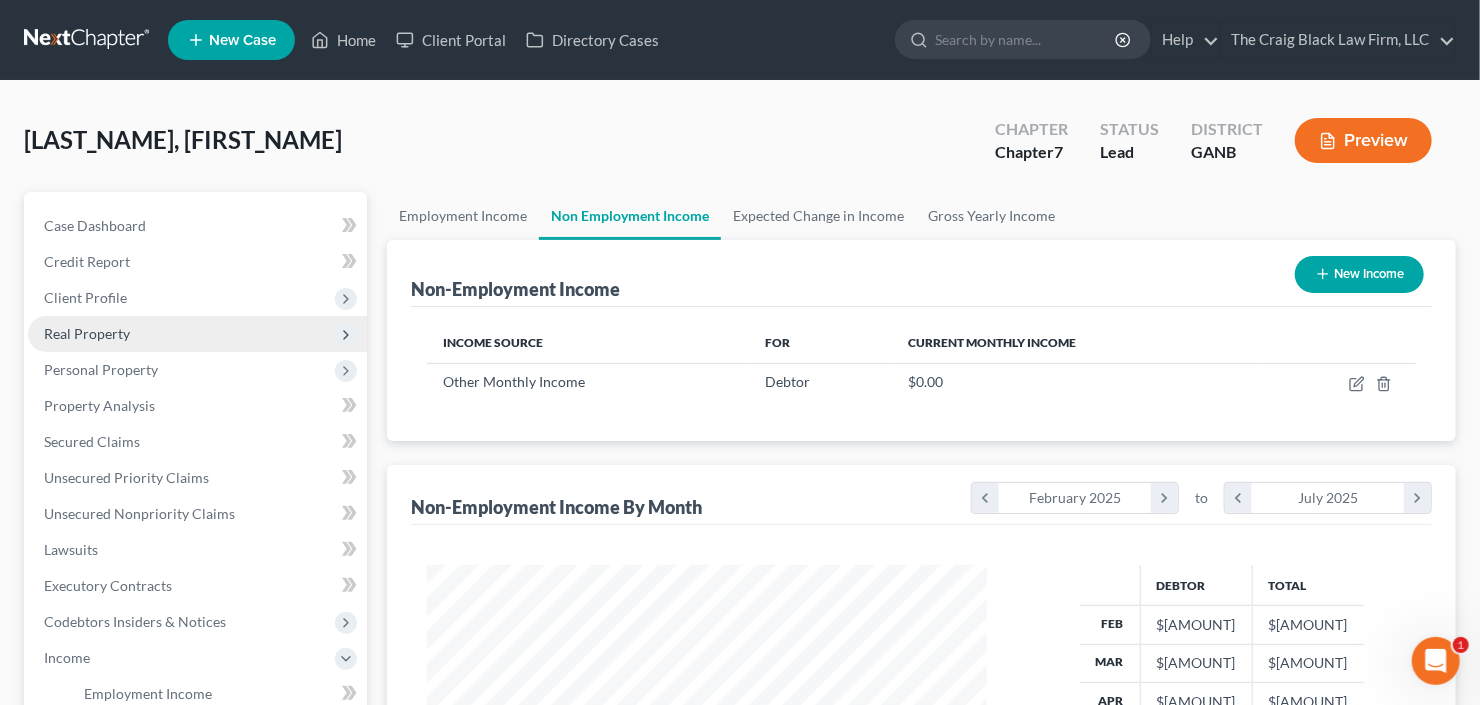 click on "Real Property" at bounding box center (87, 333) 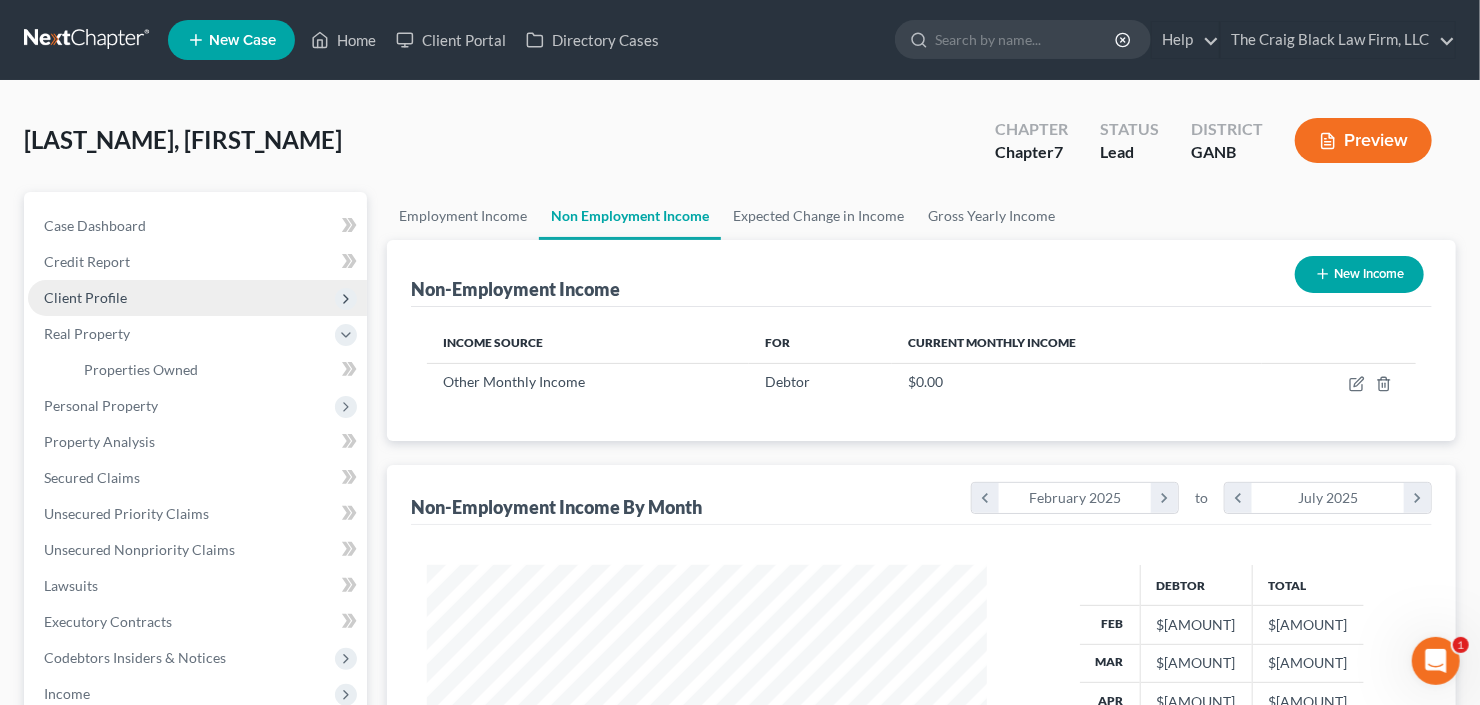 click on "Client Profile" at bounding box center (197, 298) 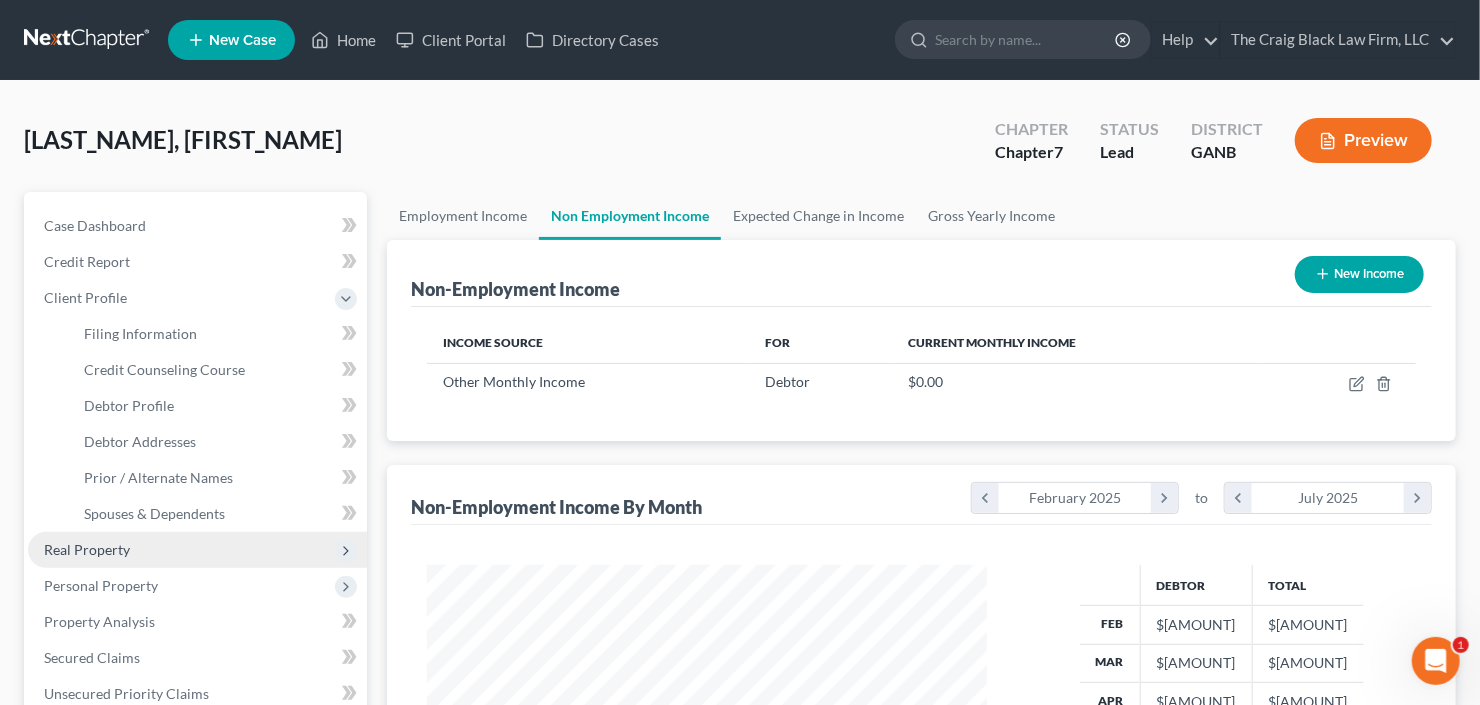click on "Real Property" at bounding box center (197, 550) 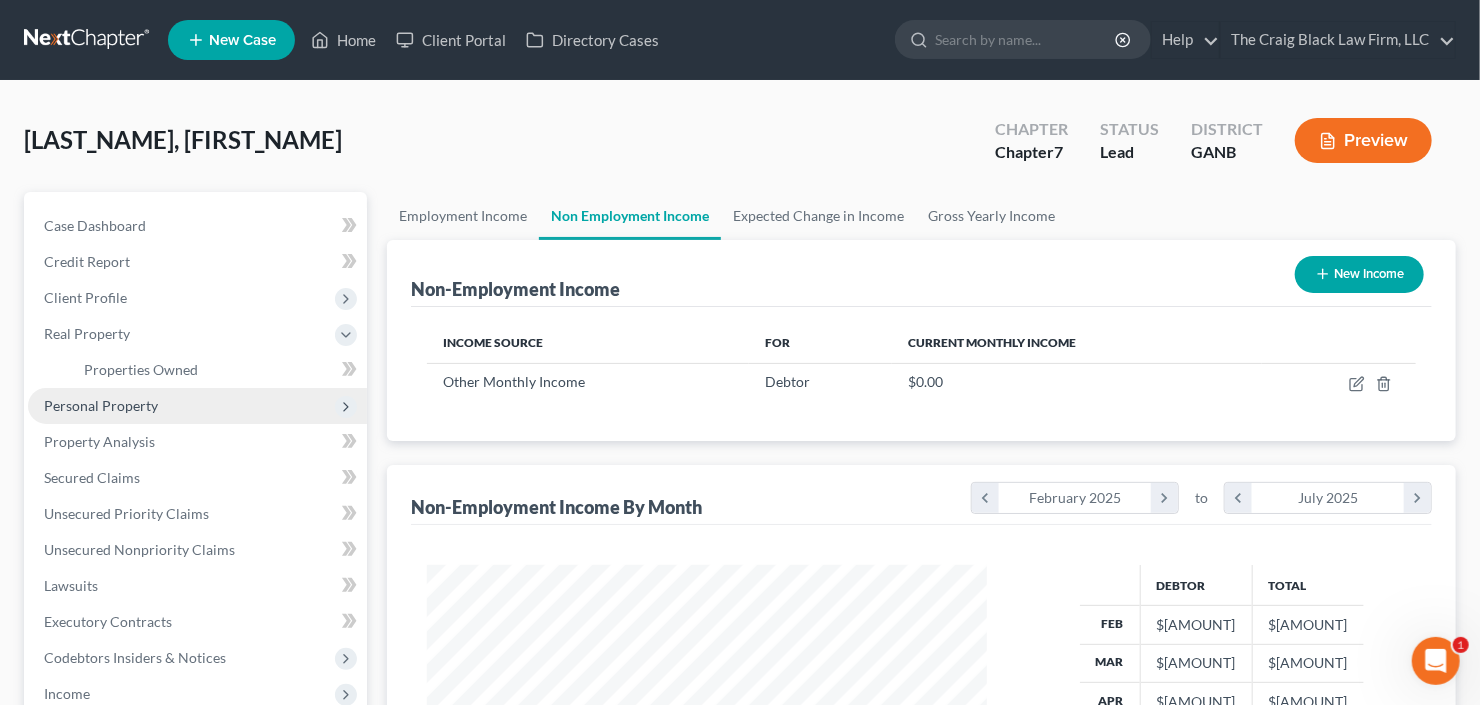 click on "Personal Property" at bounding box center (197, 406) 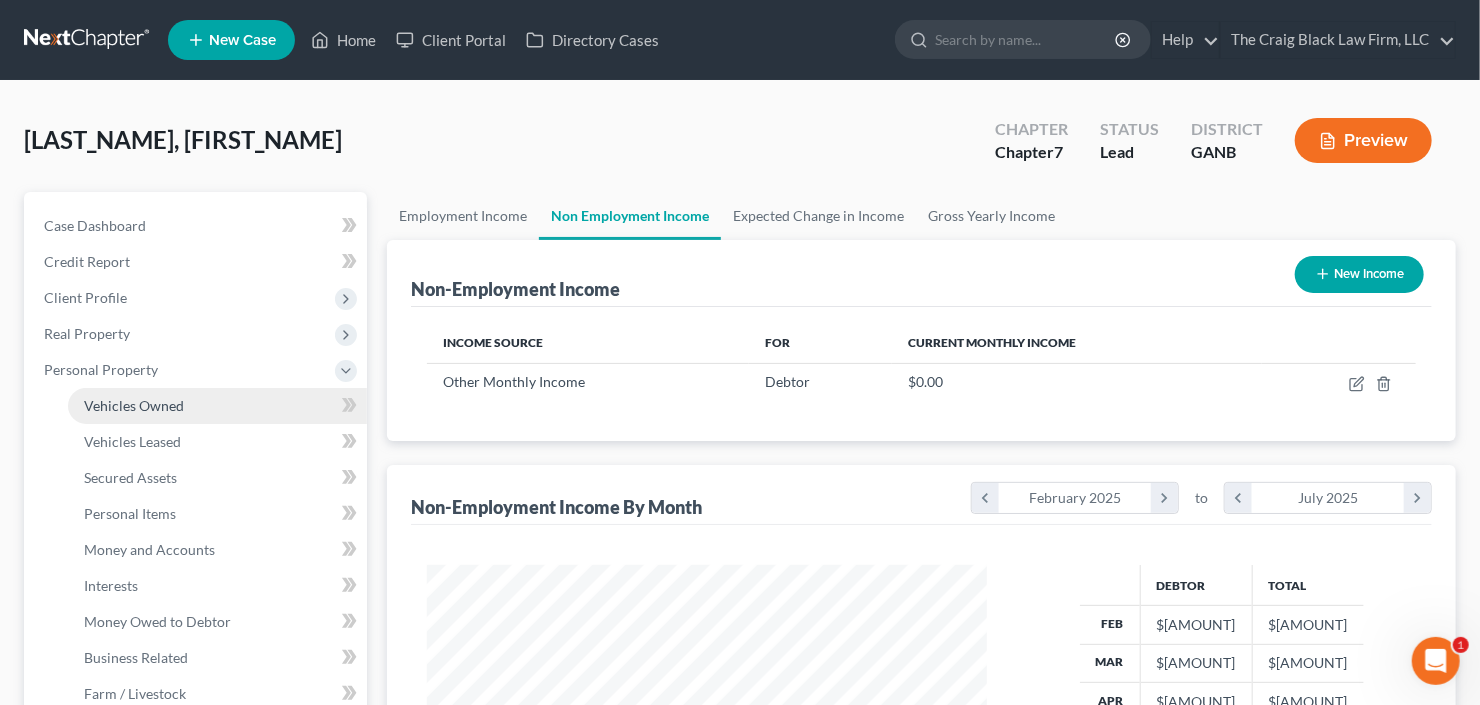 click on "Vehicles Owned" at bounding box center (217, 406) 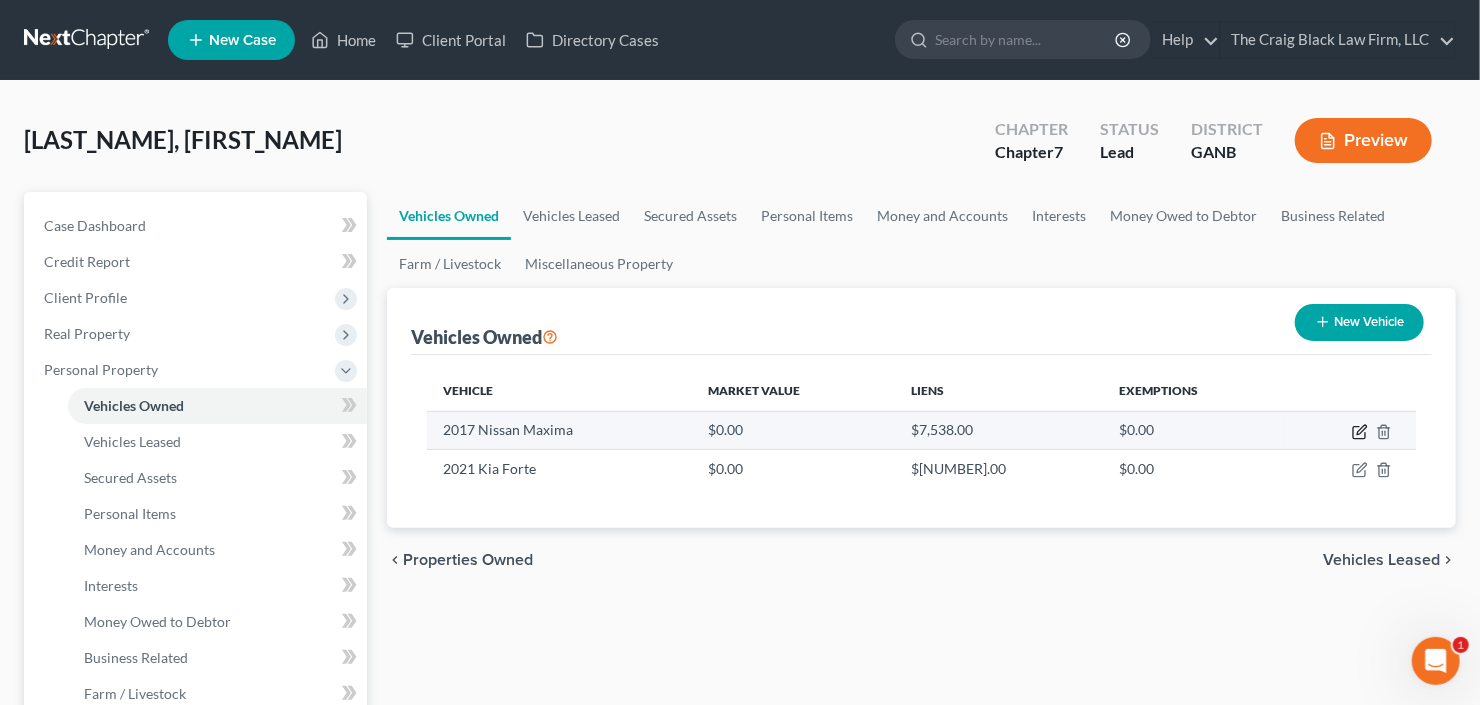click 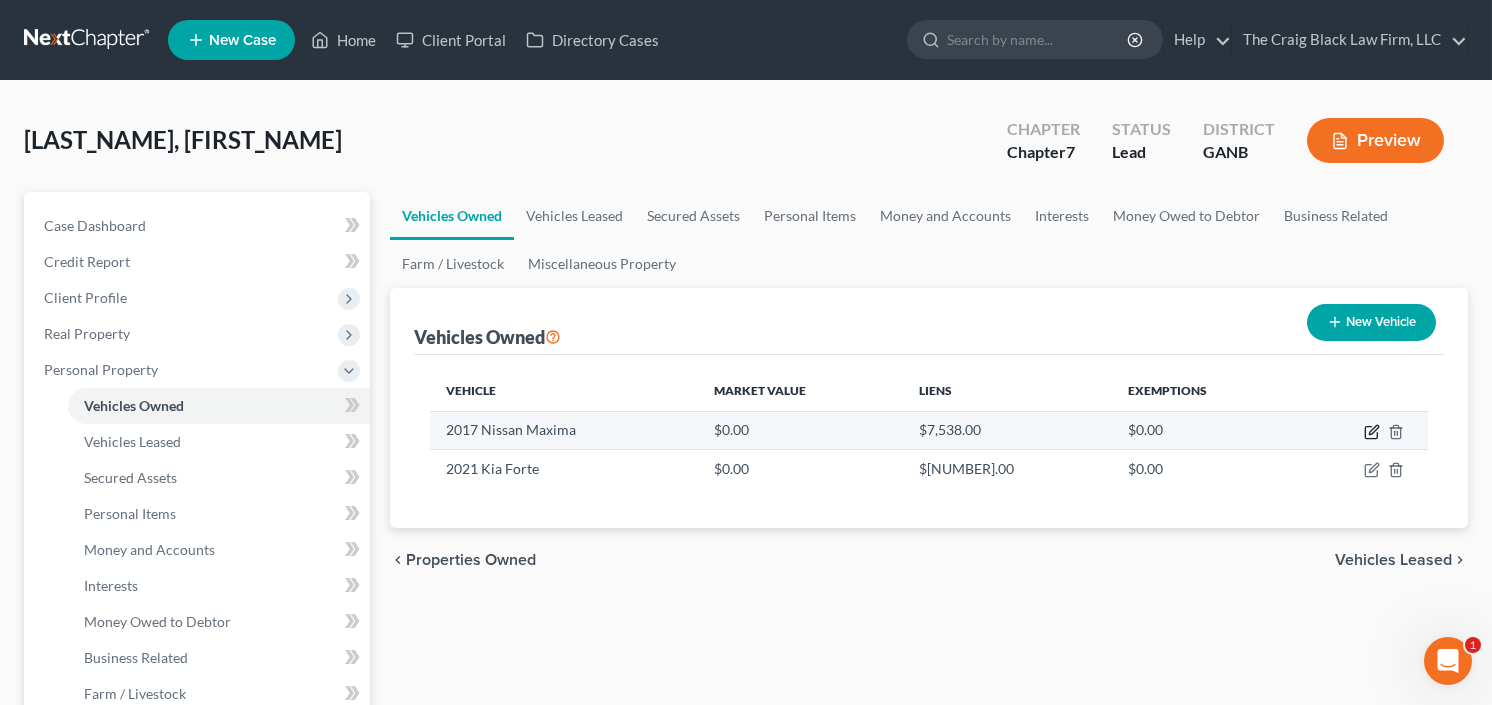 select on "0" 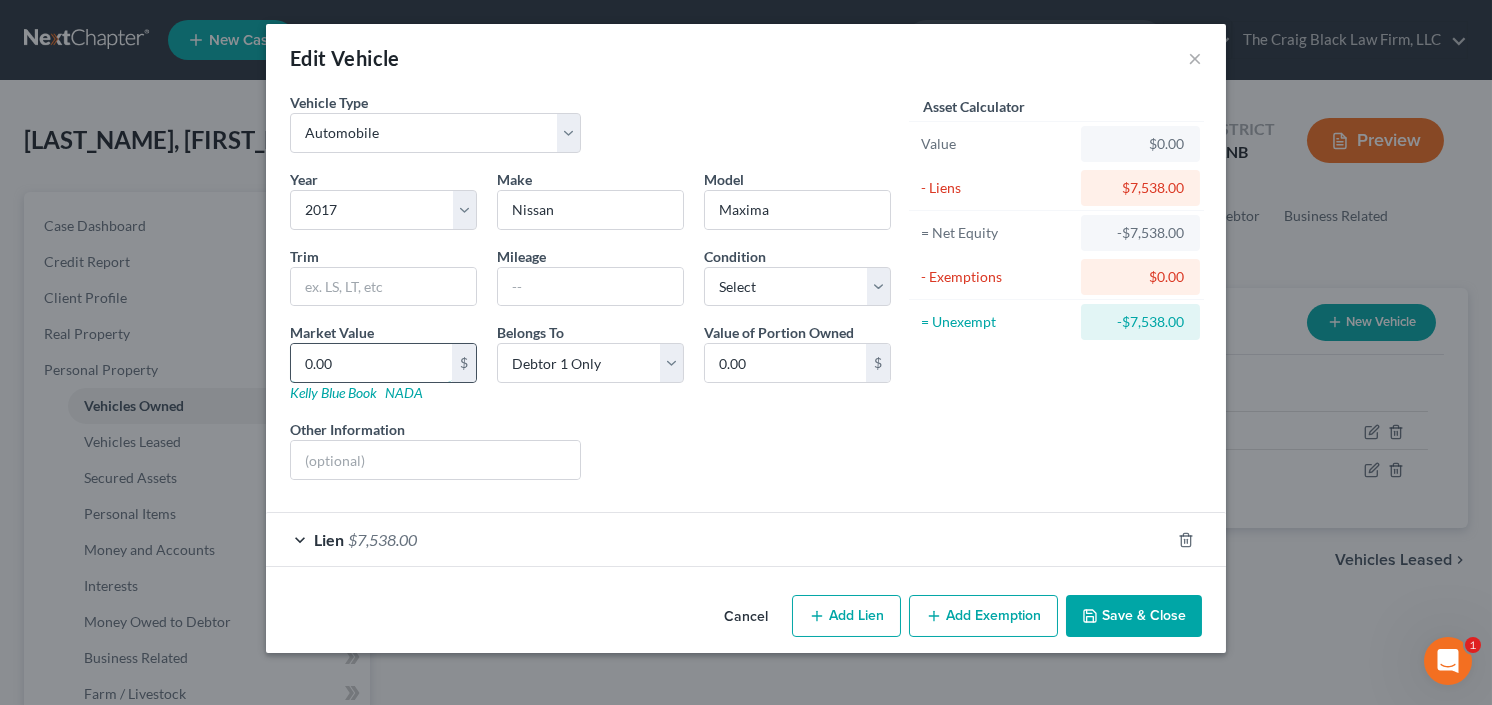click on "0.00" at bounding box center (371, 363) 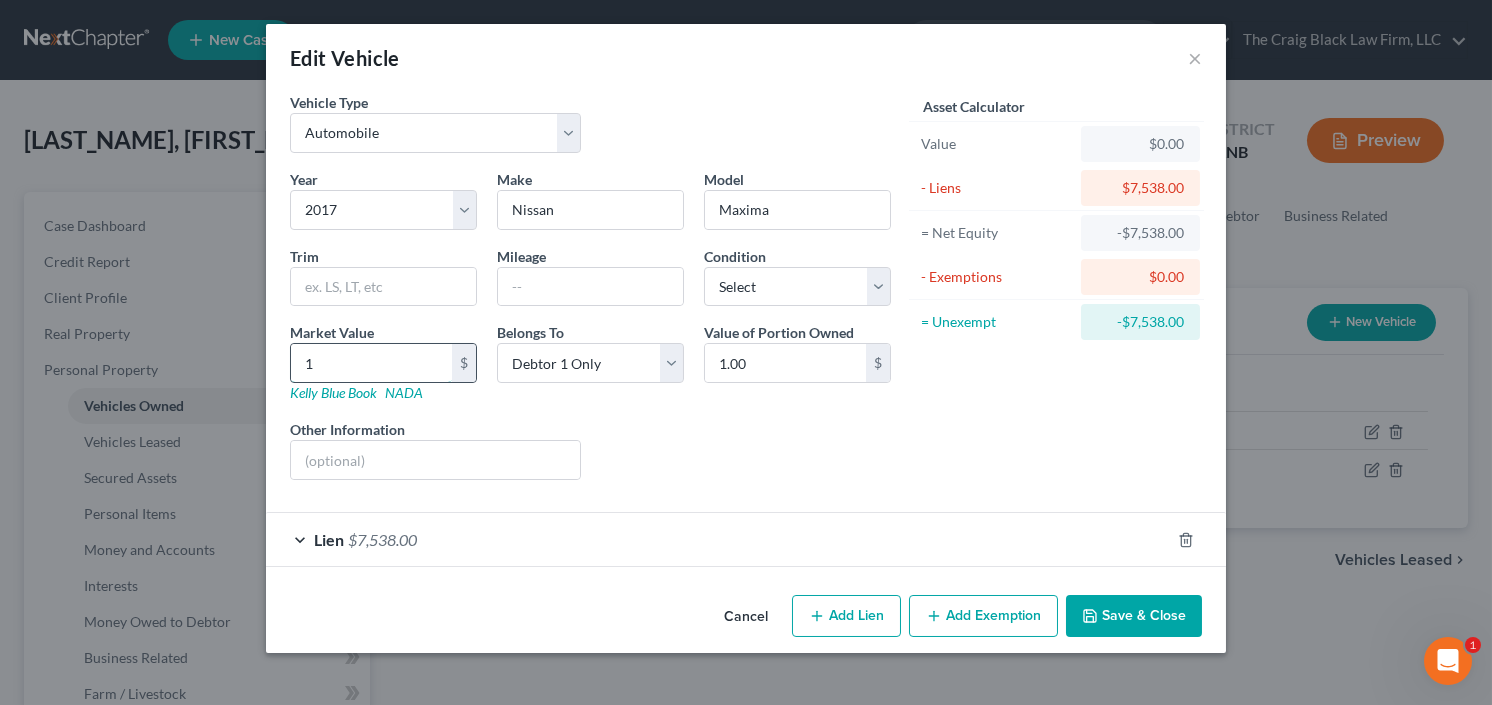 type on "11" 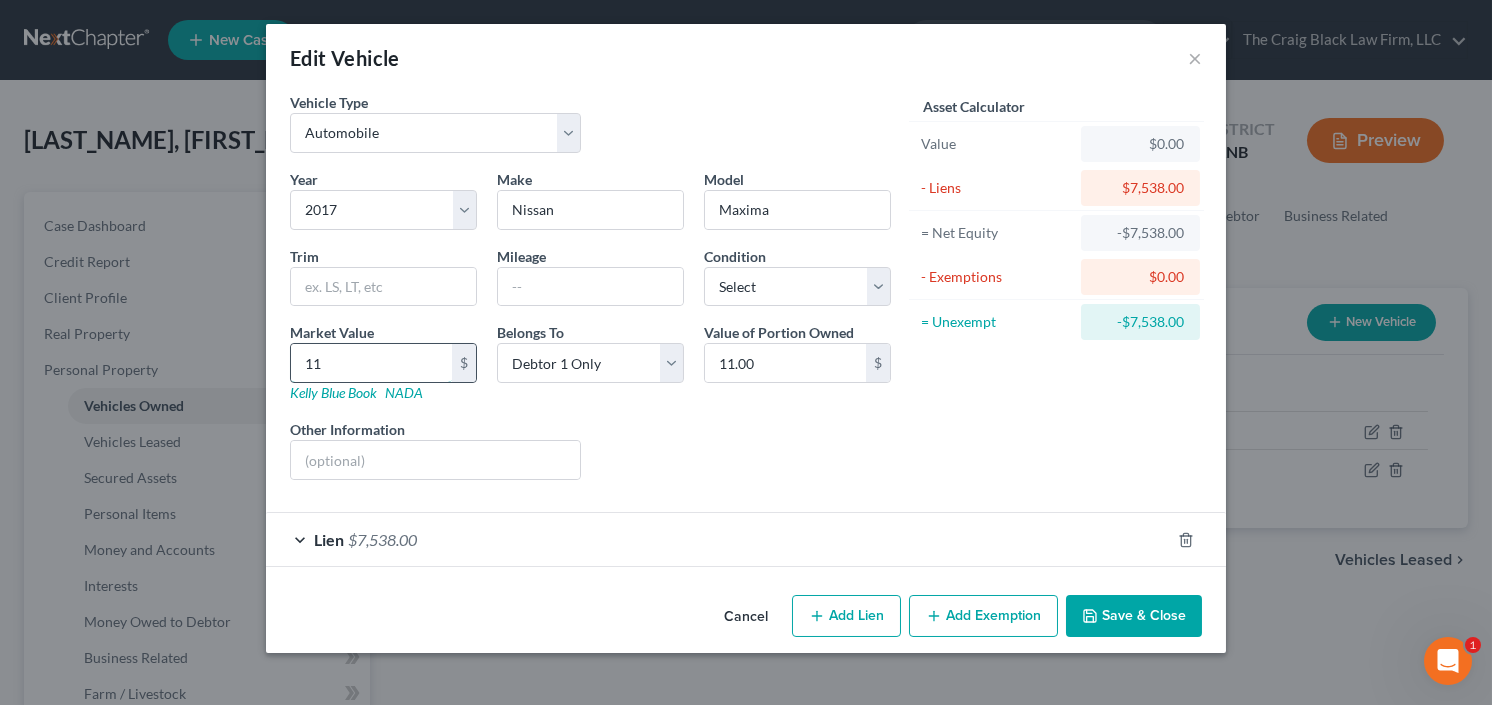 type on "115" 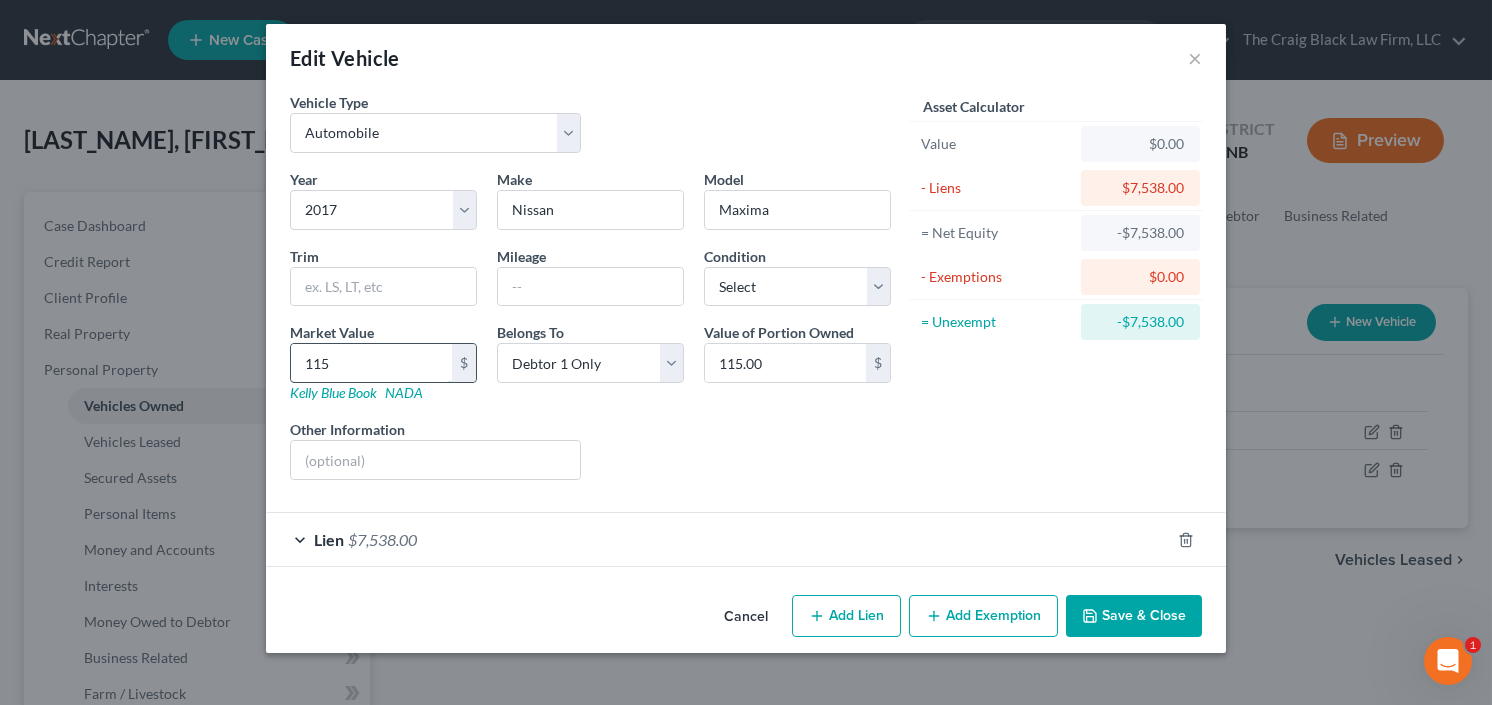 type on "1150" 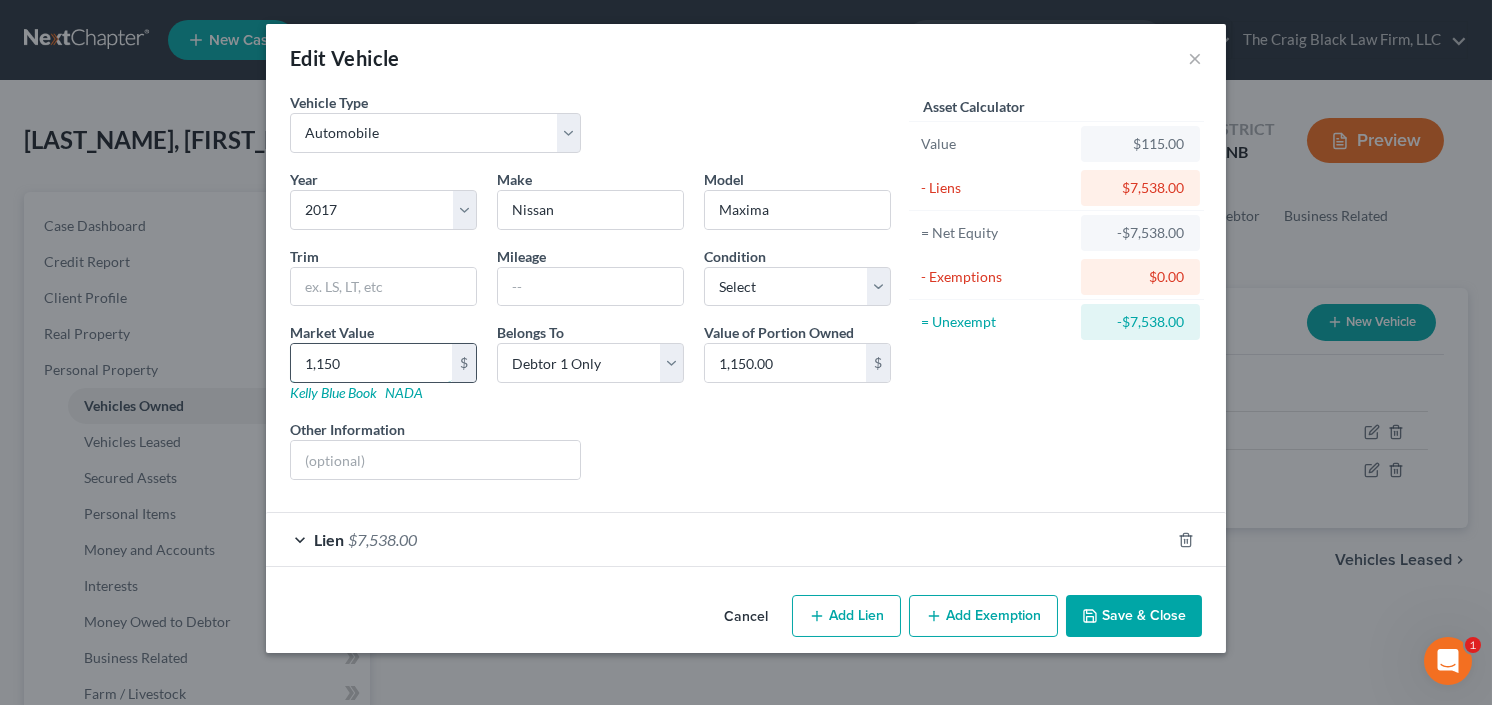 type on "1,1500" 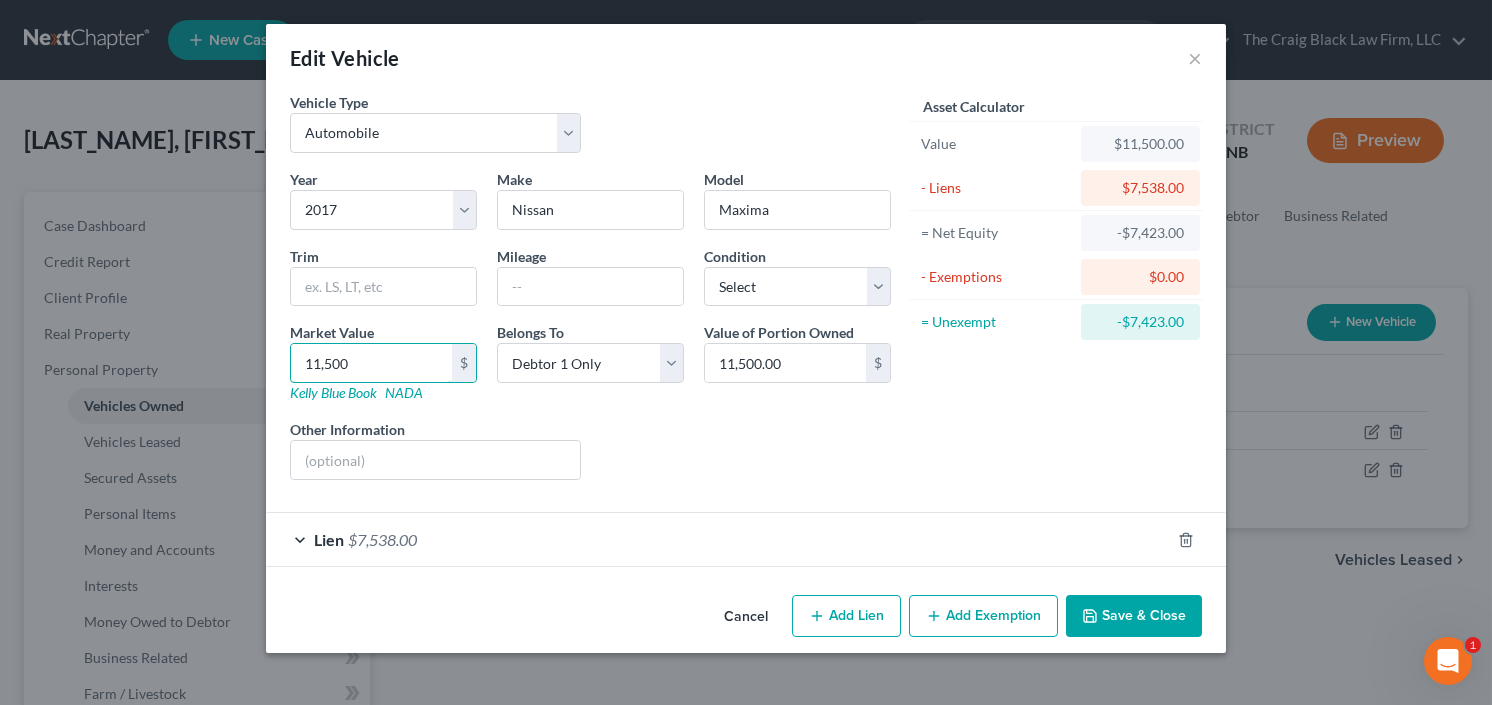 type on "11,500" 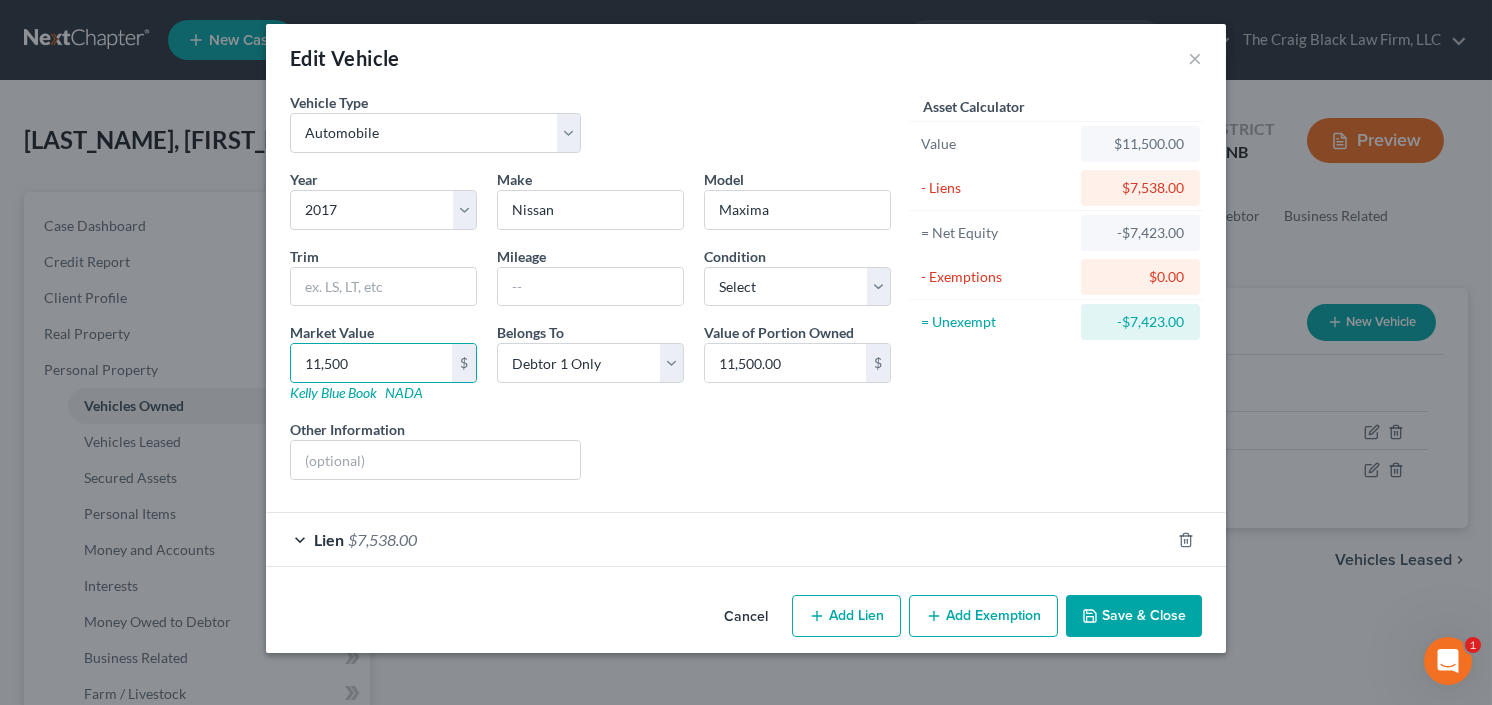 click on "Add Exemption" at bounding box center [983, 616] 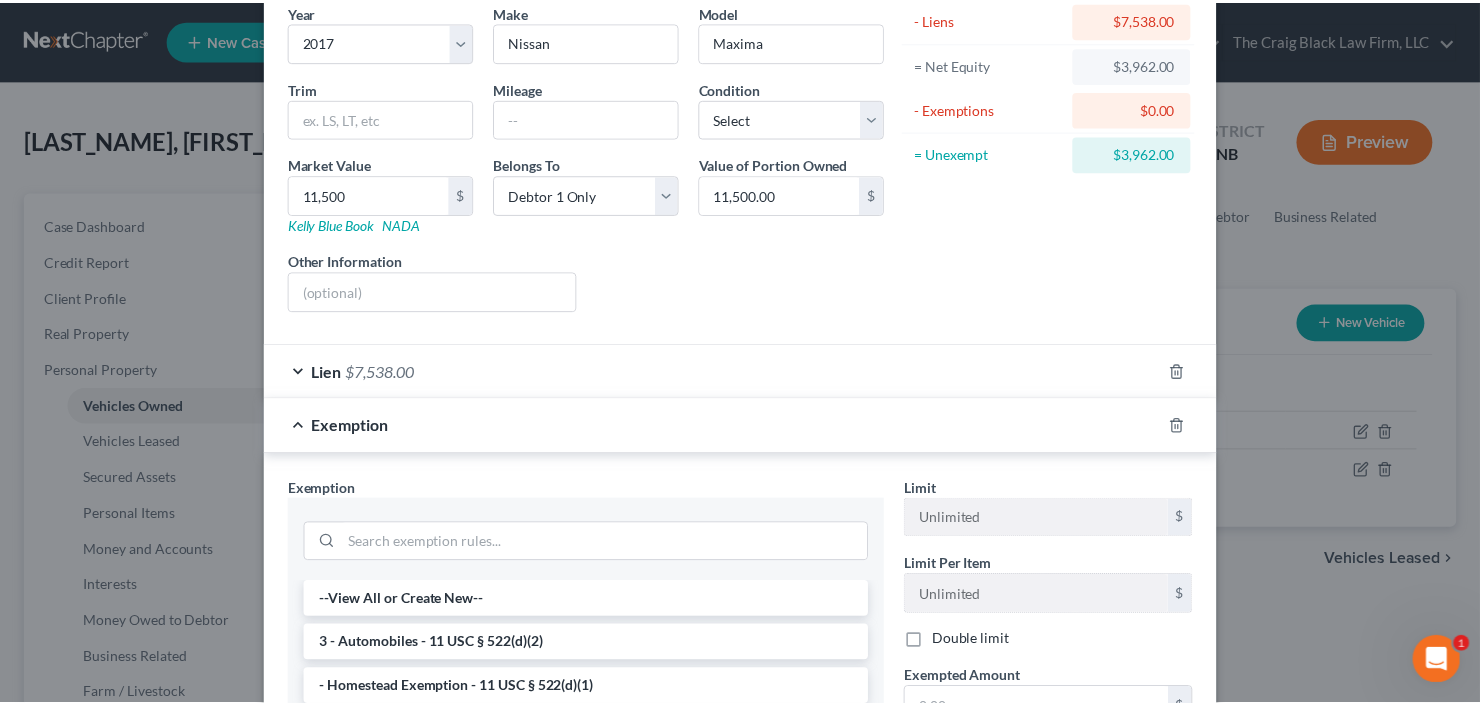 scroll, scrollTop: 400, scrollLeft: 0, axis: vertical 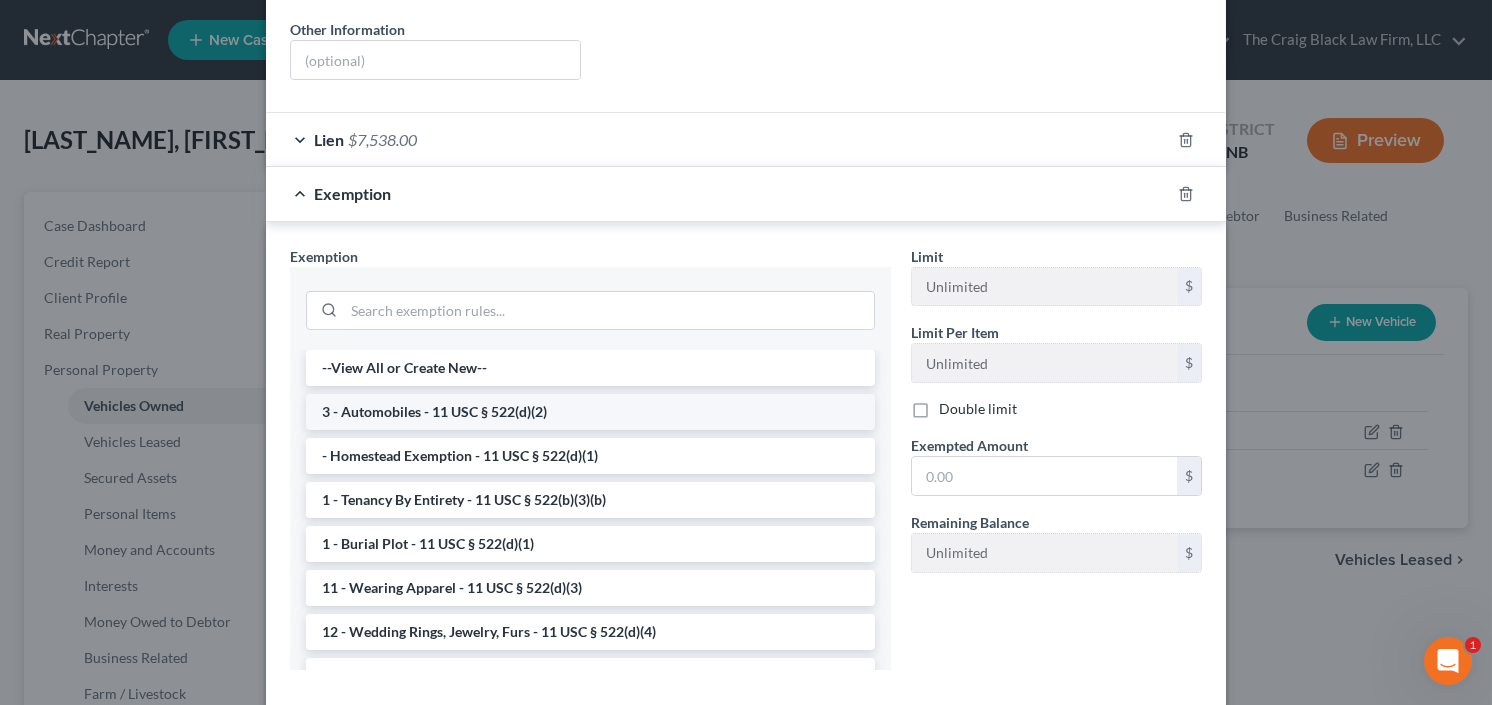 click on "3 - Automobiles - 11 USC § 522(d)(2)" at bounding box center [590, 412] 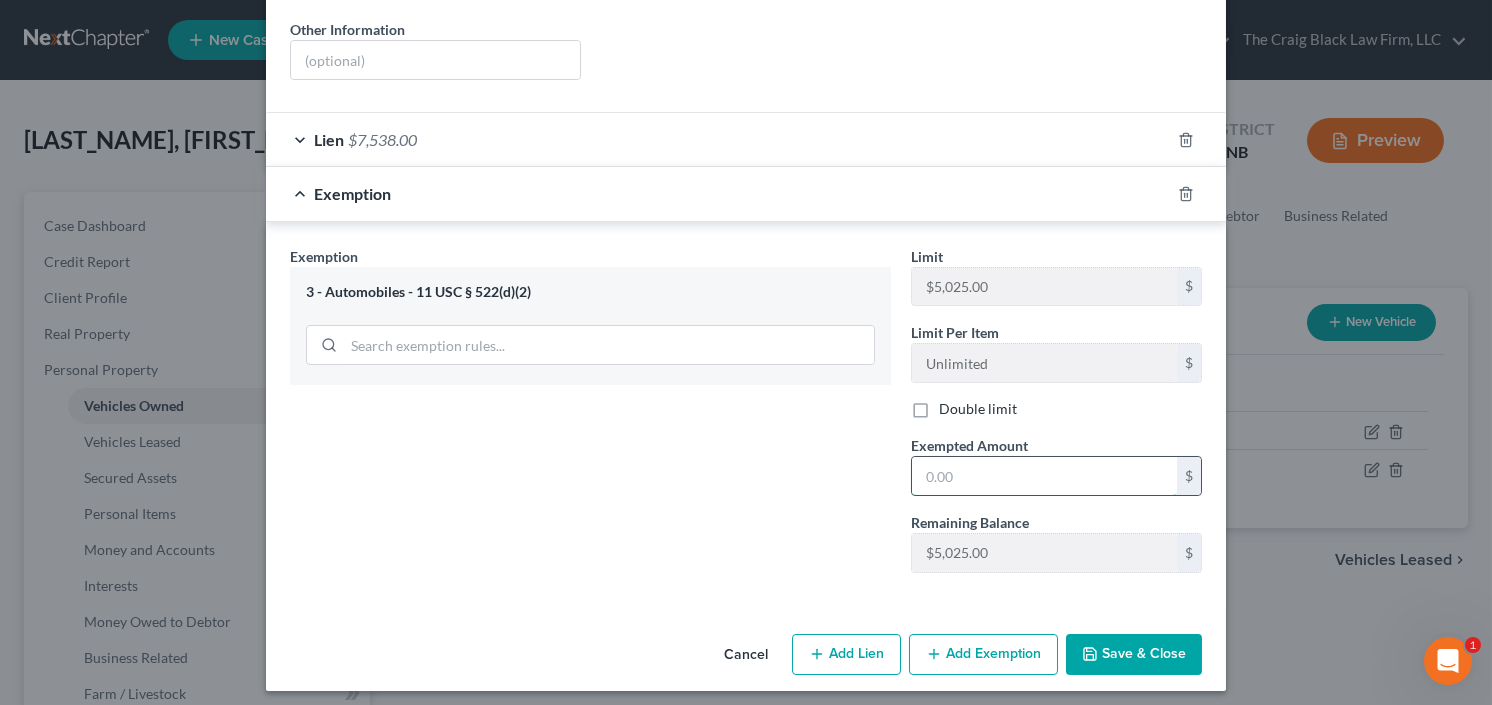 click at bounding box center (1044, 476) 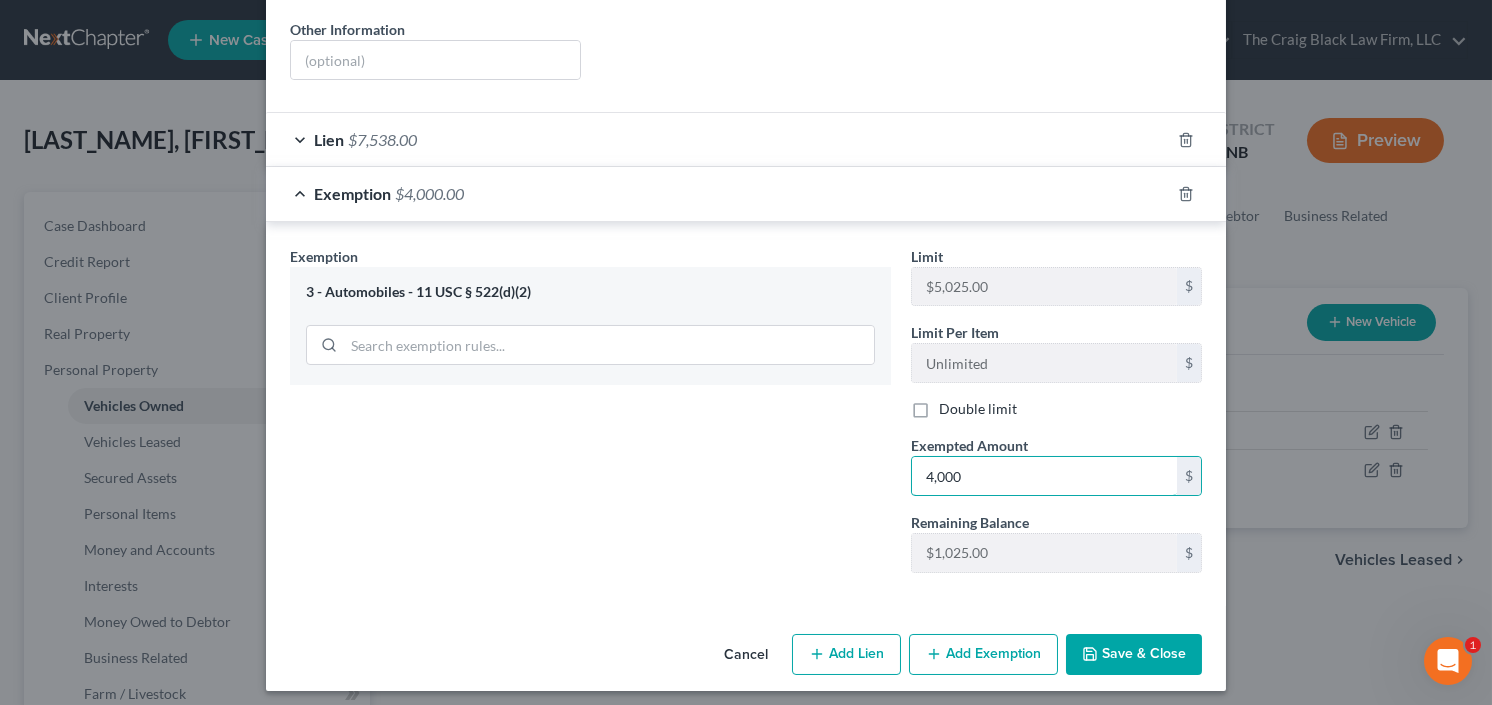 type on "4,000" 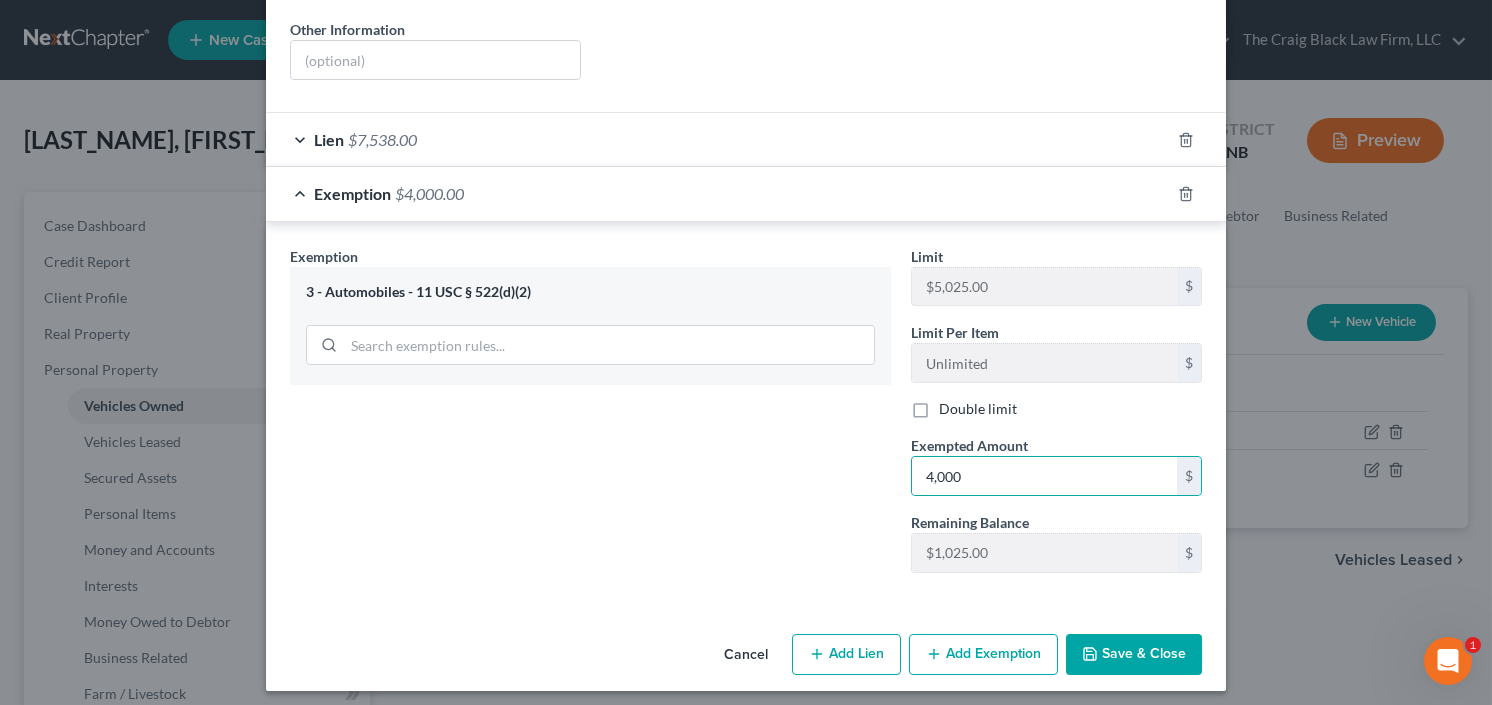 click on "Save & Close" at bounding box center (1134, 655) 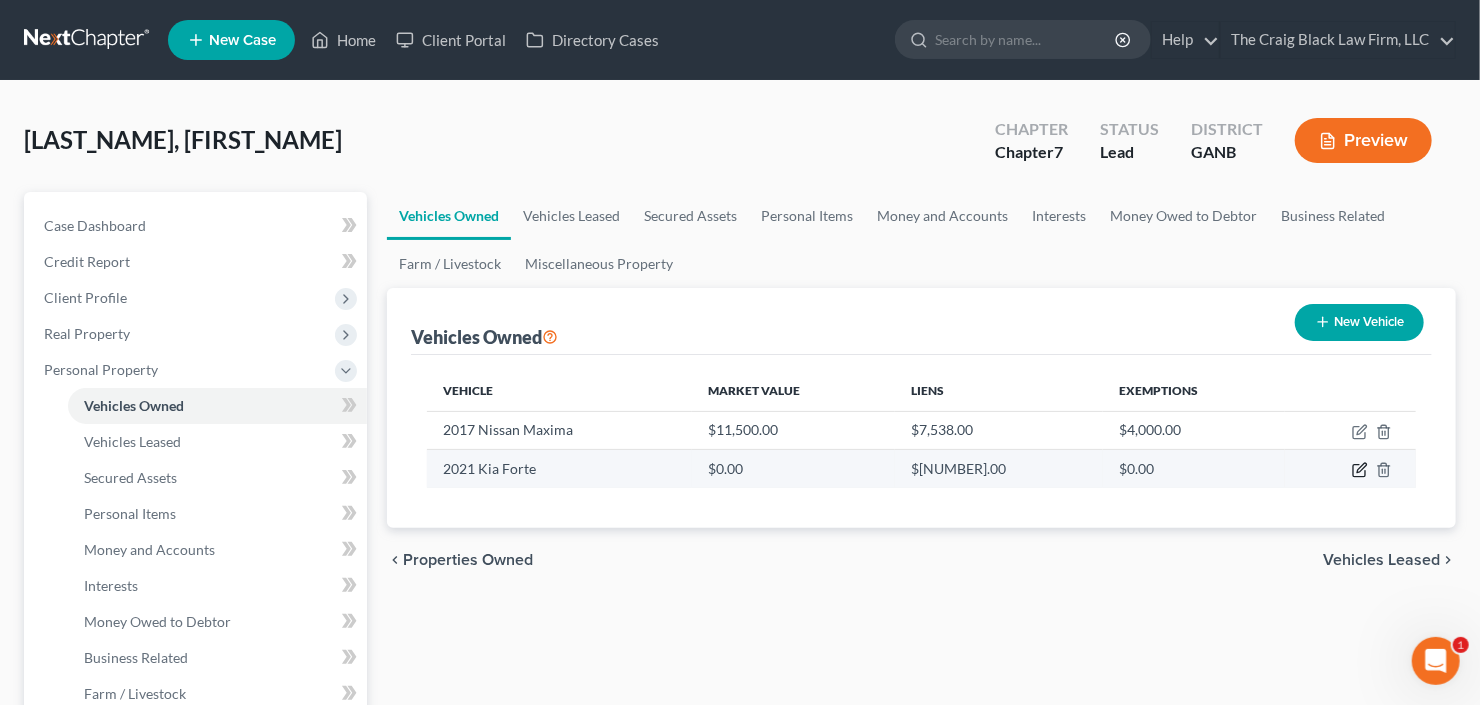 click 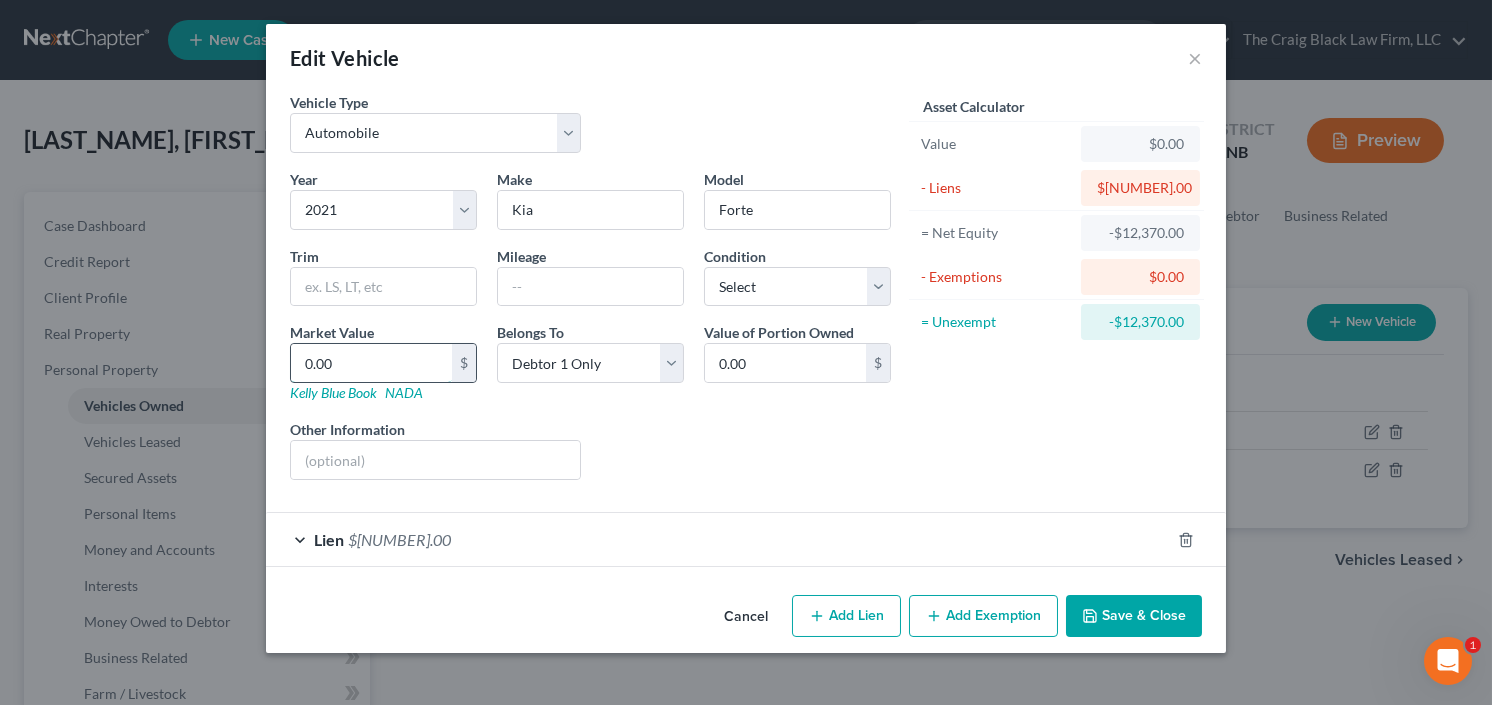 click on "0.00" at bounding box center [371, 363] 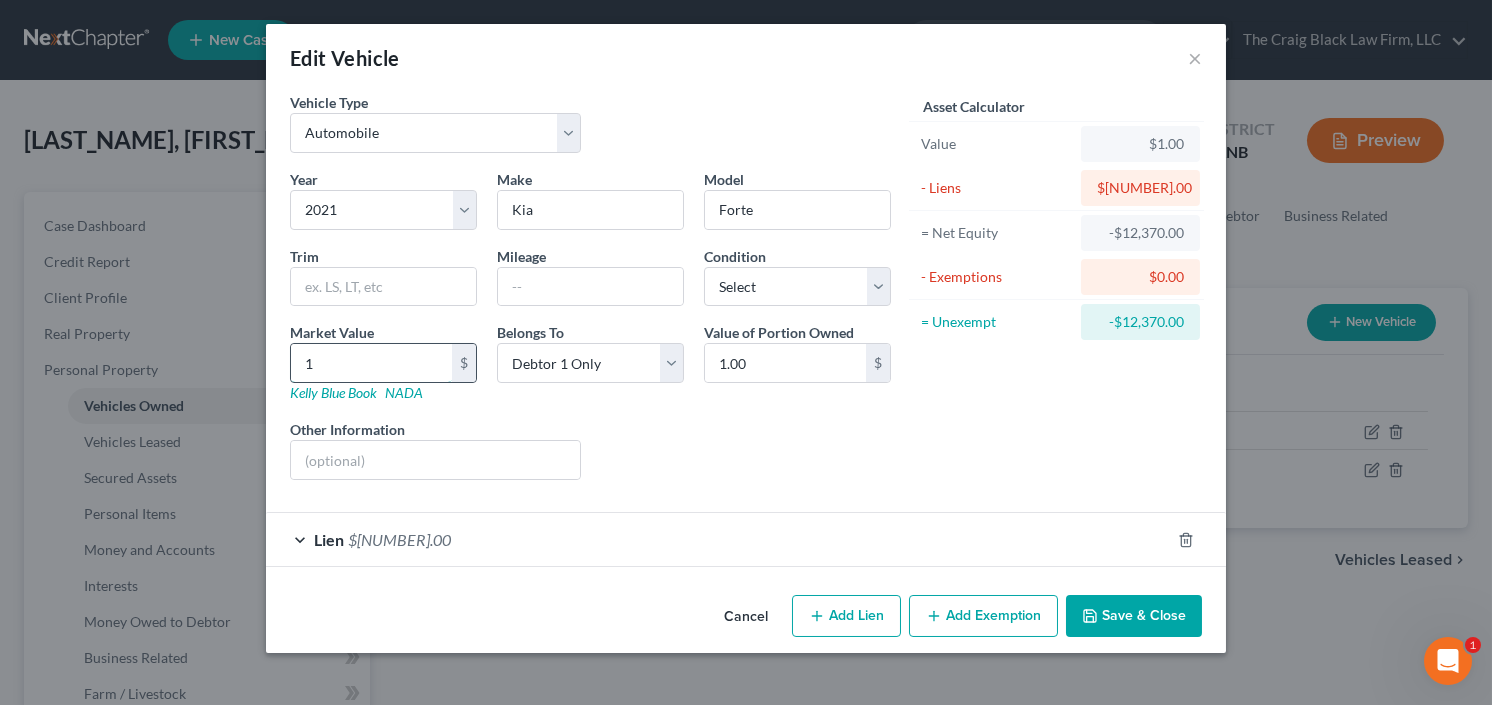 type on "11" 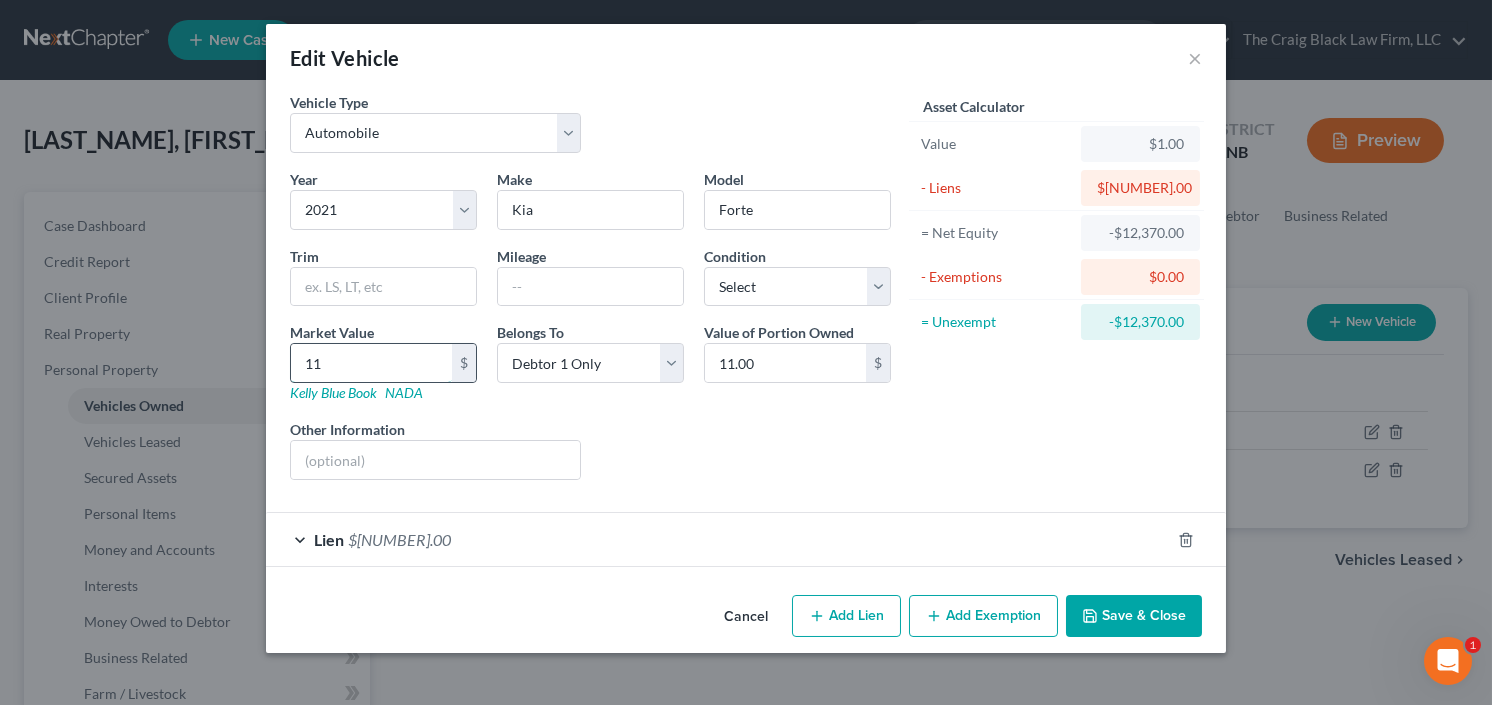 type on "110" 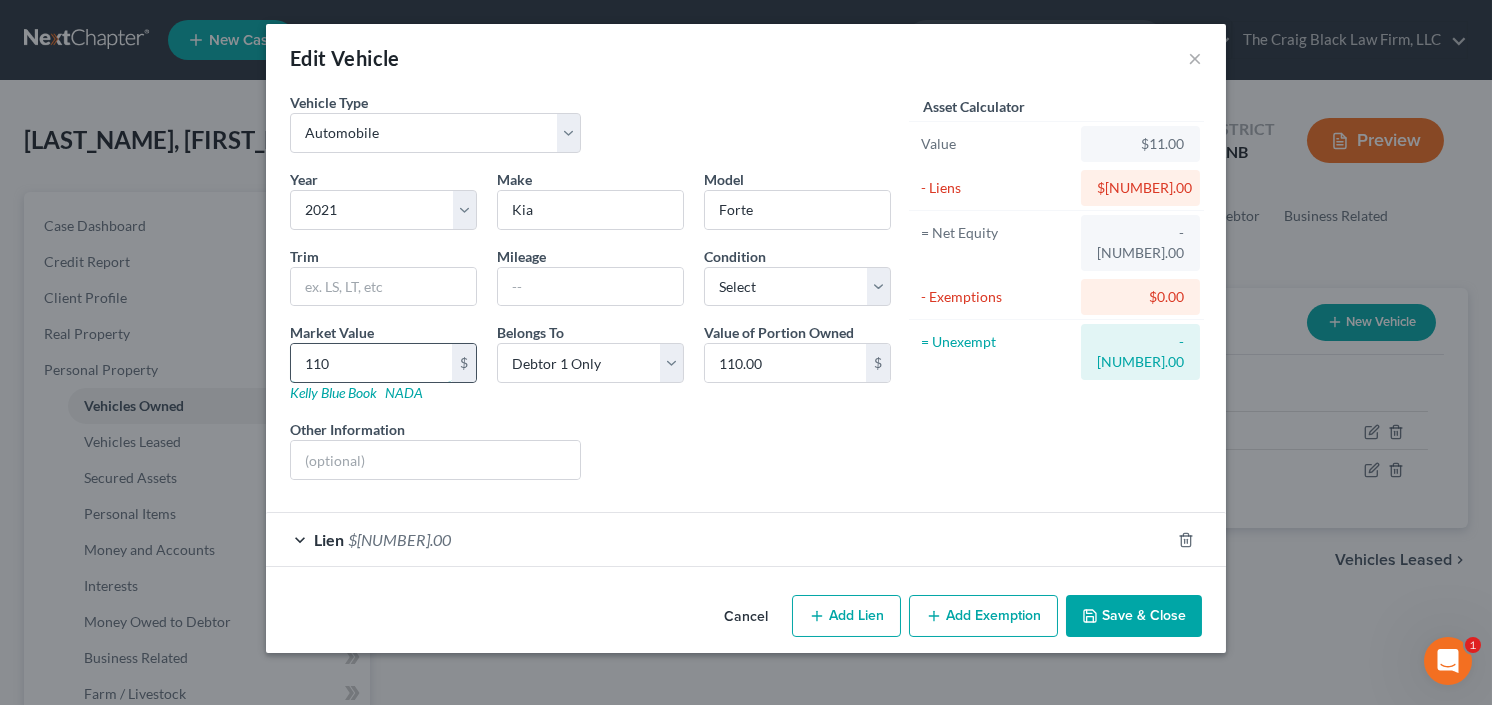 type on "1100" 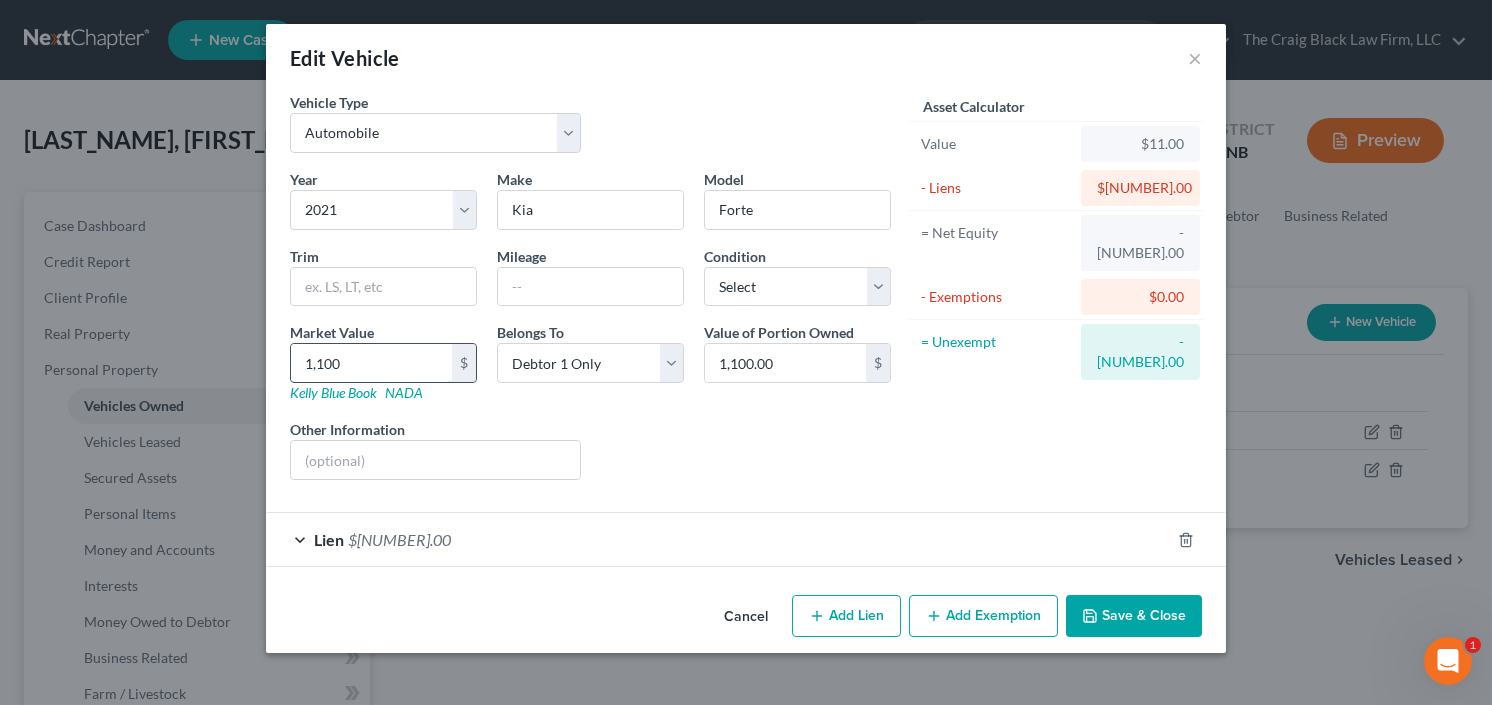 type on "1,1000" 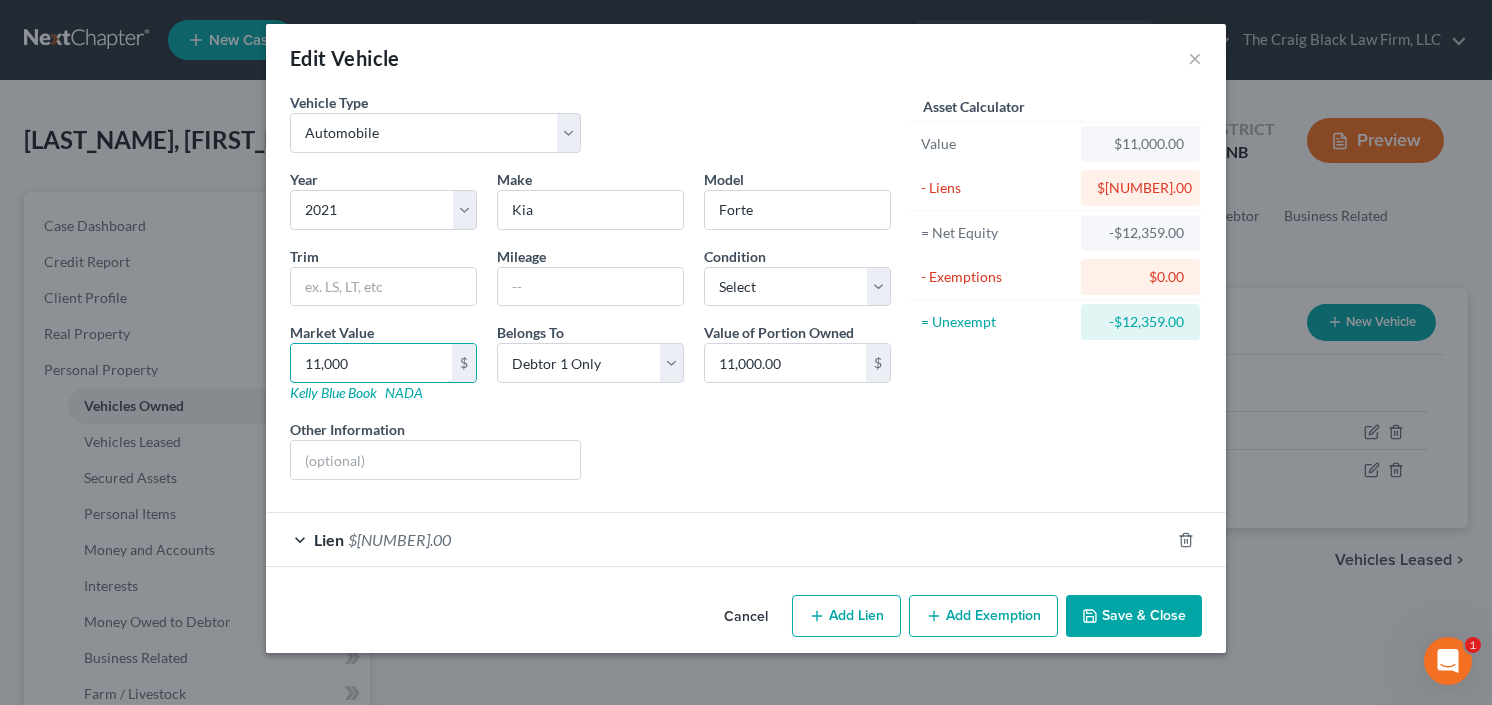 type on "11,000" 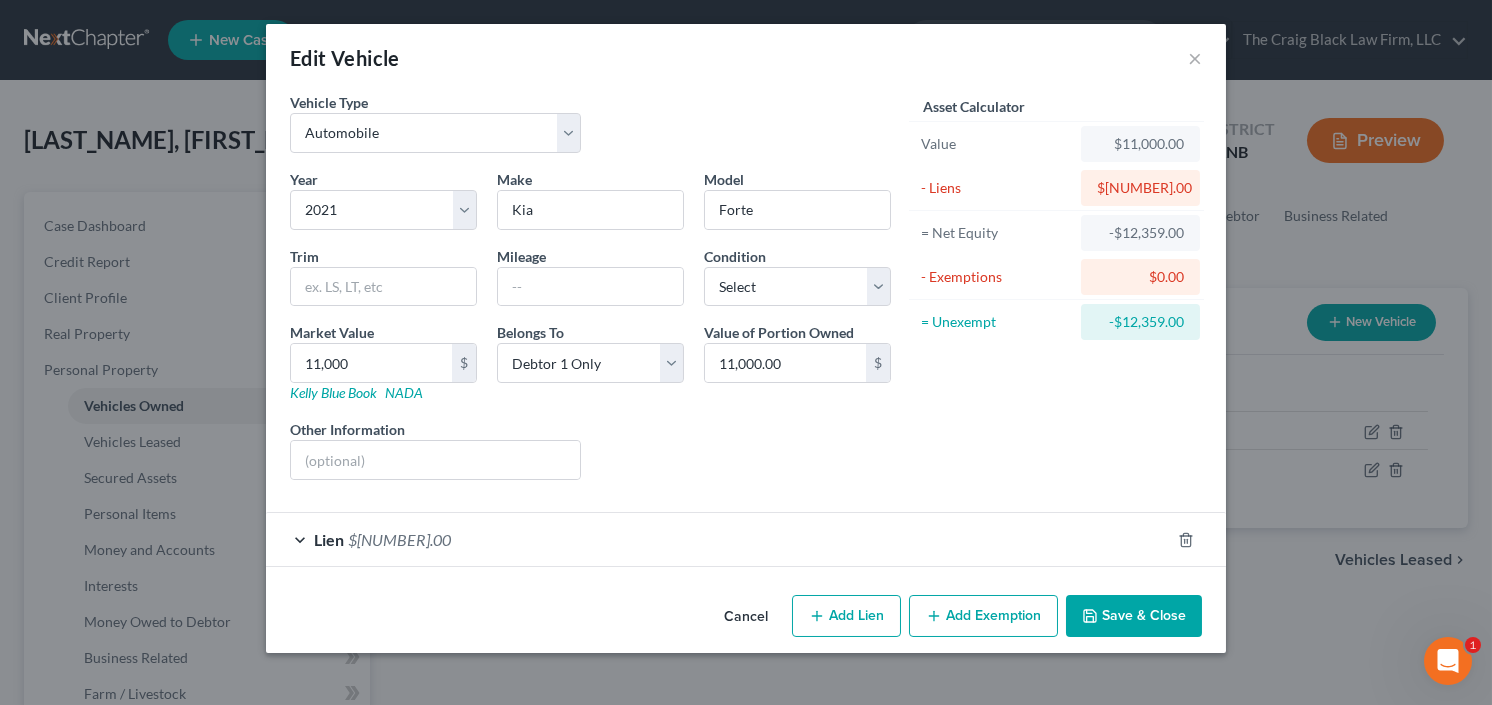 click on "Save & Close" at bounding box center [1134, 616] 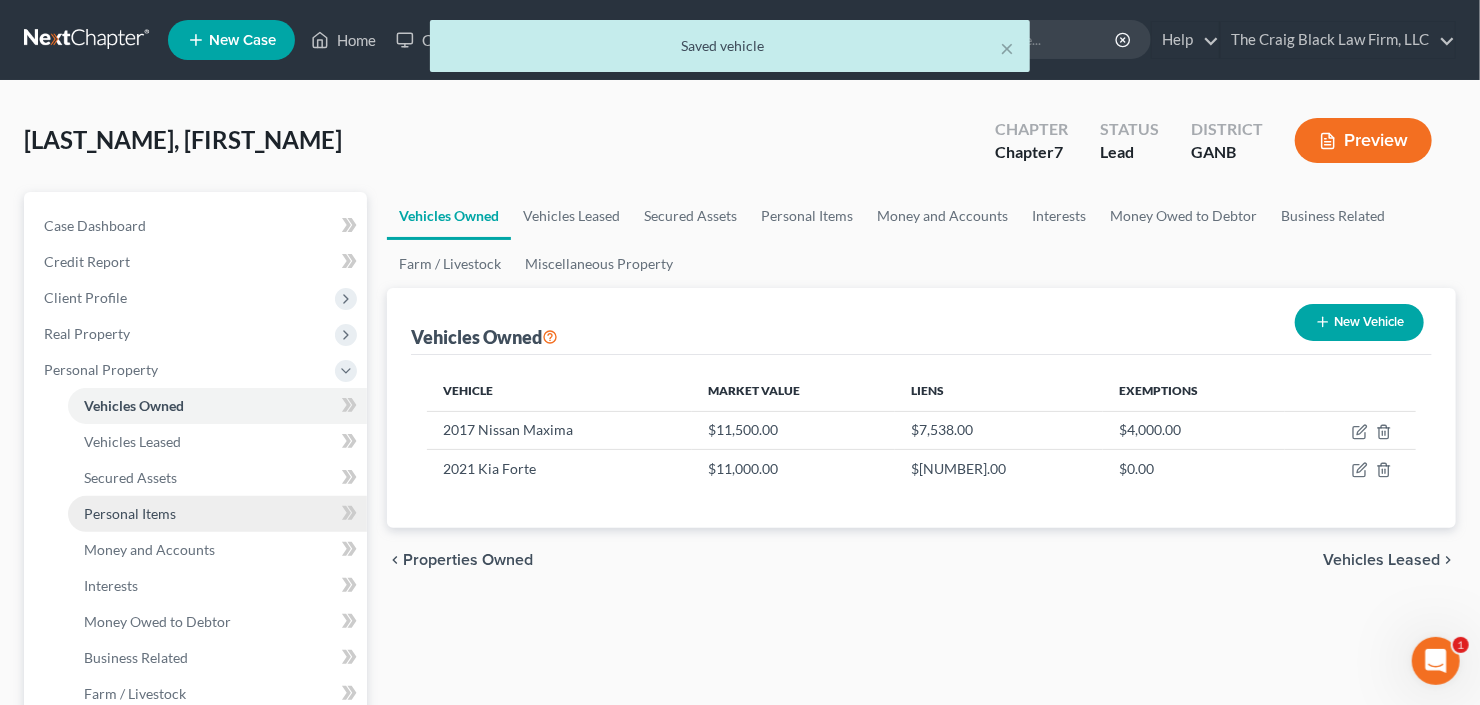 click on "Personal Items" at bounding box center (217, 514) 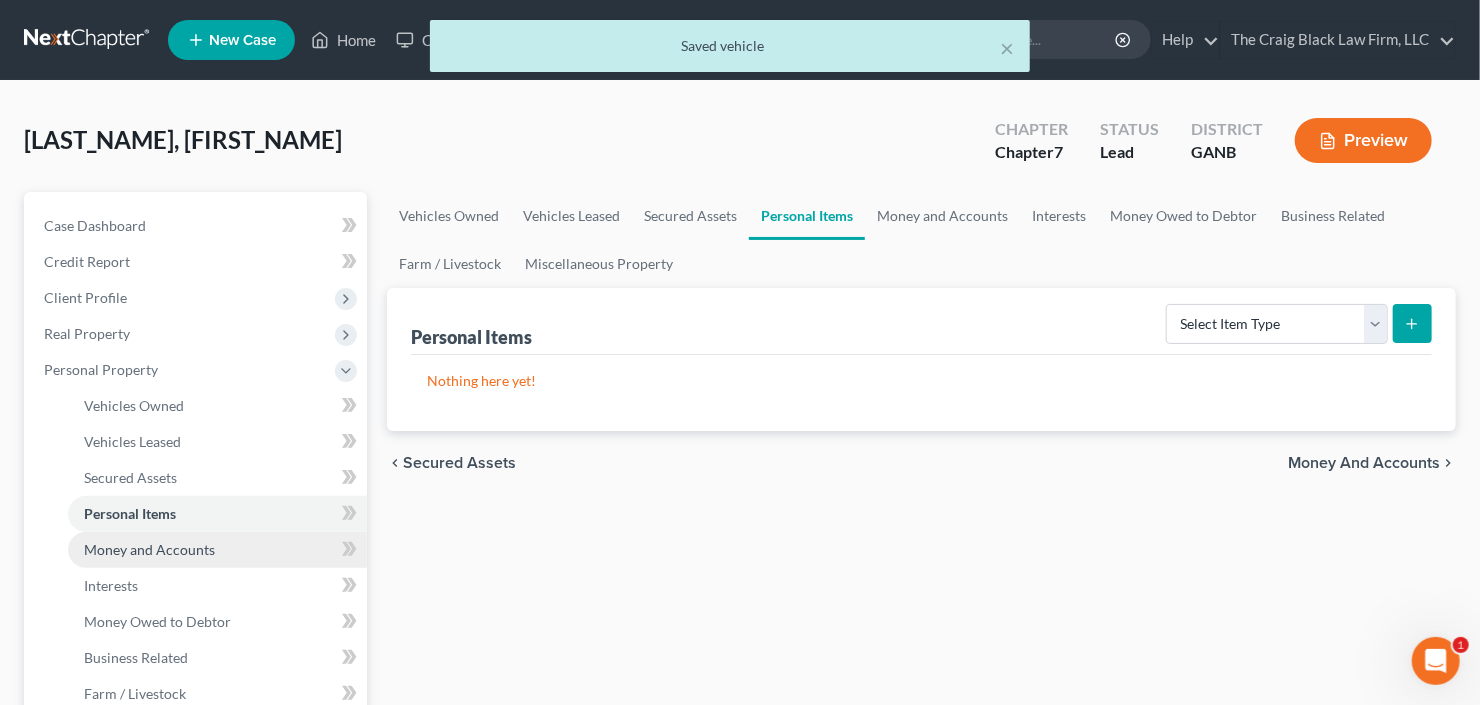 click on "Money and Accounts" at bounding box center (149, 549) 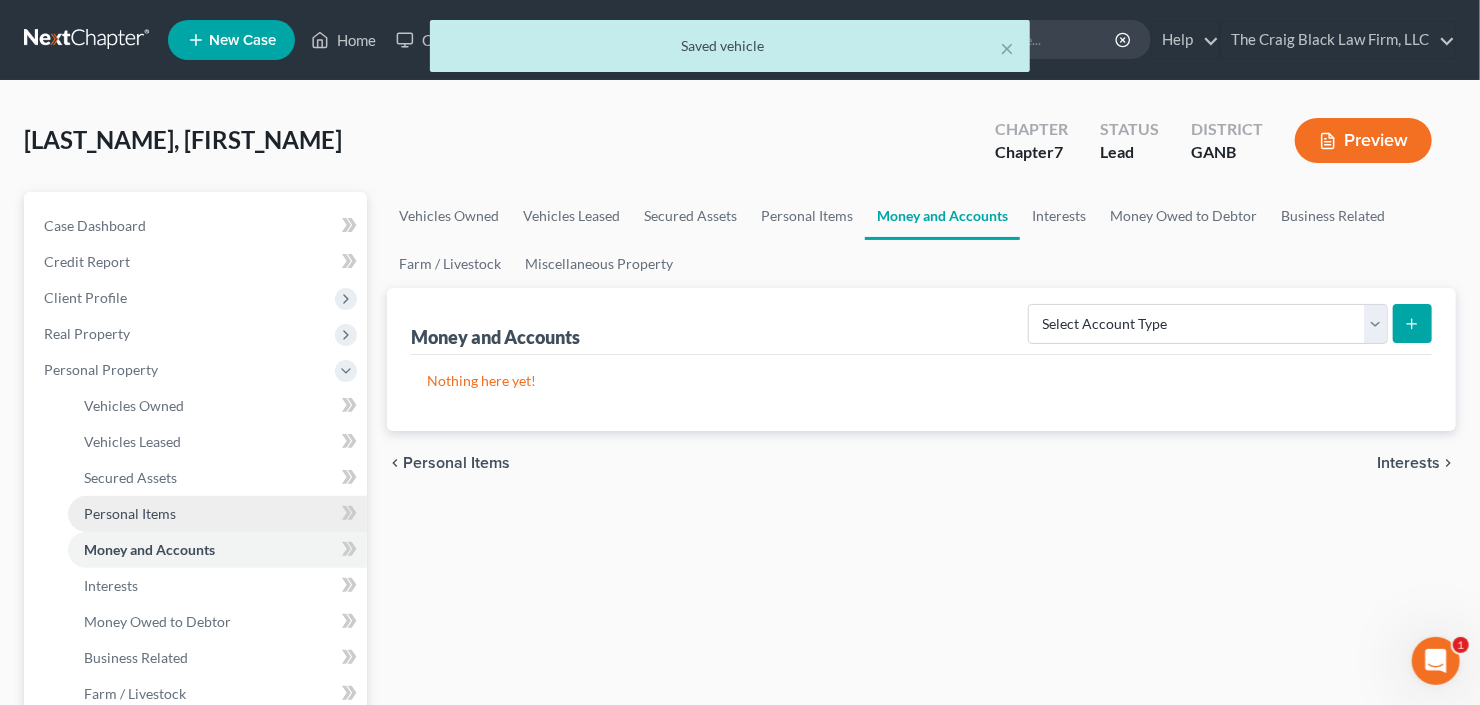 click on "Personal Items" at bounding box center [130, 513] 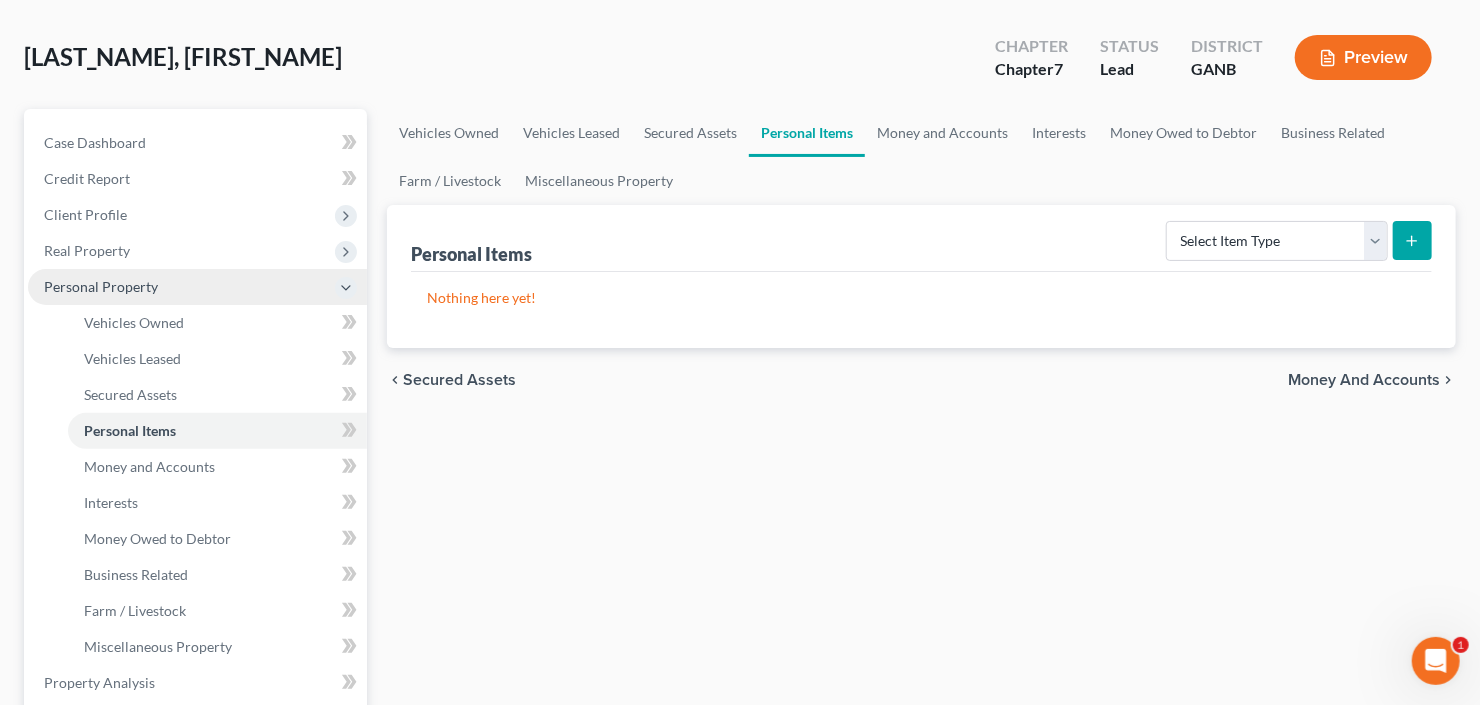 scroll, scrollTop: 0, scrollLeft: 0, axis: both 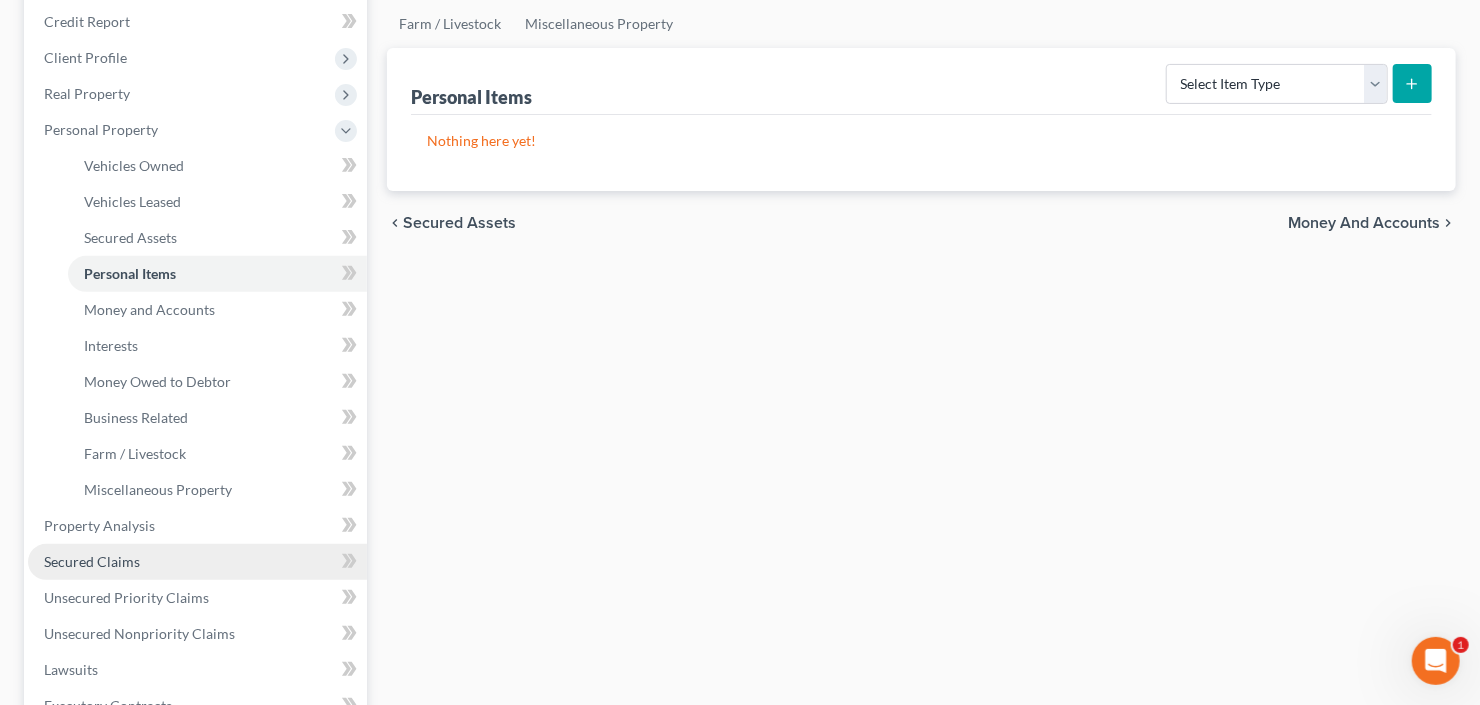 click on "Secured Claims" at bounding box center (197, 562) 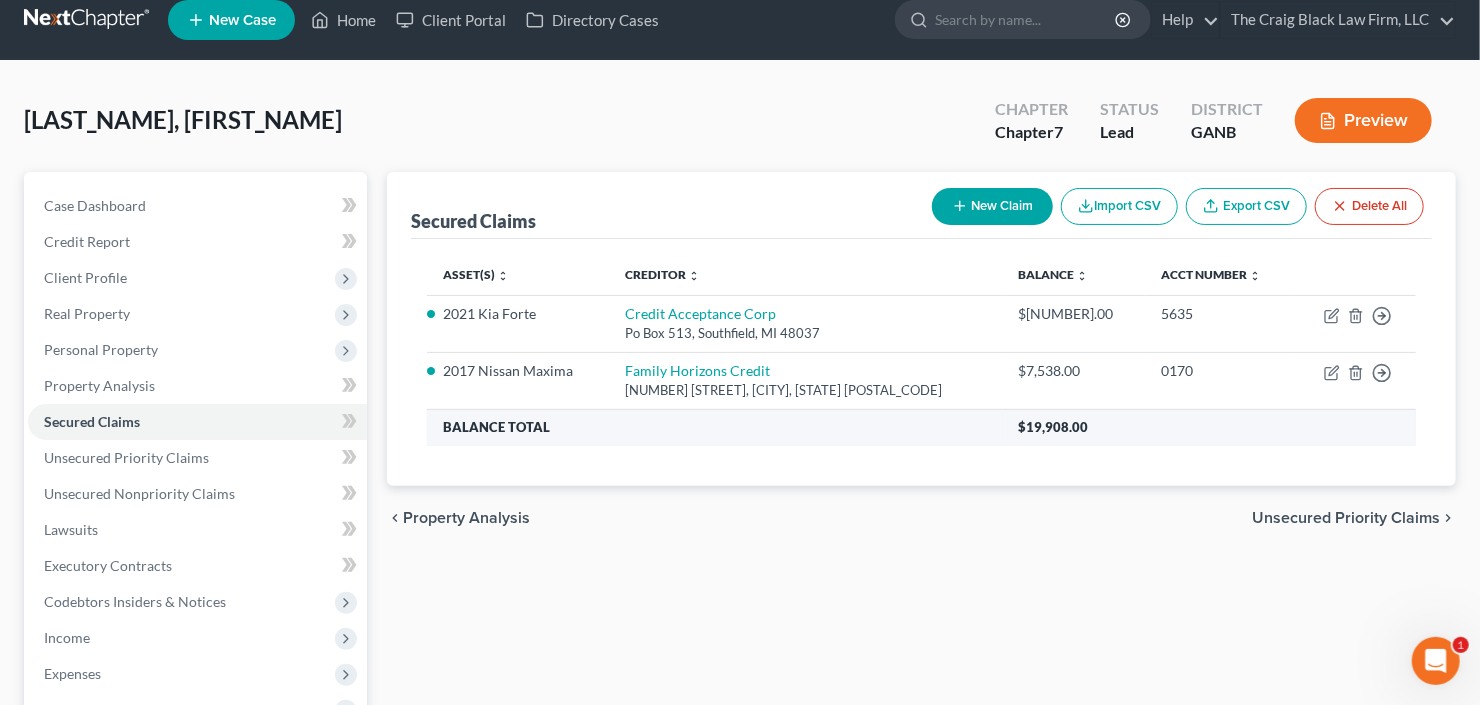 scroll, scrollTop: 0, scrollLeft: 0, axis: both 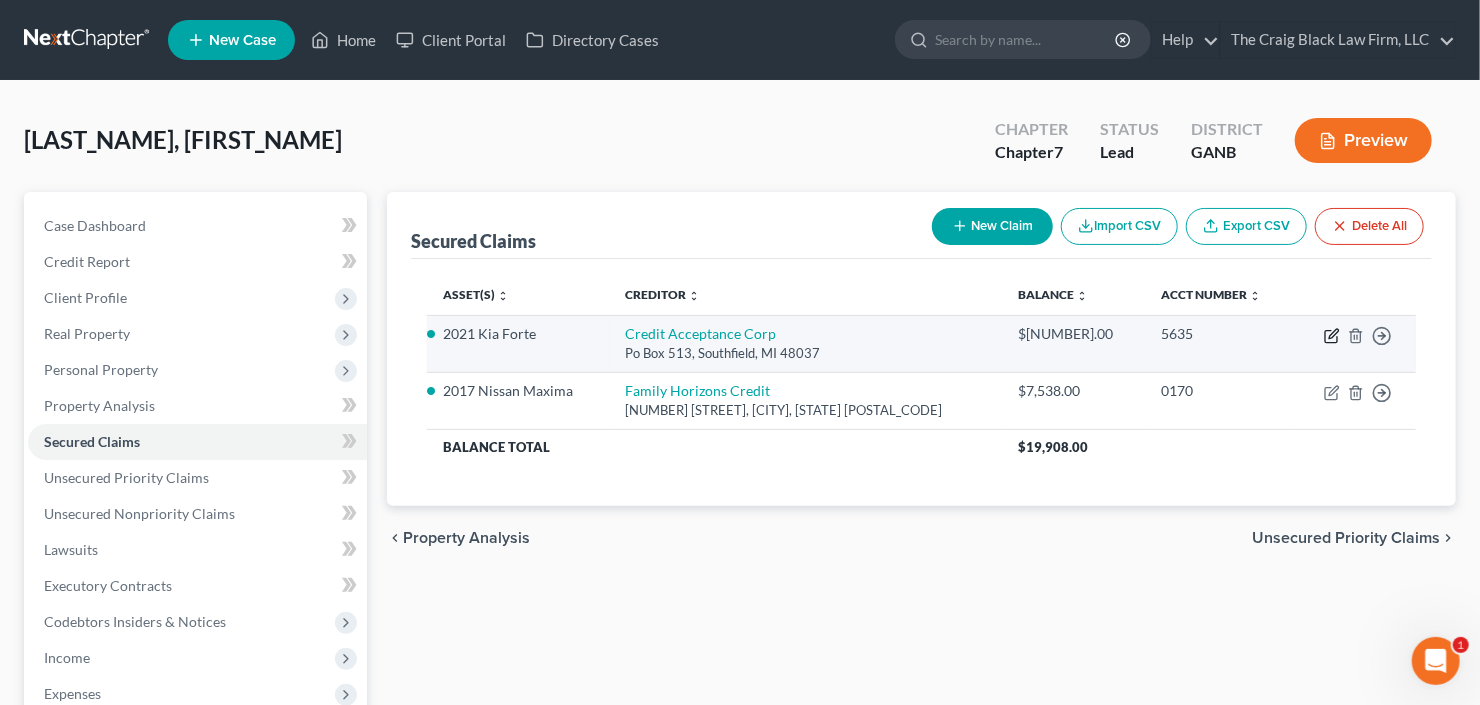 click 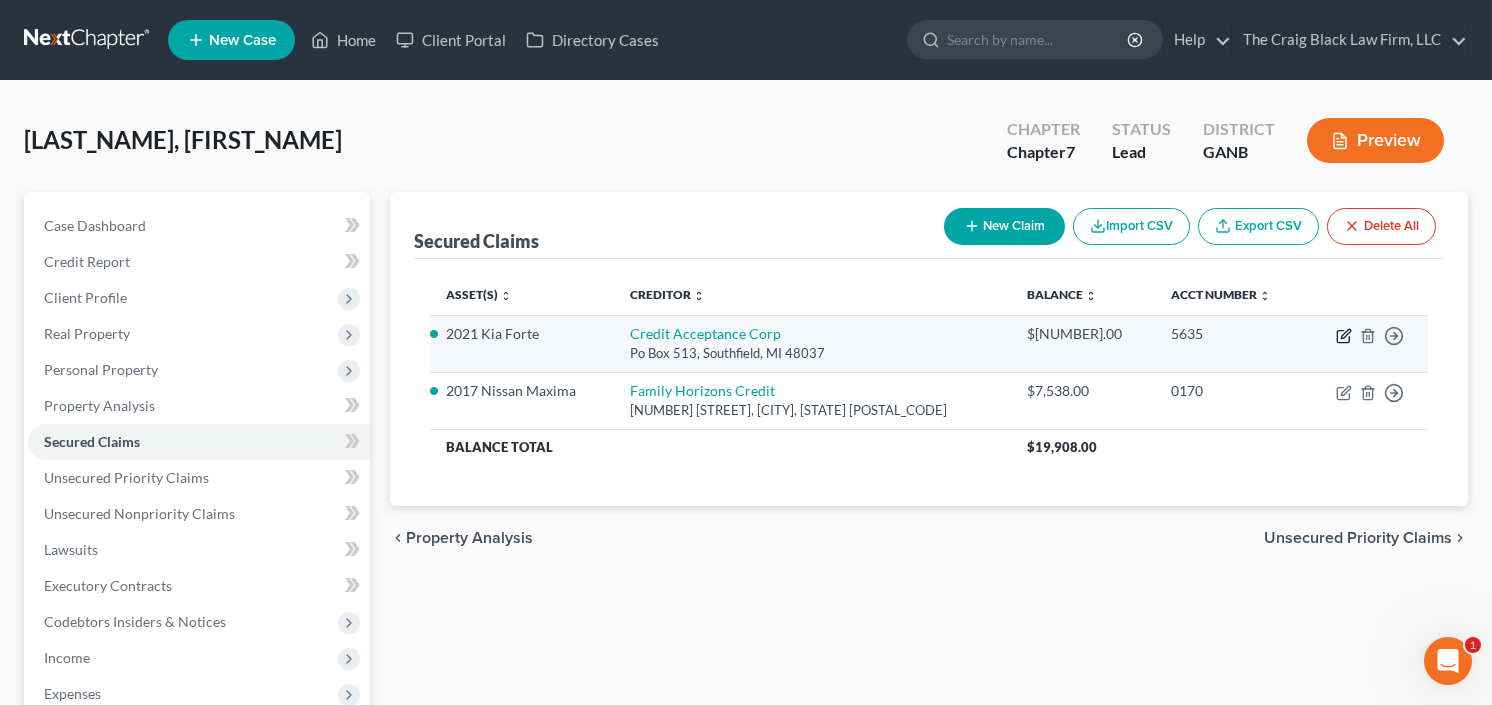 select on "23" 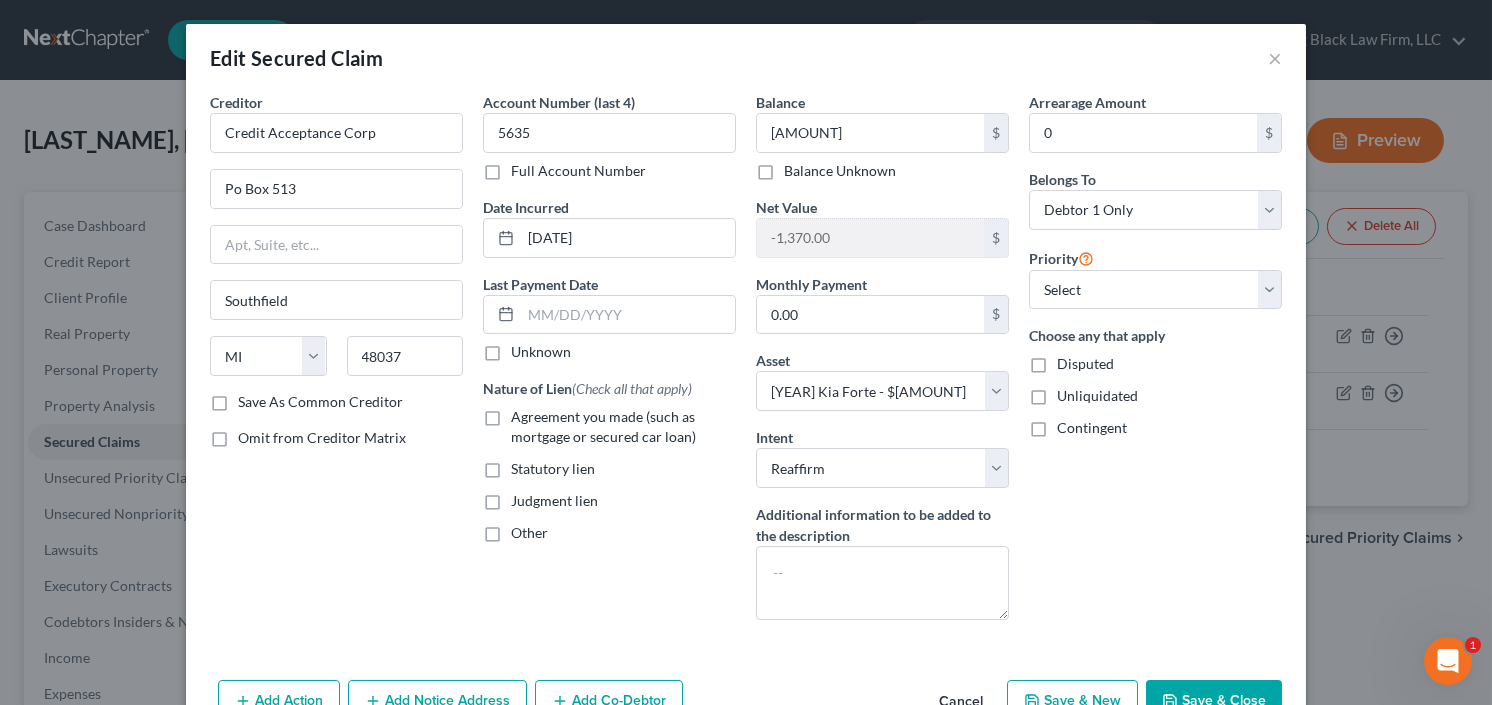 click on "Agreement you made (such as mortgage or secured car loan)" at bounding box center (623, 427) 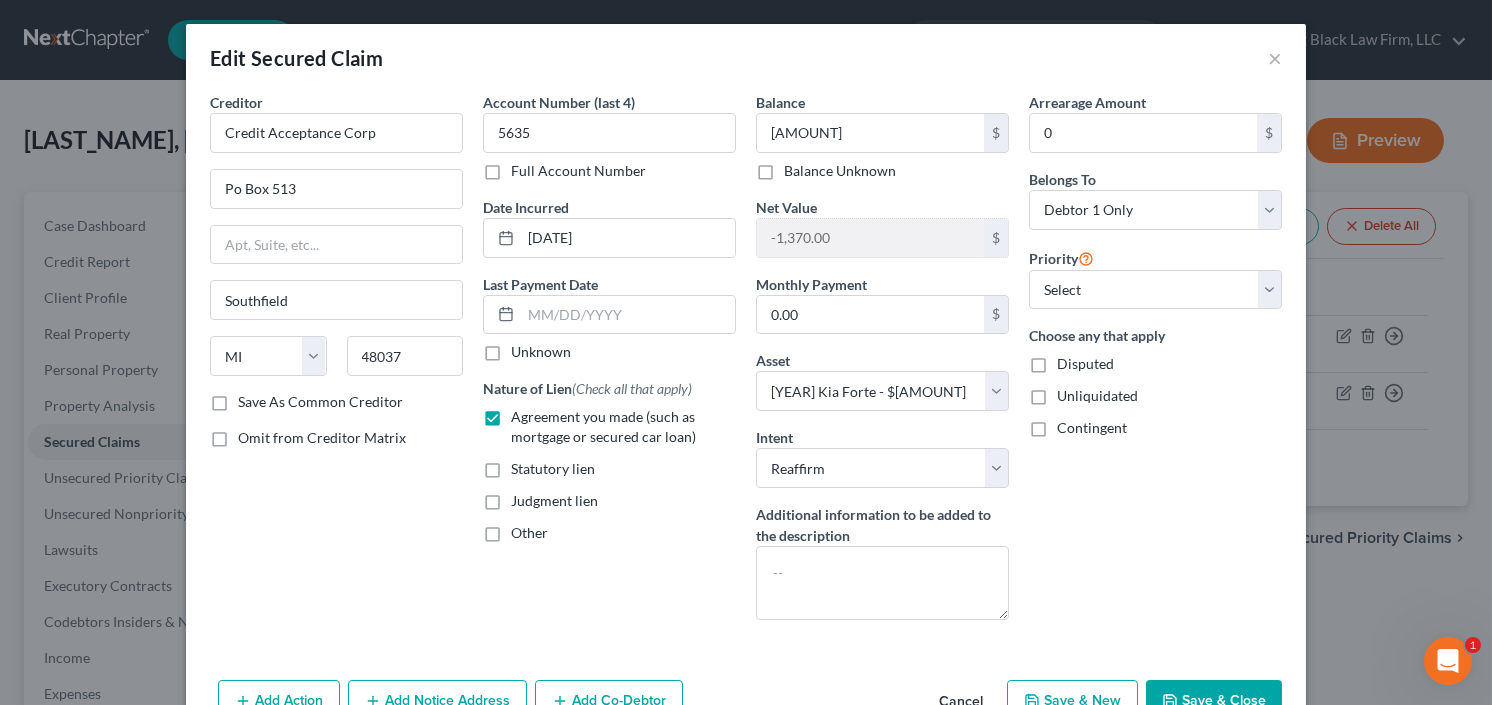 click on "Save & Close" at bounding box center [1214, 701] 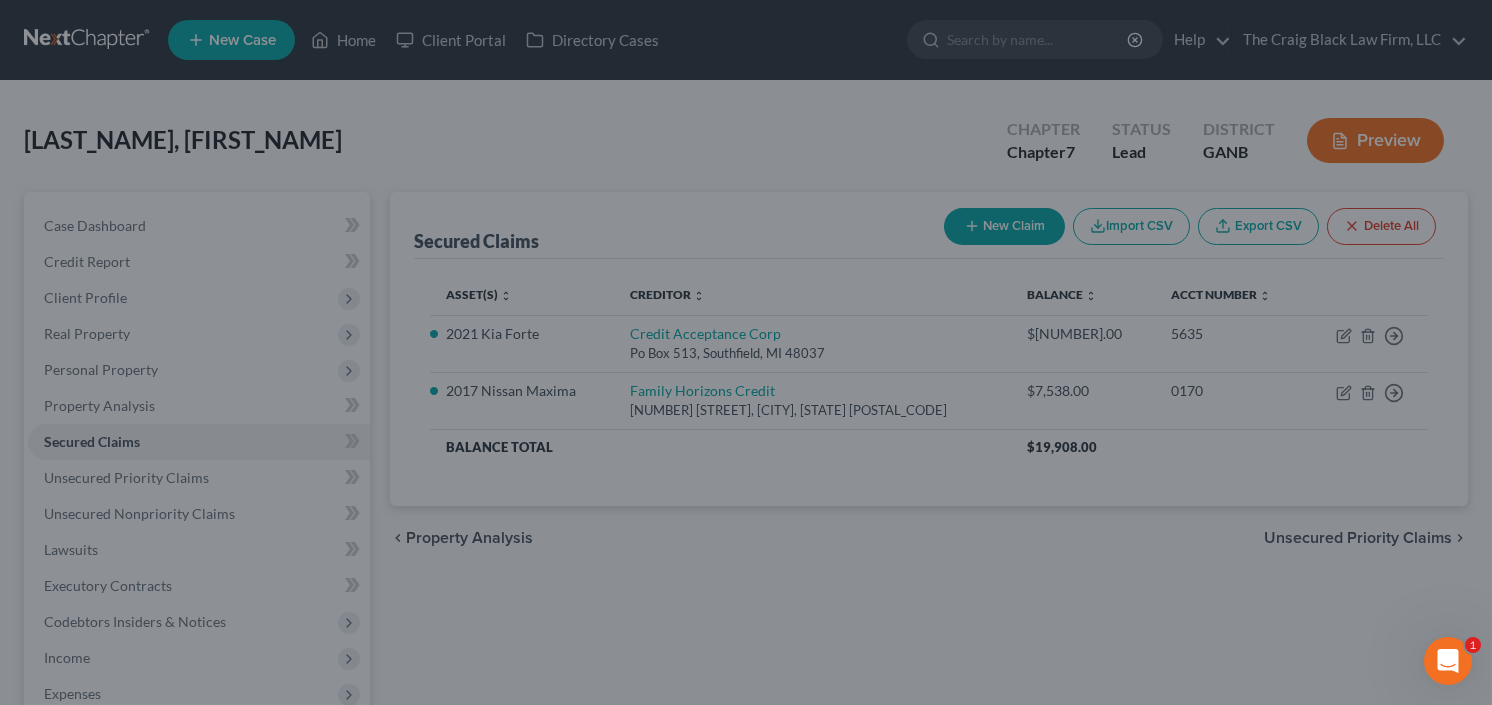 select on "3" 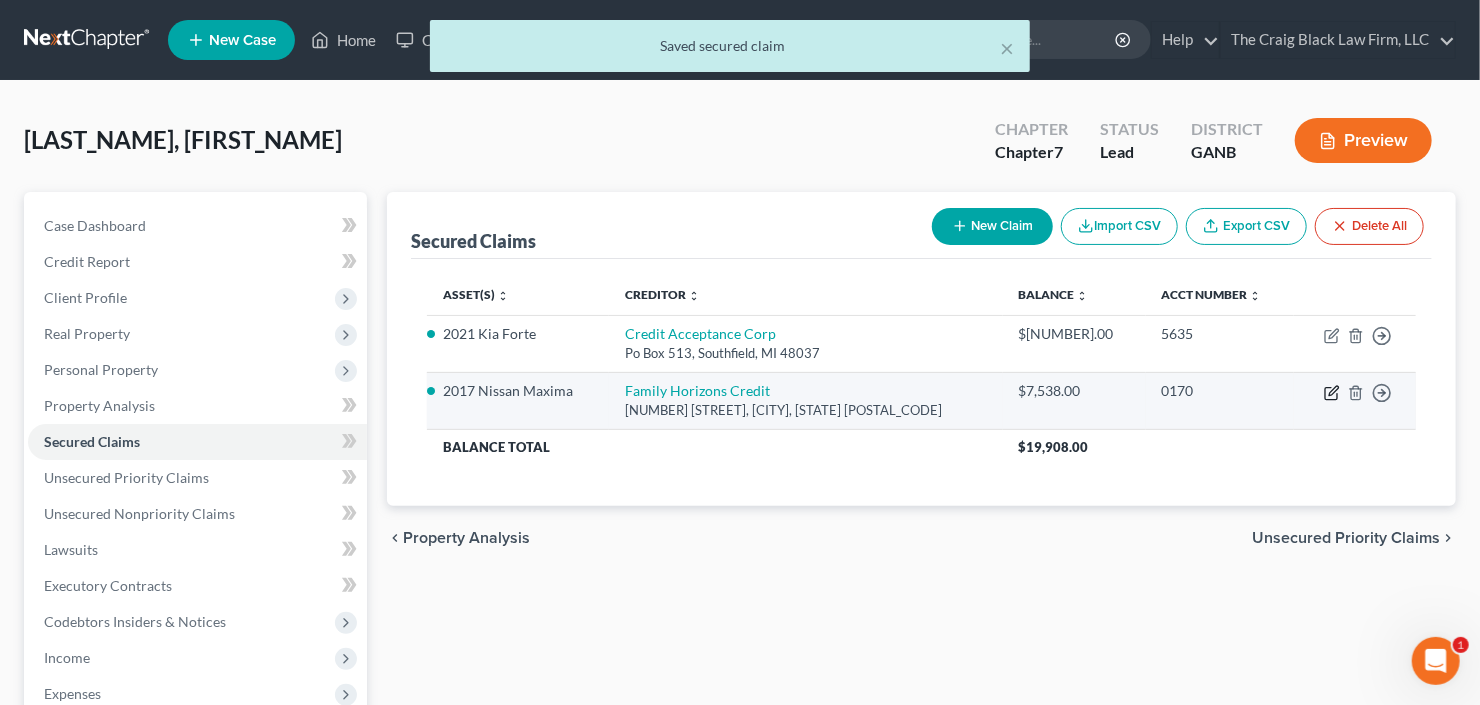 click 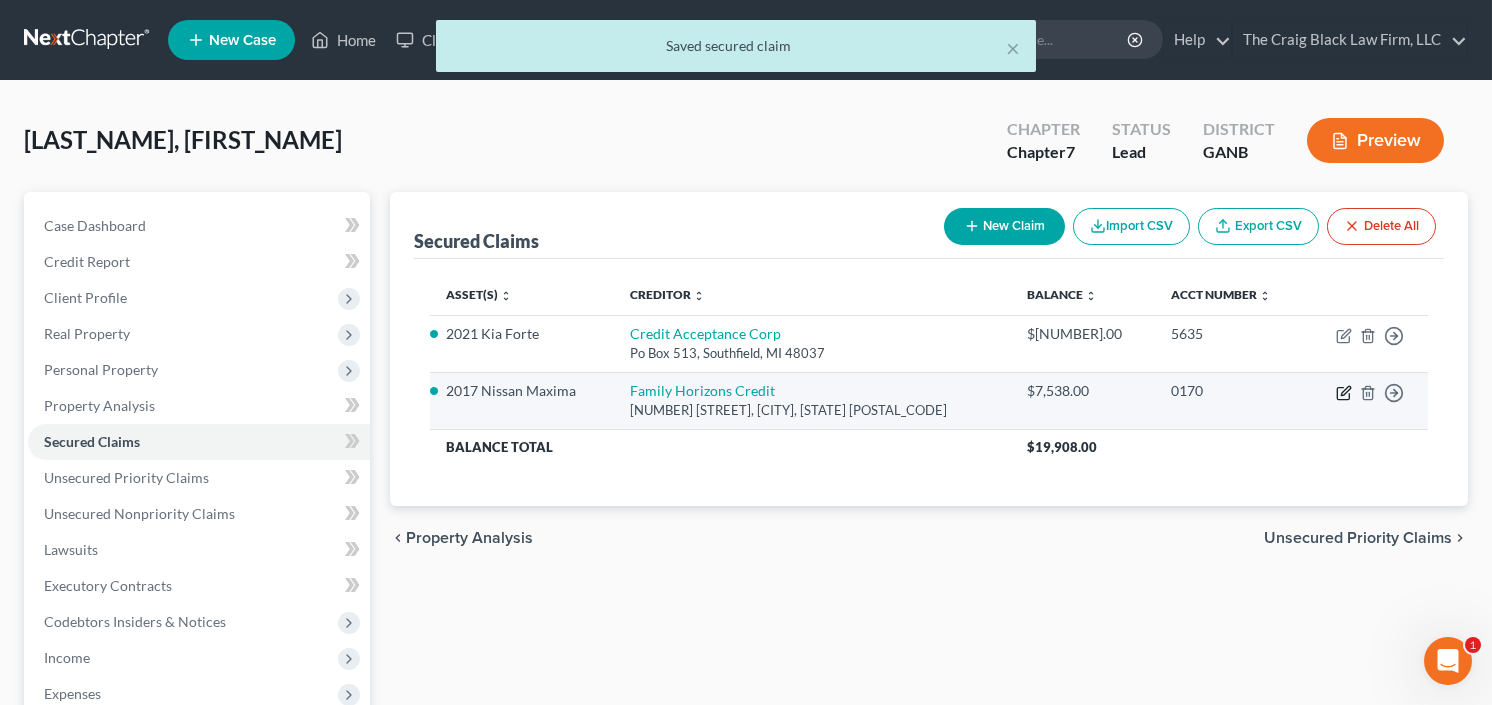 select on "15" 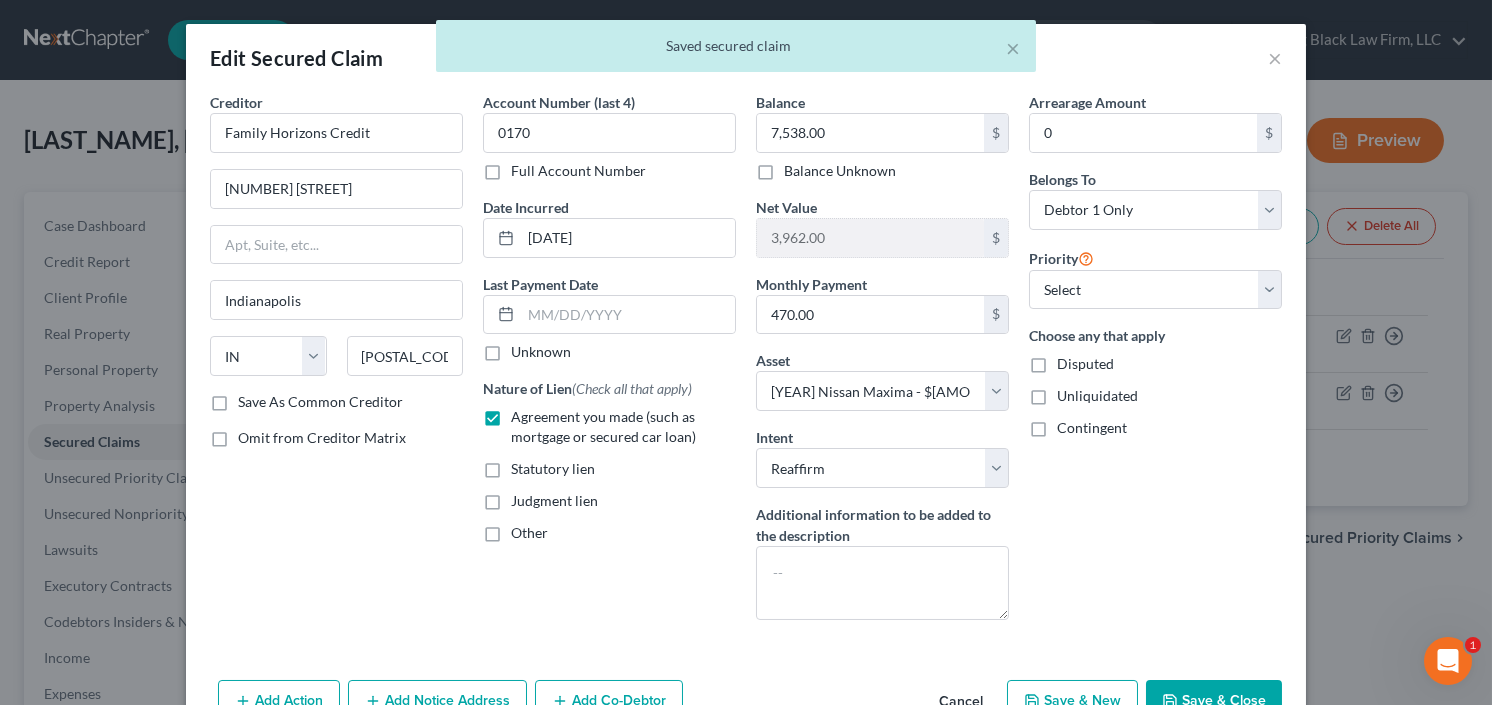 click on "Save & Close" at bounding box center (1214, 701) 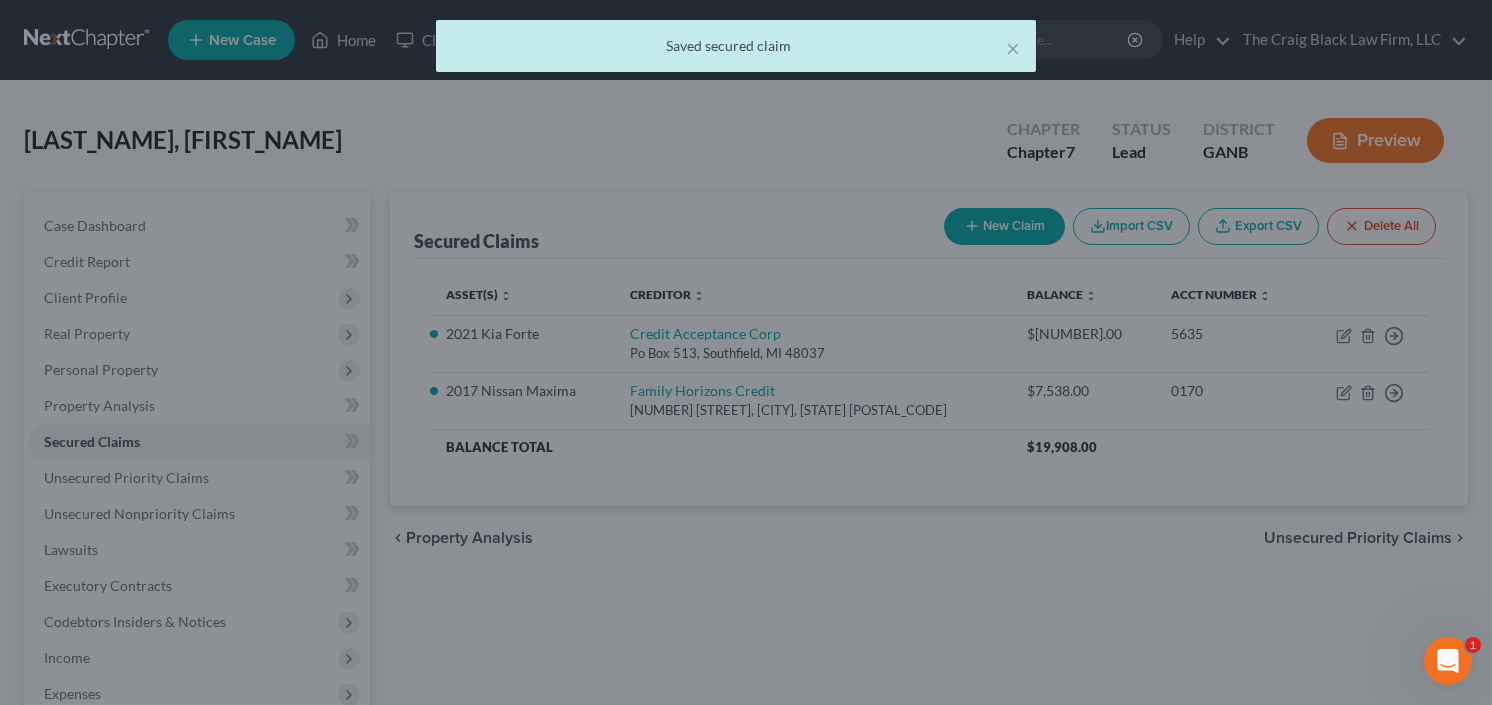 select on "2" 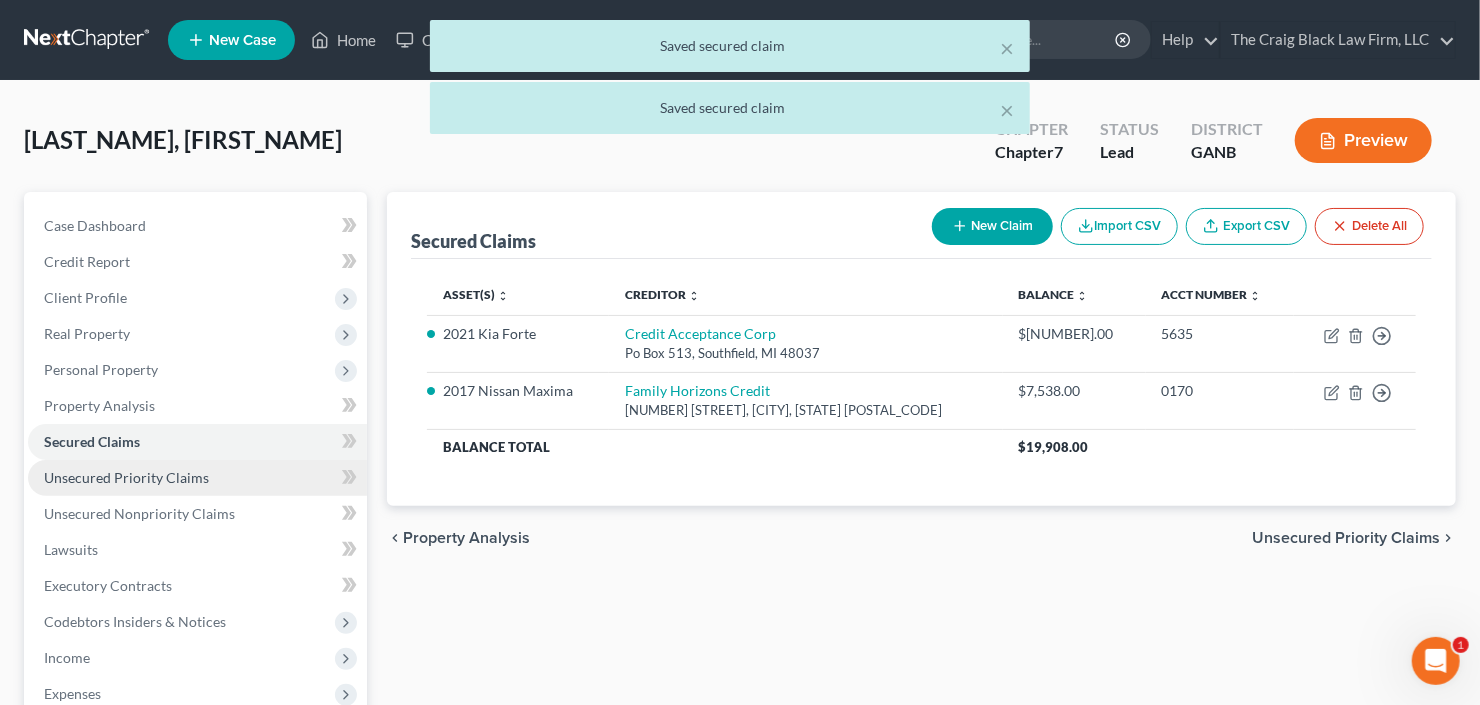 click on "Unsecured Priority Claims" at bounding box center (197, 478) 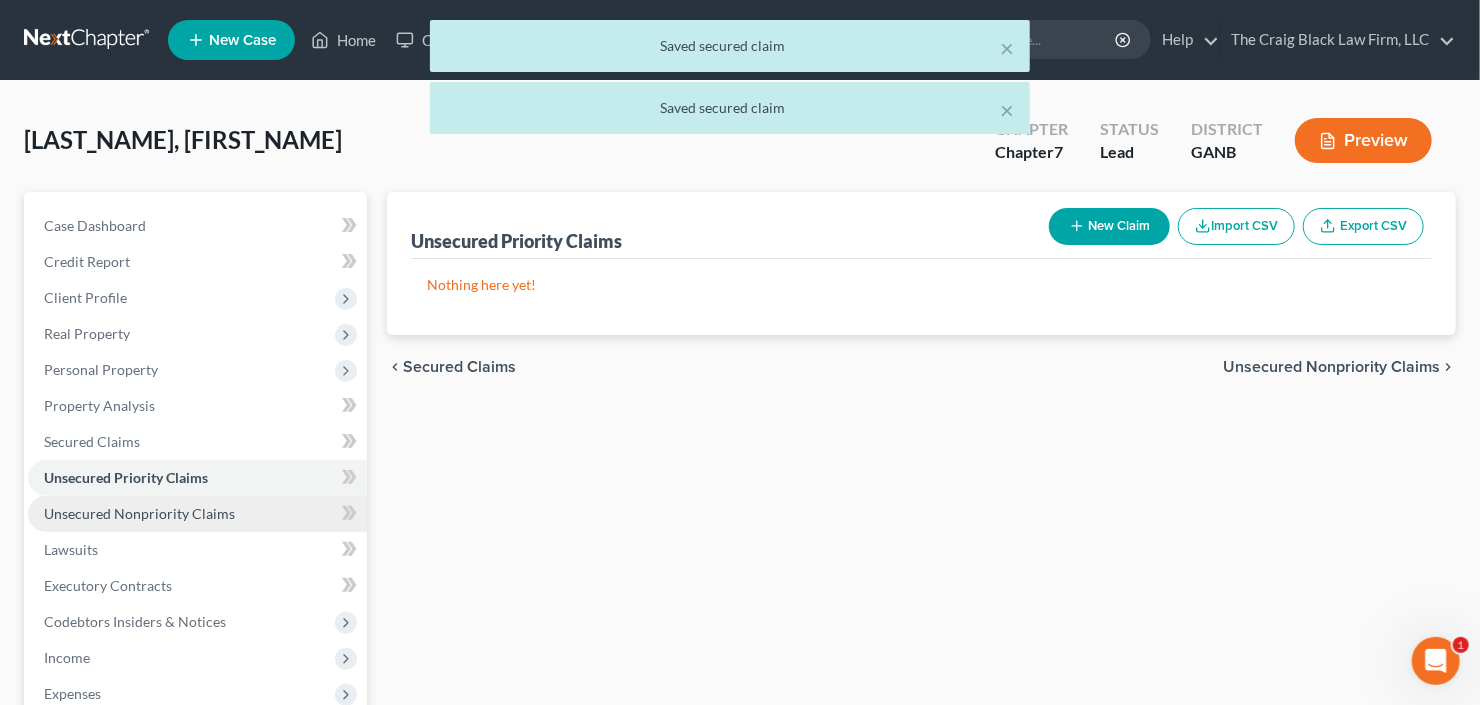 click on "Unsecured Nonpriority Claims" at bounding box center (197, 514) 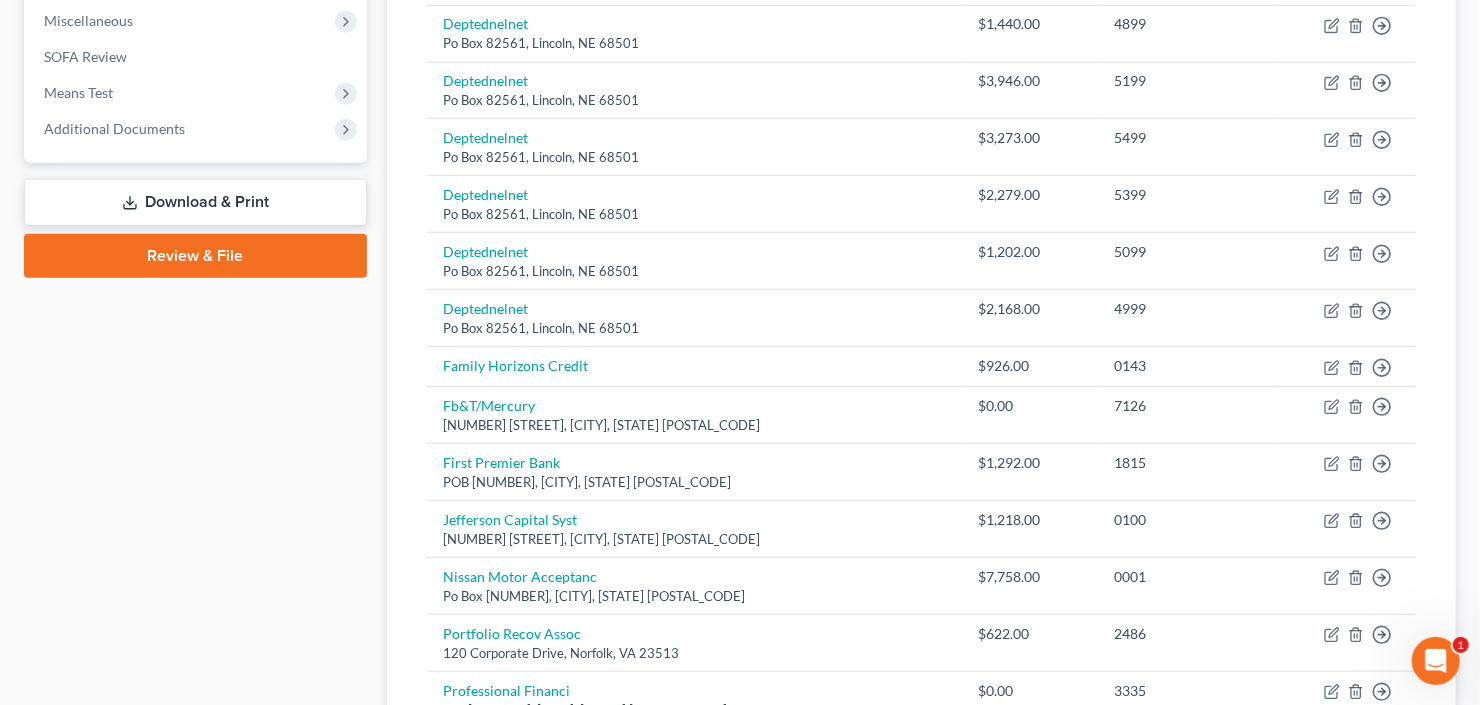 scroll, scrollTop: 800, scrollLeft: 0, axis: vertical 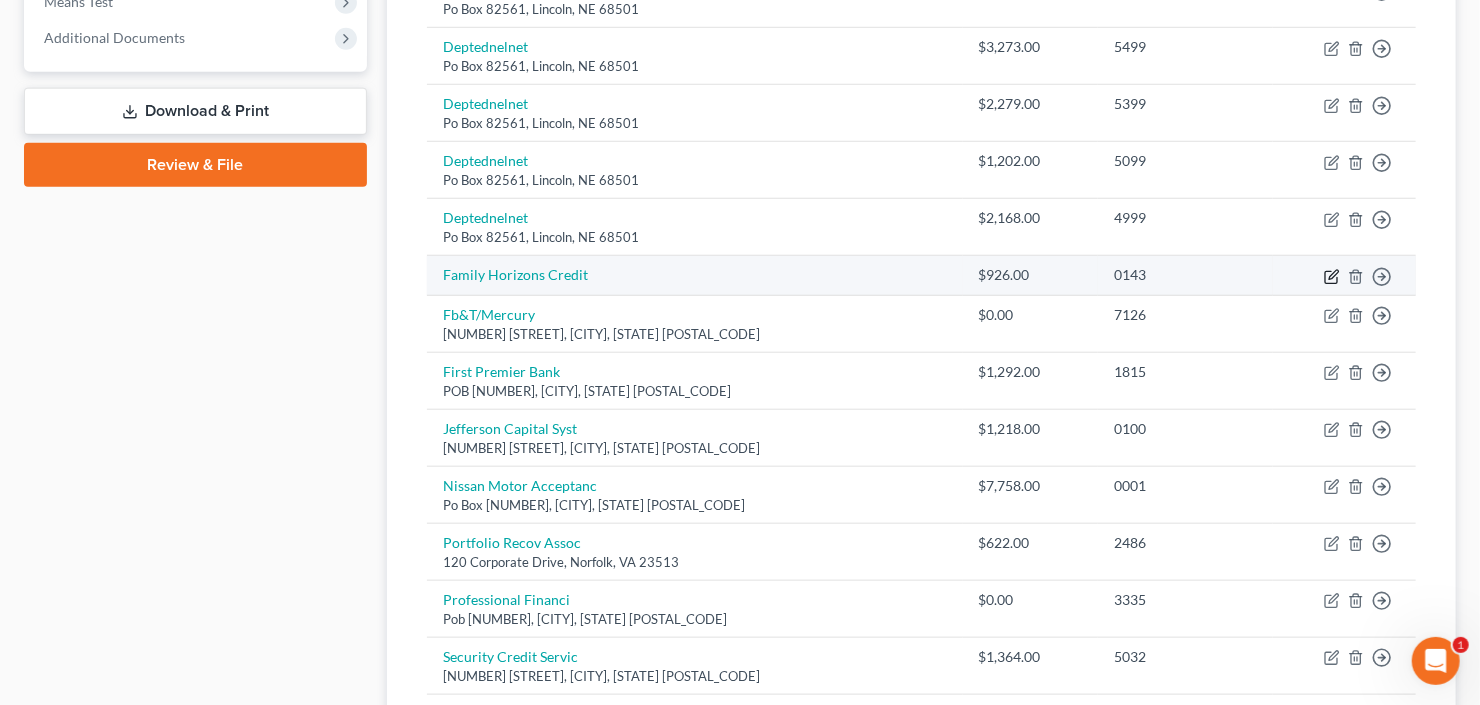 click 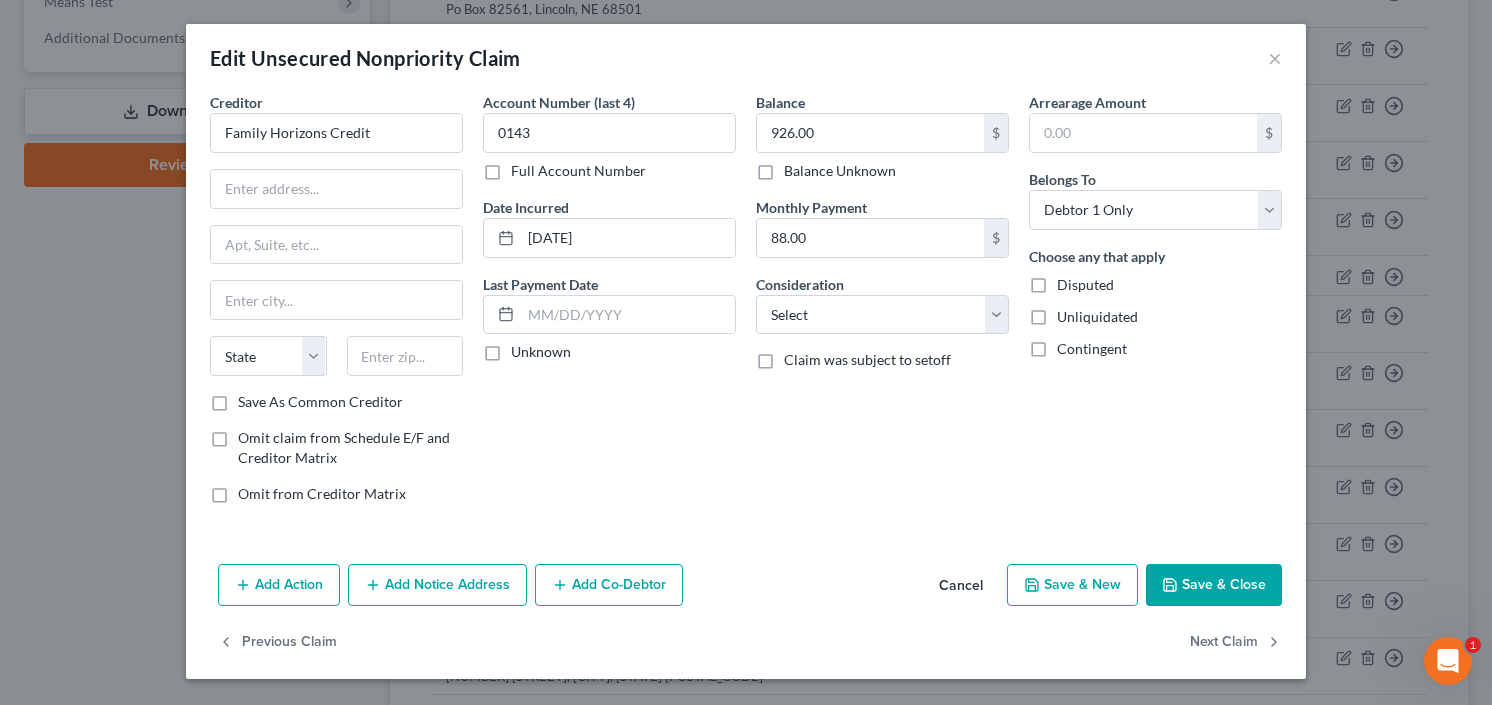 click on "Creditor *    Family Horizons Credit                      State AL AK AR AZ CA CO CT DE DC FL GA GU HI ID IL IN IA KS KY LA ME MD MA MI MN MS MO MT NC ND NE NV NH NJ NM NY OH OK OR PA PR RI SC SD TN TX UT VI VA VT WA WV WI WY" at bounding box center (336, 242) 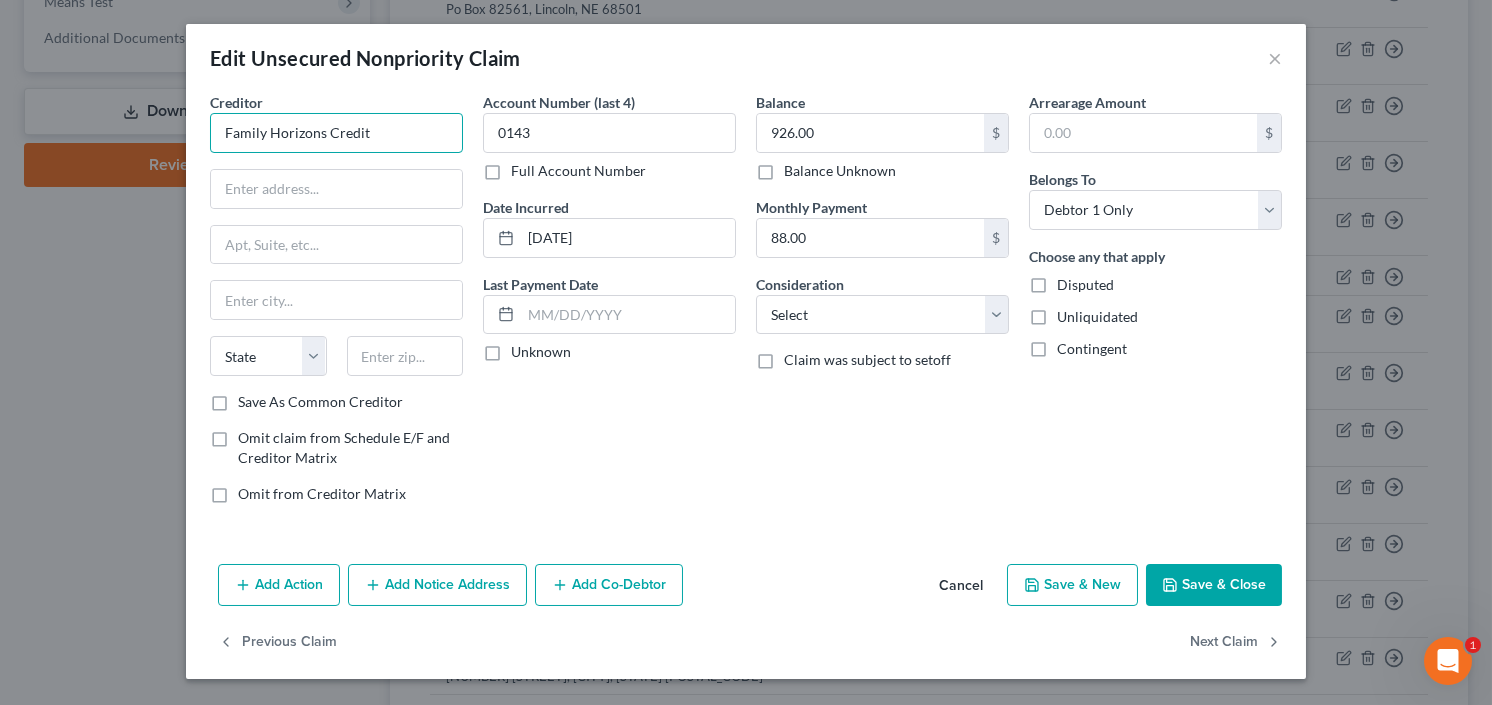 click on "Family Horizons Credit" at bounding box center (336, 133) 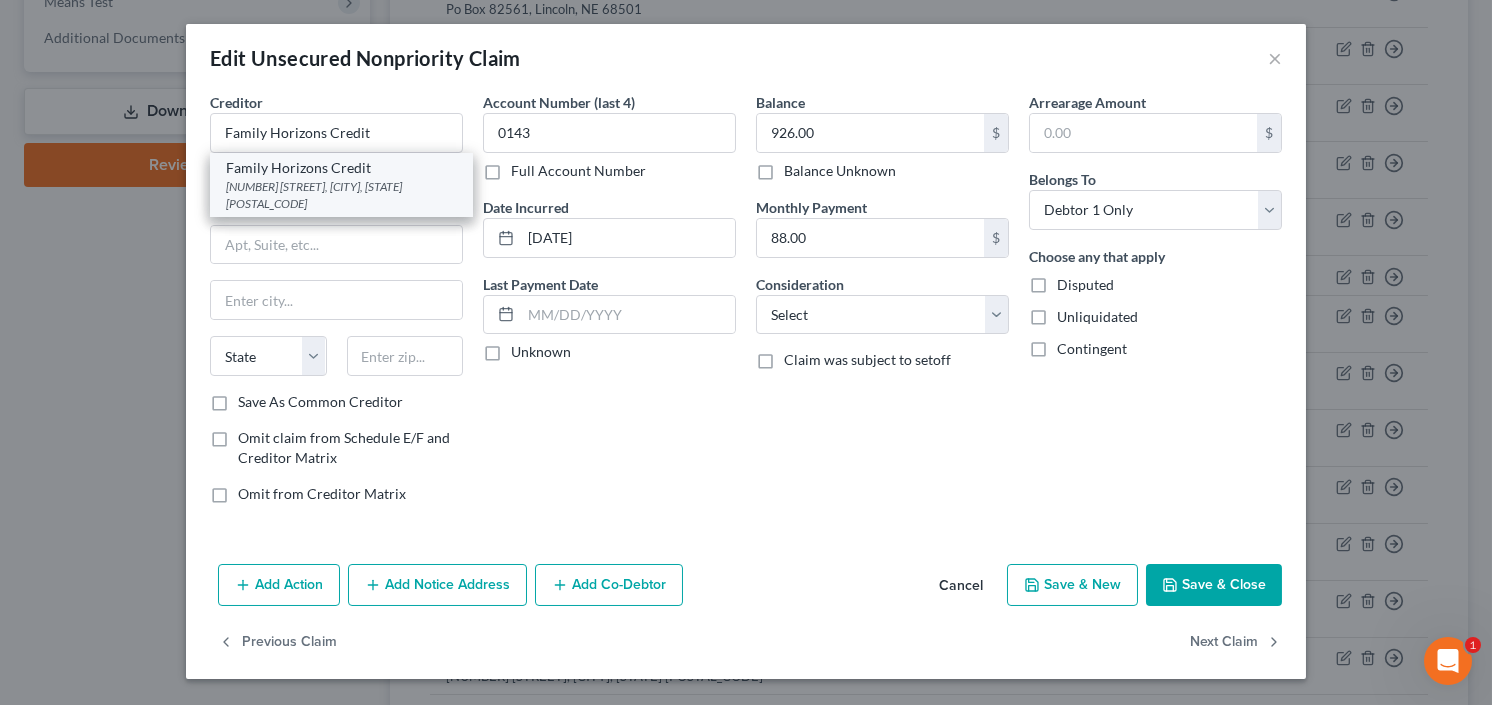 click on "[NUMBER] [STREET], [CITY], [STATE] [POSTAL_CODE]" at bounding box center (341, 195) 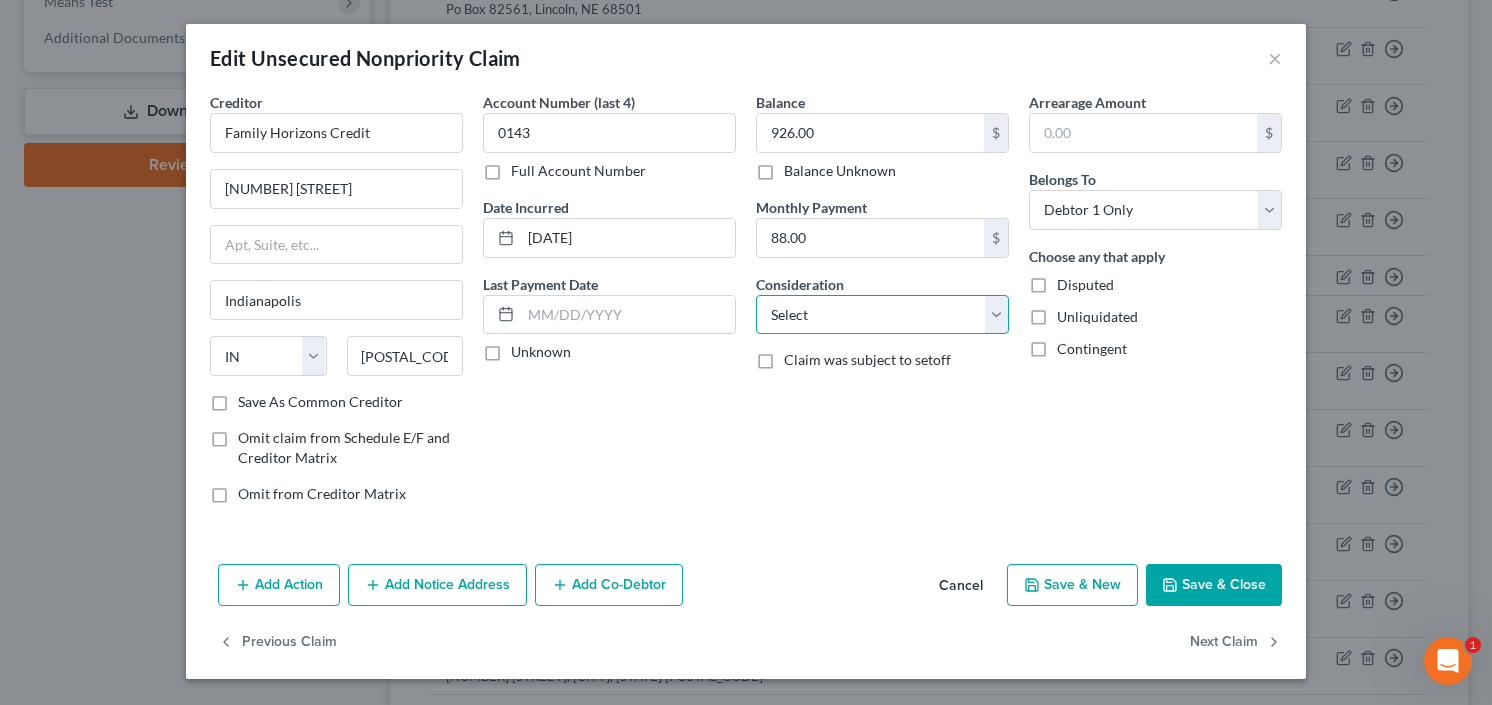 click on "Select Cable / Satellite Services Collection Agency Credit Card Debt Debt Counseling / Attorneys Deficiency Balance Domestic Support Obligations Home / Car Repairs Income Taxes Judgment Liens Medical Services Monies Loaned / Advanced Mortgage Obligation From Divorce Or Separation Obligation To Pensions Other Overdrawn Bank Account Promised To Help Pay Creditors Student Loans Suppliers And Vendors Telephone / Internet Services Utility Services" at bounding box center [882, 315] 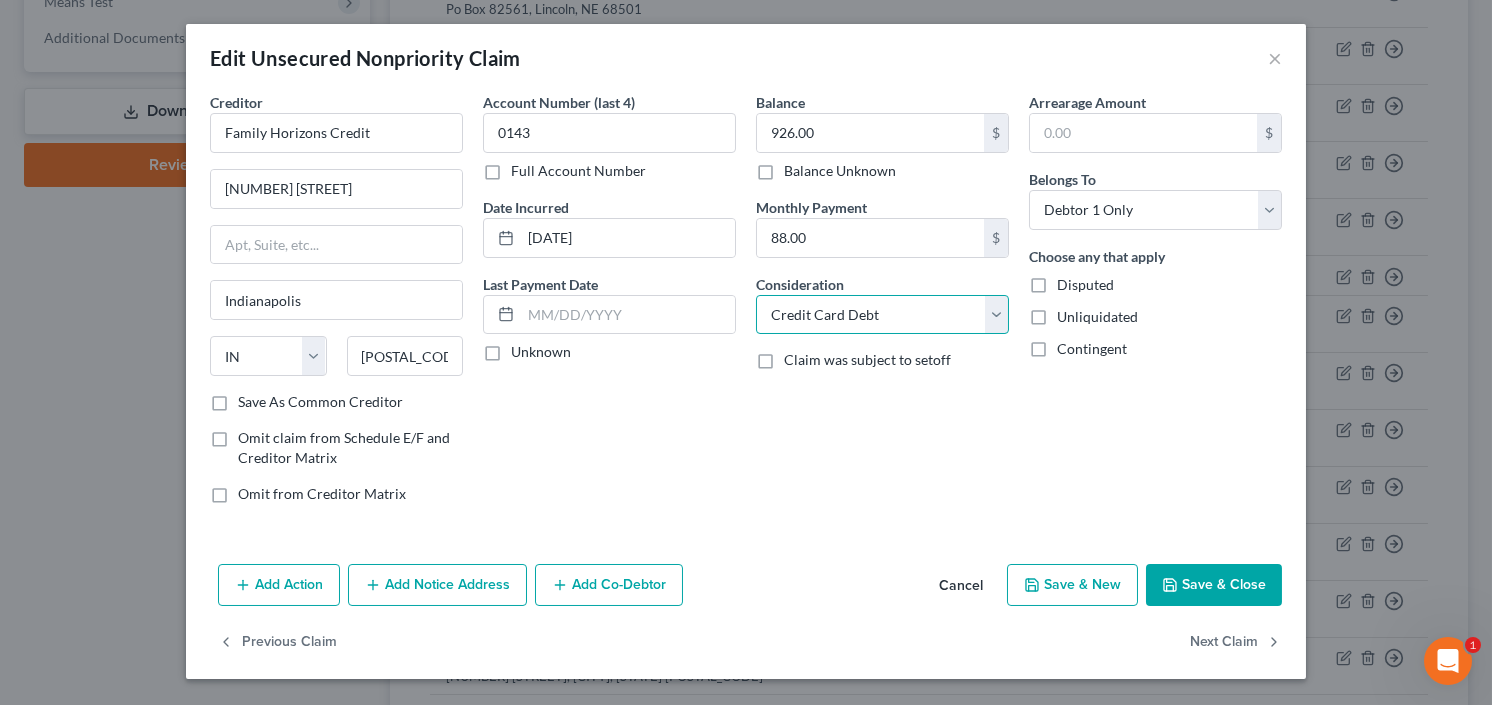 click on "Select Cable / Satellite Services Collection Agency Credit Card Debt Debt Counseling / Attorneys Deficiency Balance Domestic Support Obligations Home / Car Repairs Income Taxes Judgment Liens Medical Services Monies Loaned / Advanced Mortgage Obligation From Divorce Or Separation Obligation To Pensions Other Overdrawn Bank Account Promised To Help Pay Creditors Student Loans Suppliers And Vendors Telephone / Internet Services Utility Services" at bounding box center [882, 315] 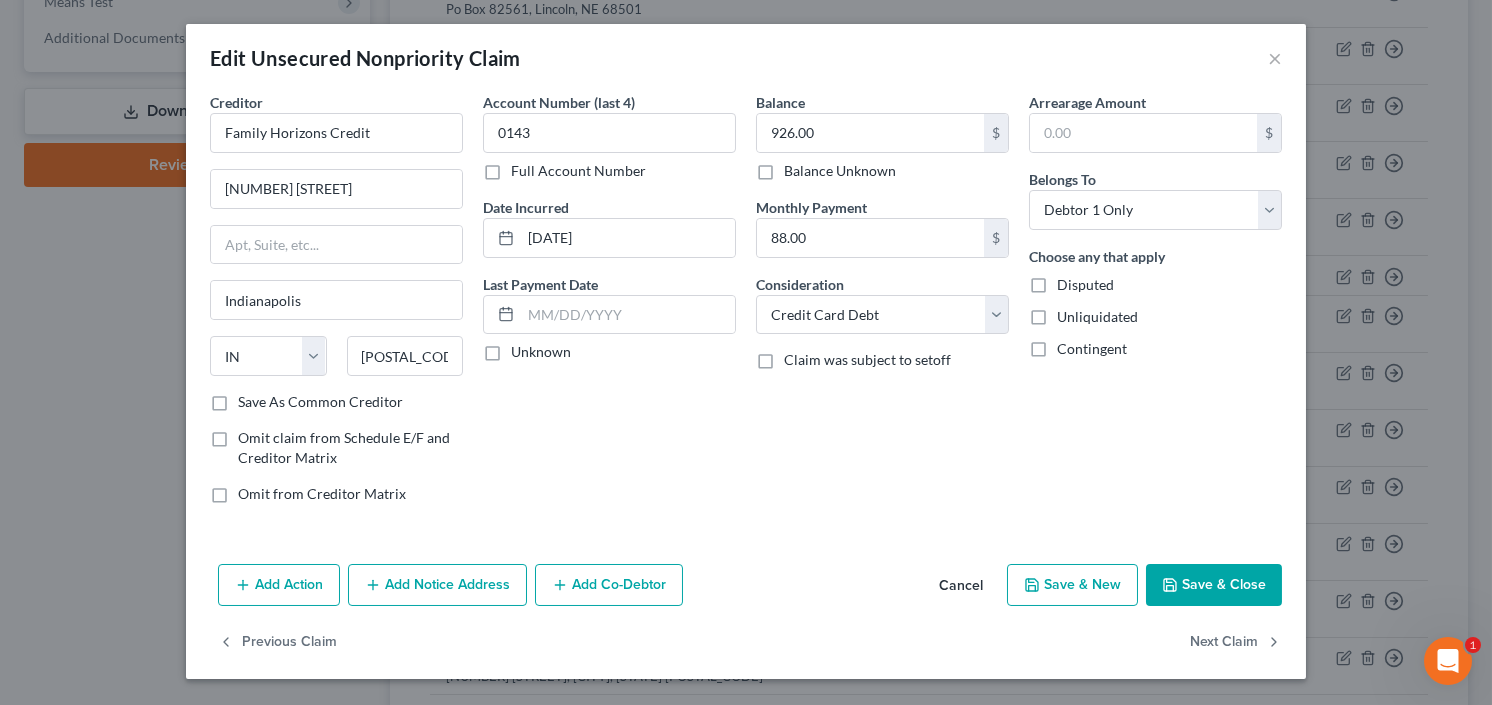 click on "Save & Close" at bounding box center [1214, 585] 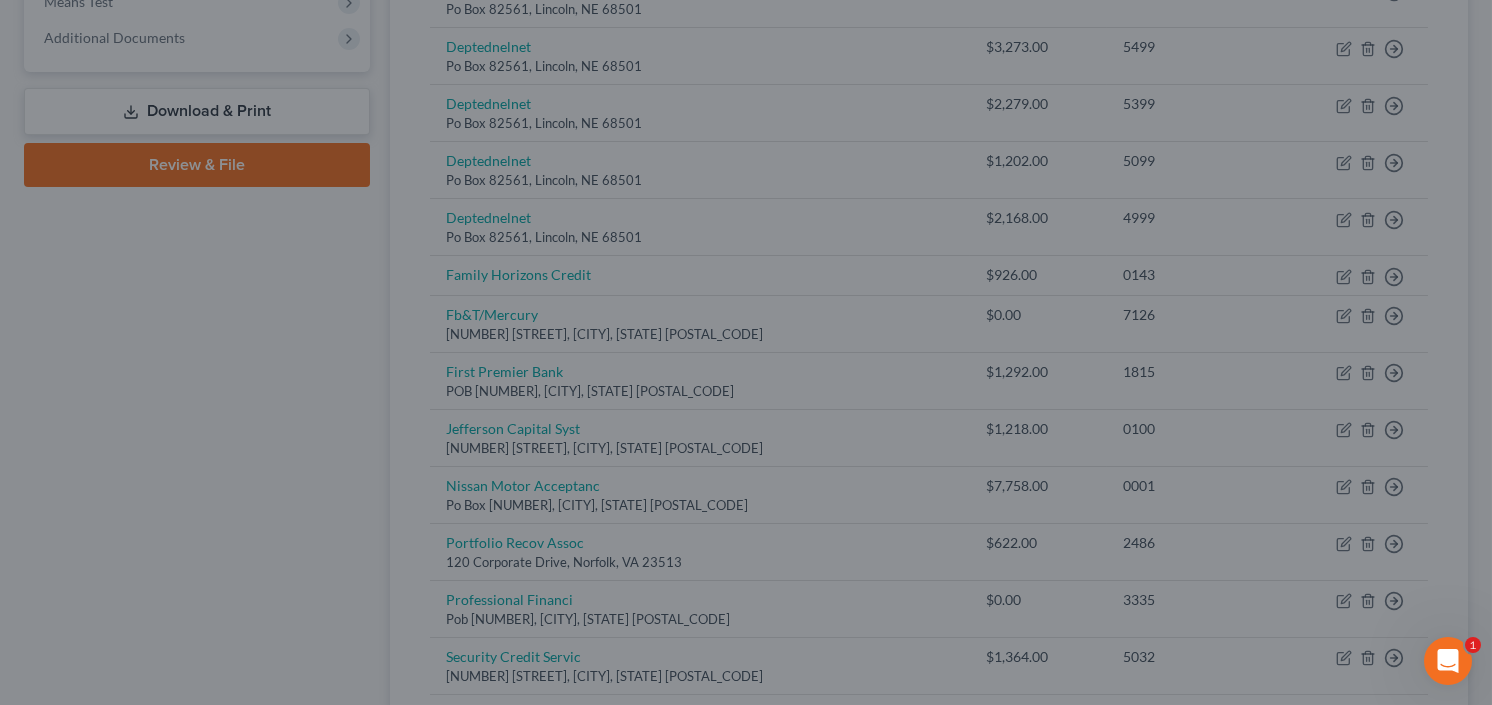 type on "0" 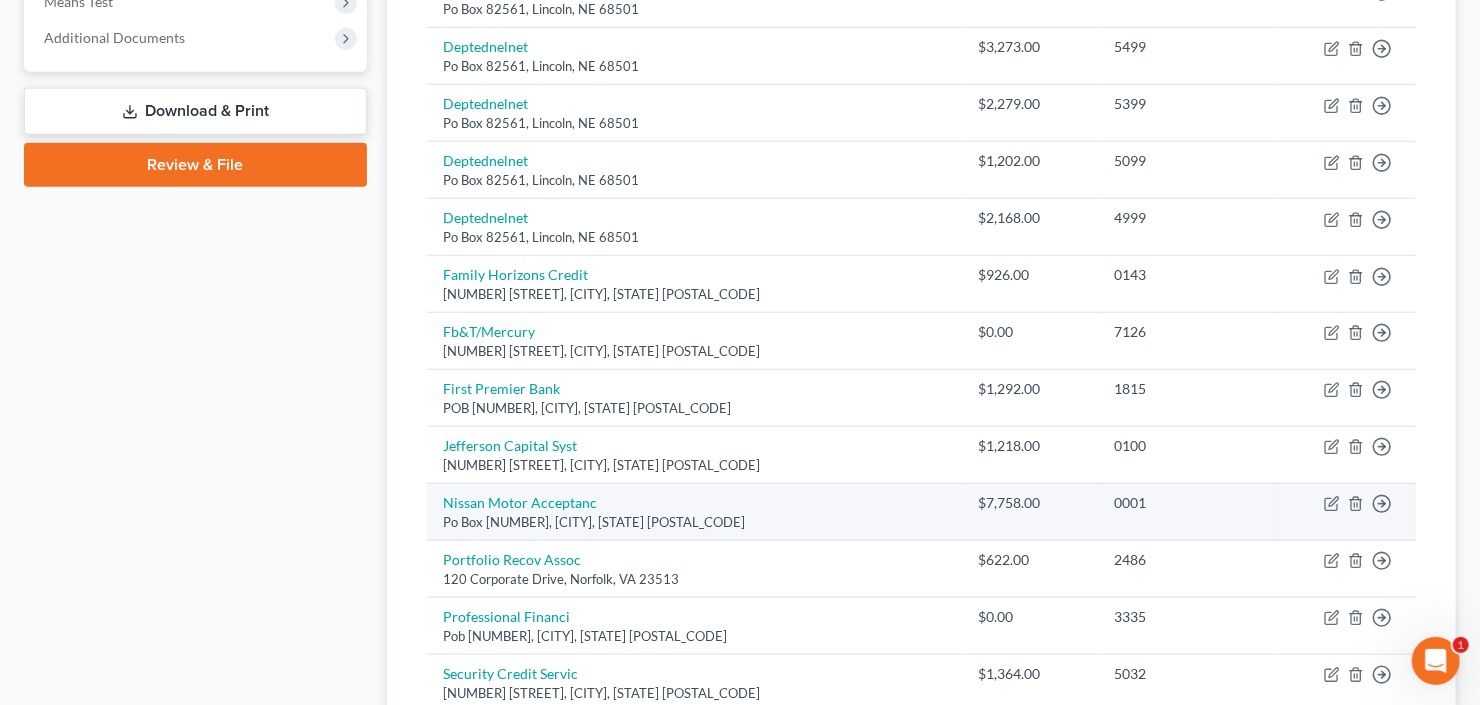 scroll, scrollTop: 400, scrollLeft: 0, axis: vertical 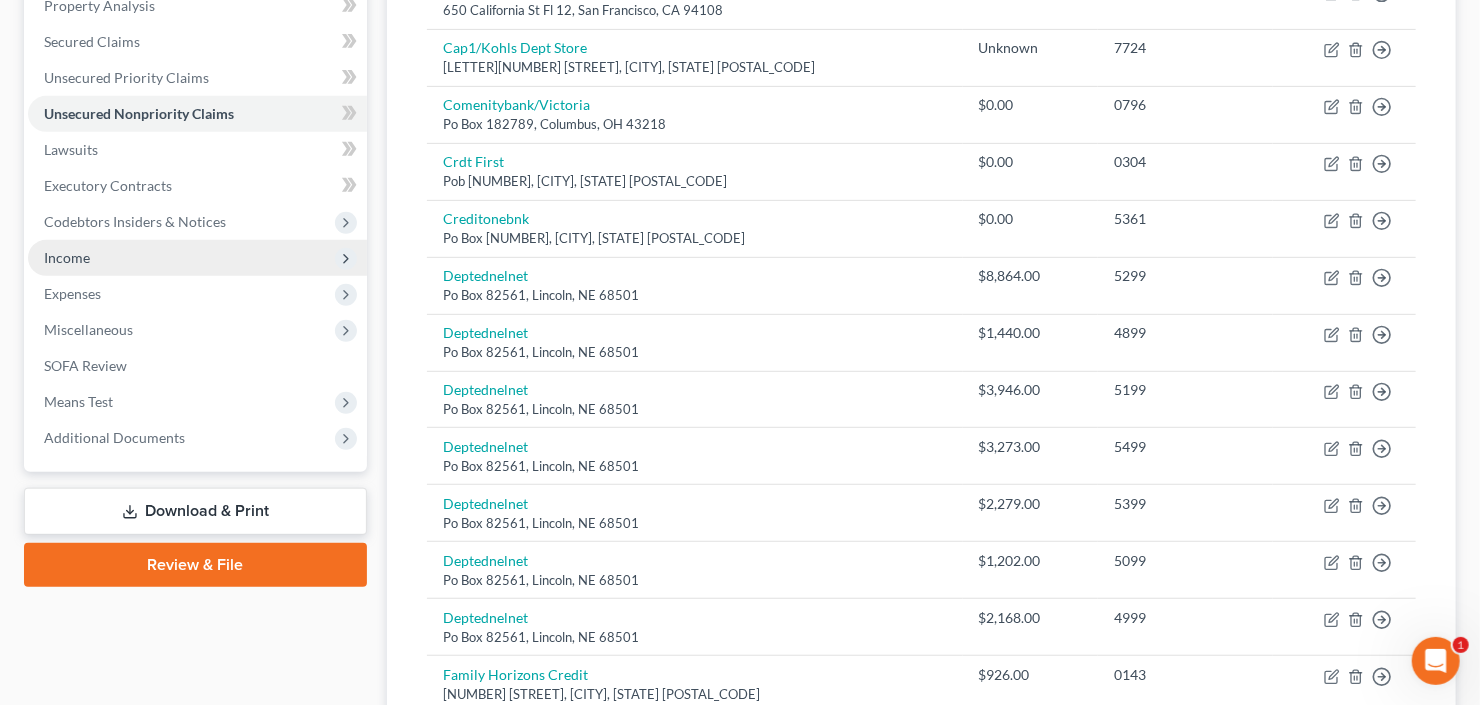 click on "Income" at bounding box center [67, 257] 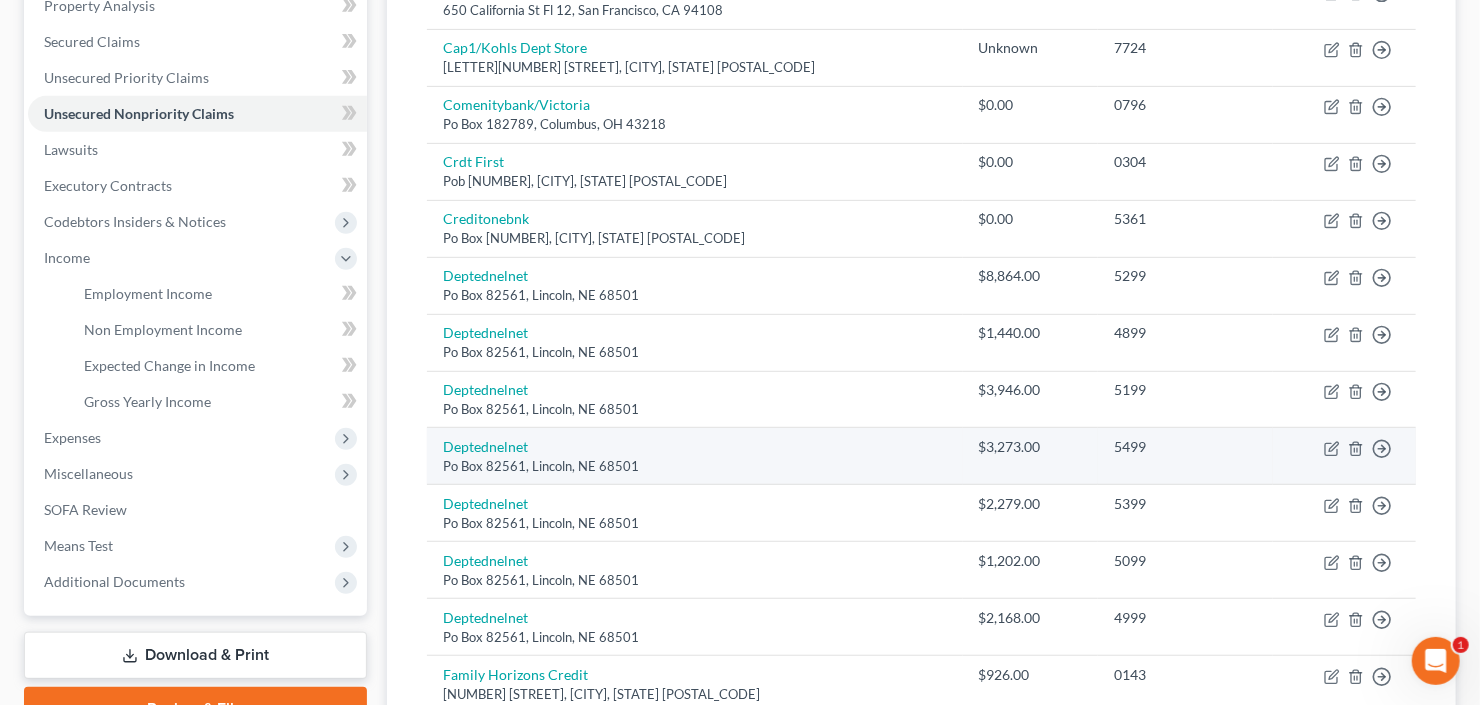 scroll, scrollTop: 0, scrollLeft: 0, axis: both 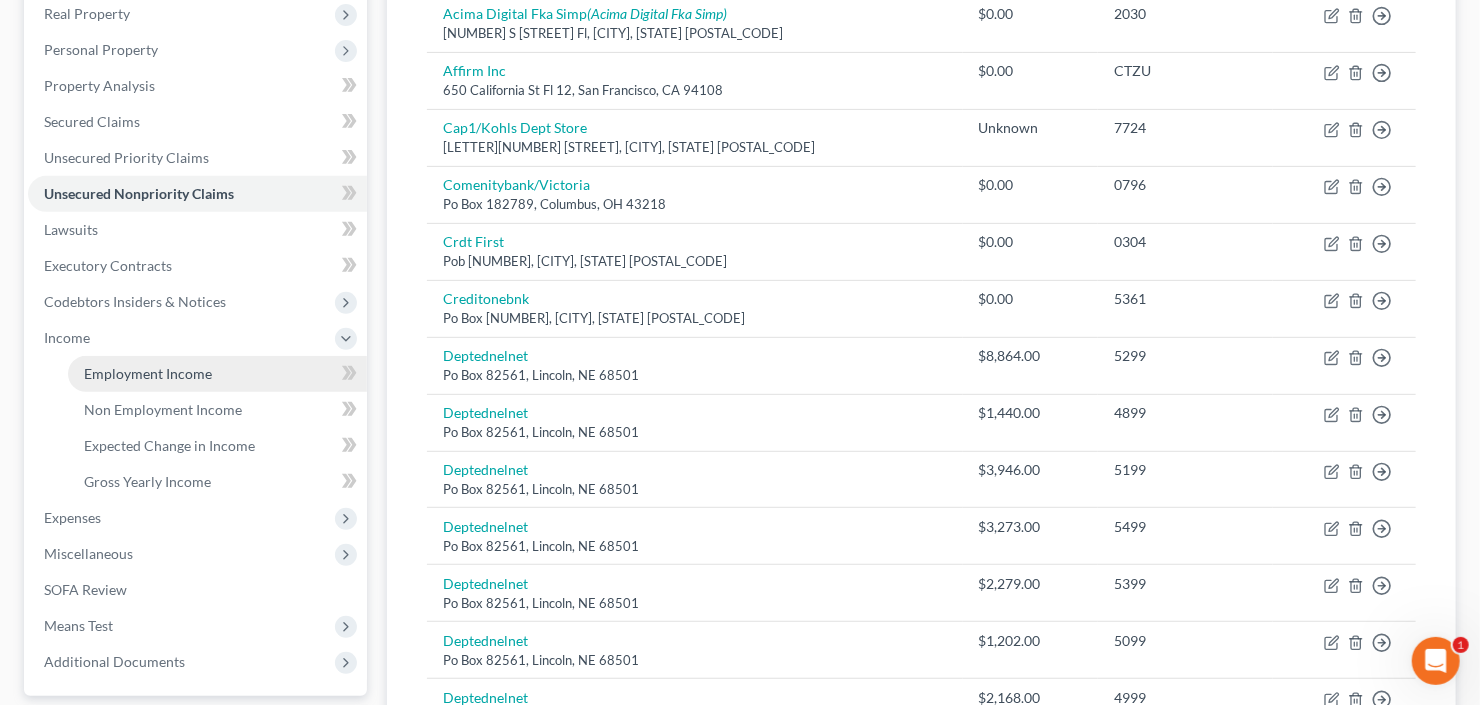 click on "Employment Income" at bounding box center [148, 373] 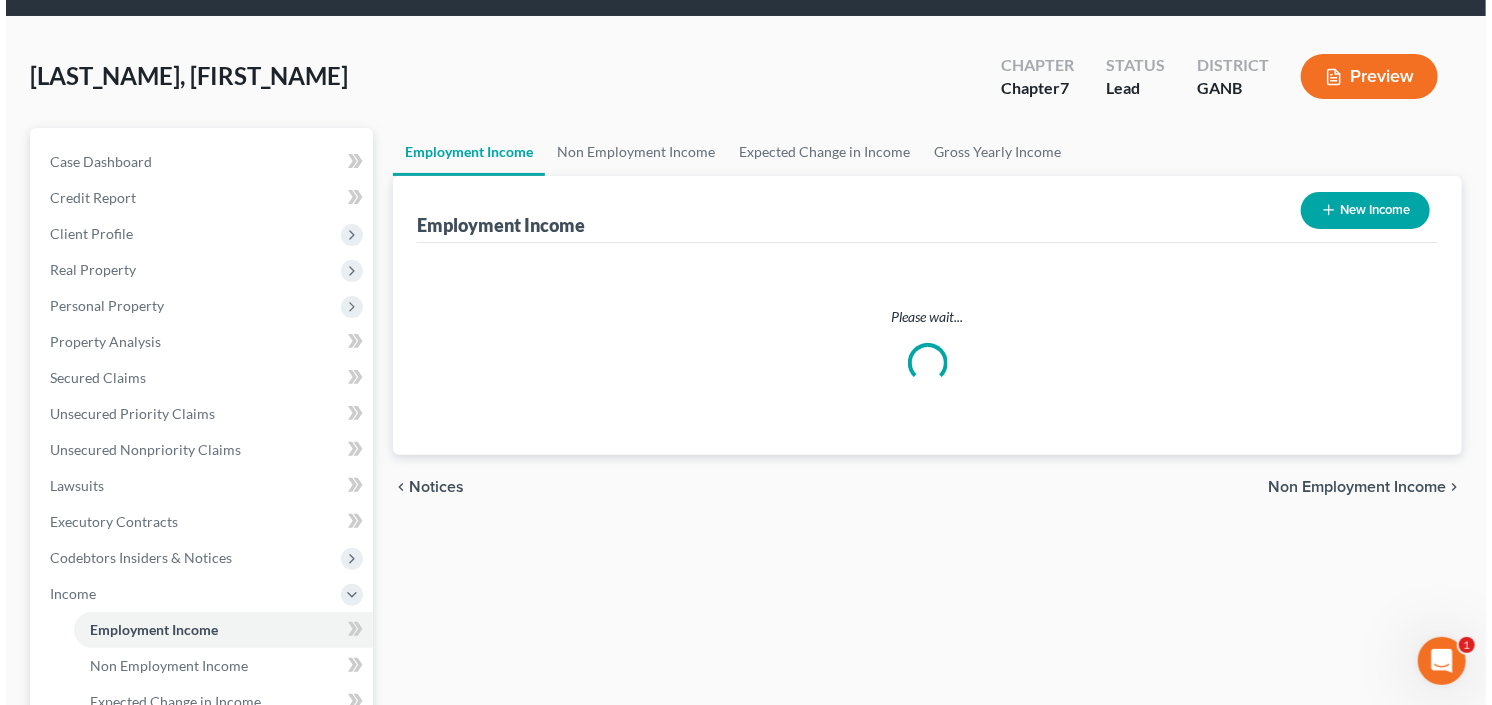 scroll, scrollTop: 0, scrollLeft: 0, axis: both 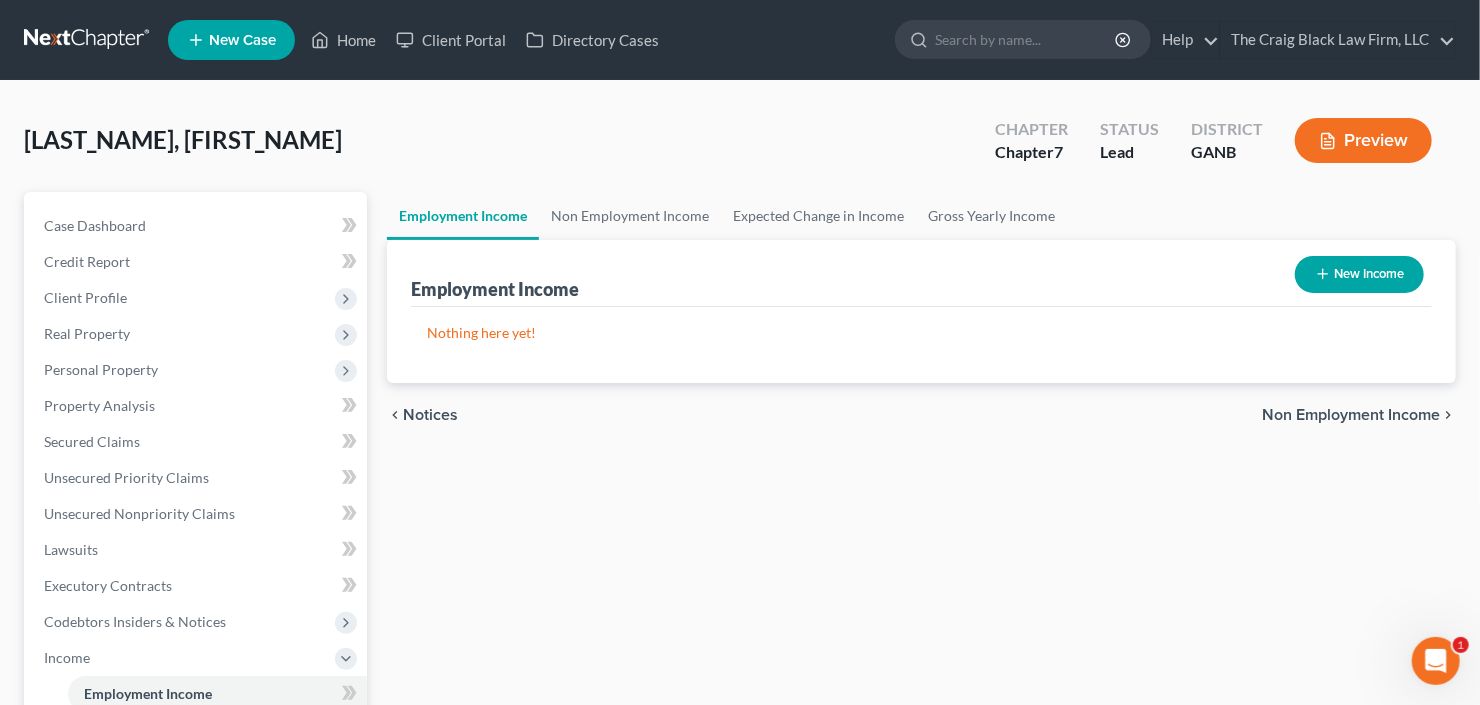 click on "New Income" at bounding box center (1359, 274) 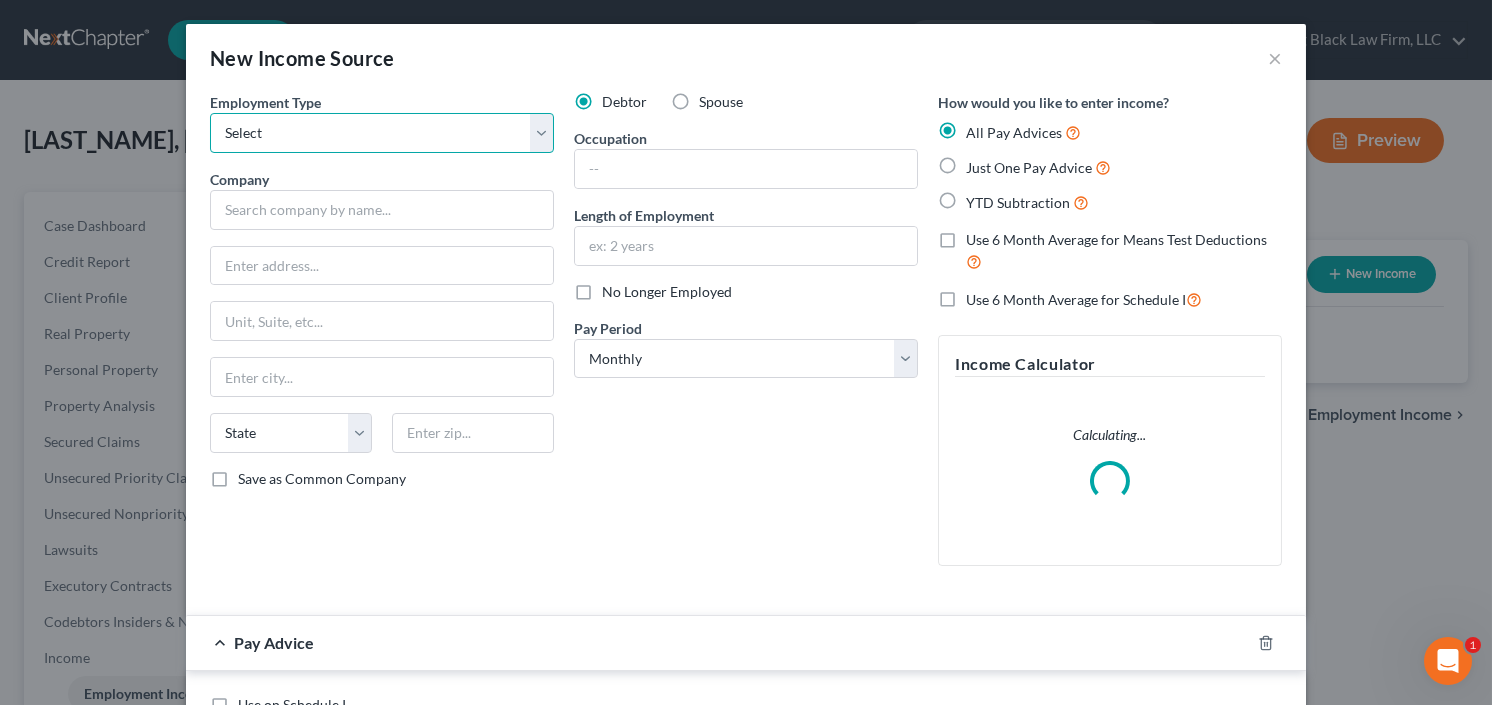 click on "Select Full or Part Time Employment Self Employment" at bounding box center (382, 133) 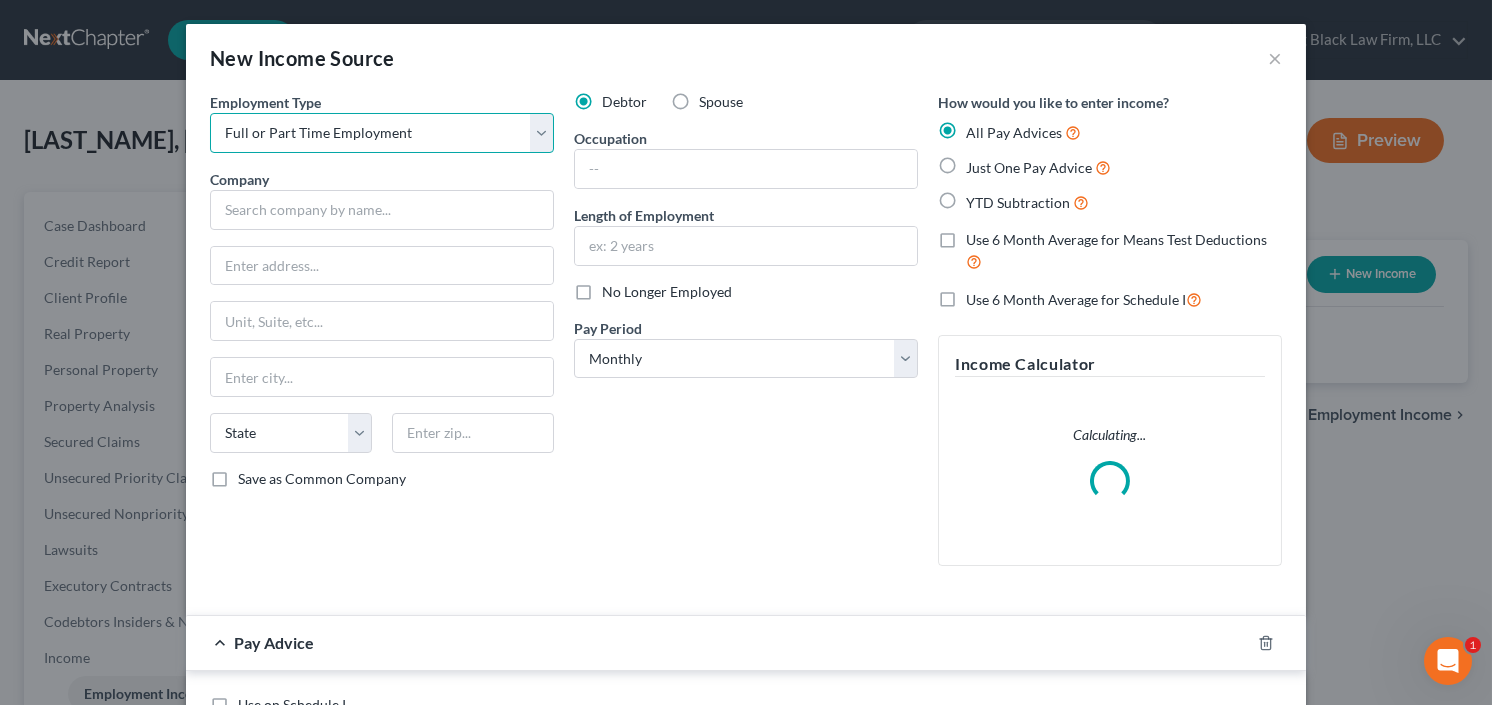 click on "Select Full or Part Time Employment Self Employment" at bounding box center (382, 133) 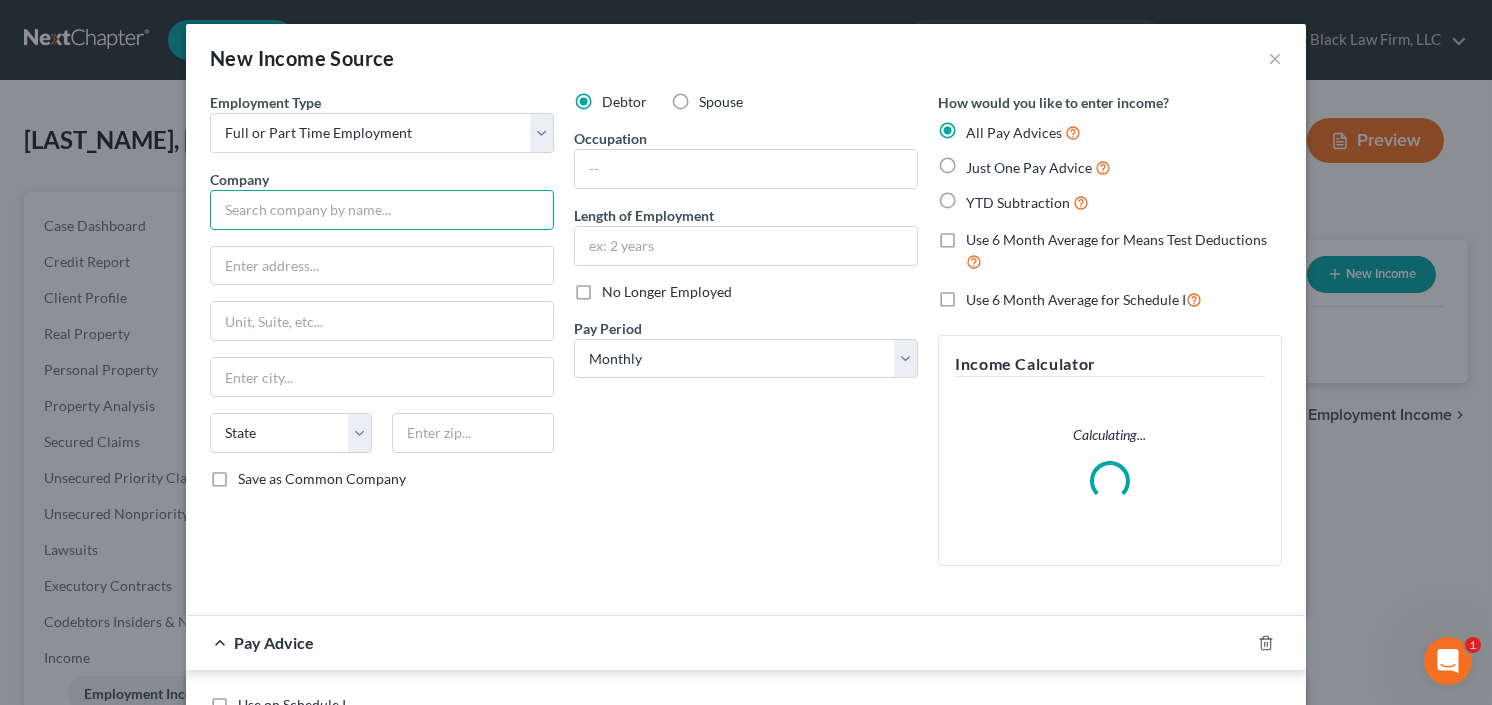 click at bounding box center (382, 210) 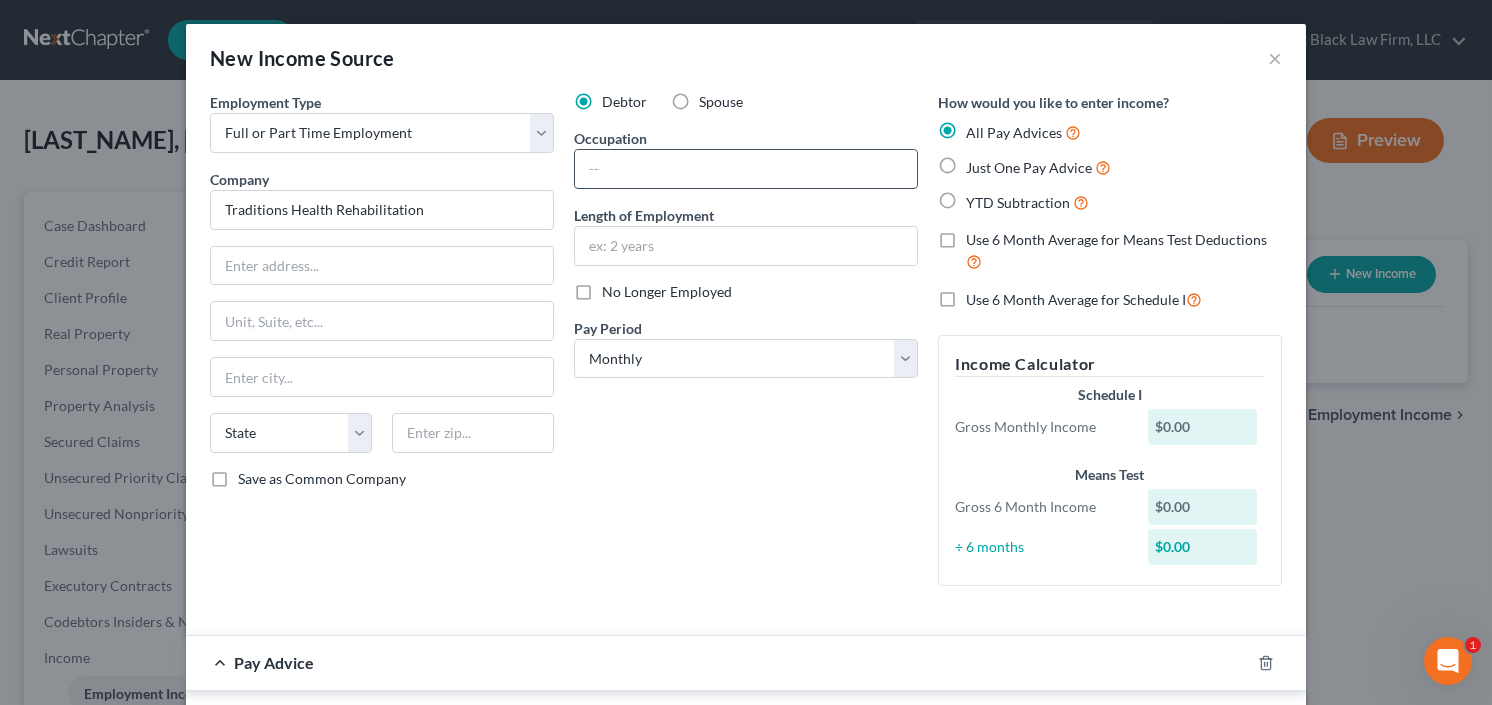 click at bounding box center [746, 169] 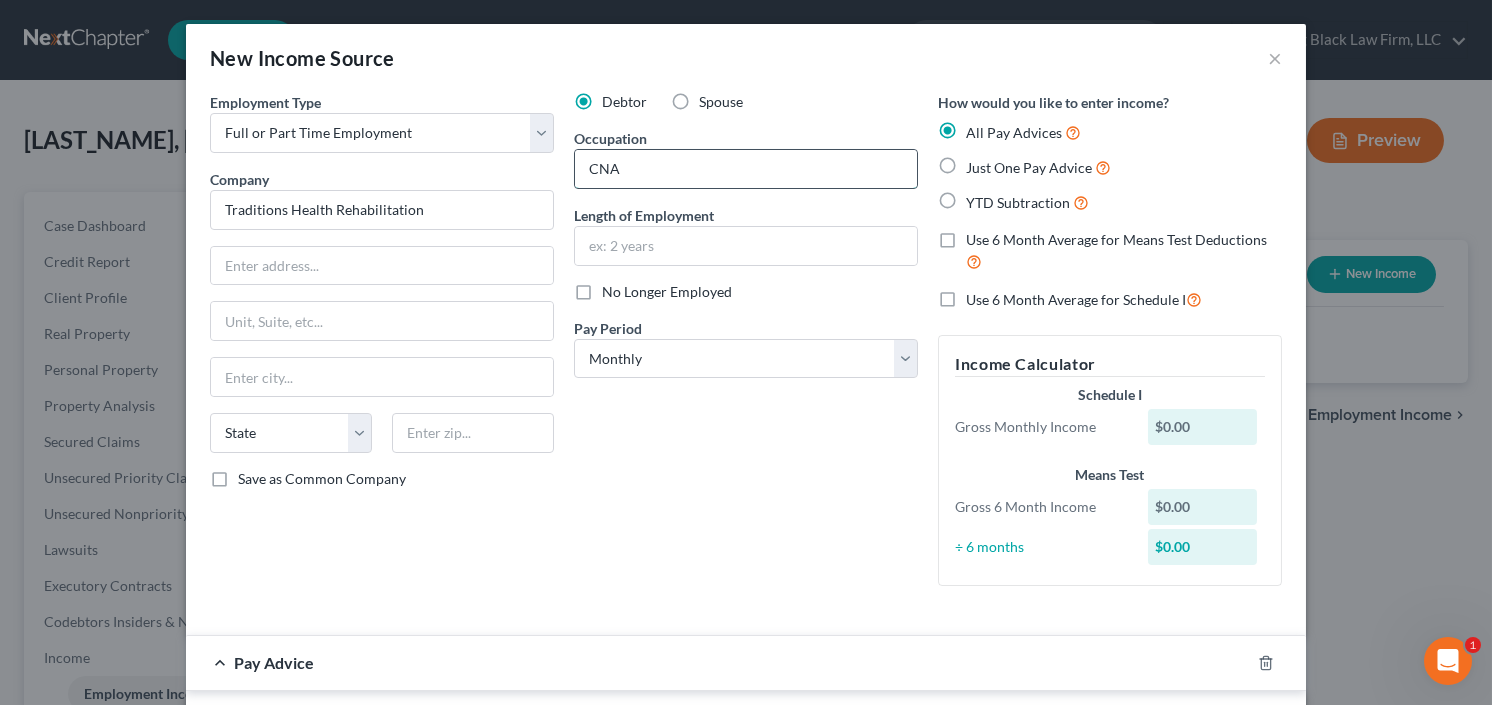 type on "CNA" 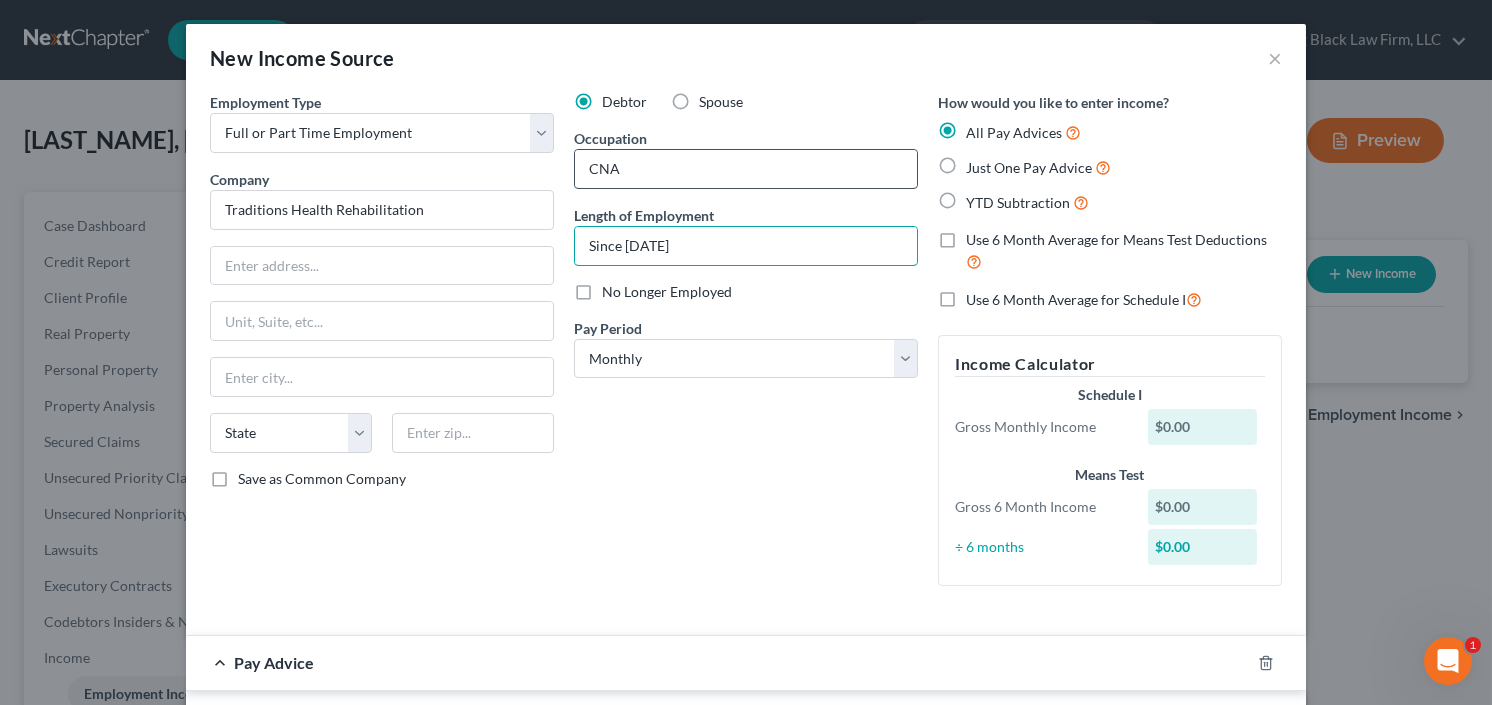 type on "Since [DATE]" 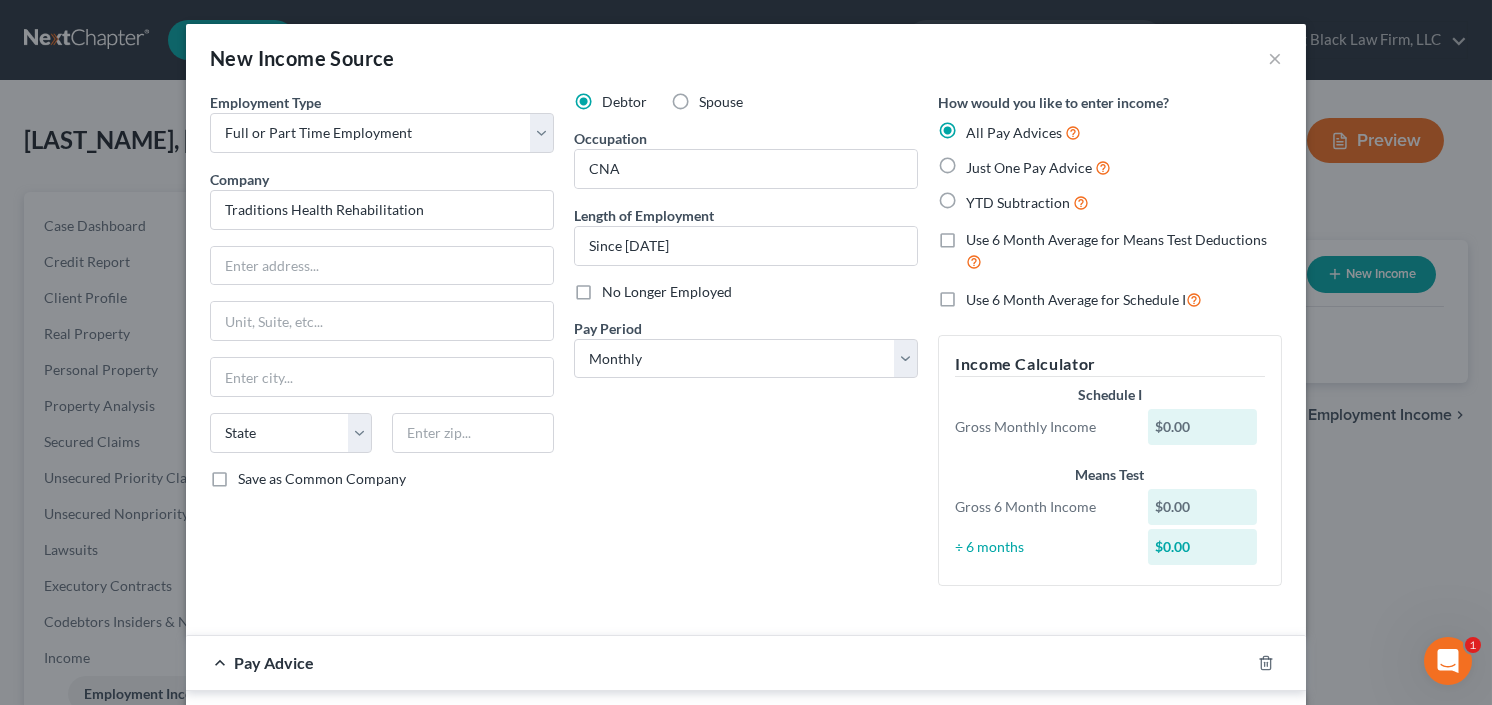 click on "YTD Subtraction" at bounding box center [1027, 202] 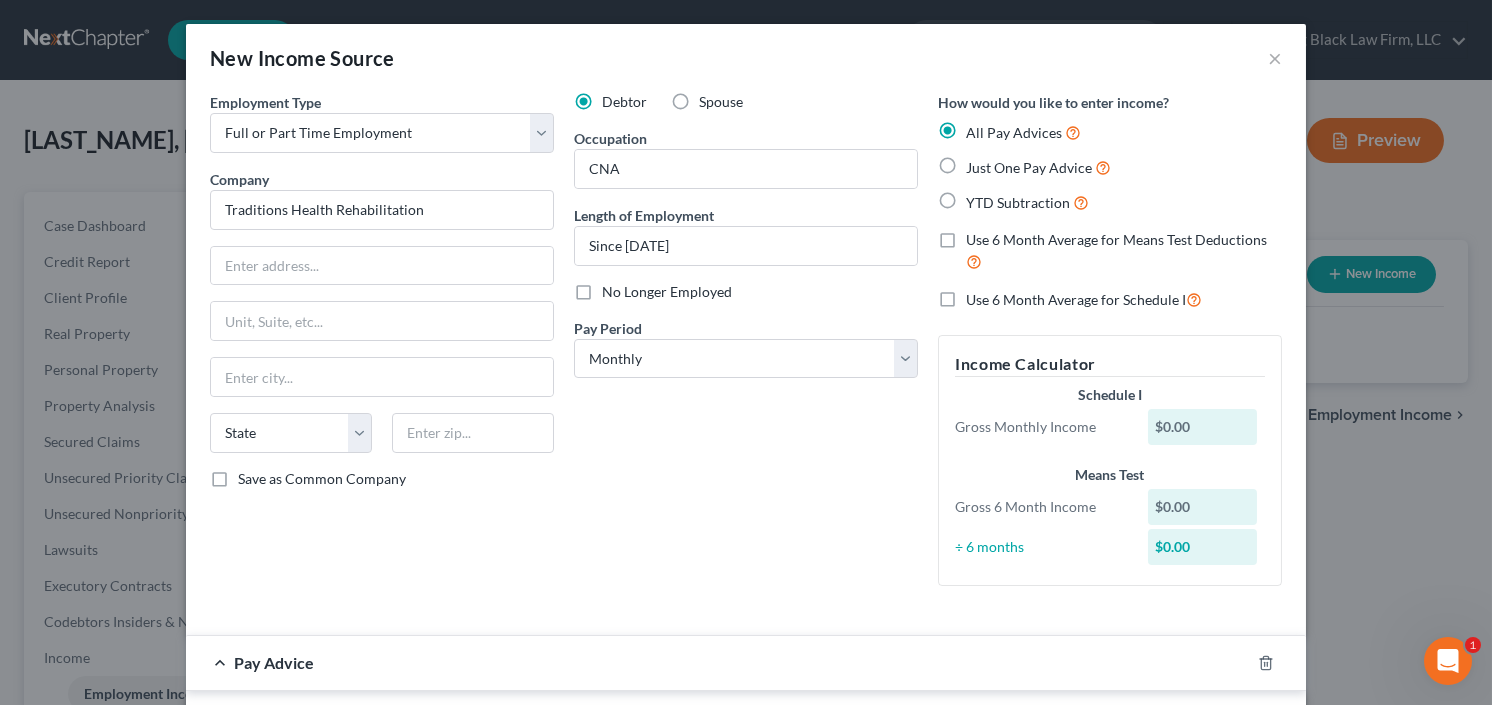radio on "true" 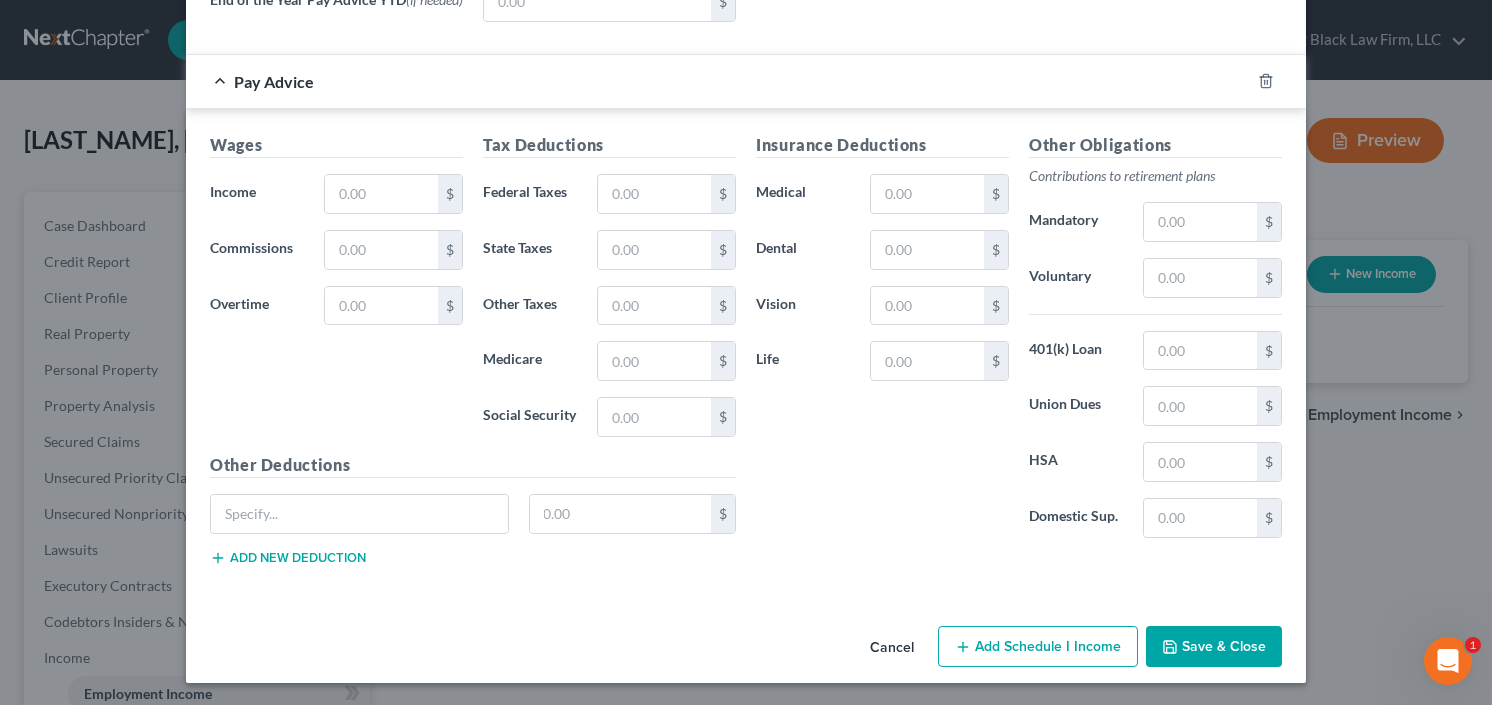 scroll, scrollTop: 306, scrollLeft: 0, axis: vertical 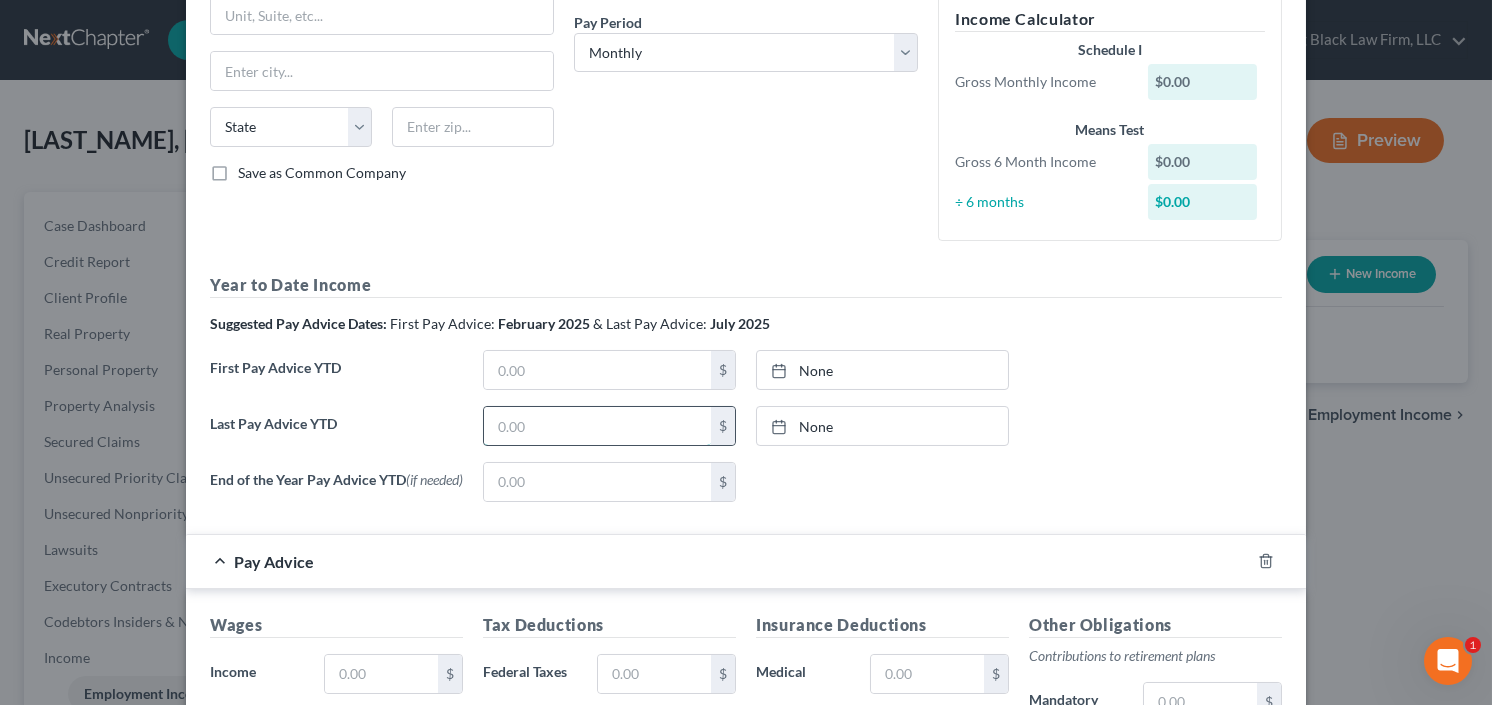 click at bounding box center (597, 426) 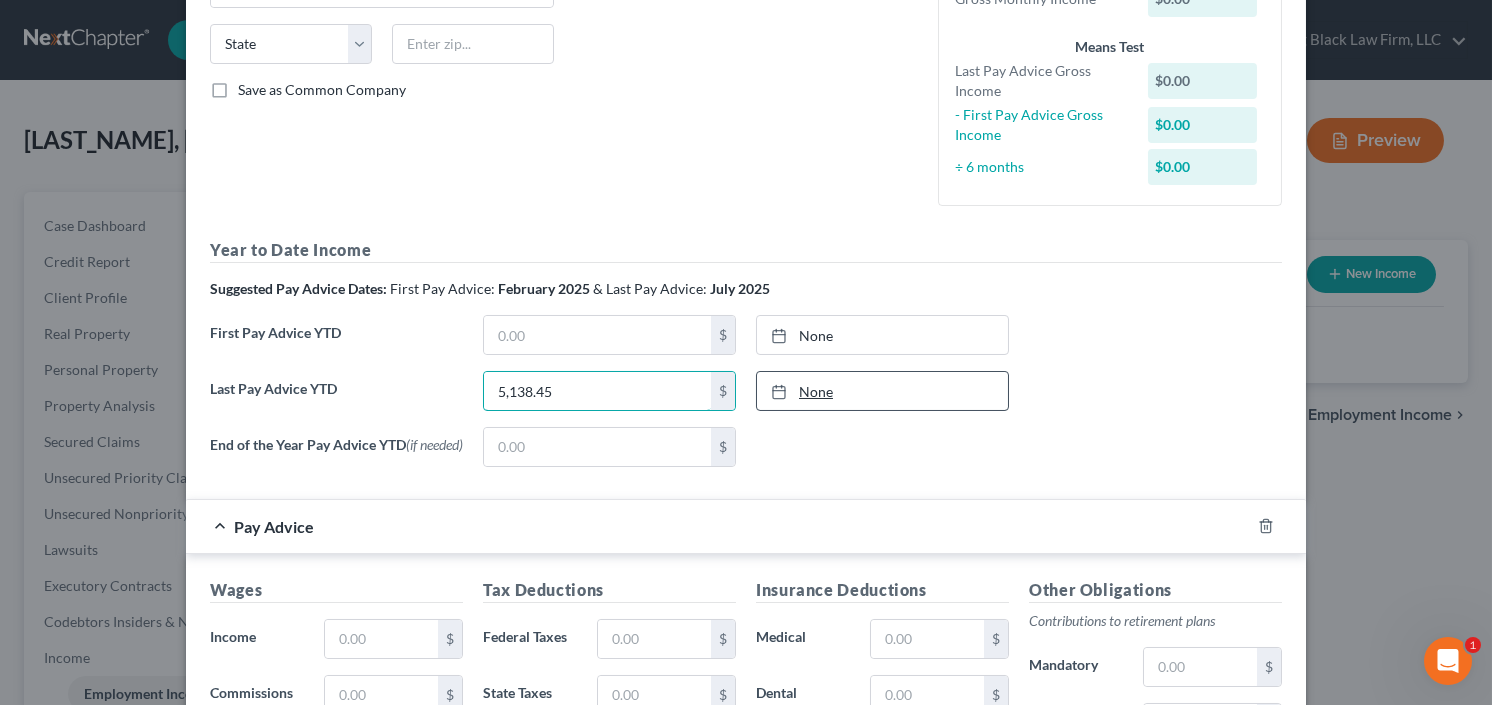 scroll, scrollTop: 466, scrollLeft: 0, axis: vertical 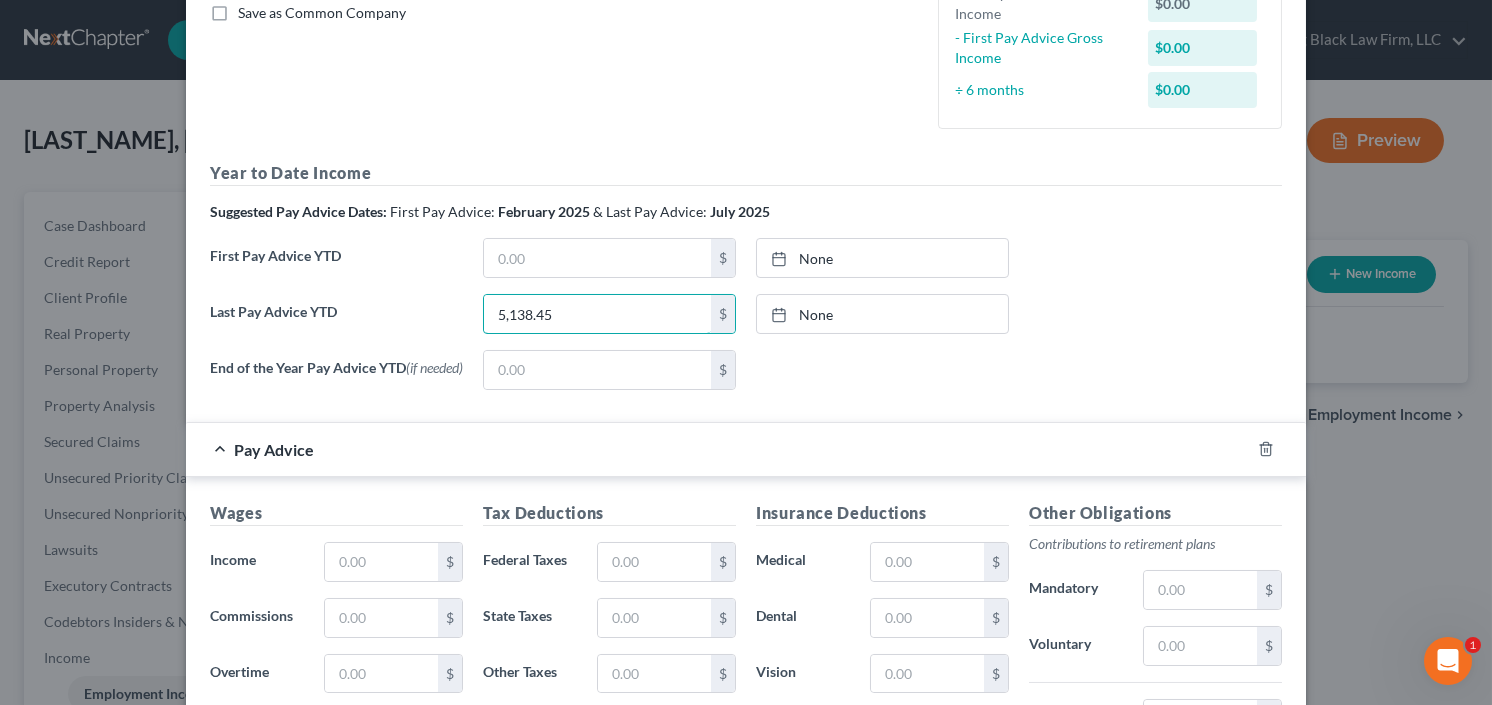 type on "5,138.45" 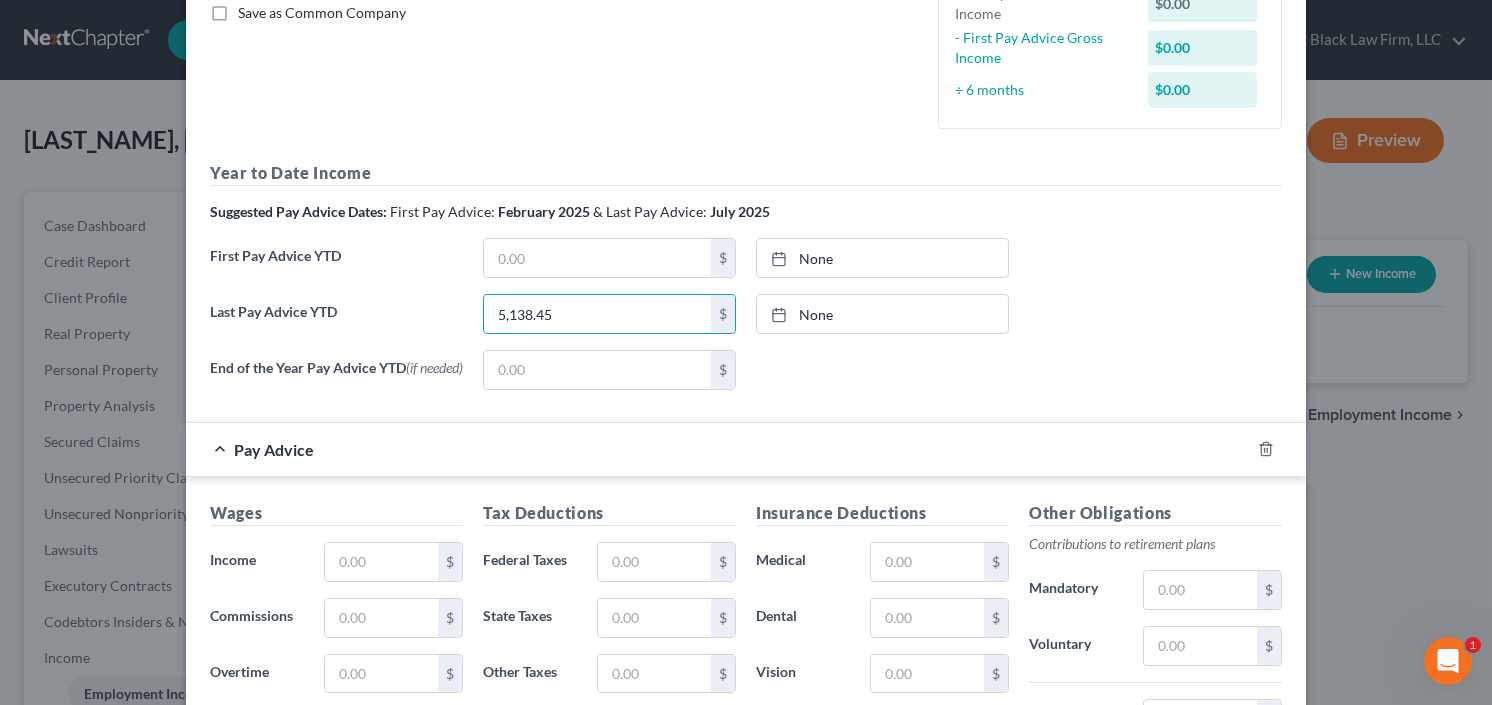 click on "Wages
Income
*
$ Commissions $ Overtime $" at bounding box center [336, 661] 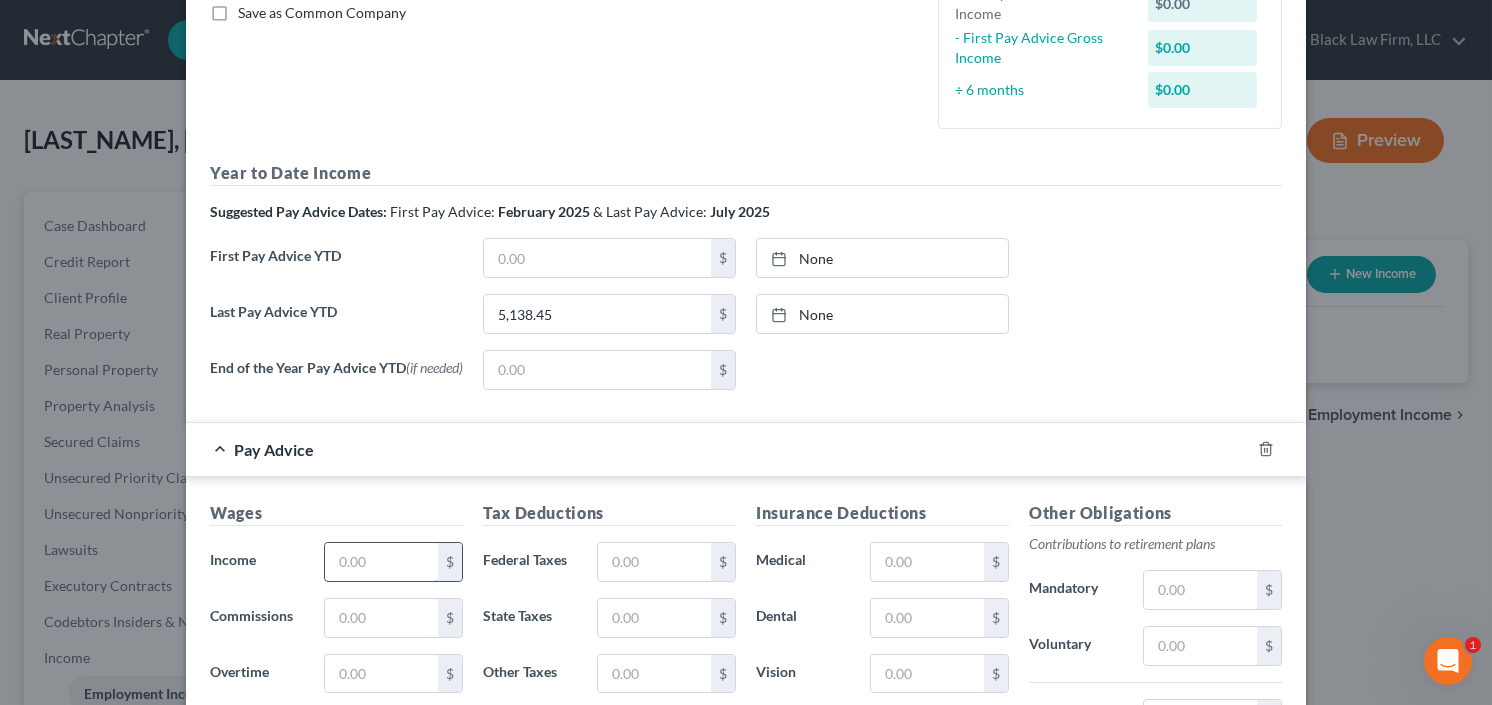 click at bounding box center (381, 562) 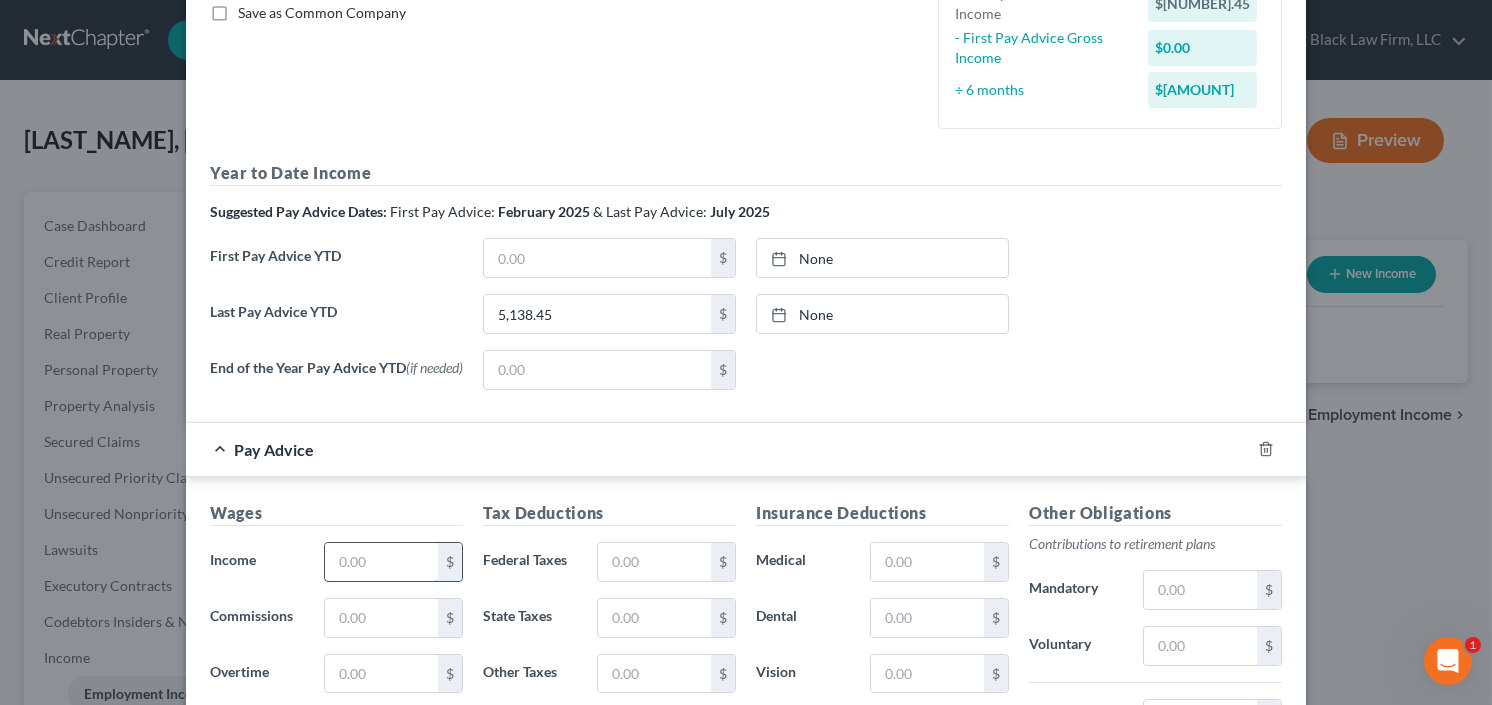 click at bounding box center [381, 562] 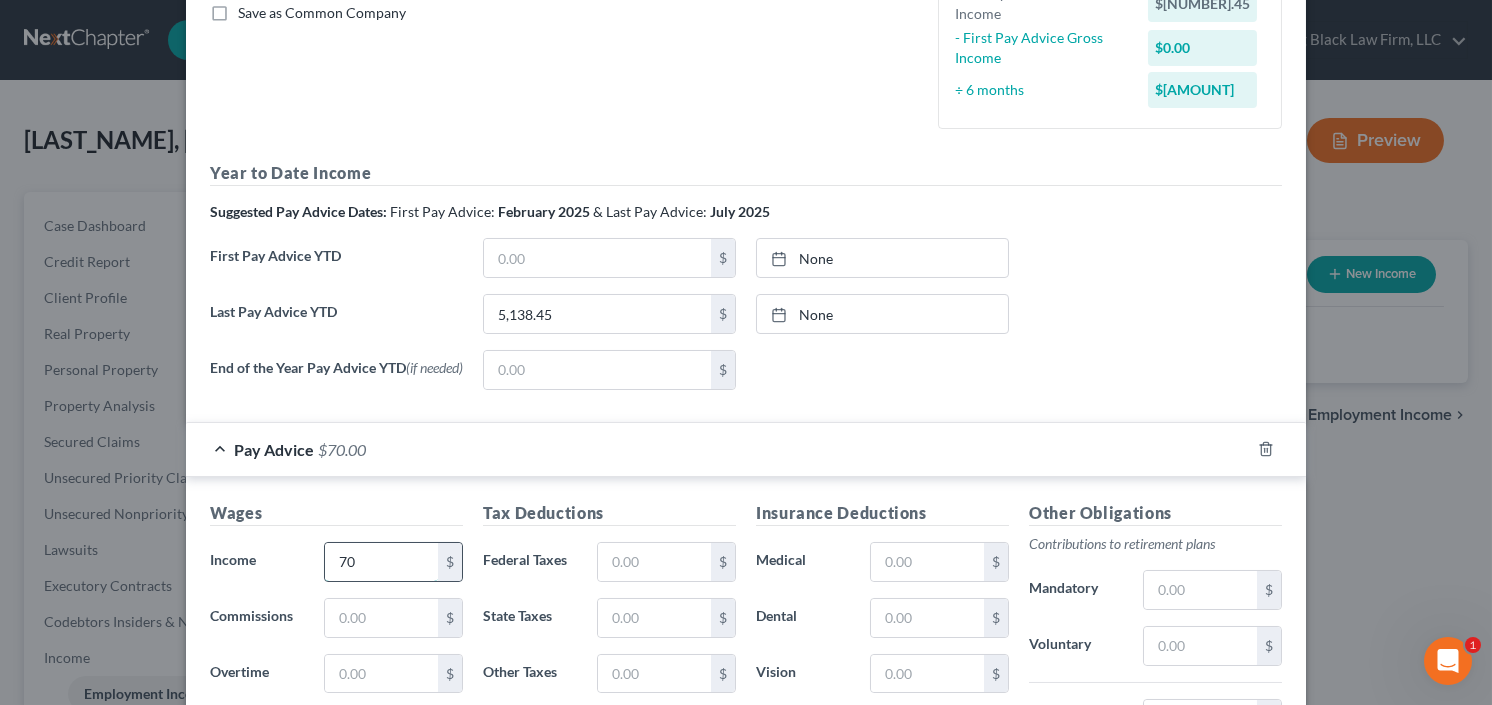 type on "7" 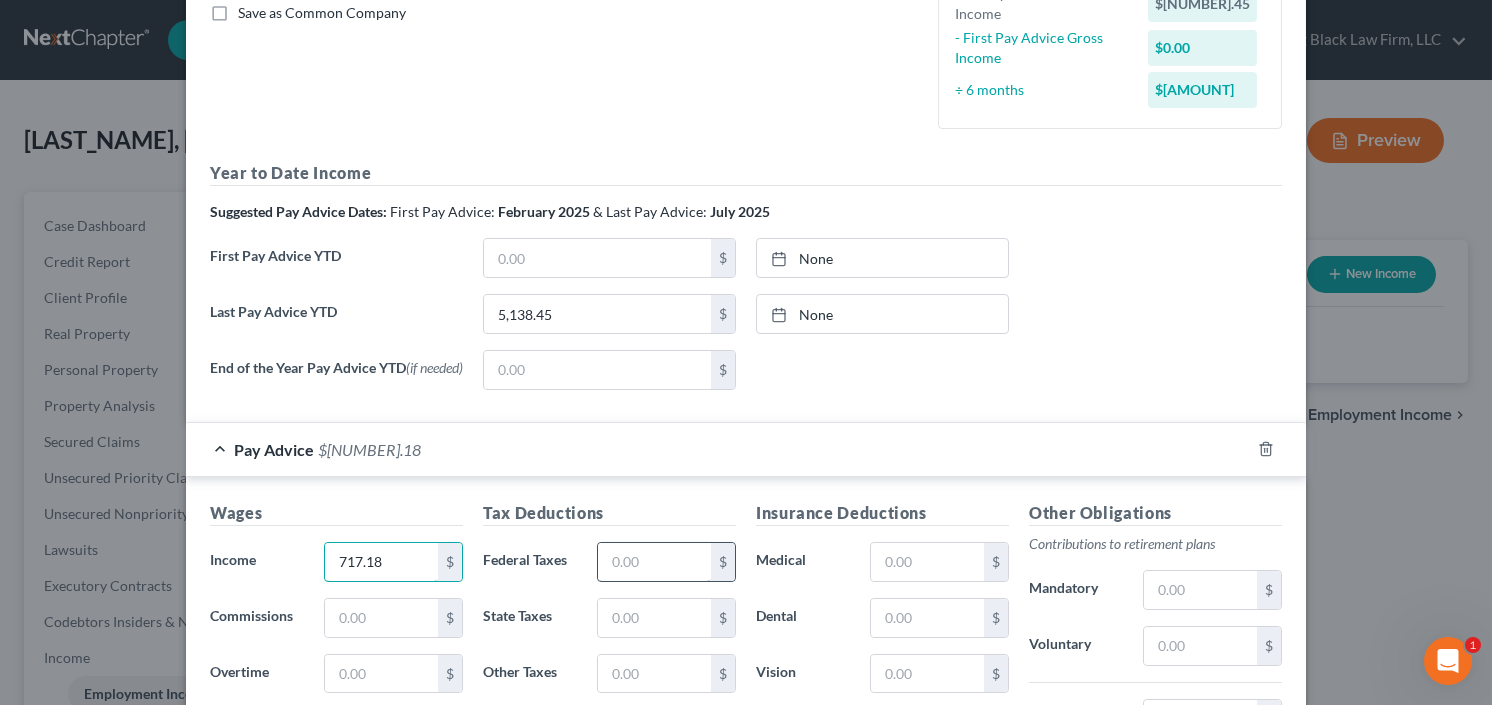 type on "717.18" 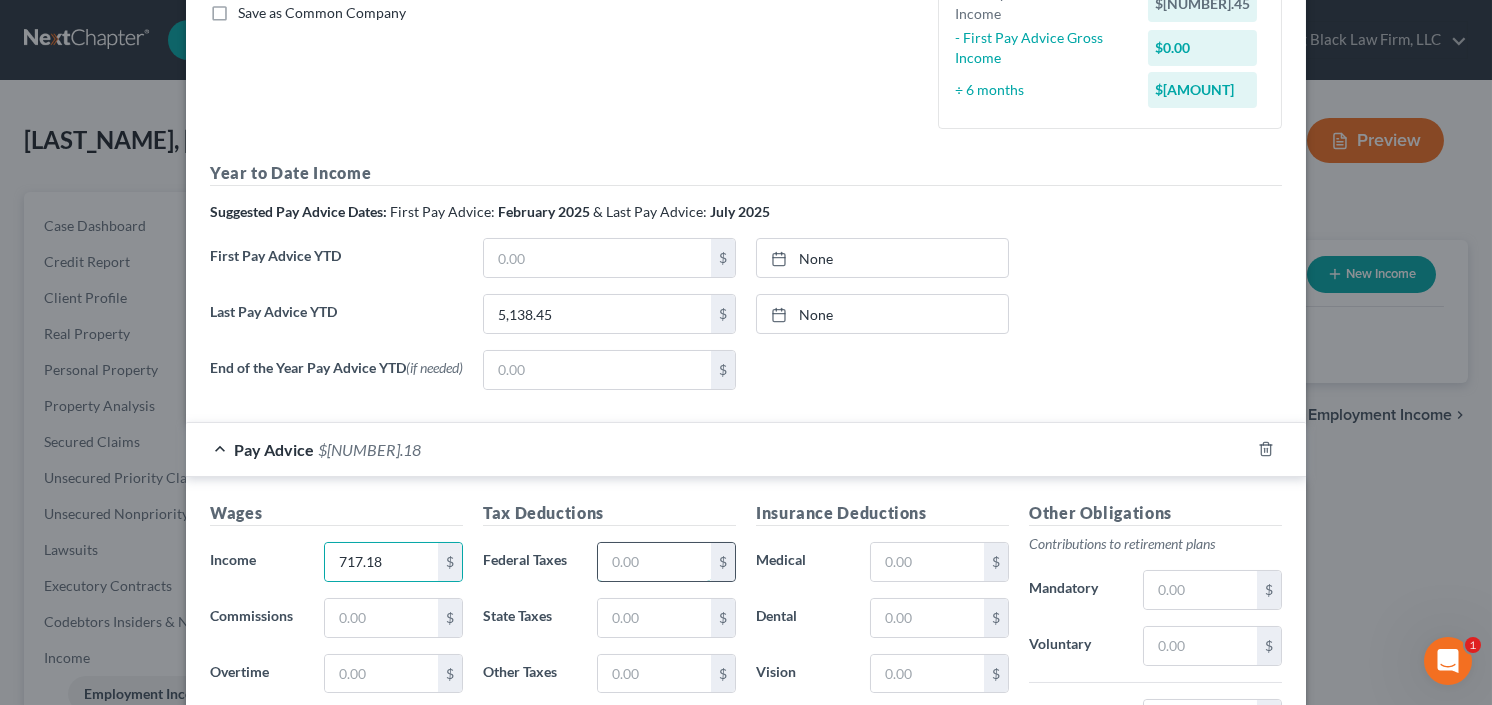click at bounding box center [654, 562] 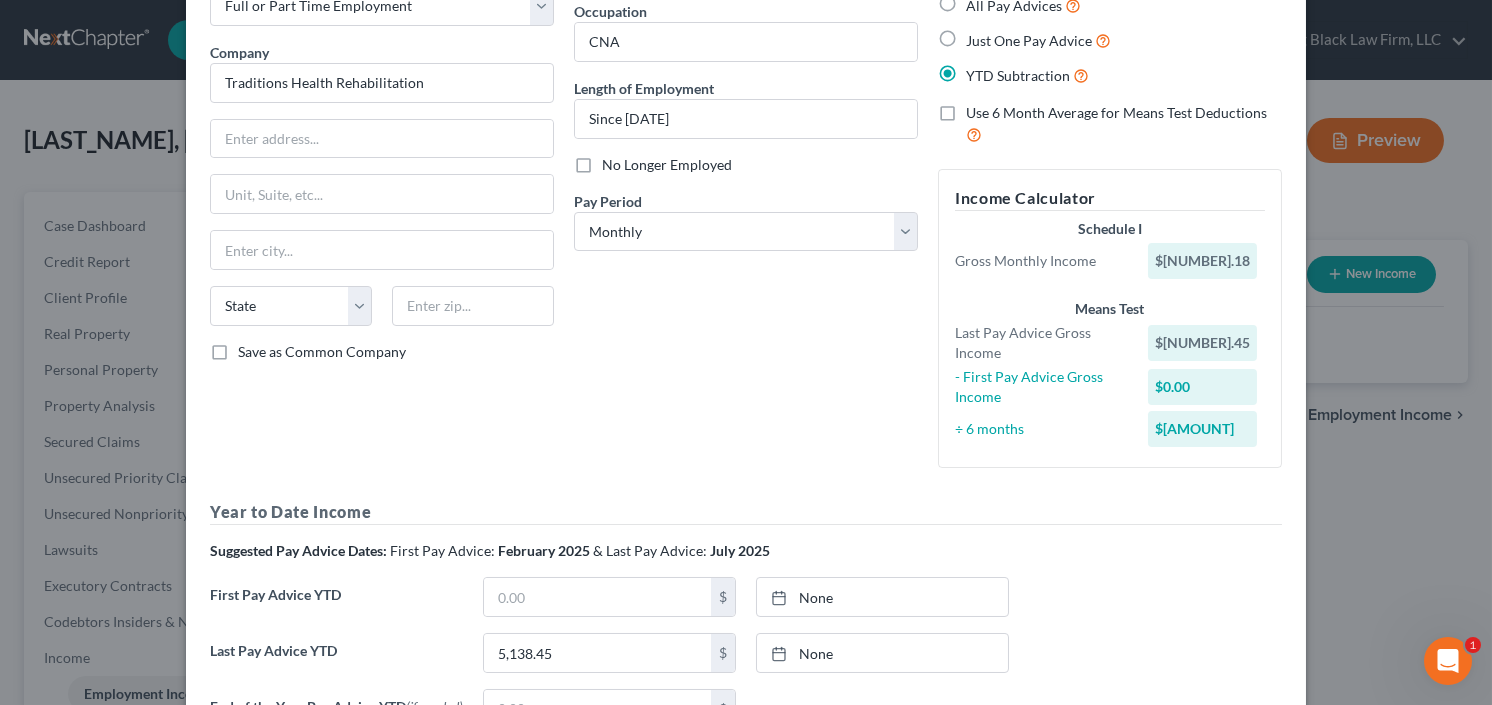 scroll, scrollTop: 0, scrollLeft: 0, axis: both 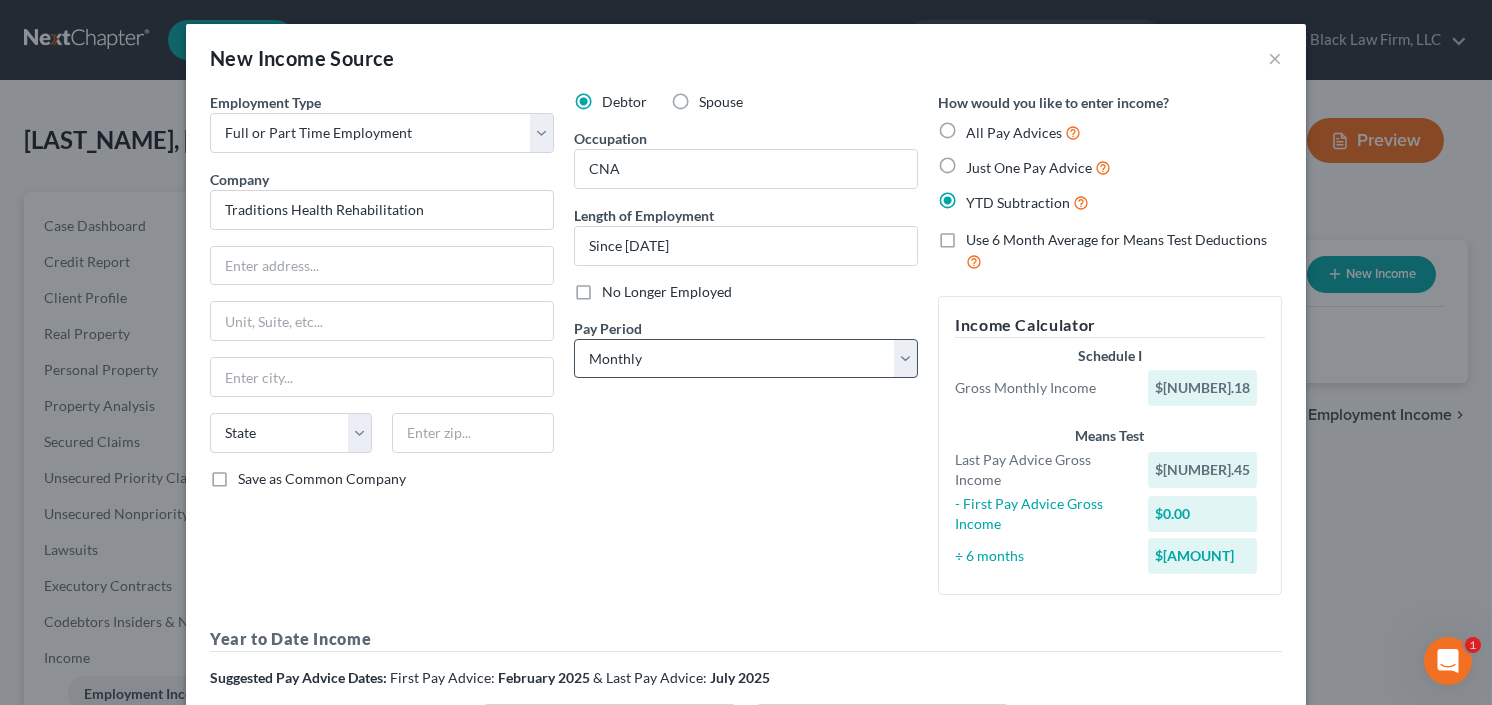 type on "72.13" 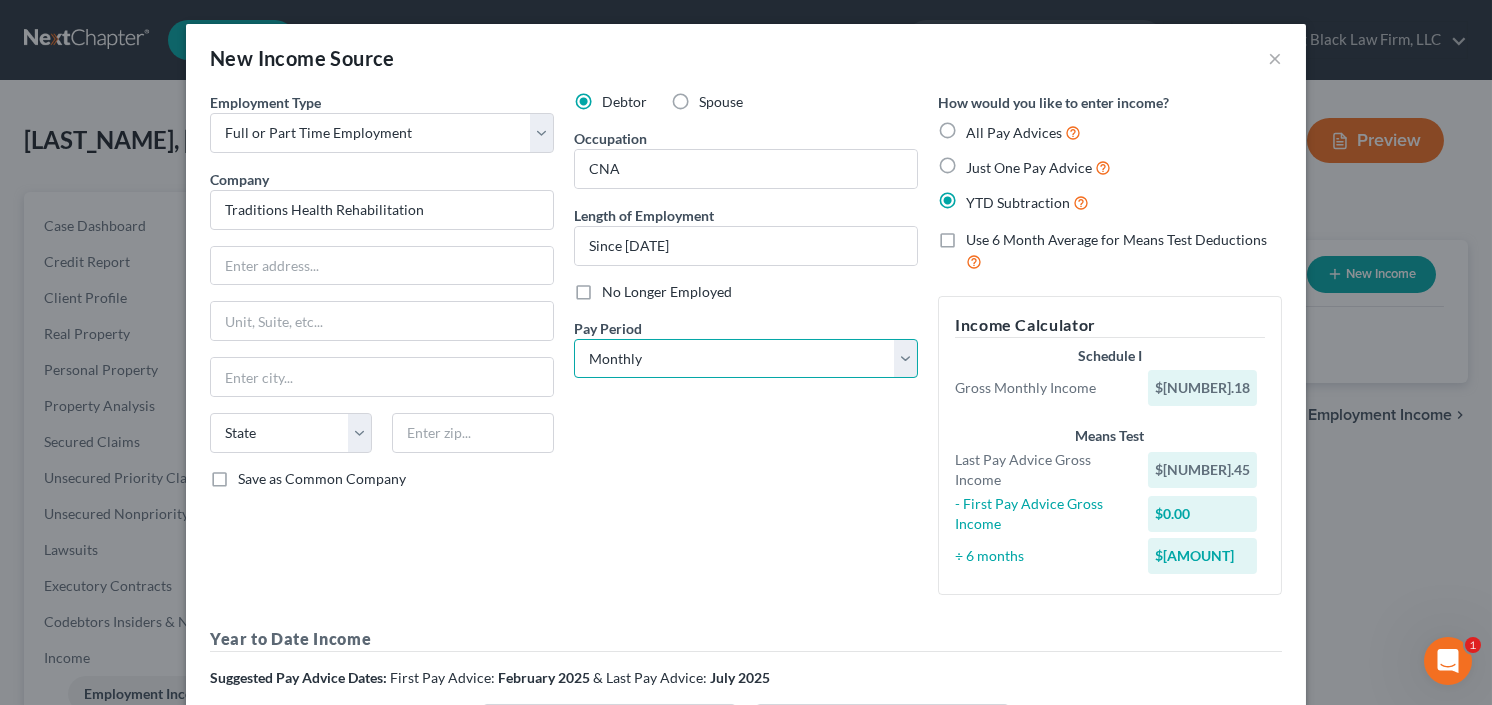 click on "Select Monthly Twice Monthly Every Other Week Weekly" at bounding box center (746, 359) 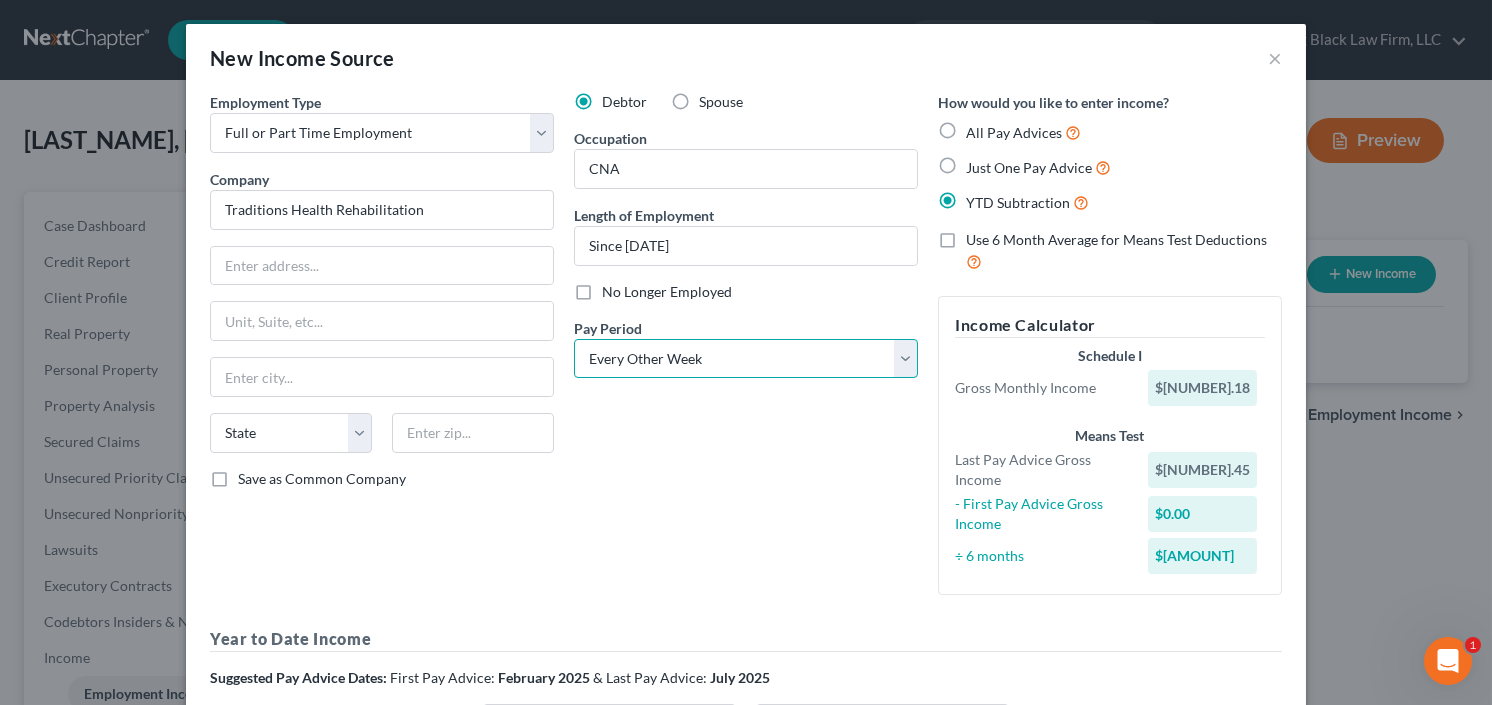 click on "Select Monthly Twice Monthly Every Other Week Weekly" at bounding box center (746, 359) 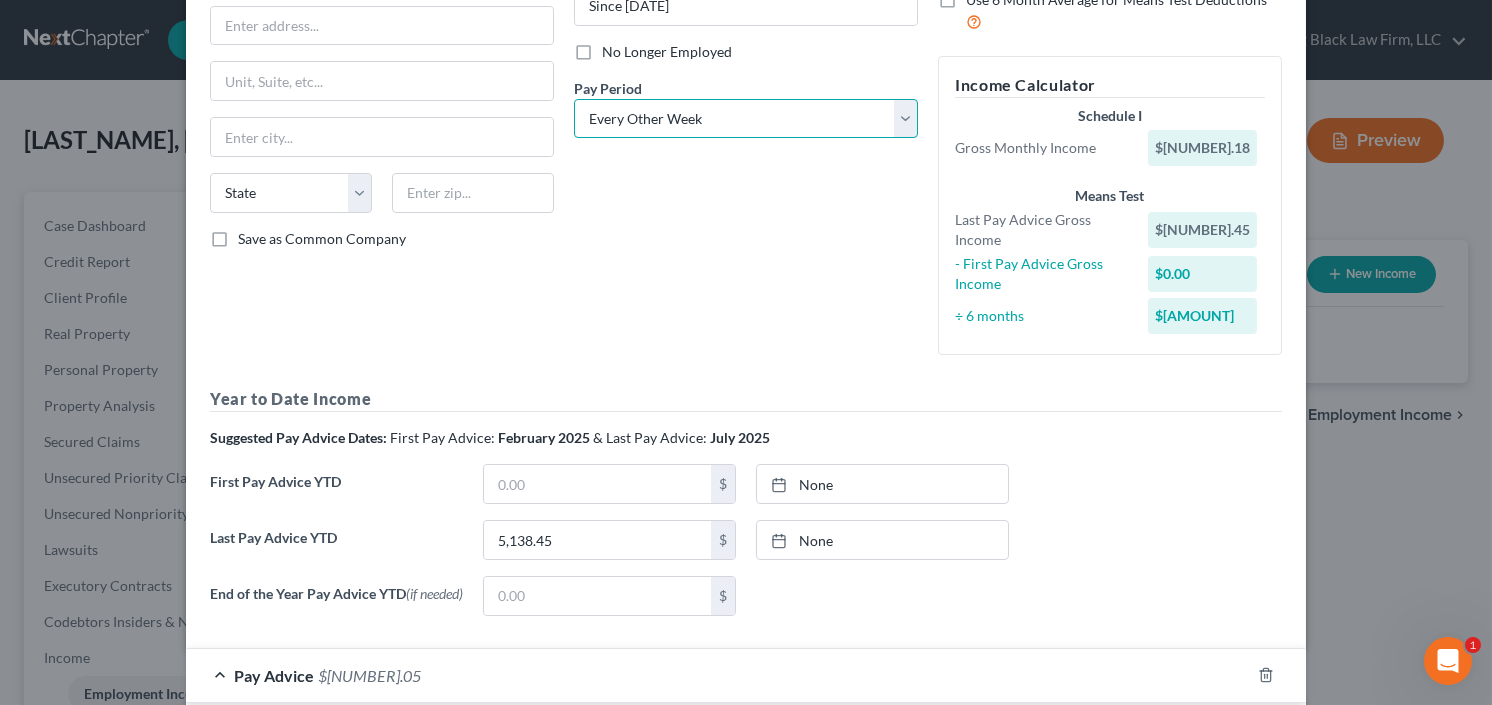 scroll, scrollTop: 0, scrollLeft: 0, axis: both 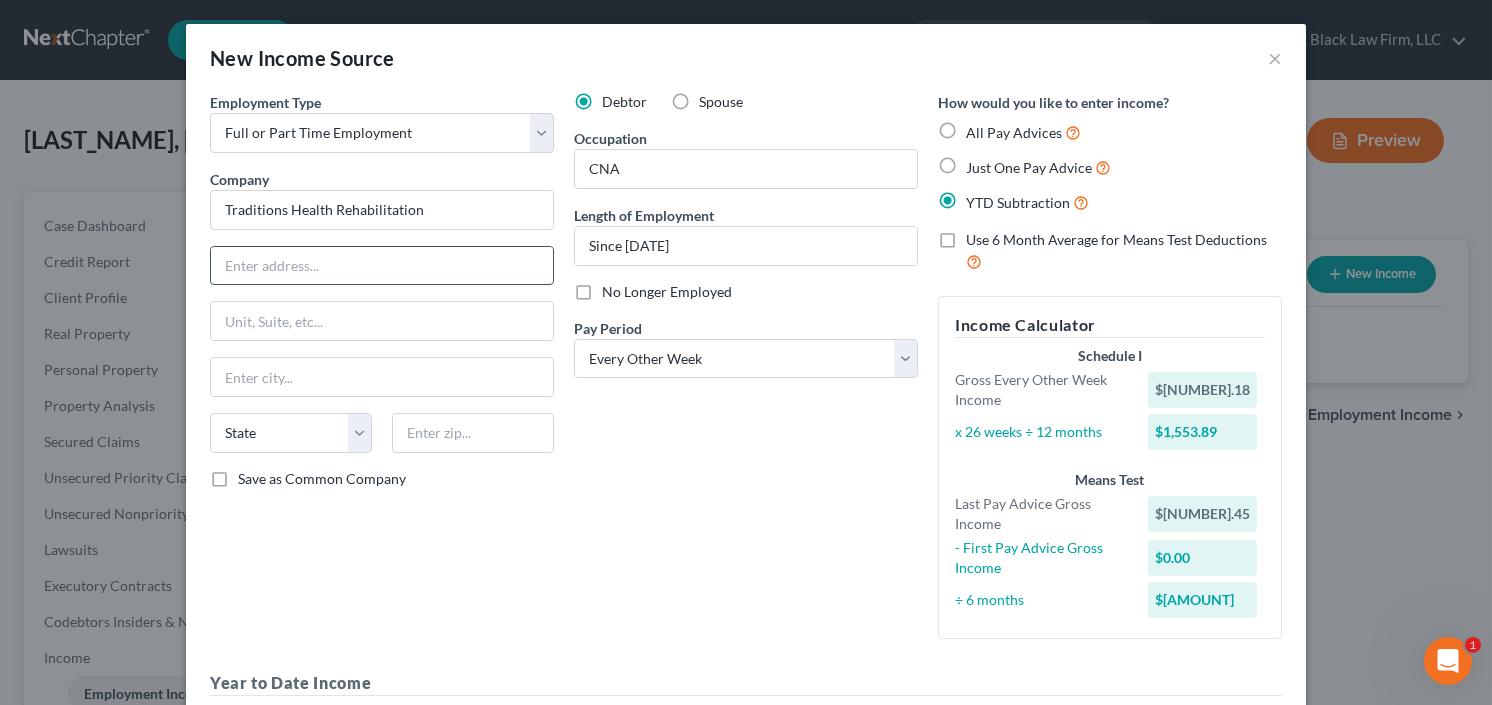 click at bounding box center [382, 266] 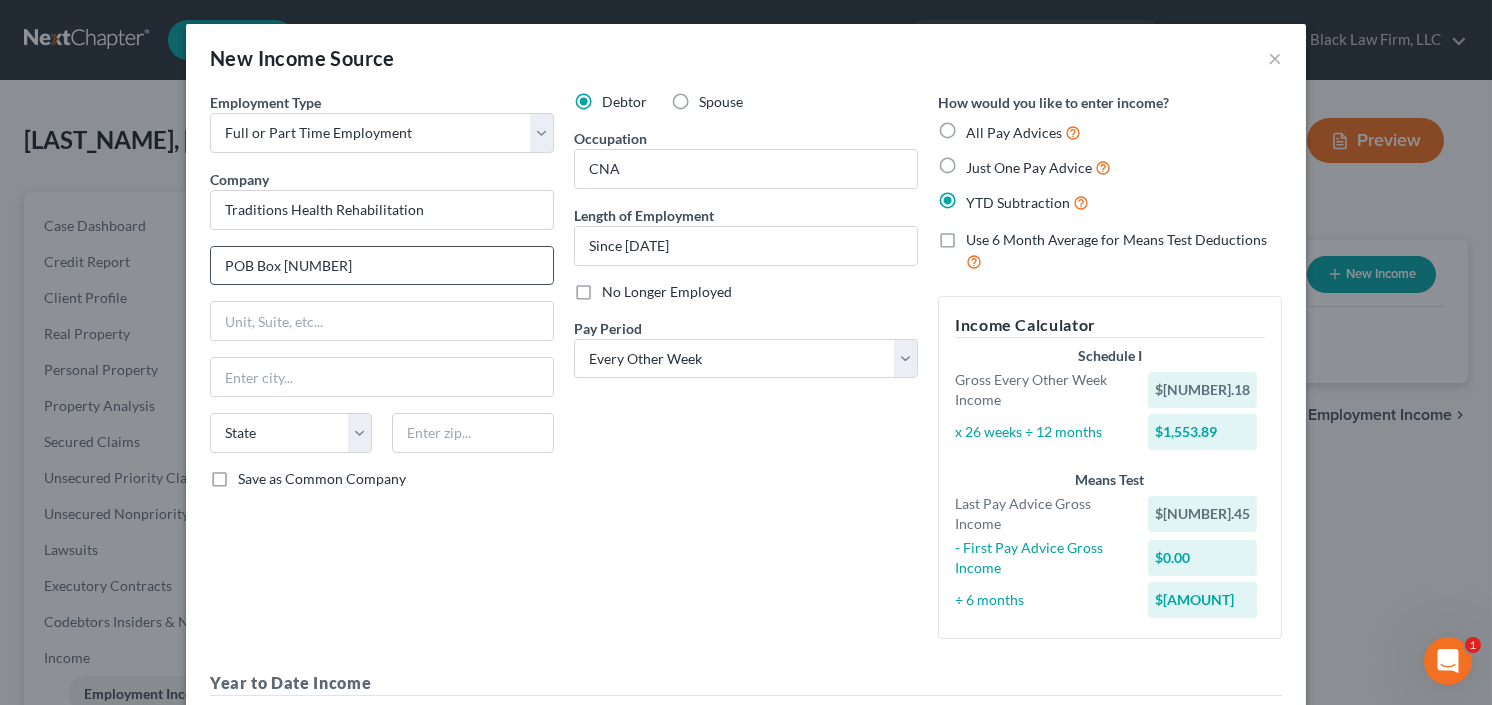 type on "POB Box [NUMBER]" 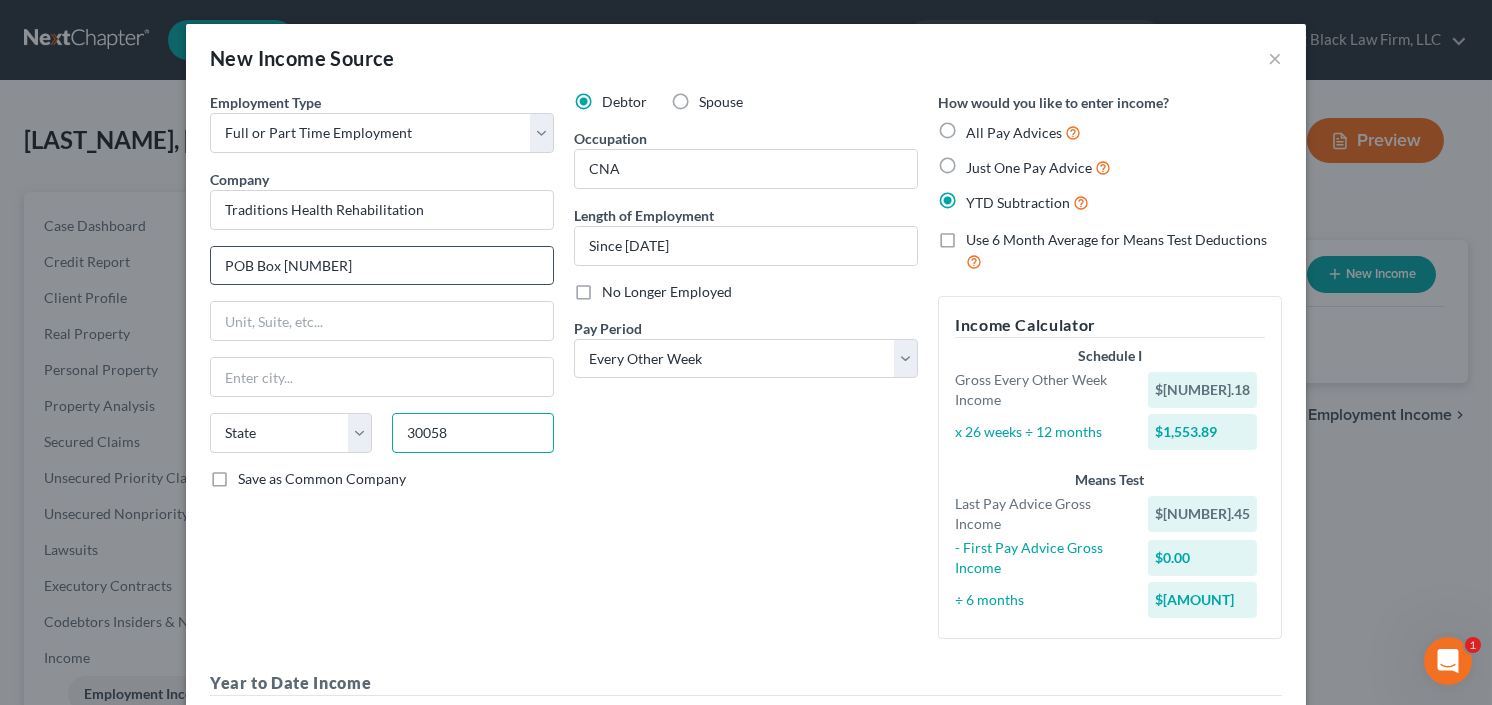 type on "30058" 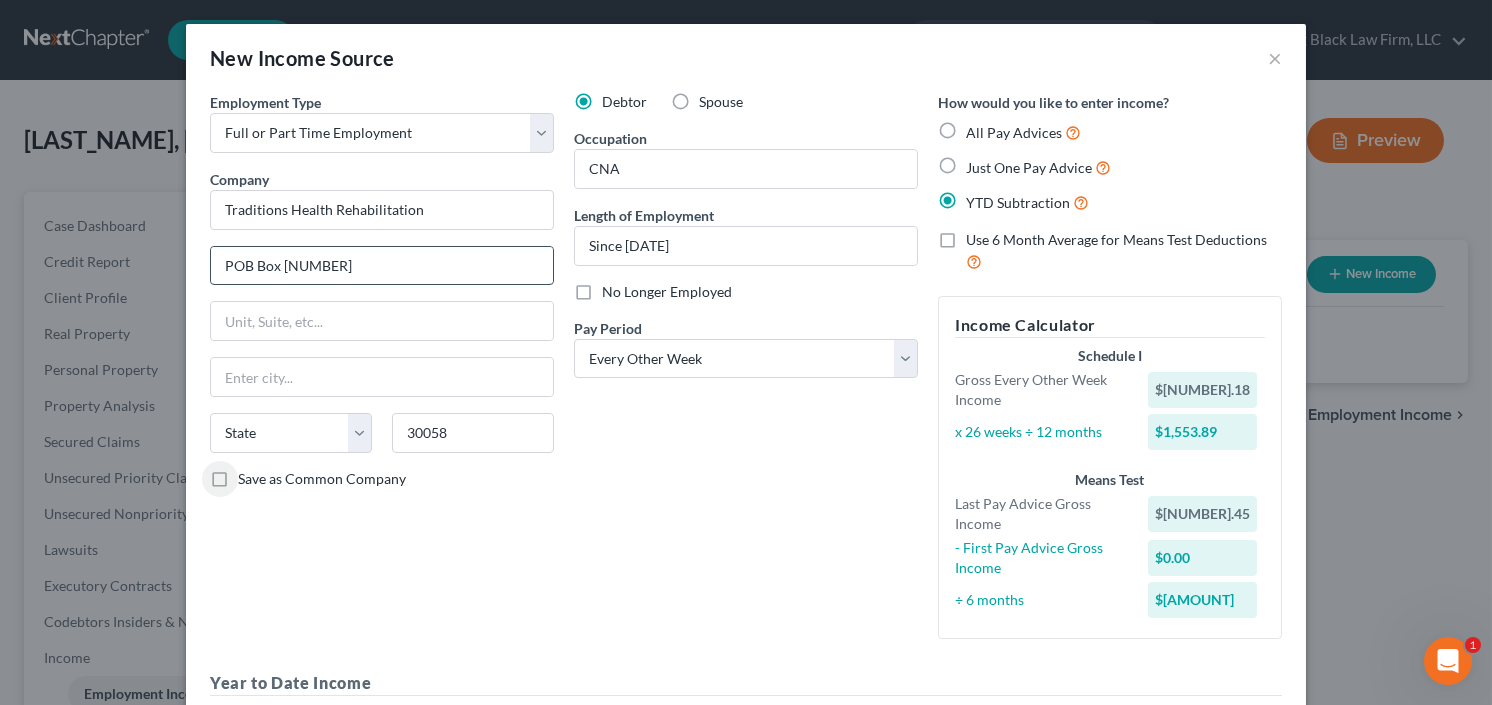type on "Lithonia" 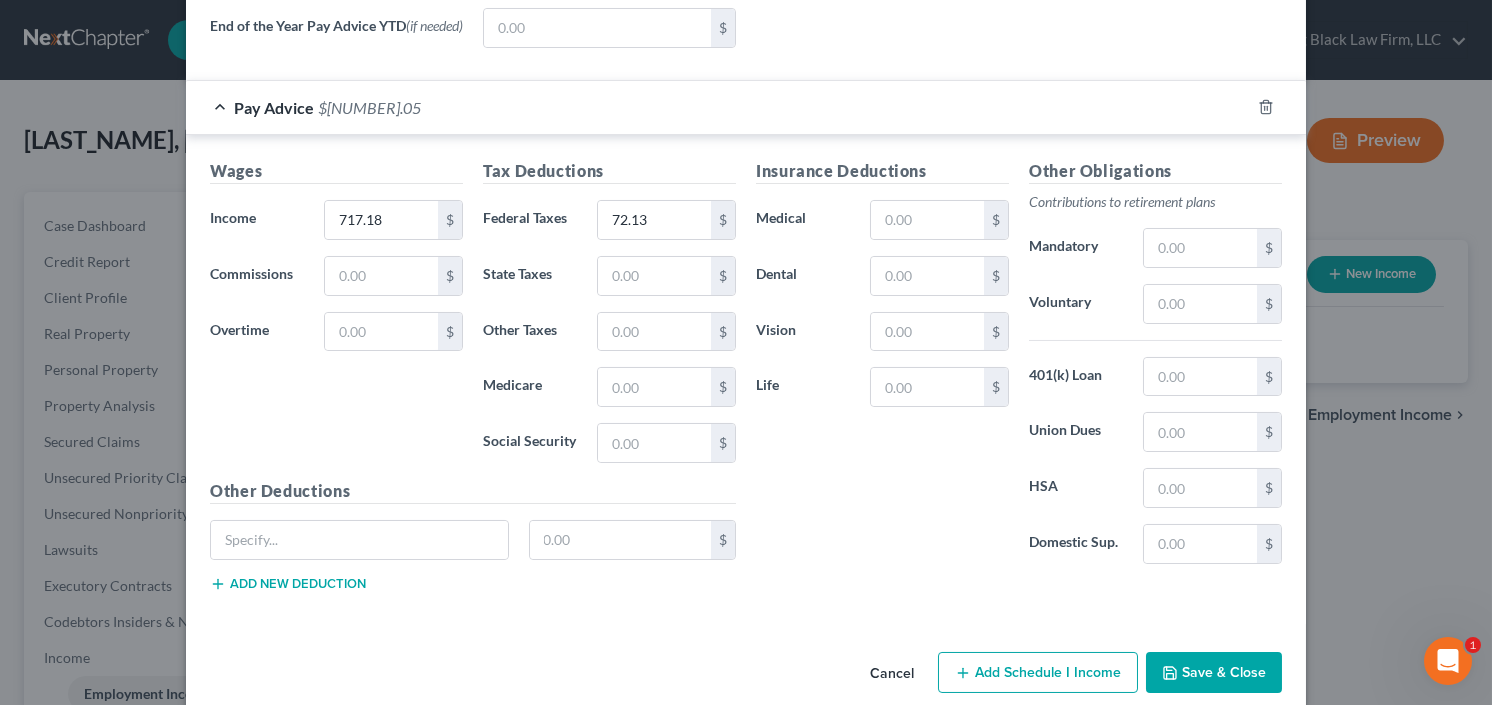 scroll, scrollTop: 878, scrollLeft: 0, axis: vertical 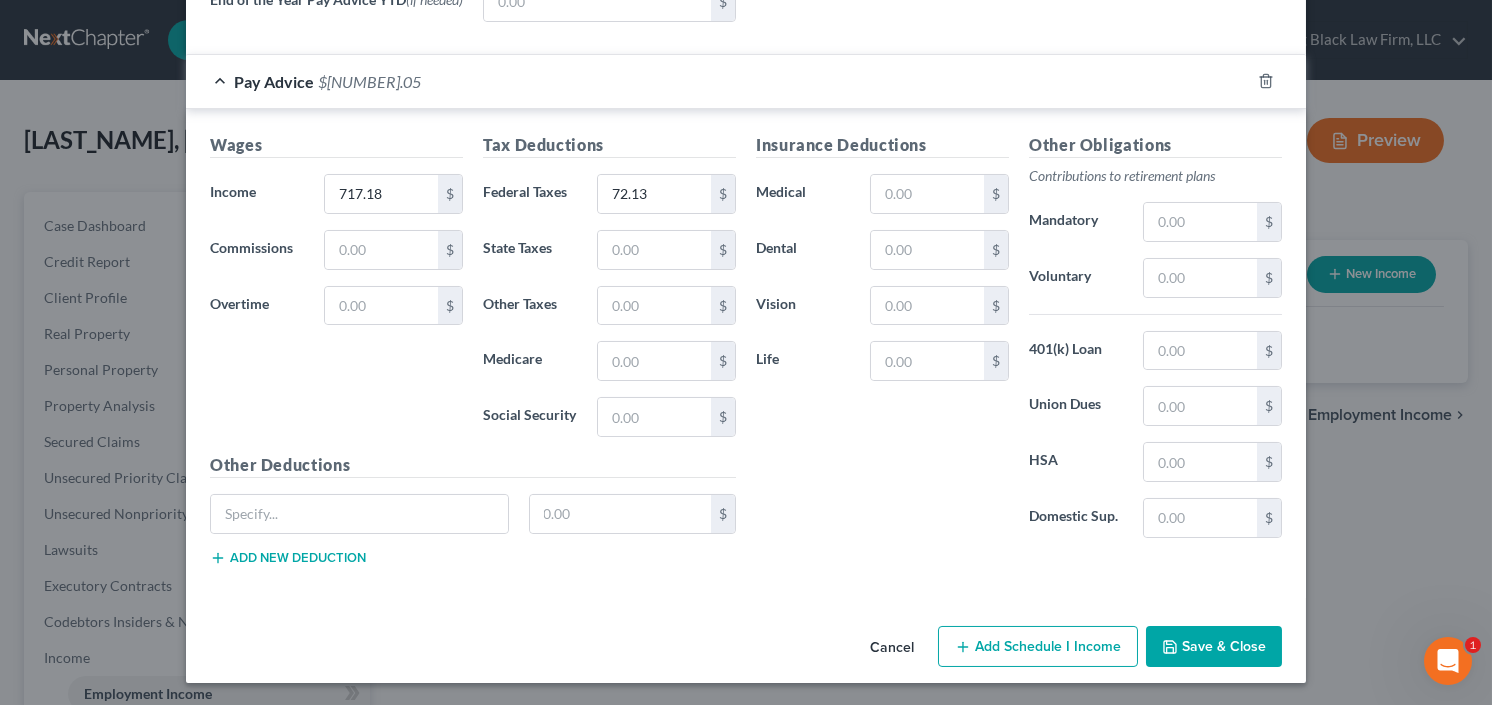 click on "Cancel Add Schedule I Income Save & Close" at bounding box center [746, 651] 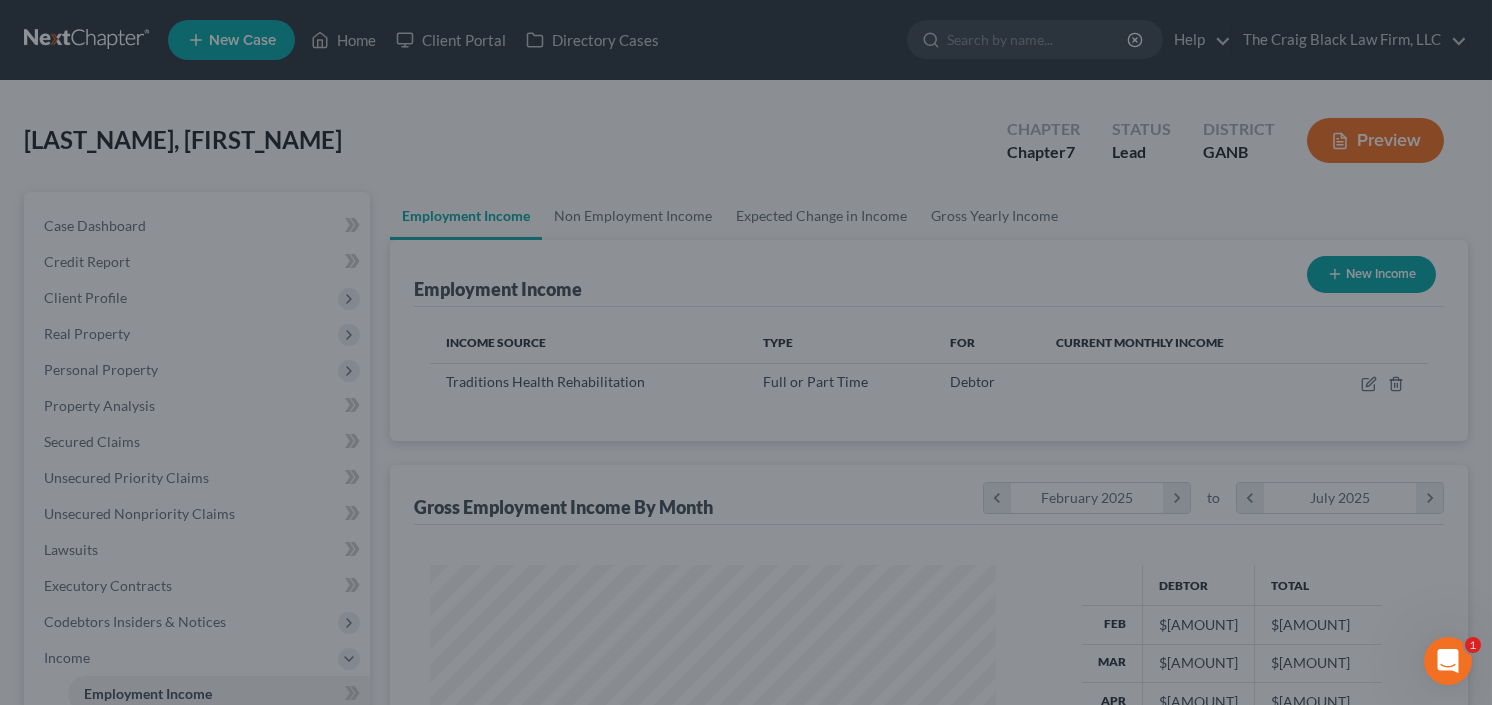 scroll, scrollTop: 999643, scrollLeft: 999394, axis: both 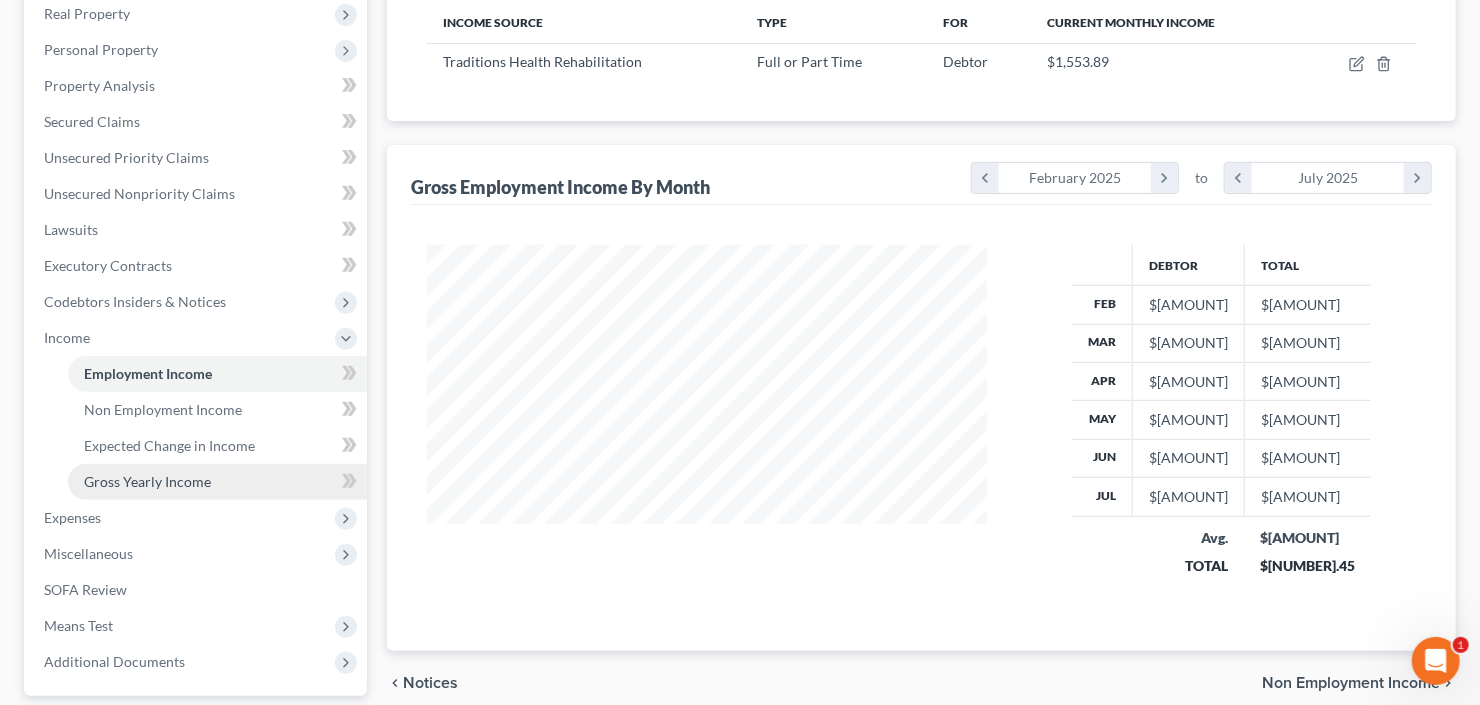 click on "Gross Yearly Income" at bounding box center [217, 482] 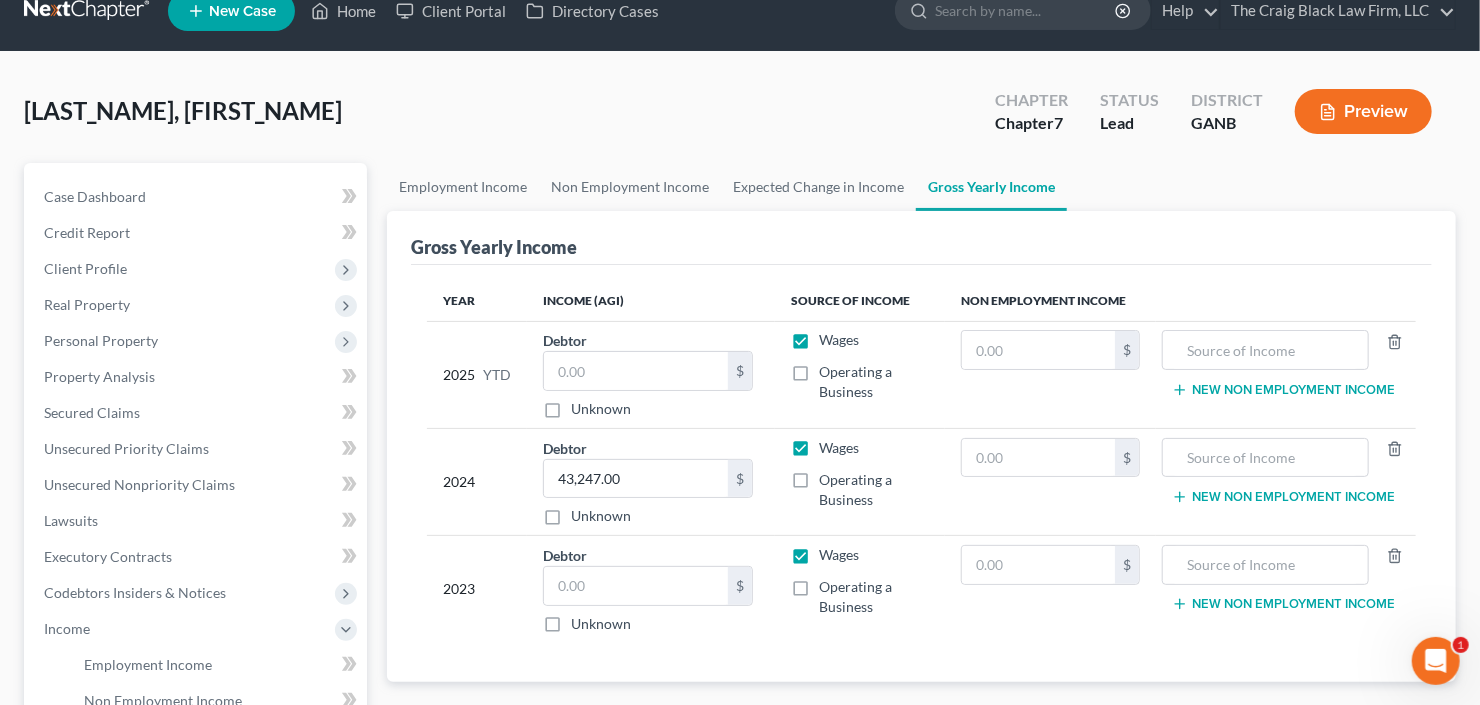 scroll, scrollTop: 0, scrollLeft: 0, axis: both 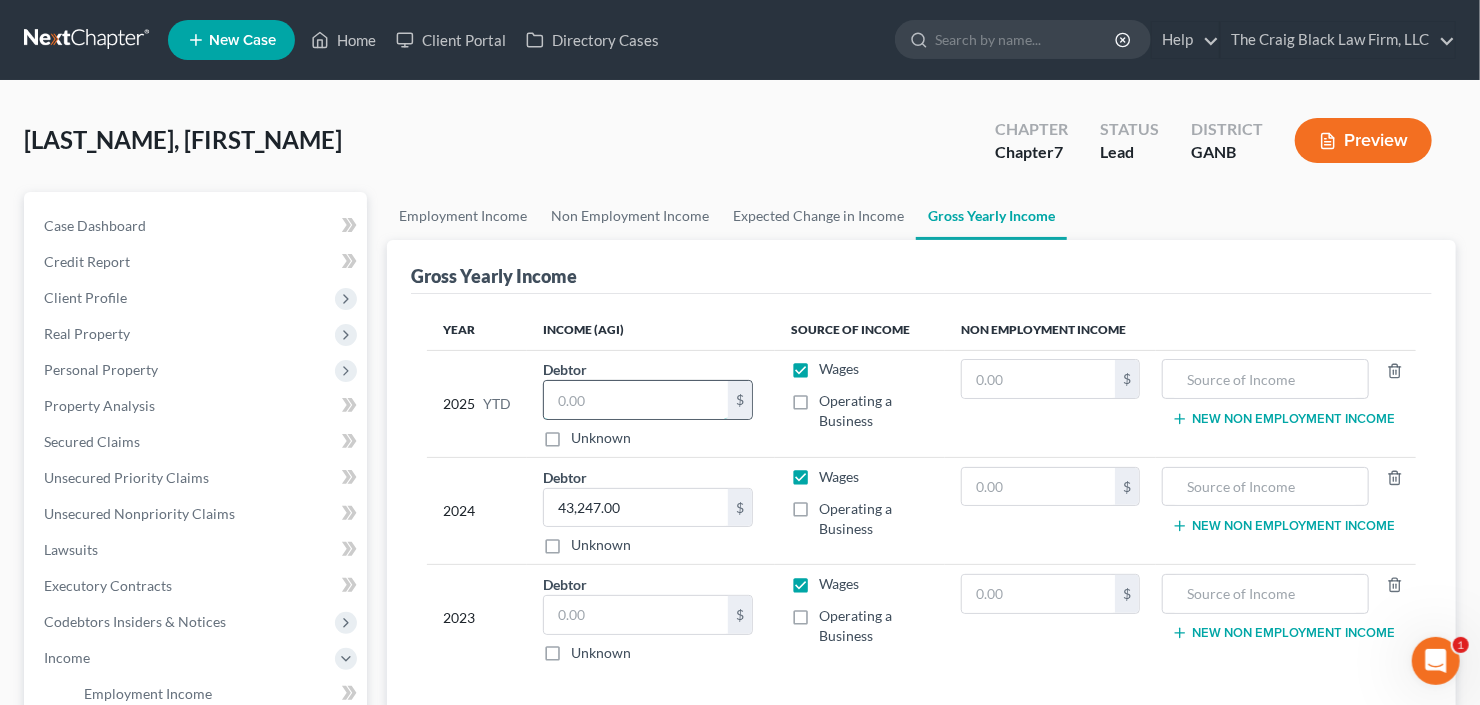click at bounding box center [636, 400] 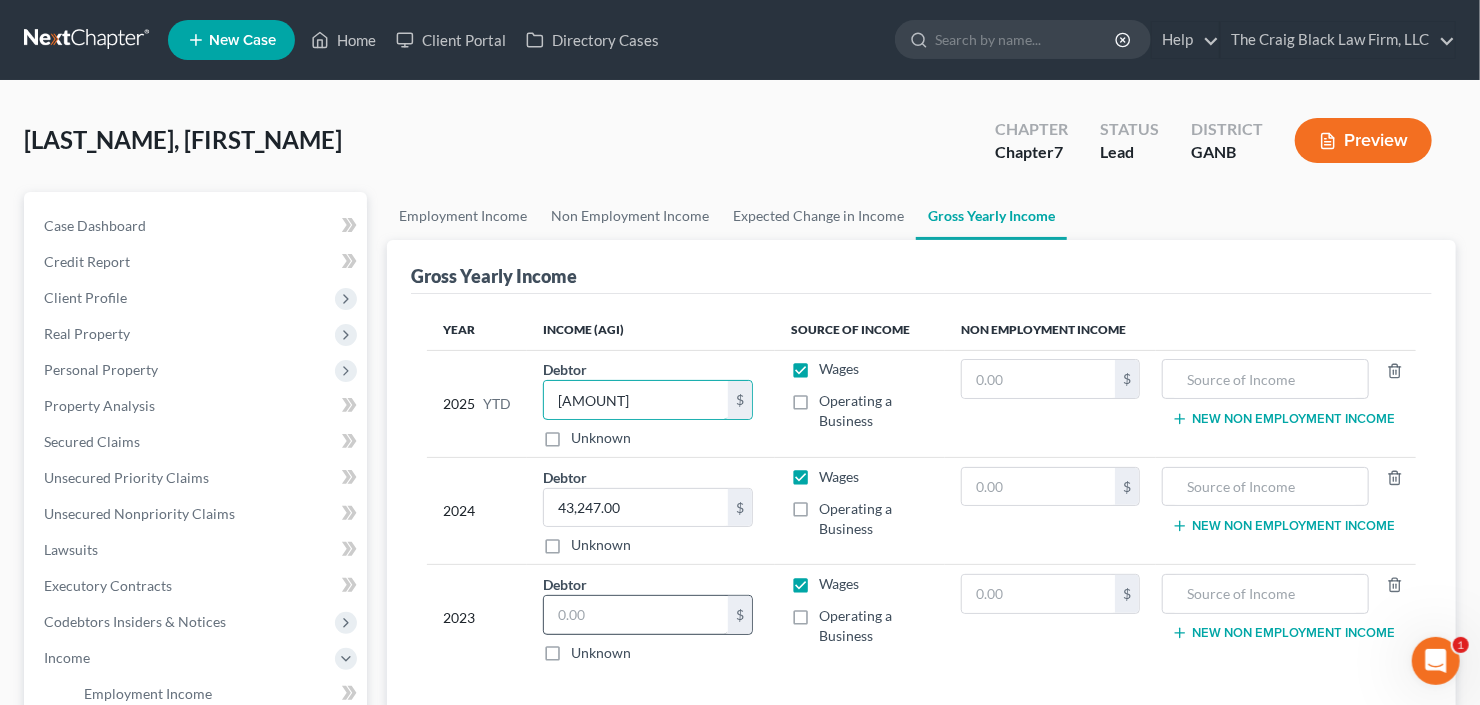 type on "[AMOUNT]" 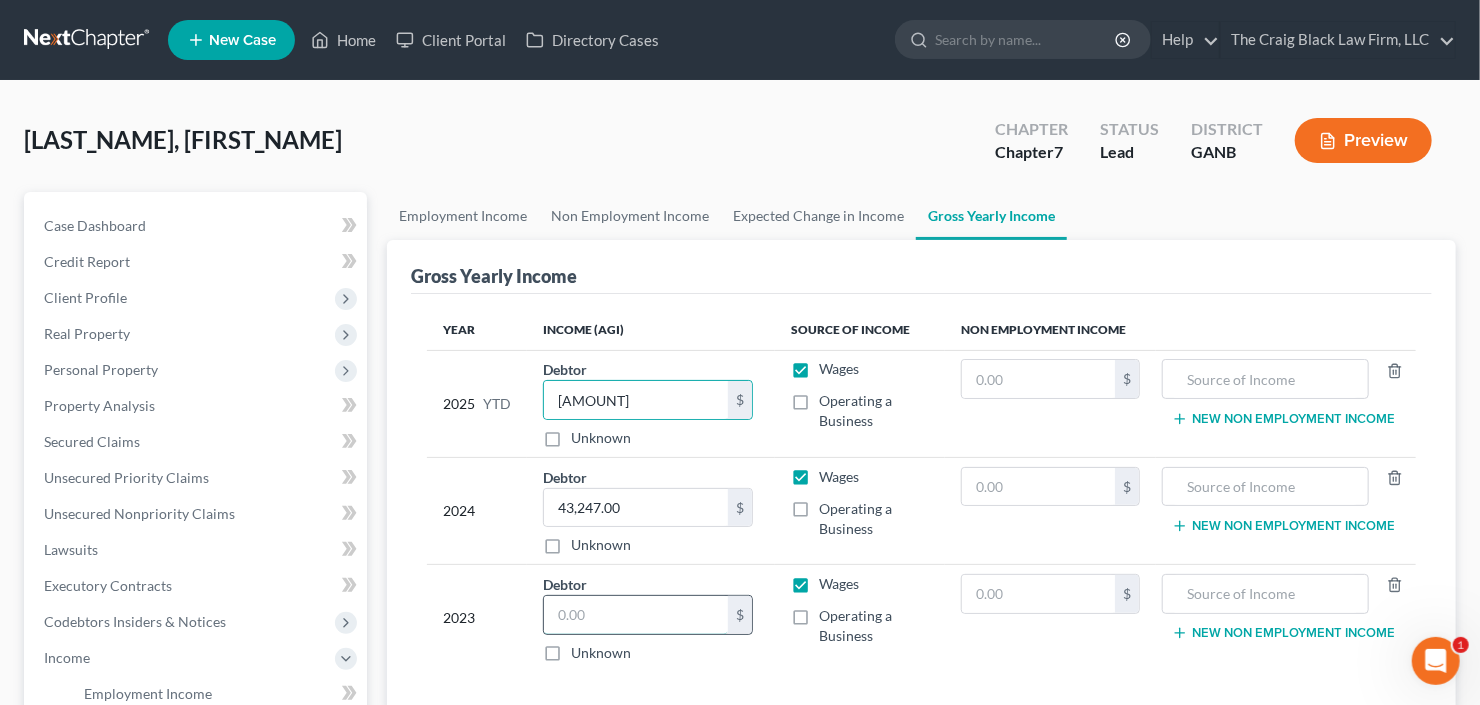 click at bounding box center (636, 615) 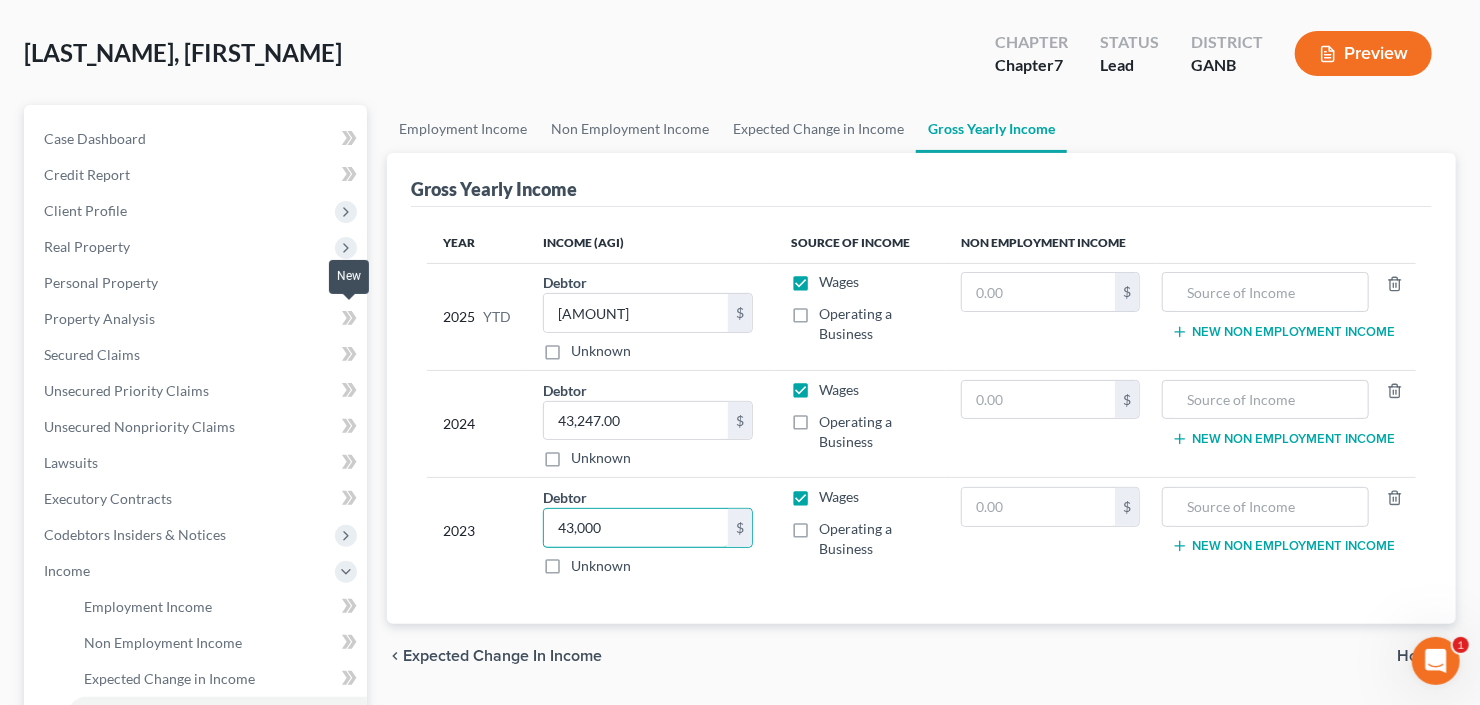 scroll, scrollTop: 160, scrollLeft: 0, axis: vertical 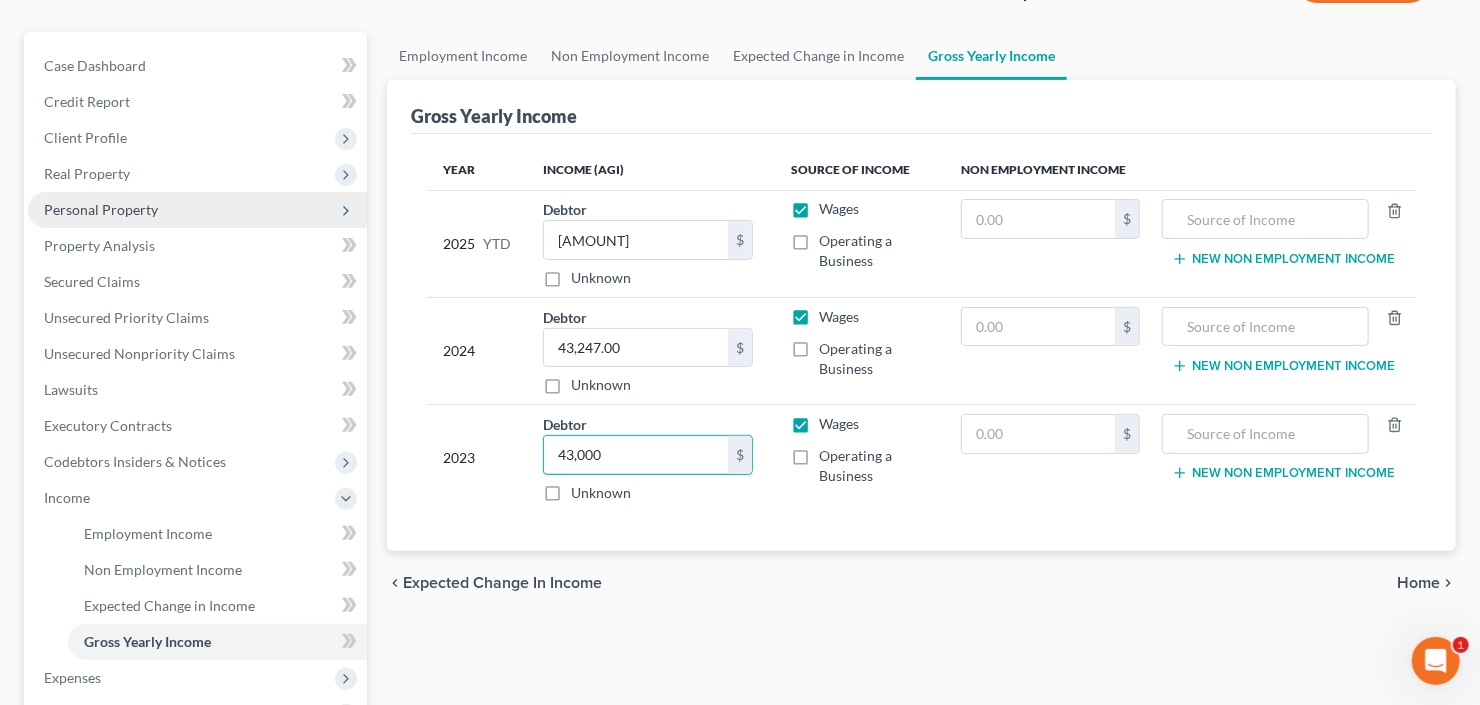 type on "43,000" 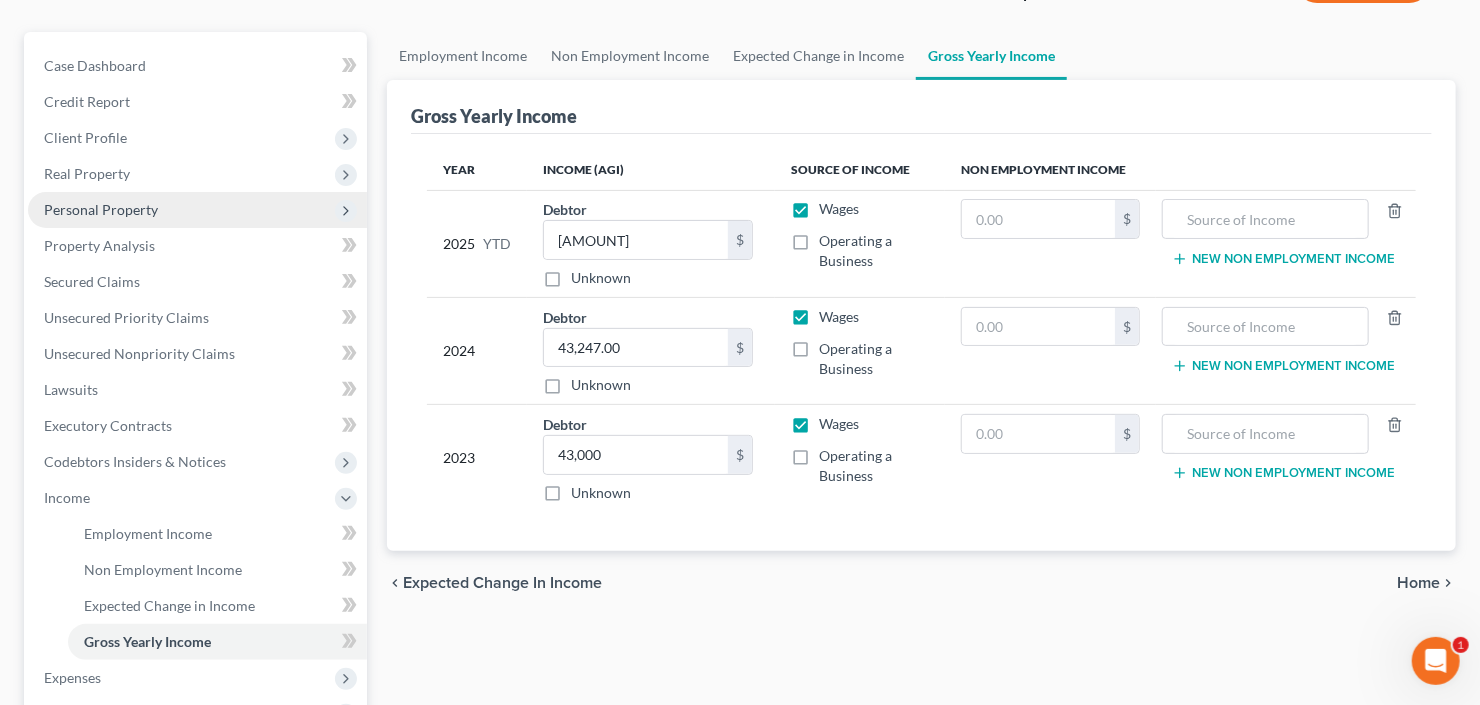 click on "Personal Property" at bounding box center (197, 210) 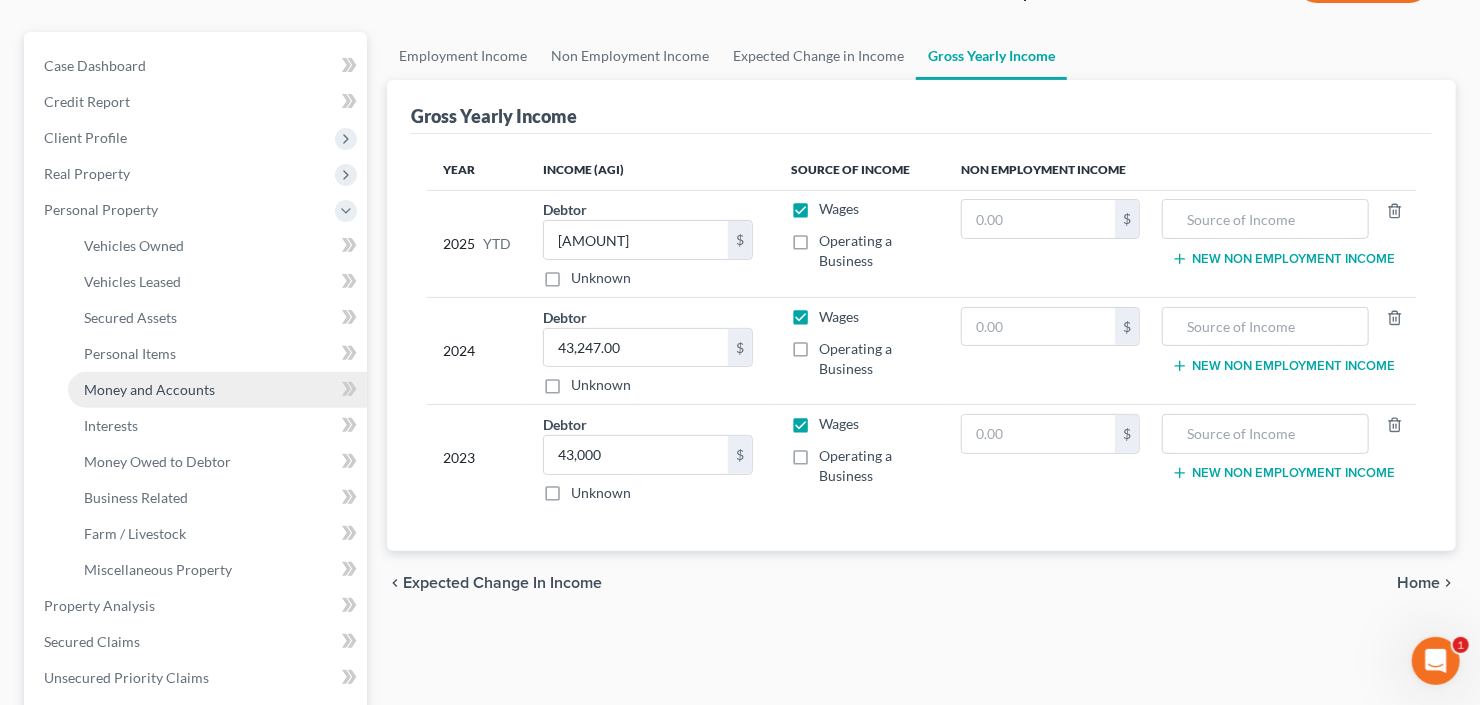 click on "Money and Accounts" at bounding box center [149, 389] 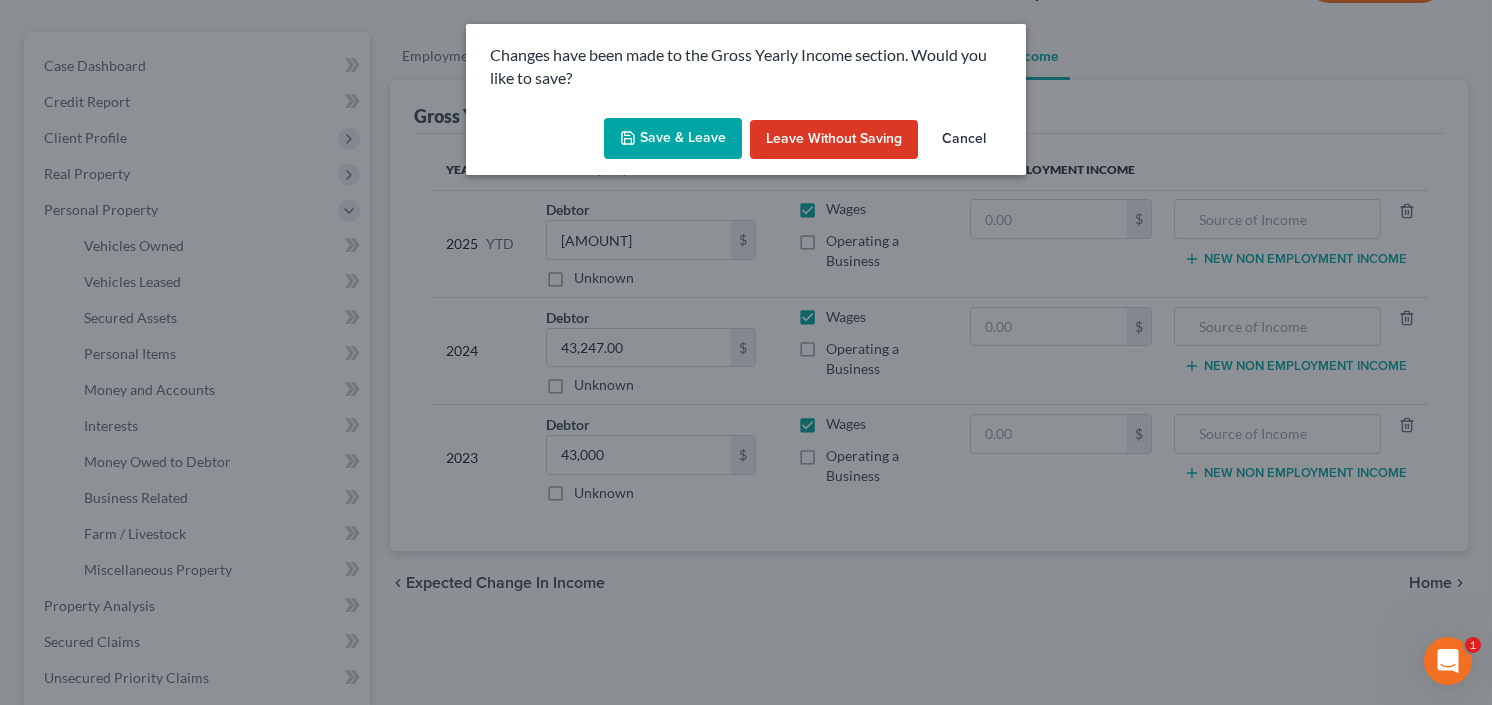 click on "Save & Leave" at bounding box center (673, 139) 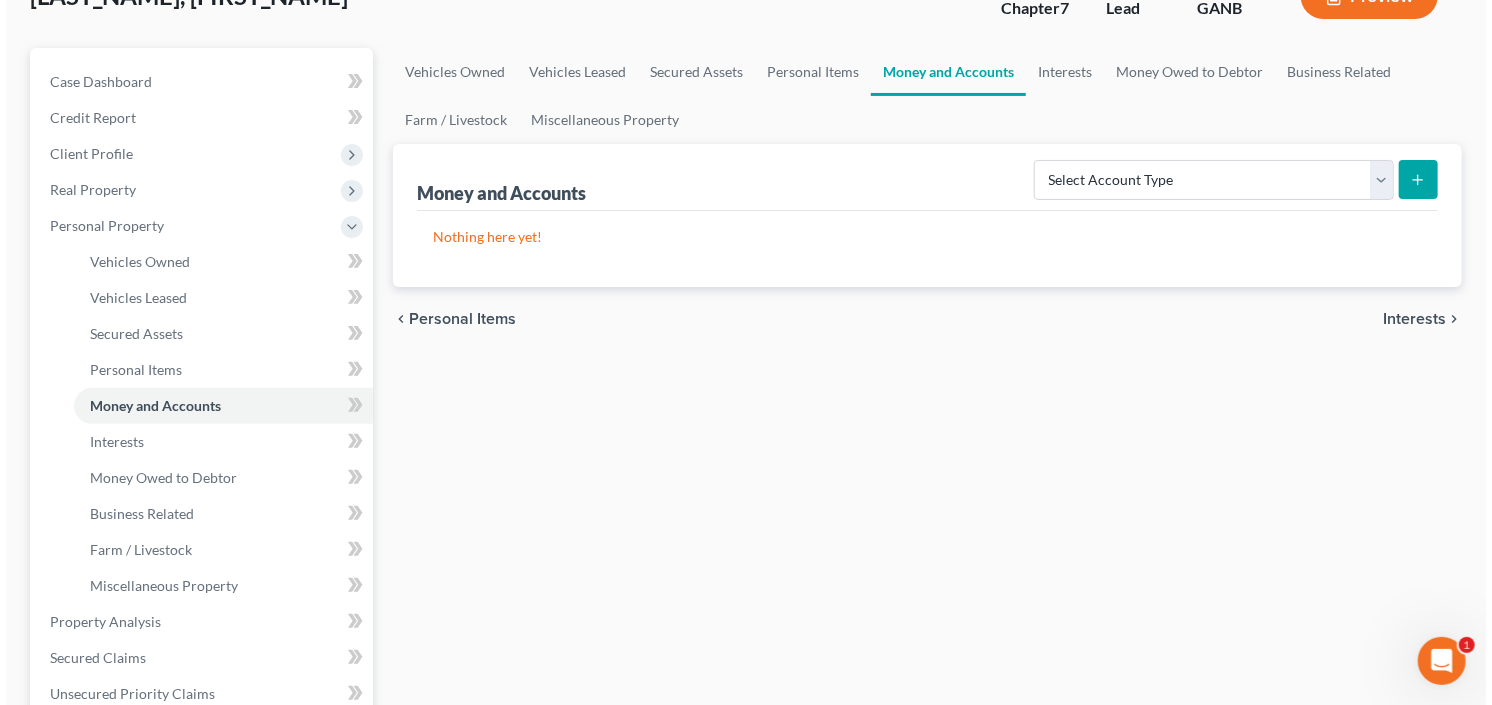 scroll, scrollTop: 0, scrollLeft: 0, axis: both 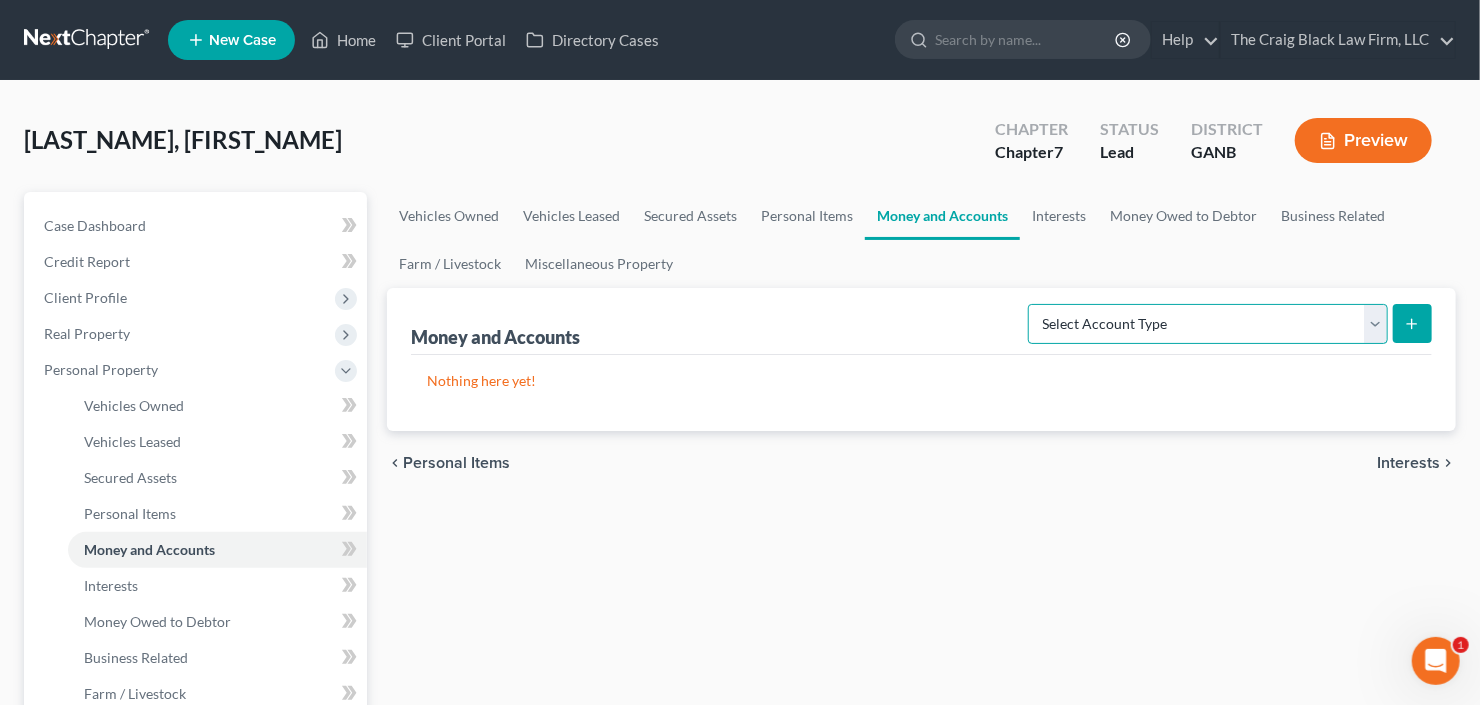 click on "Select Account Type Brokerage Cash on Hand Certificates of Deposit Checking Account Money Market Other (Credit Union, Health Savings Account, etc) Safe Deposit Box Savings Account Security Deposits or Prepayments" at bounding box center [1208, 324] 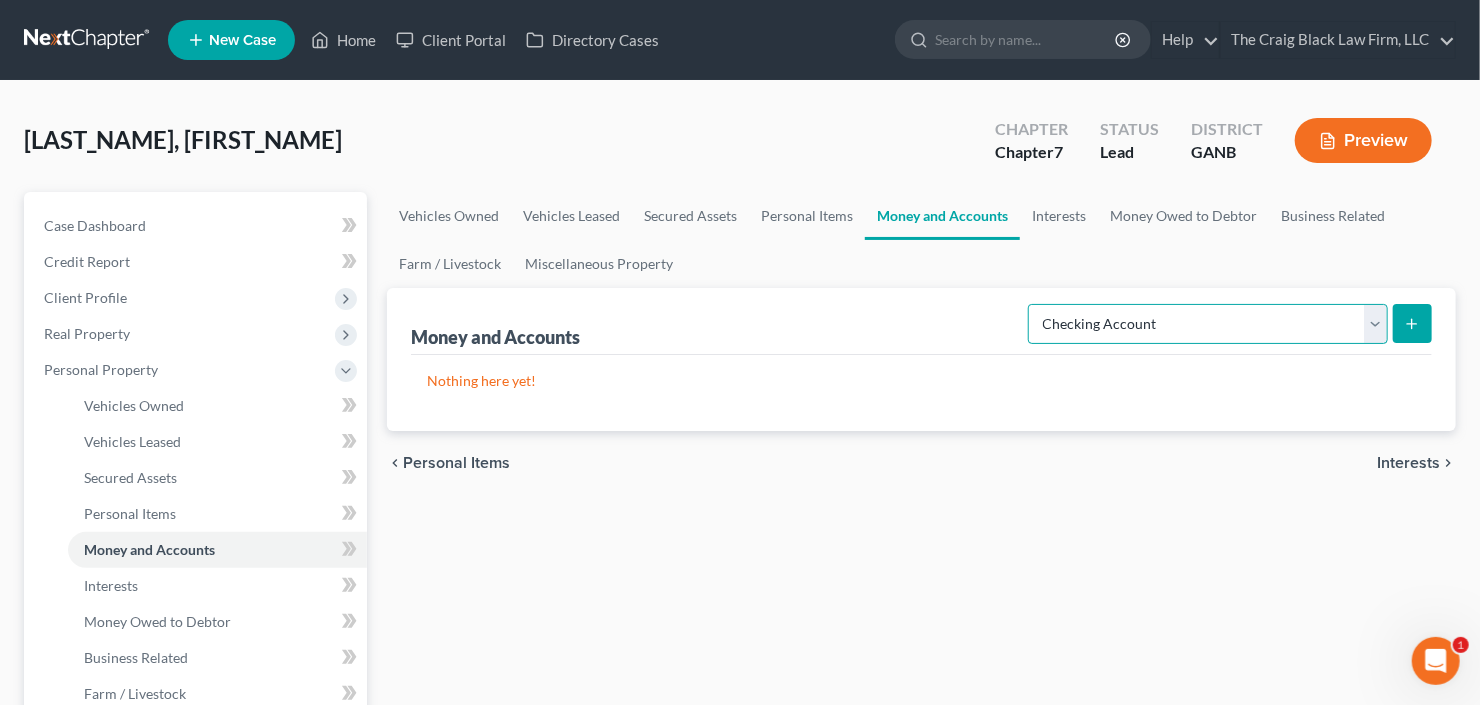 click on "Select Account Type Brokerage Cash on Hand Certificates of Deposit Checking Account Money Market Other (Credit Union, Health Savings Account, etc) Safe Deposit Box Savings Account Security Deposits or Prepayments" at bounding box center [1208, 324] 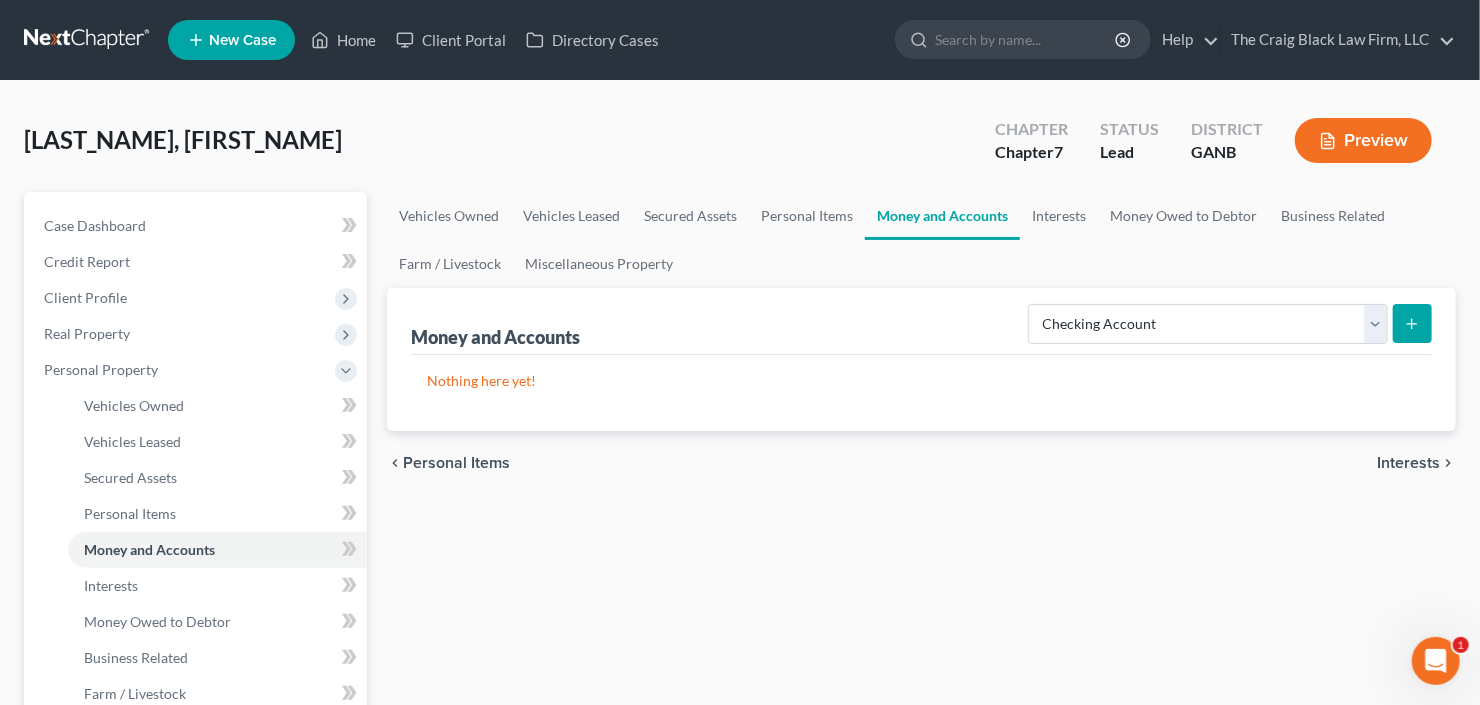 click at bounding box center (1412, 323) 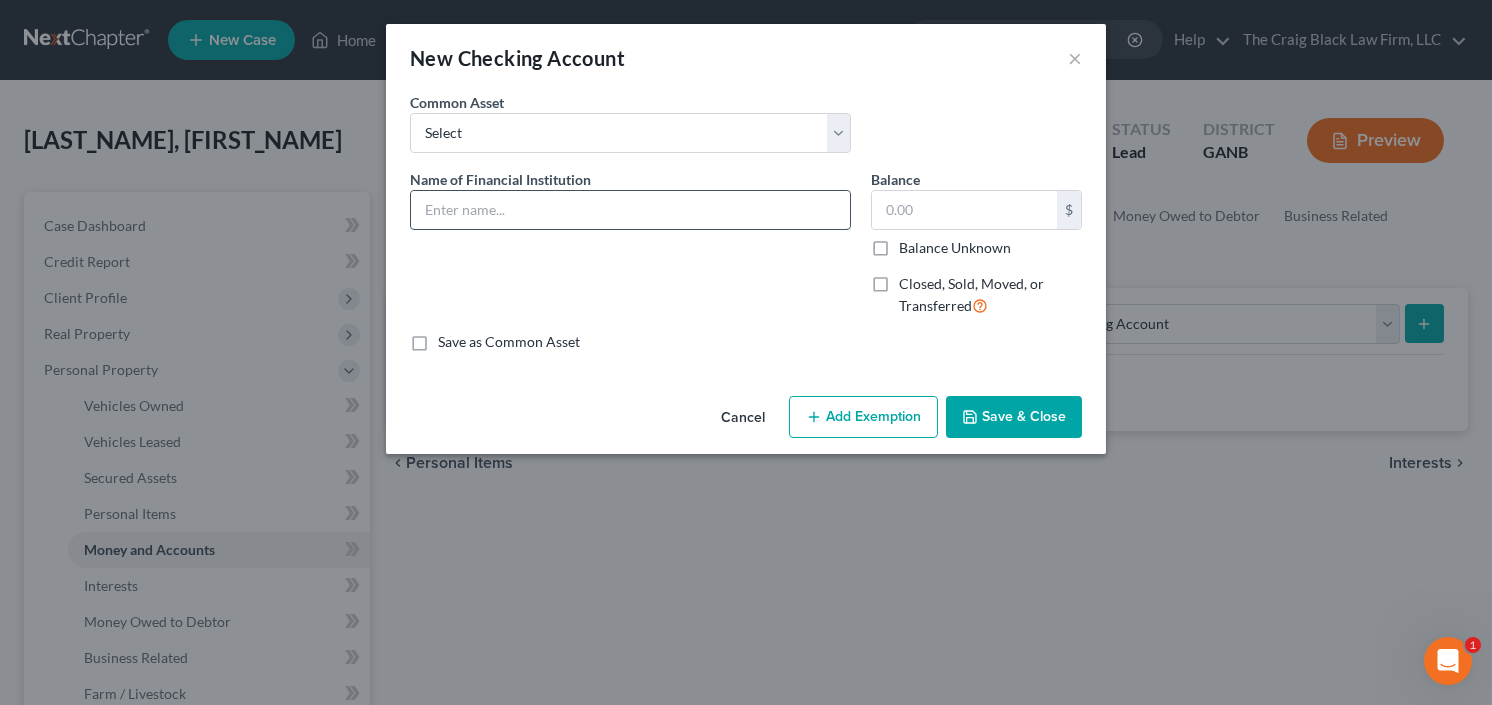 click at bounding box center [630, 210] 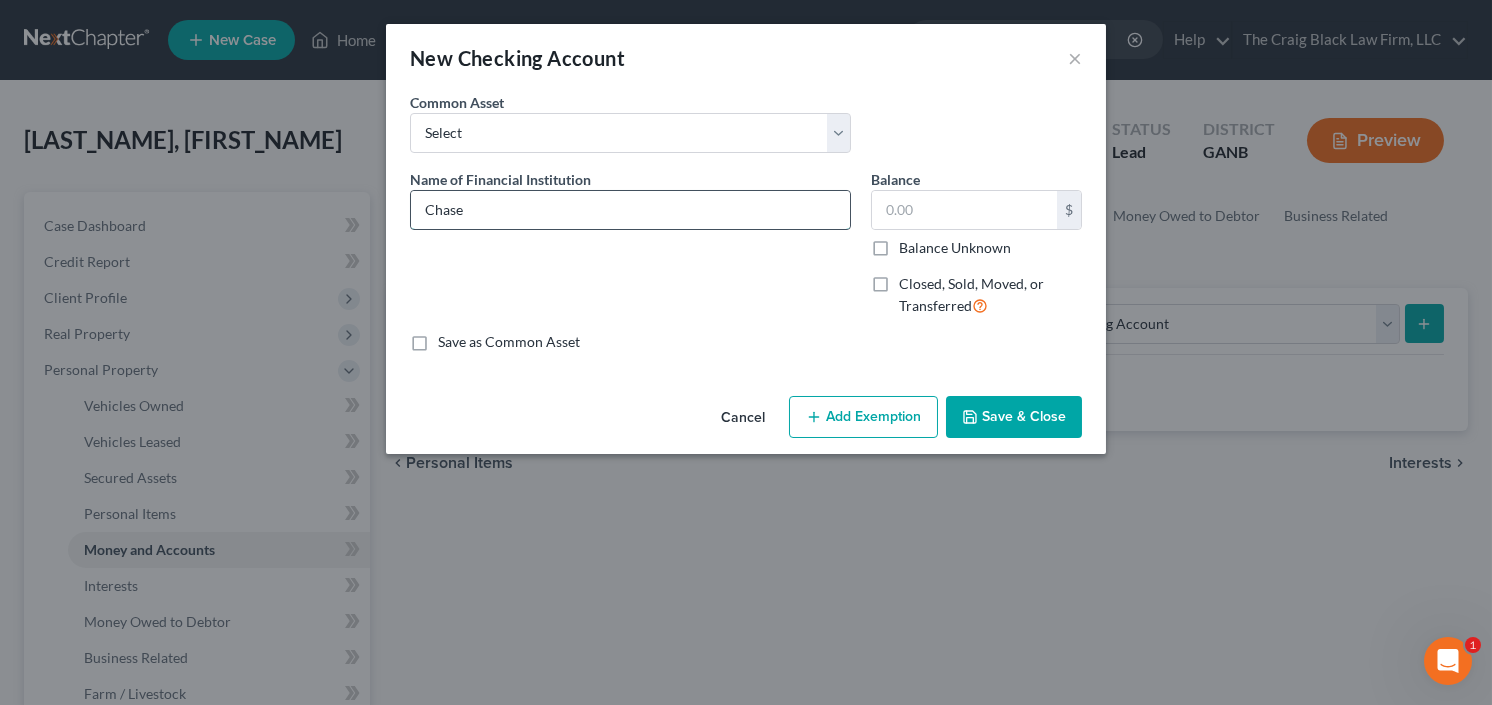 type on "Chase" 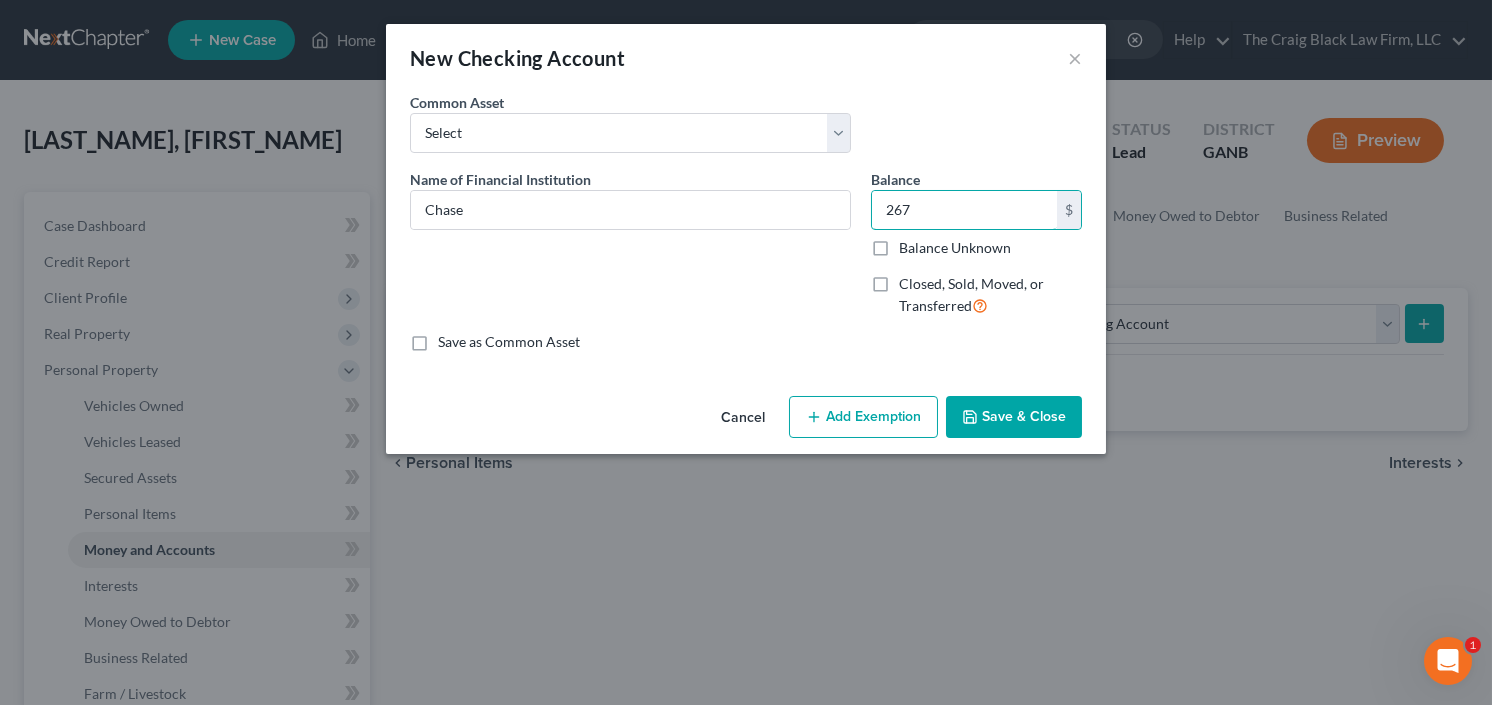 type on "267" 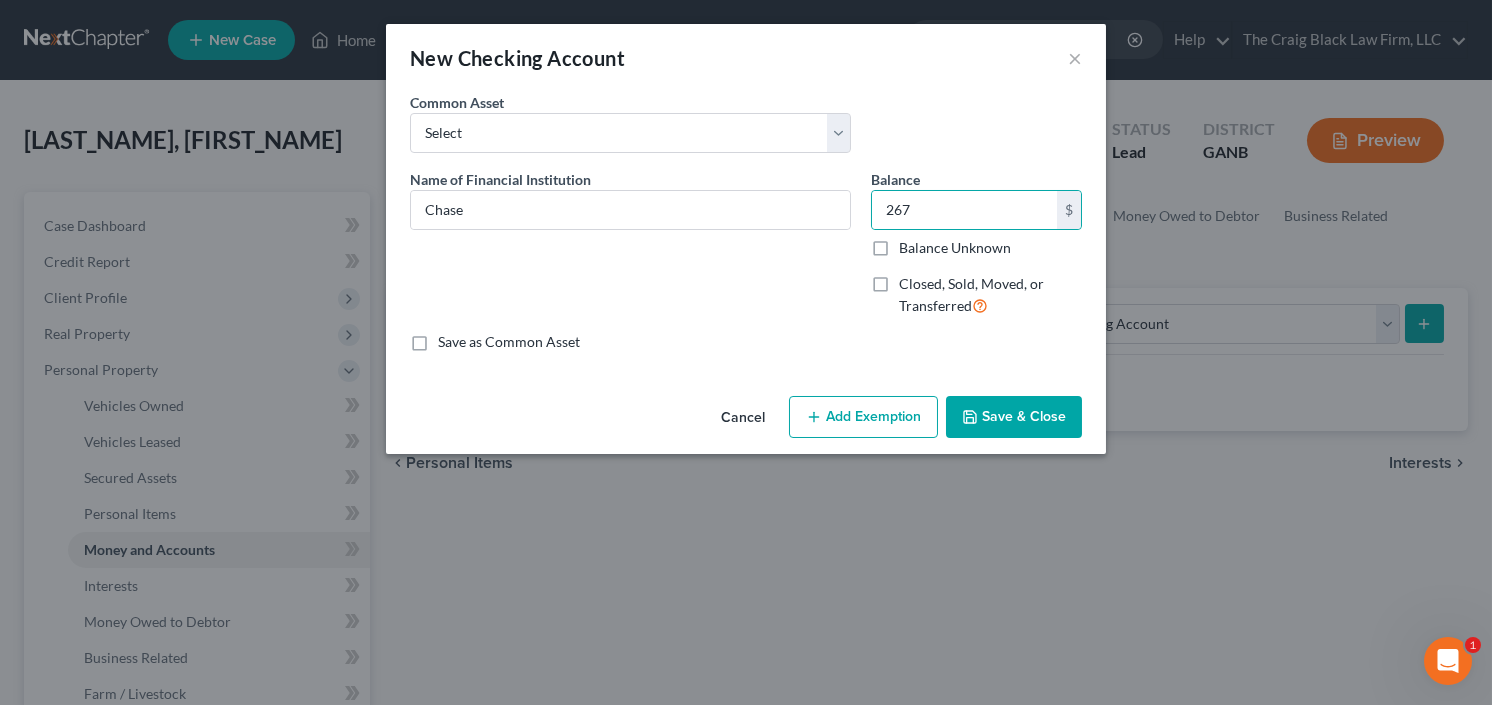 click on "Add Exemption" at bounding box center (863, 417) 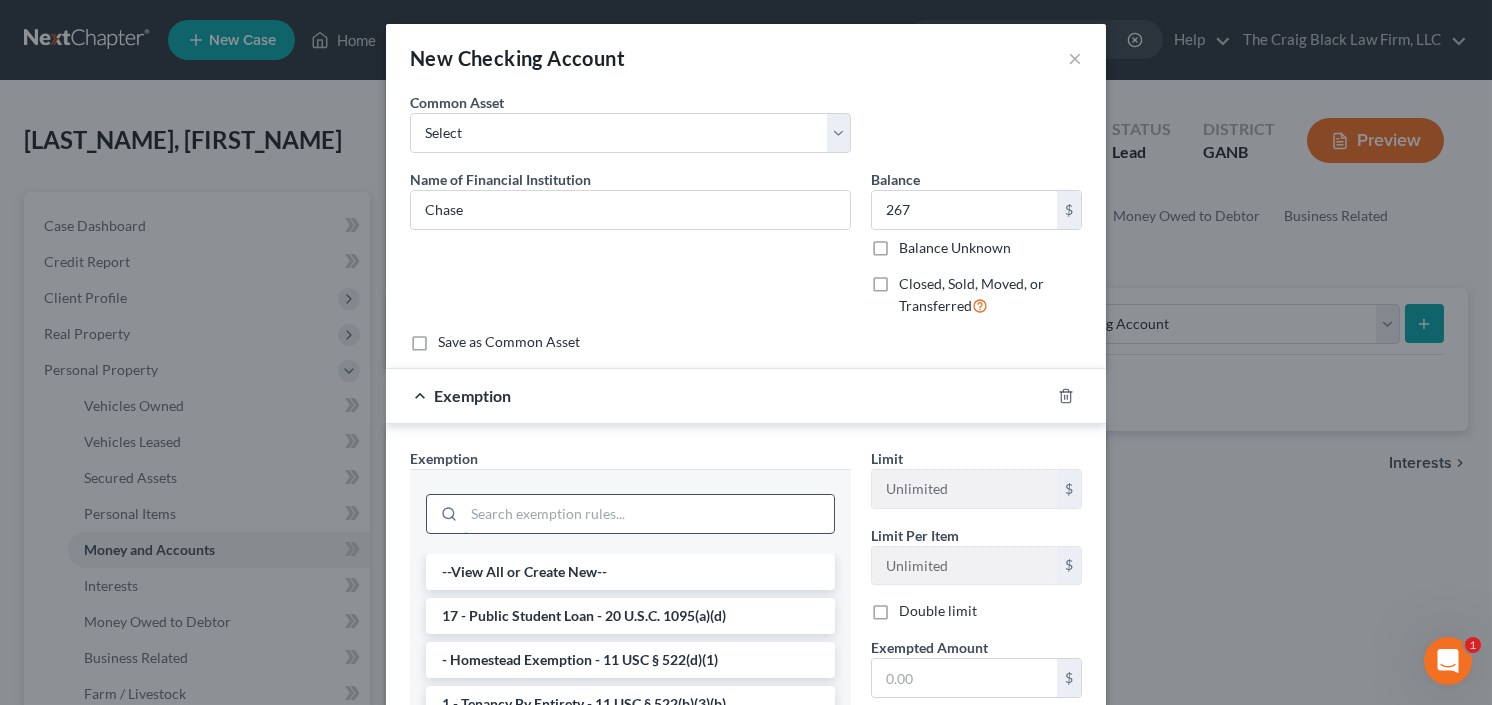 click at bounding box center [649, 514] 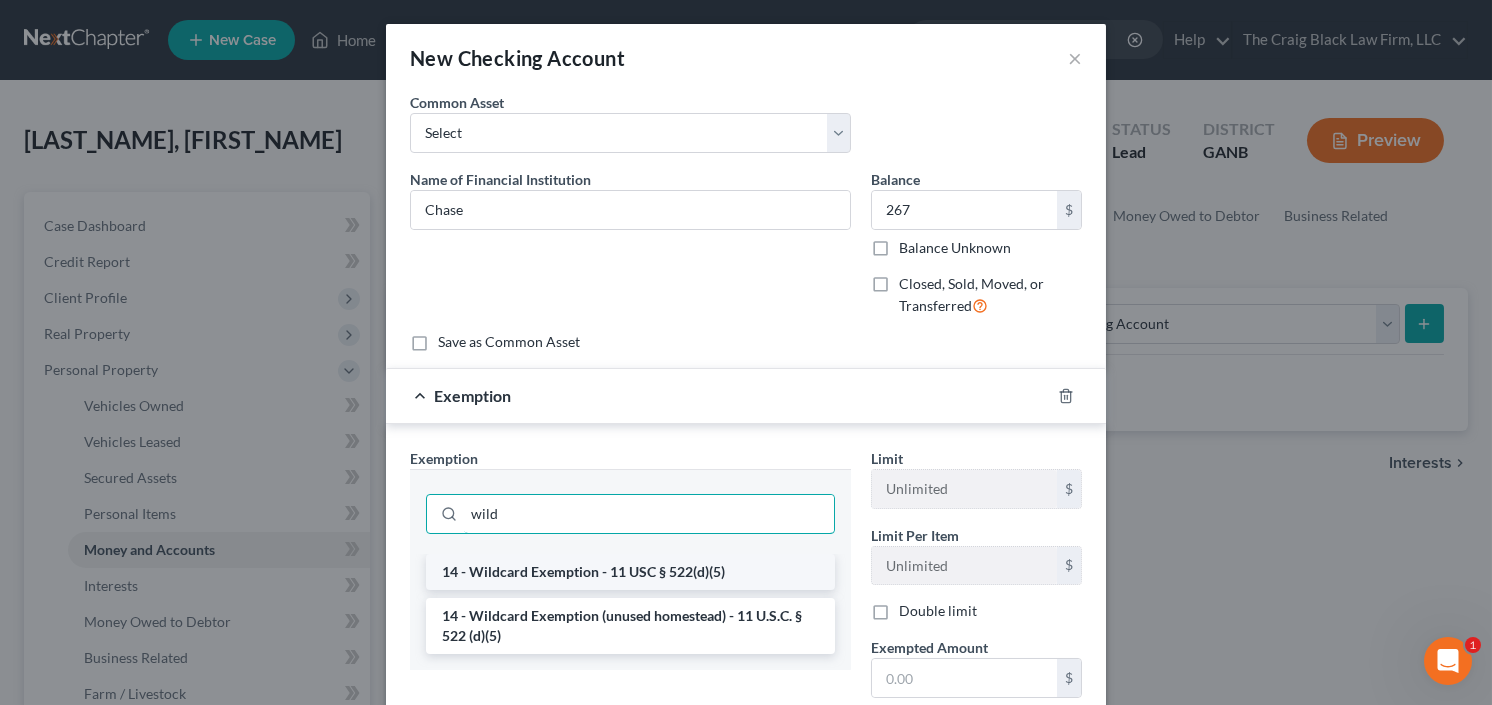 type on "wild" 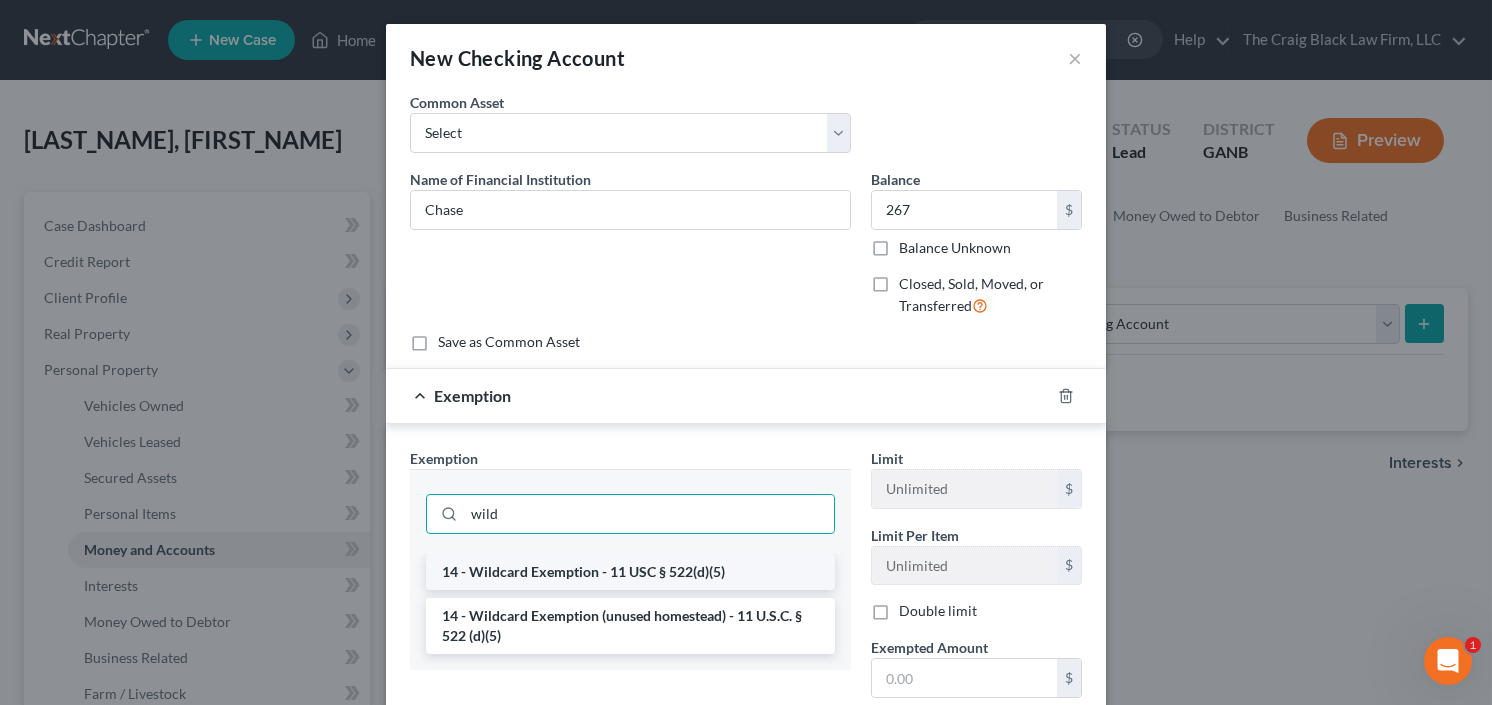 click on "14 - Wildcard Exemption - 11 USC § 522(d)(5)" at bounding box center (630, 572) 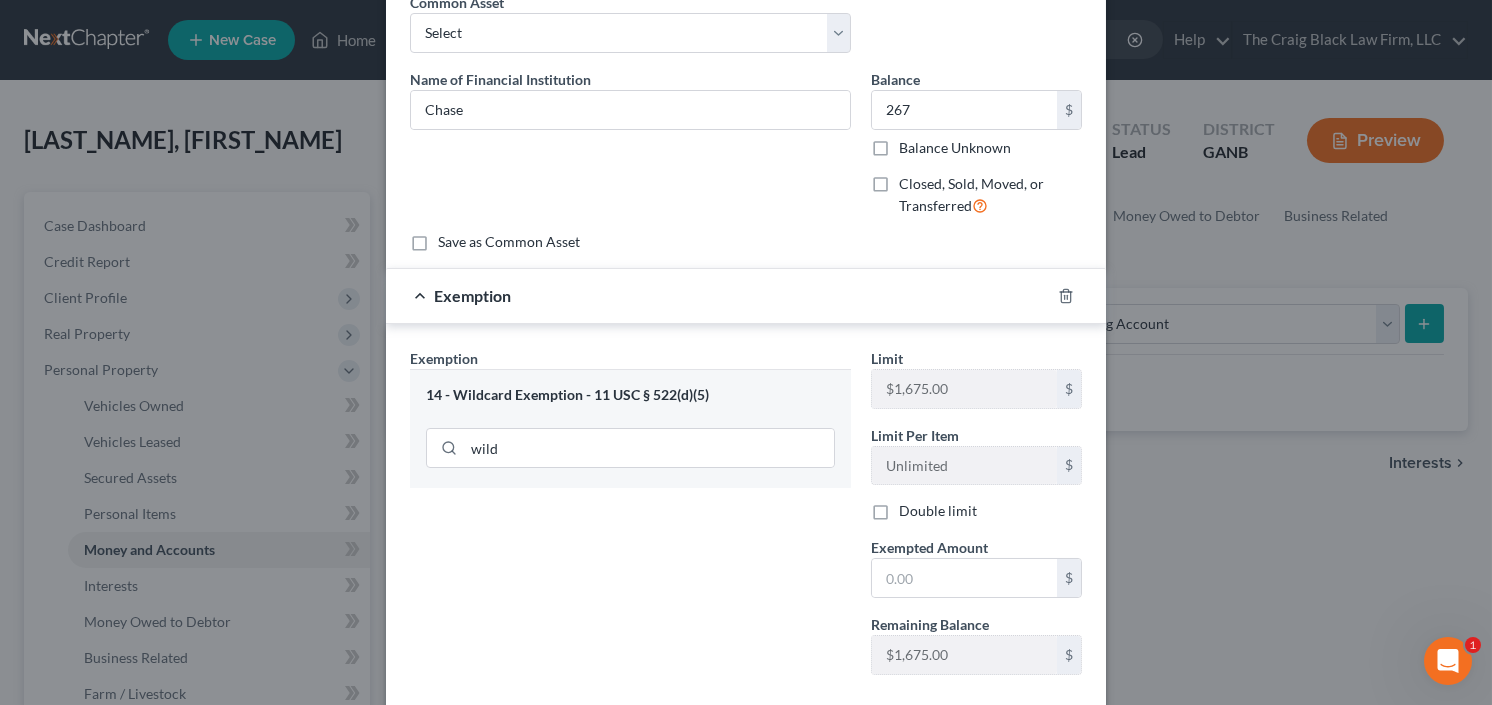 scroll, scrollTop: 208, scrollLeft: 0, axis: vertical 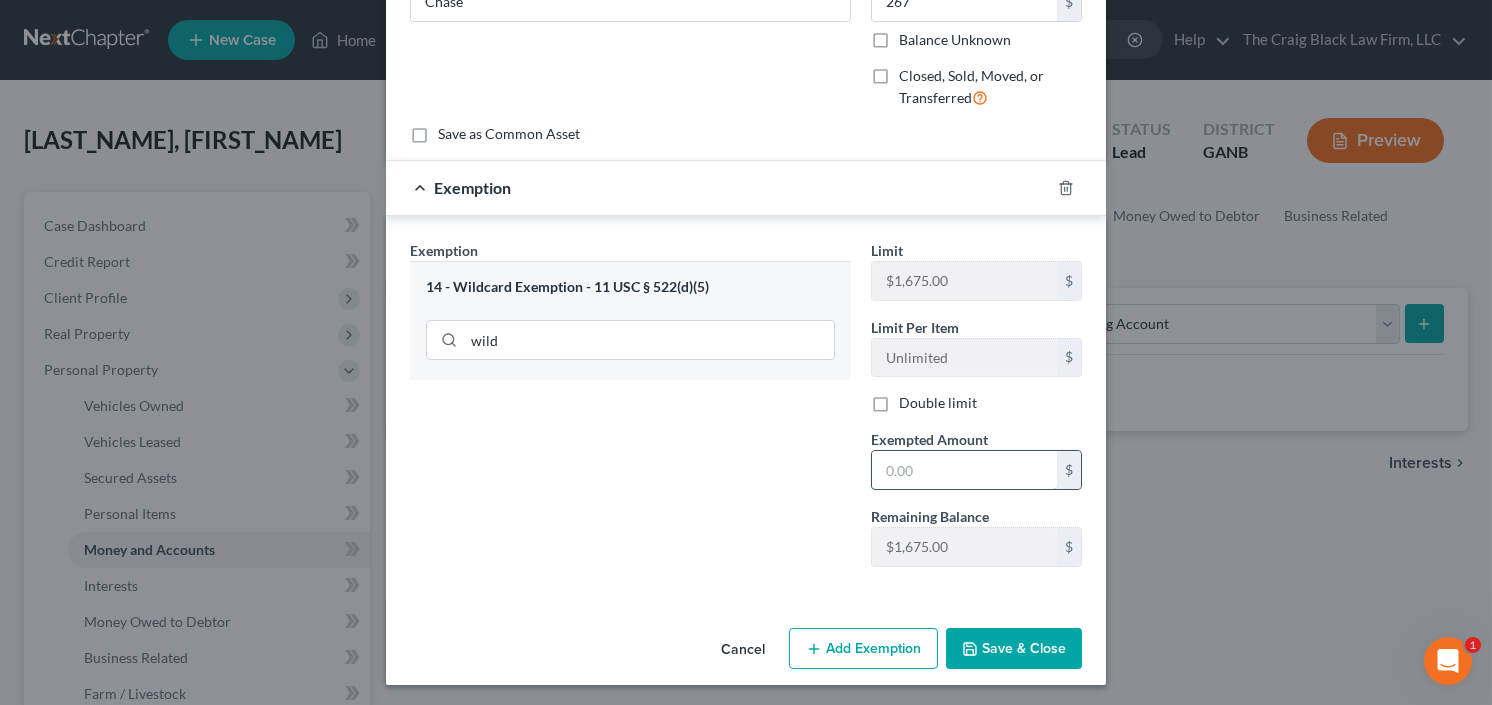 click at bounding box center [964, 470] 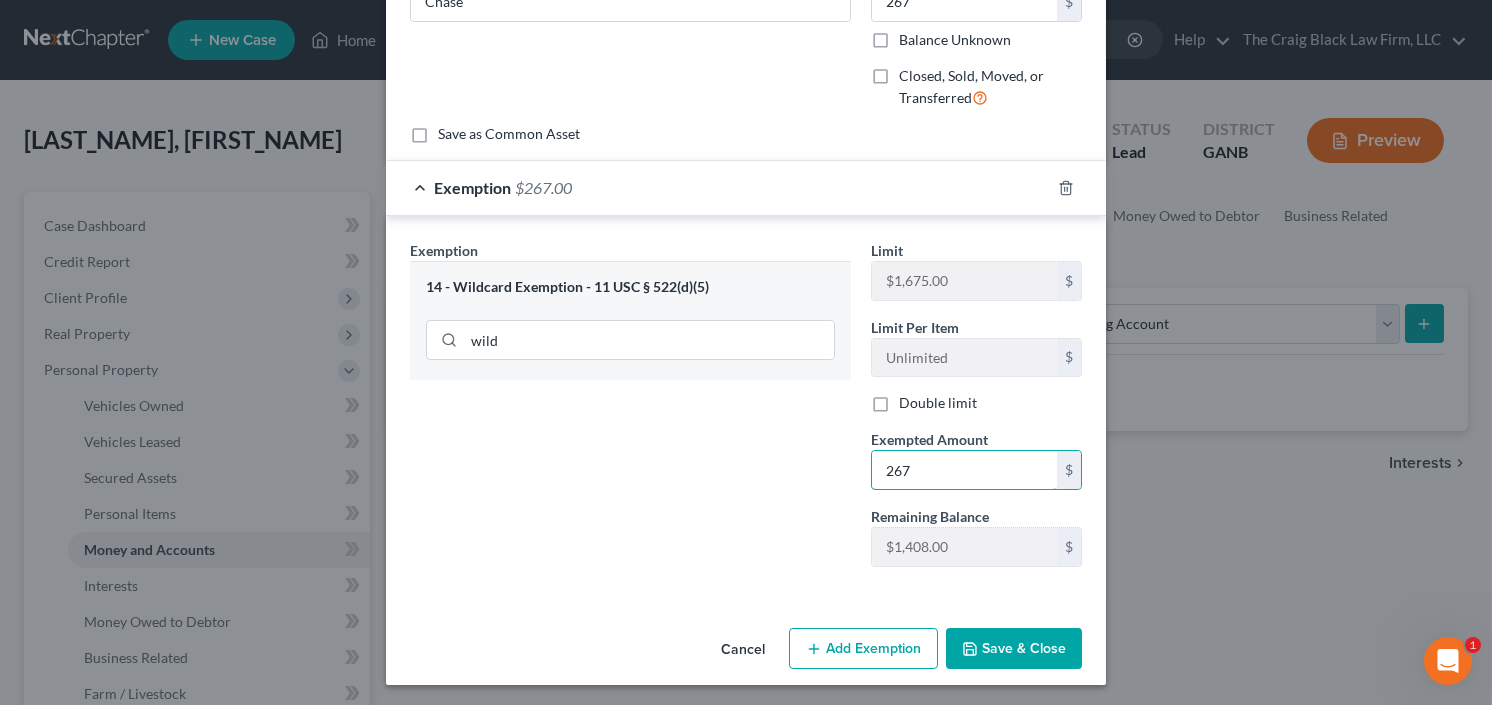 type on "267" 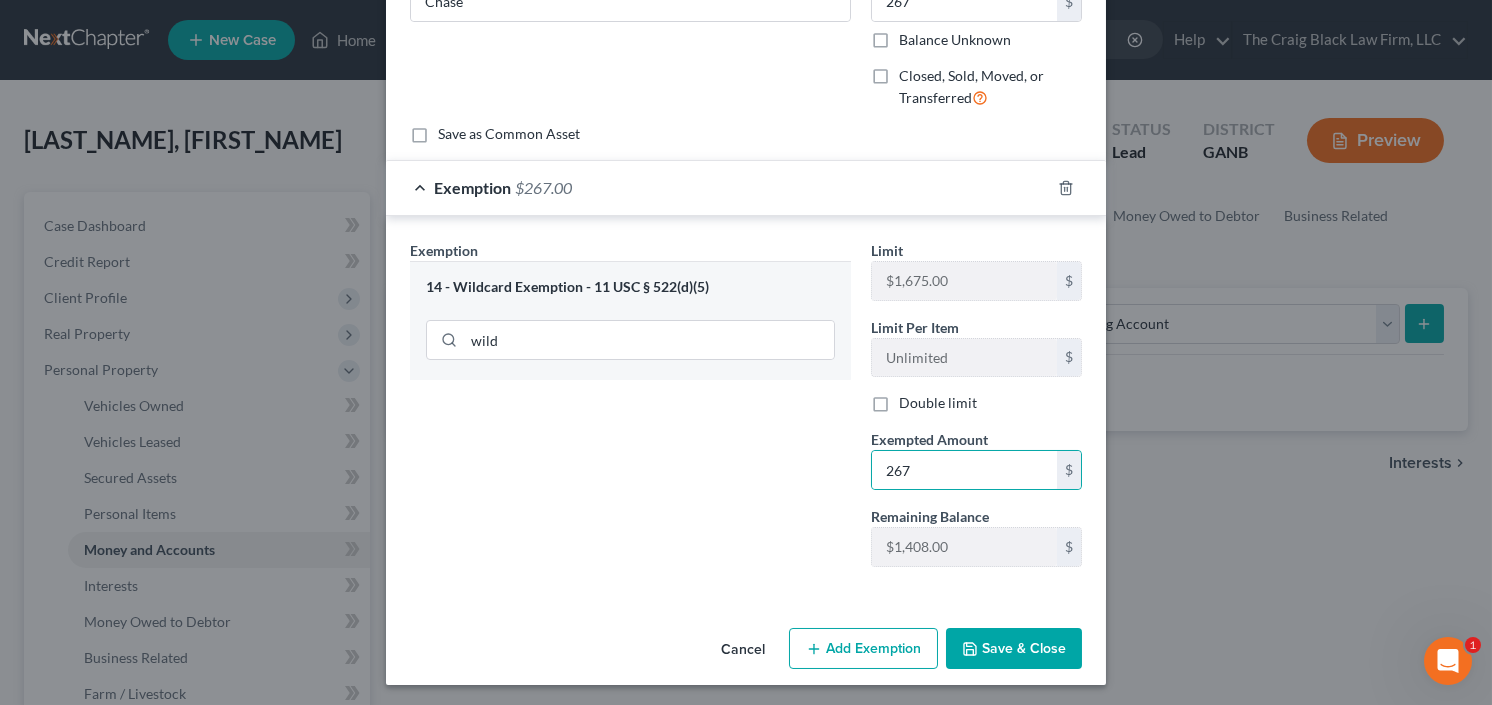 click on "Save & Close" at bounding box center [1014, 649] 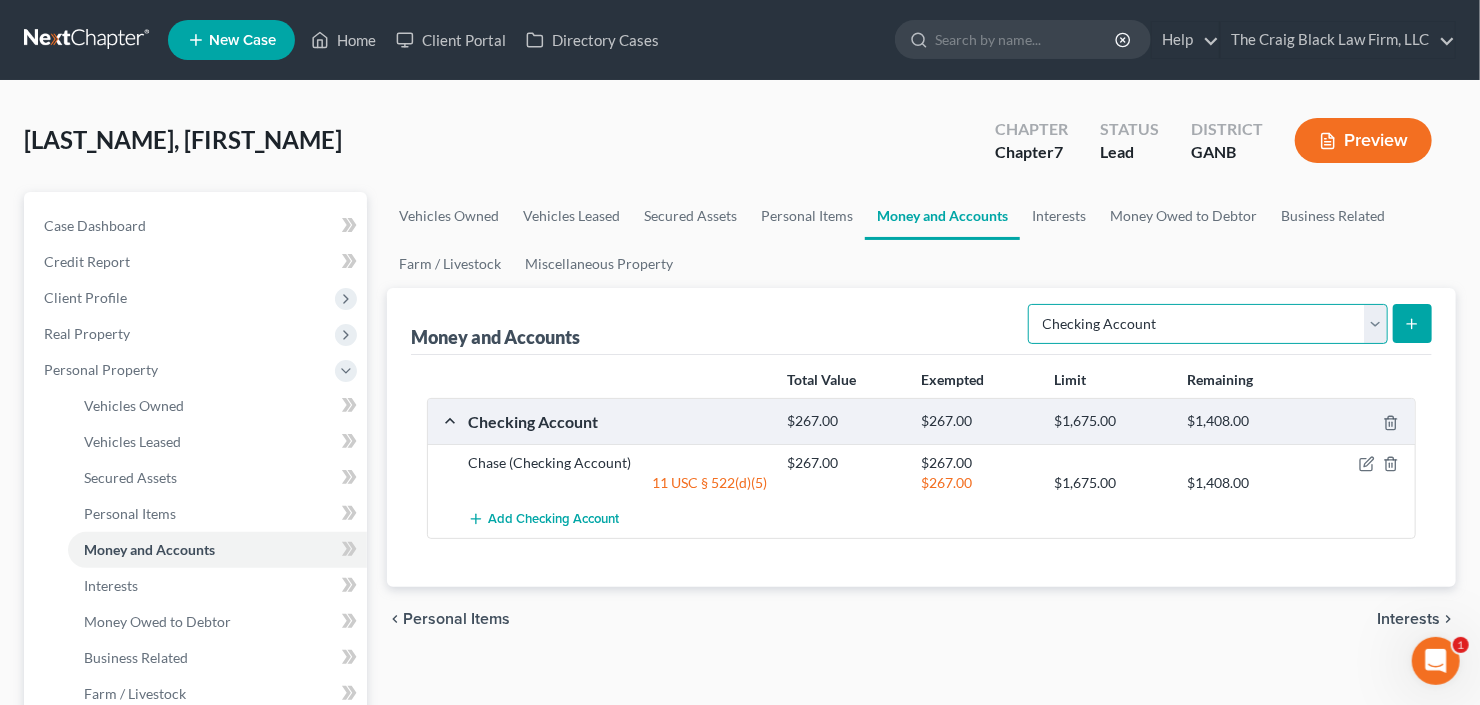 click on "Select Account Type Brokerage Cash on Hand Certificates of Deposit Checking Account Money Market Other (Credit Union, Health Savings Account, etc) Safe Deposit Box Savings Account Security Deposits or Prepayments" at bounding box center (1208, 324) 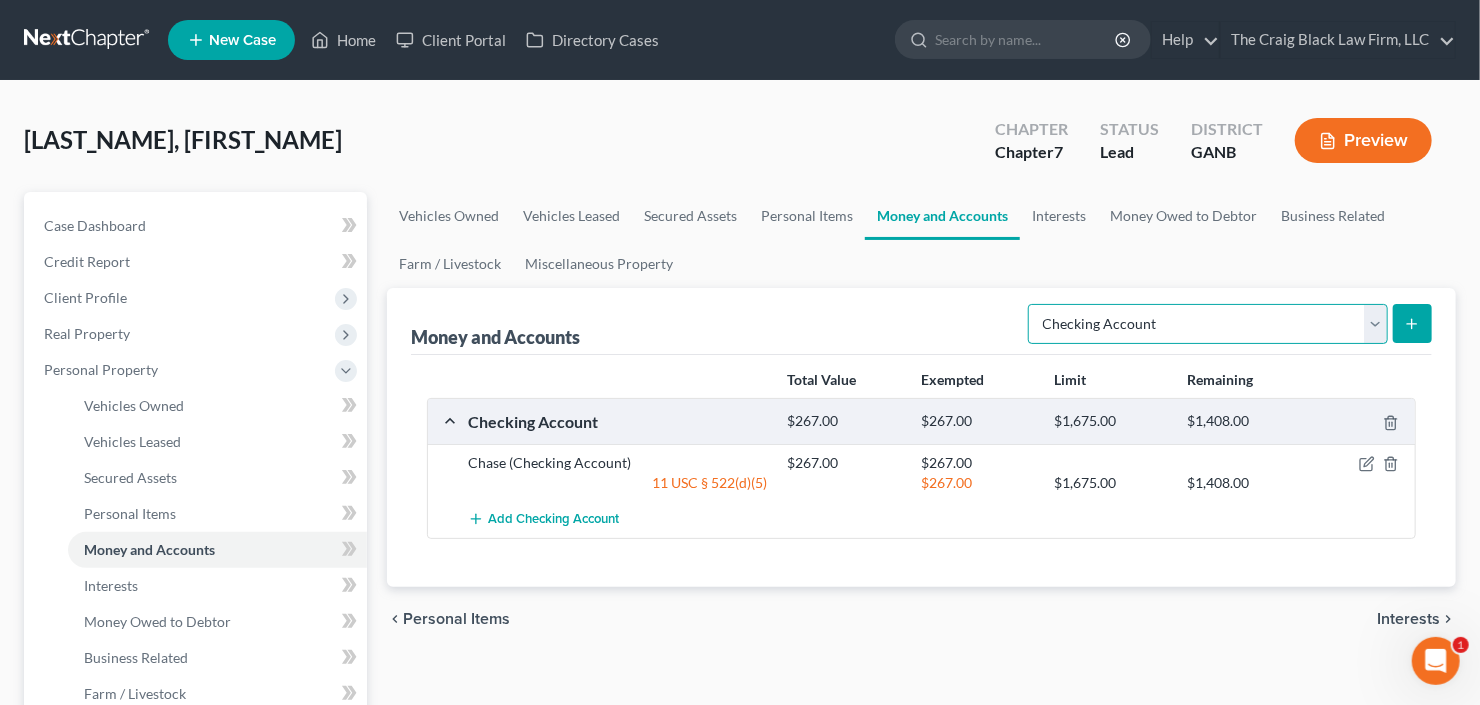select on "savings" 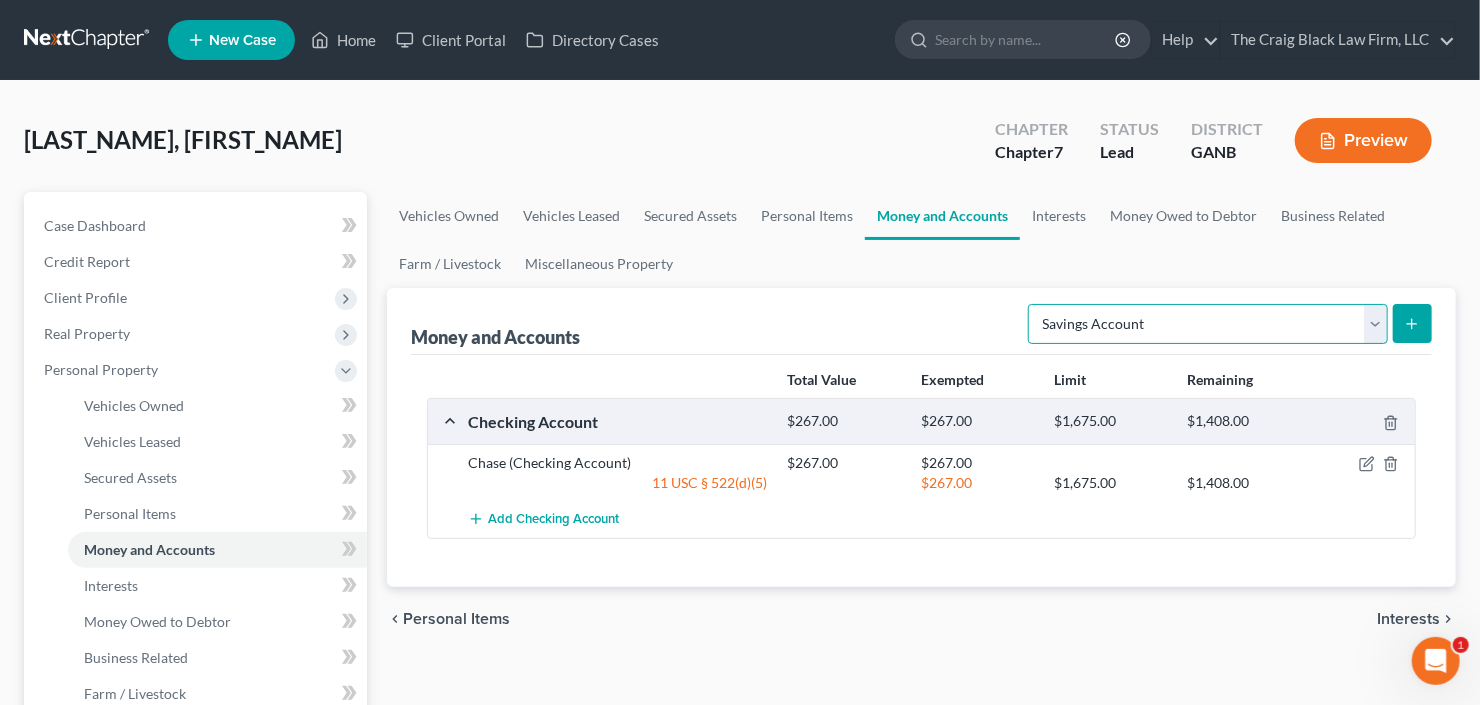 click on "Select Account Type Brokerage Cash on Hand Certificates of Deposit Checking Account Money Market Other (Credit Union, Health Savings Account, etc) Safe Deposit Box Savings Account Security Deposits or Prepayments" at bounding box center [1208, 324] 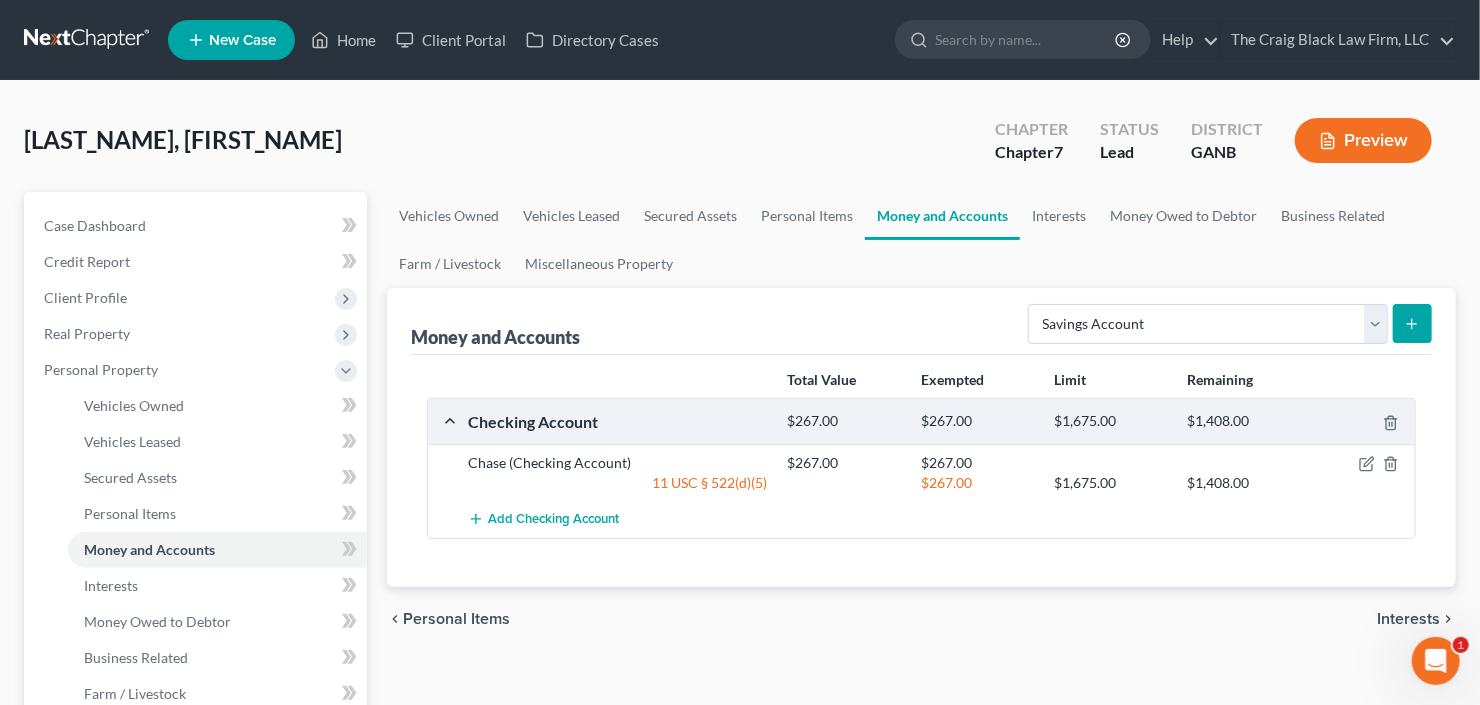 click 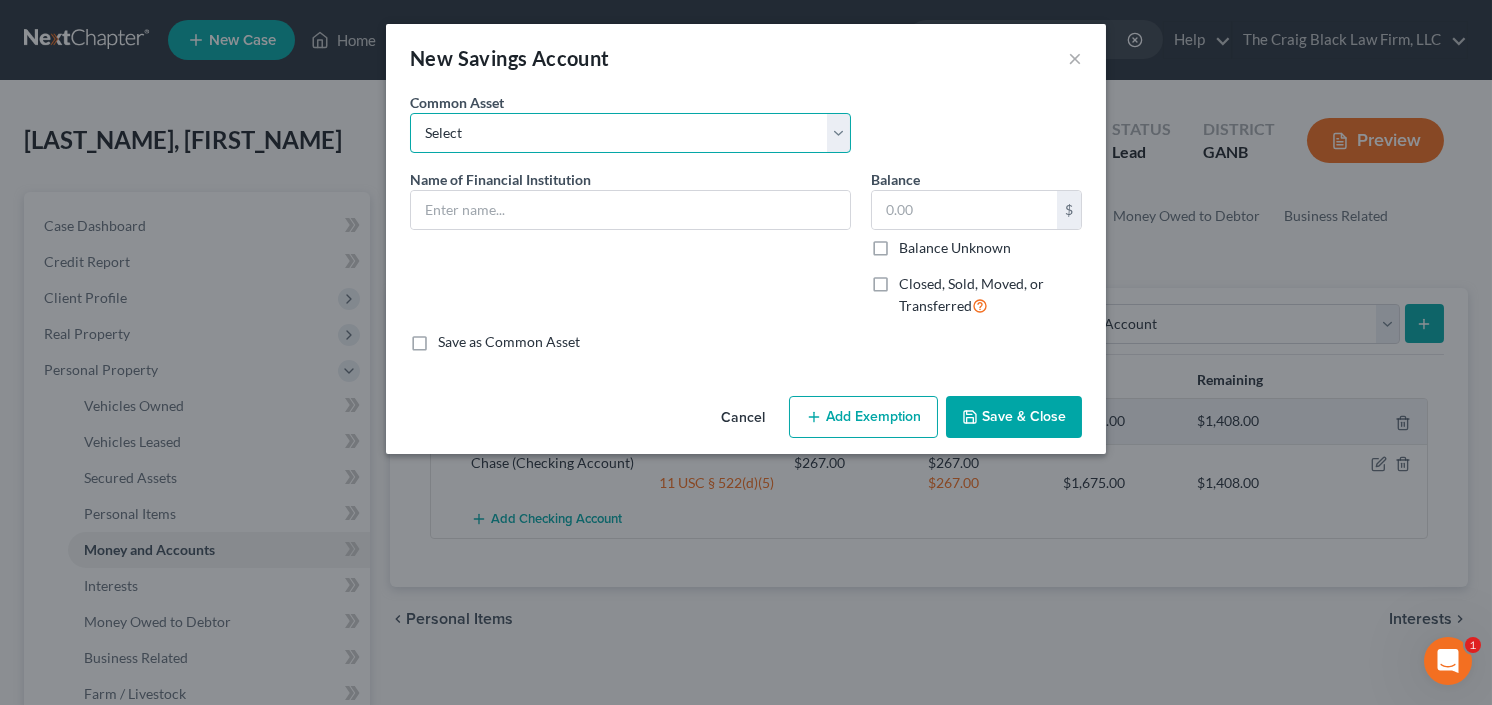 click on "Select Wells Fargo Discover Bank Truist Chase Huntington National Bank Fidelity Investments Delta Community Credit Union Assonated Credit Union Capital One Associated Credit Union Randolph Brooks Federal Credit Union Navy Federal Credit Union Bank of America Atlanta Postal Credit Union USAA Chime Regions Bank Georgia United Credit Union Philadelphia Credit Union Corp American Credit Union Georgia's Own Credit Union" at bounding box center (630, 133) 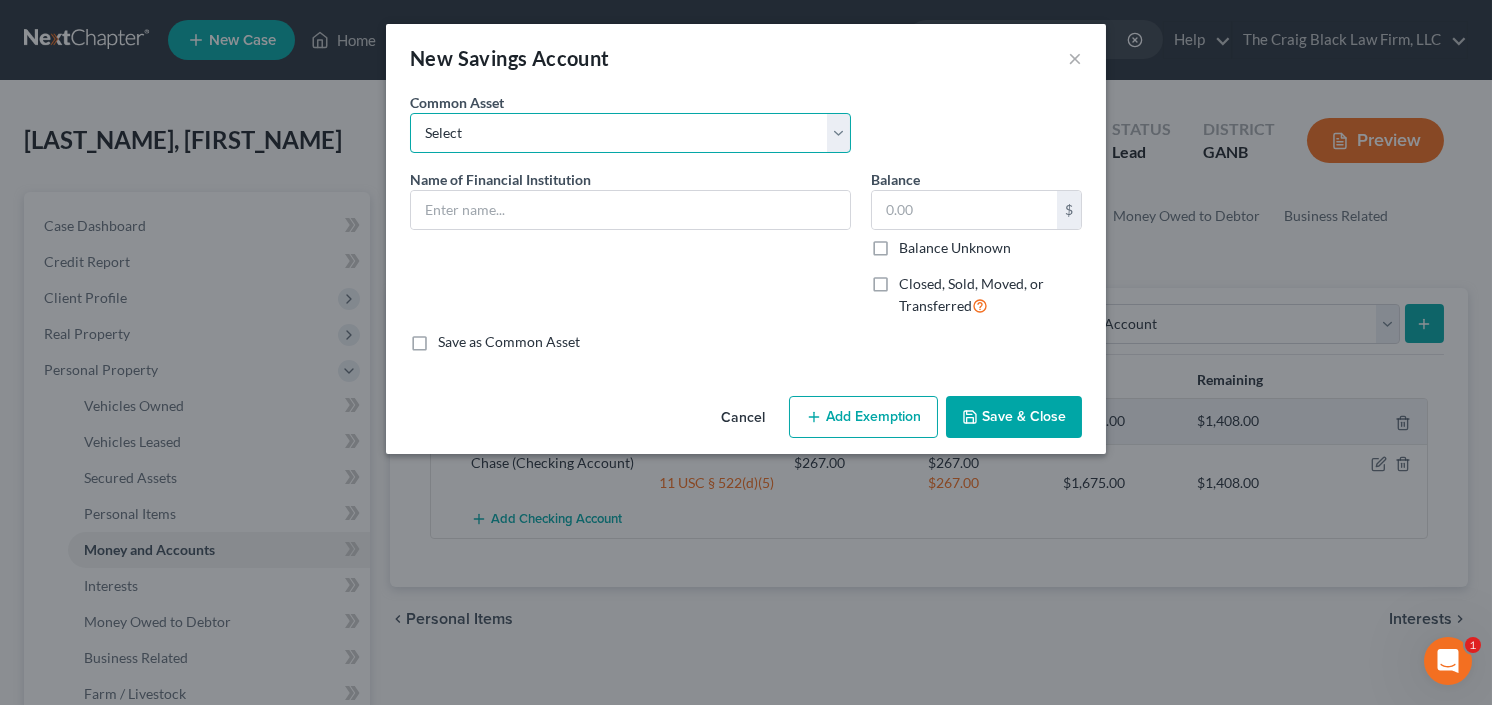 select on "3" 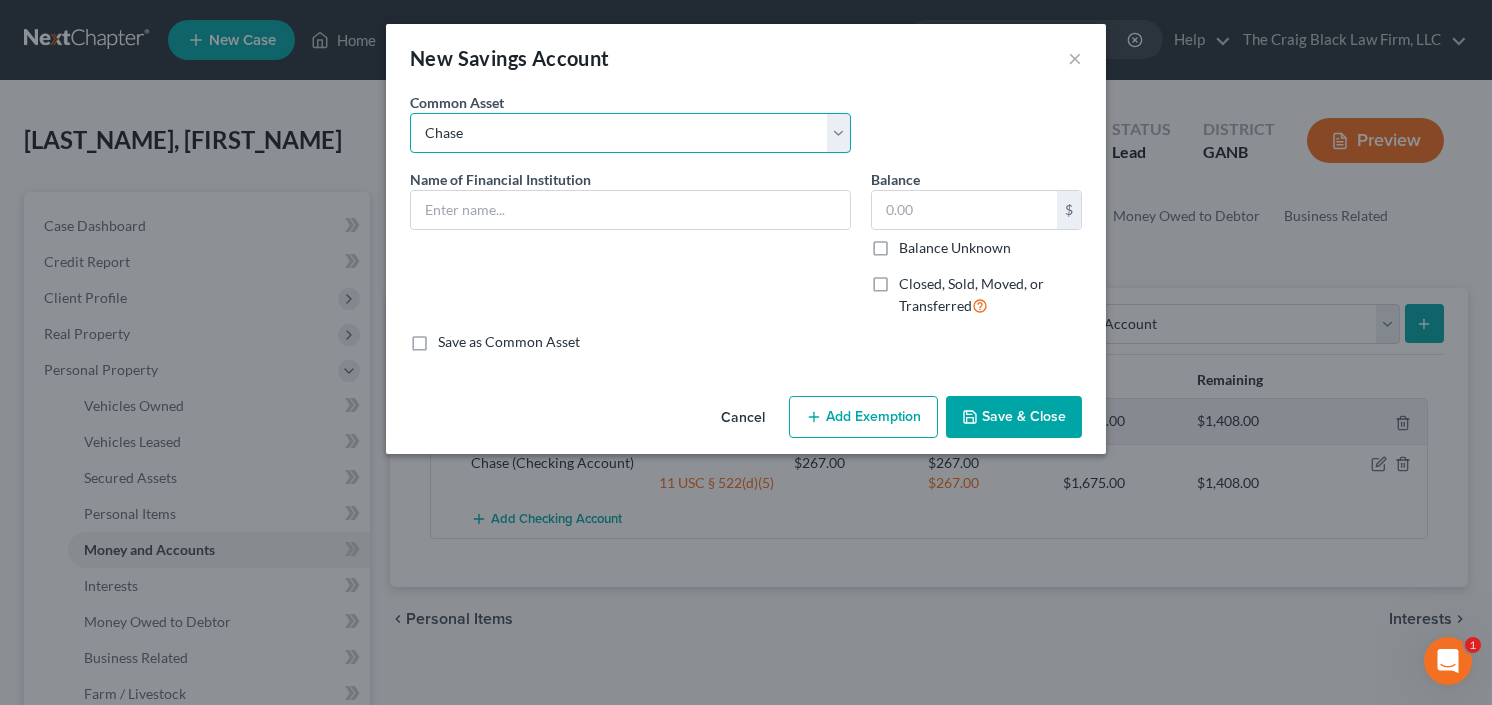 click on "Select Wells Fargo Discover Bank Truist Chase Huntington National Bank Fidelity Investments Delta Community Credit Union Assonated Credit Union Capital One Associated Credit Union Randolph Brooks Federal Credit Union Navy Federal Credit Union Bank of America Atlanta Postal Credit Union USAA Chime Regions Bank Georgia United Credit Union Philadelphia Credit Union Corp American Credit Union Georgia's Own Credit Union" at bounding box center [630, 133] 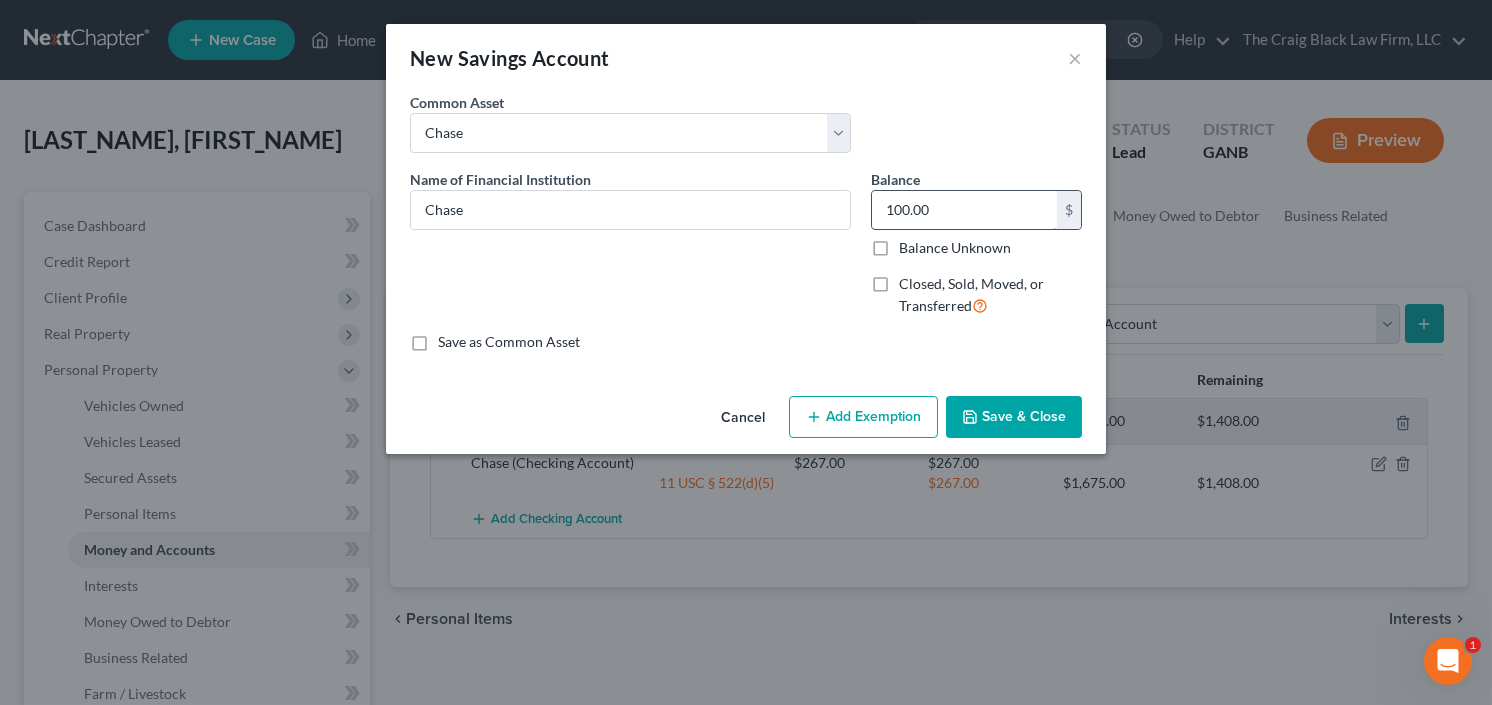click on "100.00" at bounding box center [964, 210] 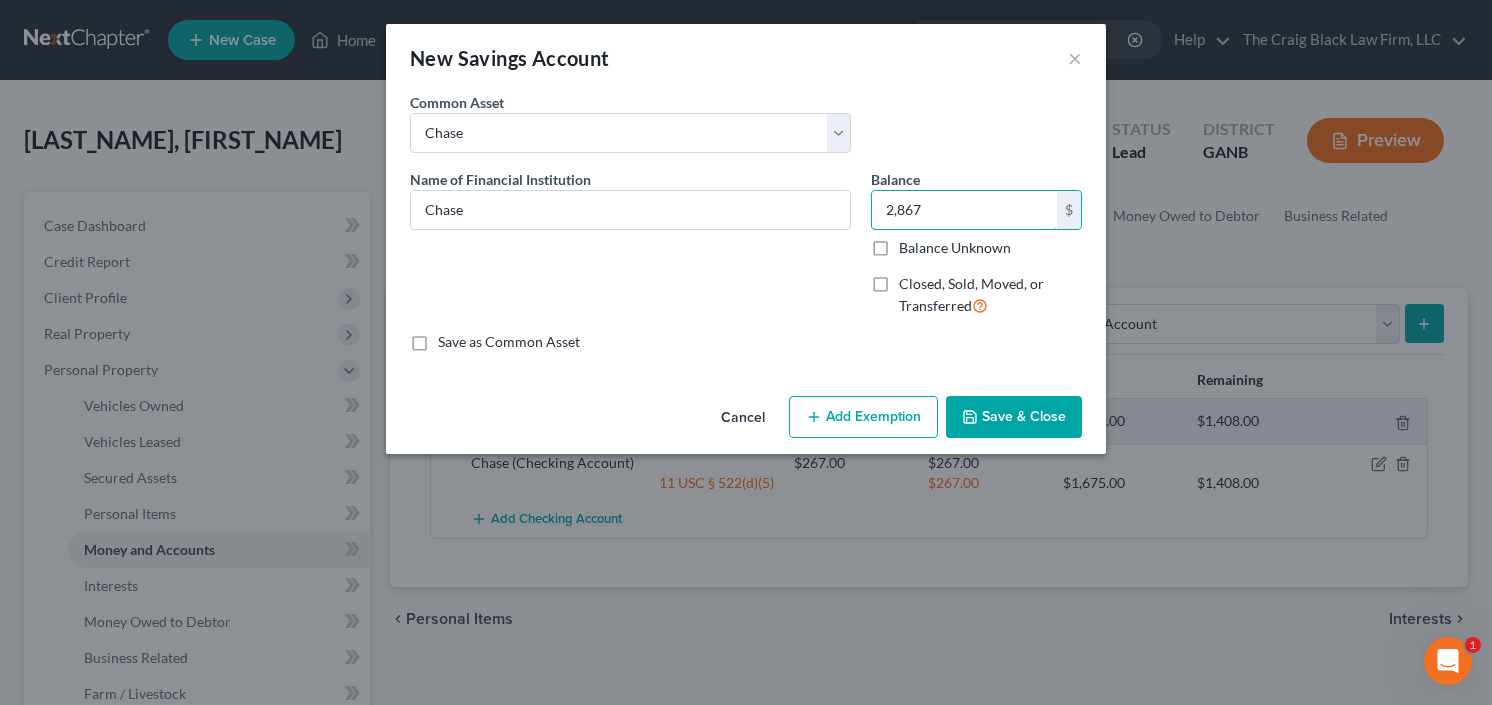 type on "2,867" 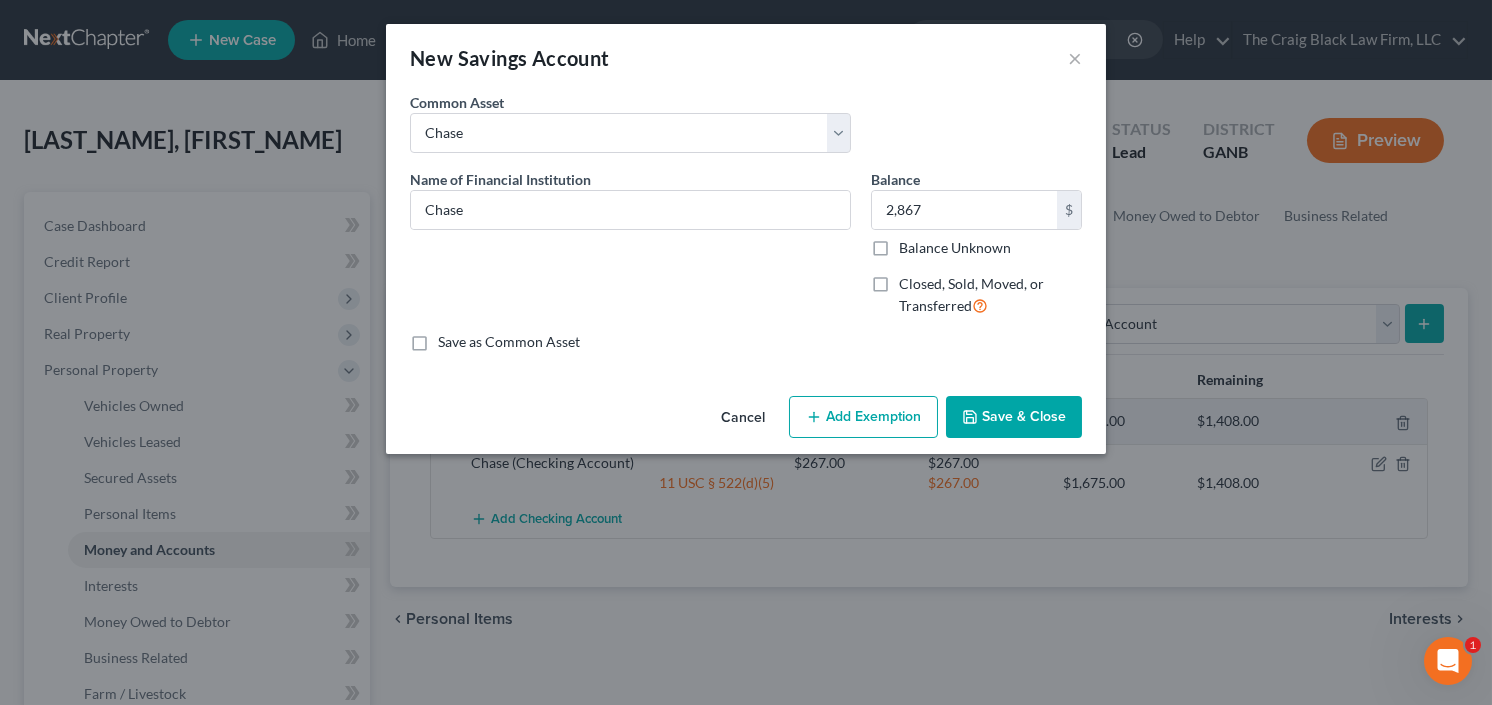click on "Add Exemption" at bounding box center (863, 417) 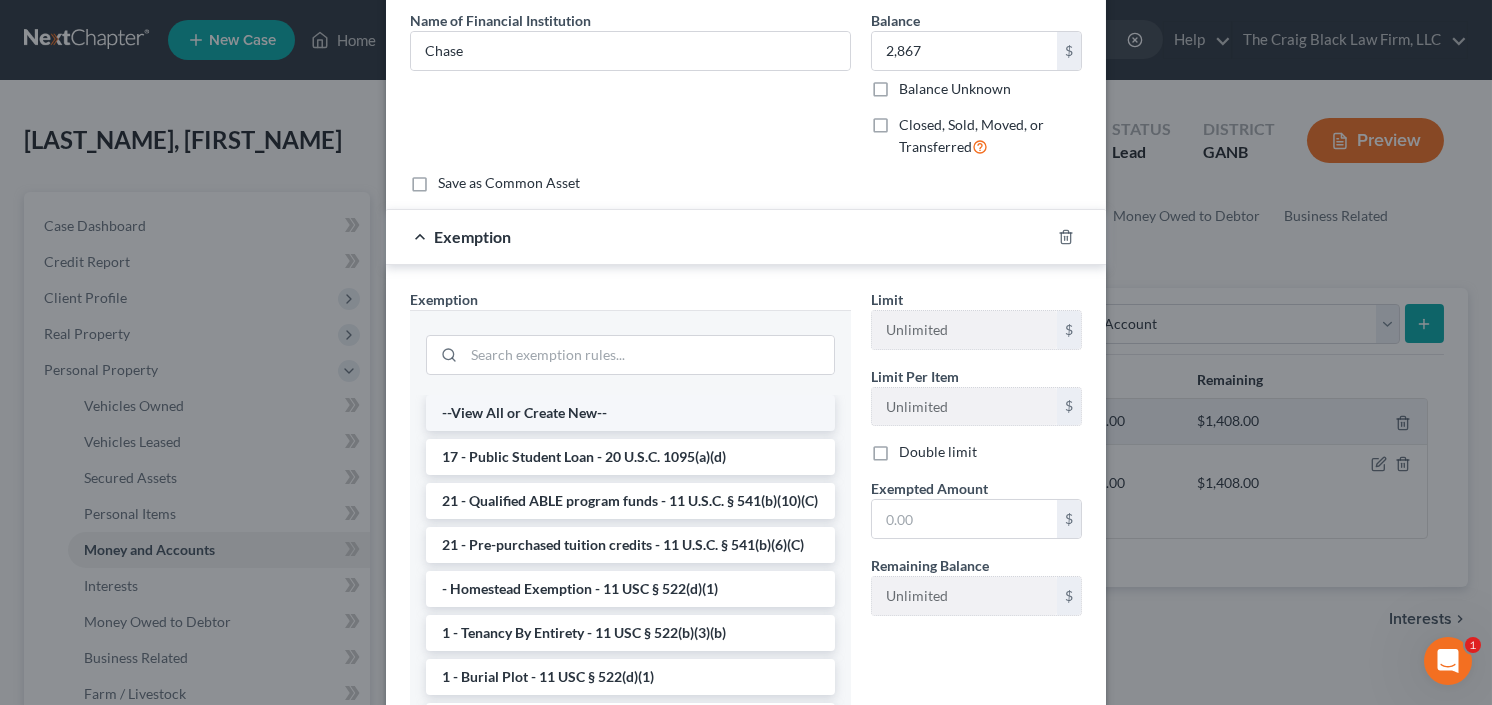 scroll, scrollTop: 160, scrollLeft: 0, axis: vertical 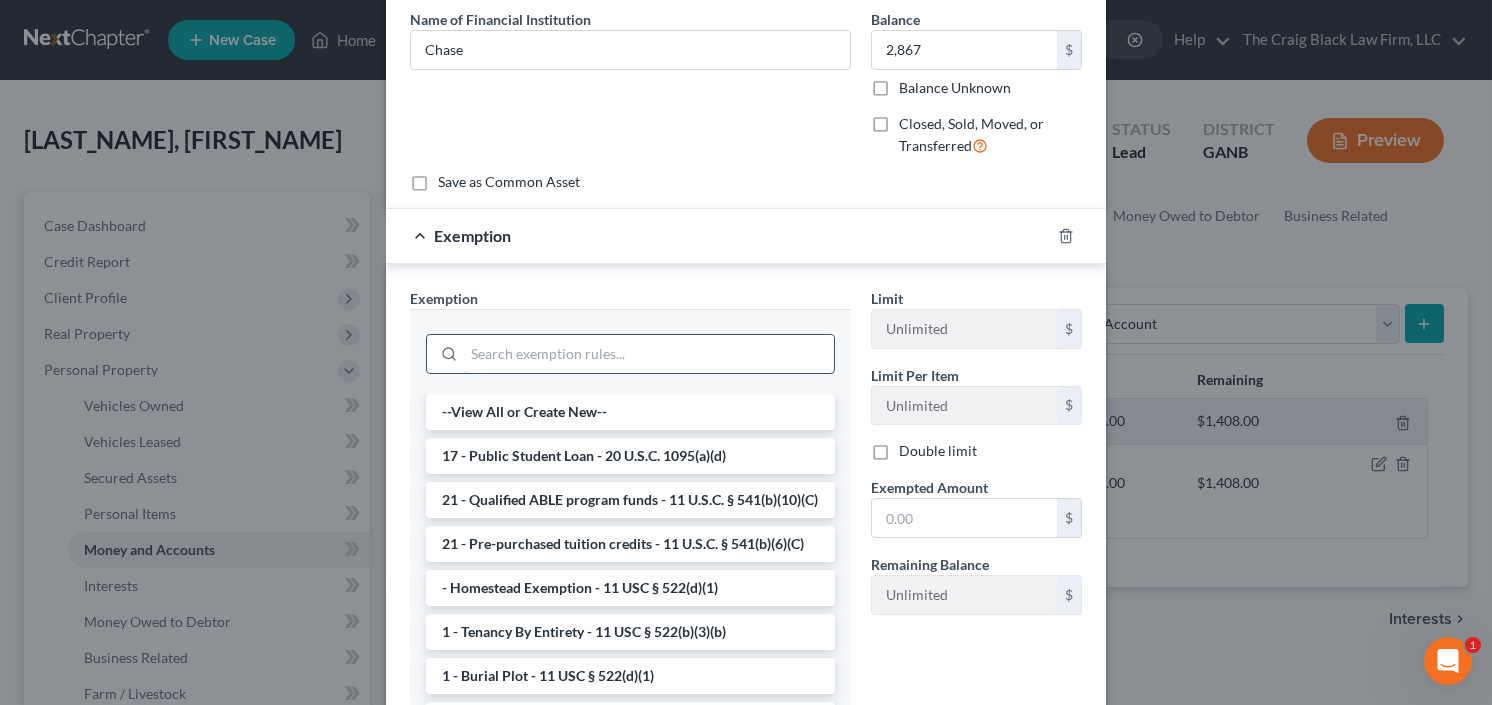 click at bounding box center [649, 354] 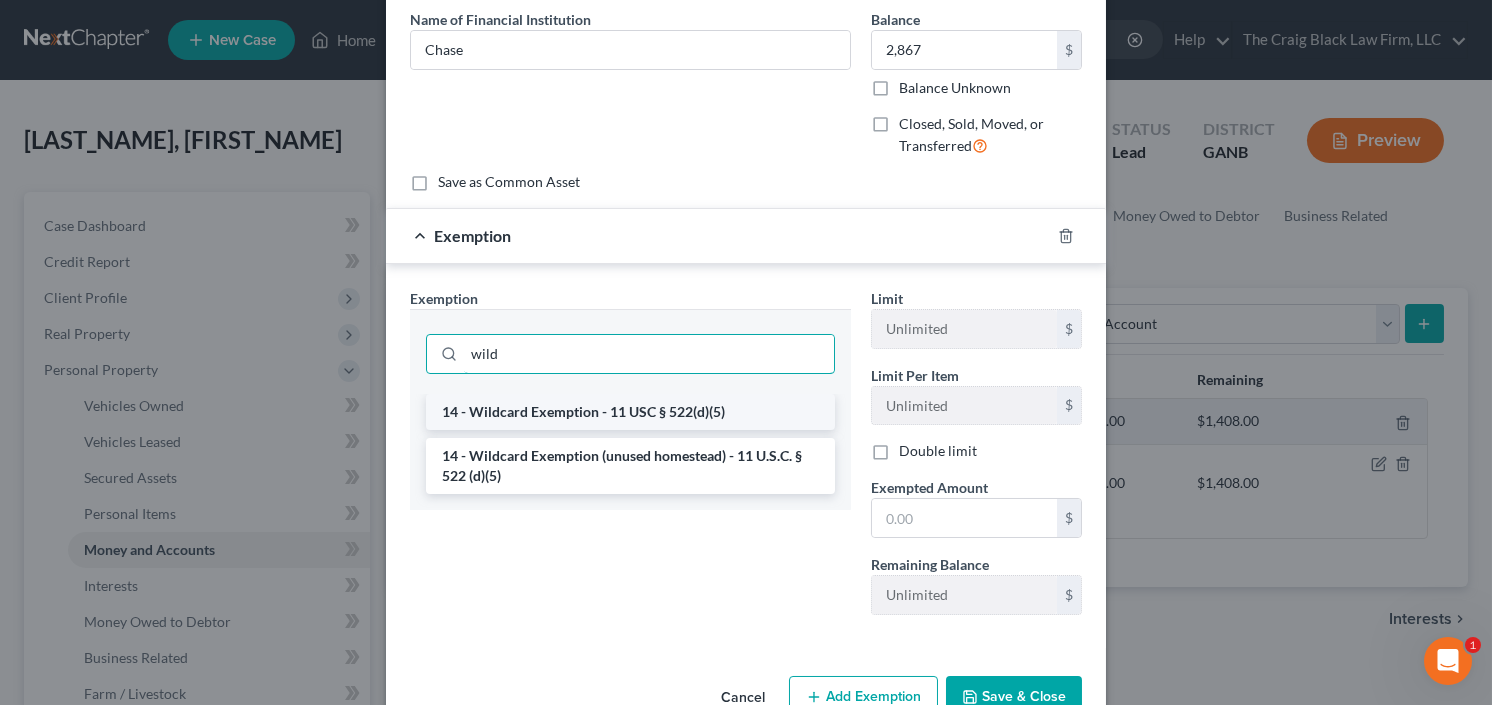 type on "wild" 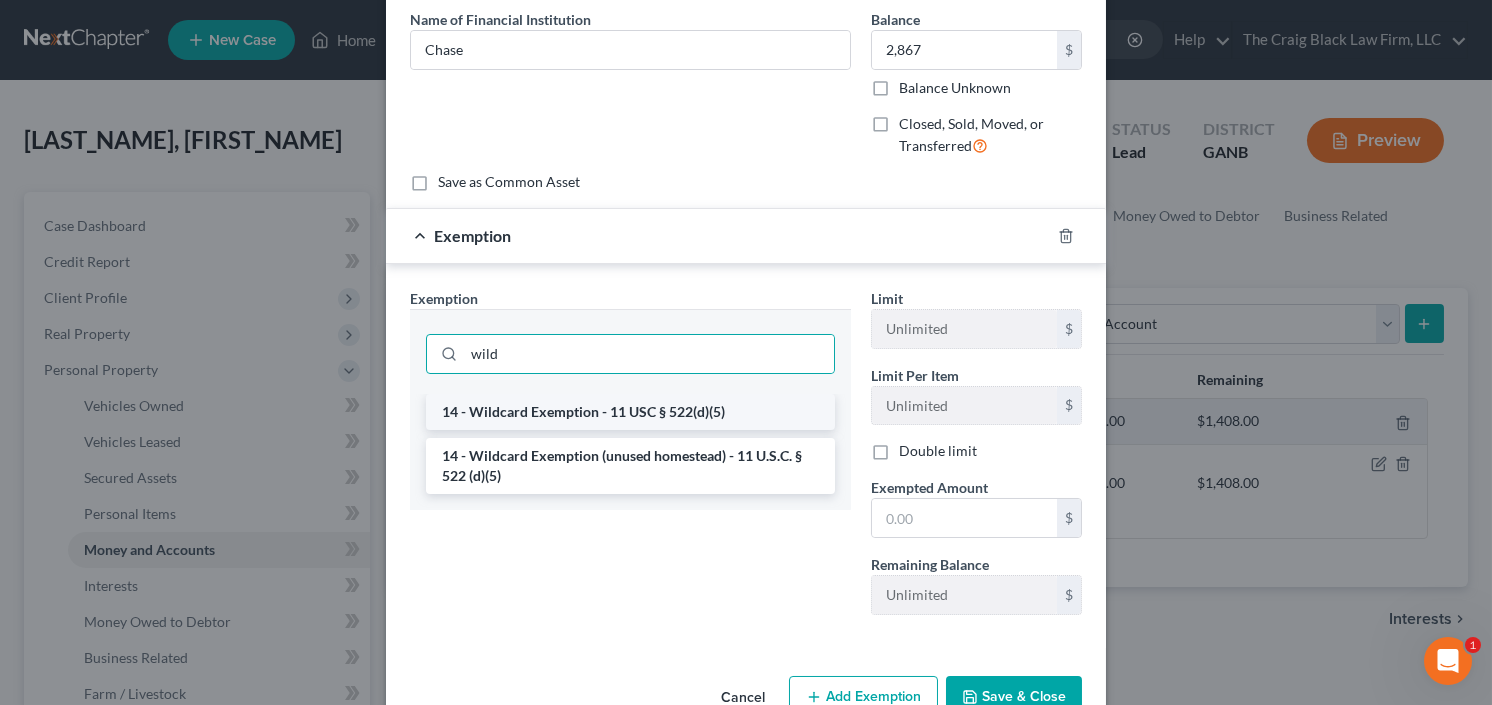 click on "14 - Wildcard Exemption - 11 USC § 522(d)(5)" at bounding box center (630, 412) 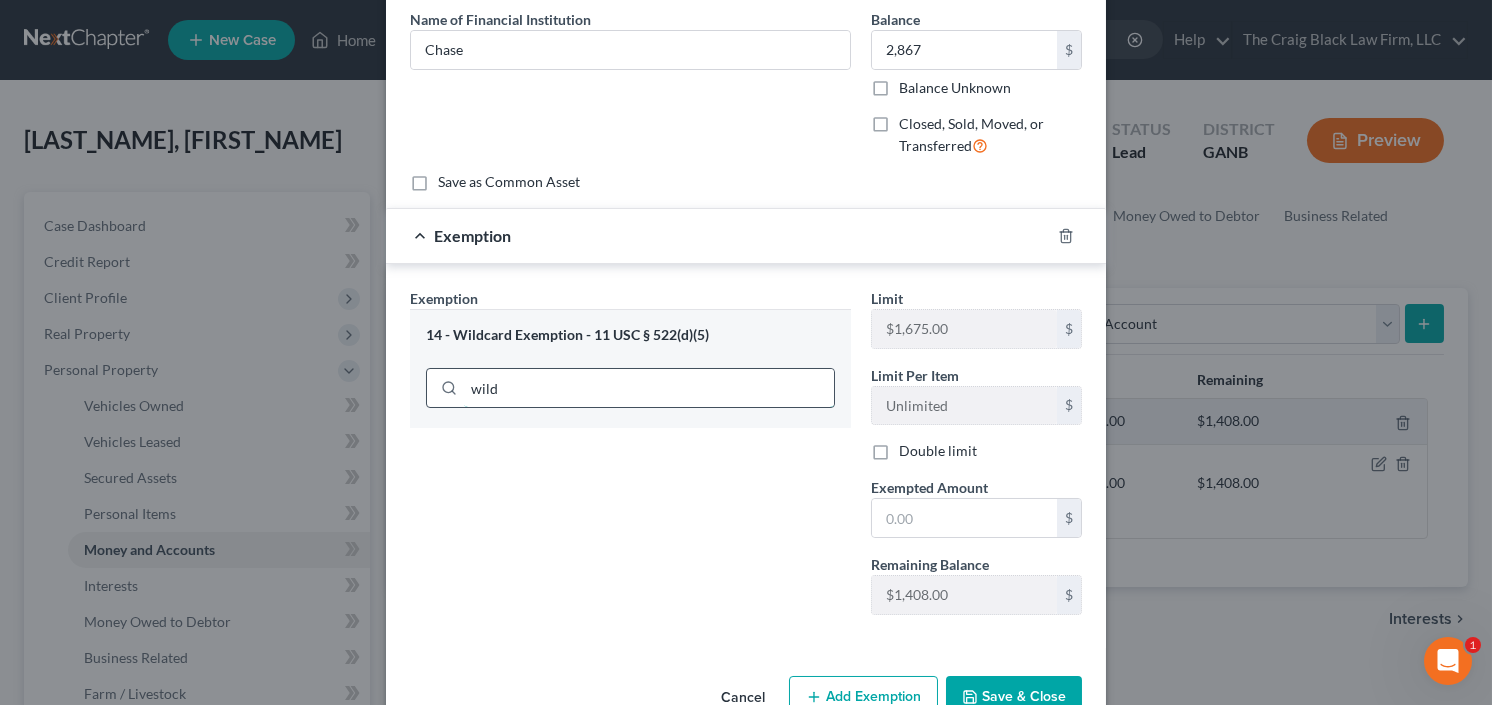 click on "wild" at bounding box center (649, 388) 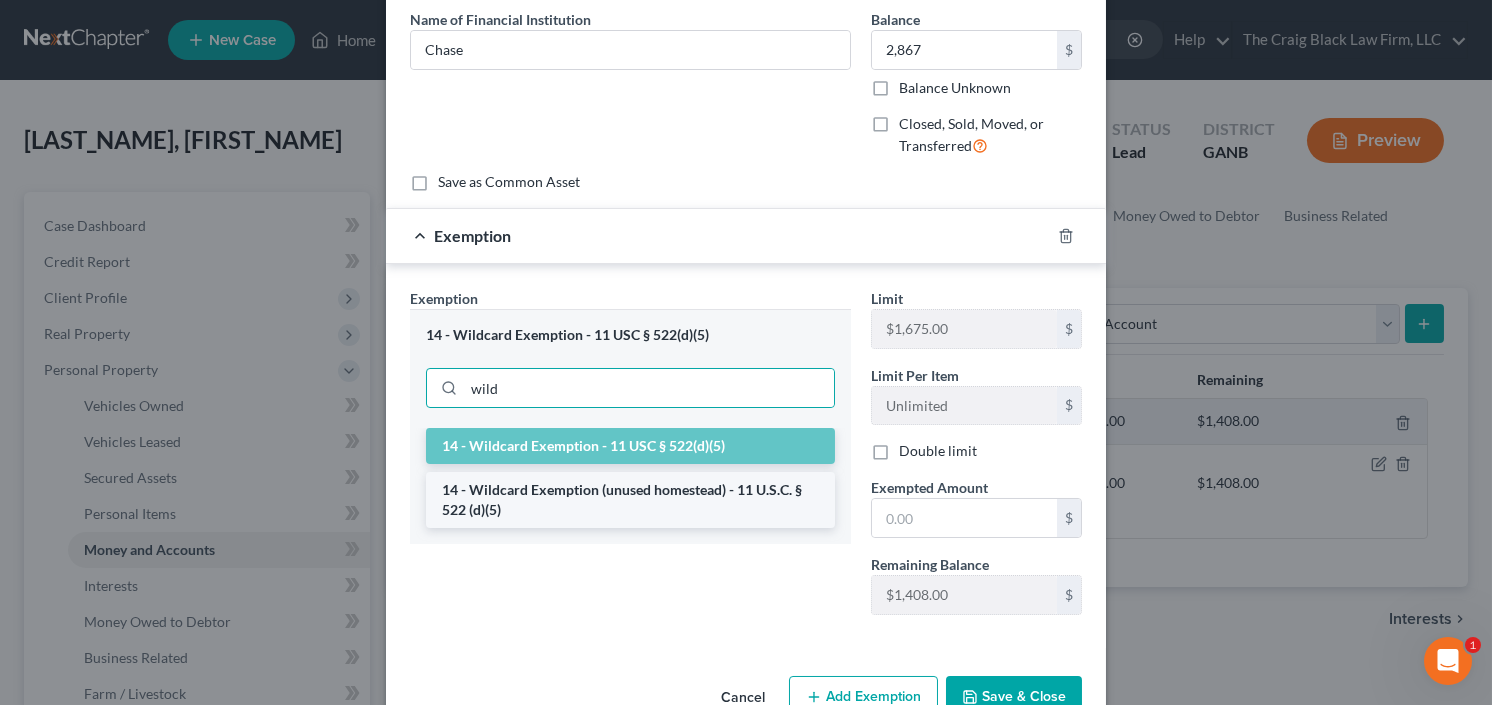 click on "14 - Wildcard Exemption (unused homestead) - 11 U.S.C. § 522 (d)(5)" at bounding box center (630, 500) 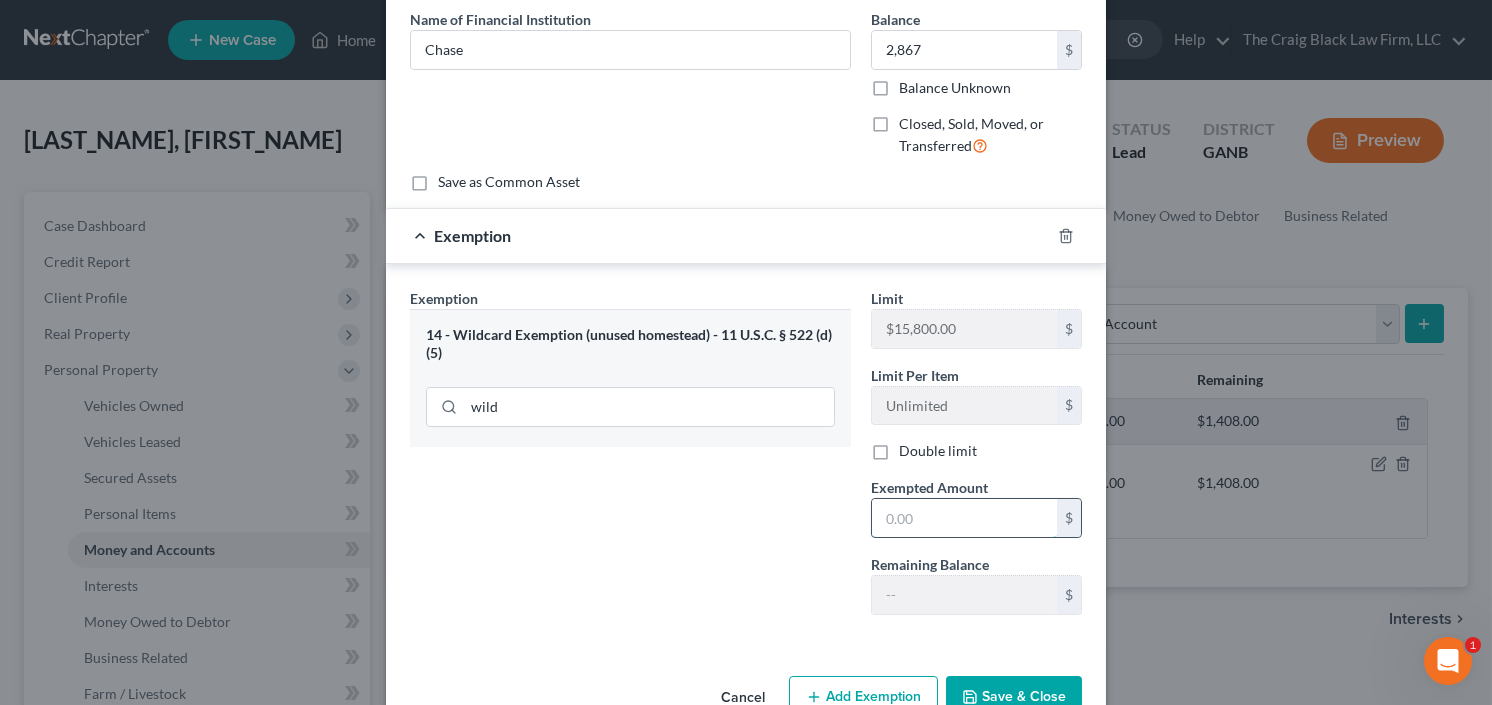 click at bounding box center [964, 518] 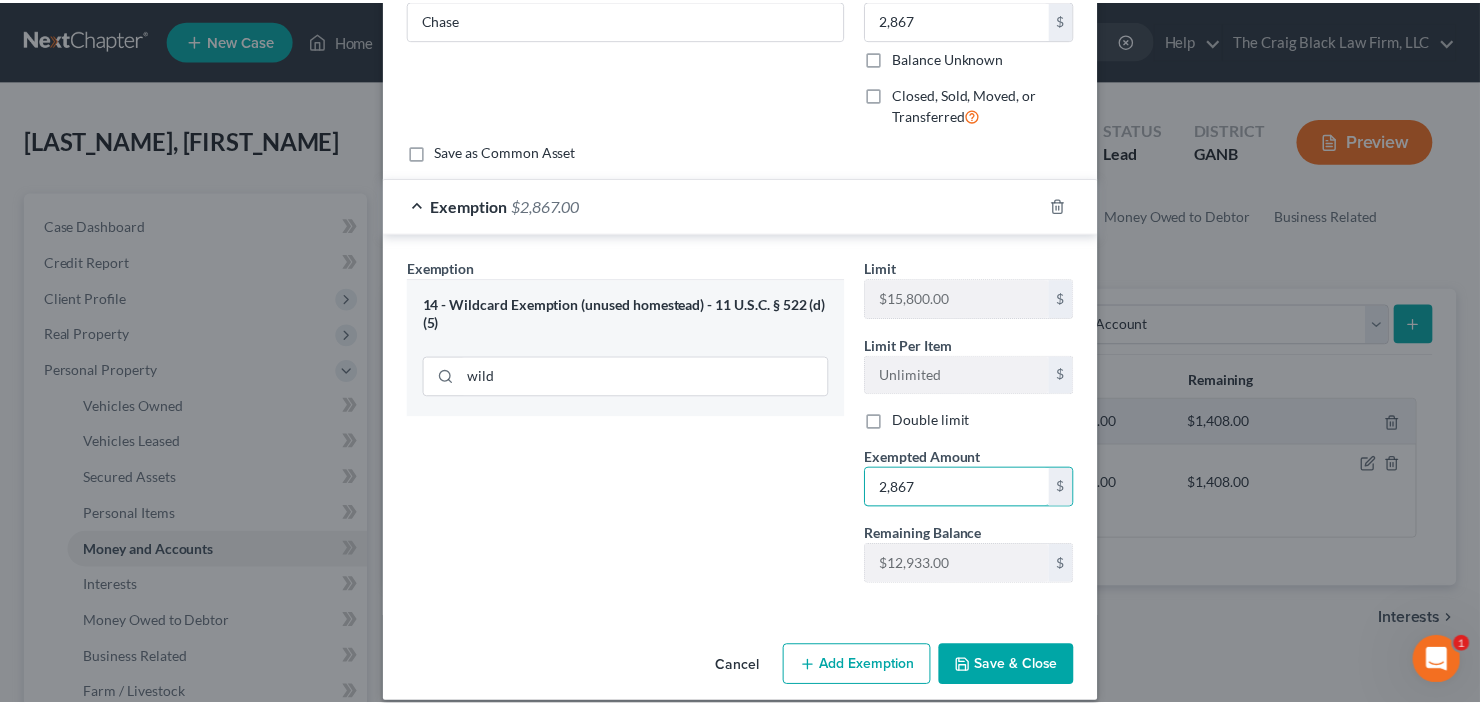 scroll, scrollTop: 208, scrollLeft: 0, axis: vertical 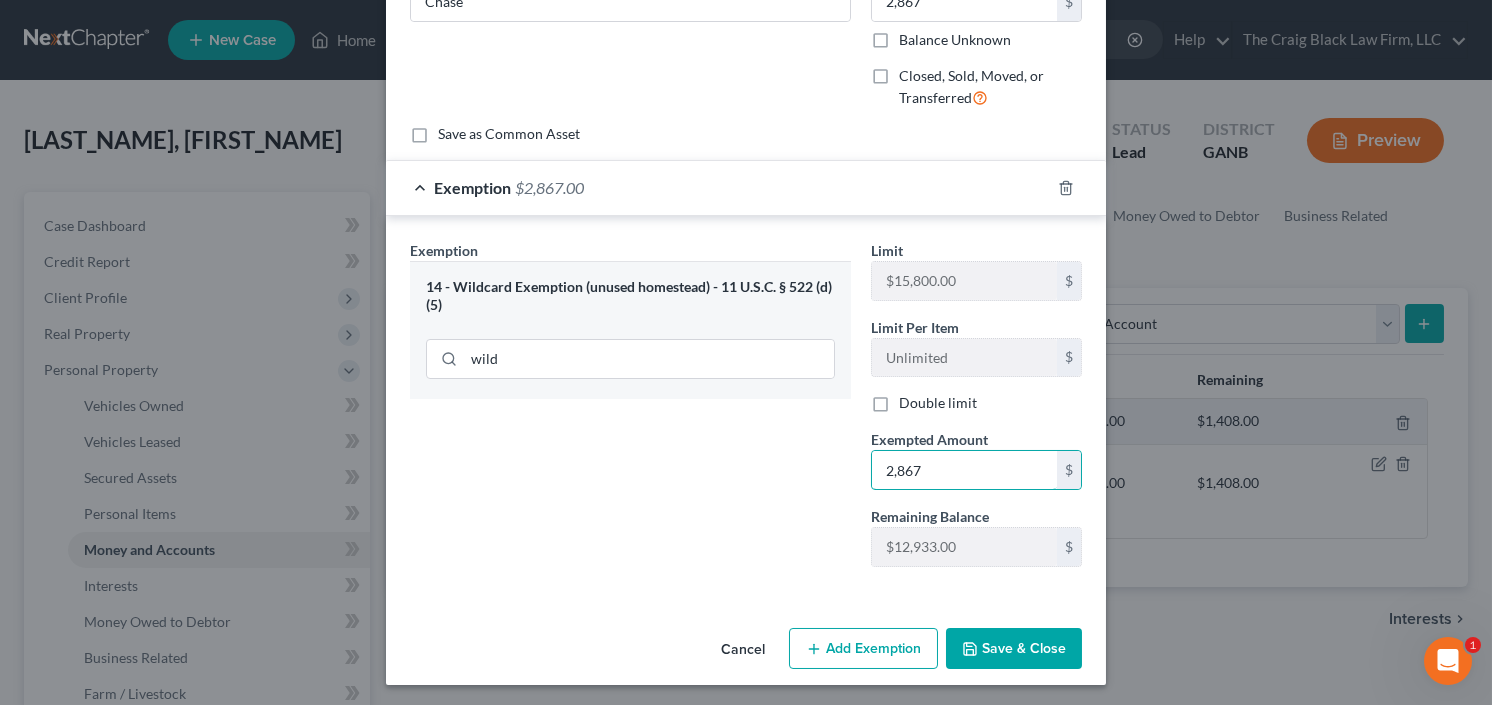 type on "2,867" 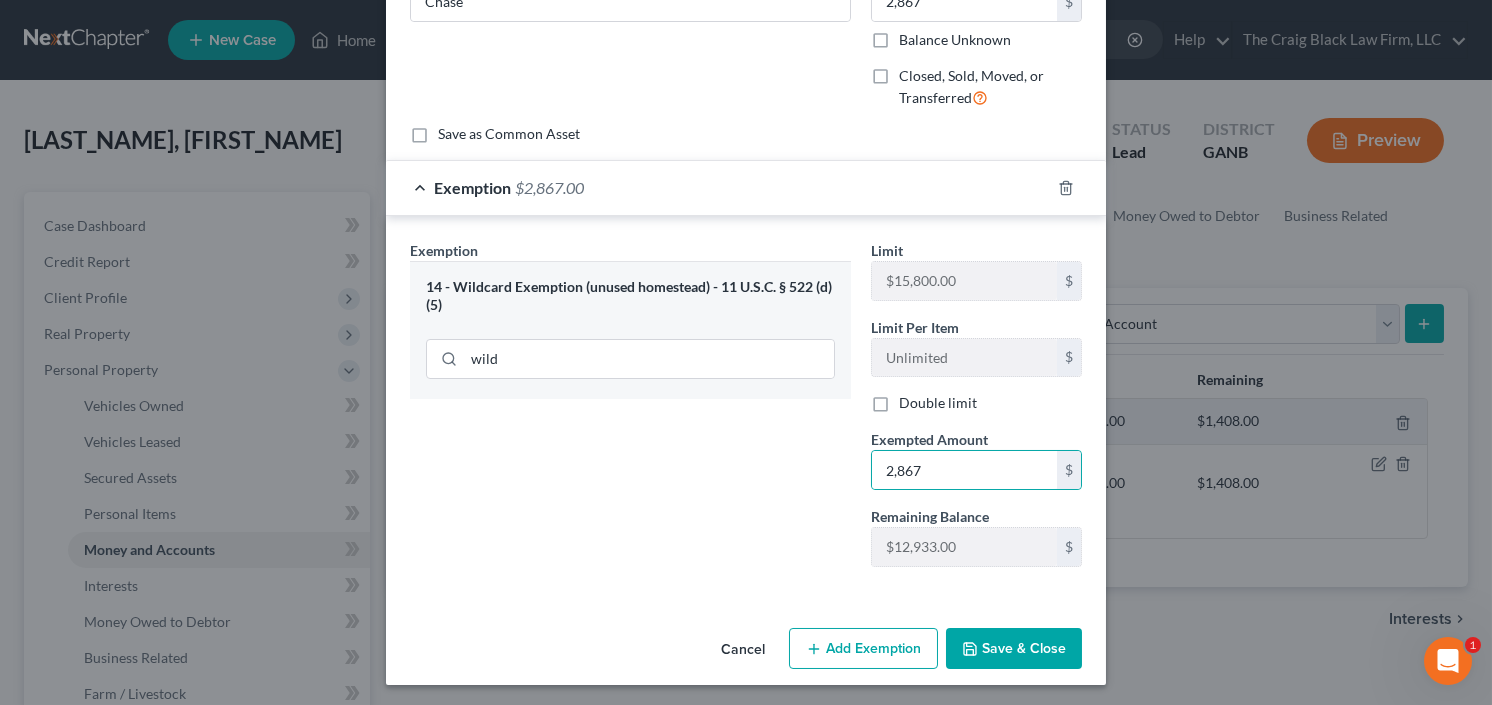 click on "Save & Close" at bounding box center (1014, 649) 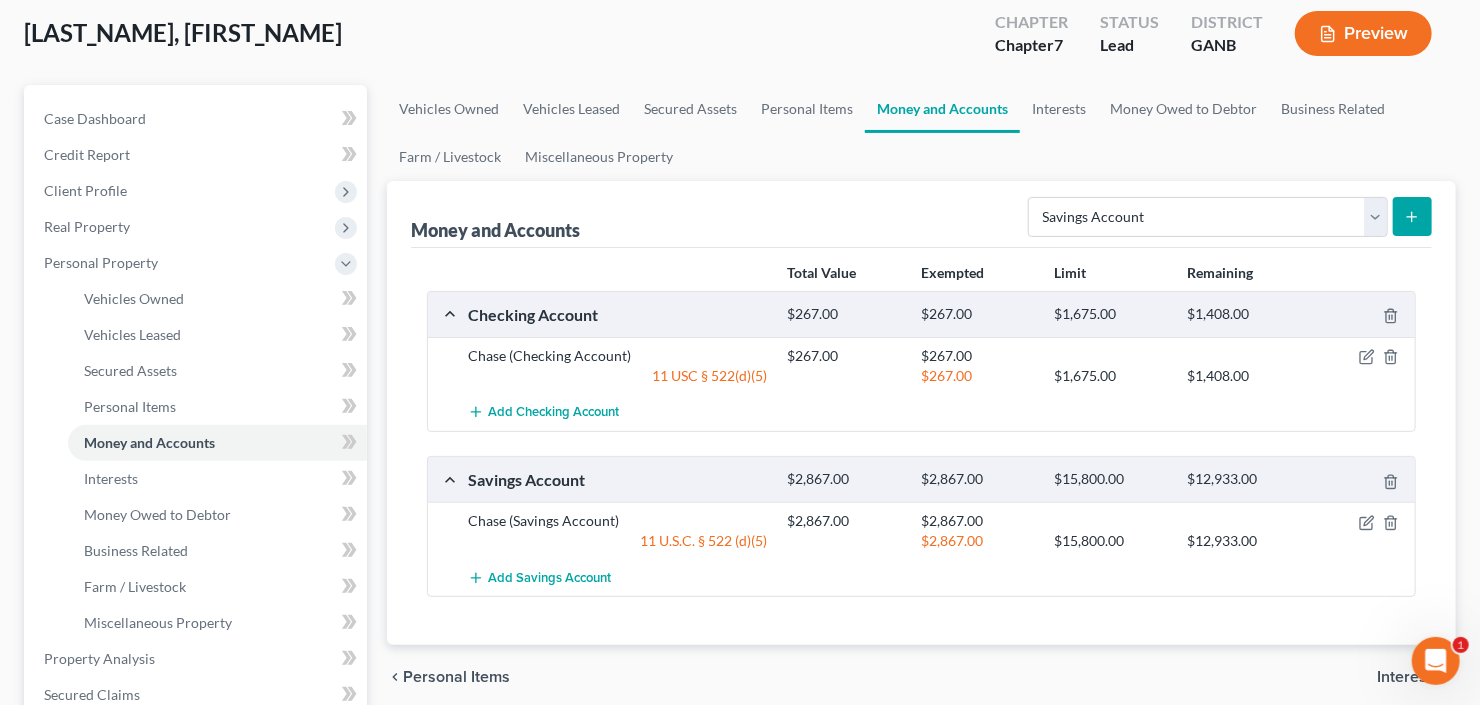 scroll, scrollTop: 160, scrollLeft: 0, axis: vertical 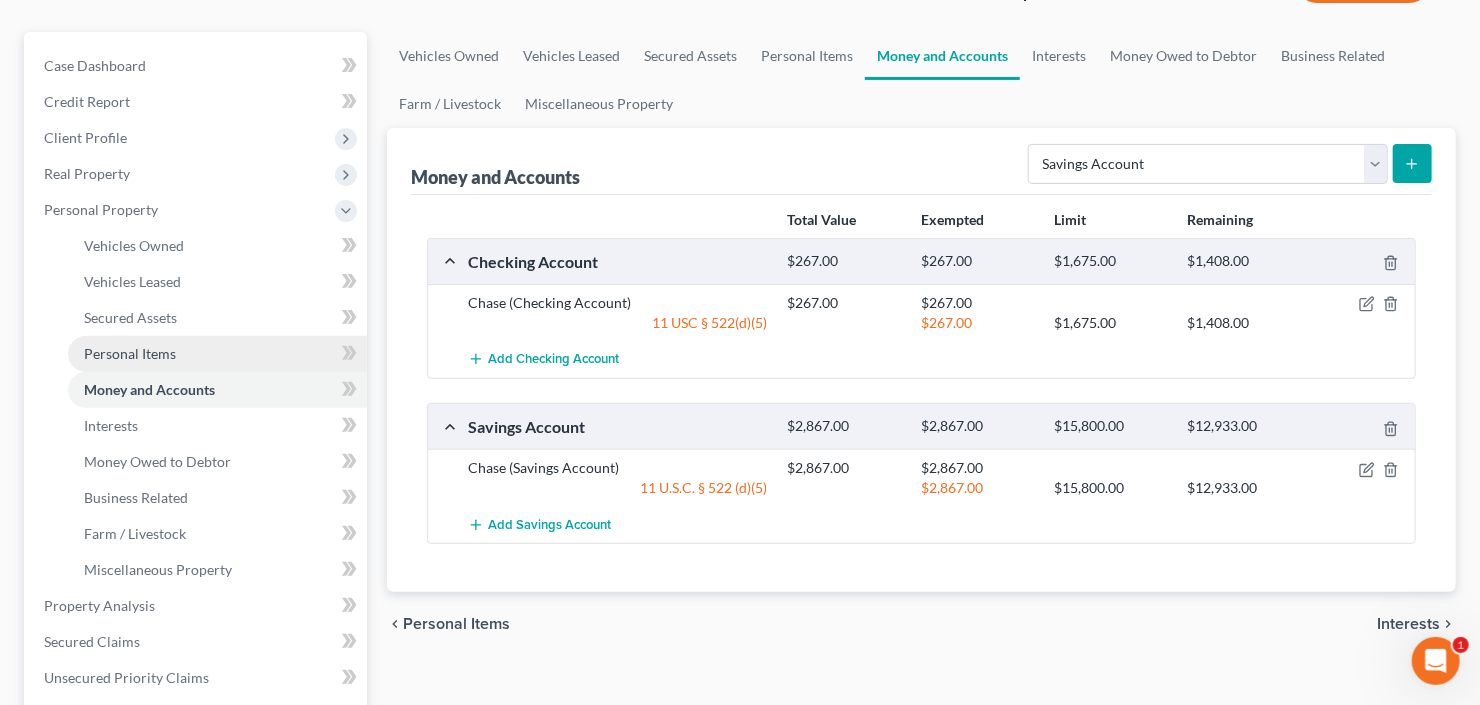 click on "Personal Items" at bounding box center (217, 354) 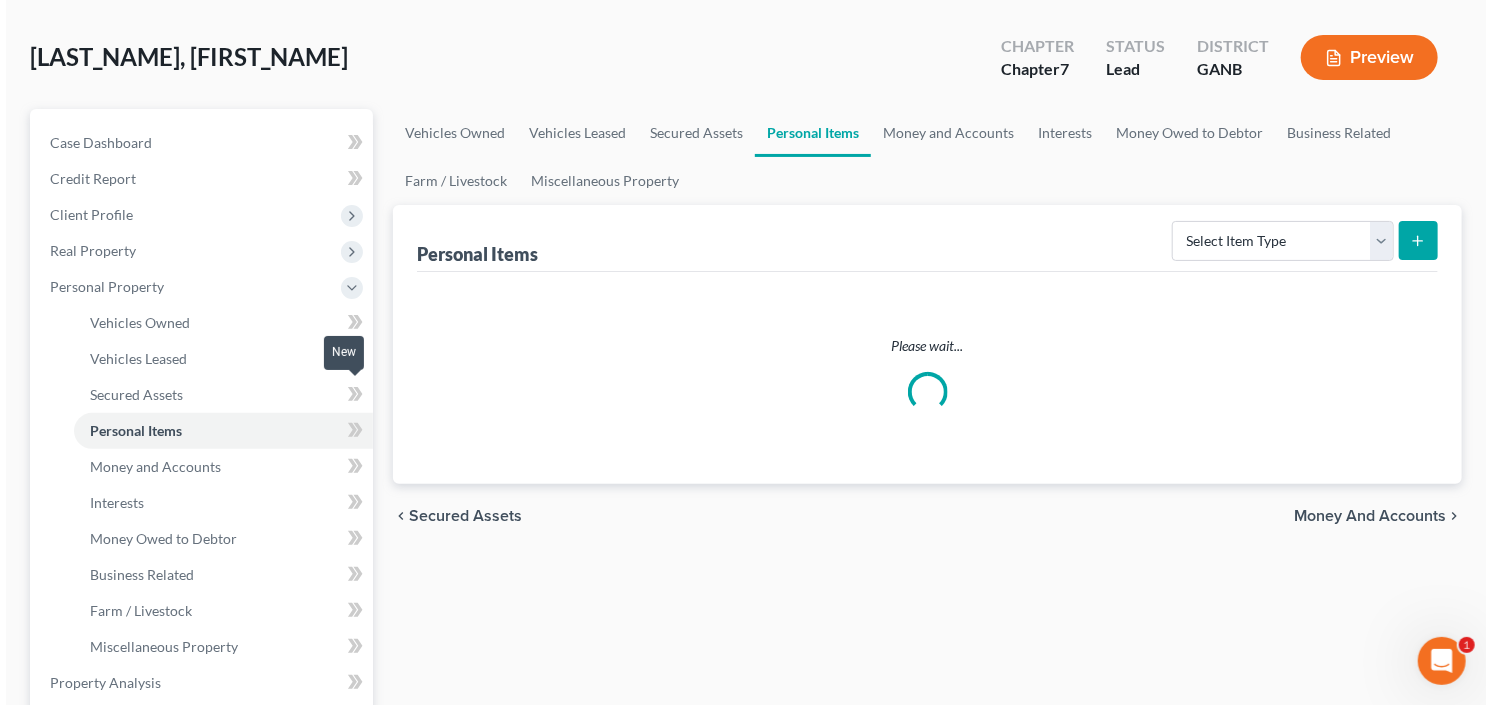 scroll, scrollTop: 0, scrollLeft: 0, axis: both 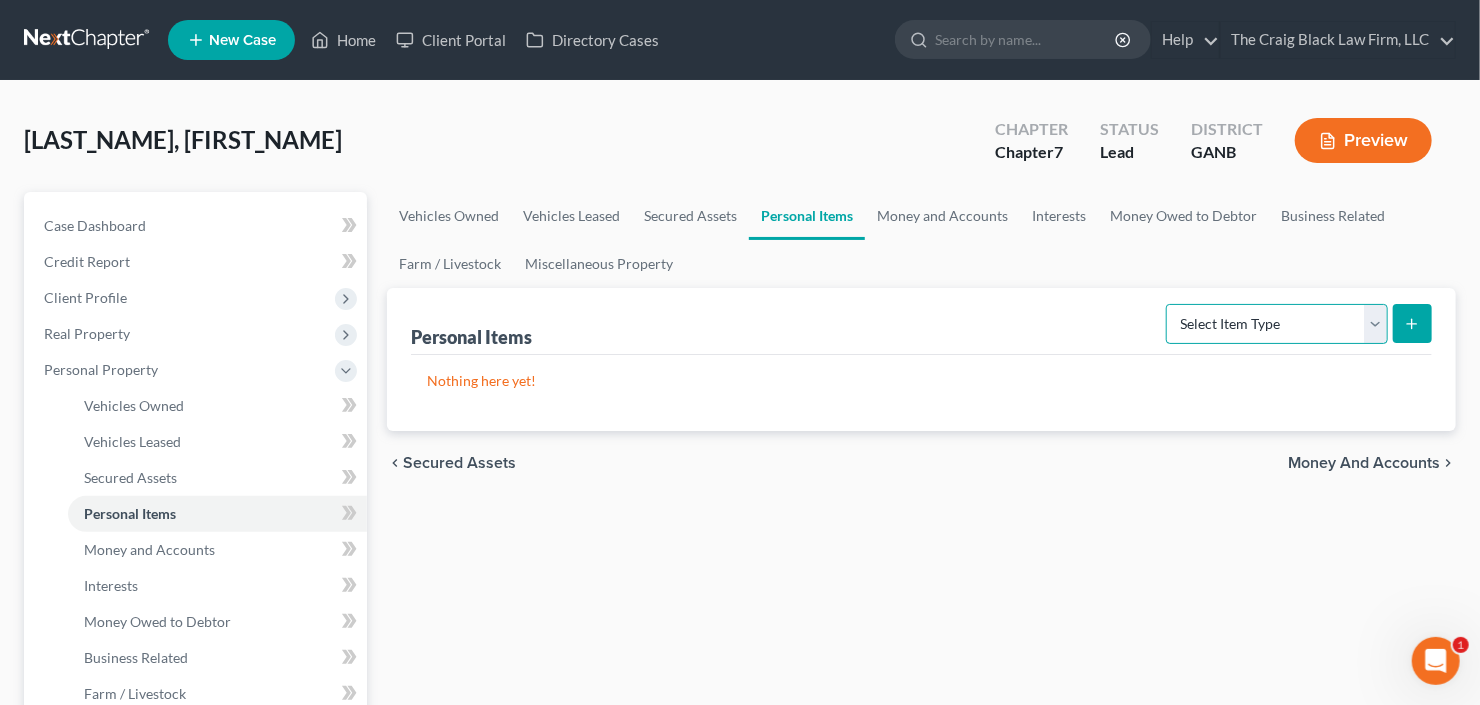 click on "Select Item Type Clothing Collectibles Of Value Electronics Firearms Household Goods Jewelry Other Pet(s) Sports & Hobby Equipment" at bounding box center [1277, 324] 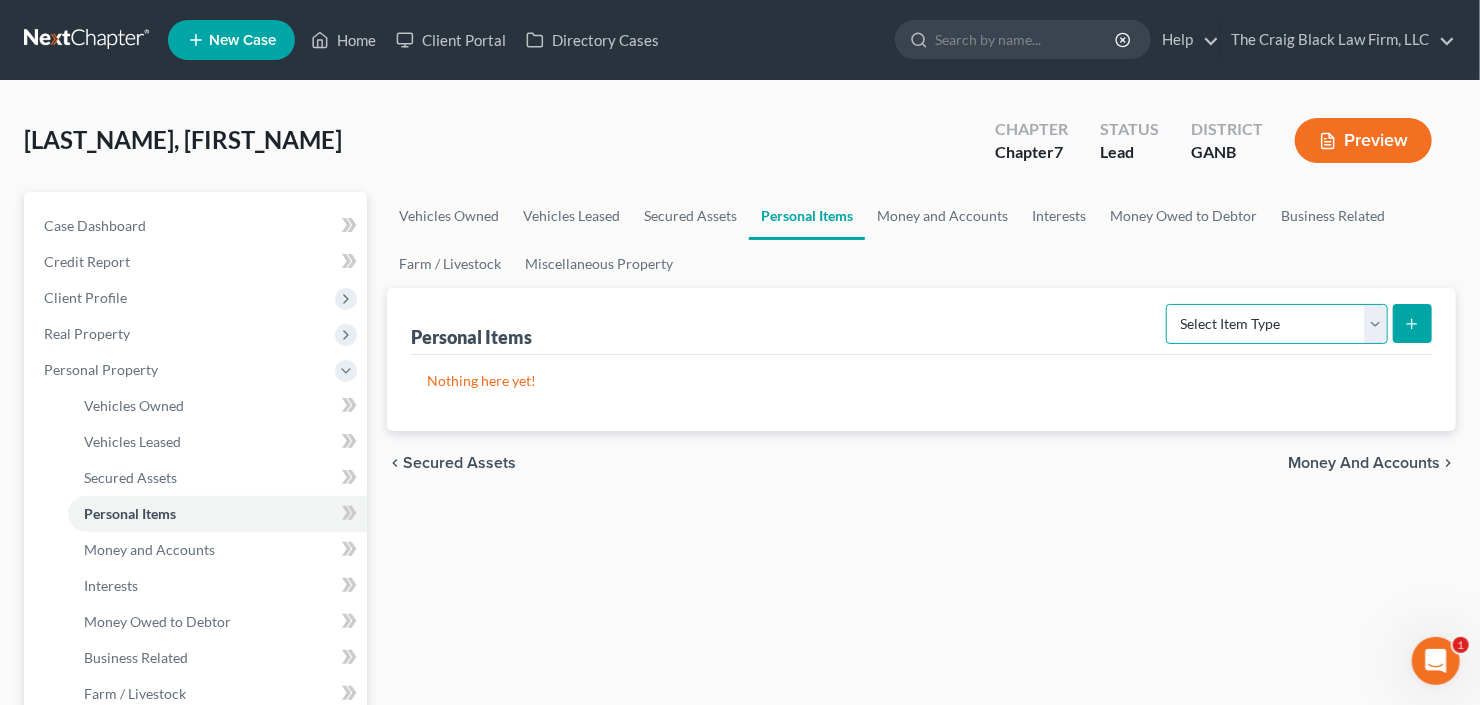 select on "clothing" 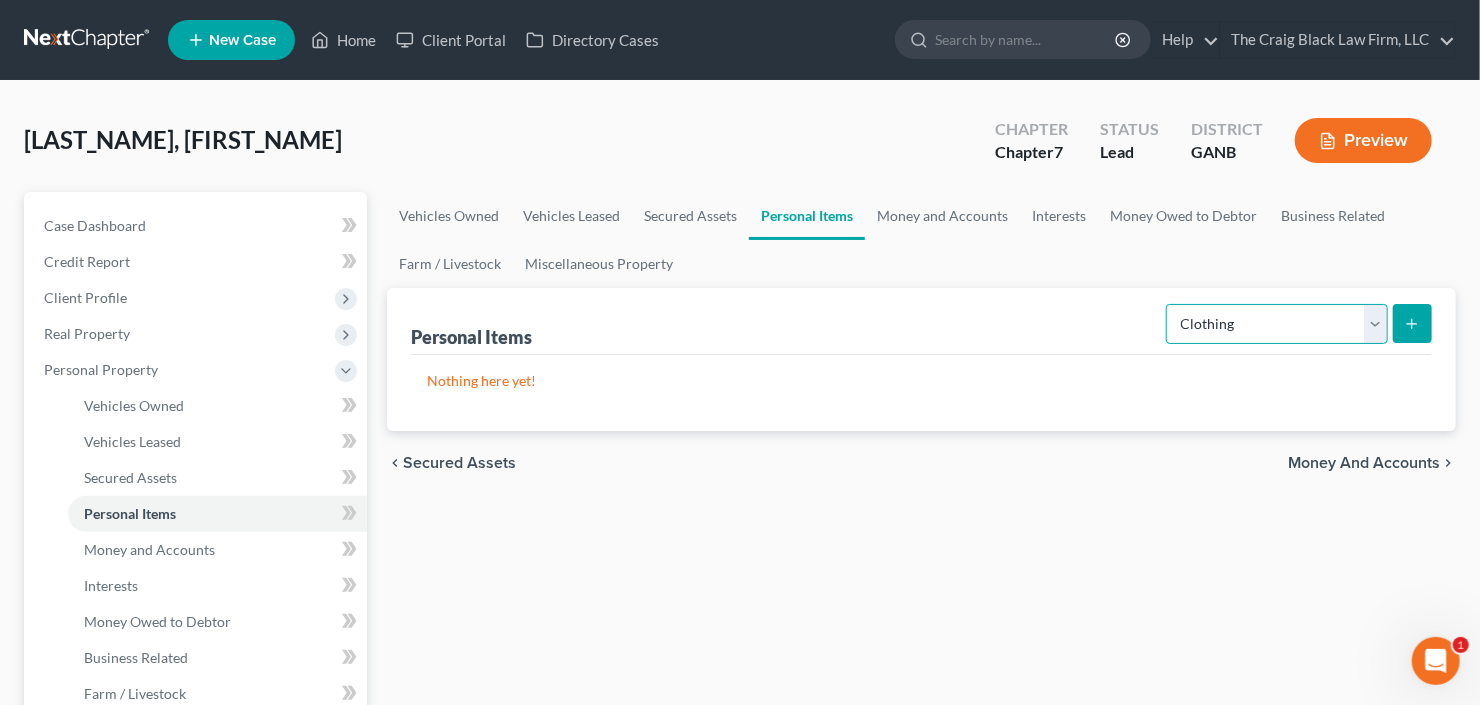 click on "Select Item Type Clothing Collectibles Of Value Electronics Firearms Household Goods Jewelry Other Pet(s) Sports & Hobby Equipment" at bounding box center (1277, 324) 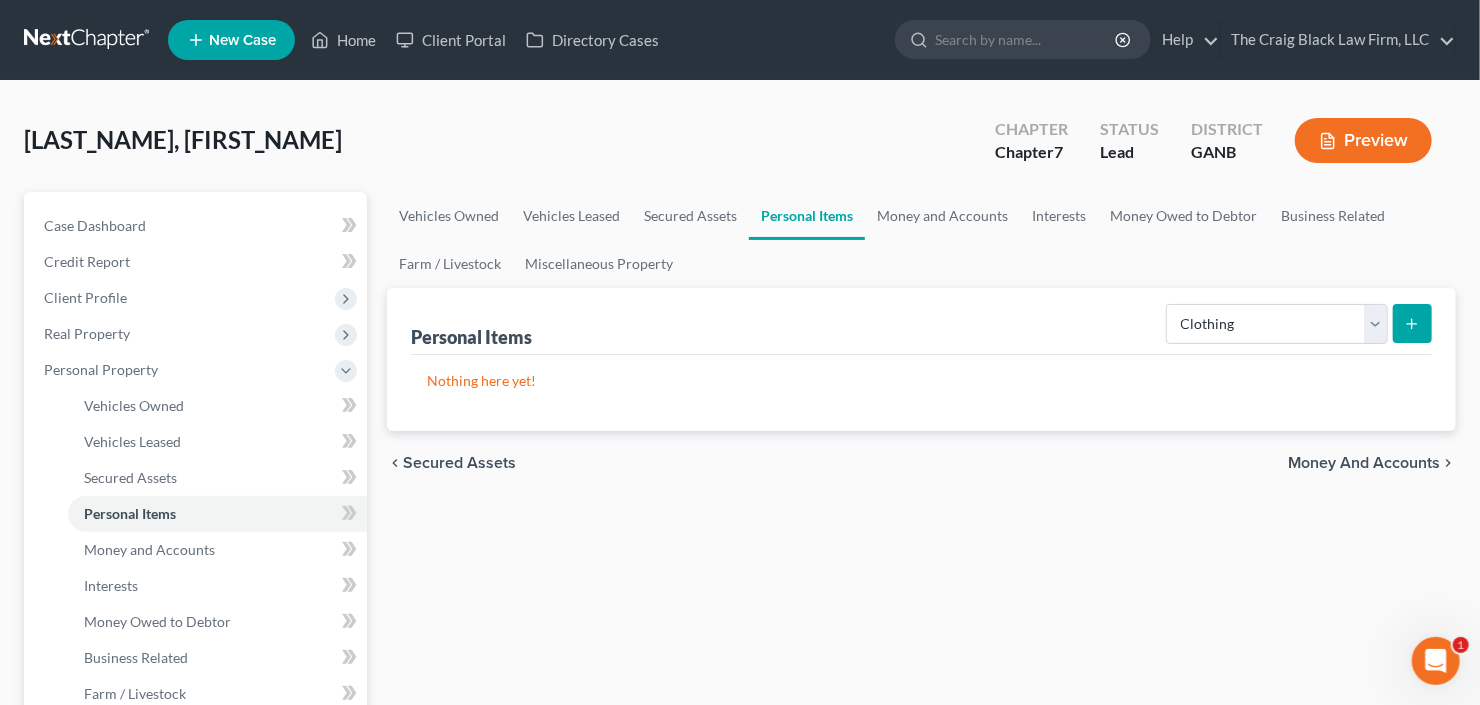 click 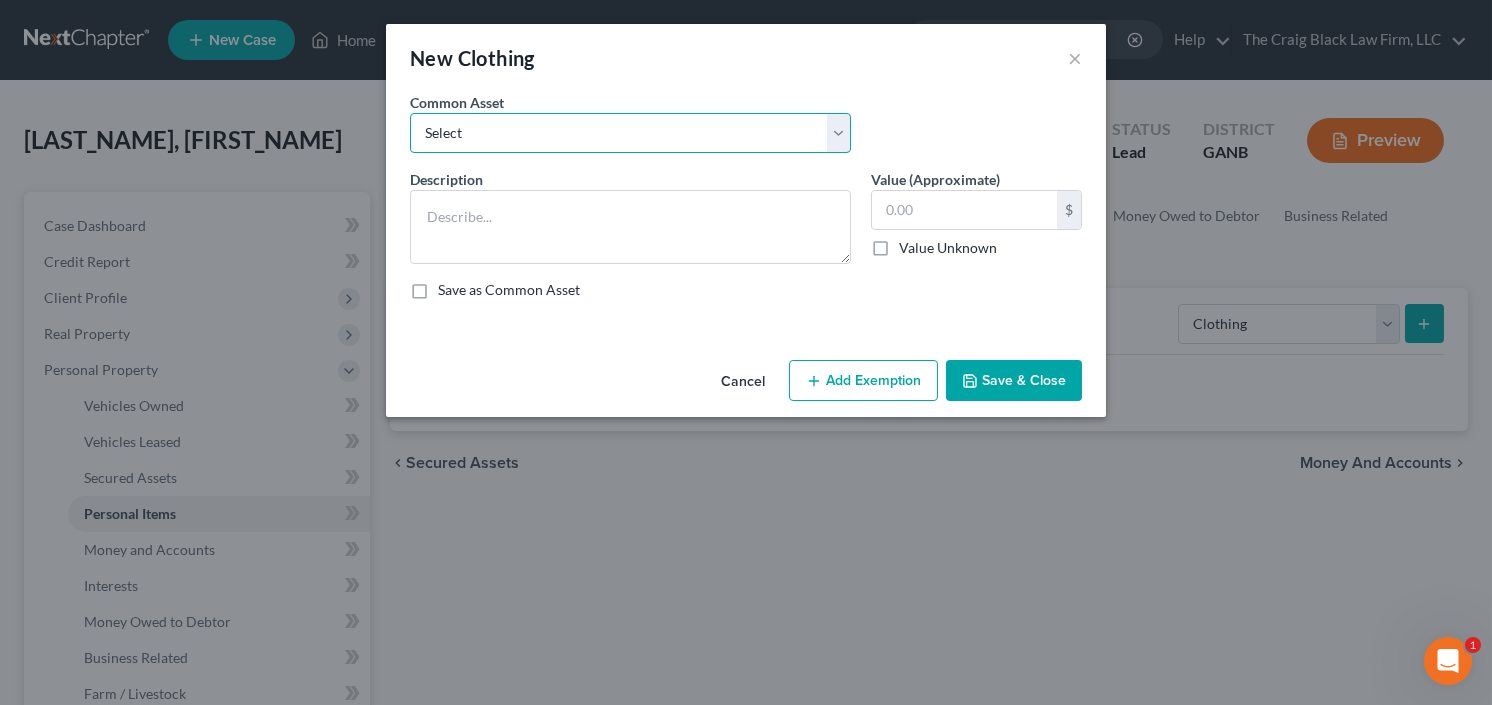 click on "Select All clothing and shoes All clothing and shoes All clothing and shoes" at bounding box center (630, 133) 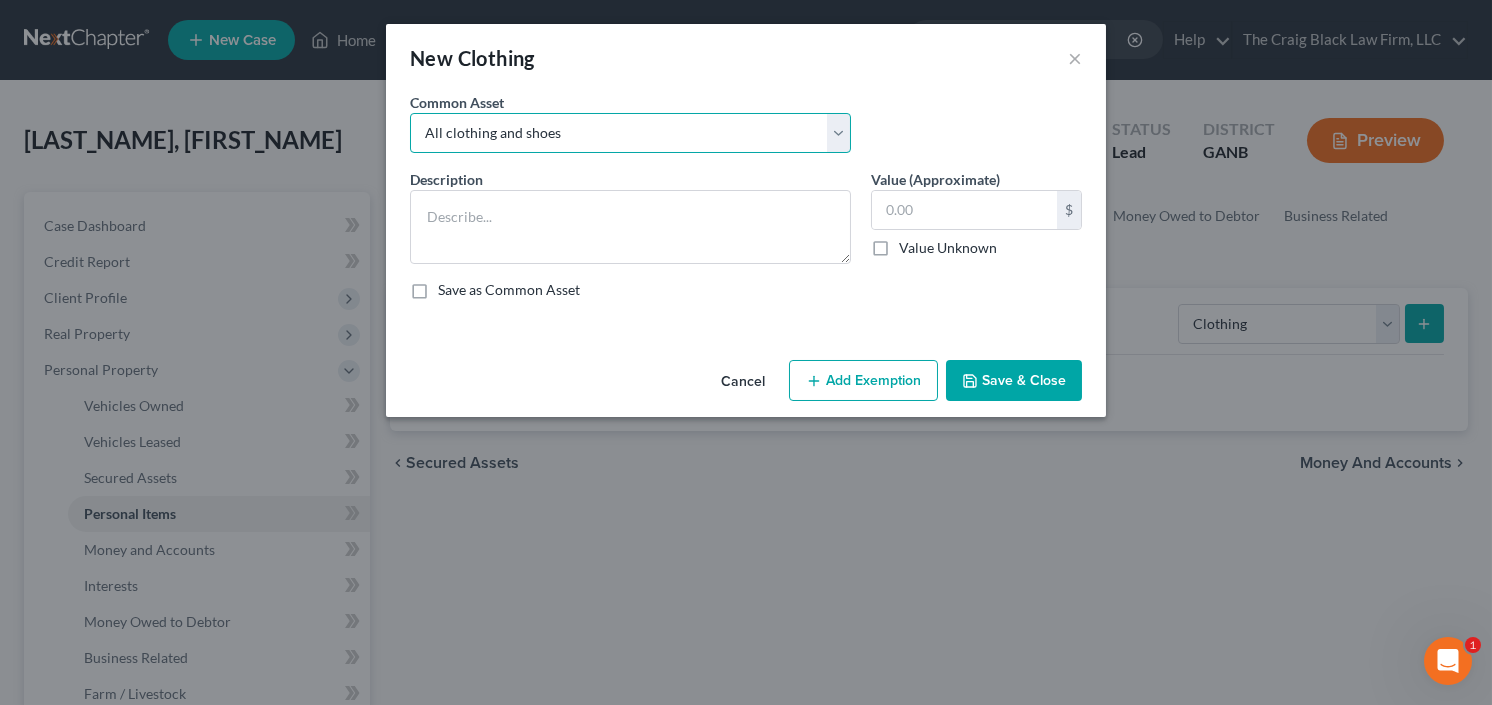 click on "Select All clothing and shoes All clothing and shoes All clothing and shoes" at bounding box center (630, 133) 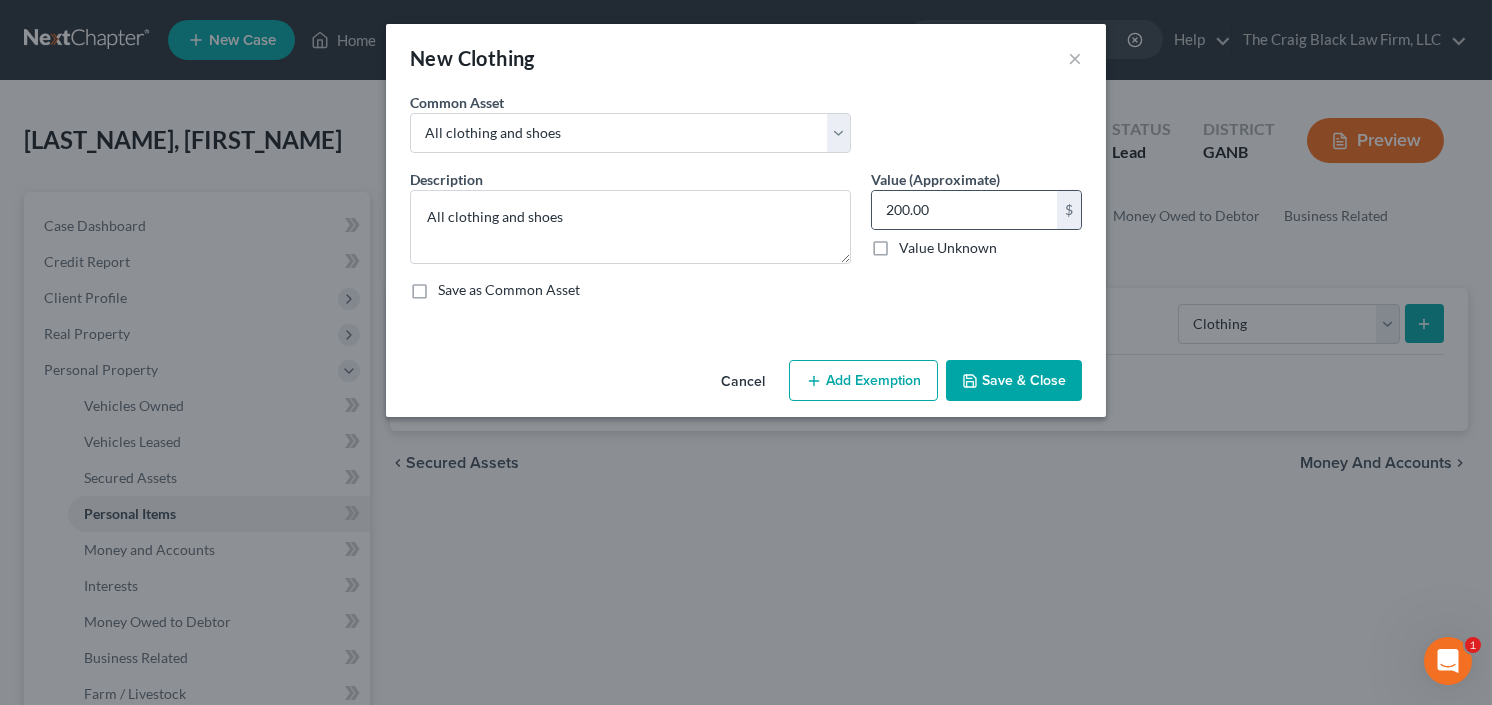 click on "$" at bounding box center [1069, 210] 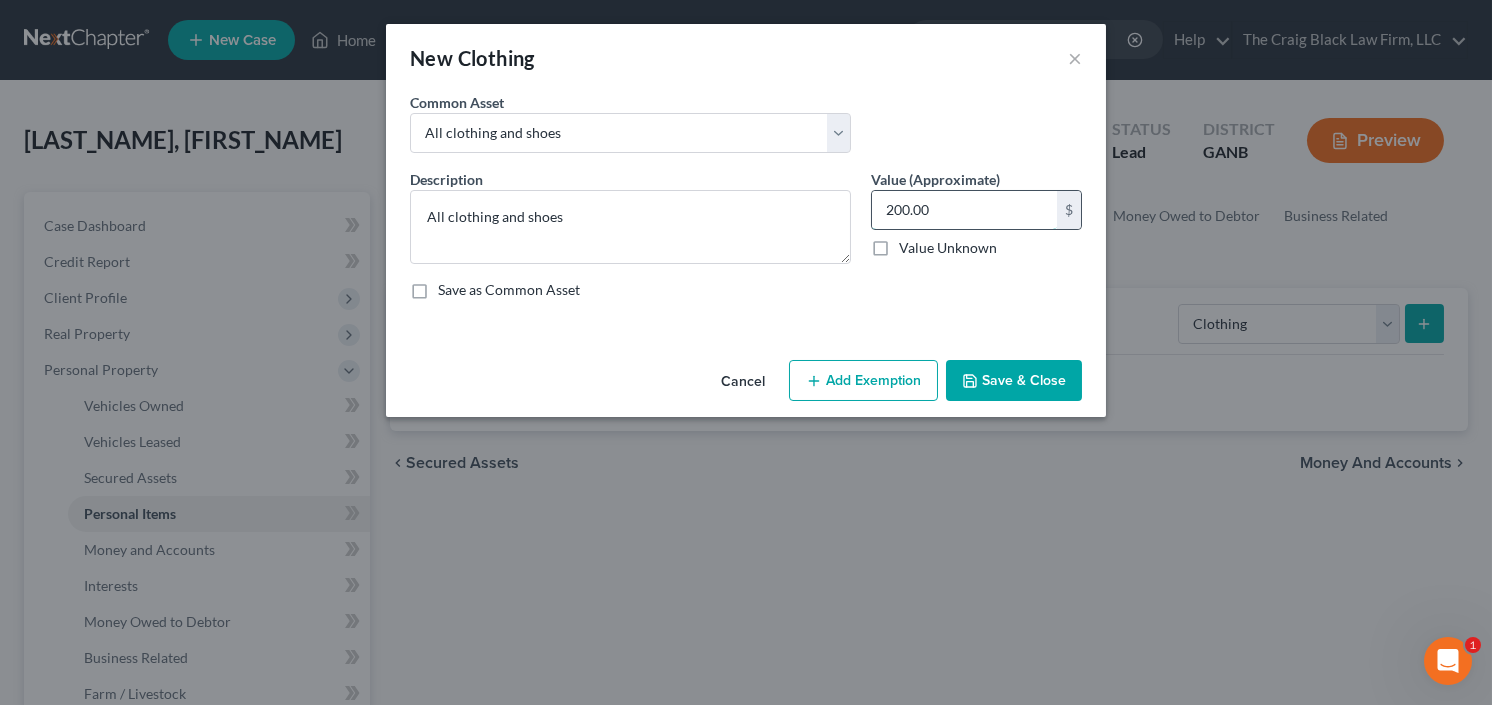 click on "200.00" at bounding box center [964, 210] 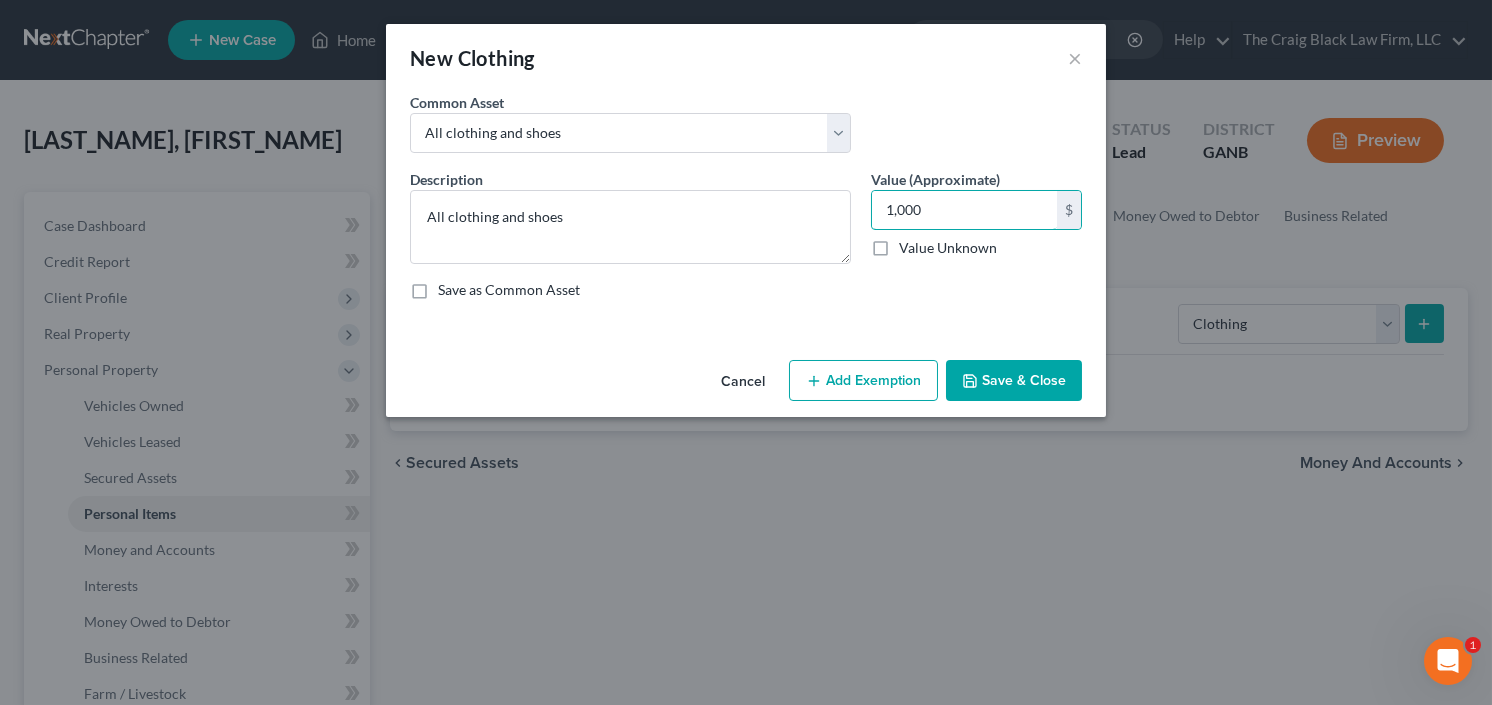 type on "1,000" 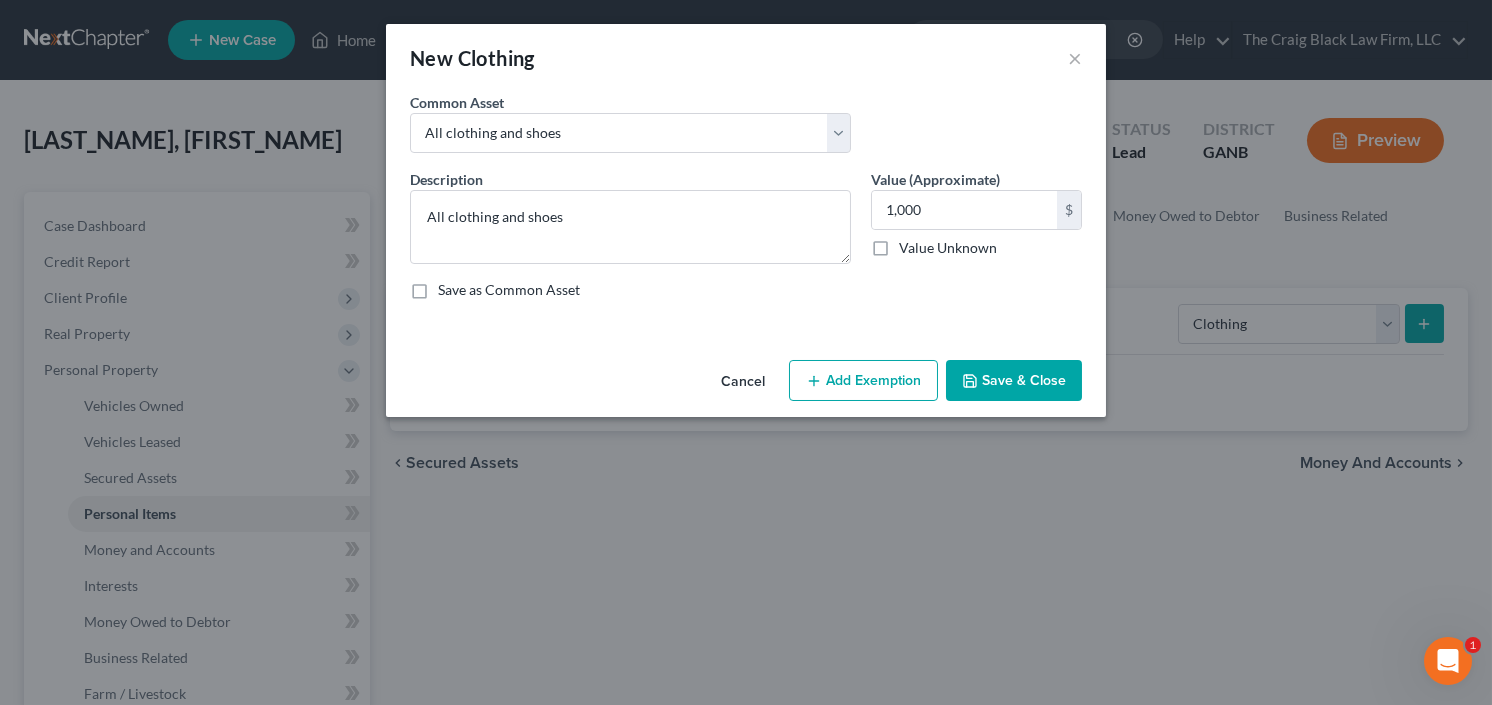 click on "Add Exemption" at bounding box center [863, 381] 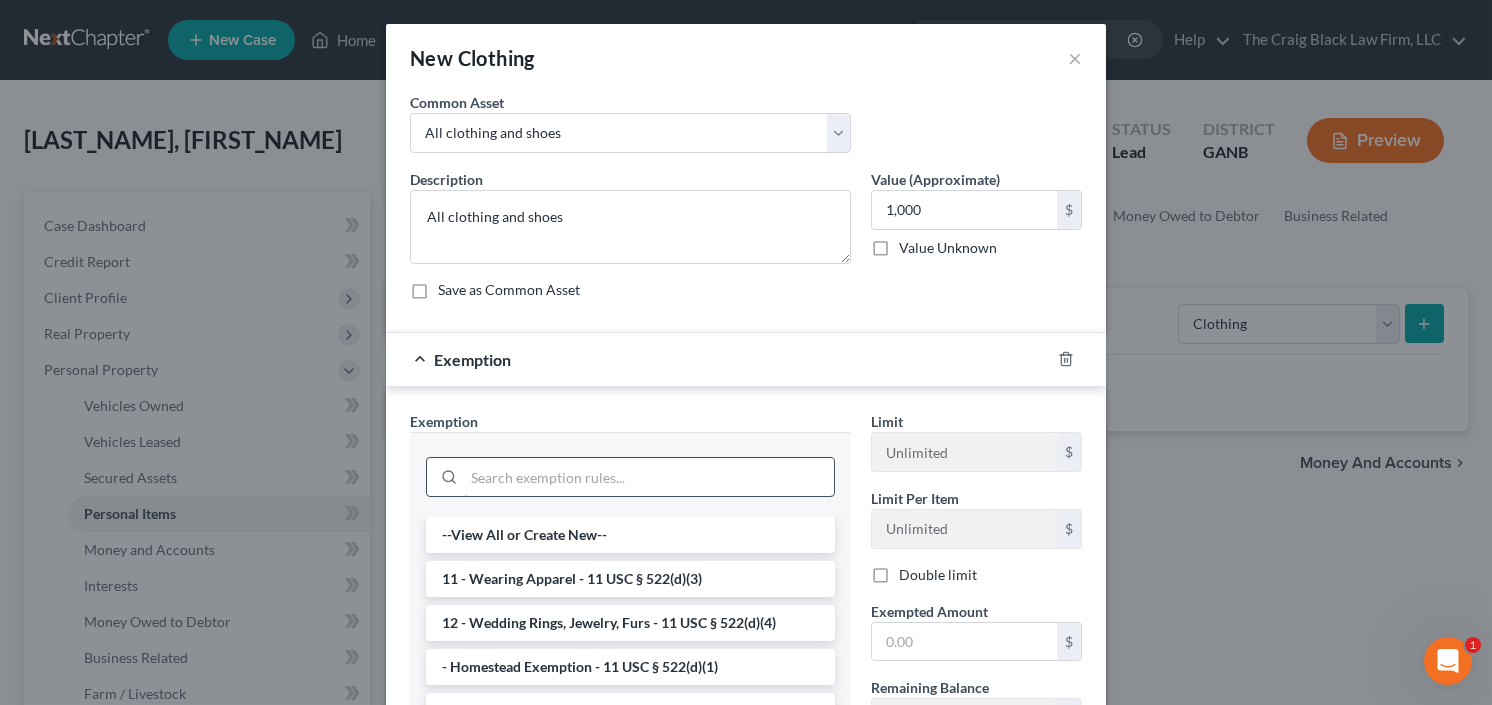 click at bounding box center [649, 477] 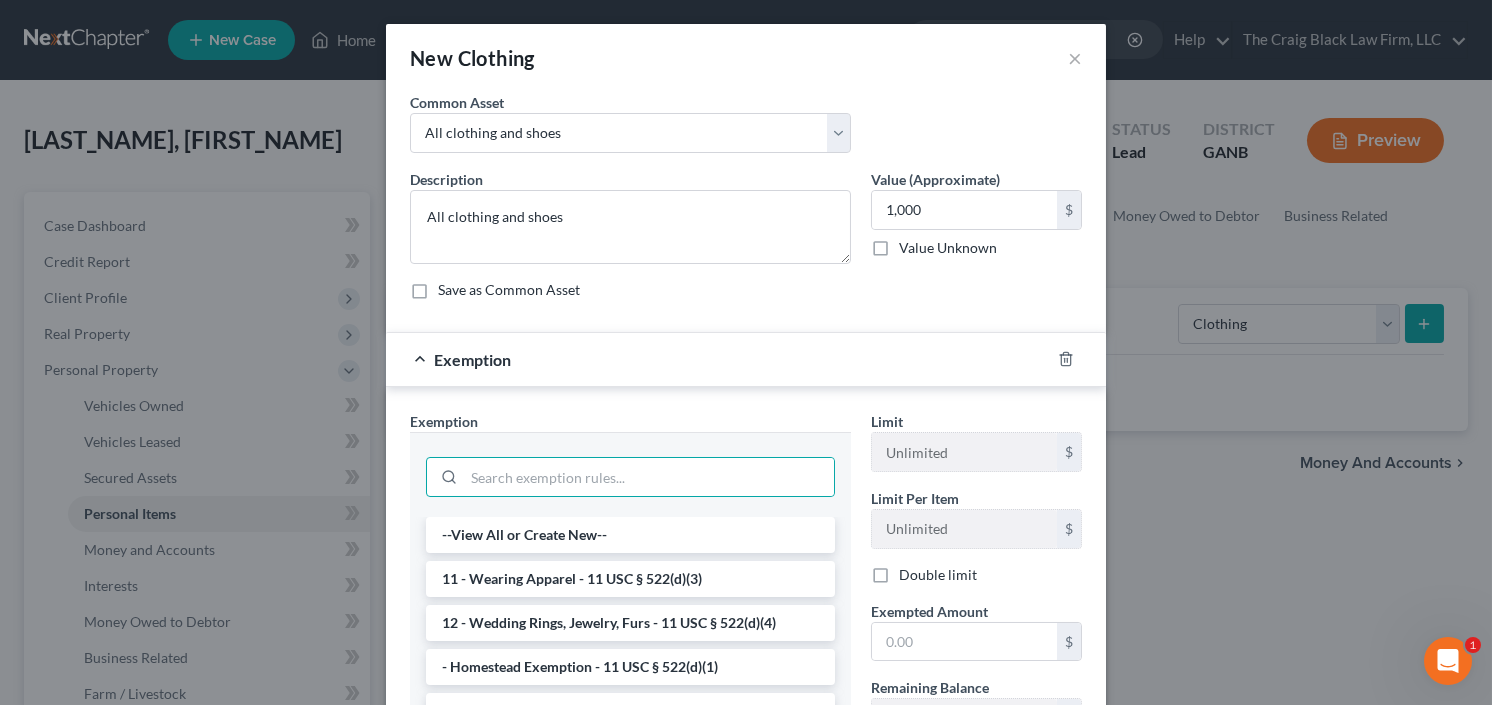click on "11 - Wearing Apparel - 11 USC § 522(d)(3)" at bounding box center (630, 579) 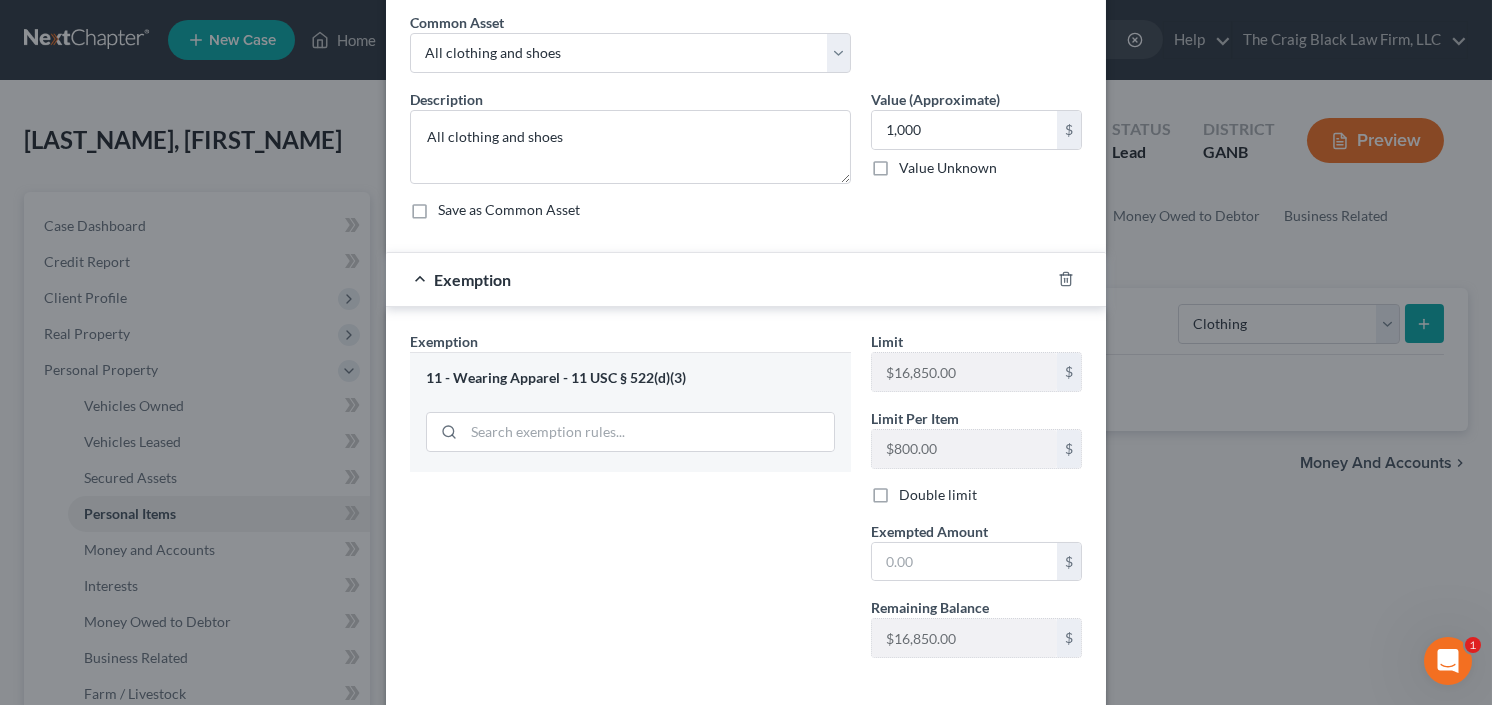 scroll, scrollTop: 172, scrollLeft: 0, axis: vertical 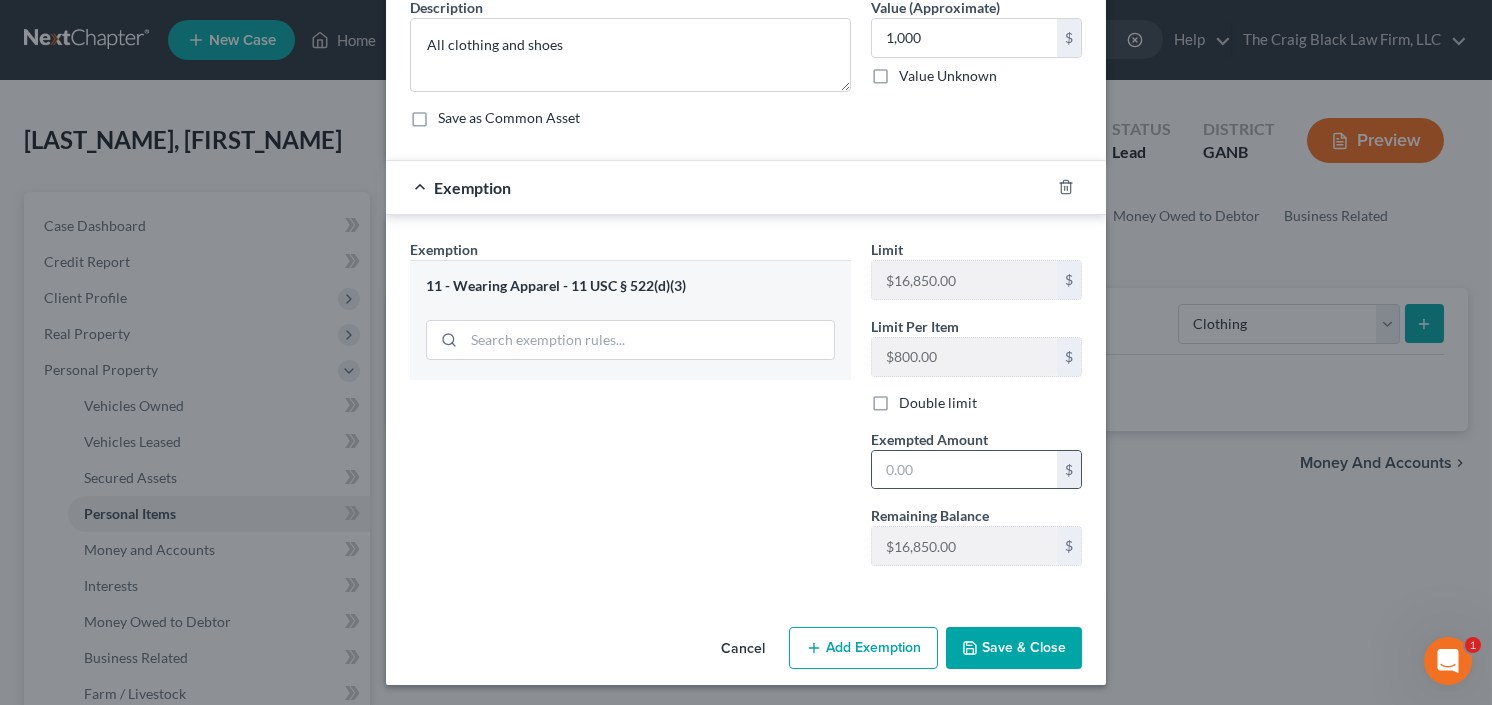 click on "Exempted Amount
*" at bounding box center [929, 439] 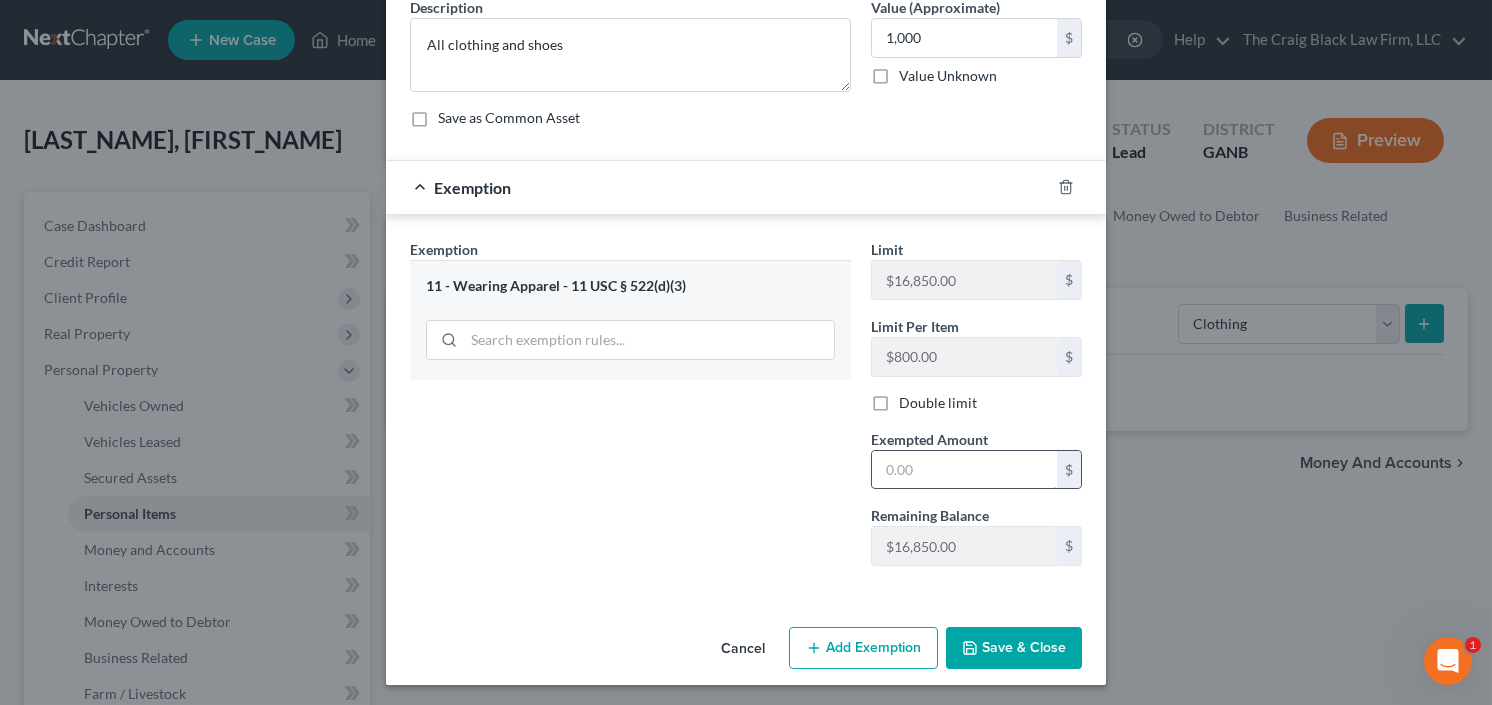 click at bounding box center [964, 470] 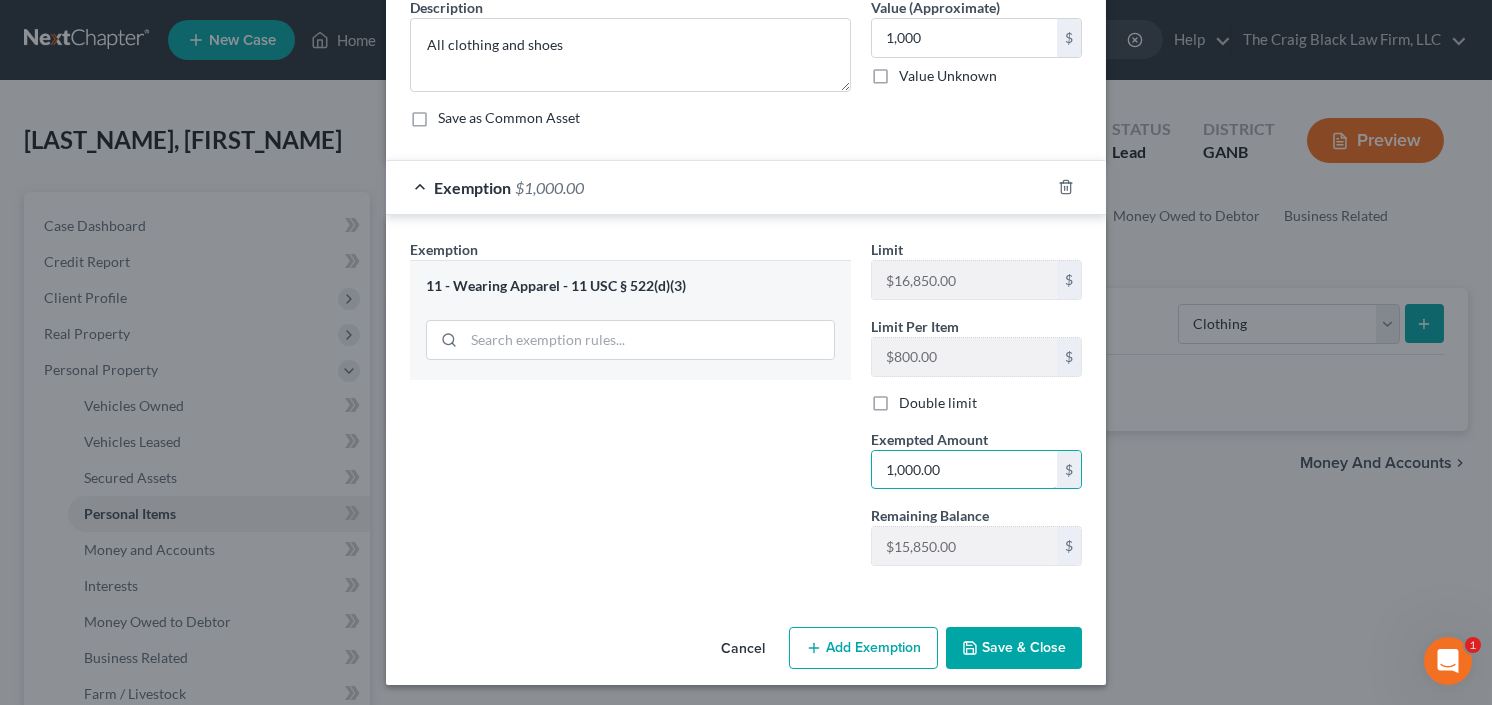 type on "1,000.00" 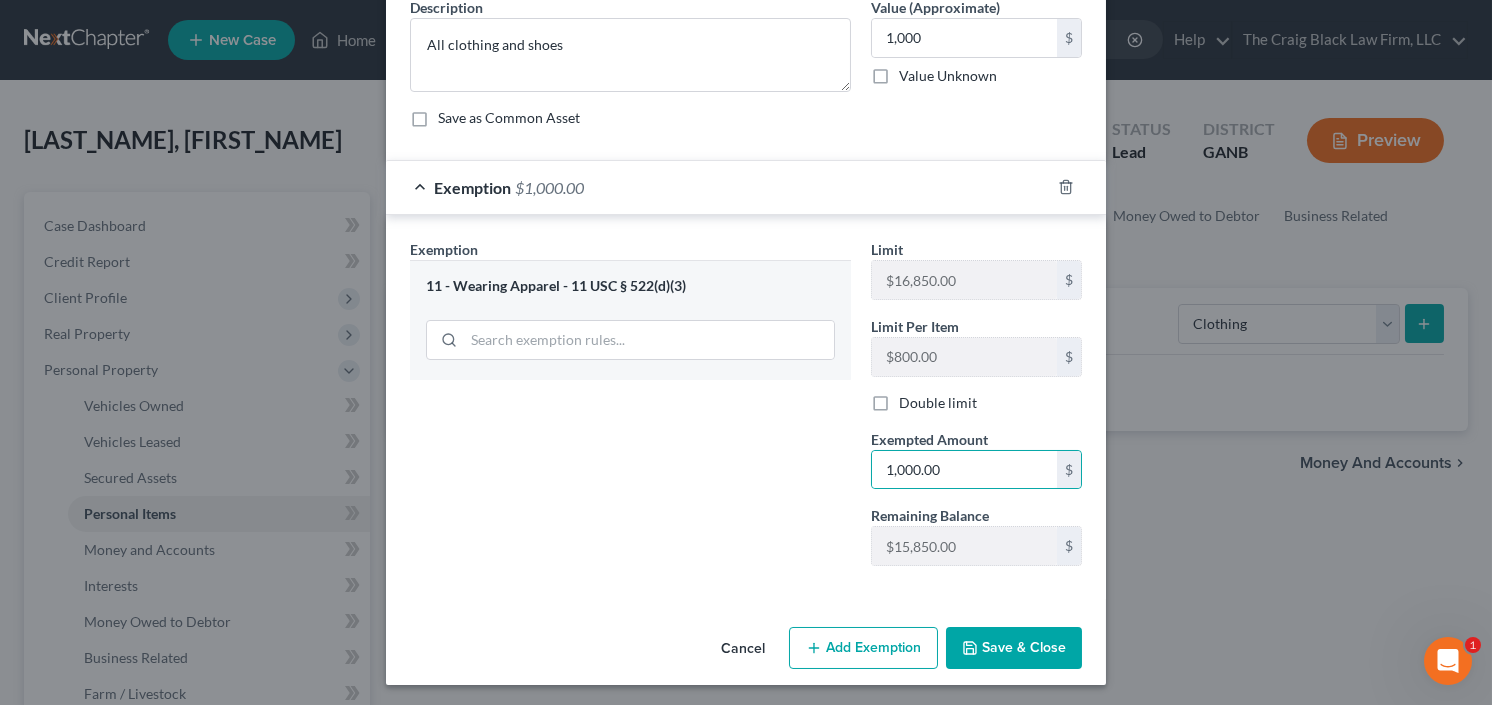 click on "Save & Close" at bounding box center (1014, 648) 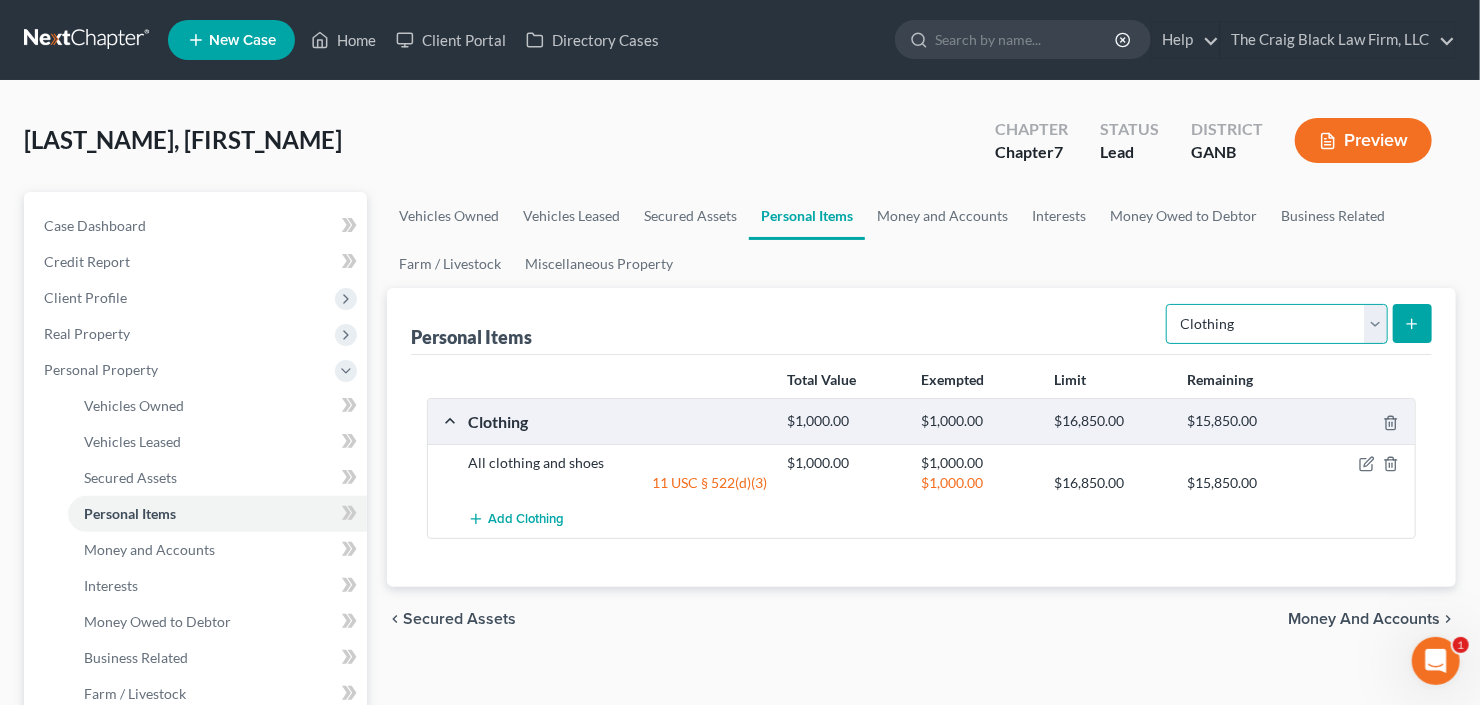 click on "Select Item Type Clothing Collectibles Of Value Electronics Firearms Household Goods Jewelry Other Pet(s) Sports & Hobby Equipment" at bounding box center [1277, 324] 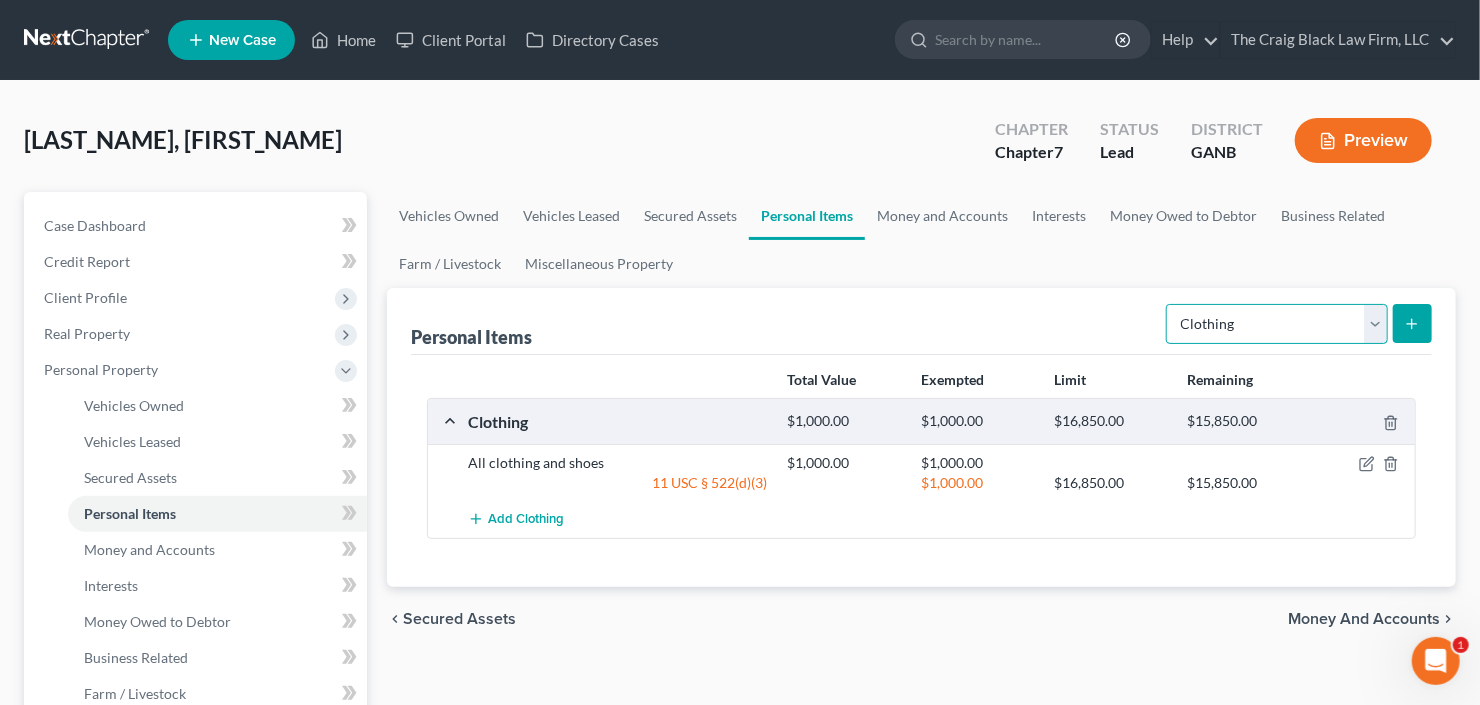 select on "household_goods" 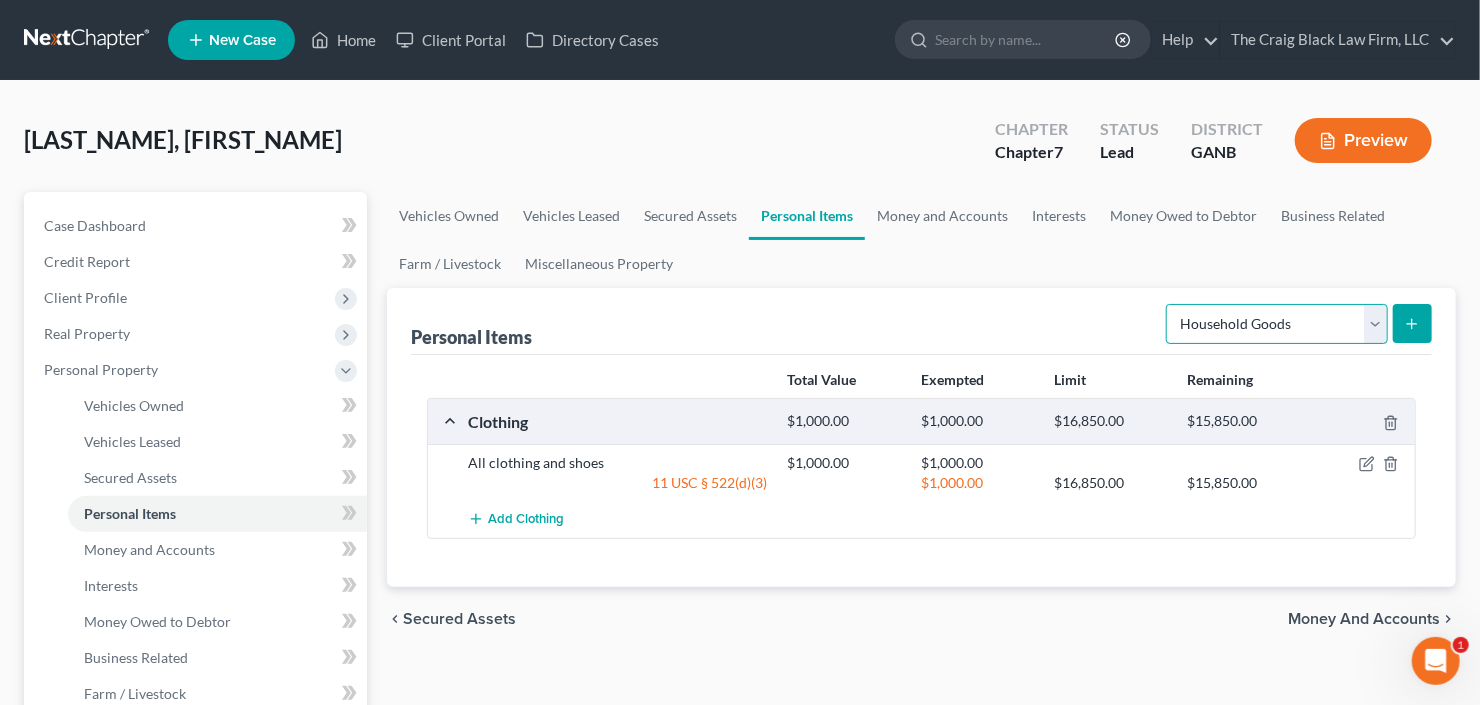 click on "Select Item Type Clothing Collectibles Of Value Electronics Firearms Household Goods Jewelry Other Pet(s) Sports & Hobby Equipment" at bounding box center [1277, 324] 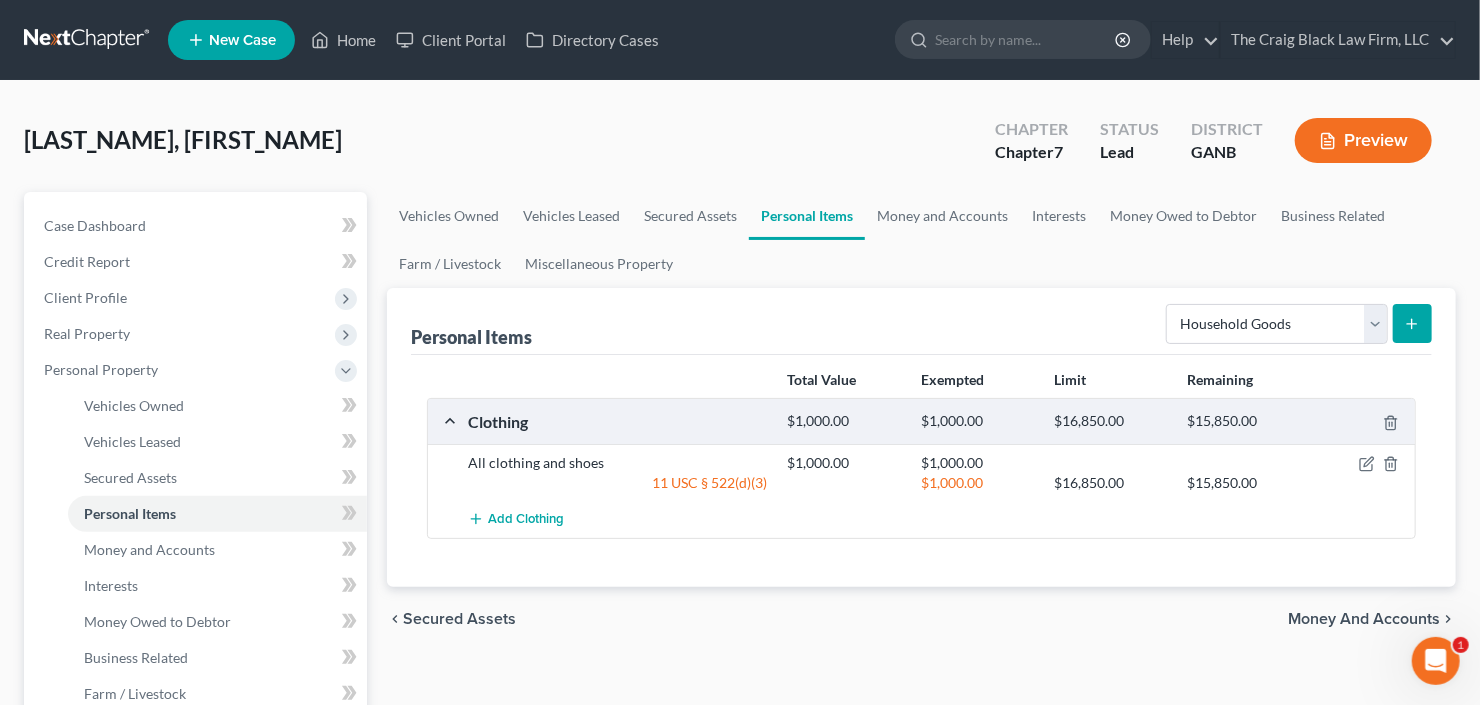 click at bounding box center [1412, 323] 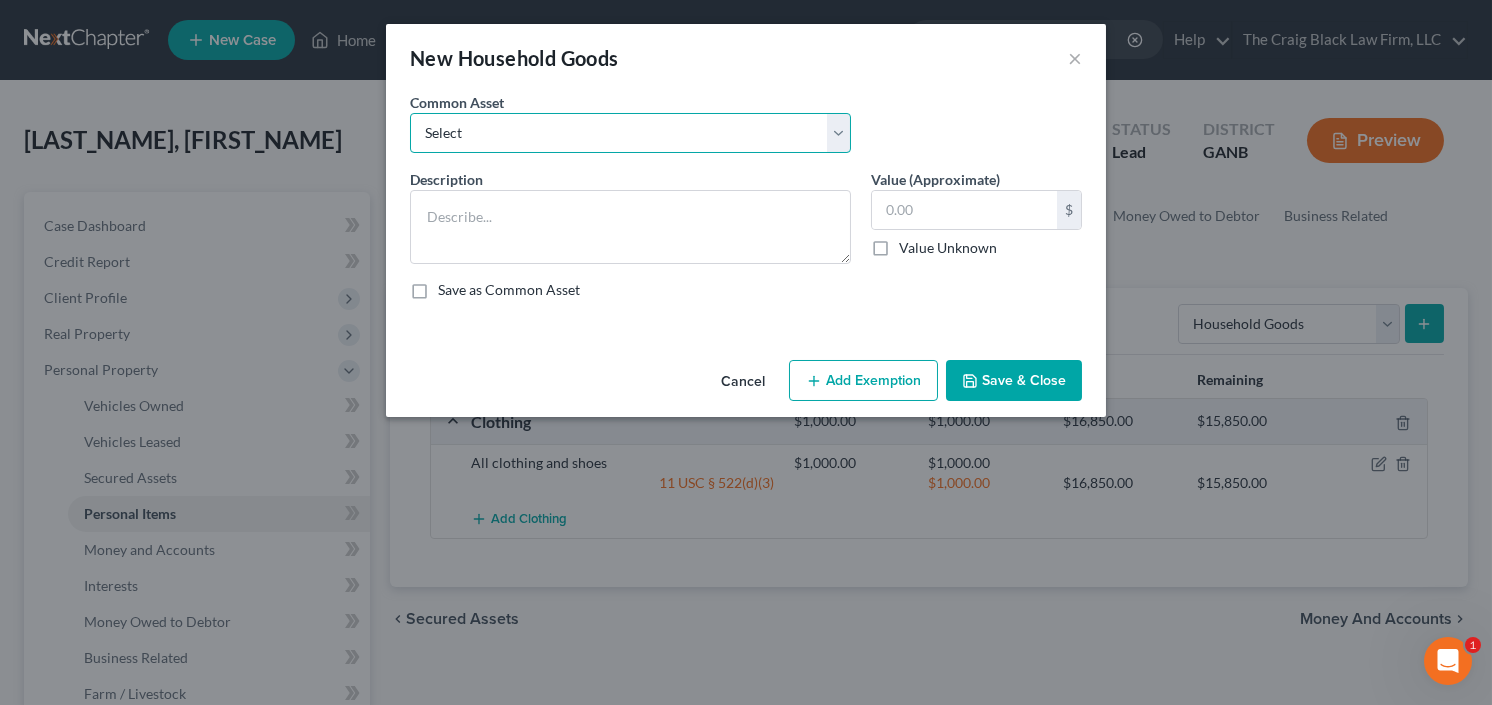 click on "Select All household goods and furniture All household goods and furniture All household goods and furniture All household goods and furniture All household goods and furniture and electronics" at bounding box center [630, 133] 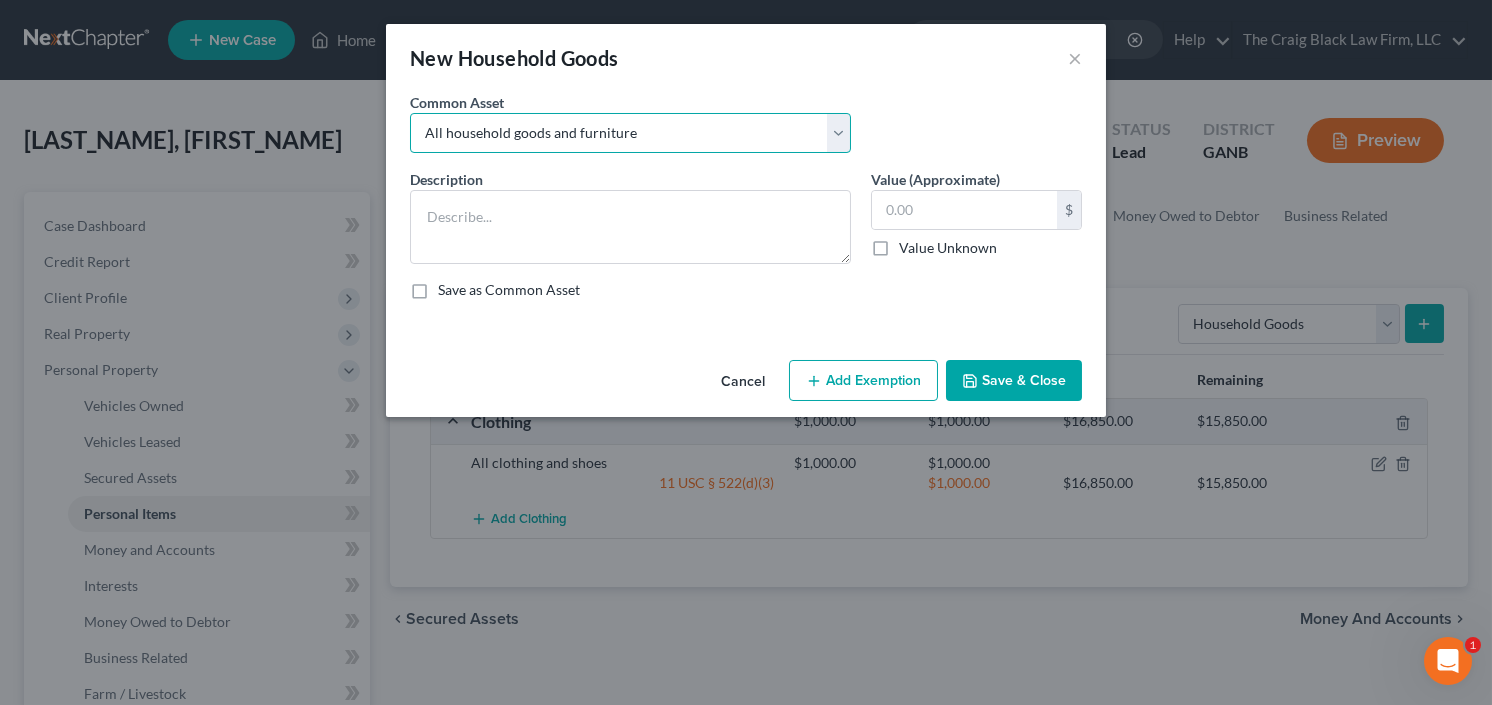 click on "Select All household goods and furniture All household goods and furniture All household goods and furniture All household goods and furniture All household goods and furniture and electronics" at bounding box center [630, 133] 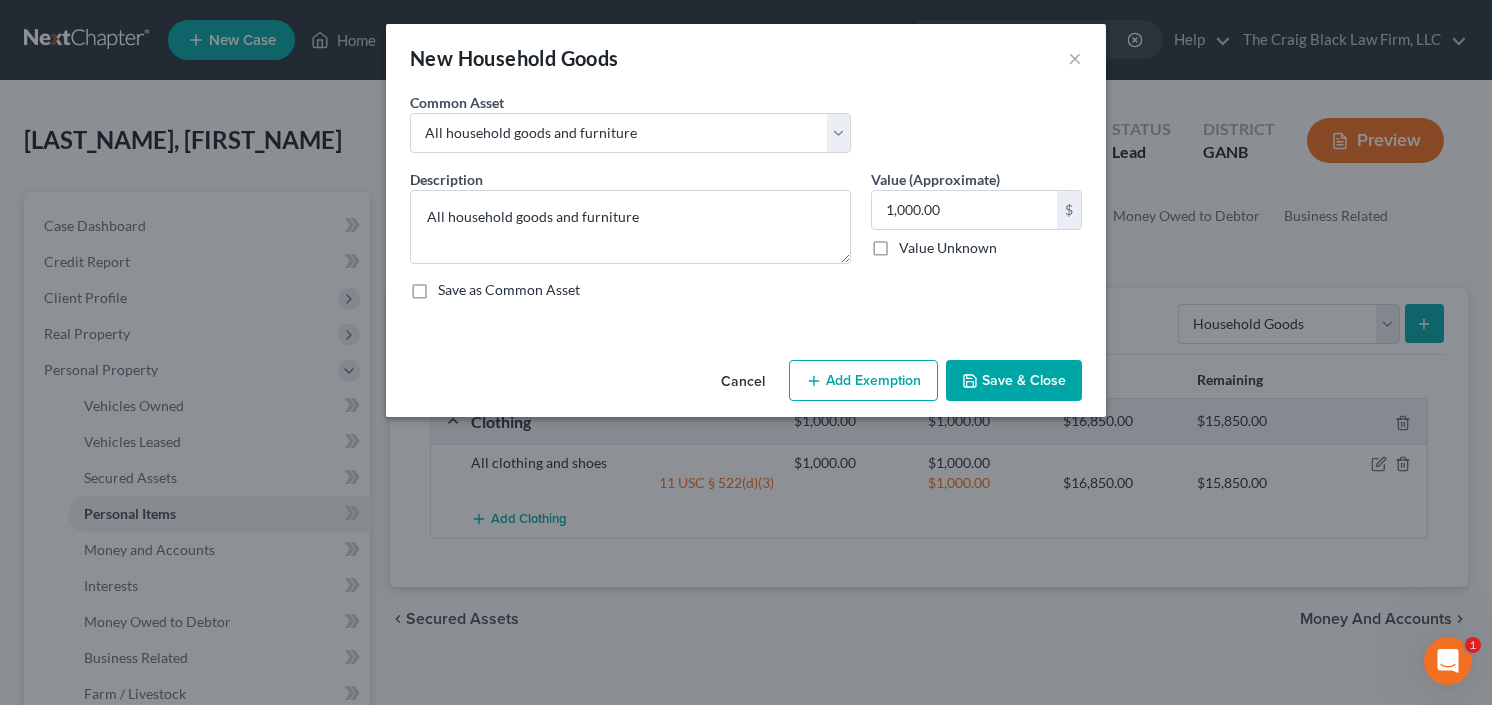 click on "Add Exemption" at bounding box center (863, 381) 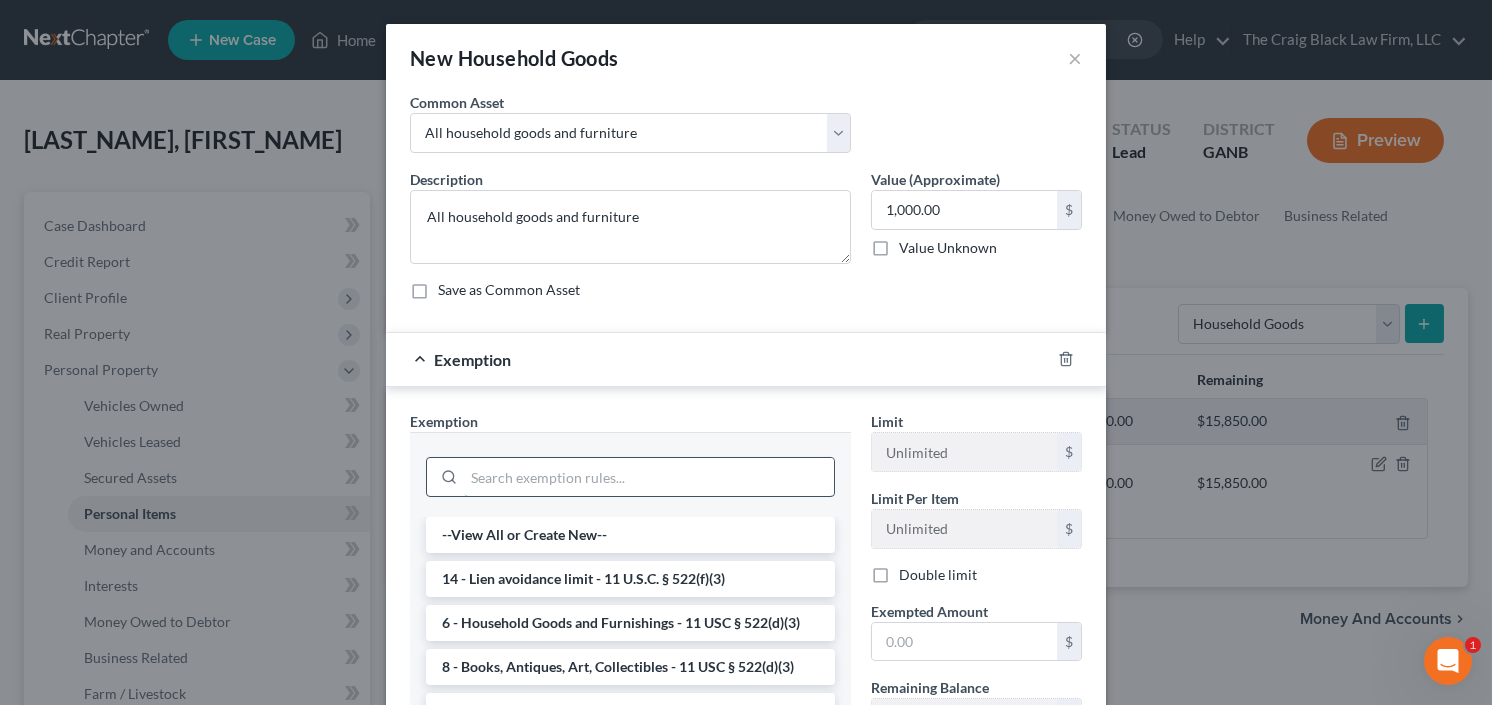 click at bounding box center [649, 477] 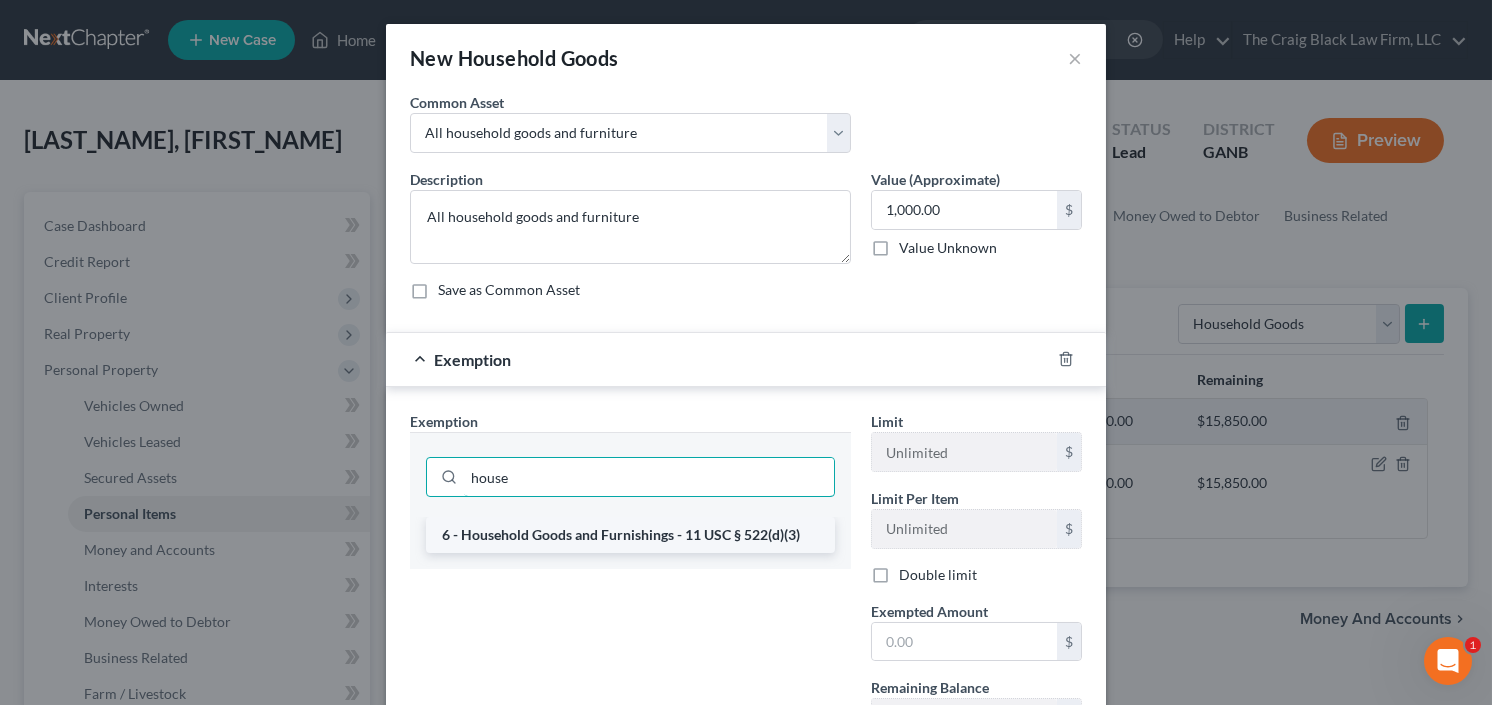type on "house" 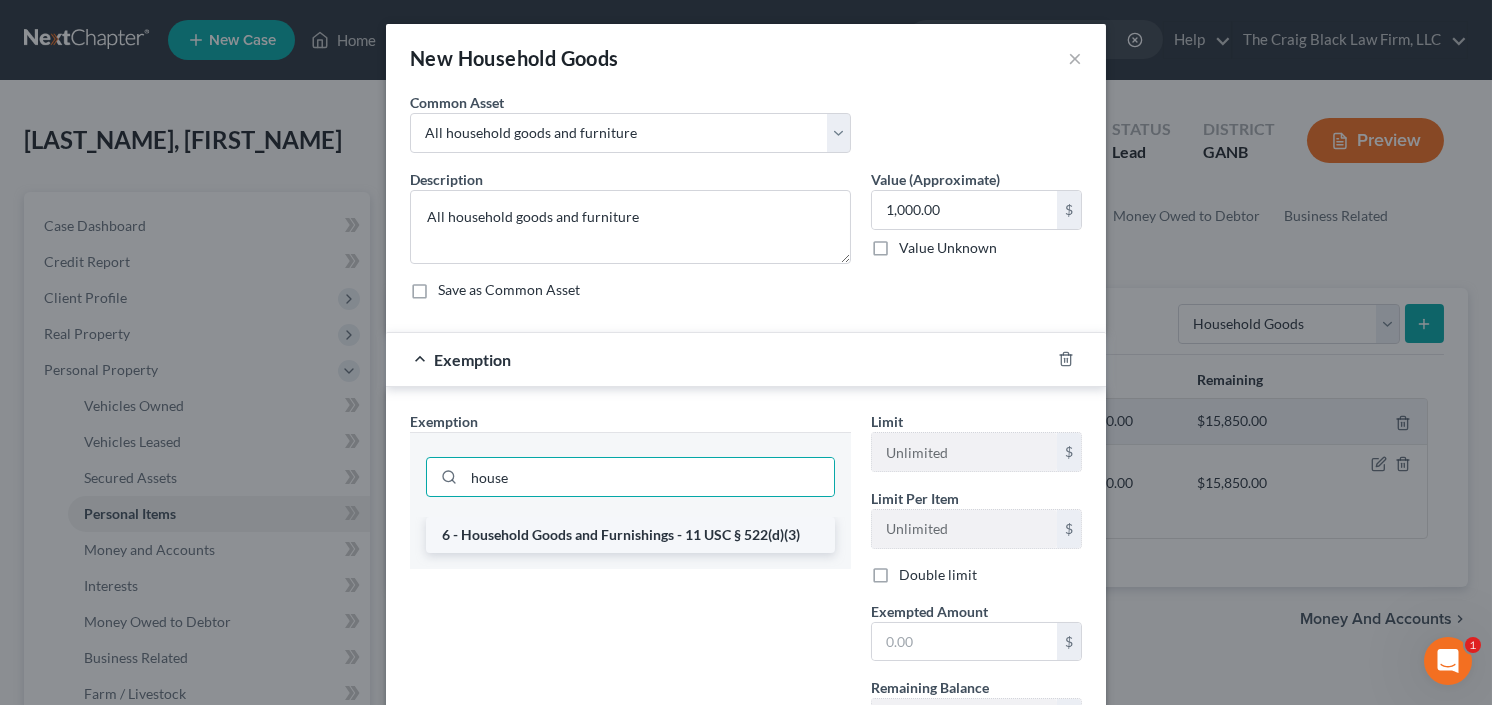 click on "6 - Household Goods and Furnishings - 11 USC § 522(d)(3)" at bounding box center [630, 535] 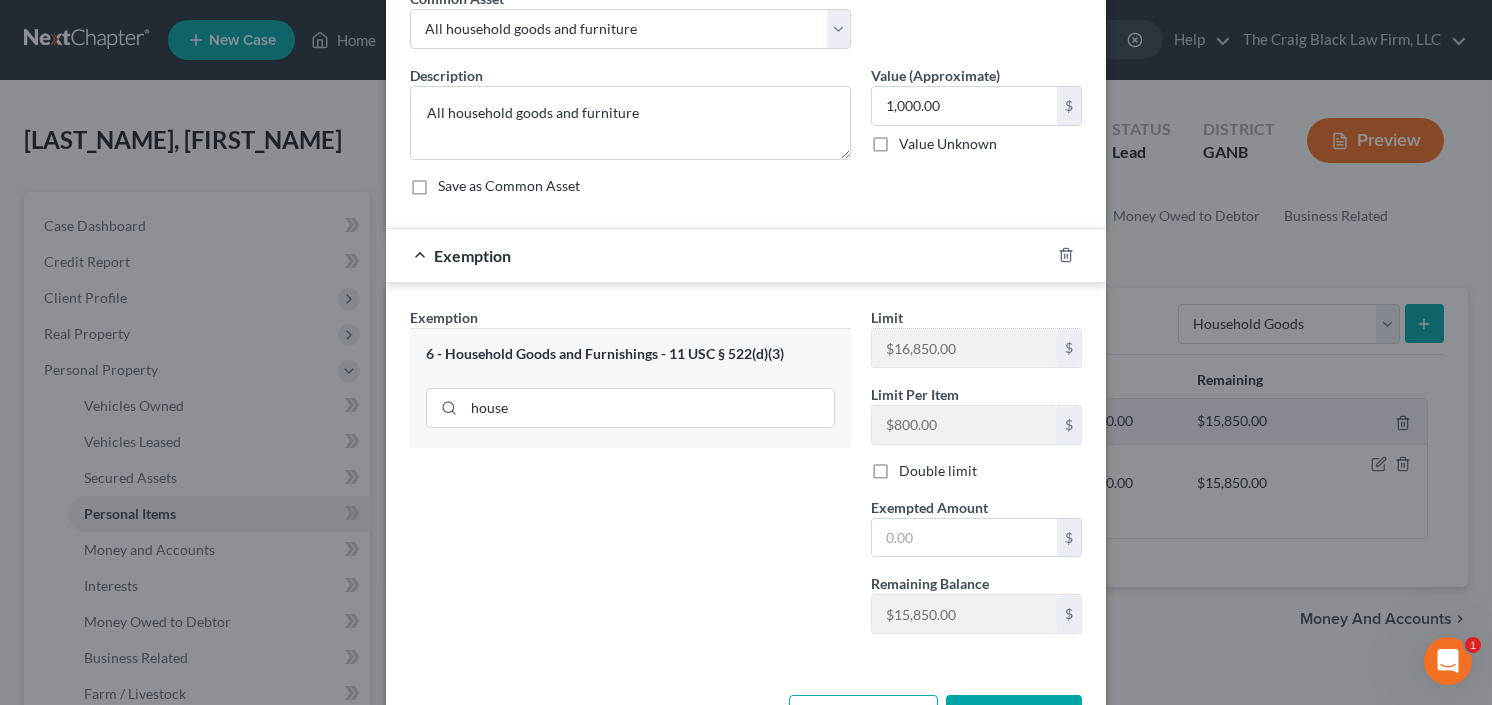 scroll, scrollTop: 160, scrollLeft: 0, axis: vertical 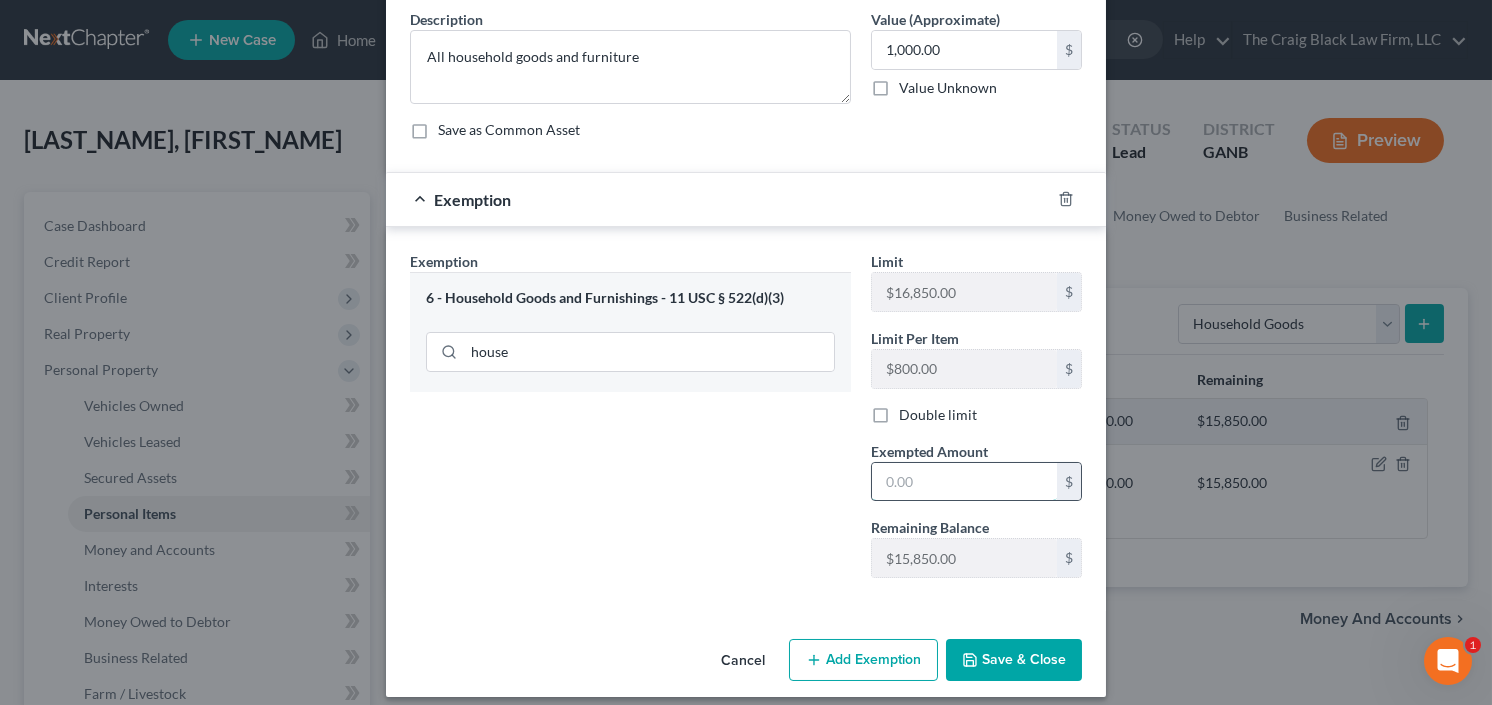 click at bounding box center (964, 482) 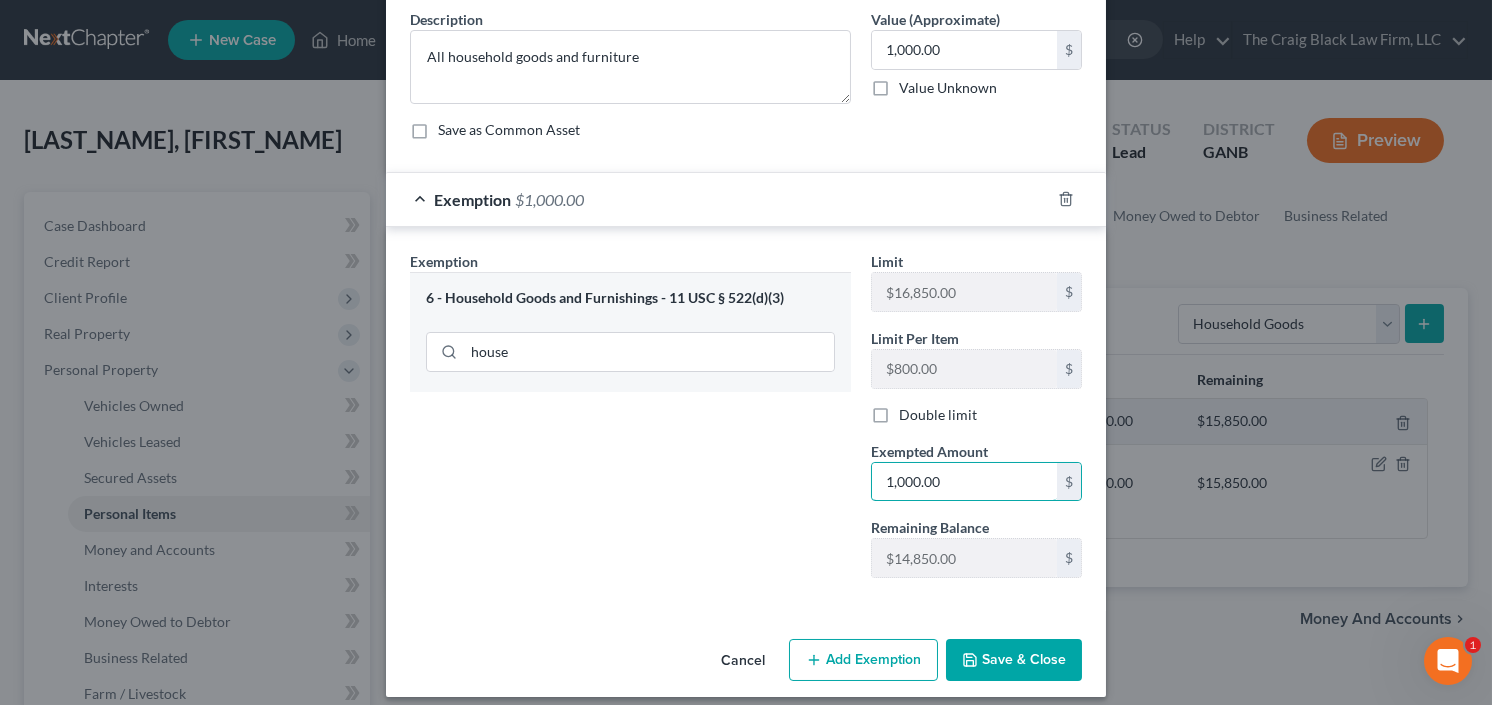 type on "1,000.00" 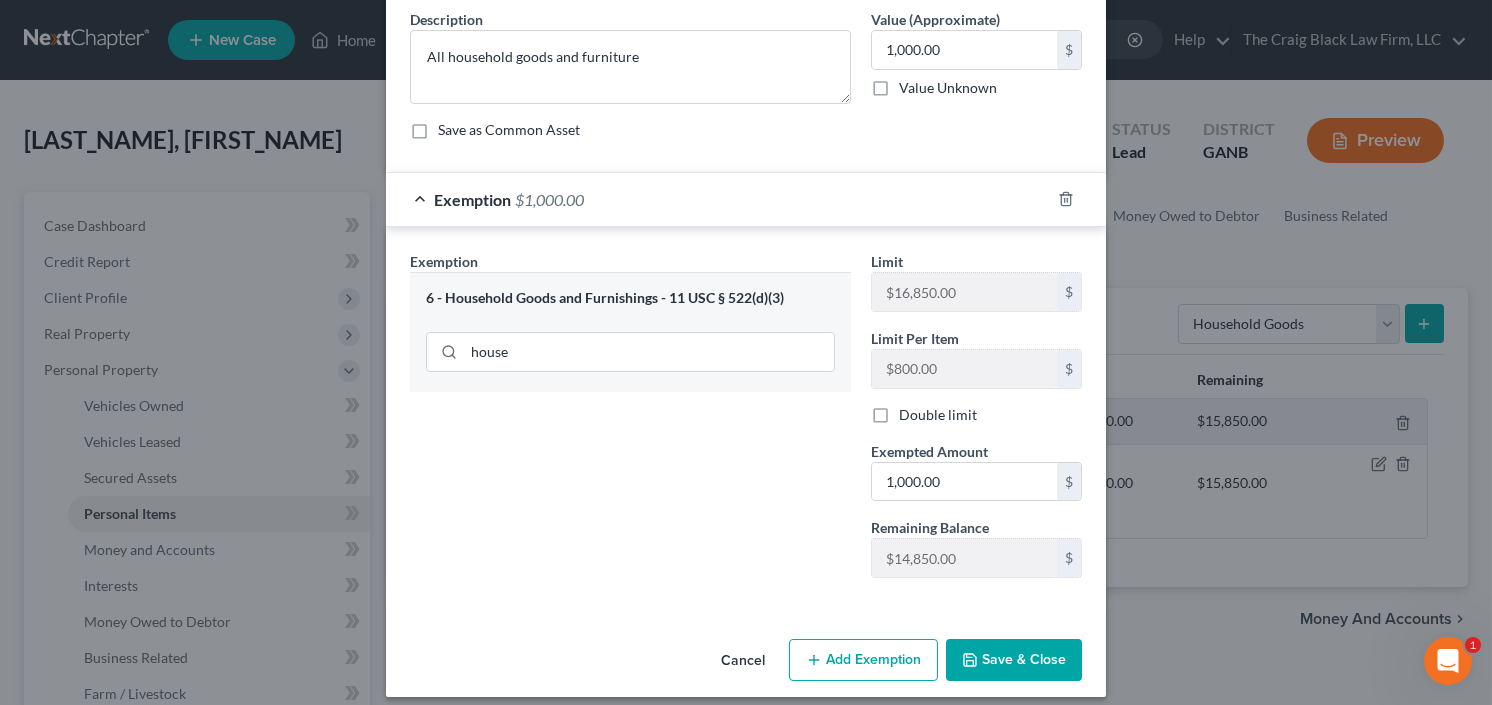 click on "Save & Close" at bounding box center [1014, 660] 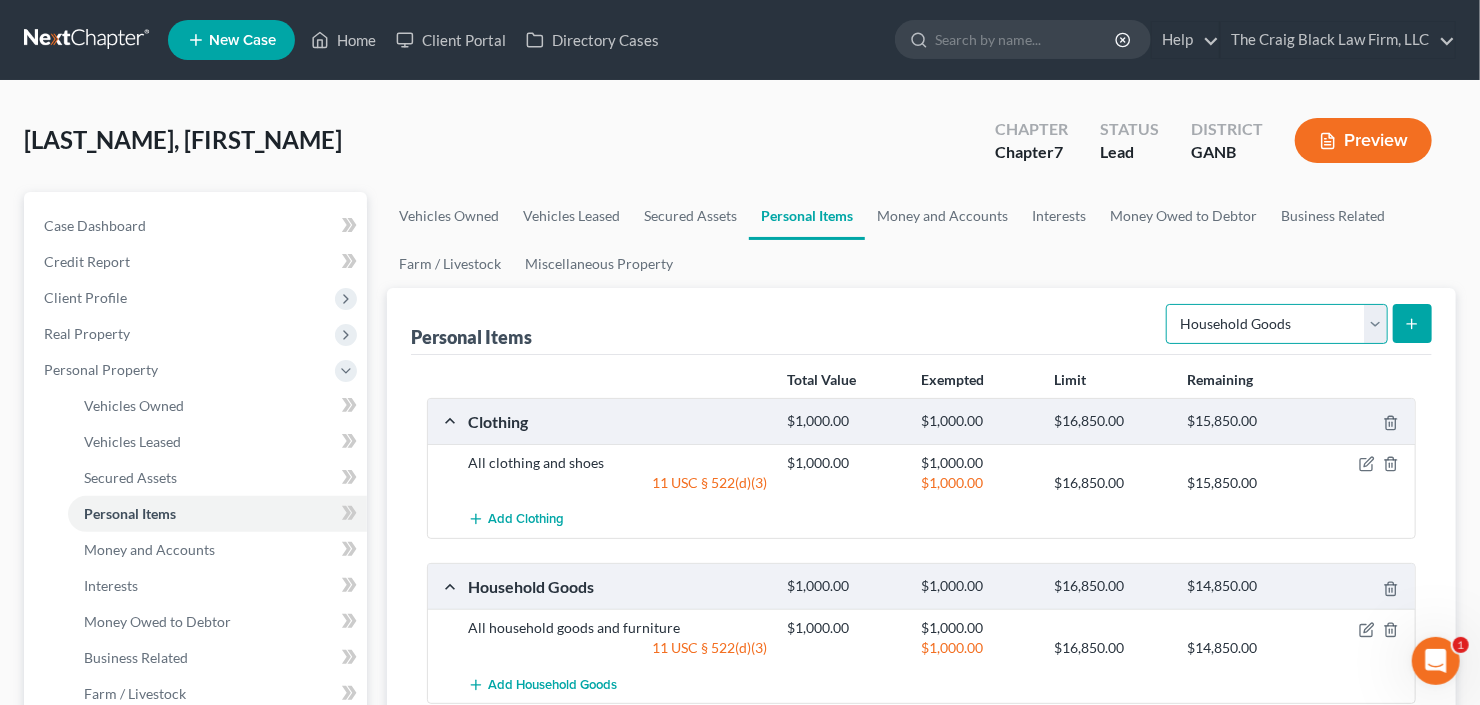 click on "Select Item Type Clothing Collectibles Of Value Electronics Firearms Household Goods Jewelry Other Pet(s) Sports & Hobby Equipment" at bounding box center (1277, 324) 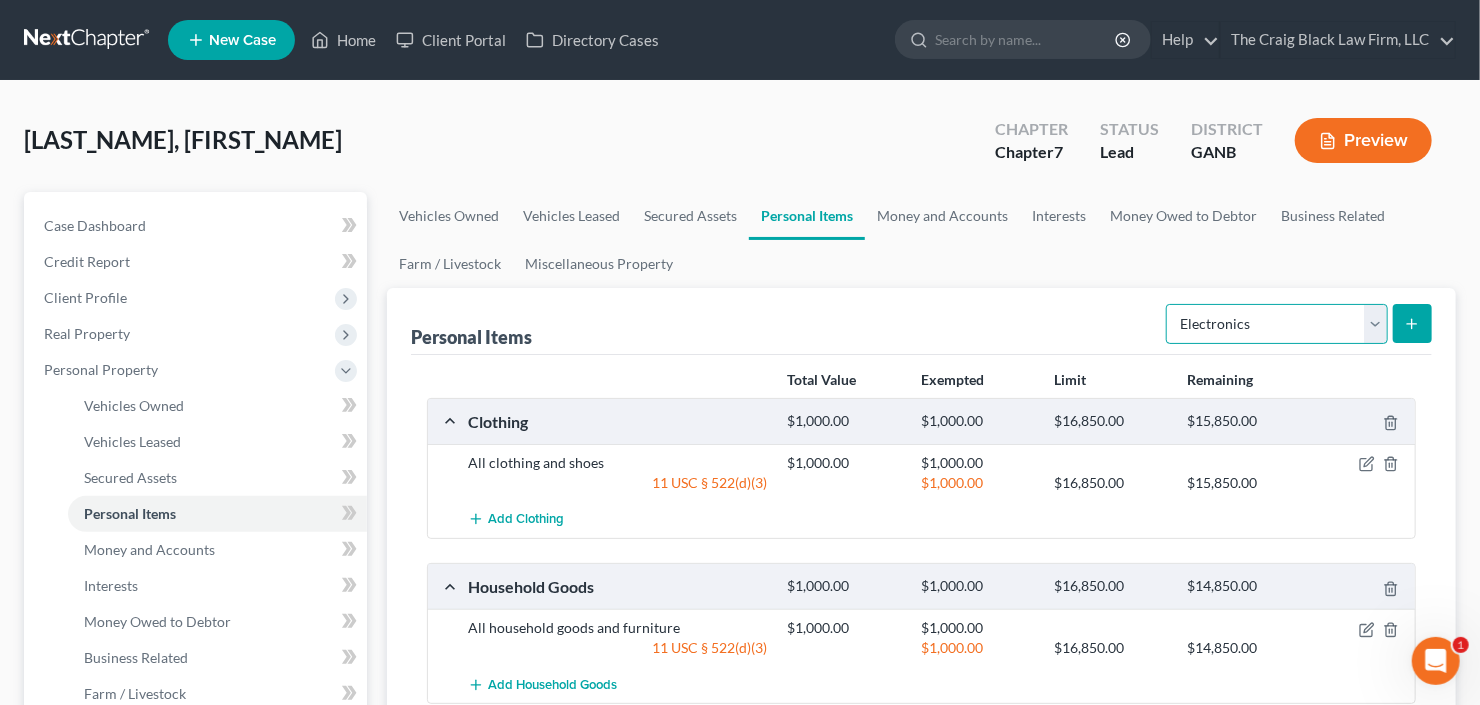 click on "Select Item Type Clothing Collectibles Of Value Electronics Firearms Household Goods Jewelry Other Pet(s) Sports & Hobby Equipment" at bounding box center [1277, 324] 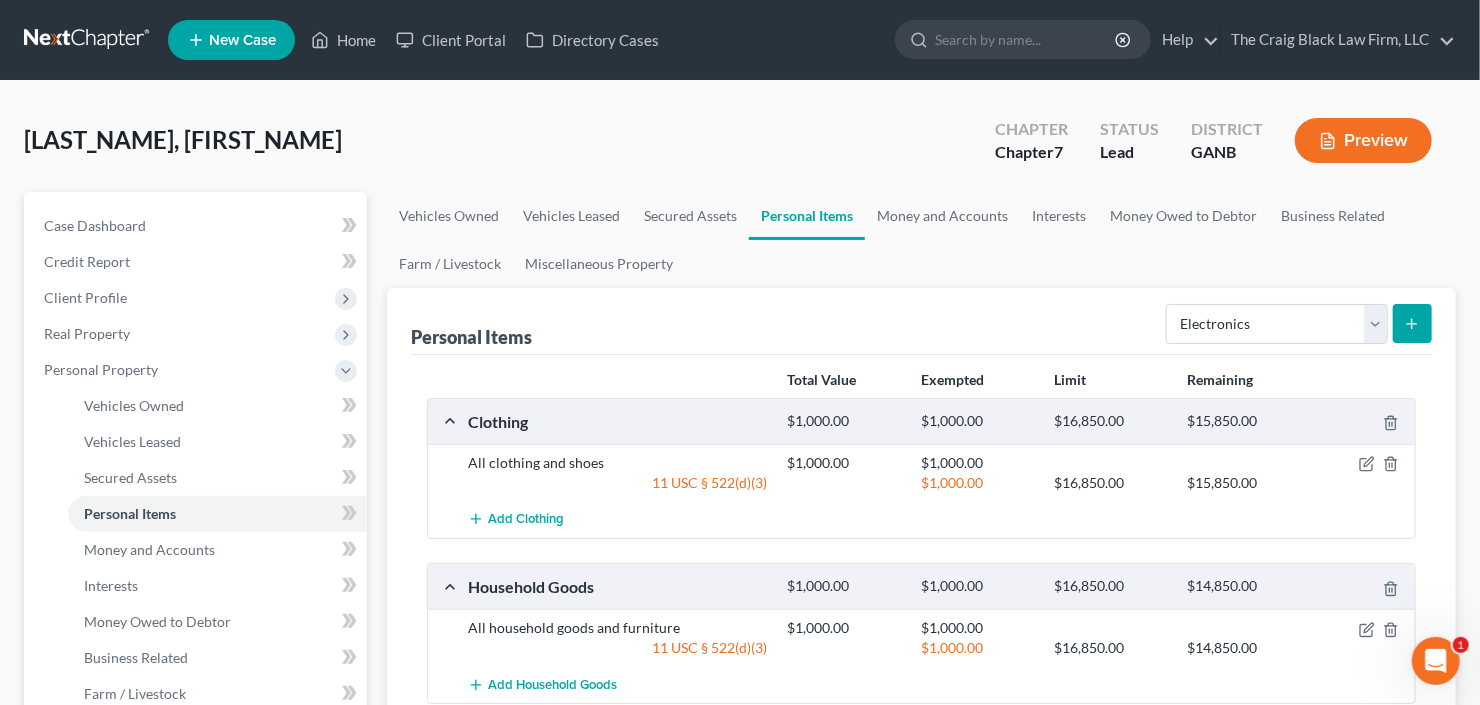 click at bounding box center [1412, 323] 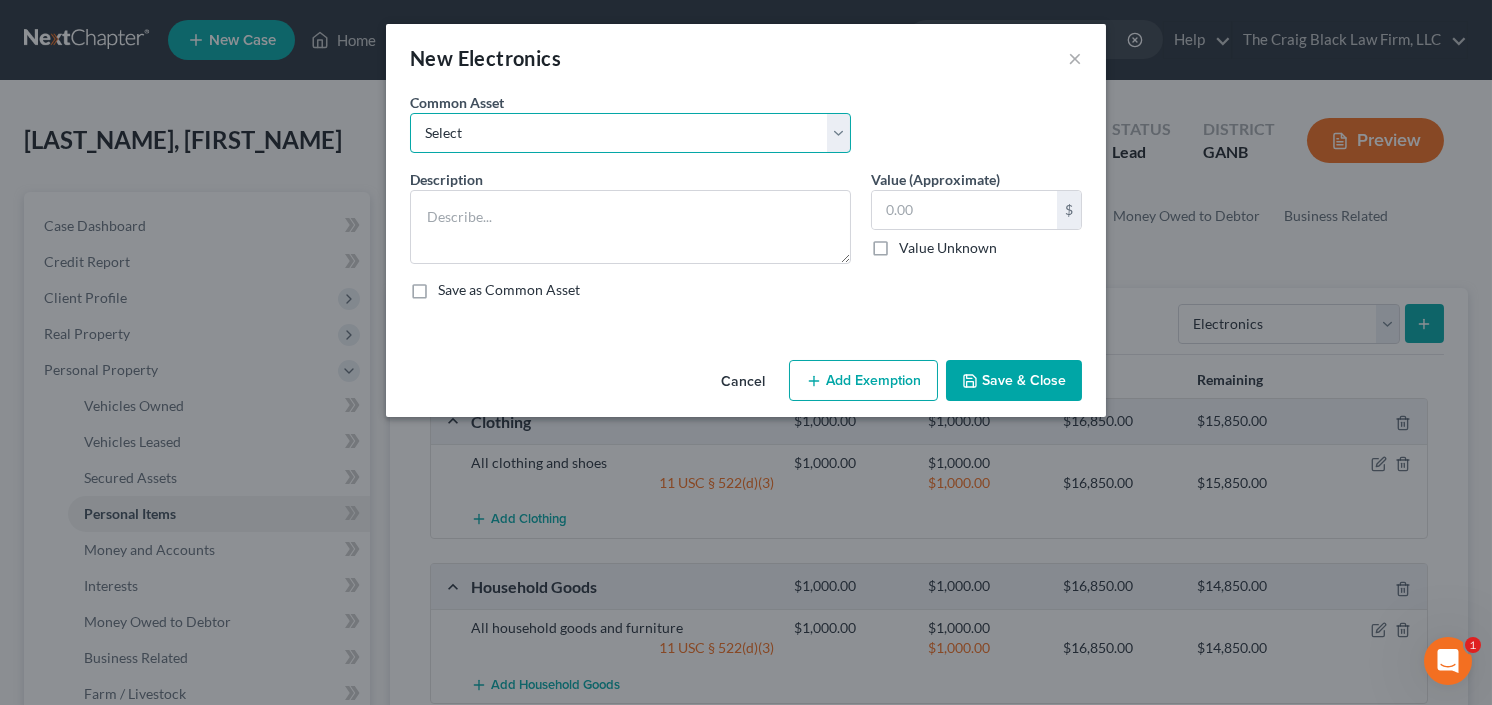 click on "Select All Electronics" at bounding box center [630, 133] 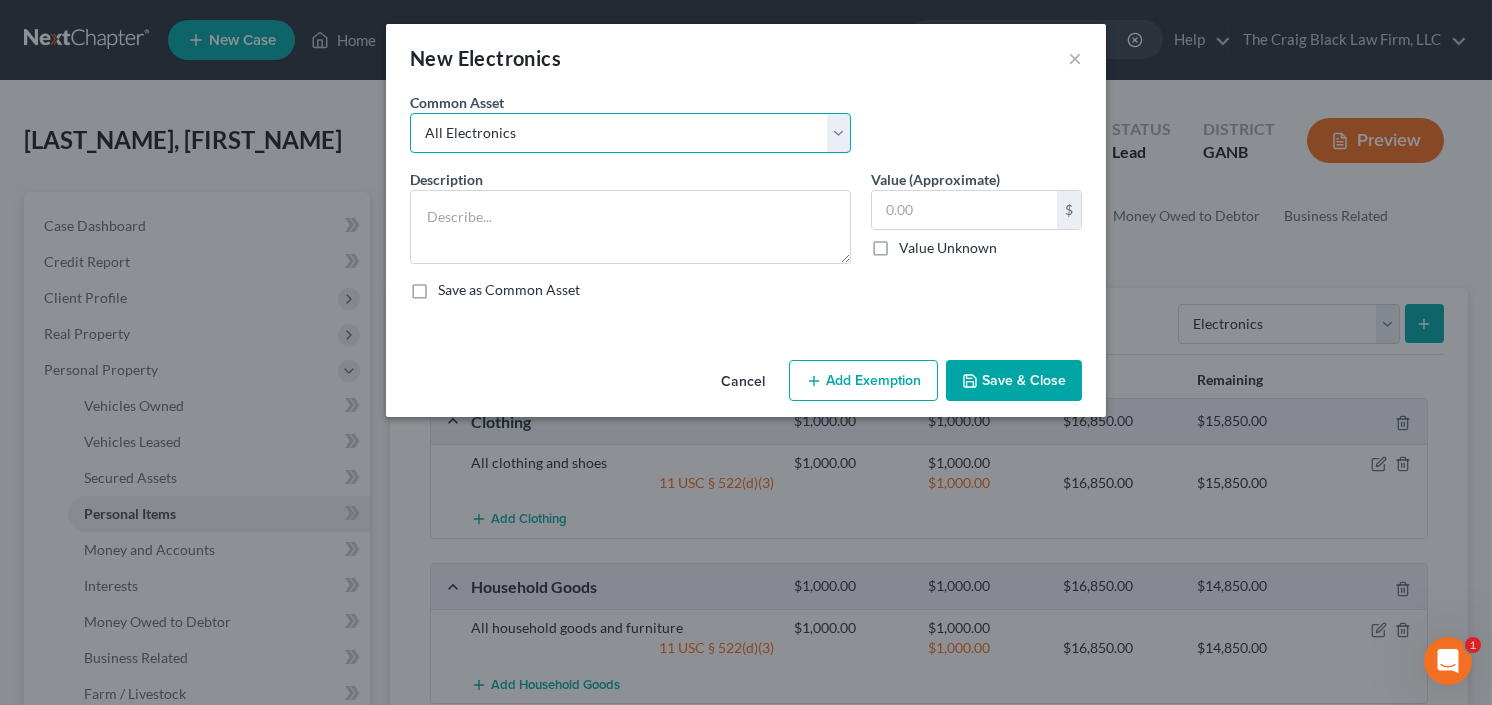 click on "Select All Electronics" at bounding box center [630, 133] 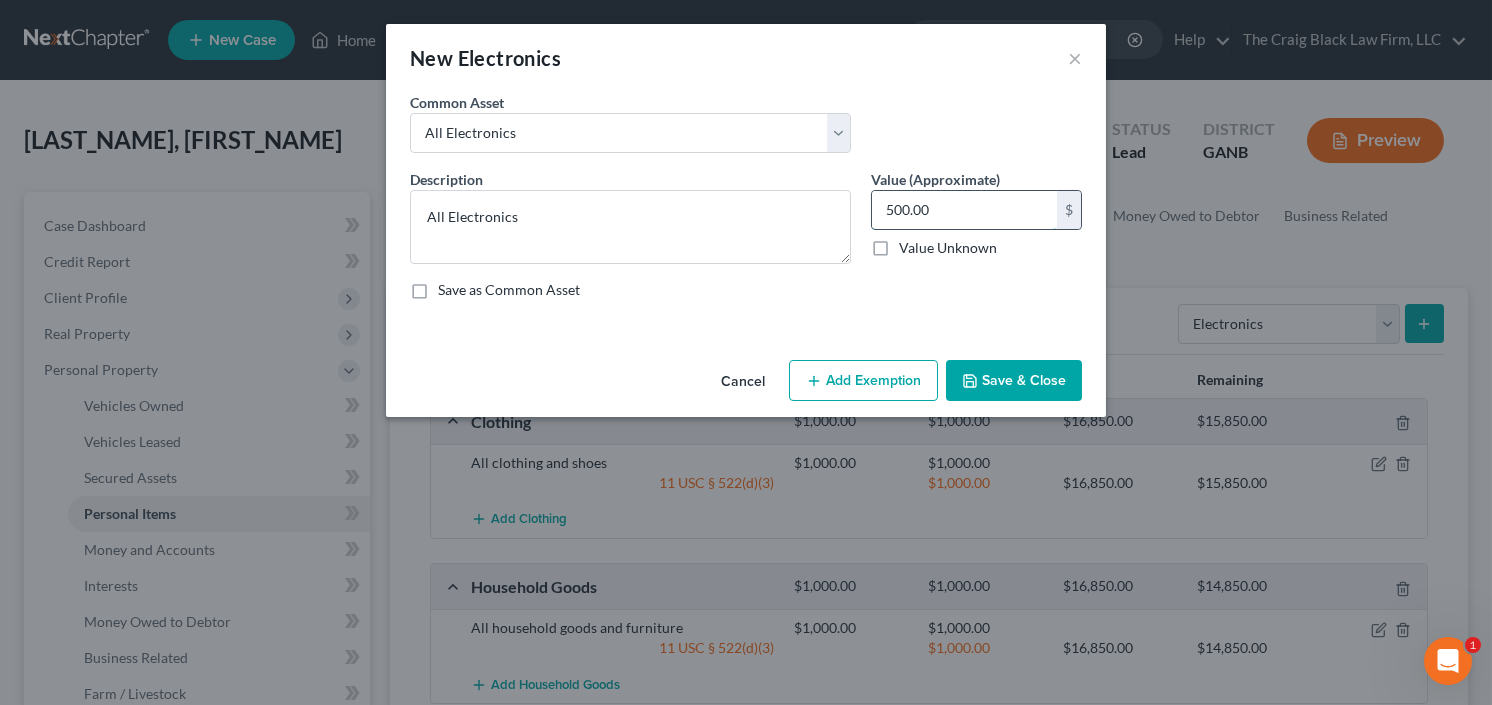 click on "500.00" at bounding box center (964, 210) 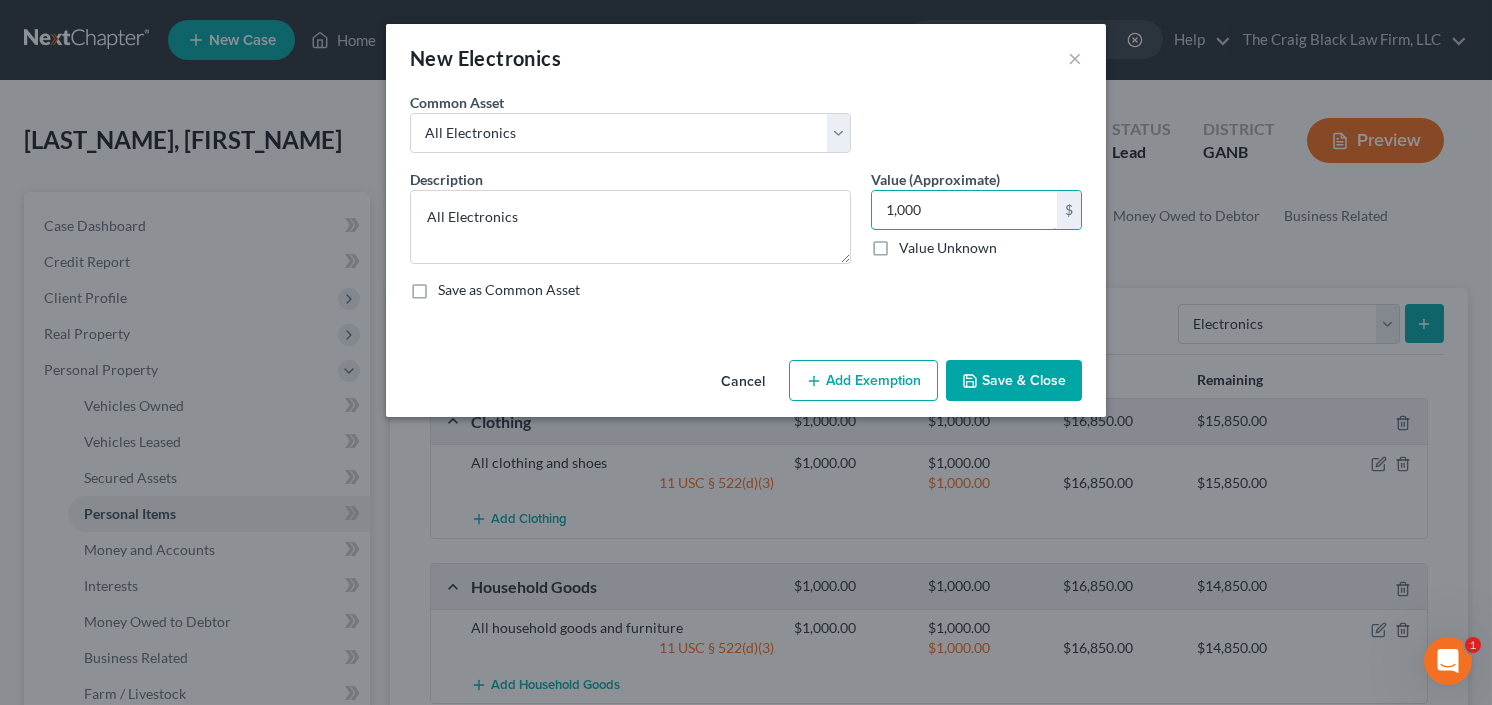 type on "1,000" 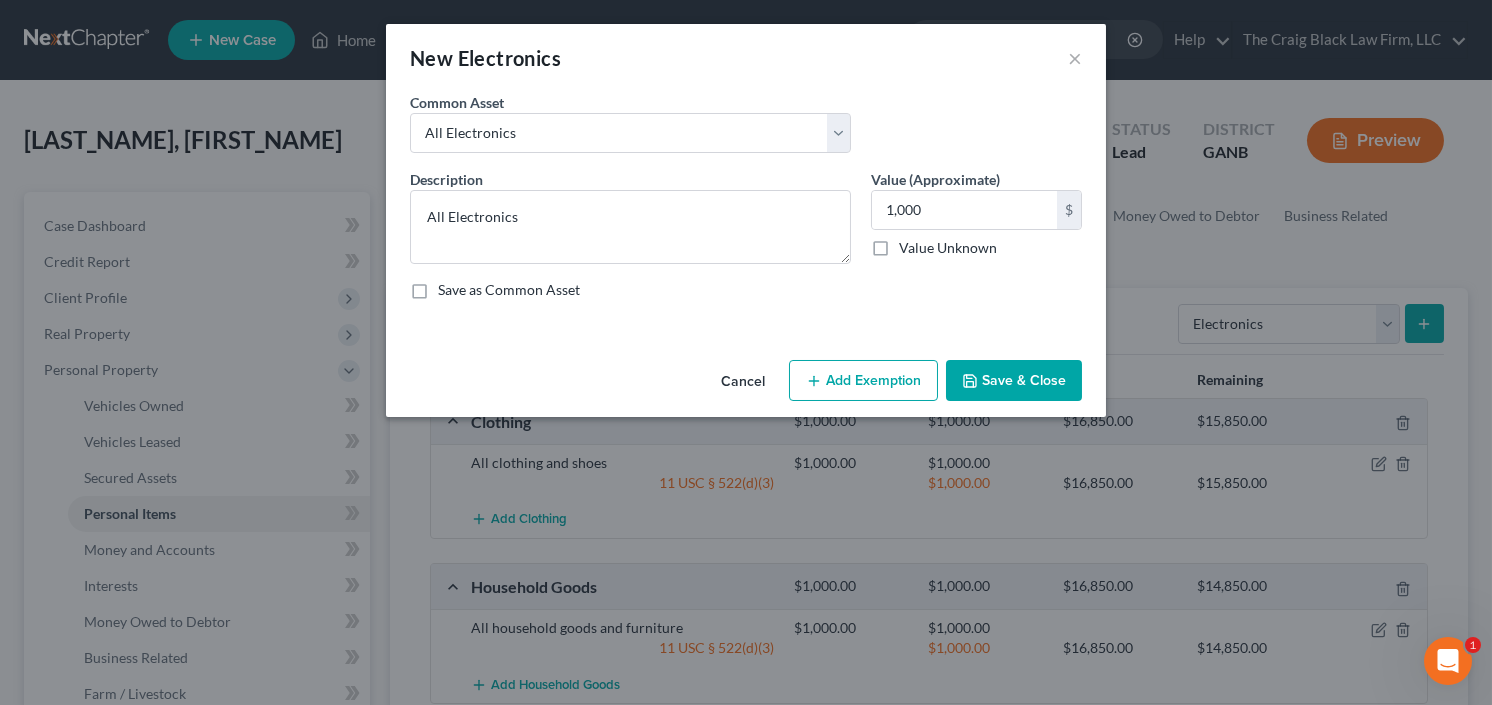 click on "Add Exemption" at bounding box center [863, 381] 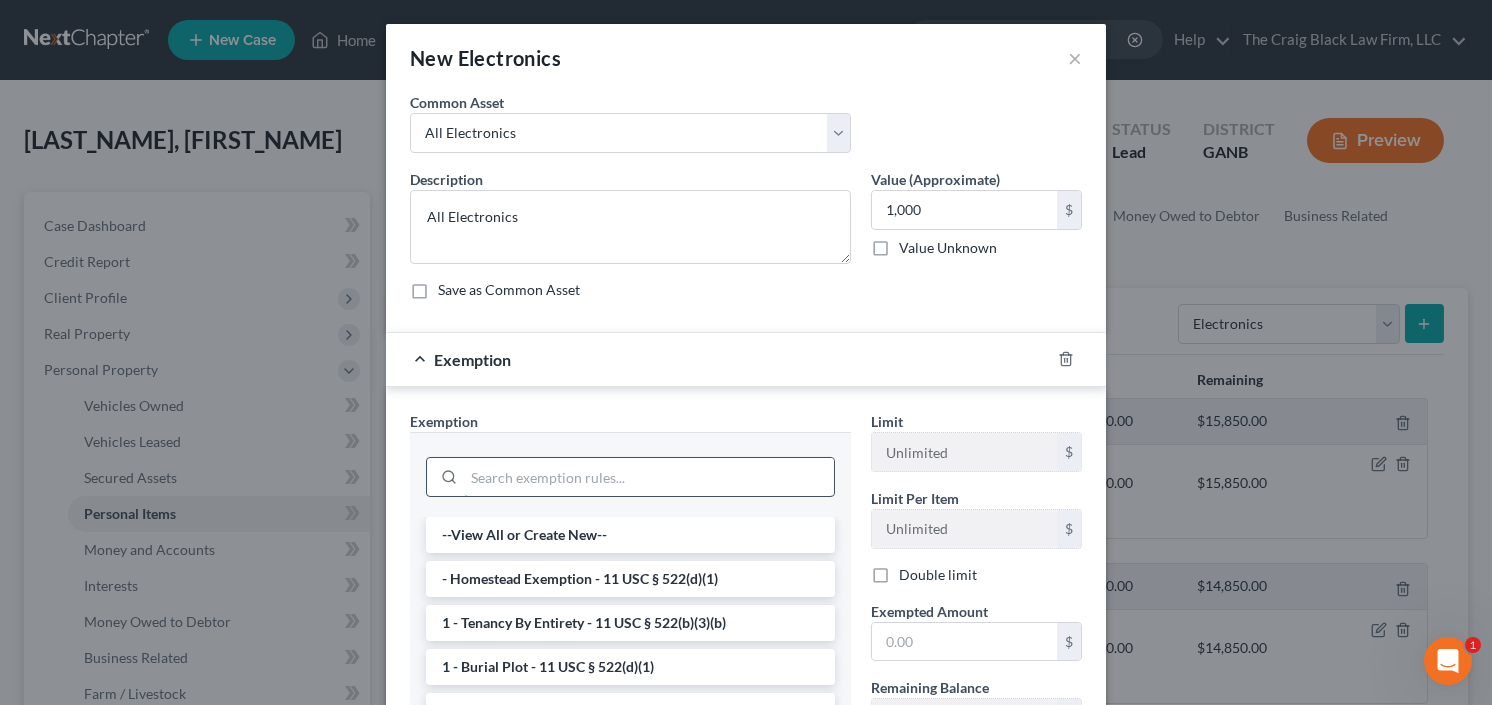 click at bounding box center (649, 477) 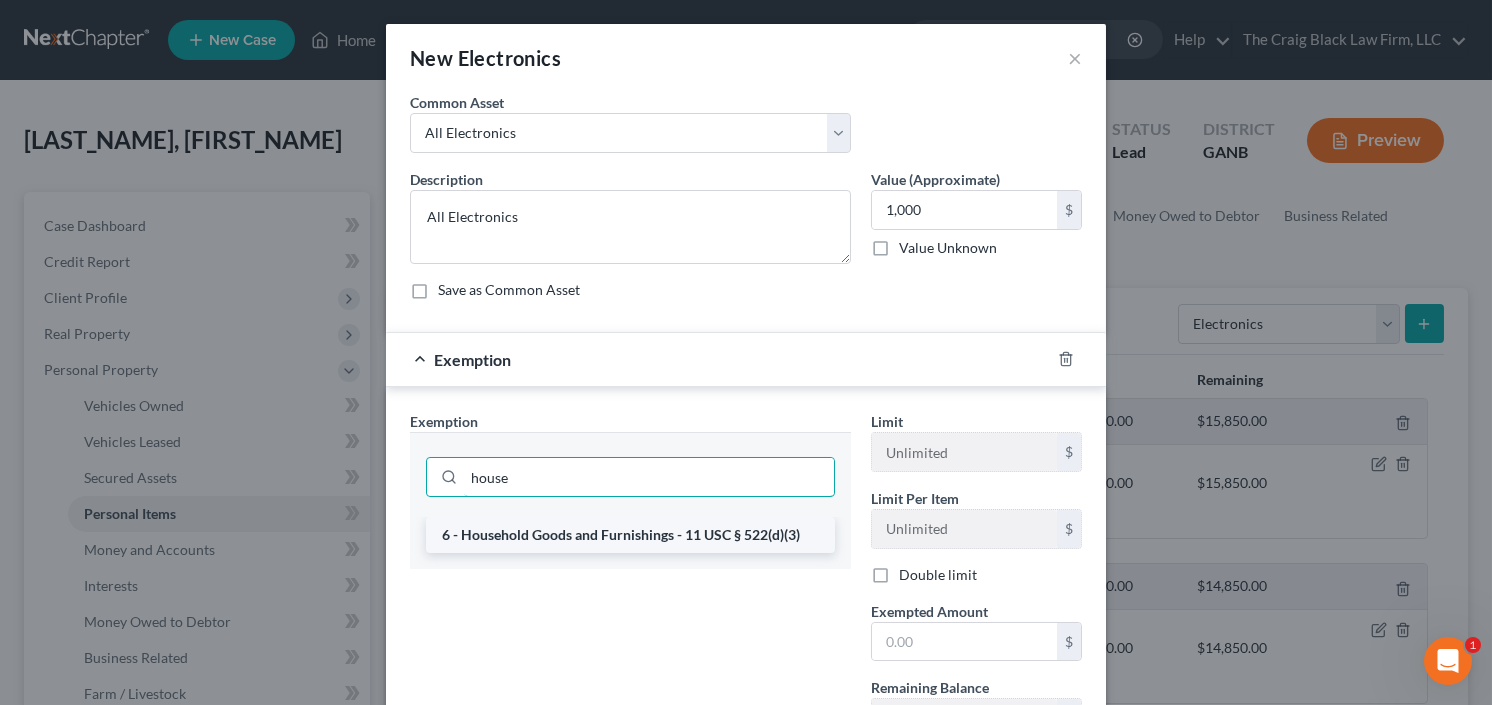 type on "house" 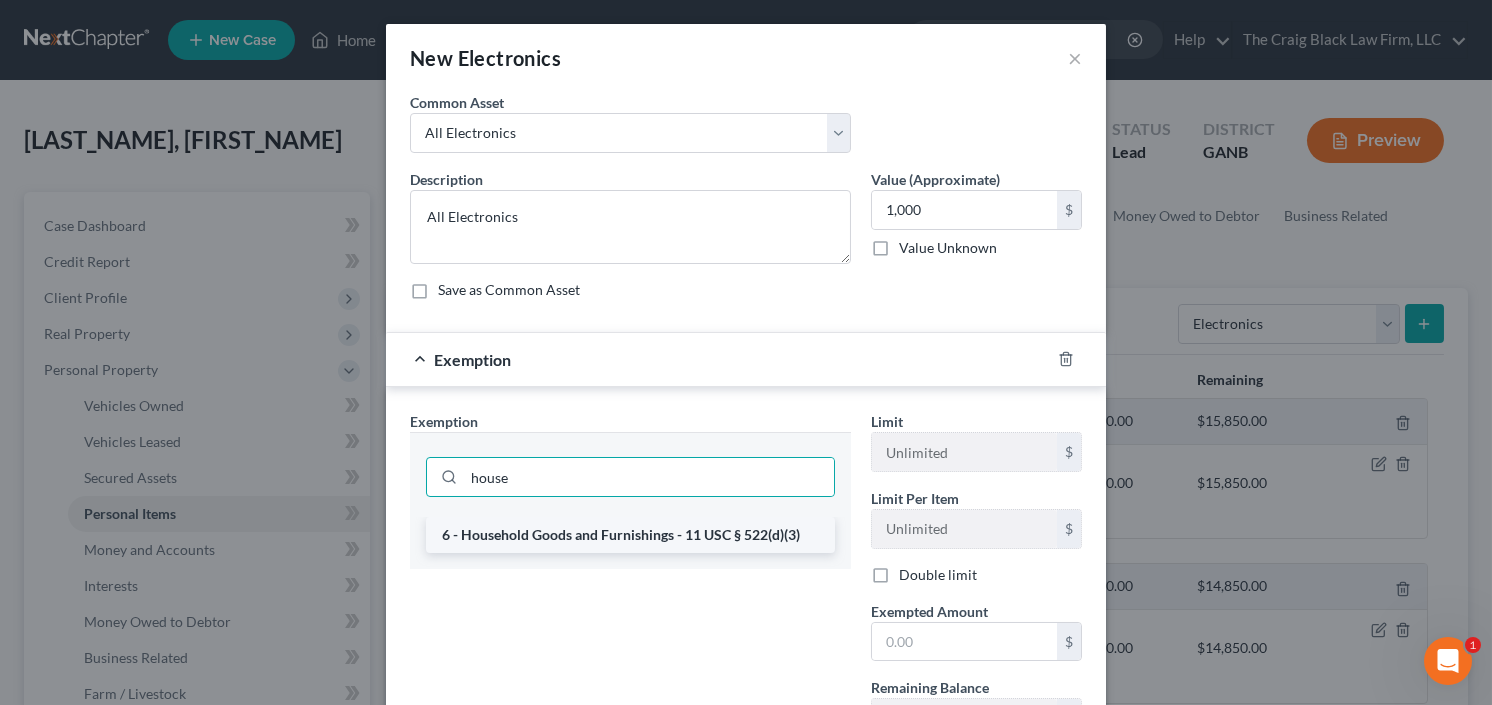 click on "6 - Household Goods and Furnishings - 11 USC § 522(d)(3)" at bounding box center [630, 535] 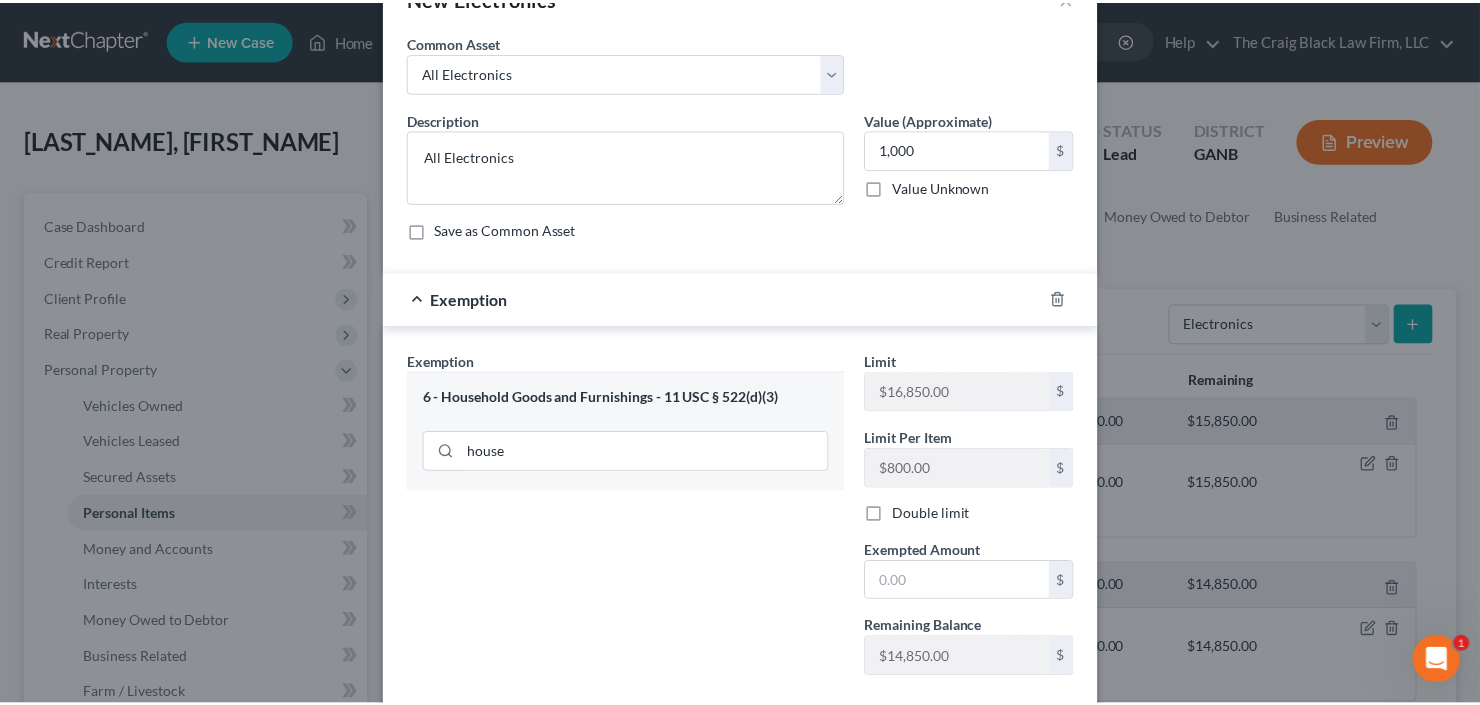 scroll, scrollTop: 160, scrollLeft: 0, axis: vertical 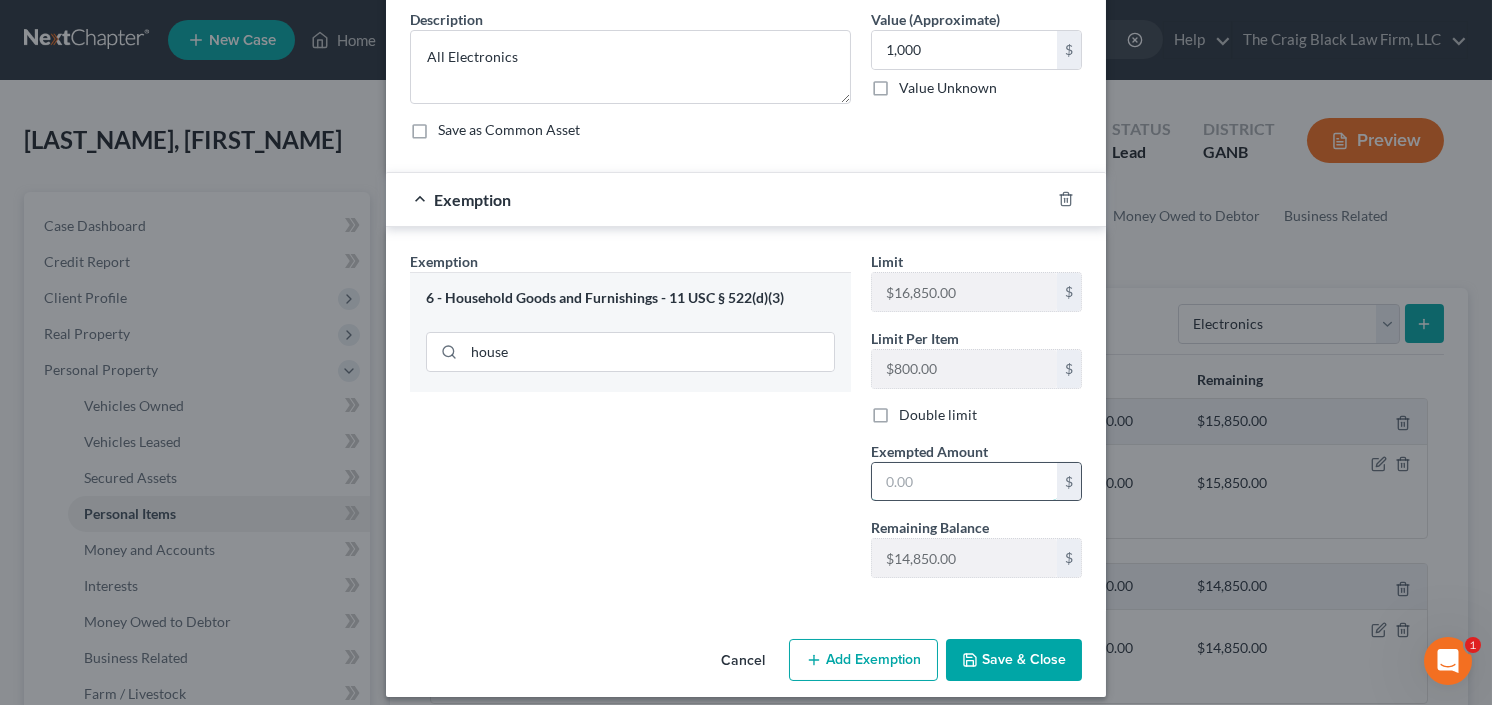 click at bounding box center [964, 482] 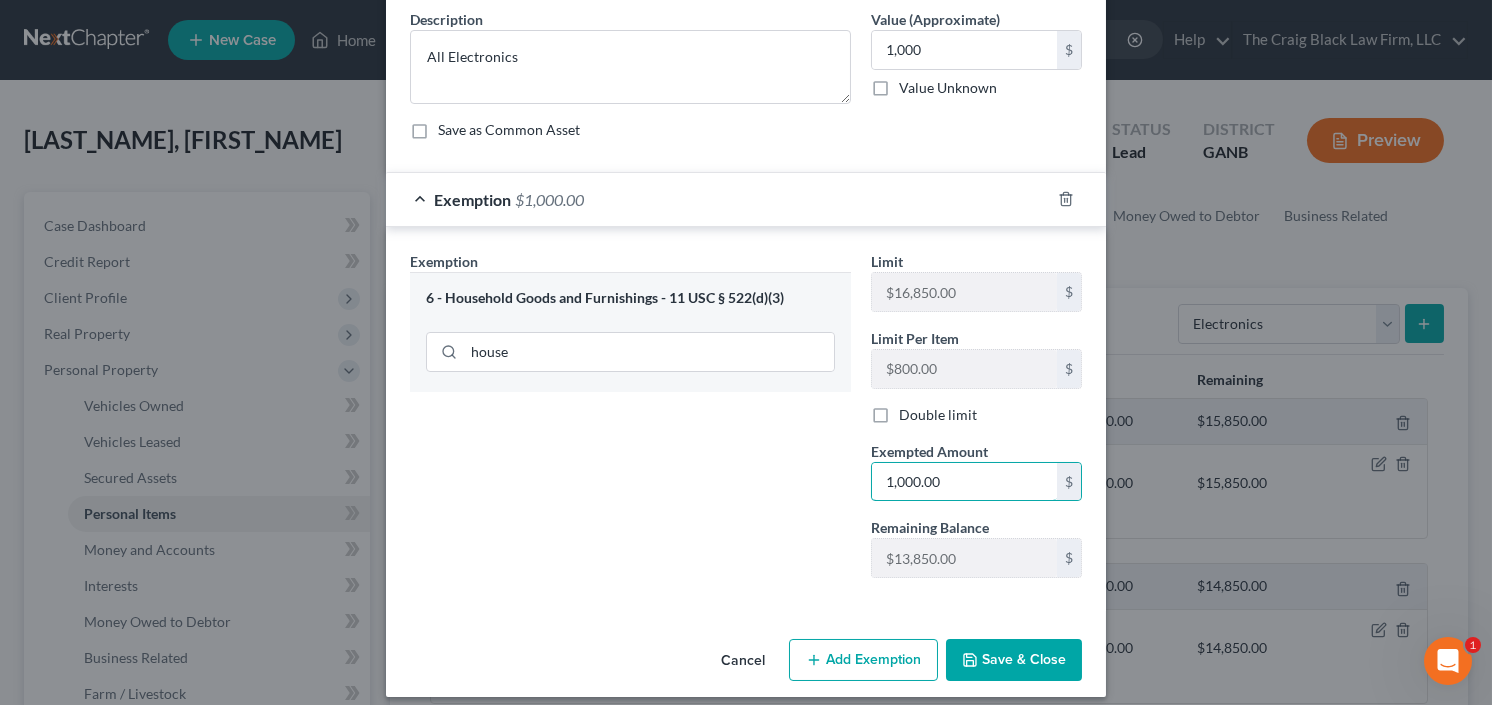 type on "1,000.00" 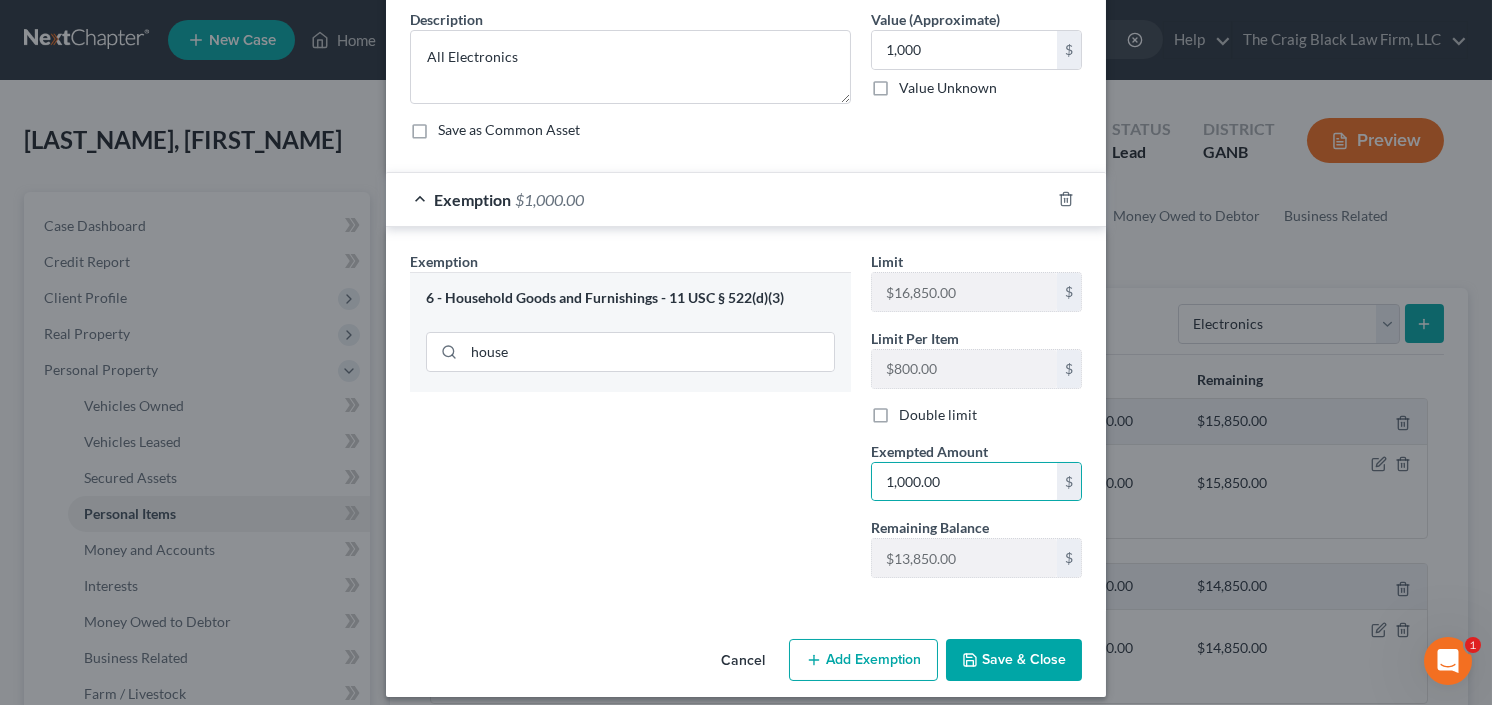 click on "Save & Close" at bounding box center [1014, 660] 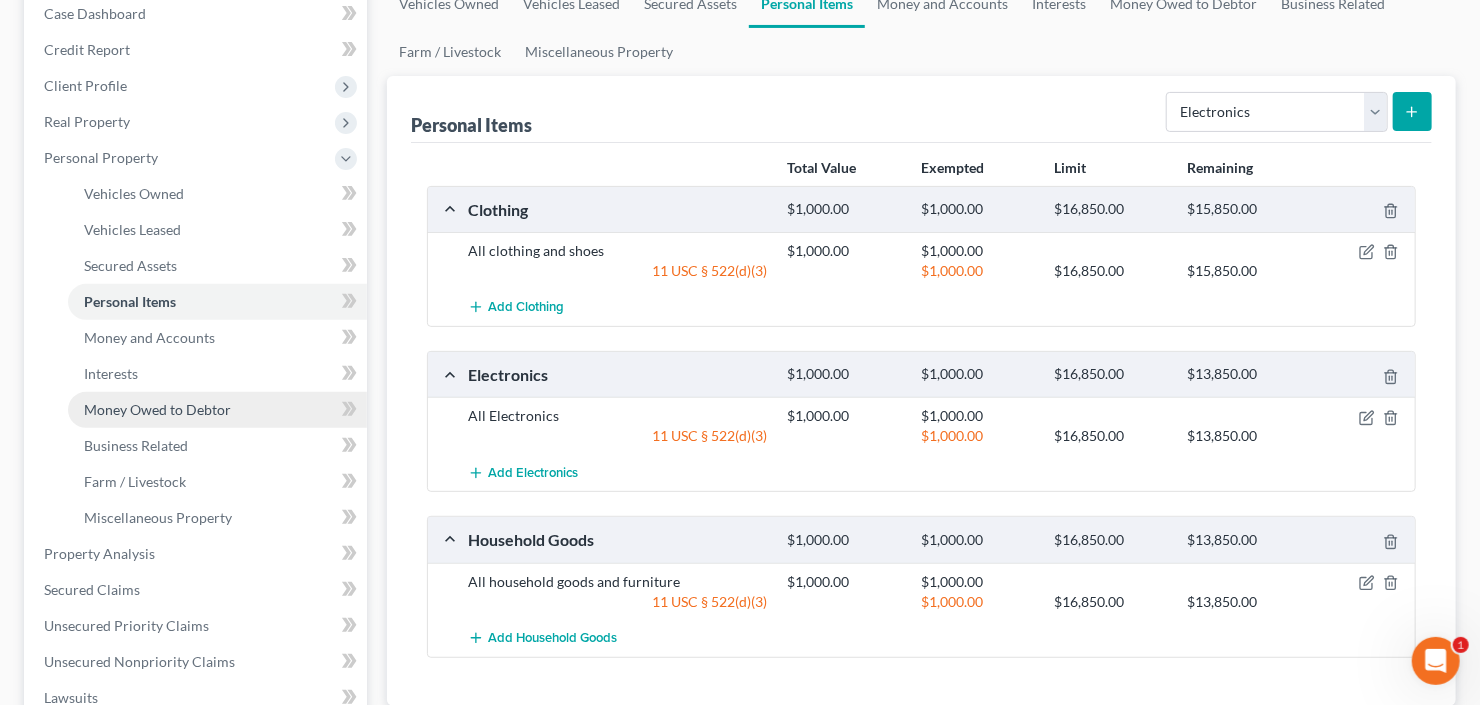 scroll, scrollTop: 240, scrollLeft: 0, axis: vertical 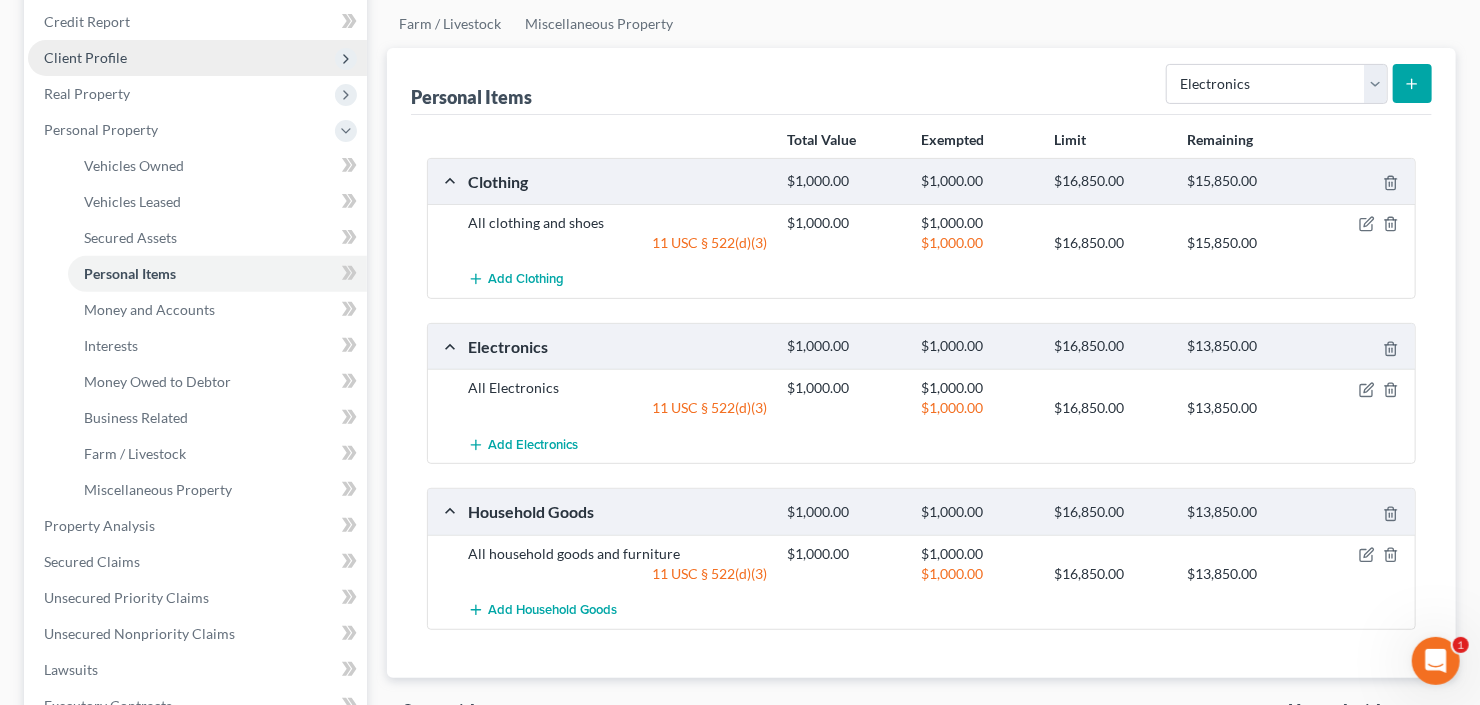 click on "Client Profile" at bounding box center (197, 58) 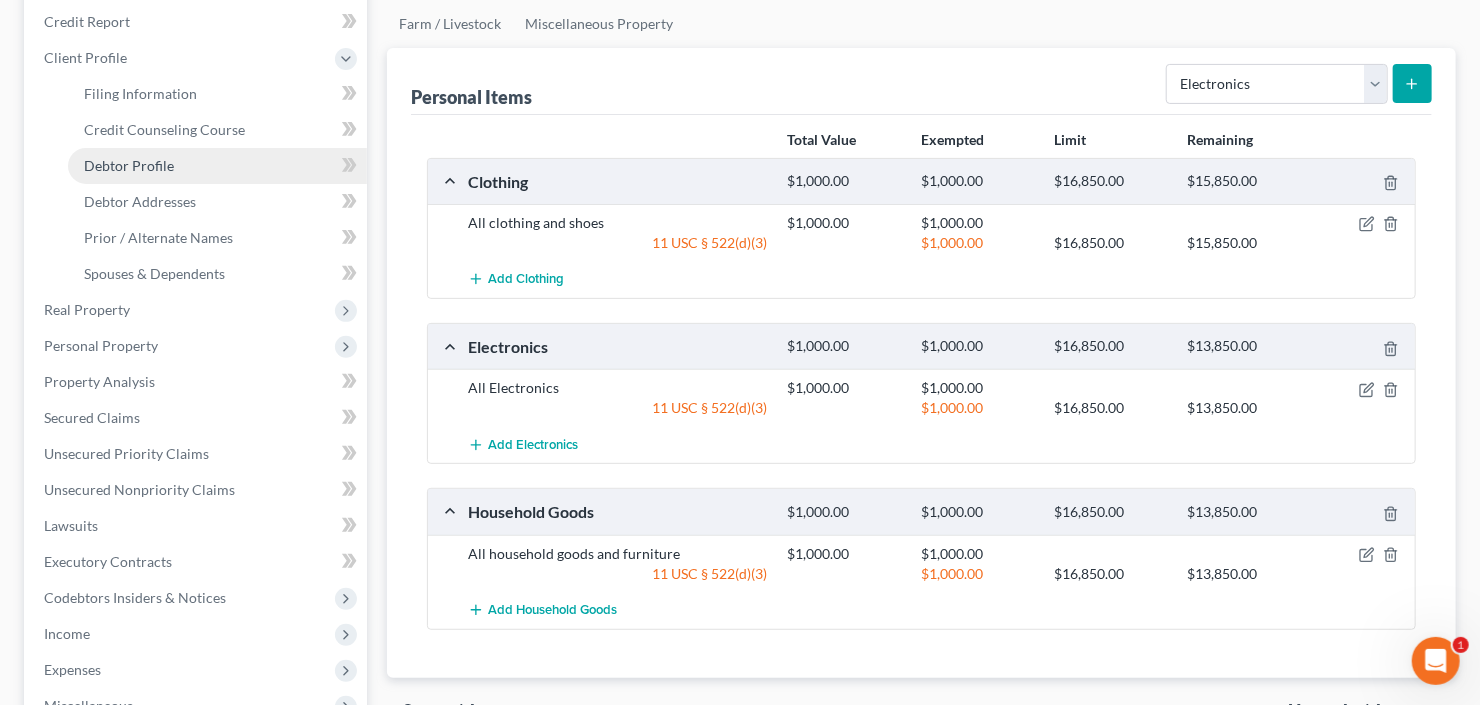 click on "Debtor Profile" at bounding box center (217, 166) 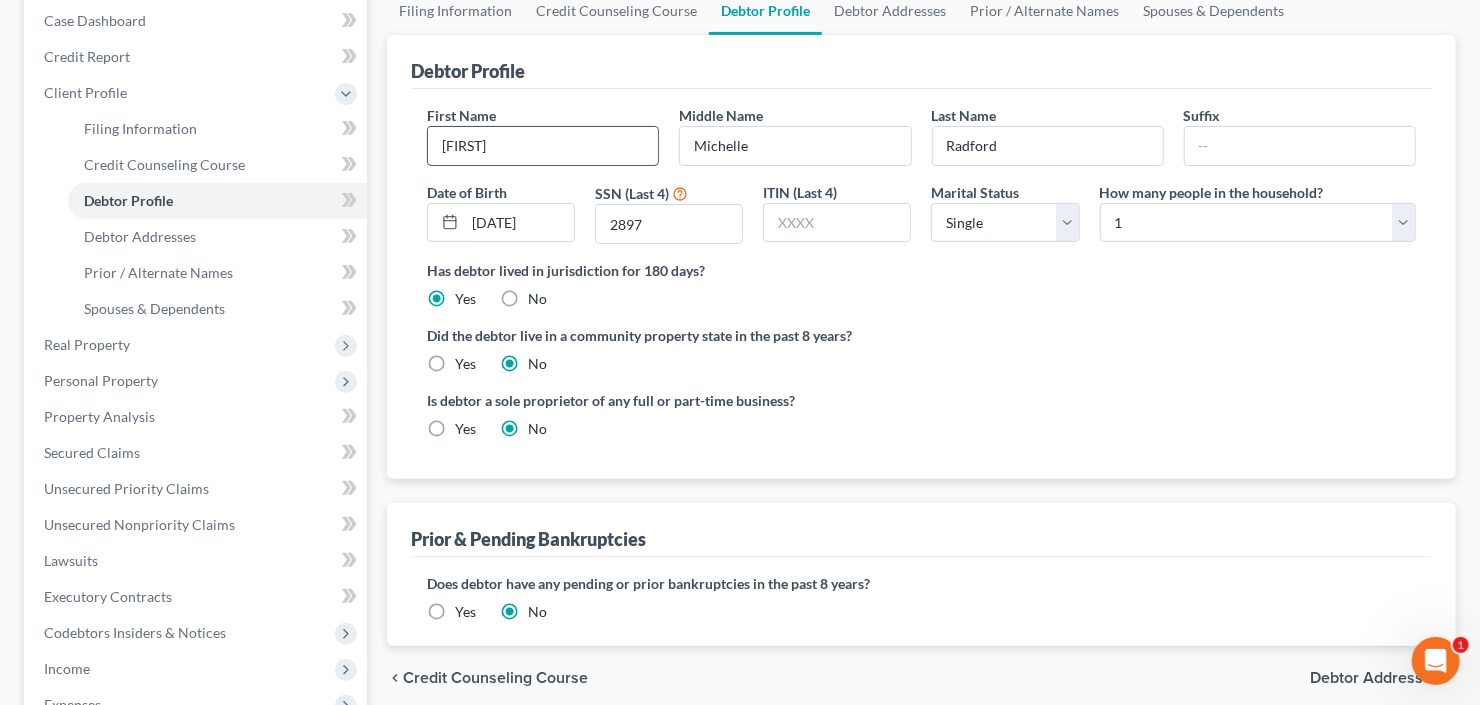 scroll, scrollTop: 240, scrollLeft: 0, axis: vertical 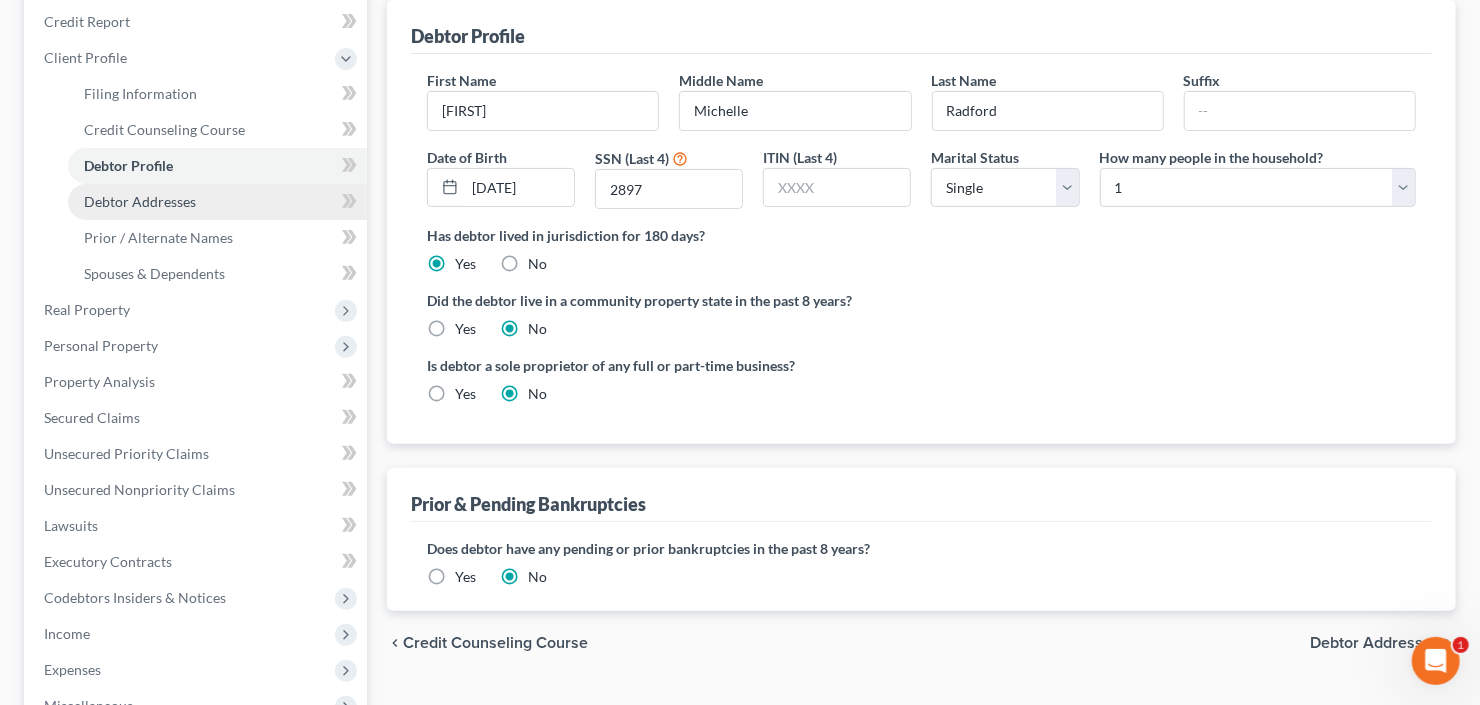 click on "Debtor Addresses" at bounding box center [140, 201] 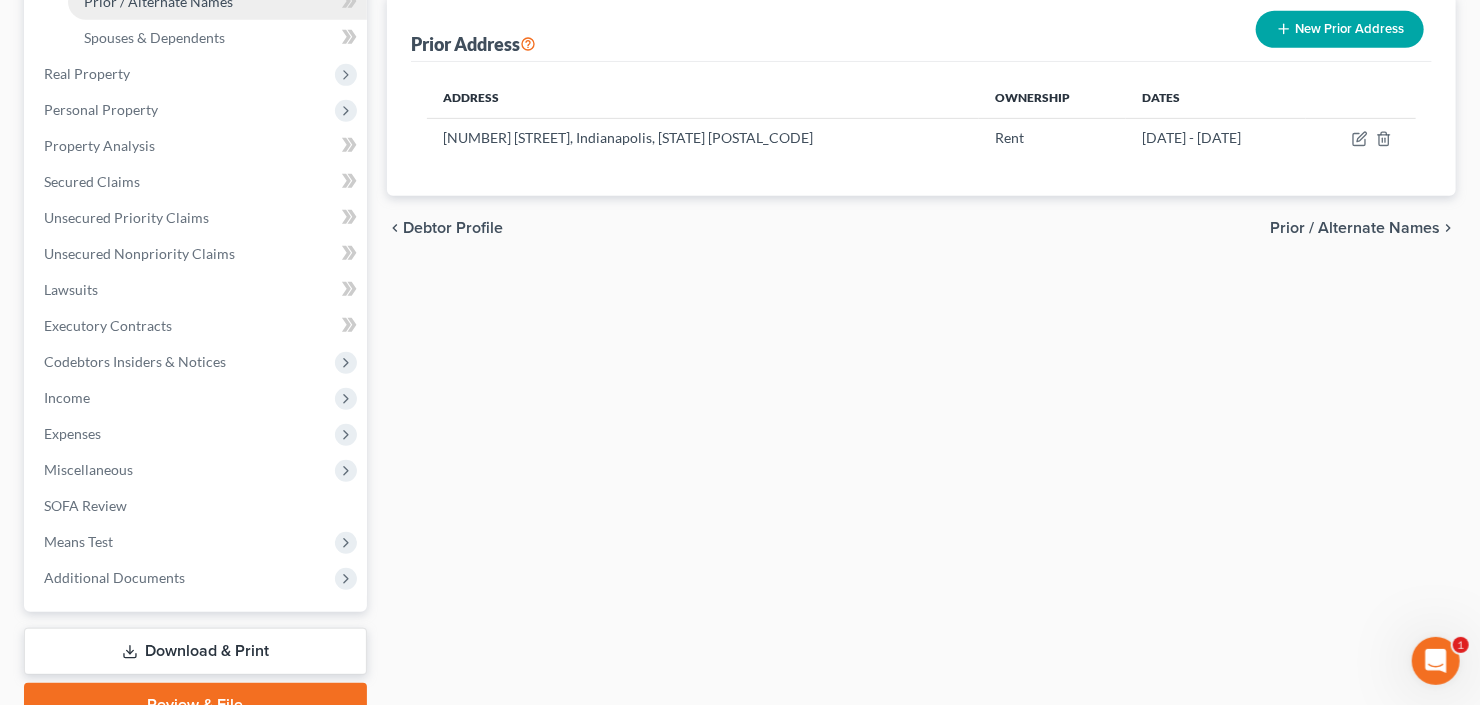 scroll, scrollTop: 480, scrollLeft: 0, axis: vertical 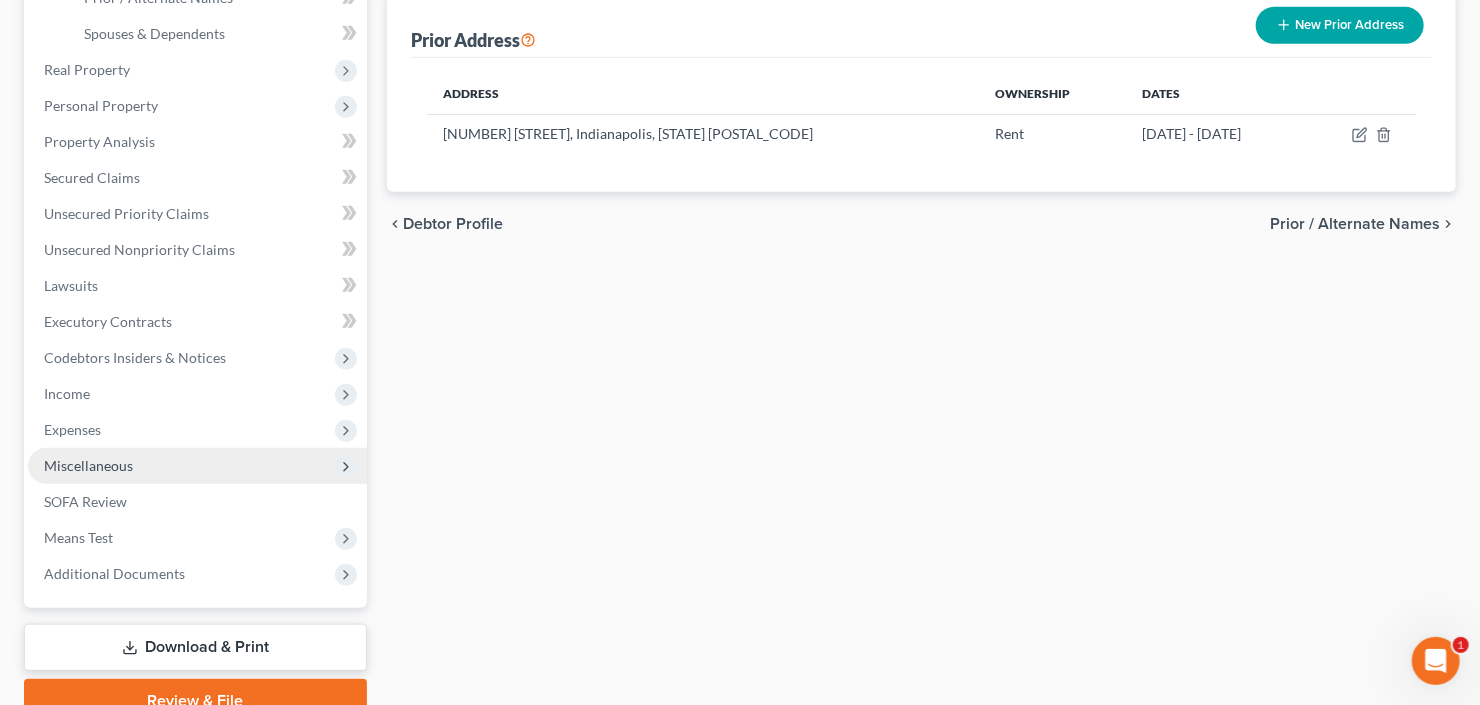 click on "Miscellaneous" at bounding box center [197, 466] 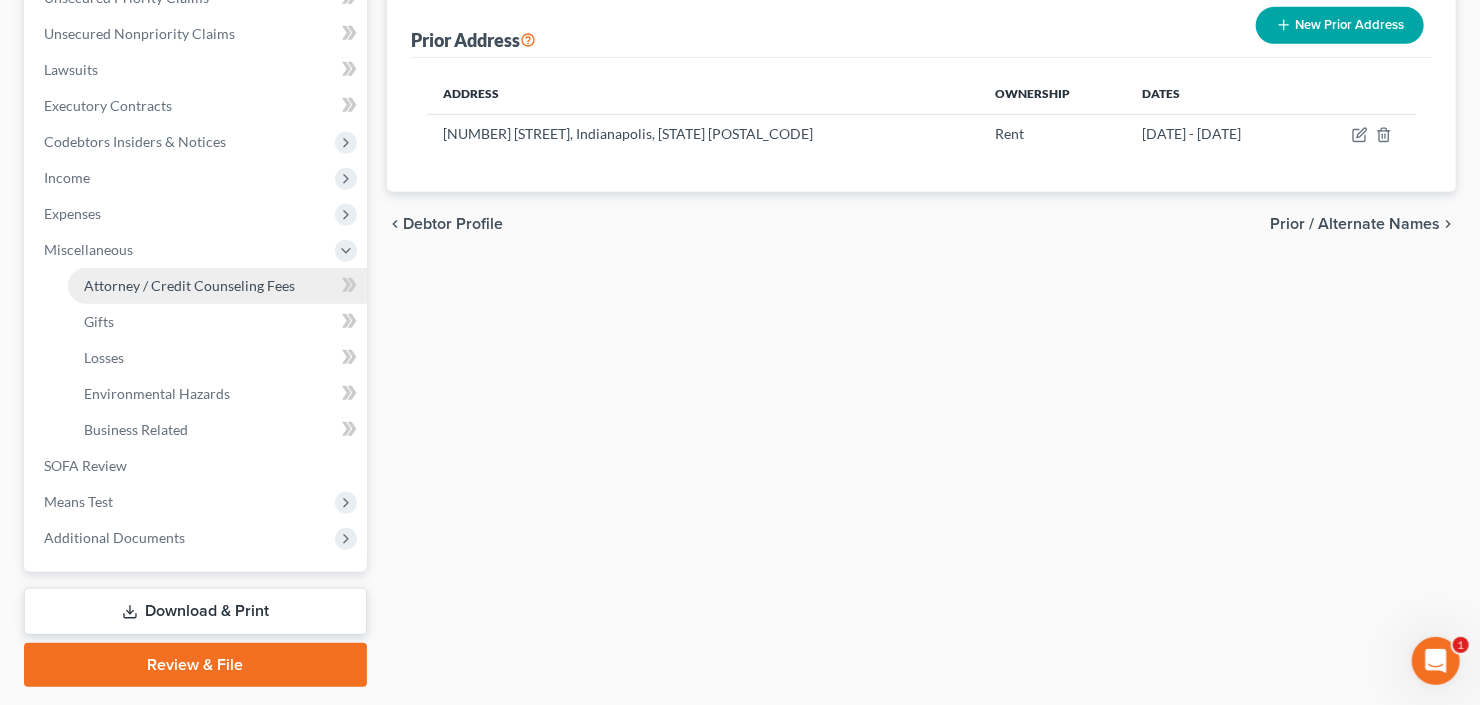 click on "Attorney / Credit Counseling Fees" at bounding box center [189, 285] 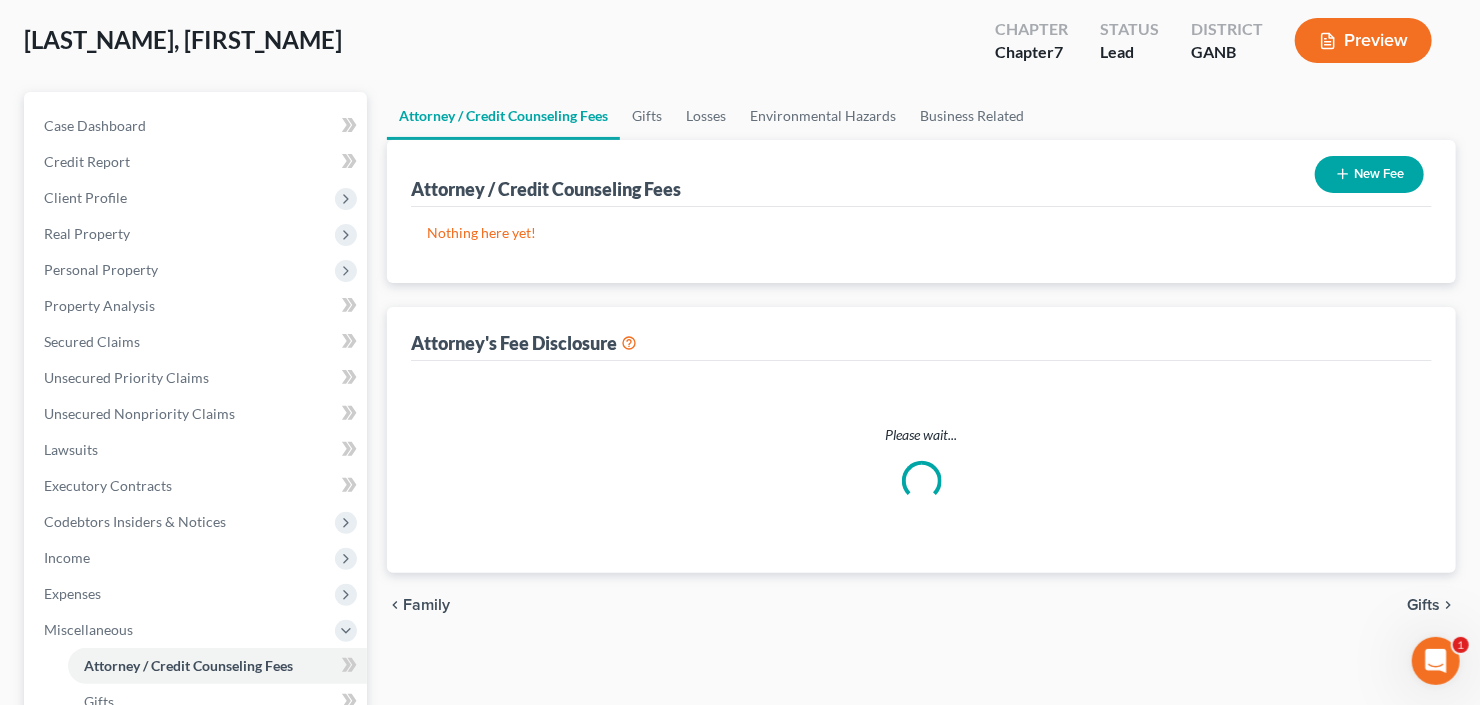scroll, scrollTop: 0, scrollLeft: 0, axis: both 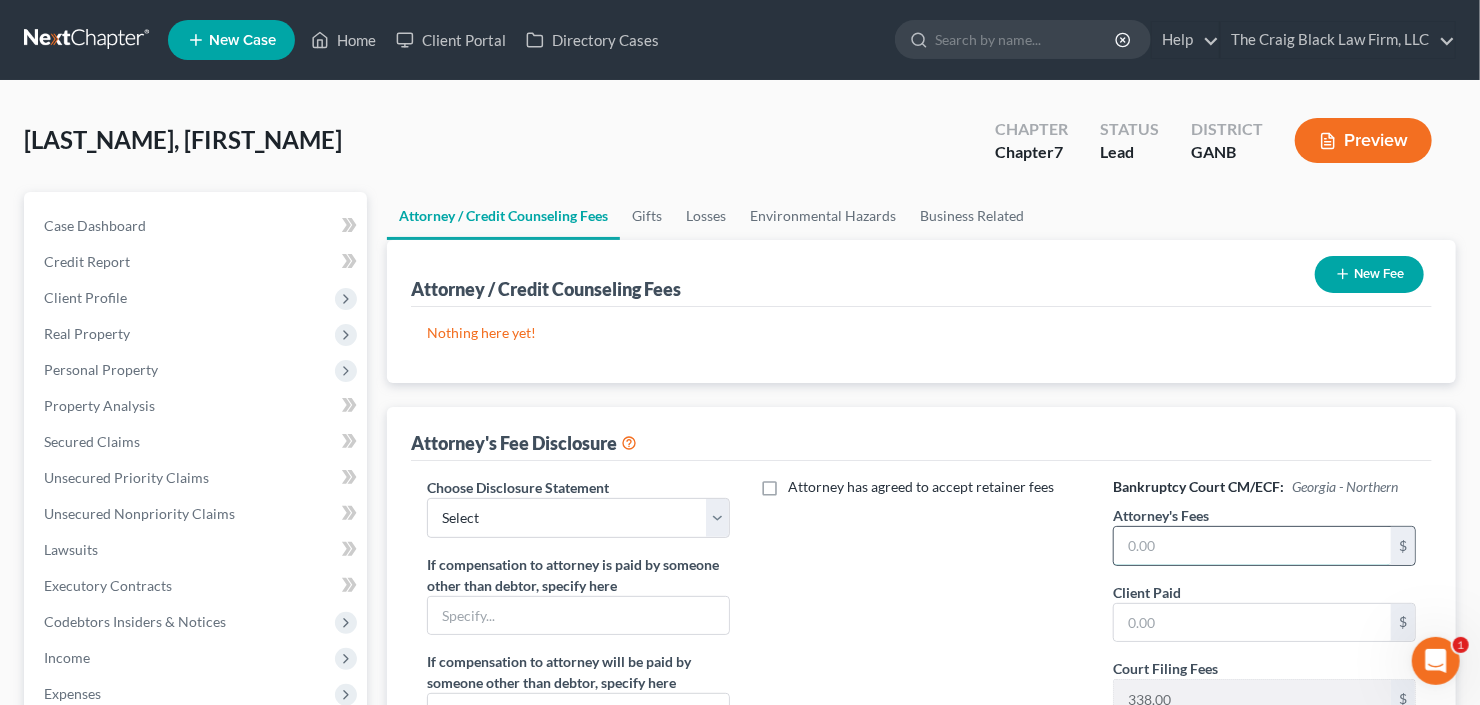click at bounding box center [1252, 546] 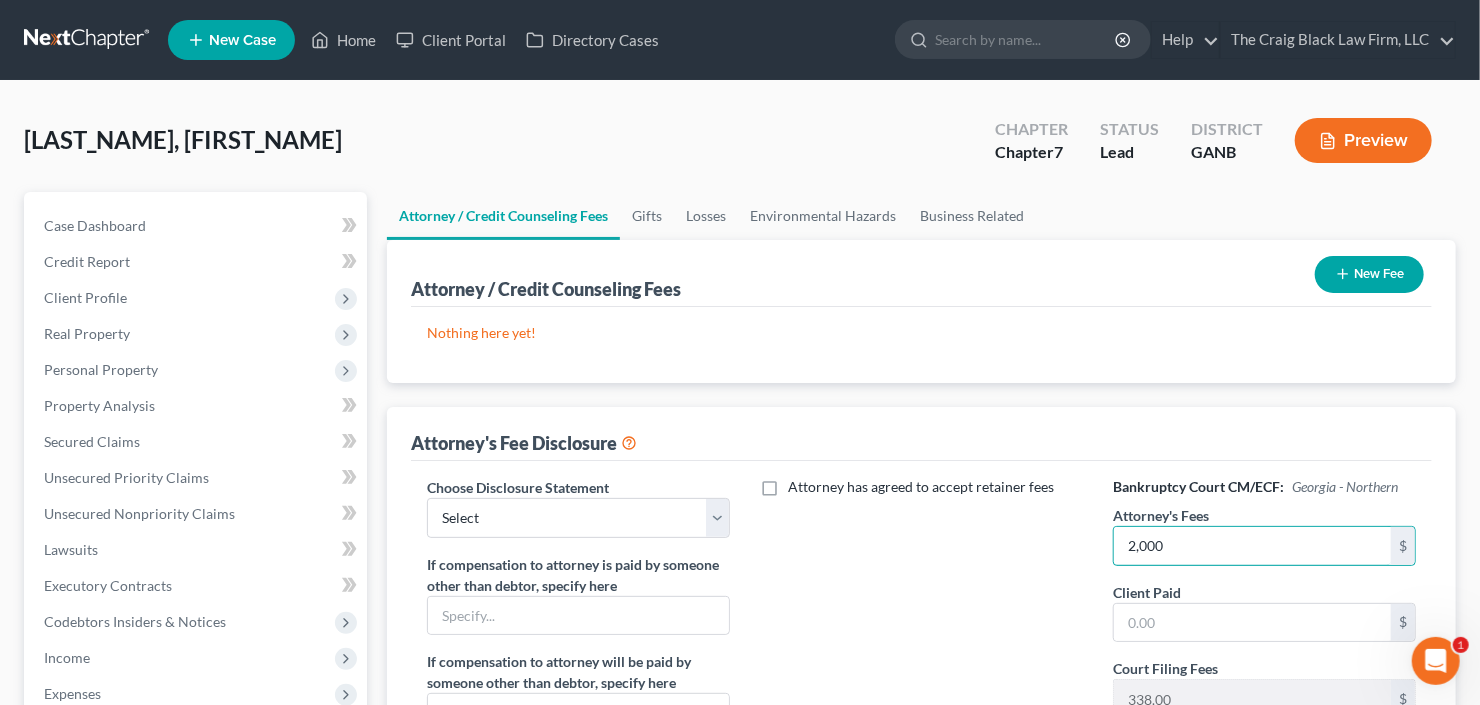 type on "2,000" 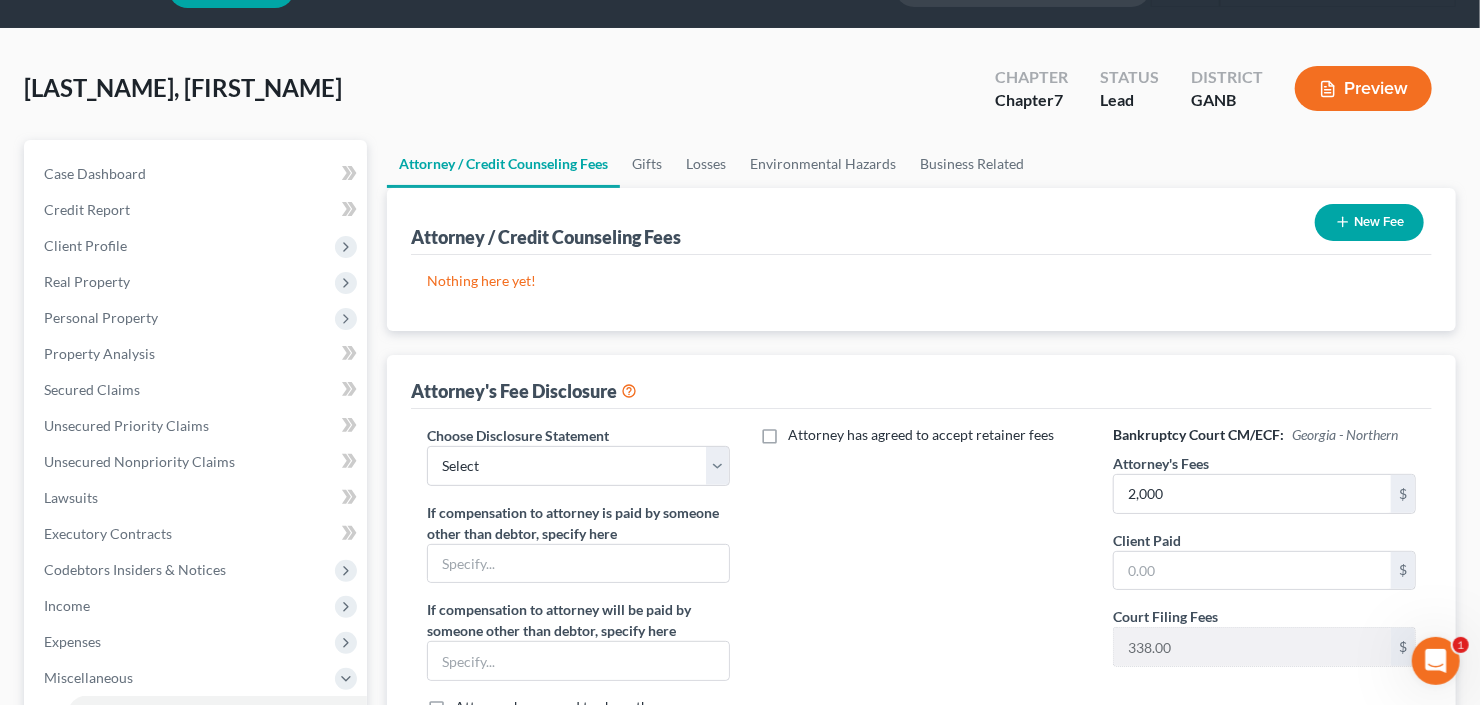 scroll, scrollTop: 80, scrollLeft: 0, axis: vertical 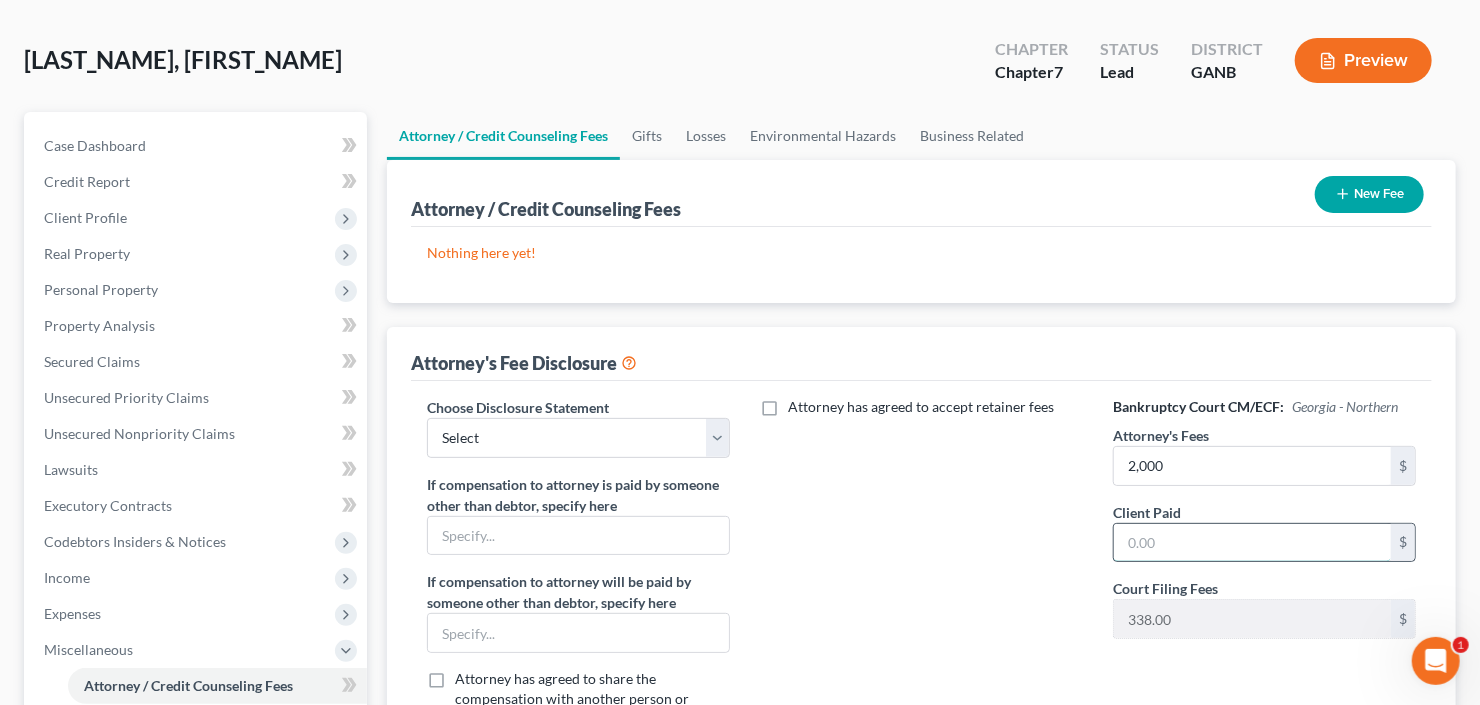 click at bounding box center (1252, 543) 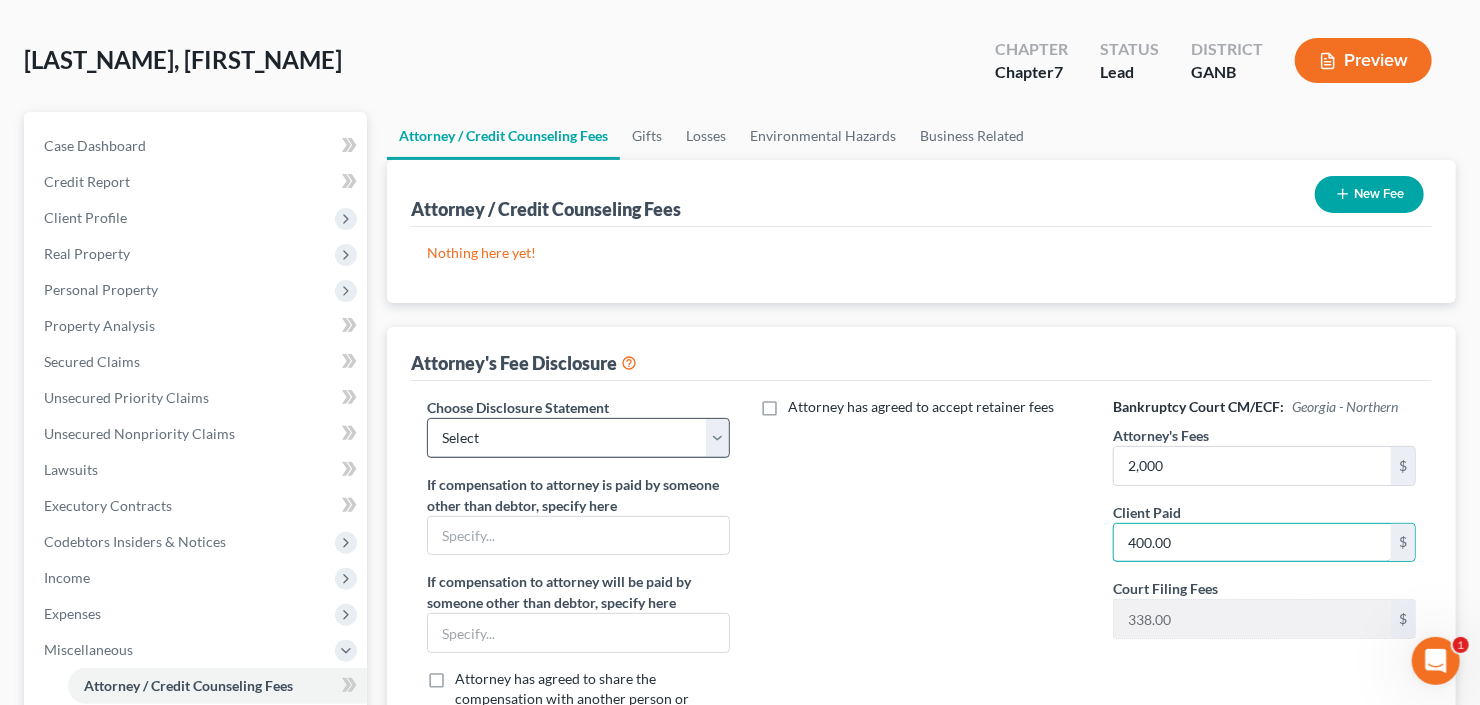 type on "400.00" 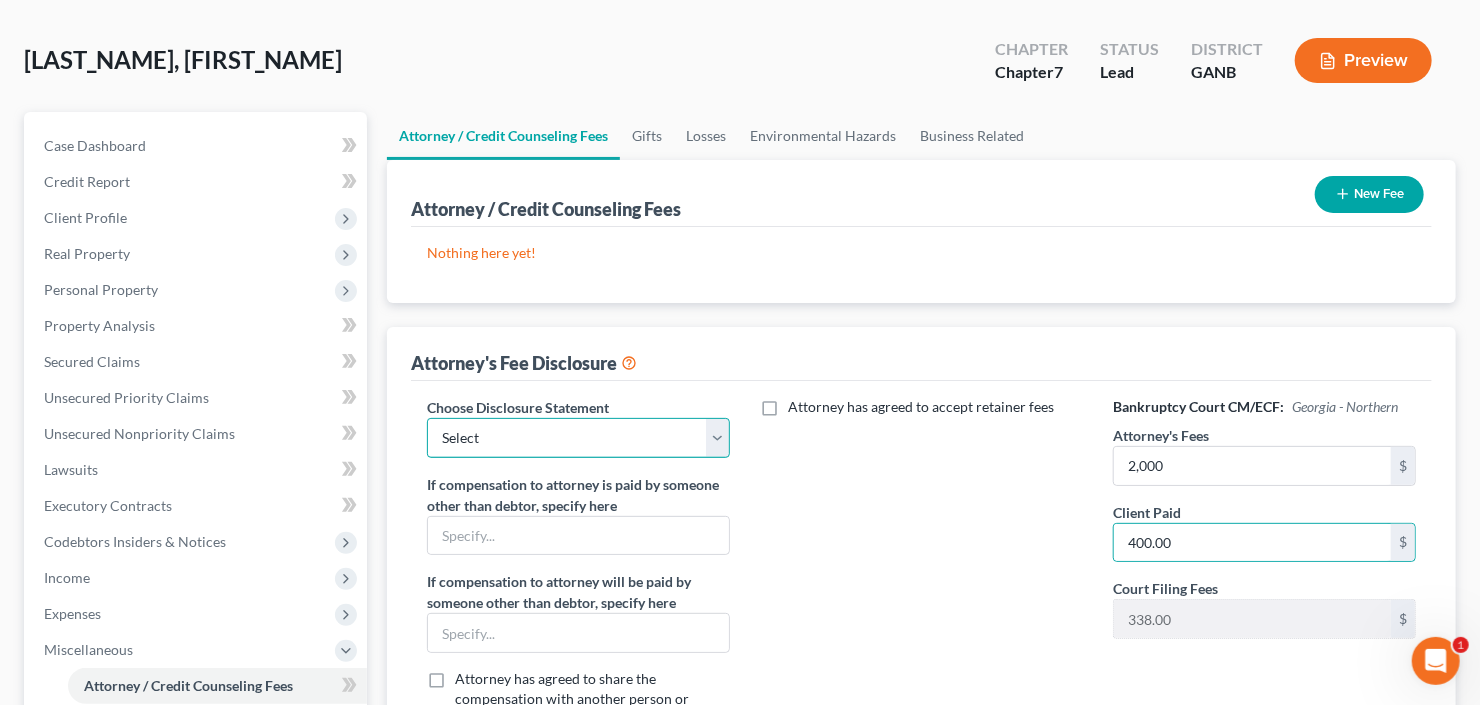 click on "Select Advanced Fee 13 Joint Hourly fee agreement Chapter 13  Advance Fee Ch 7 Standard" at bounding box center [578, 438] 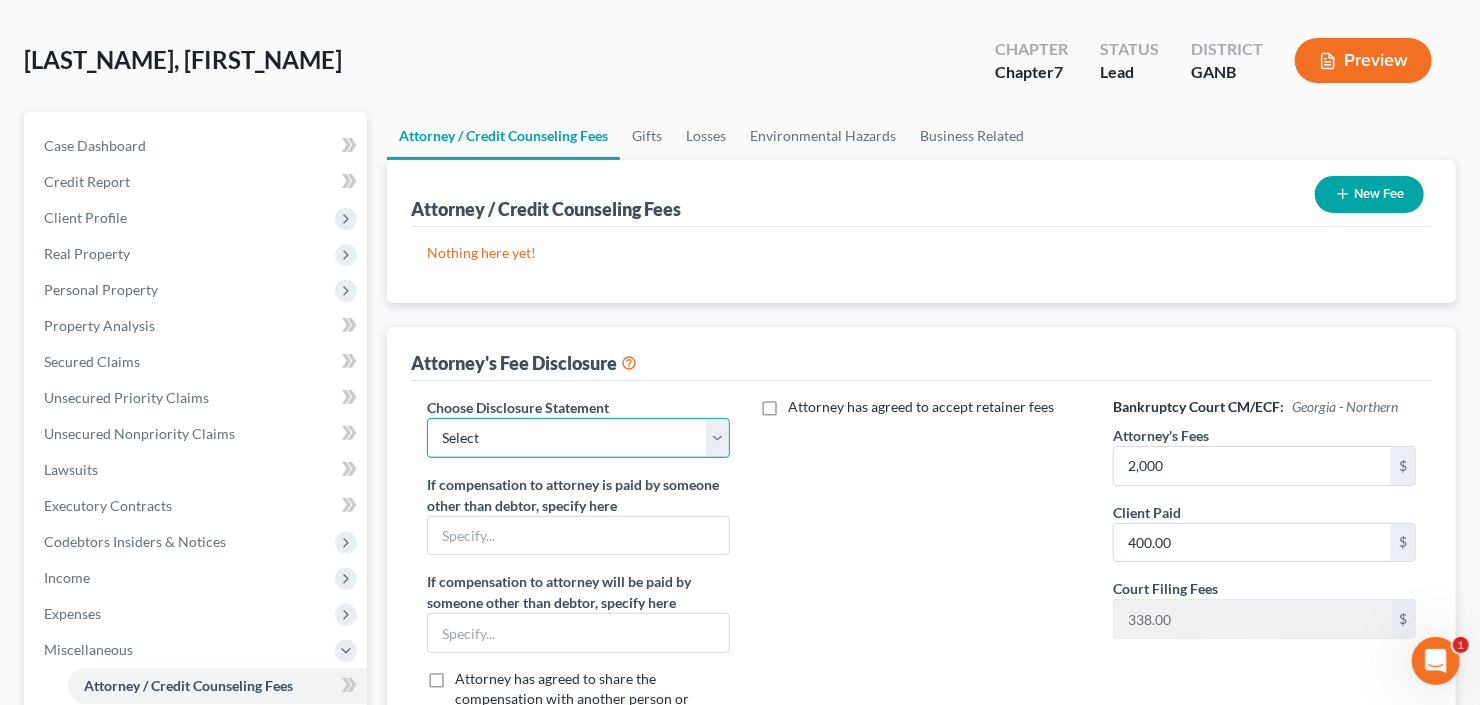 select on "3" 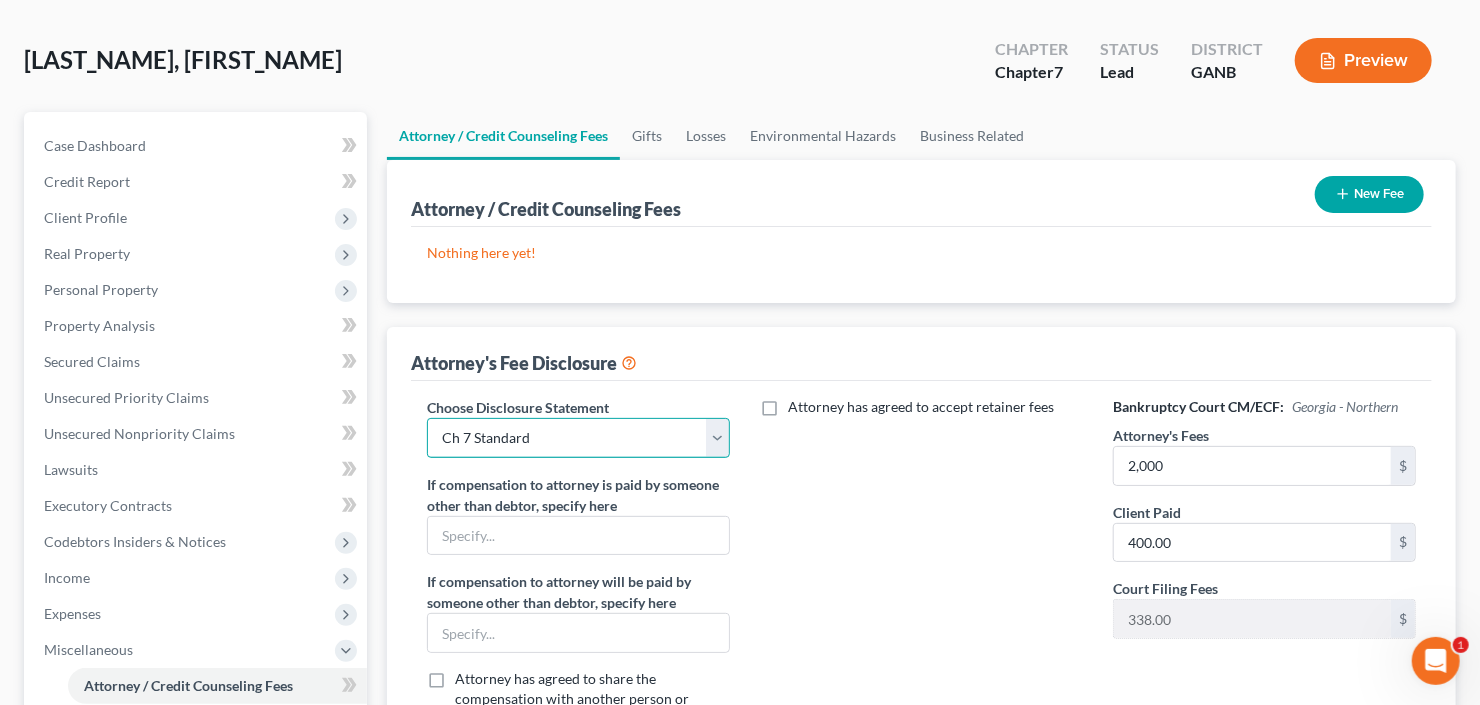 click on "Select Advanced Fee 13 Joint Hourly fee agreement Chapter 13  Advance Fee Ch 7 Standard" at bounding box center [578, 438] 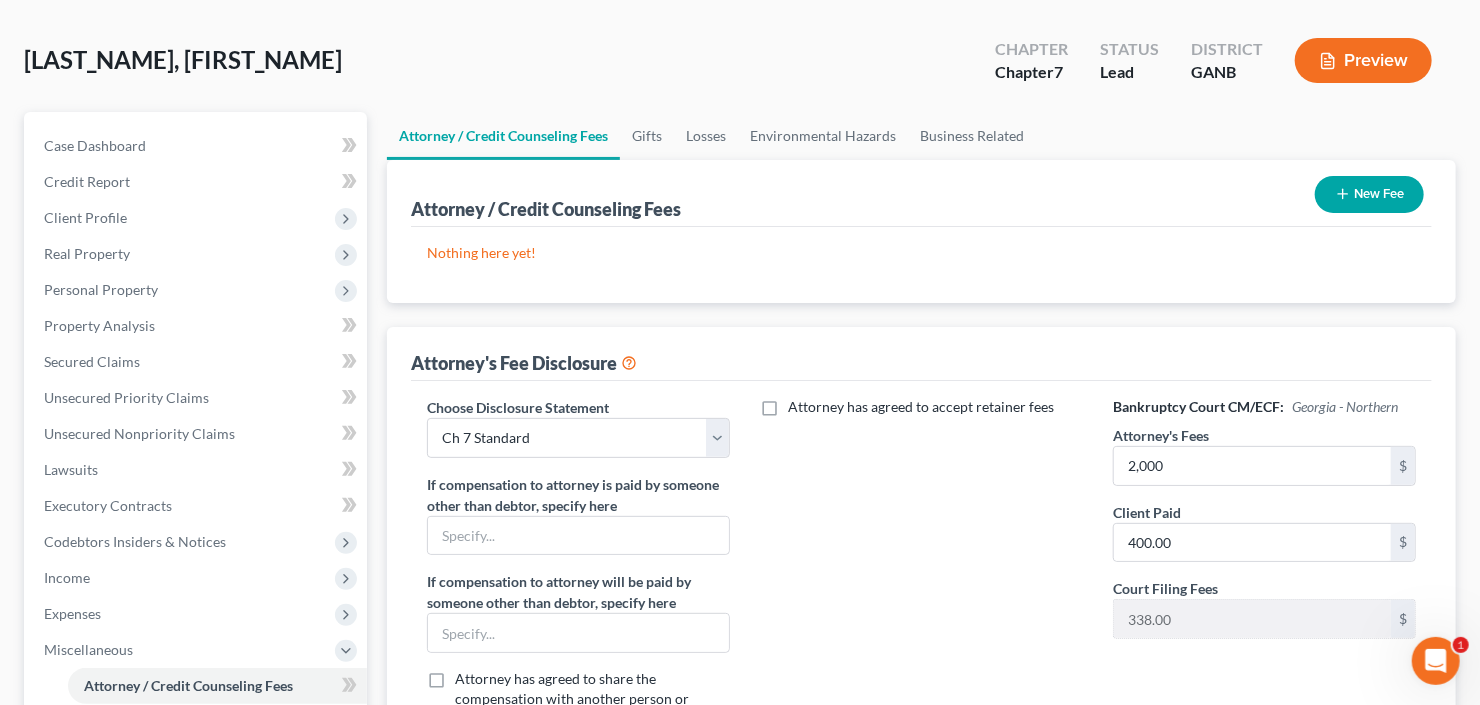 click on "New Fee" at bounding box center [1369, 194] 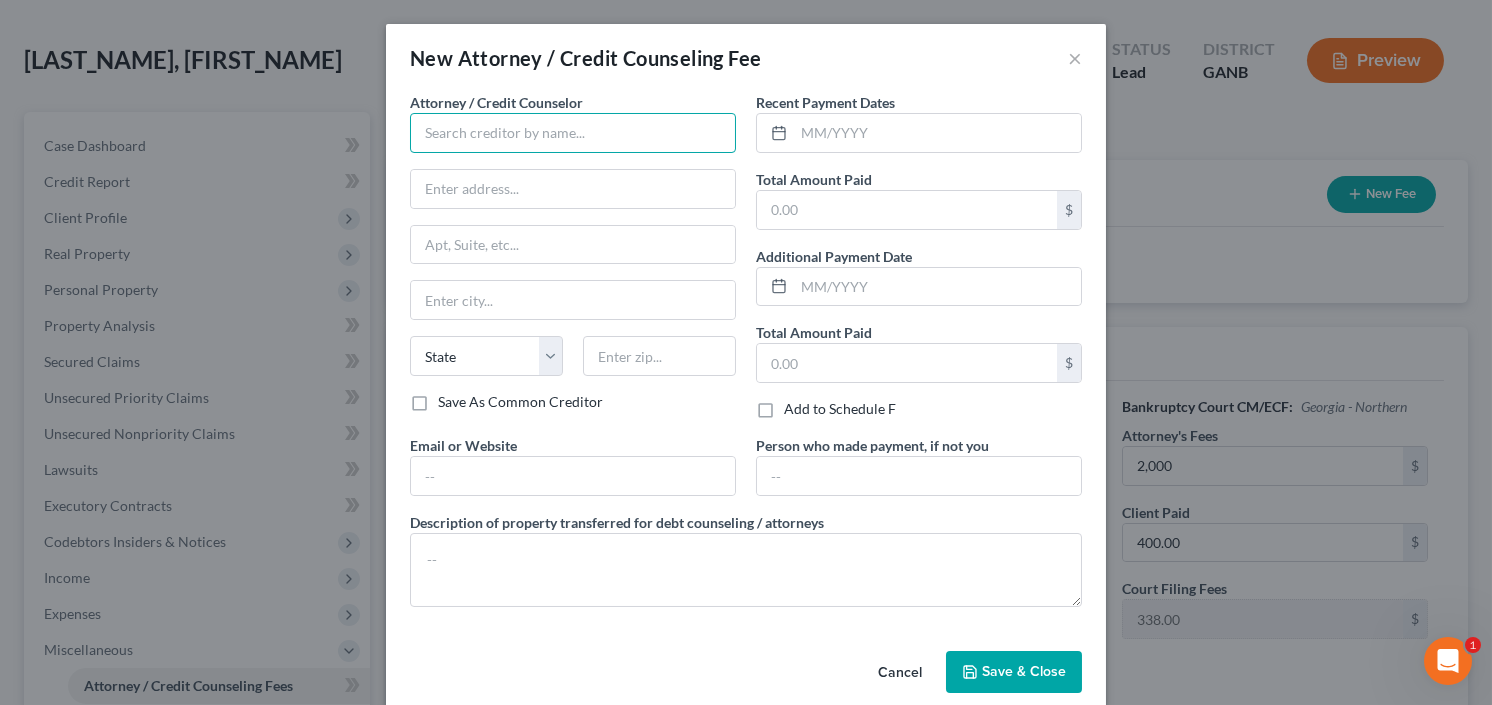 click at bounding box center (573, 133) 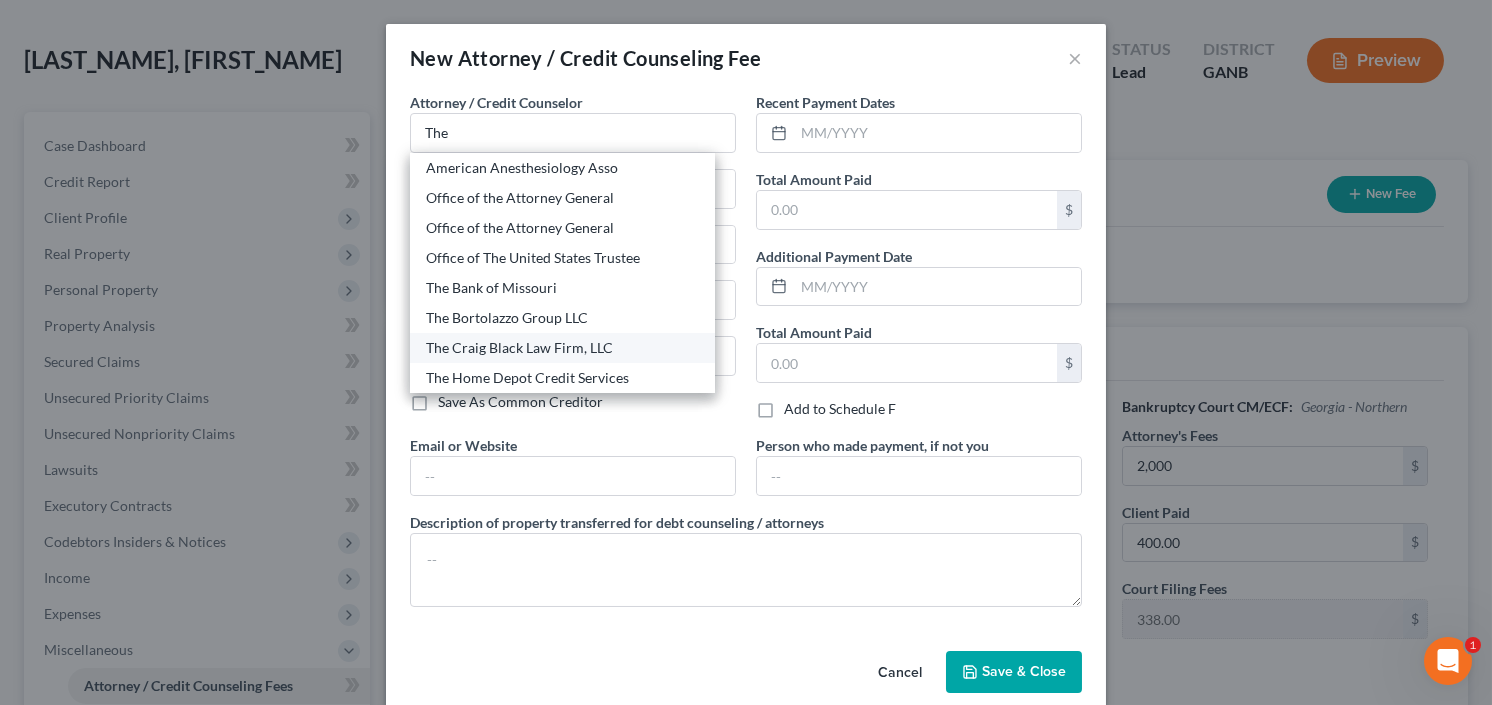 click on "The Craig Black Law Firm, LLC" at bounding box center [562, 348] 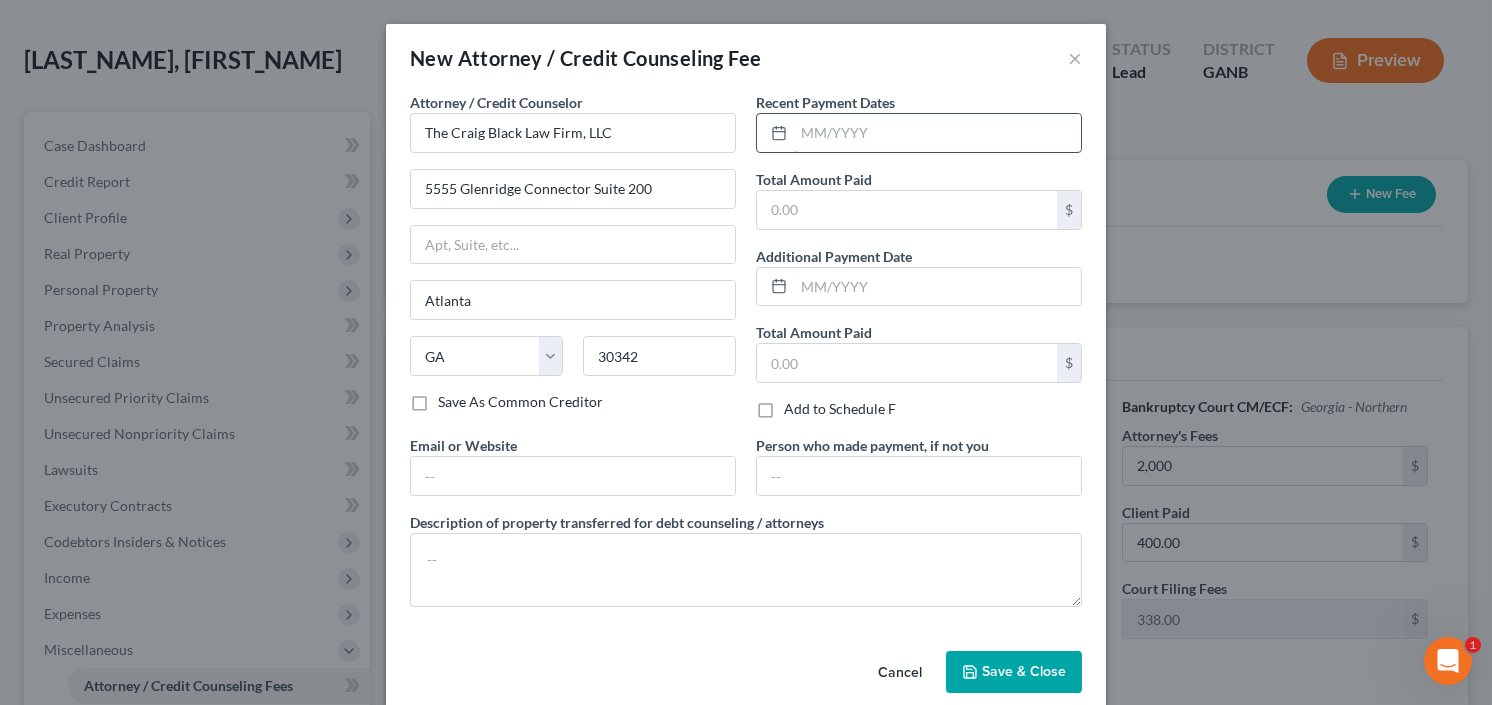 click at bounding box center (937, 133) 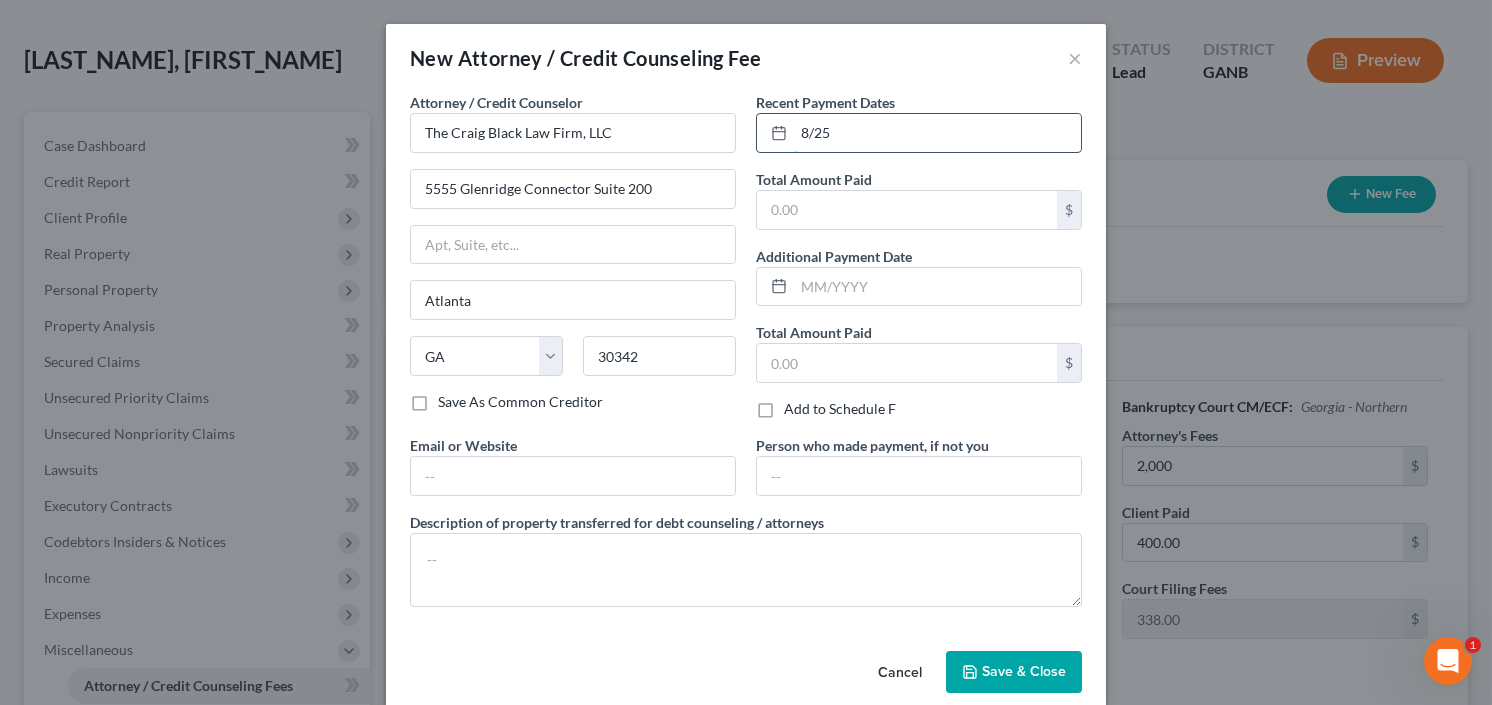 type on "8/25" 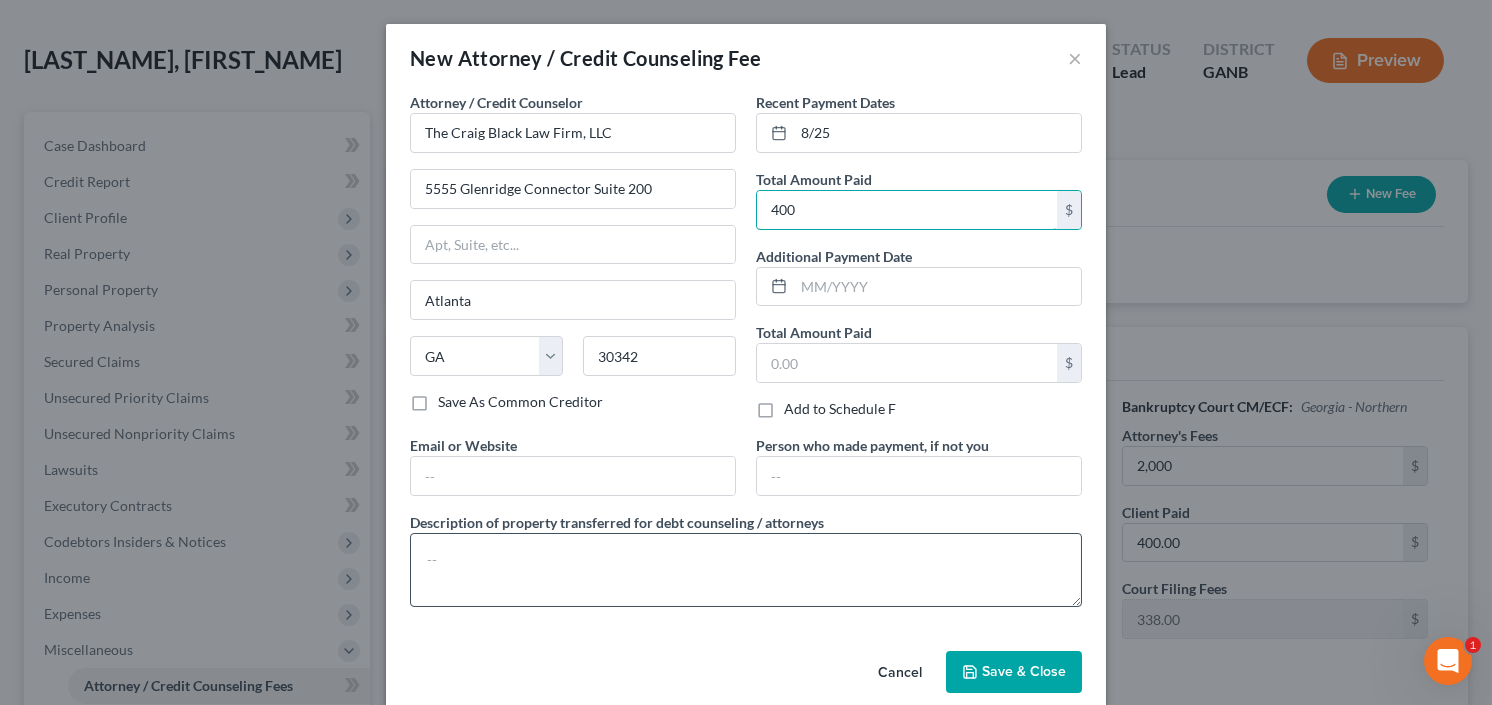 type on "400" 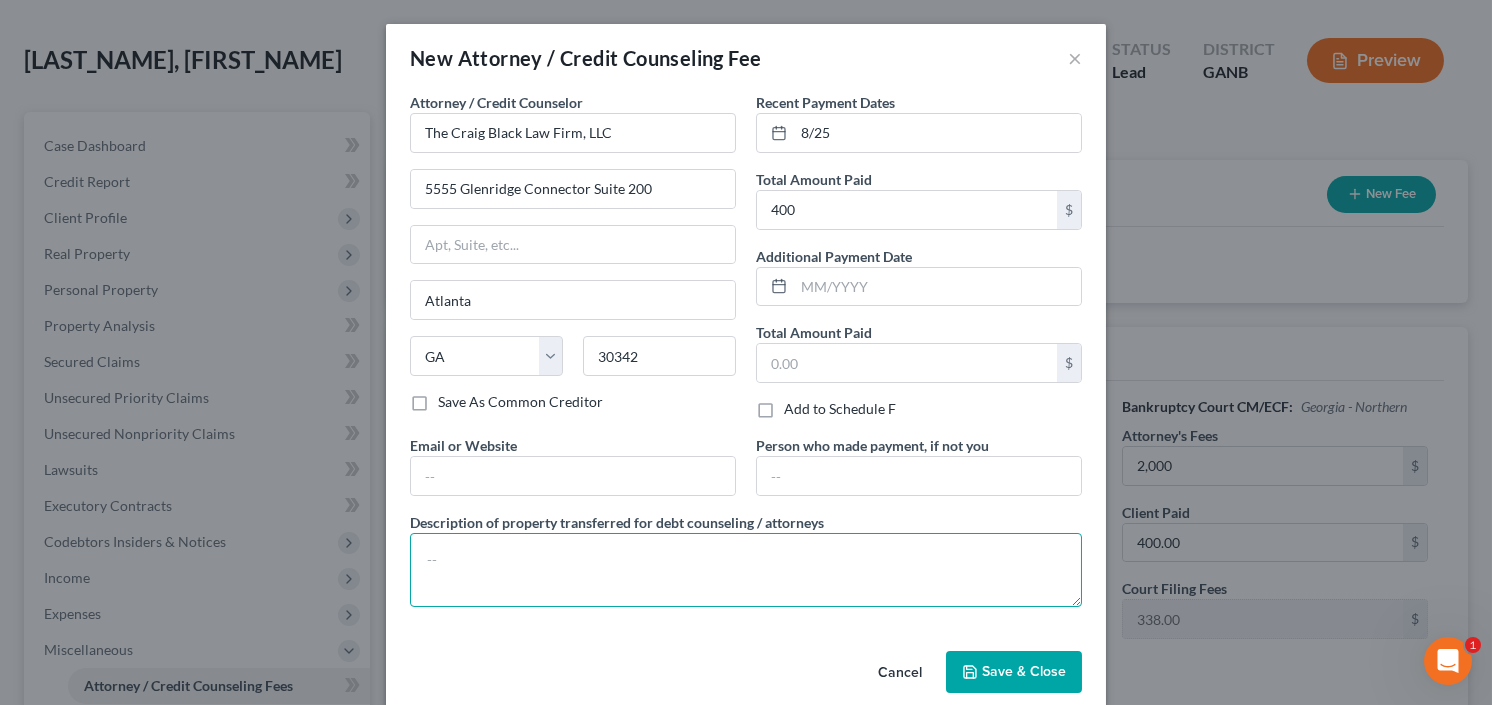 click at bounding box center (746, 570) 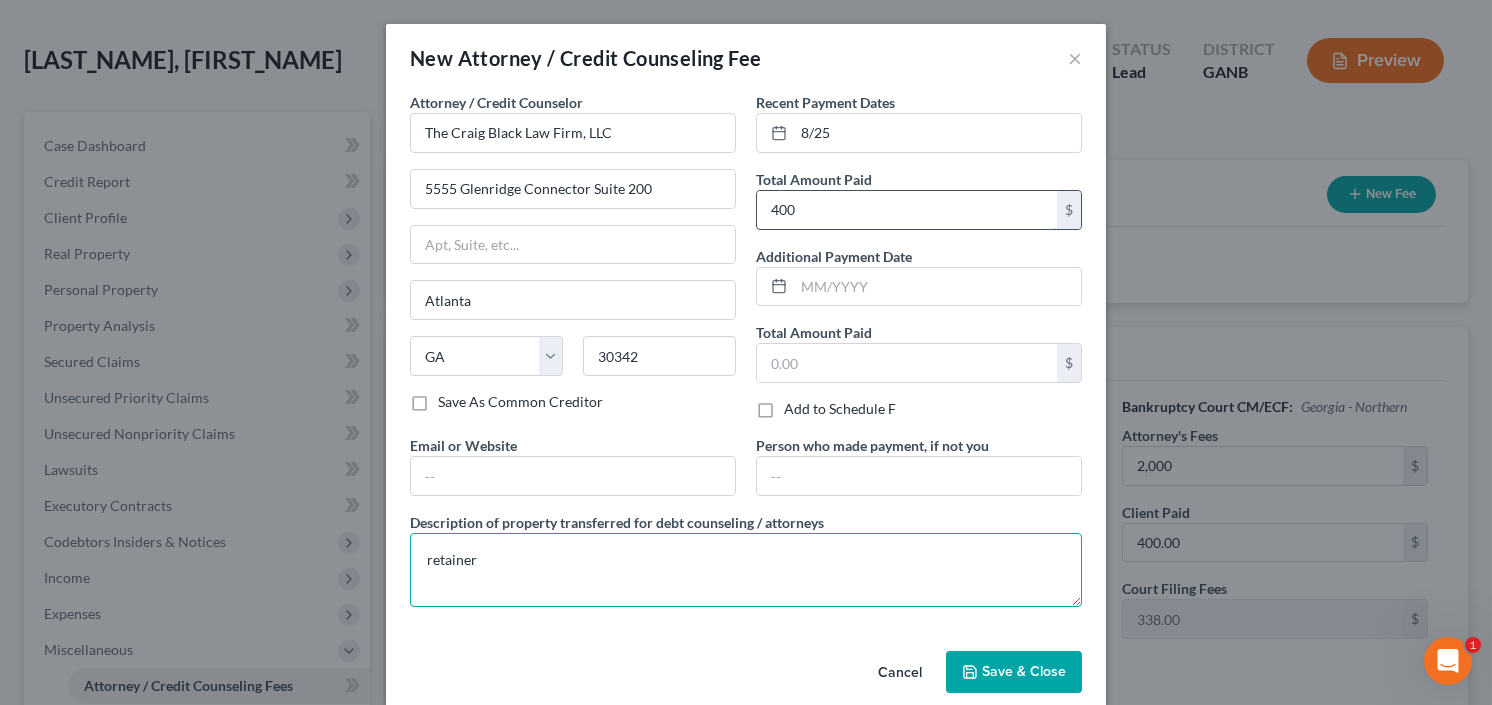 type on "retainer" 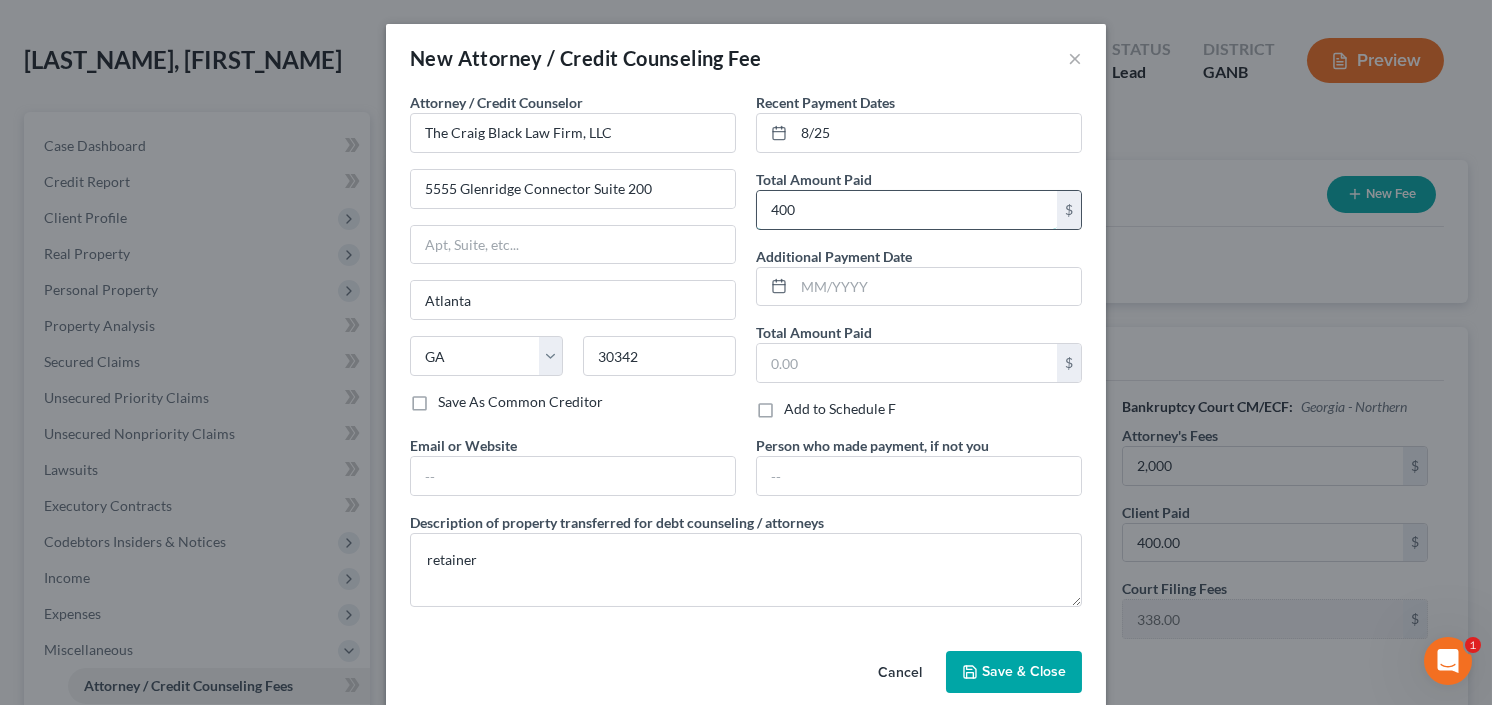 click on "400" at bounding box center [907, 210] 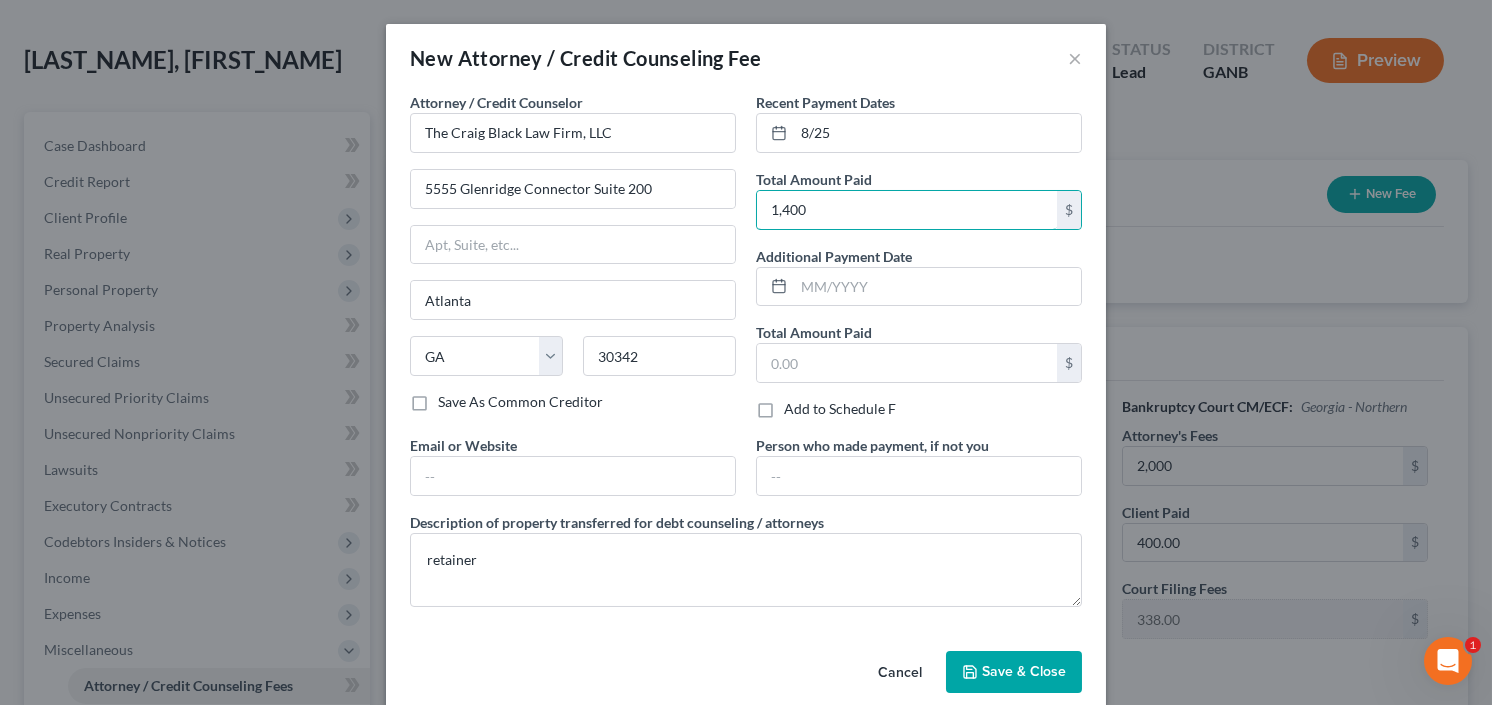 type on "1,400" 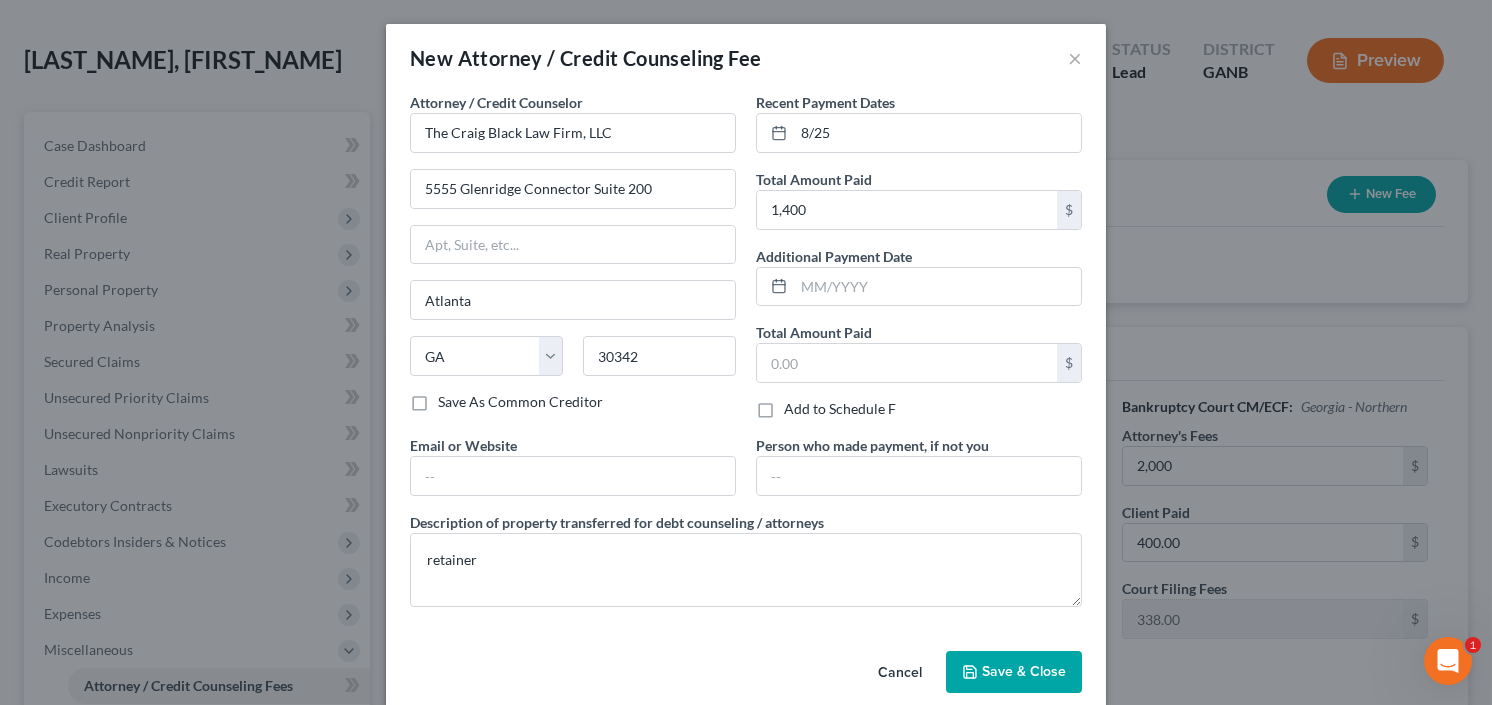 click on "Save & Close" at bounding box center (1014, 672) 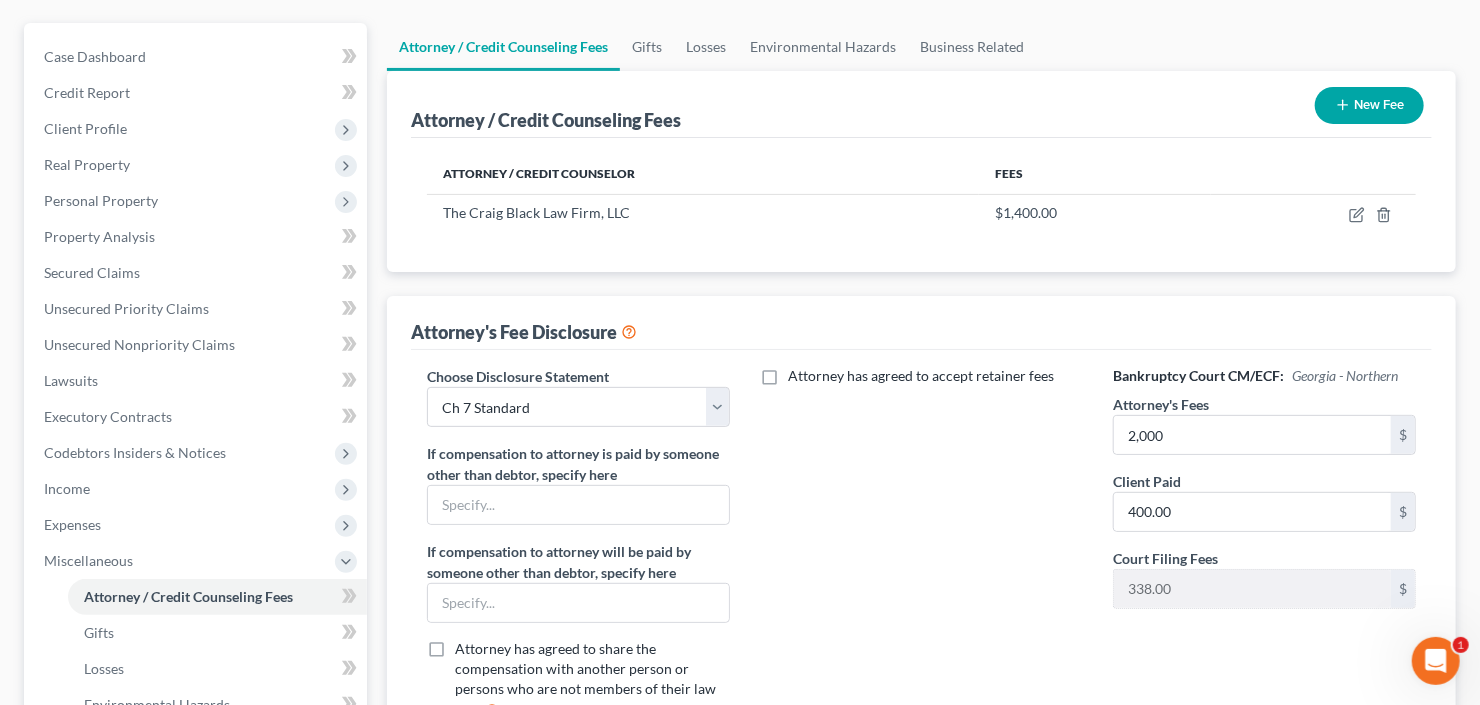 scroll, scrollTop: 240, scrollLeft: 0, axis: vertical 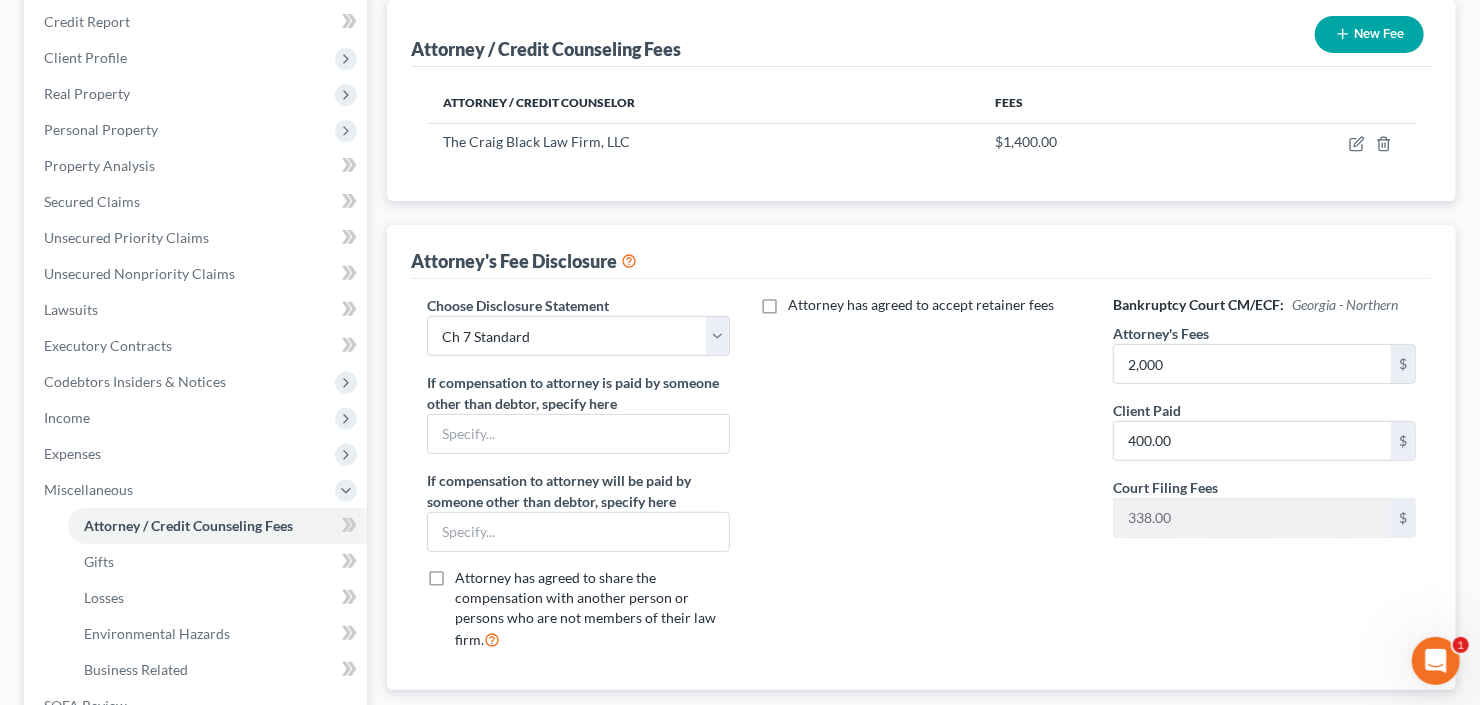 click on "New Fee" at bounding box center [1369, 34] 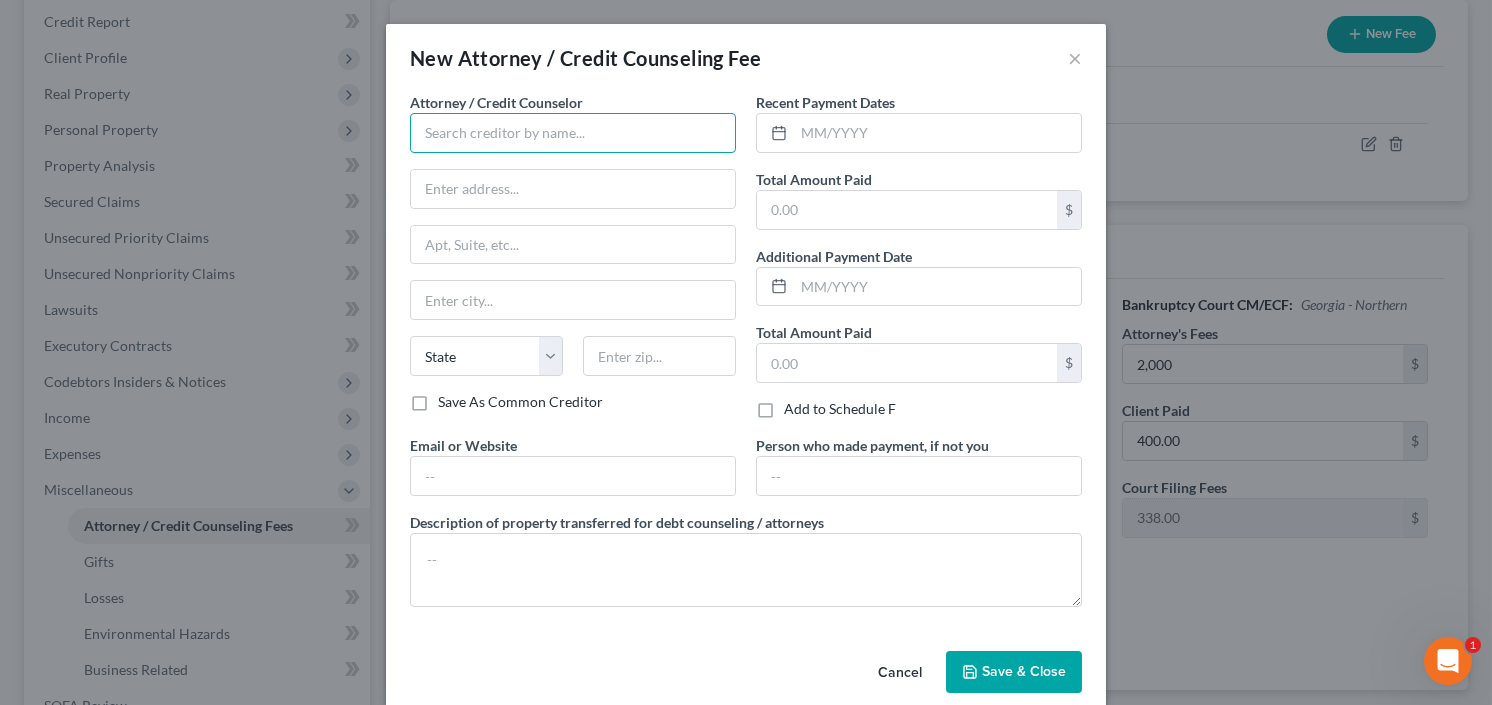 click at bounding box center (573, 133) 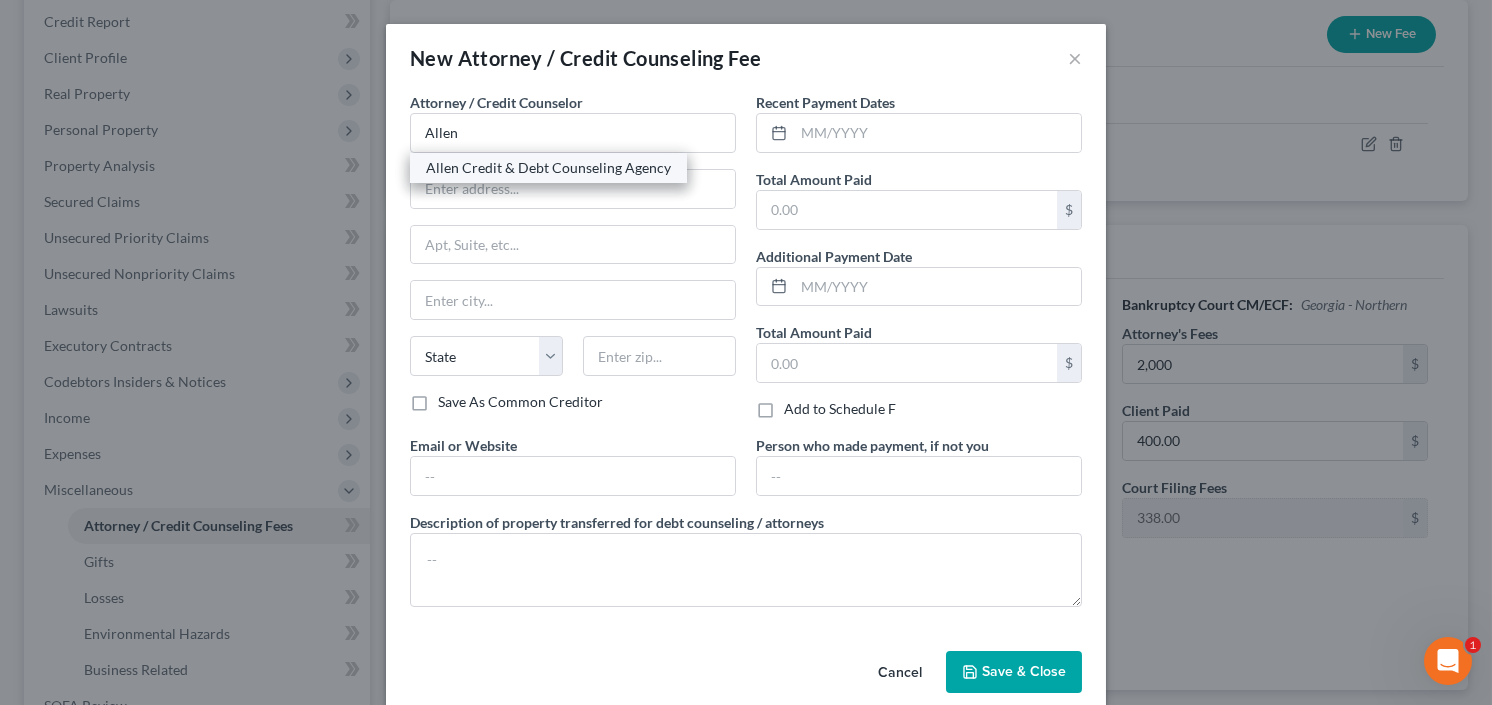 click on "Allen Credit & Debt Counseling Agency" at bounding box center (548, 168) 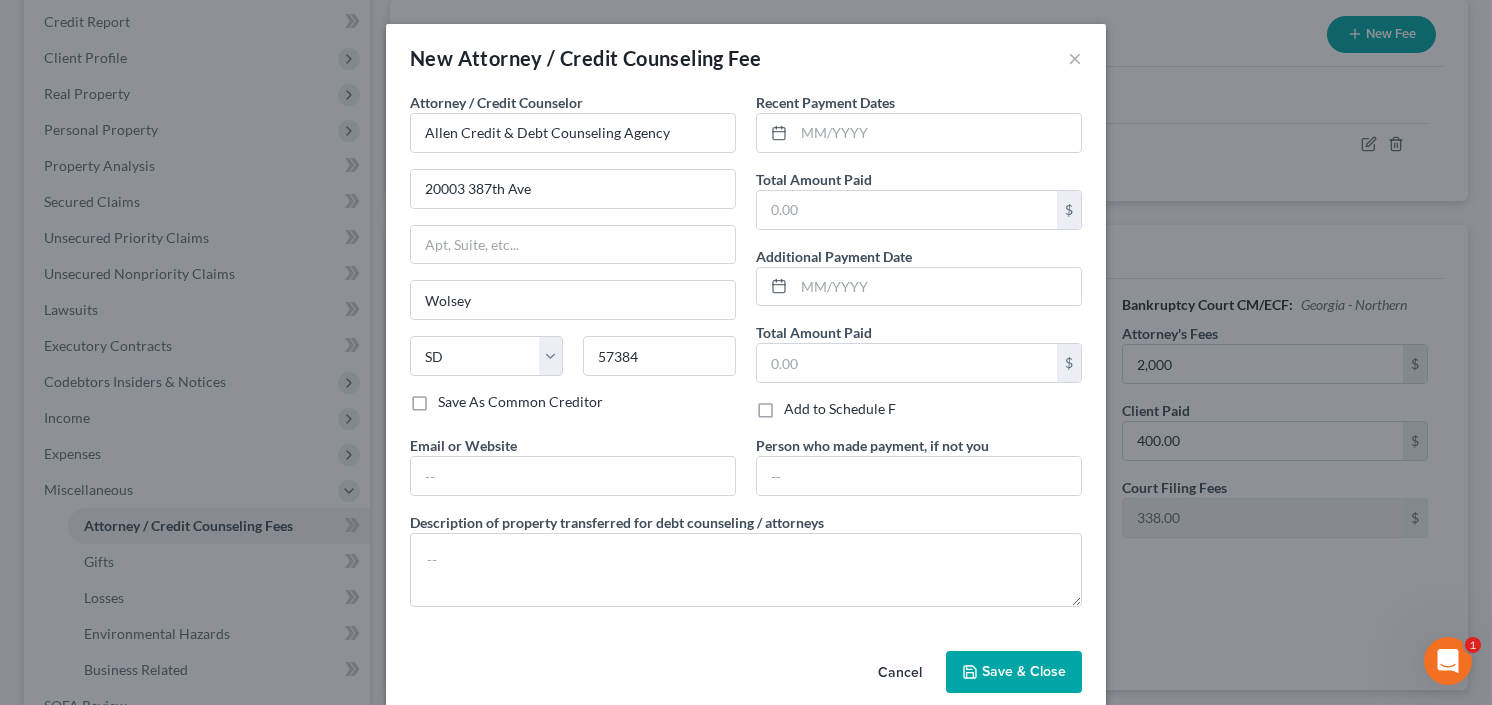click on "Recent Payment Dates" at bounding box center (919, 122) 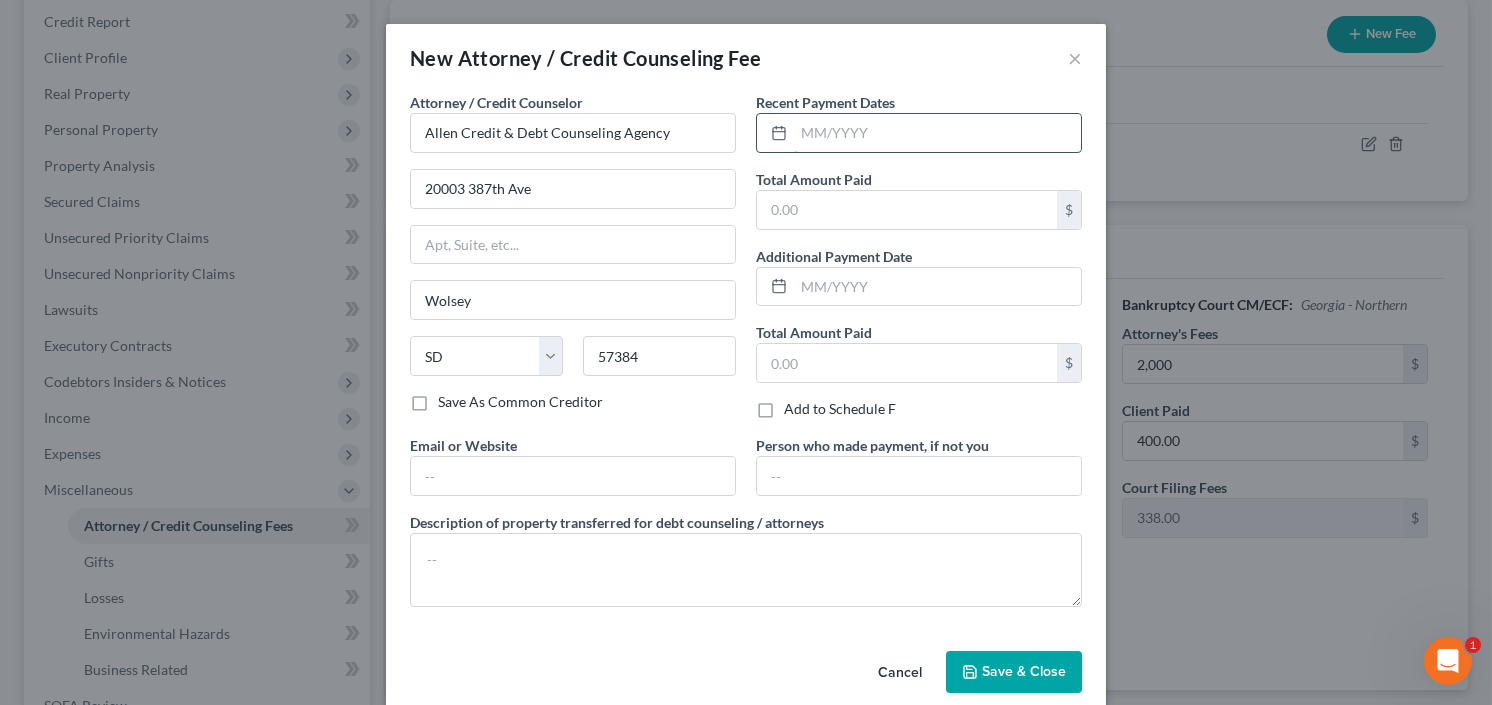 click at bounding box center (937, 133) 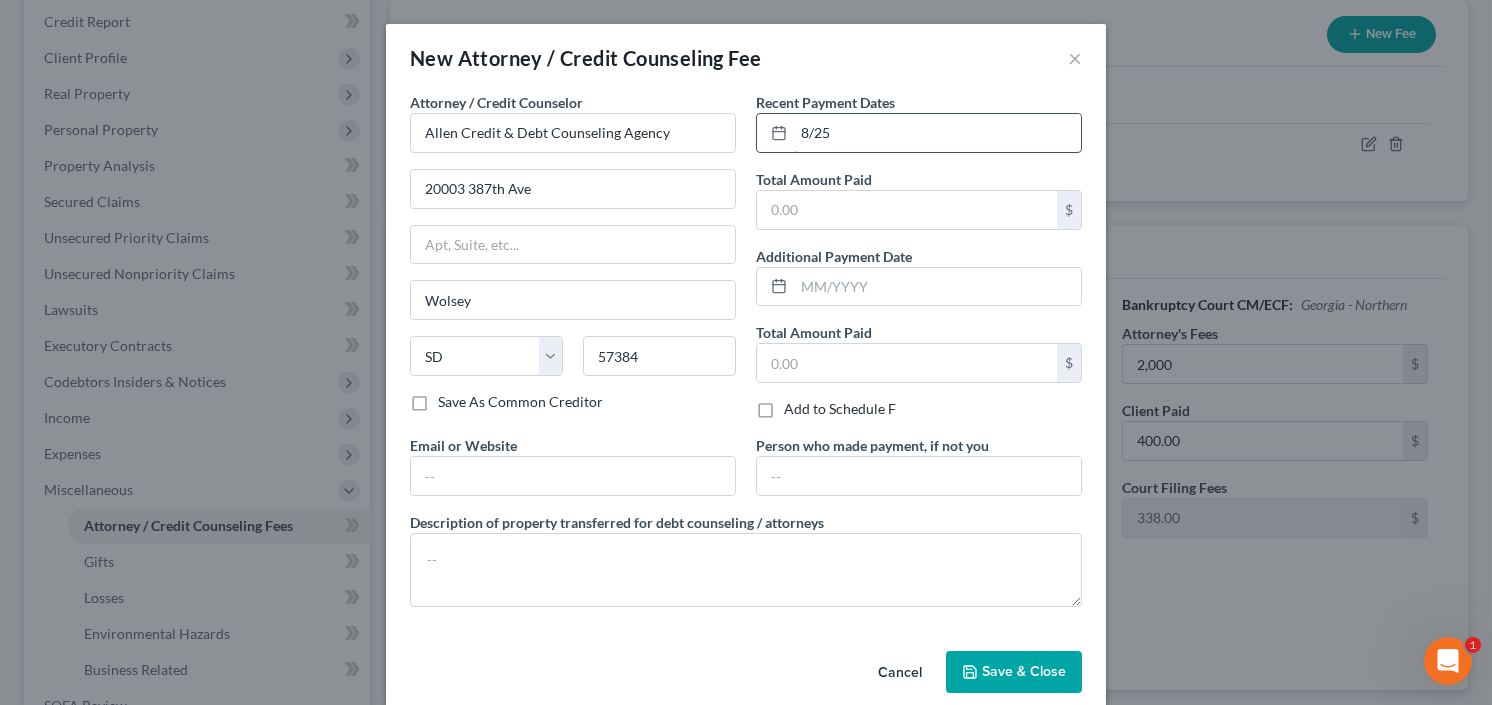 type on "8/25" 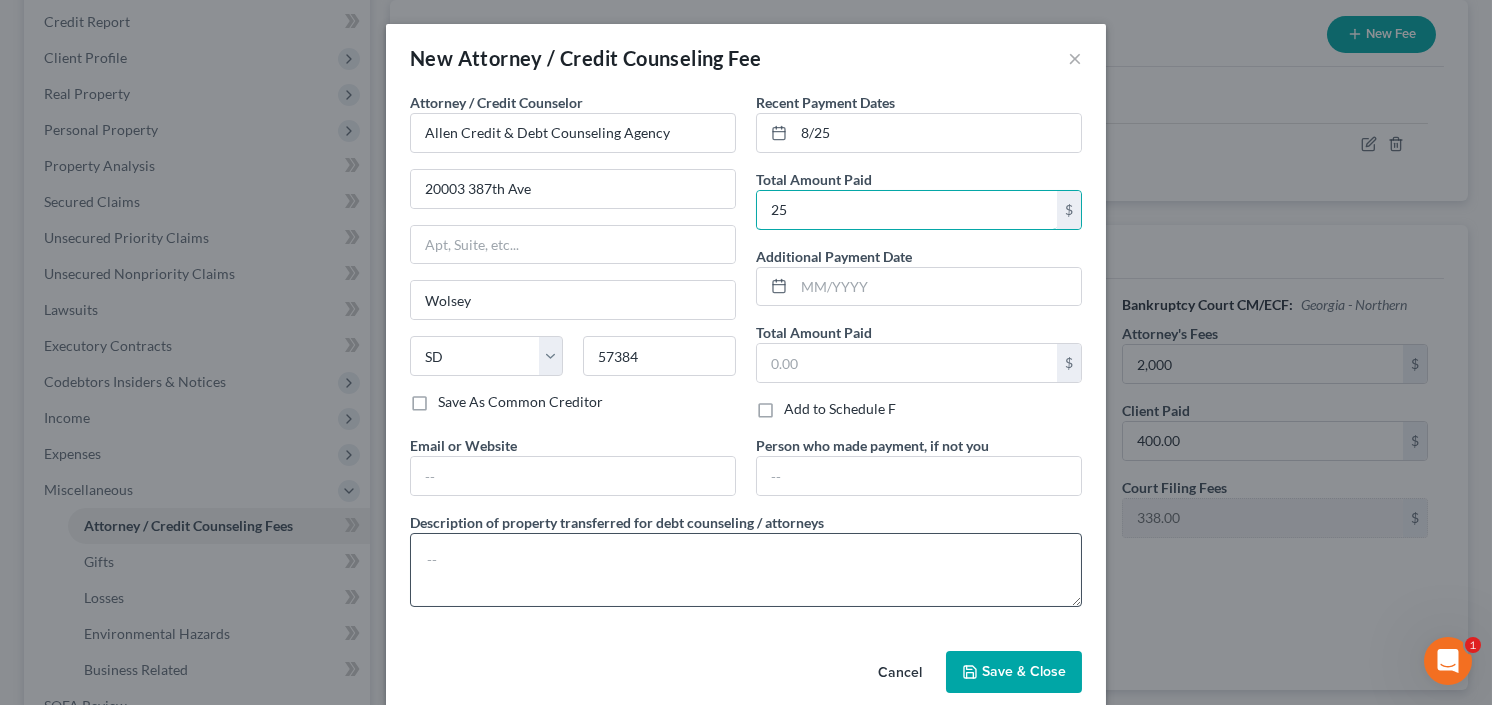 type on "25" 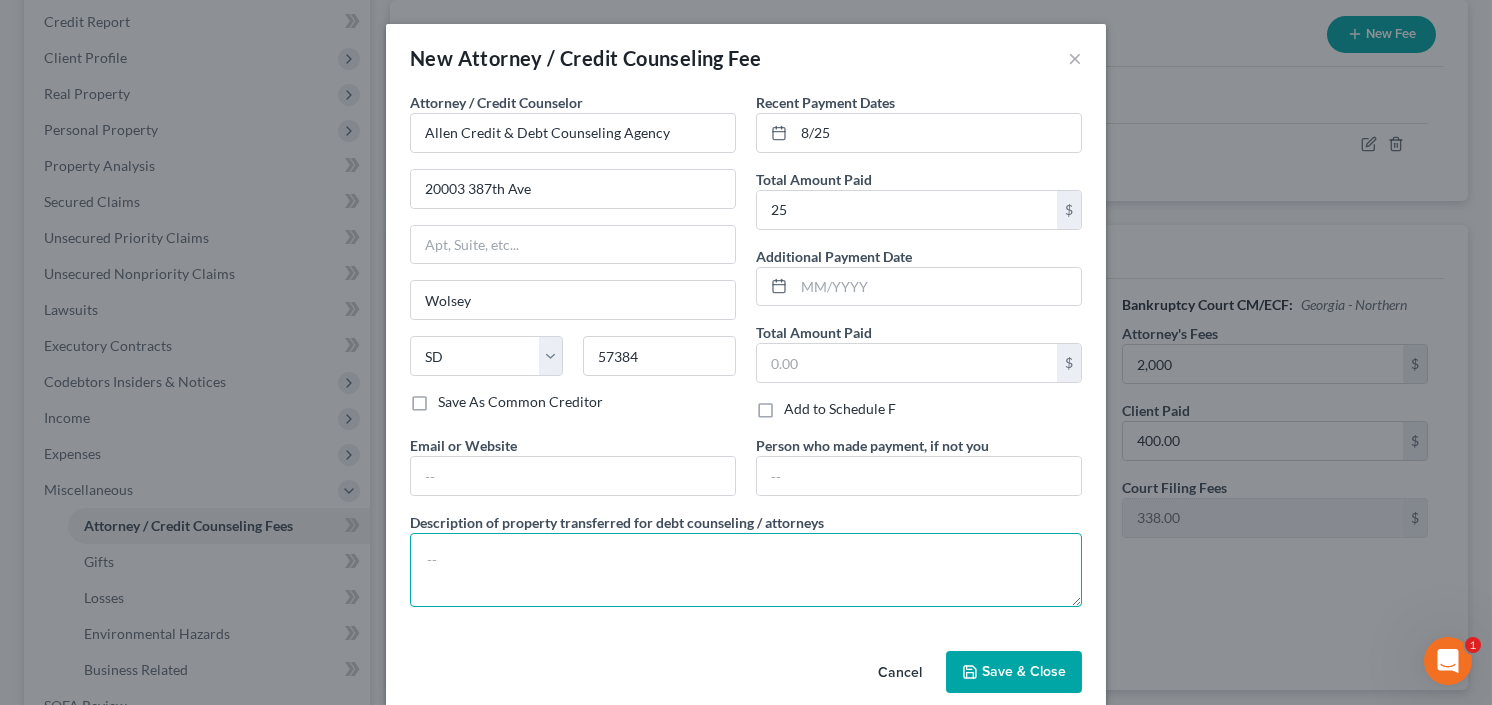 click at bounding box center (746, 570) 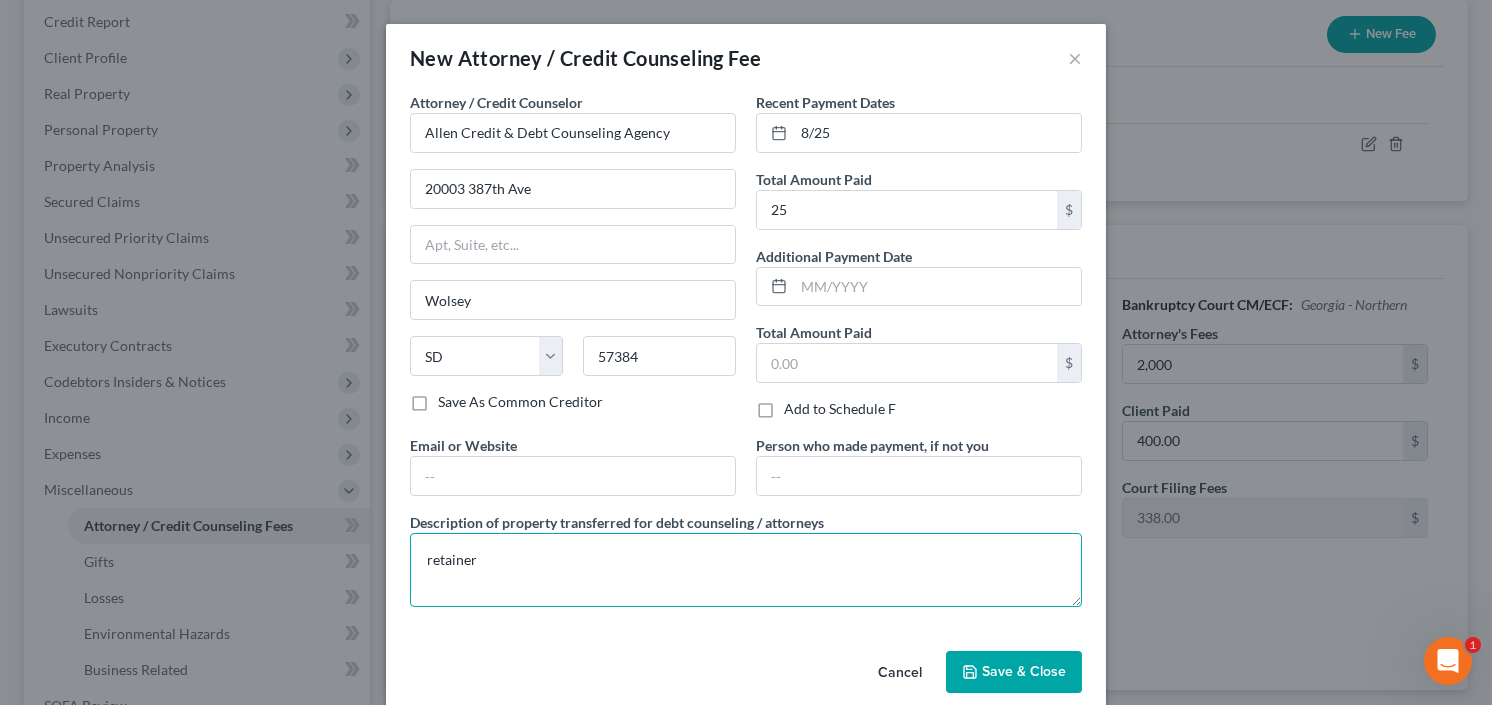 drag, startPoint x: 507, startPoint y: 566, endPoint x: 416, endPoint y: 571, distance: 91.13726 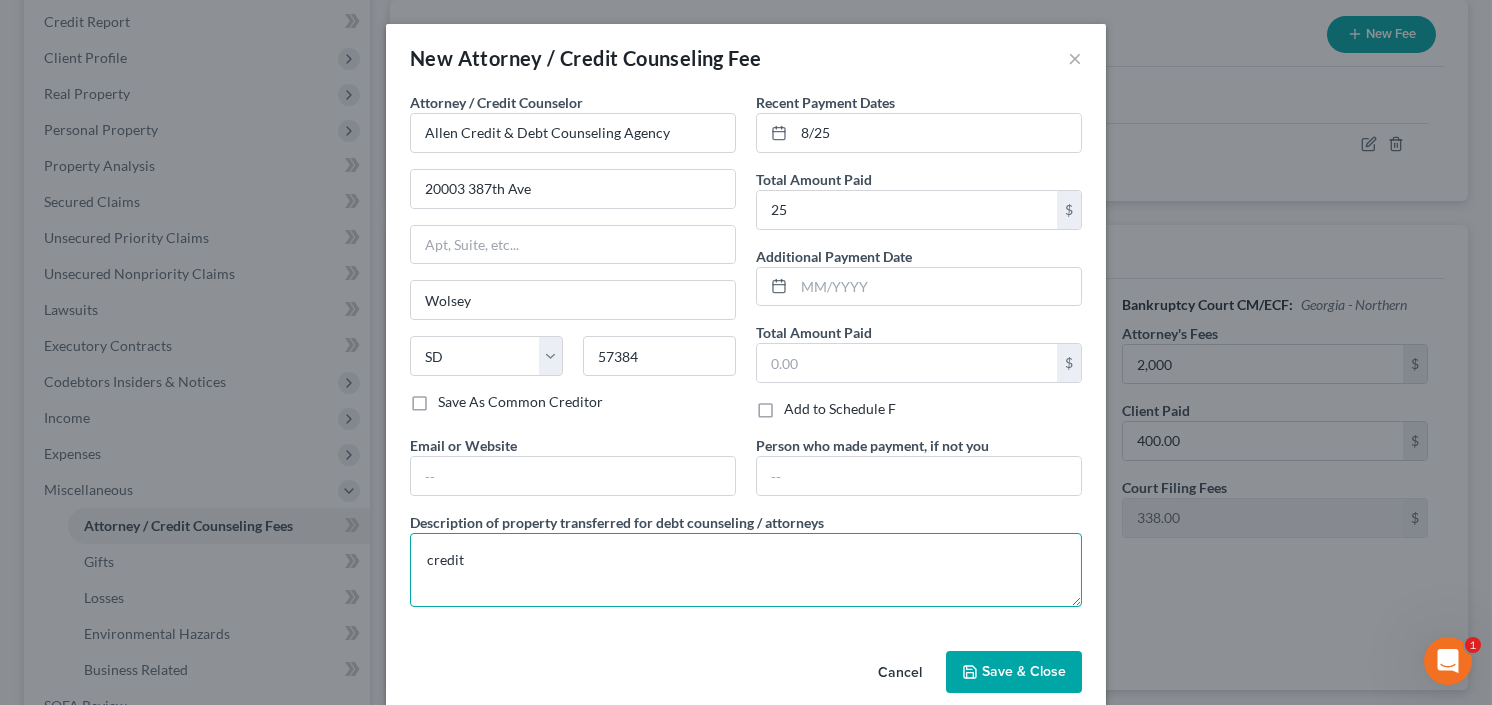 click on "credit" at bounding box center [746, 570] 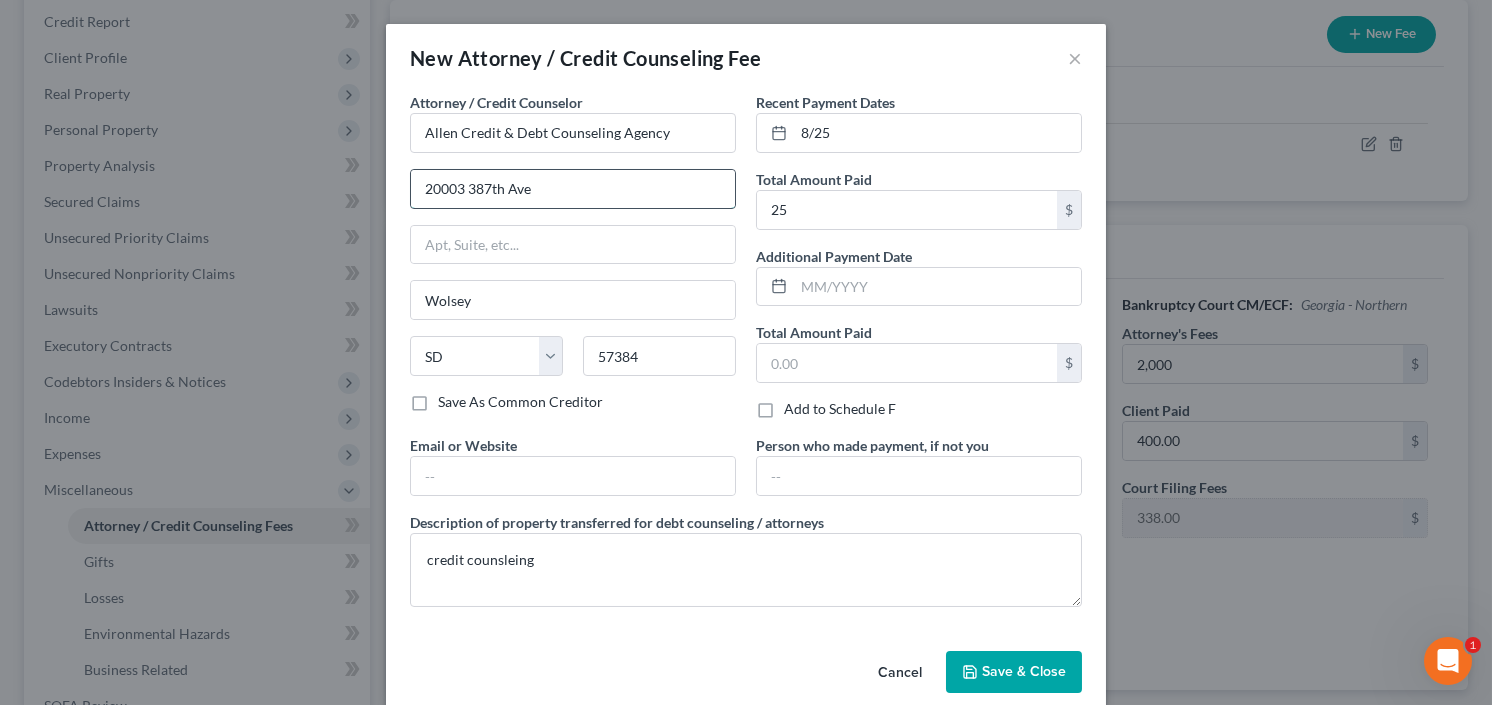 drag, startPoint x: 496, startPoint y: 556, endPoint x: 530, endPoint y: 206, distance: 351.64755 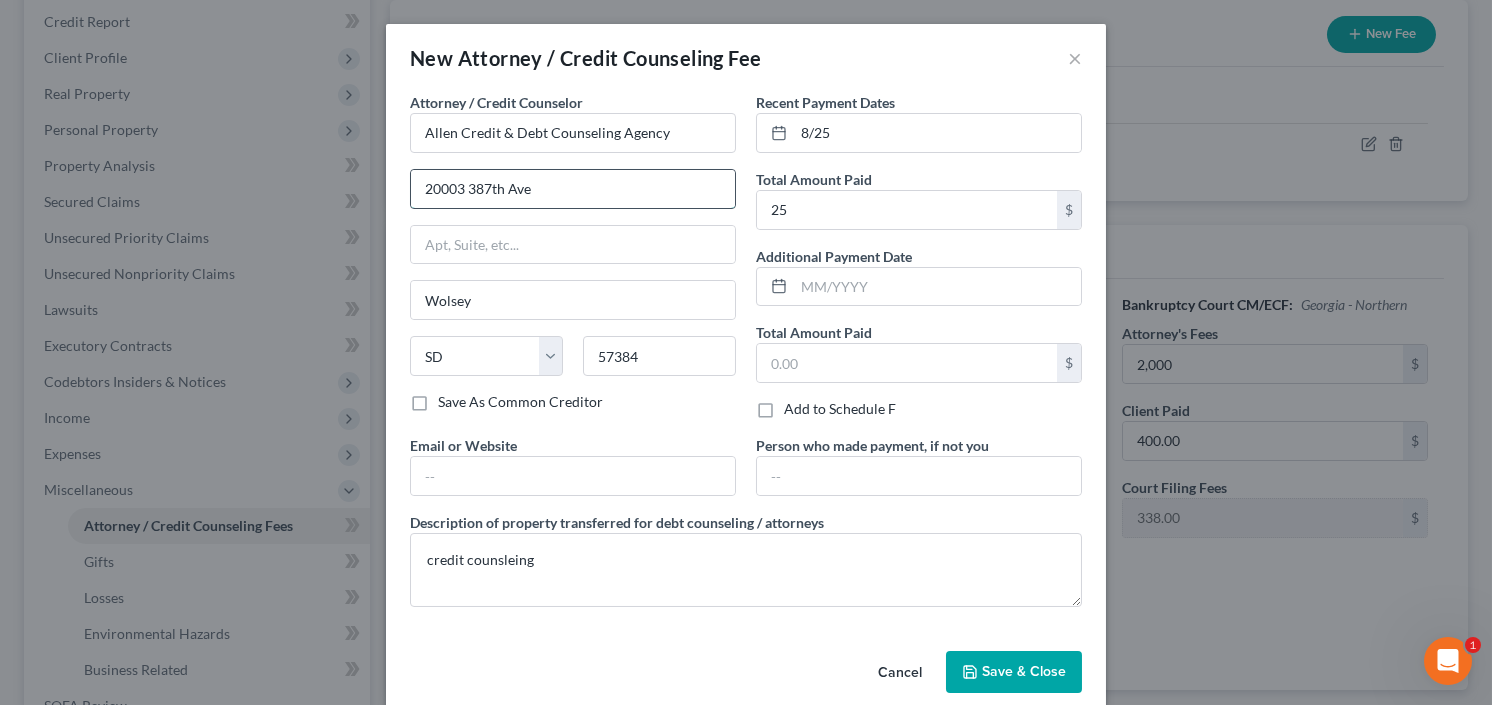 click on "20003 387th Ave" at bounding box center (573, 189) 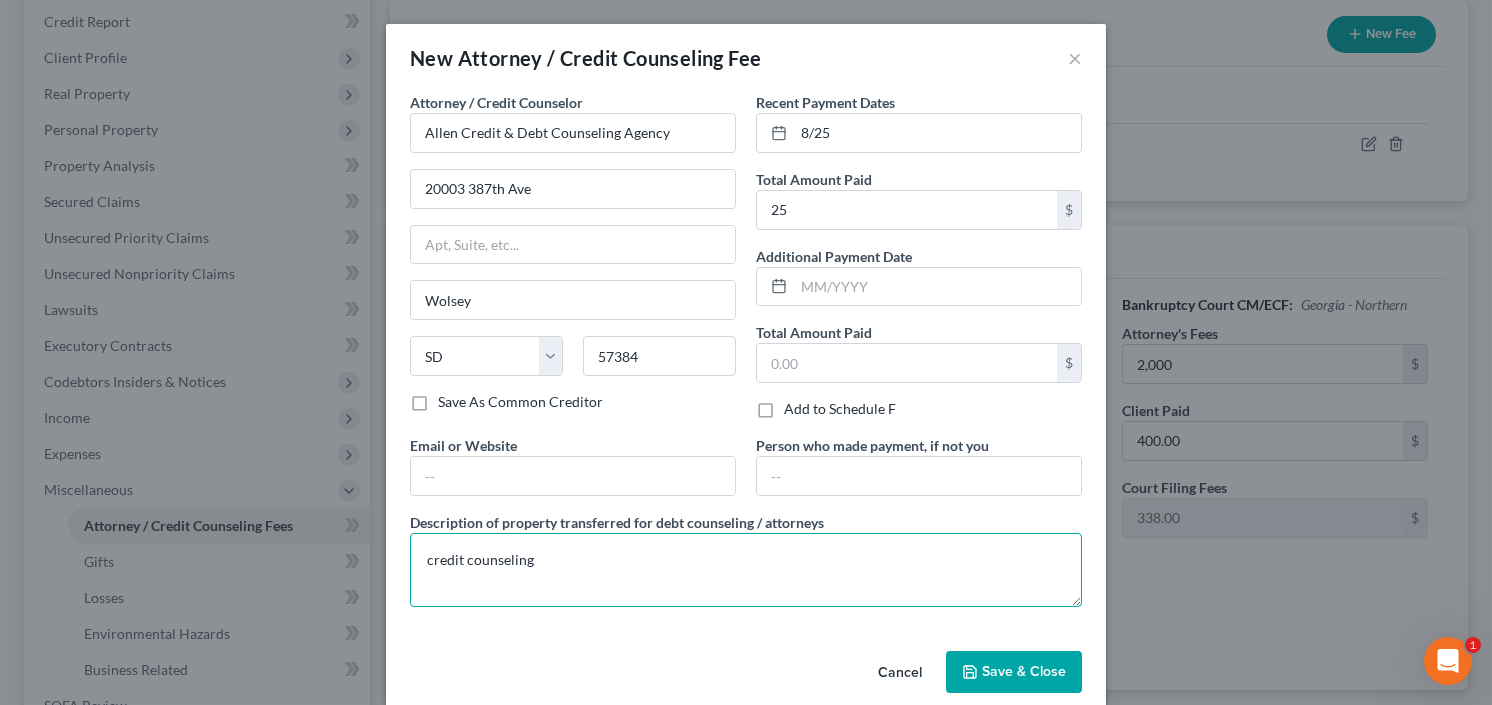 type on "credit counseling" 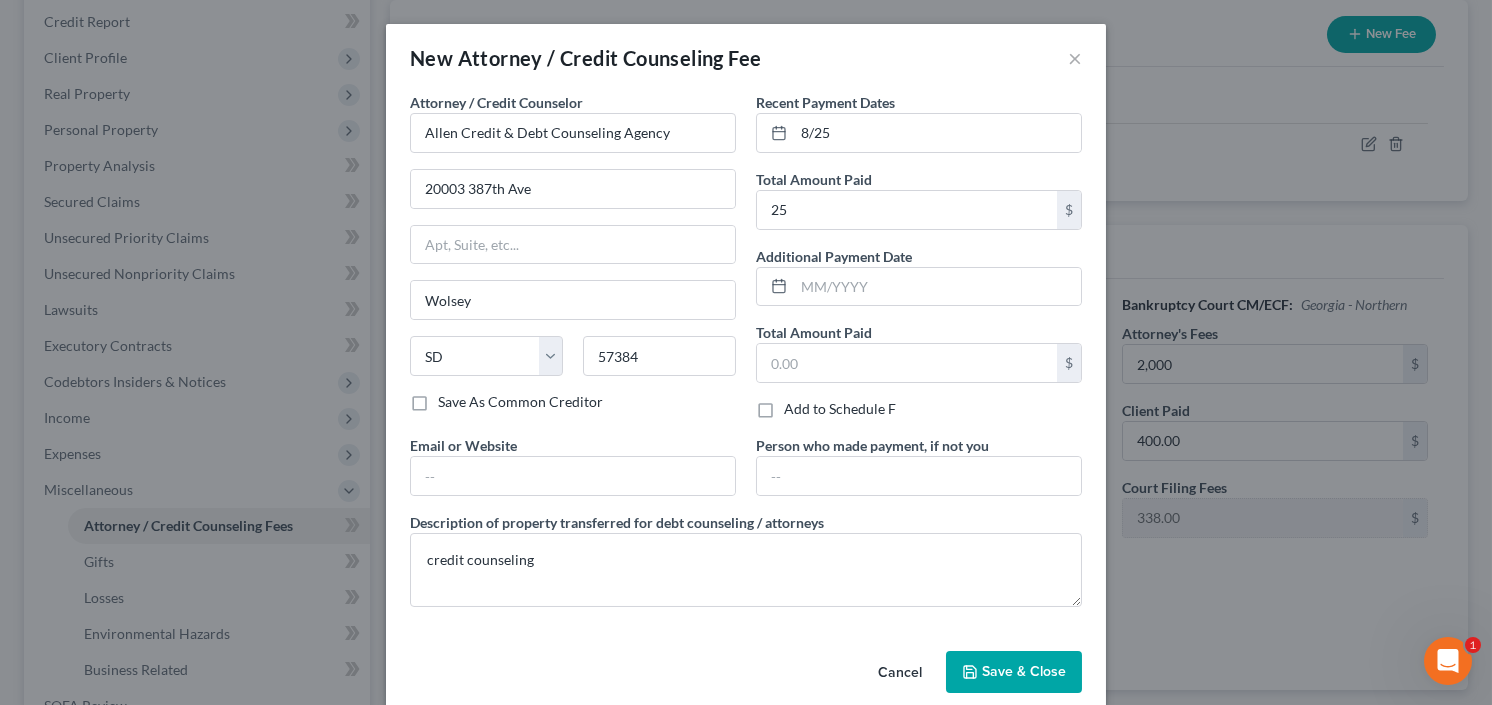 click on "Save & Close" at bounding box center (1024, 671) 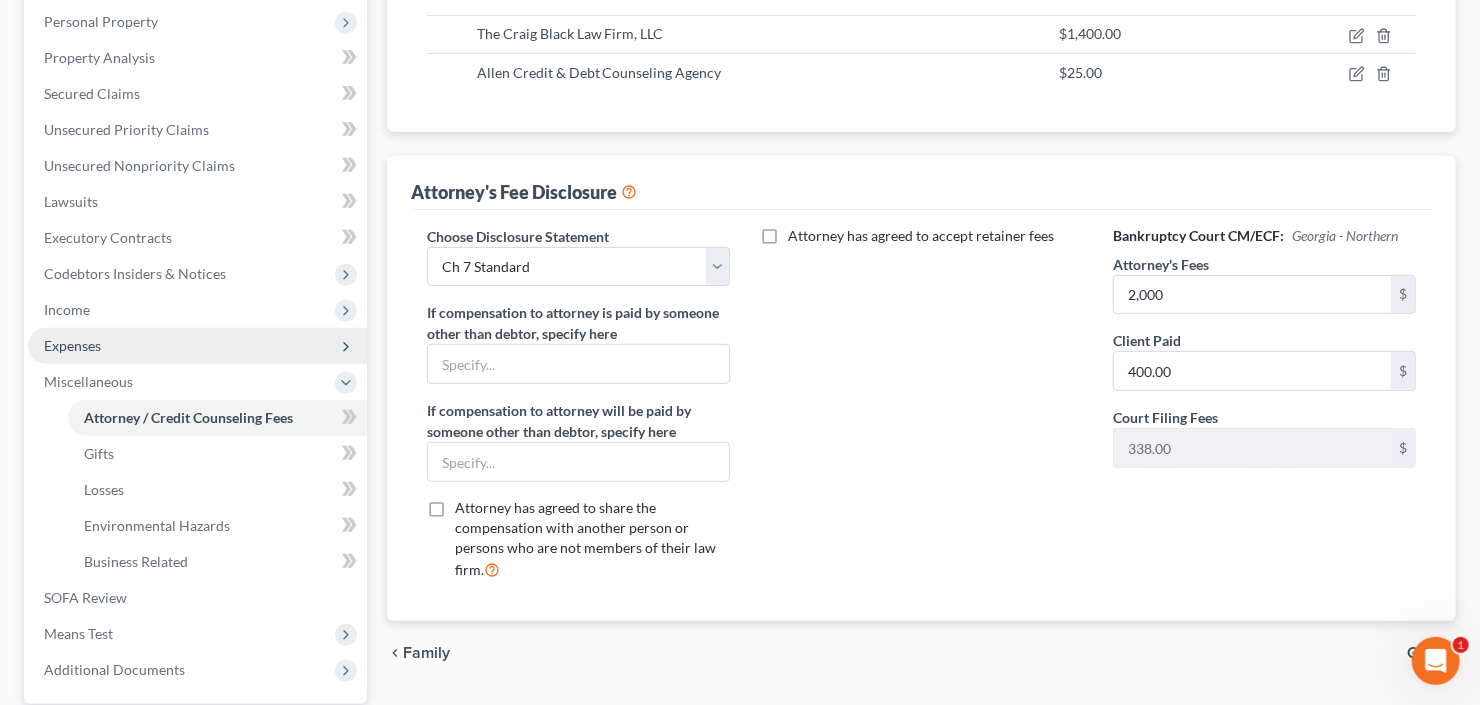 scroll, scrollTop: 320, scrollLeft: 0, axis: vertical 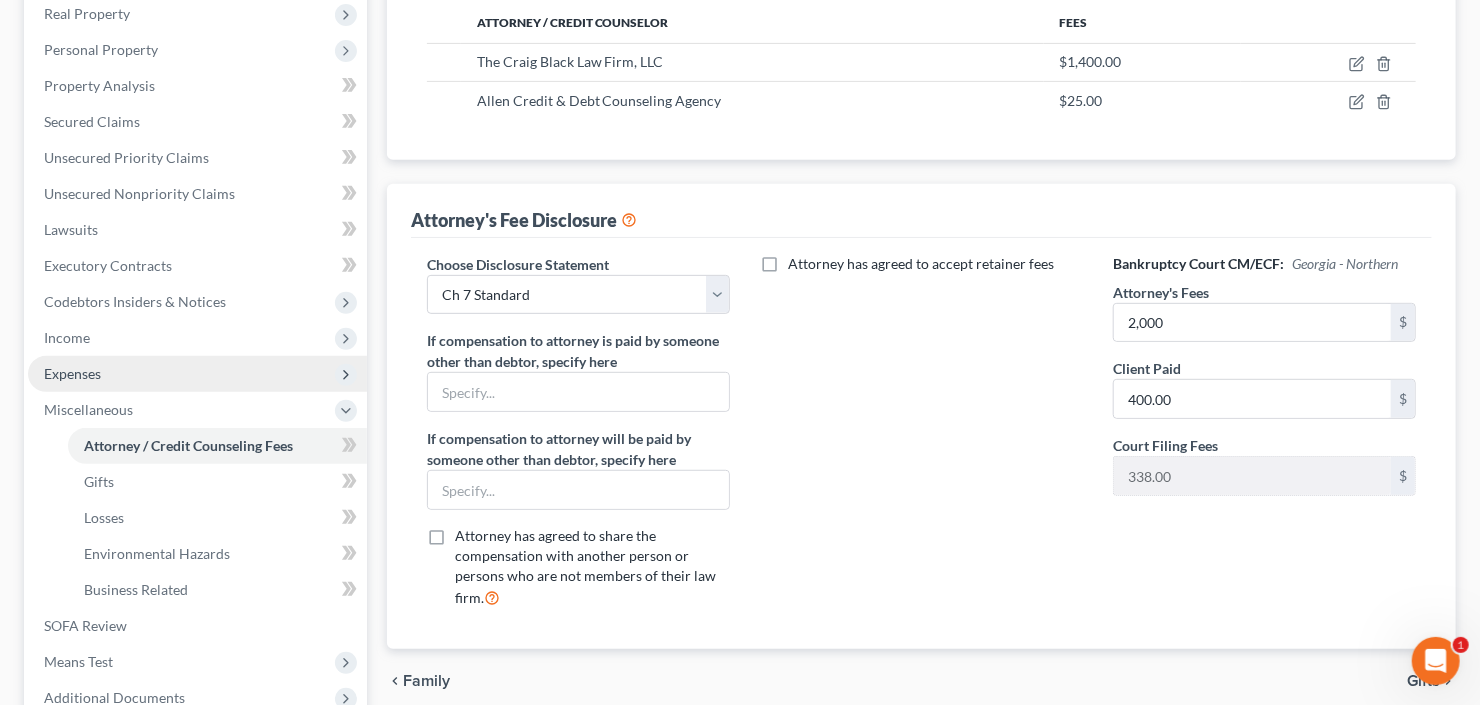 click on "Expenses" at bounding box center [197, 374] 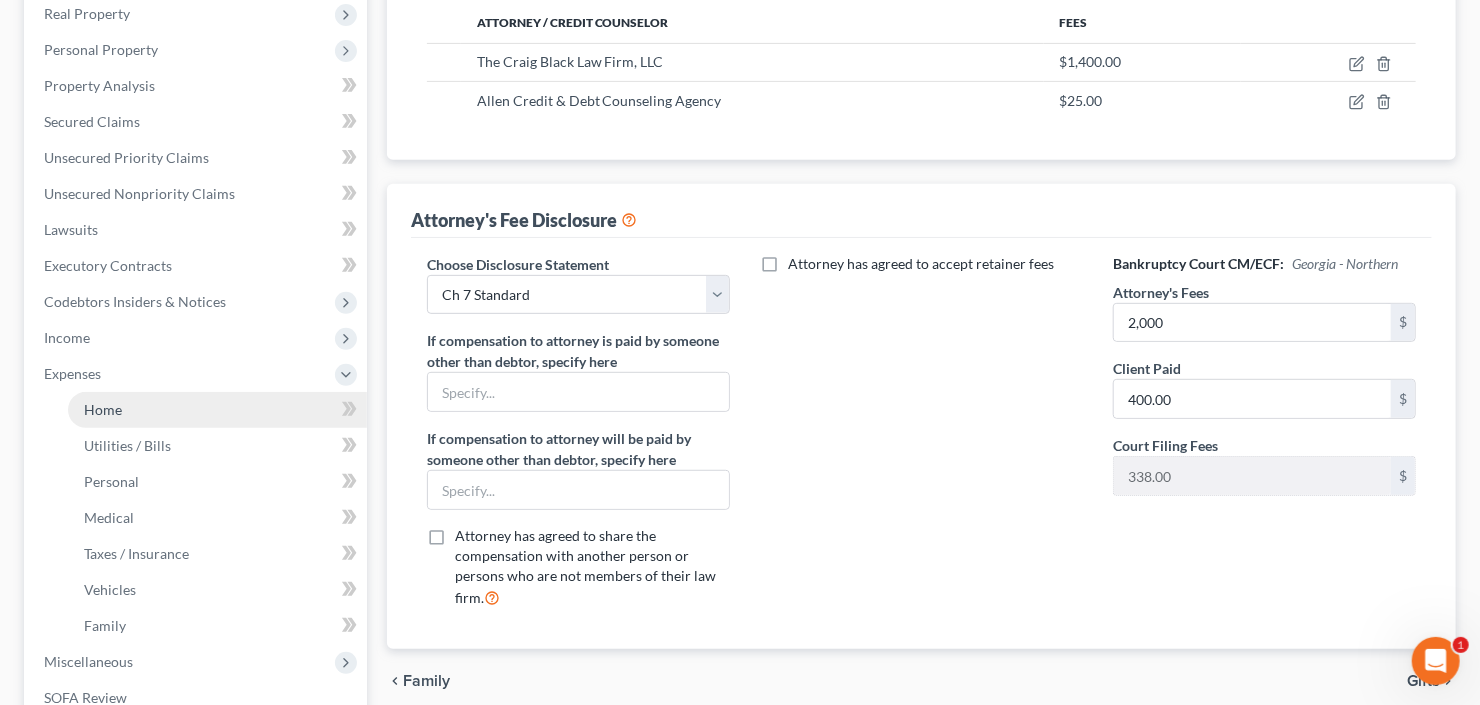 click on "Home" at bounding box center (103, 409) 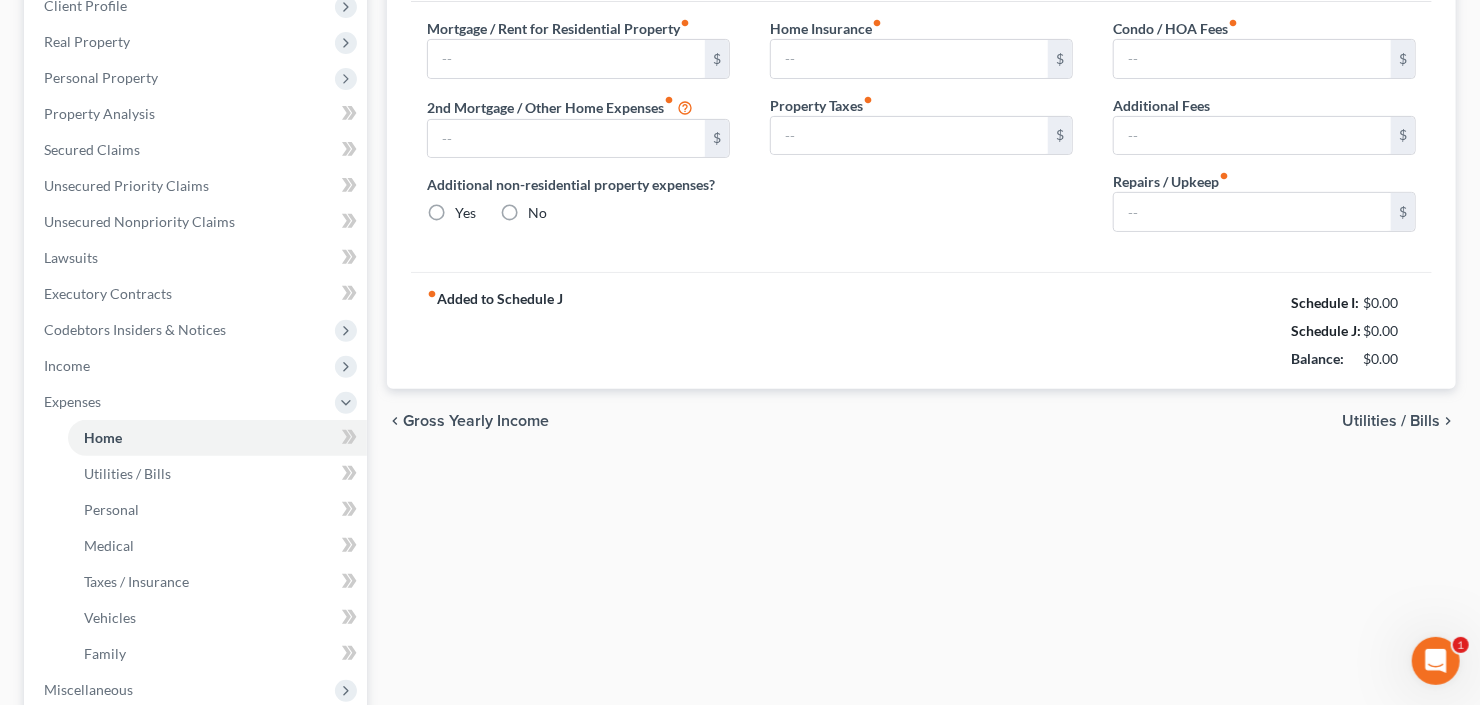 type on "0.00" 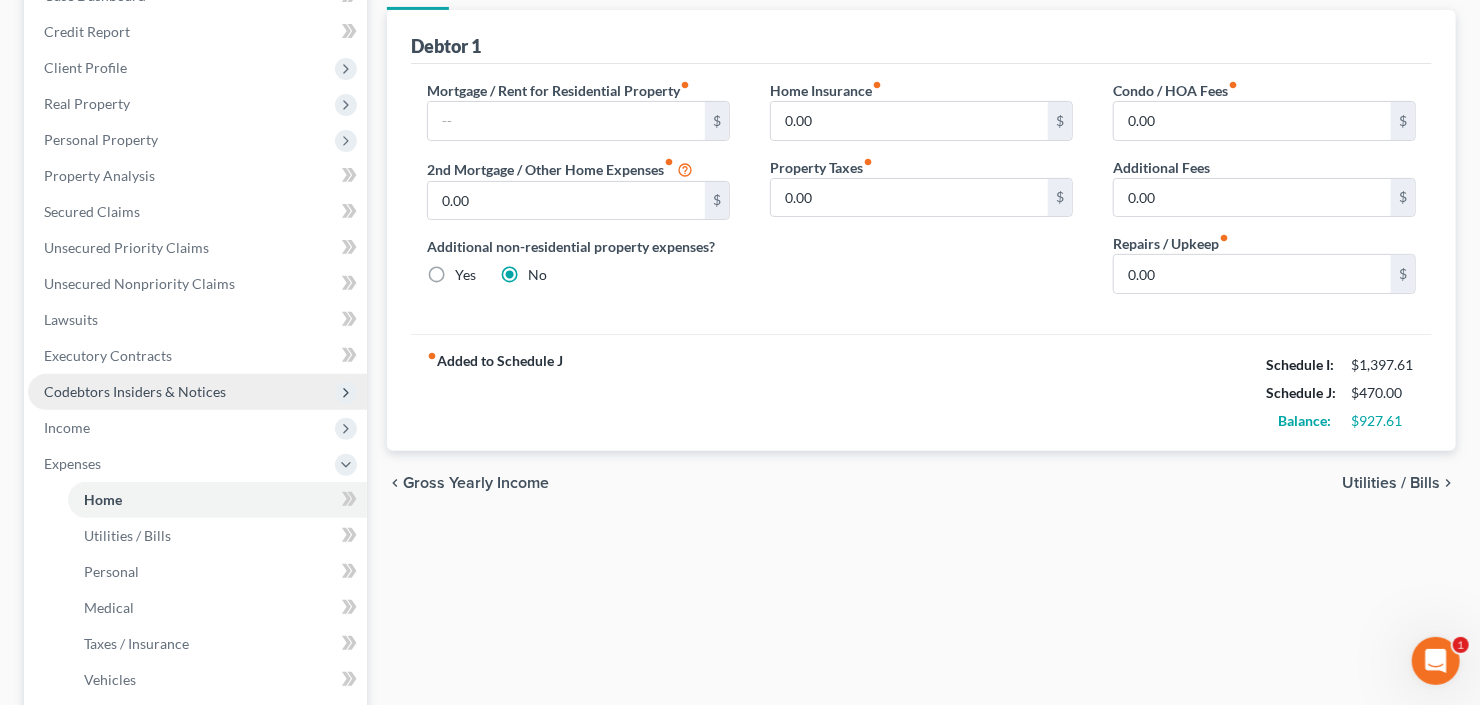 scroll, scrollTop: 240, scrollLeft: 0, axis: vertical 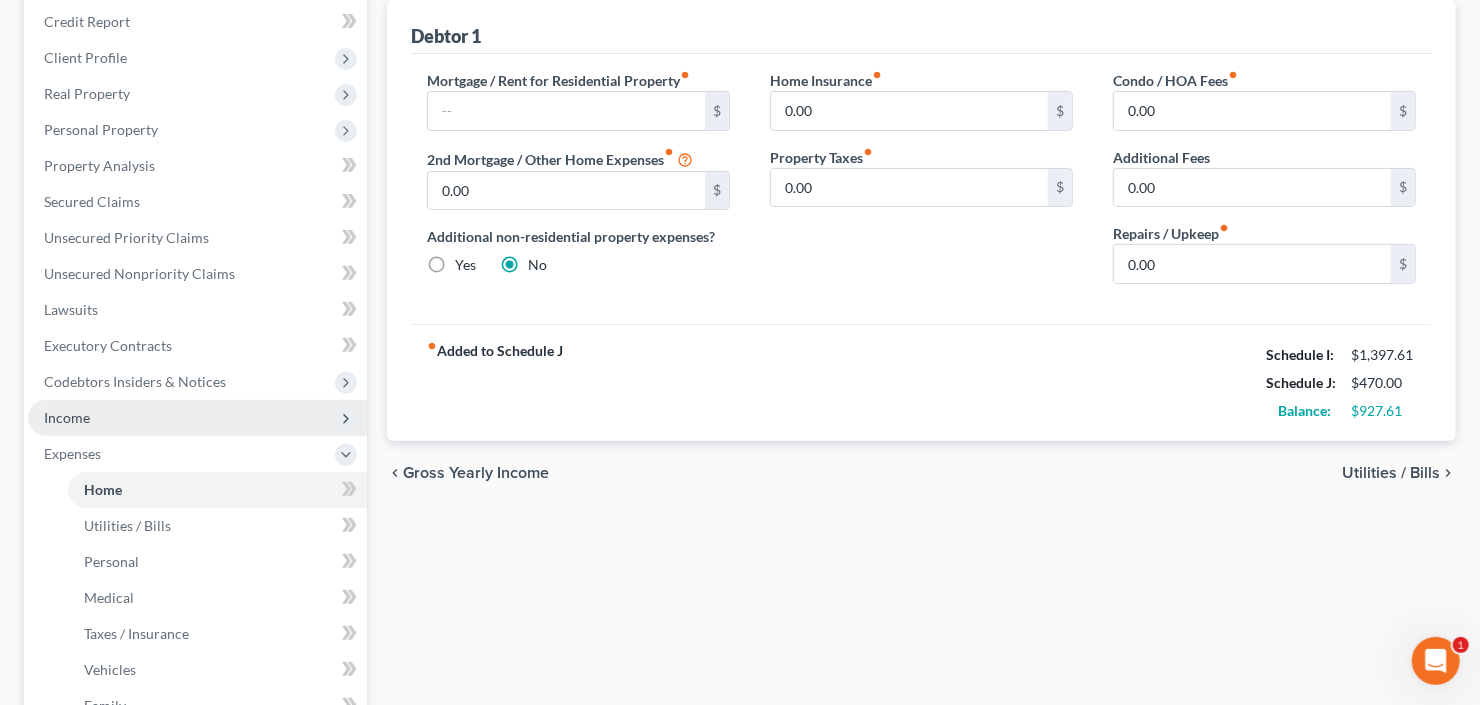 click on "Income" at bounding box center [197, 418] 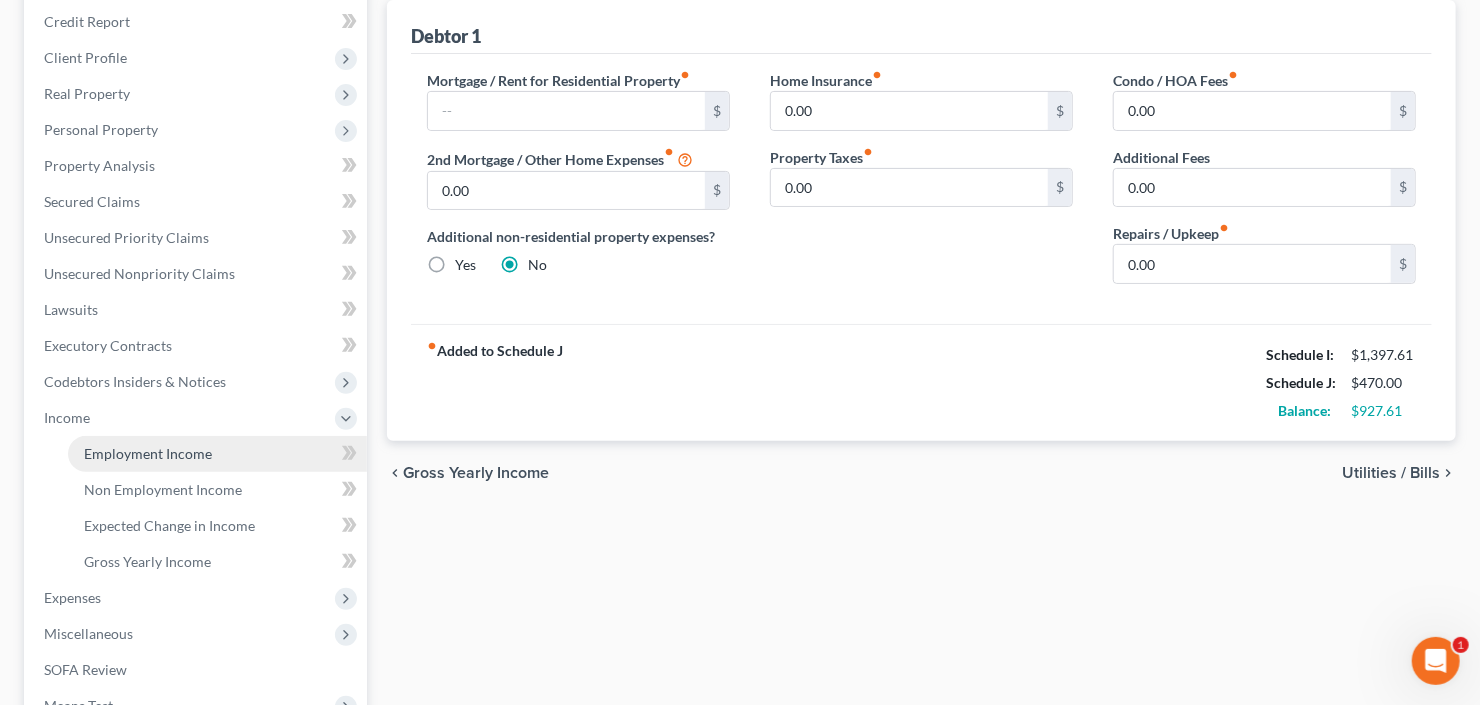 click on "Employment Income" at bounding box center (148, 453) 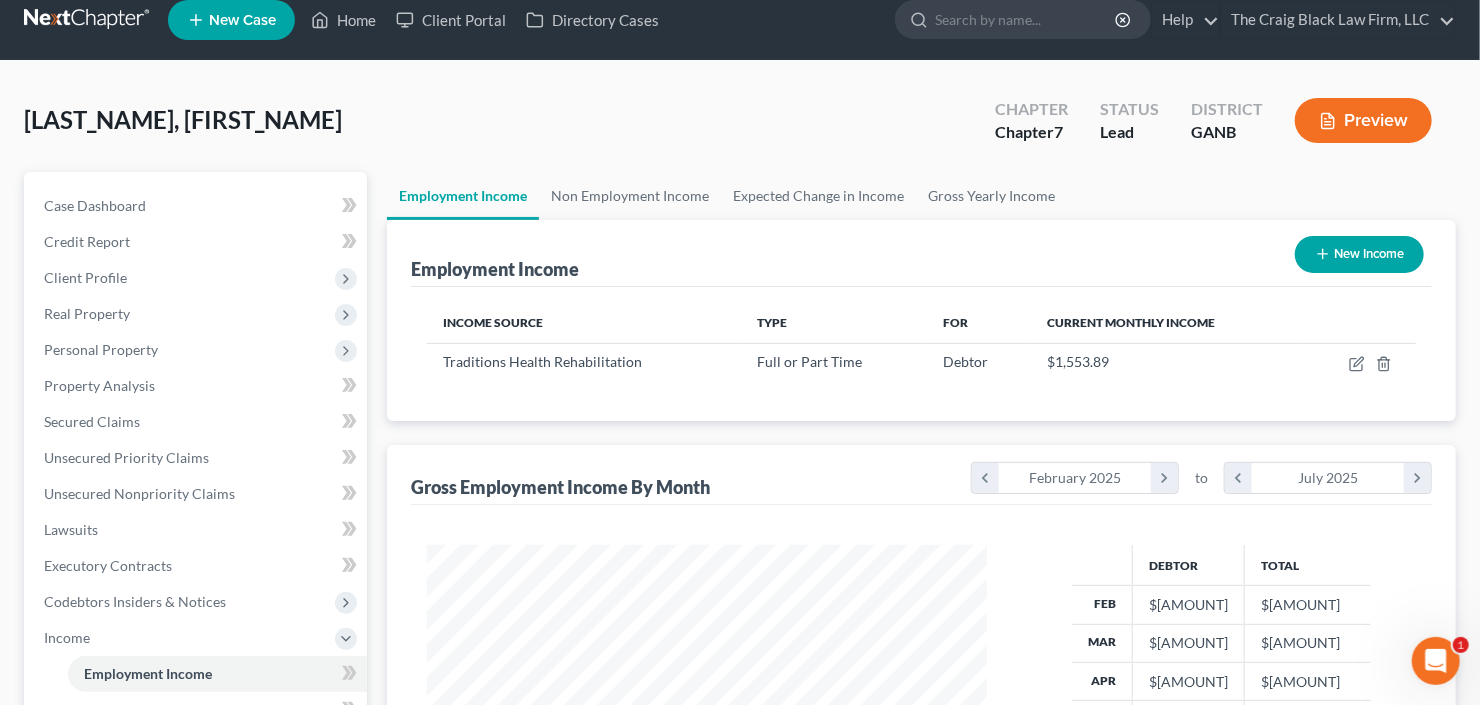 scroll, scrollTop: 0, scrollLeft: 0, axis: both 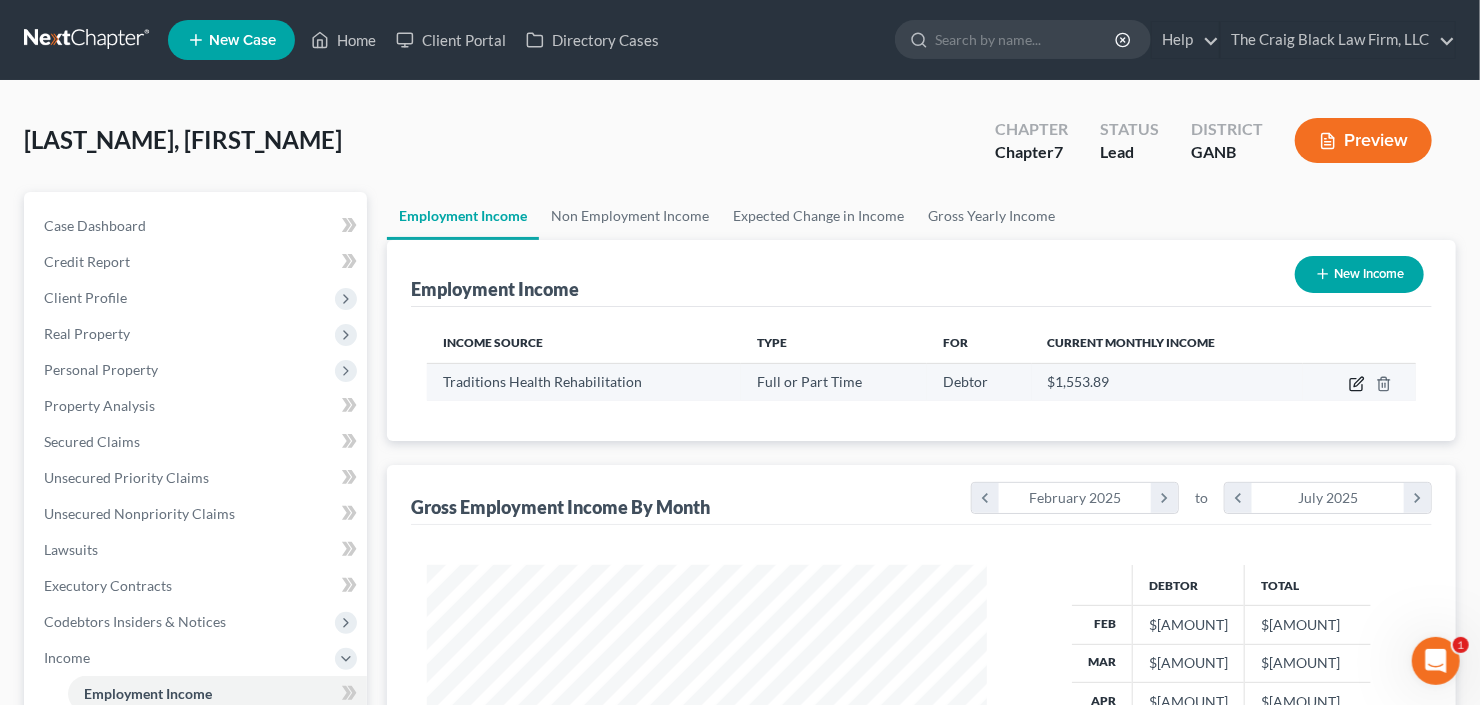 click 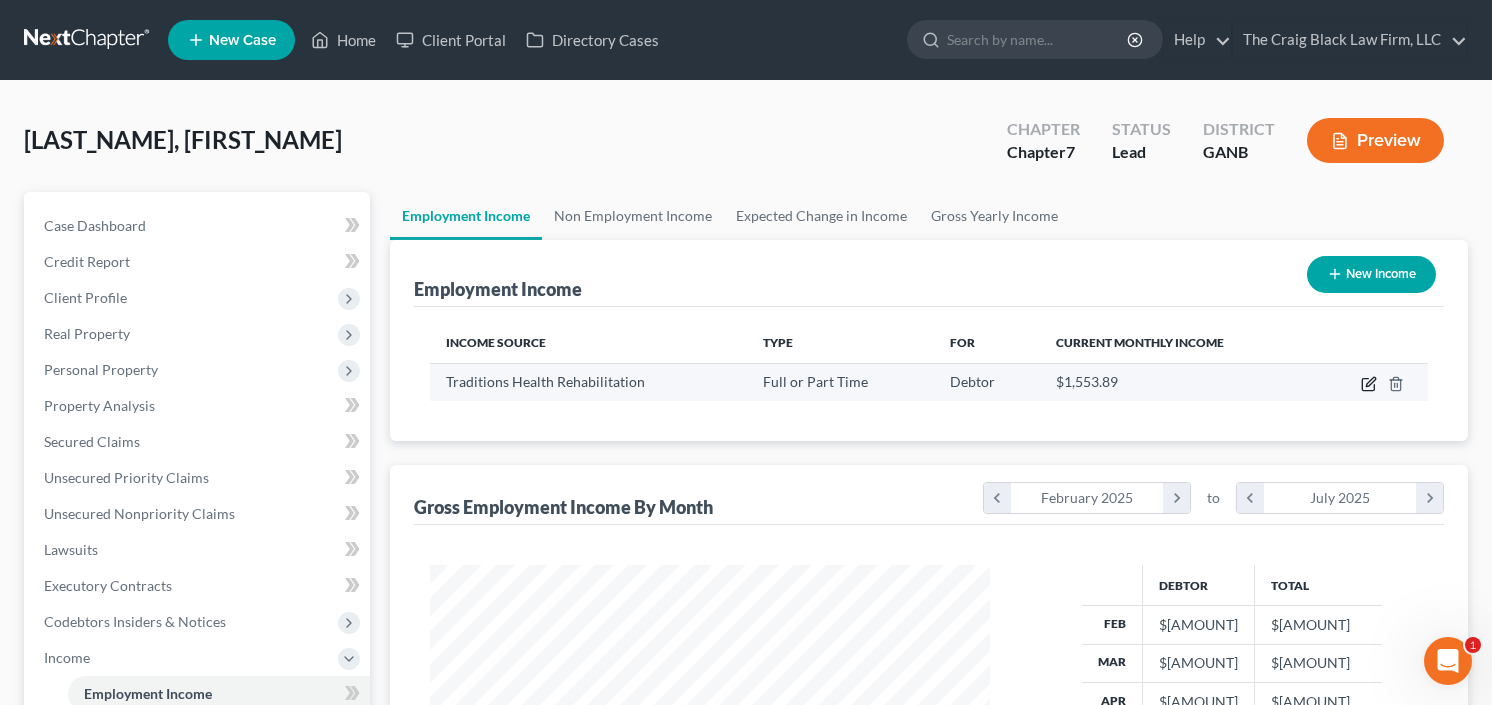 select on "0" 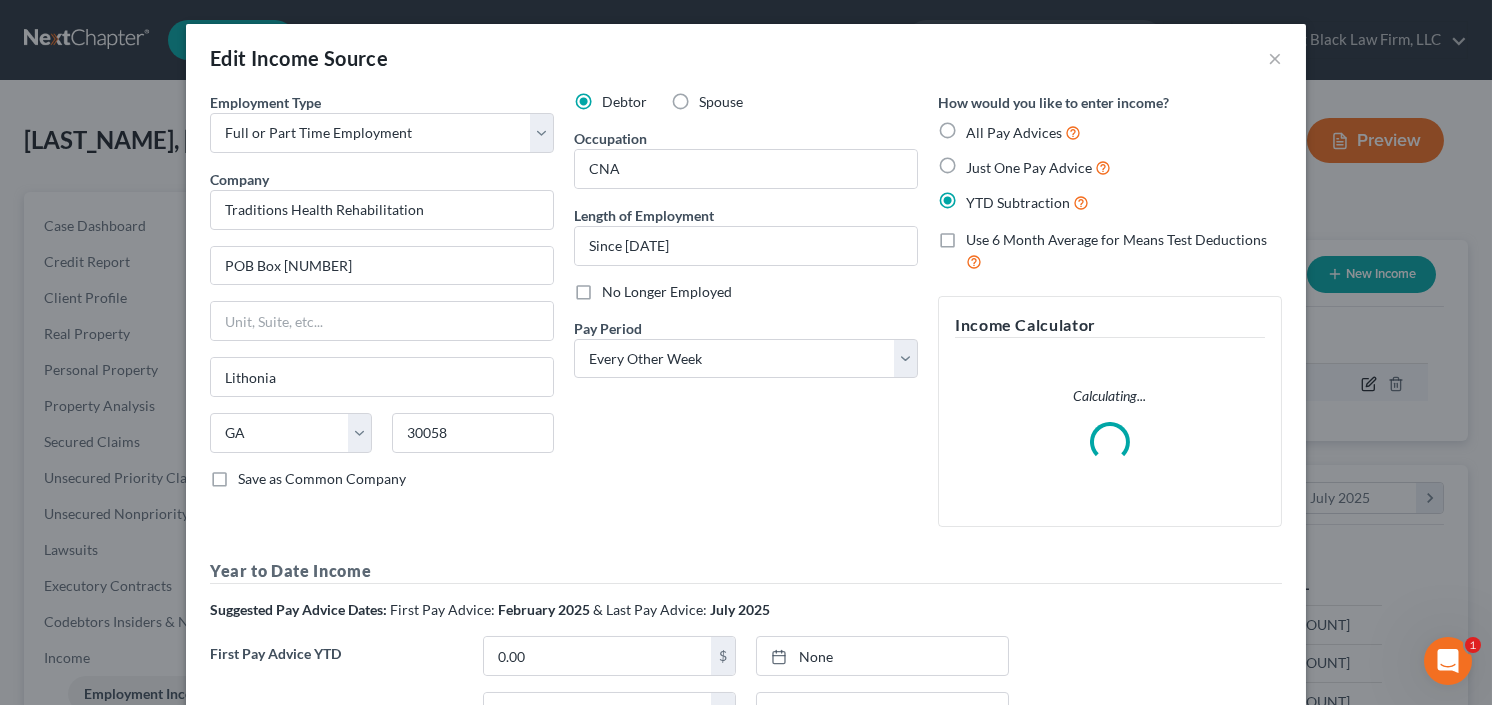 scroll, scrollTop: 999643, scrollLeft: 999394, axis: both 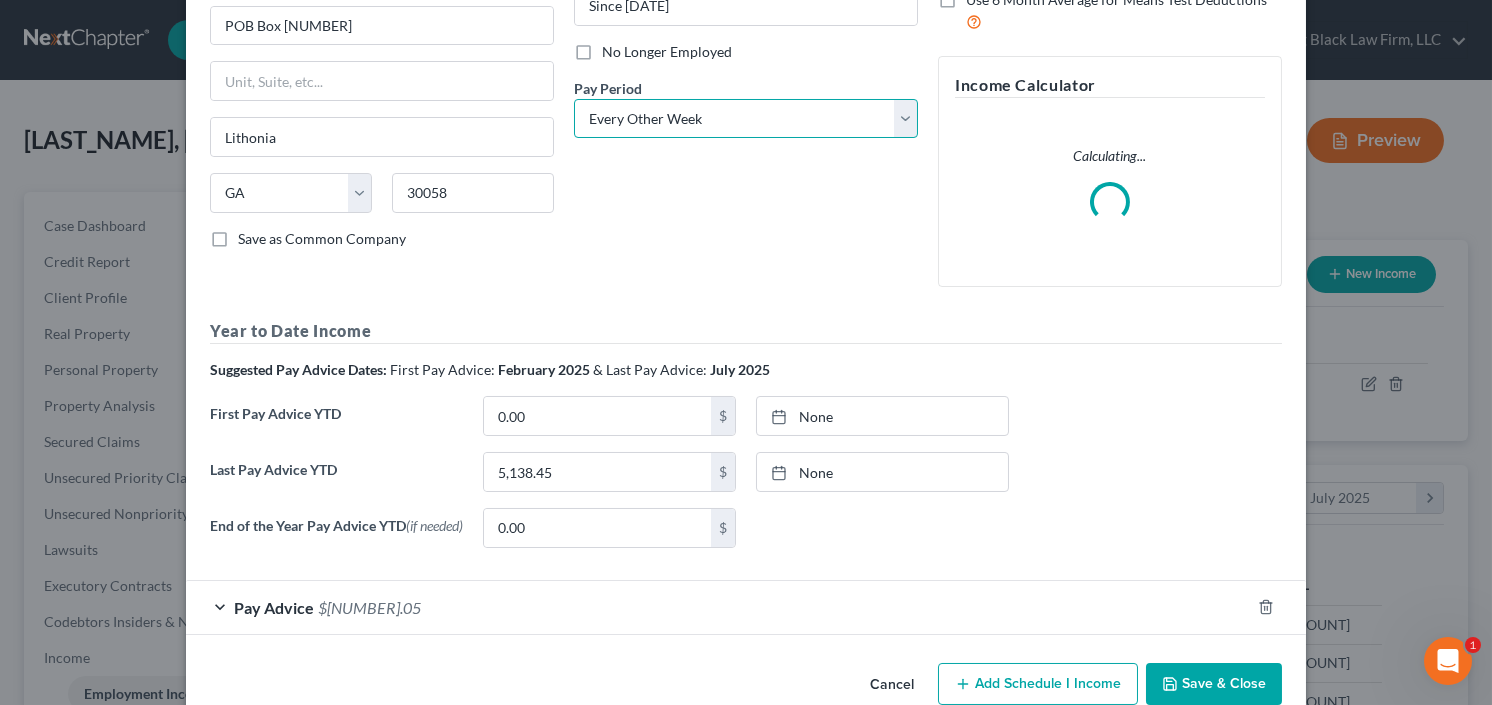 click on "Select Monthly Twice Monthly Every Other Week Weekly" at bounding box center (746, 119) 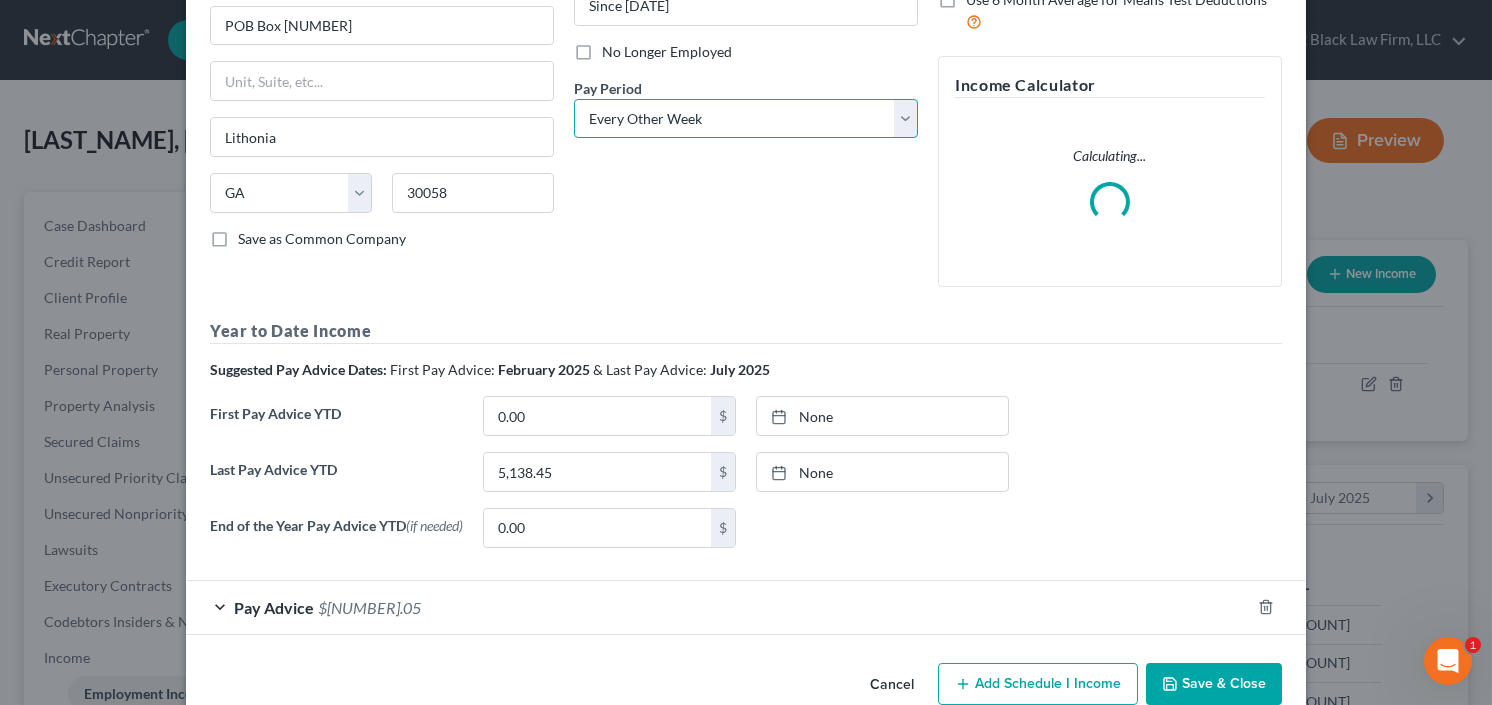 select on "3" 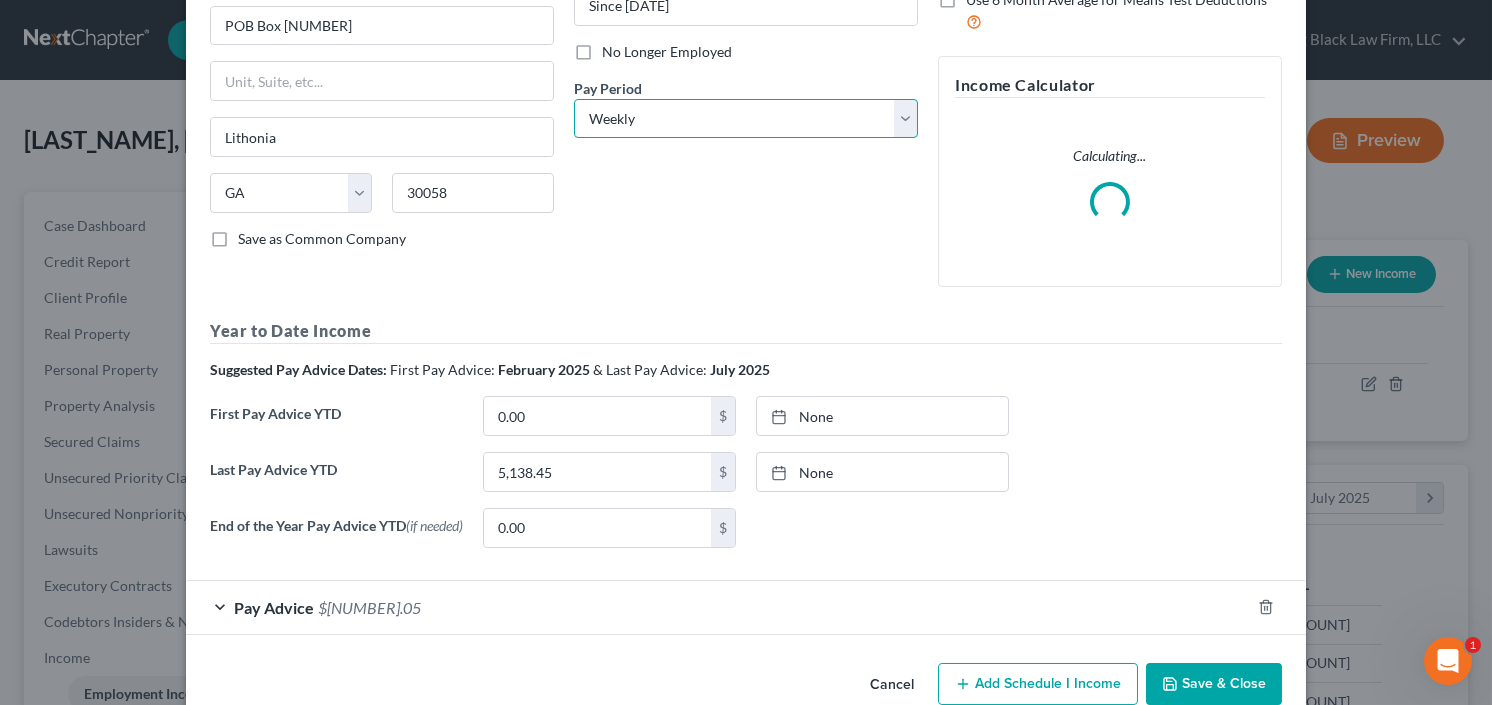 click on "Select Monthly Twice Monthly Every Other Week Weekly" at bounding box center (746, 119) 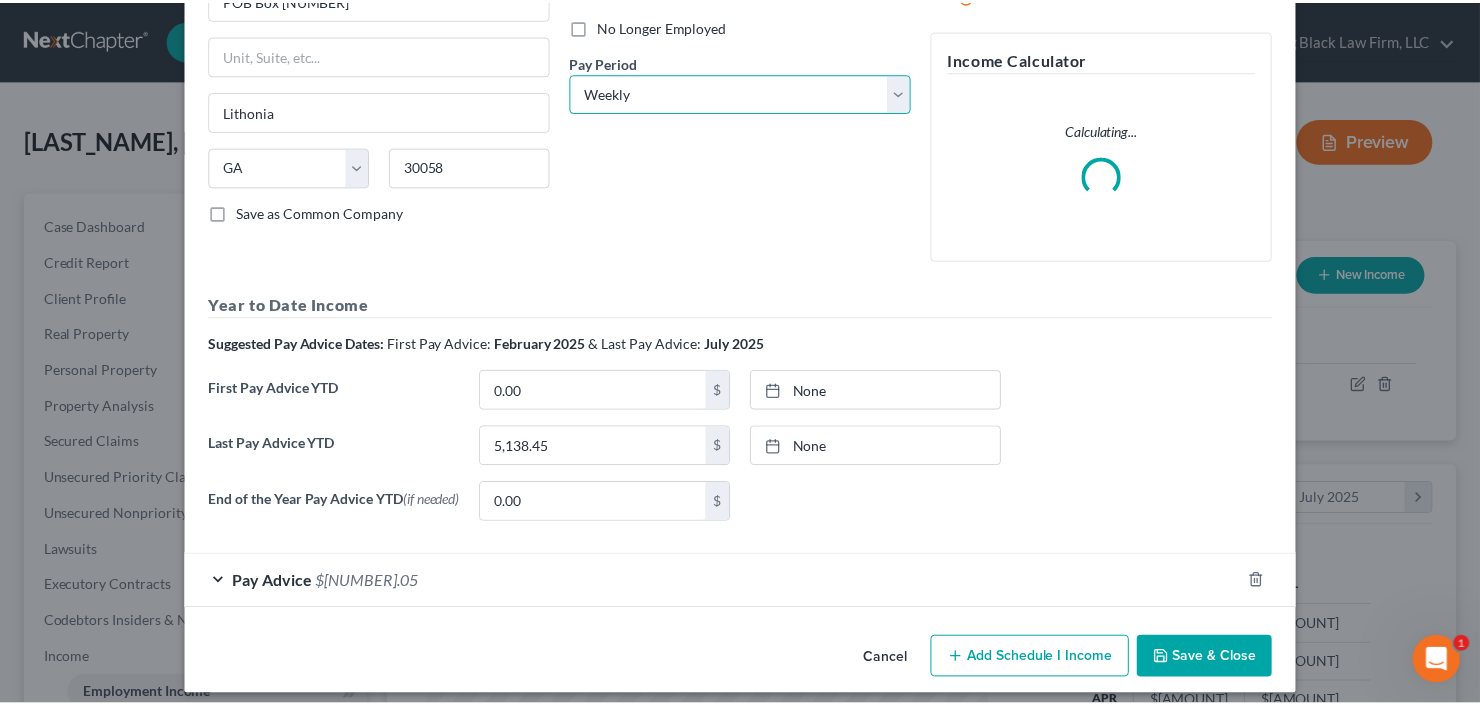 scroll, scrollTop: 281, scrollLeft: 0, axis: vertical 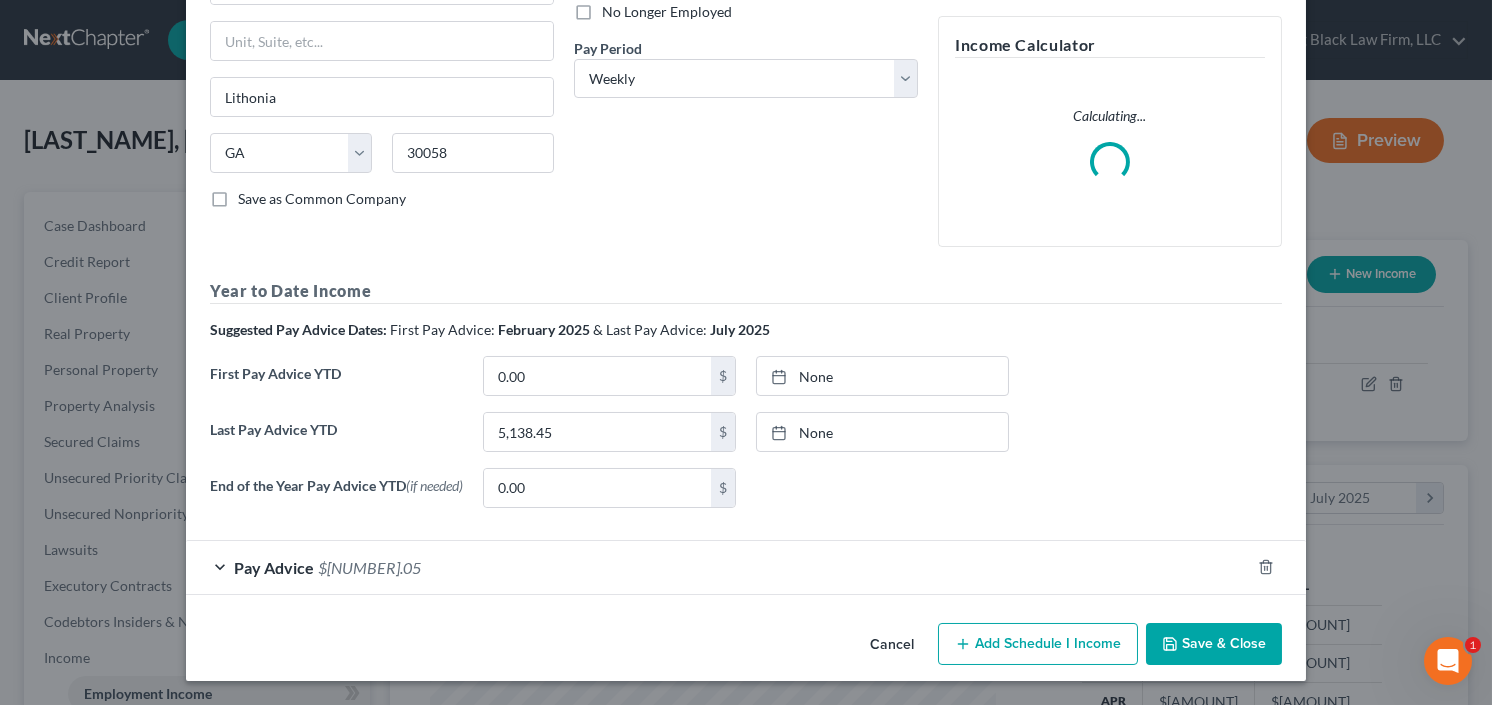click on "Save & Close" at bounding box center [1214, 644] 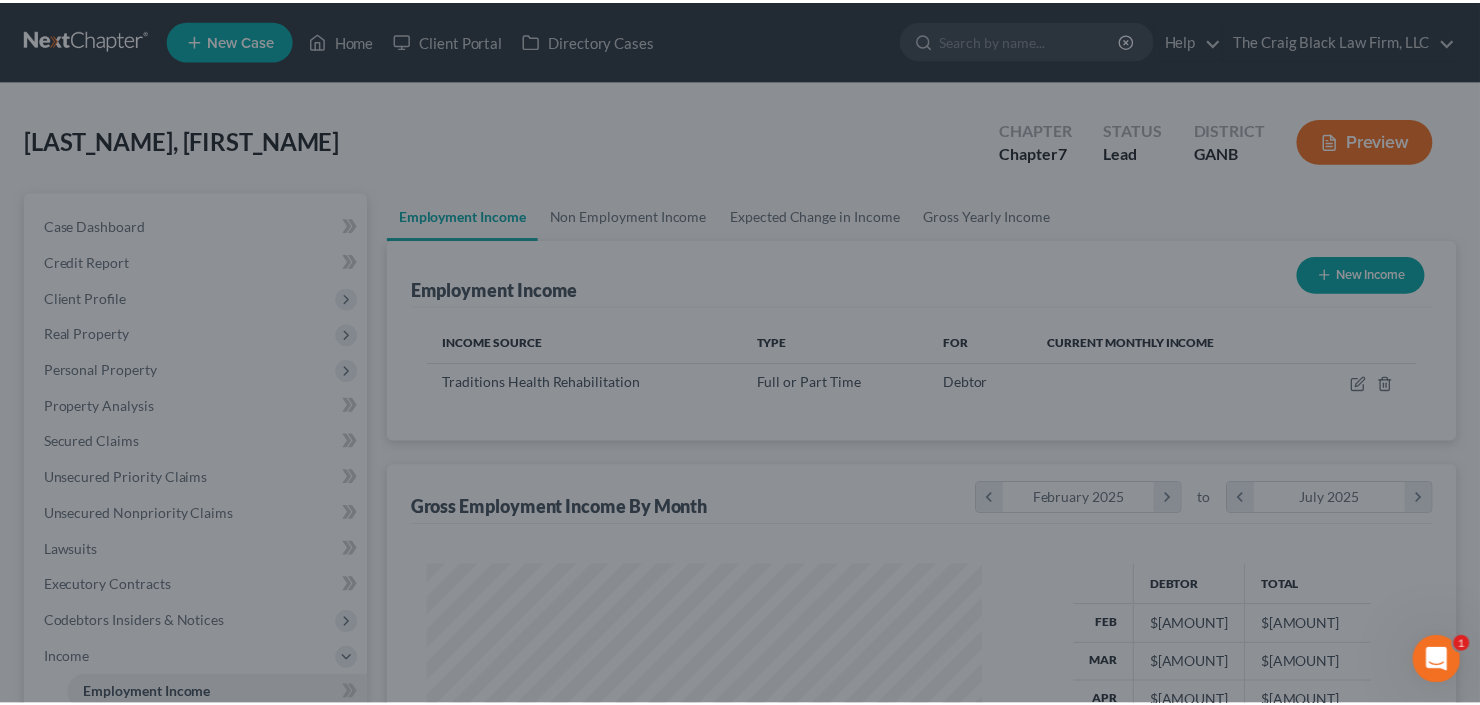 scroll, scrollTop: 357, scrollLeft: 600, axis: both 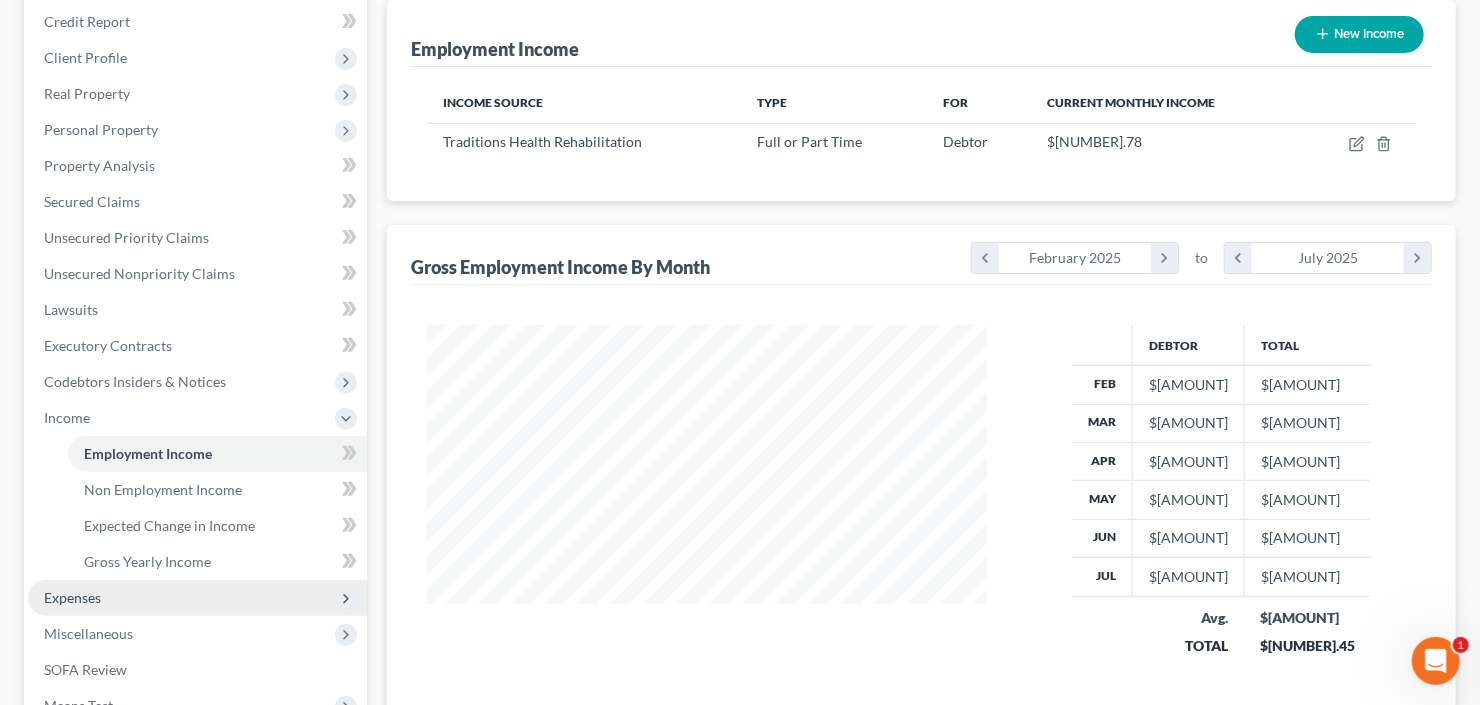 click on "Expenses" at bounding box center (197, 598) 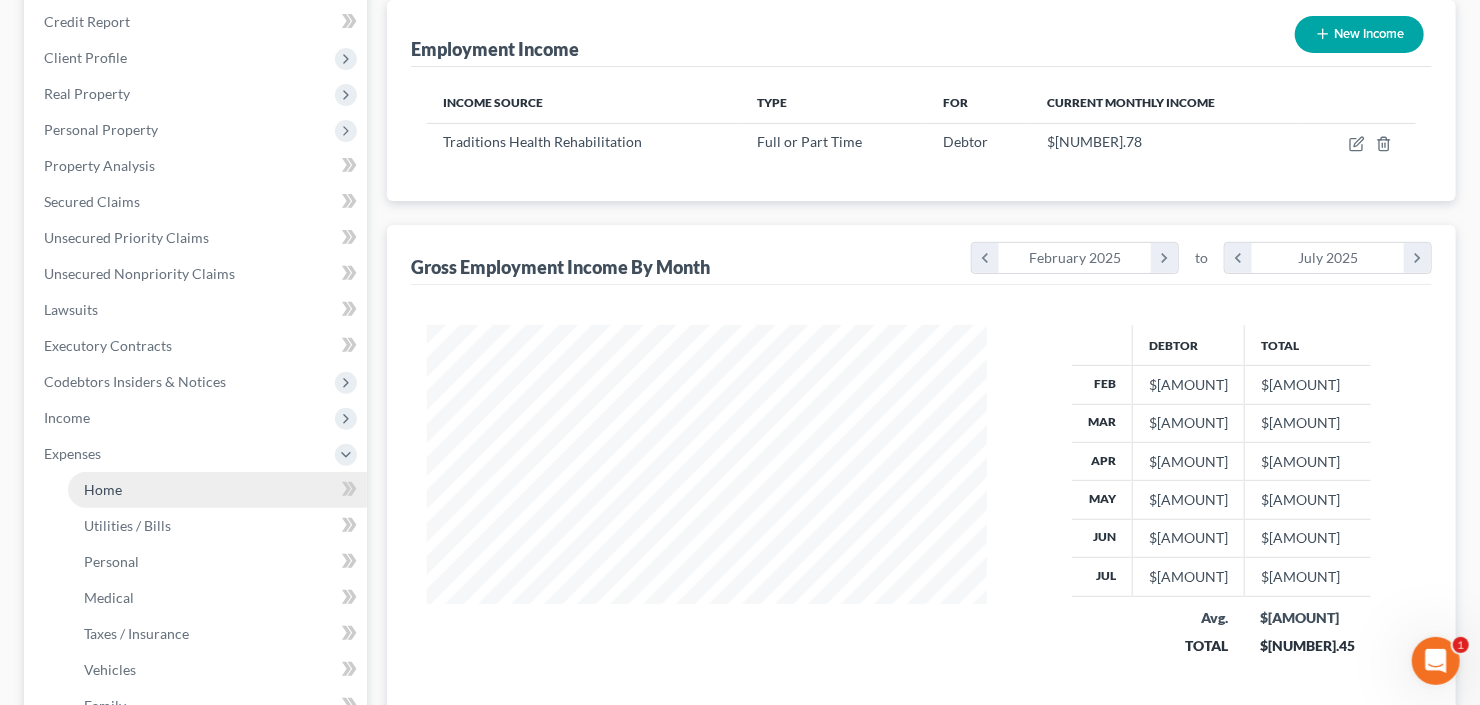 click on "Home" at bounding box center [217, 490] 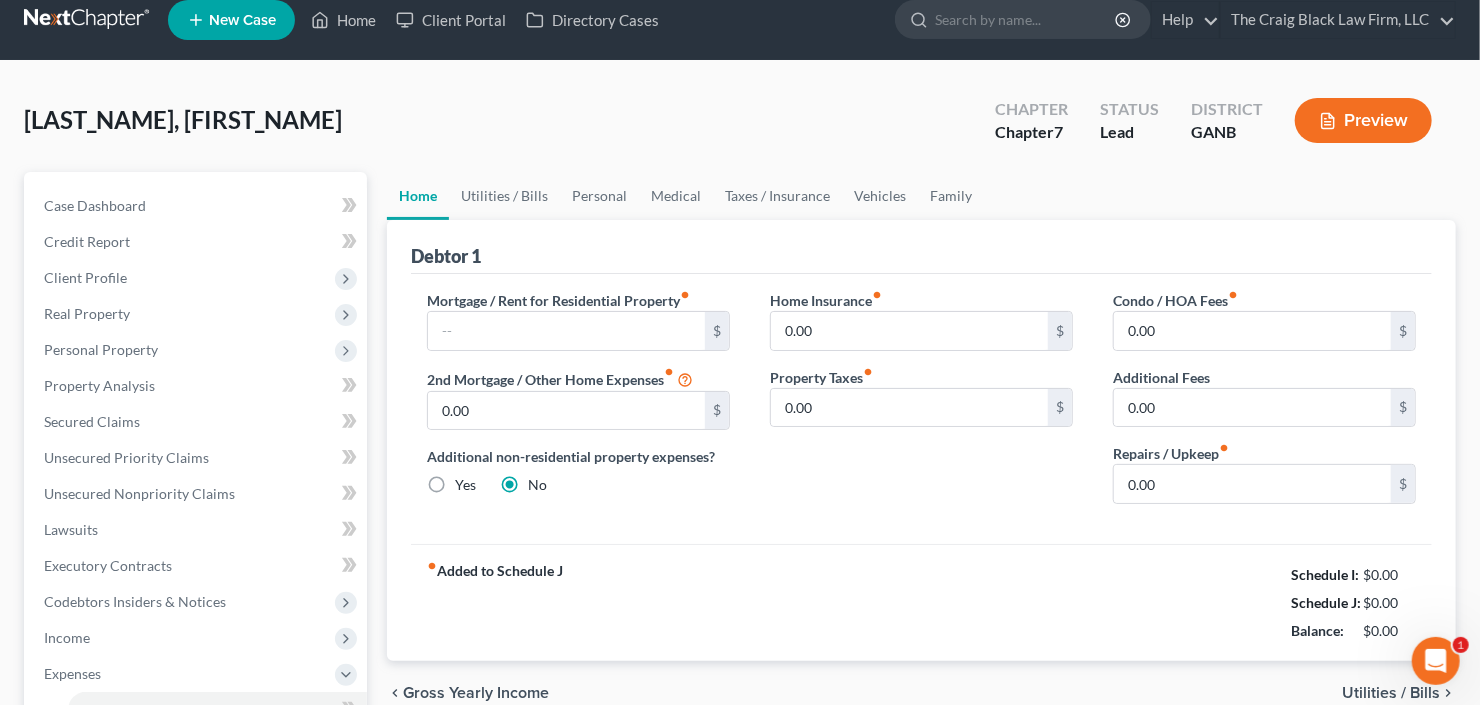 scroll, scrollTop: 0, scrollLeft: 0, axis: both 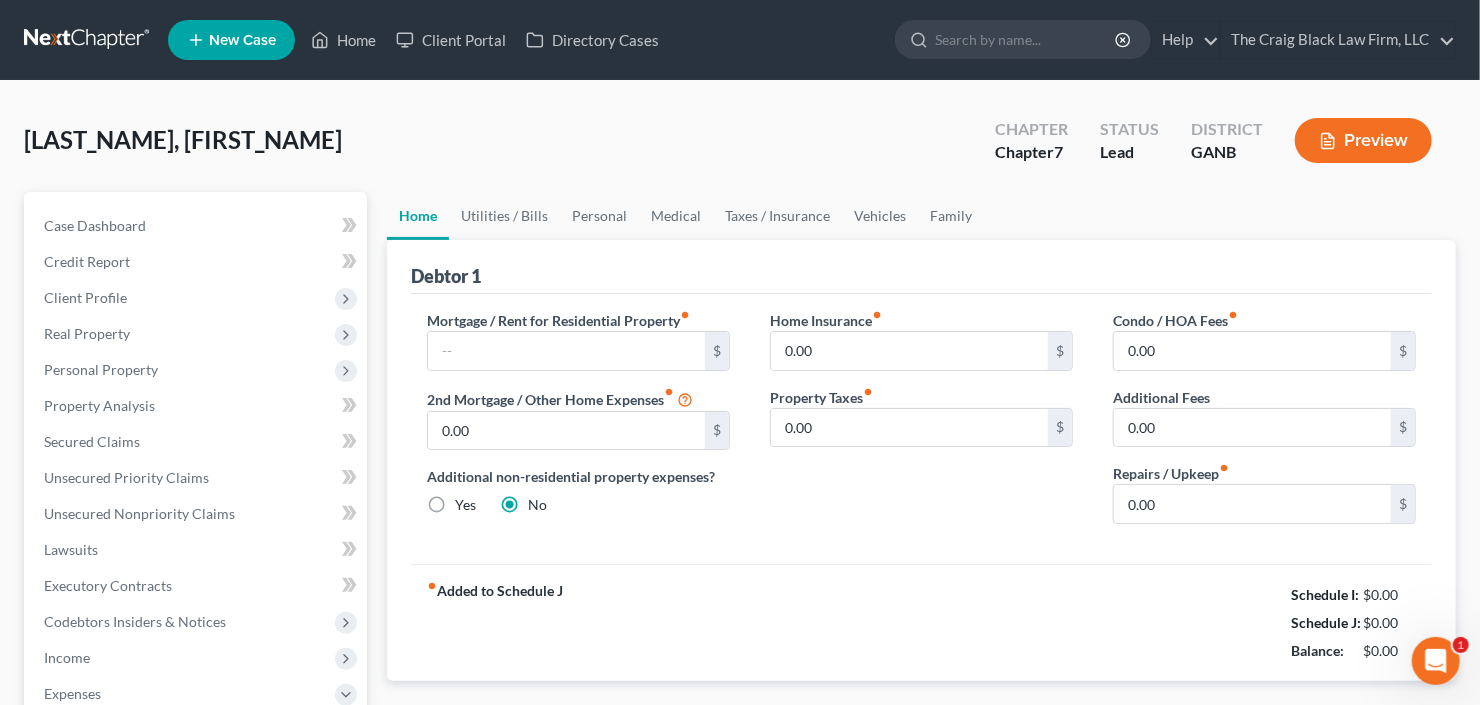 click on "Mortgage / Rent for Residential Property  fiber_manual_record $ 2nd Mortgage / Other Home Expenses  fiber_manual_record   0.00 $ Additional non-residential property expenses? Yes No" at bounding box center [578, 425] 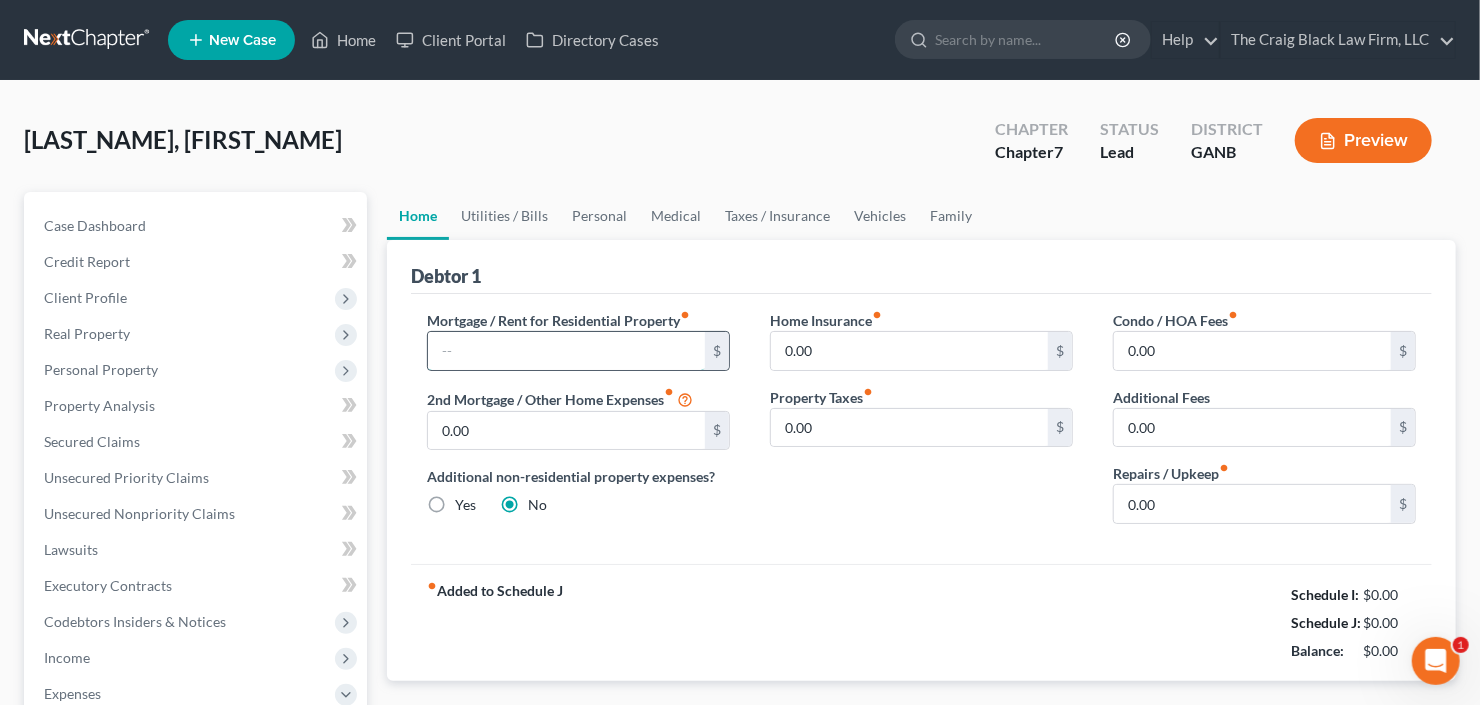 click at bounding box center [566, 351] 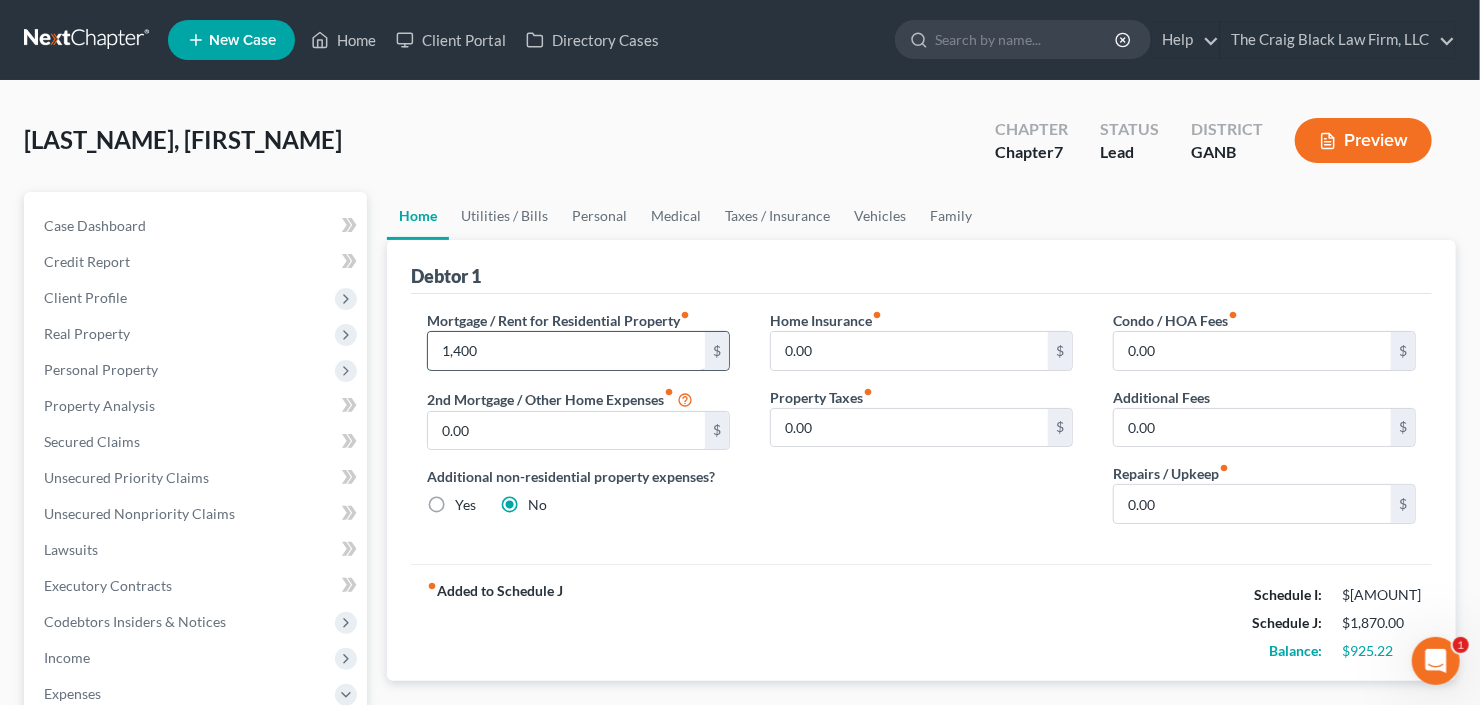 type on "1,400" 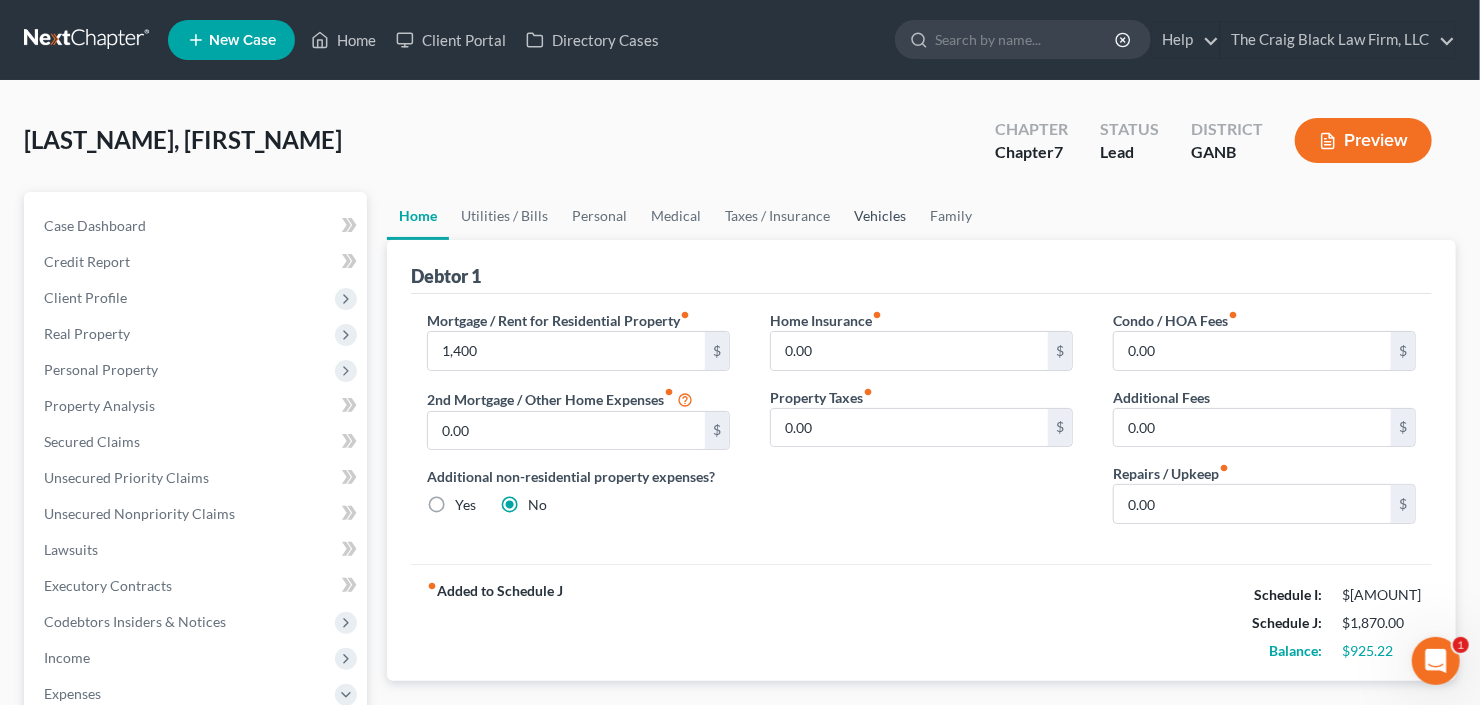 click on "Vehicles" at bounding box center (880, 216) 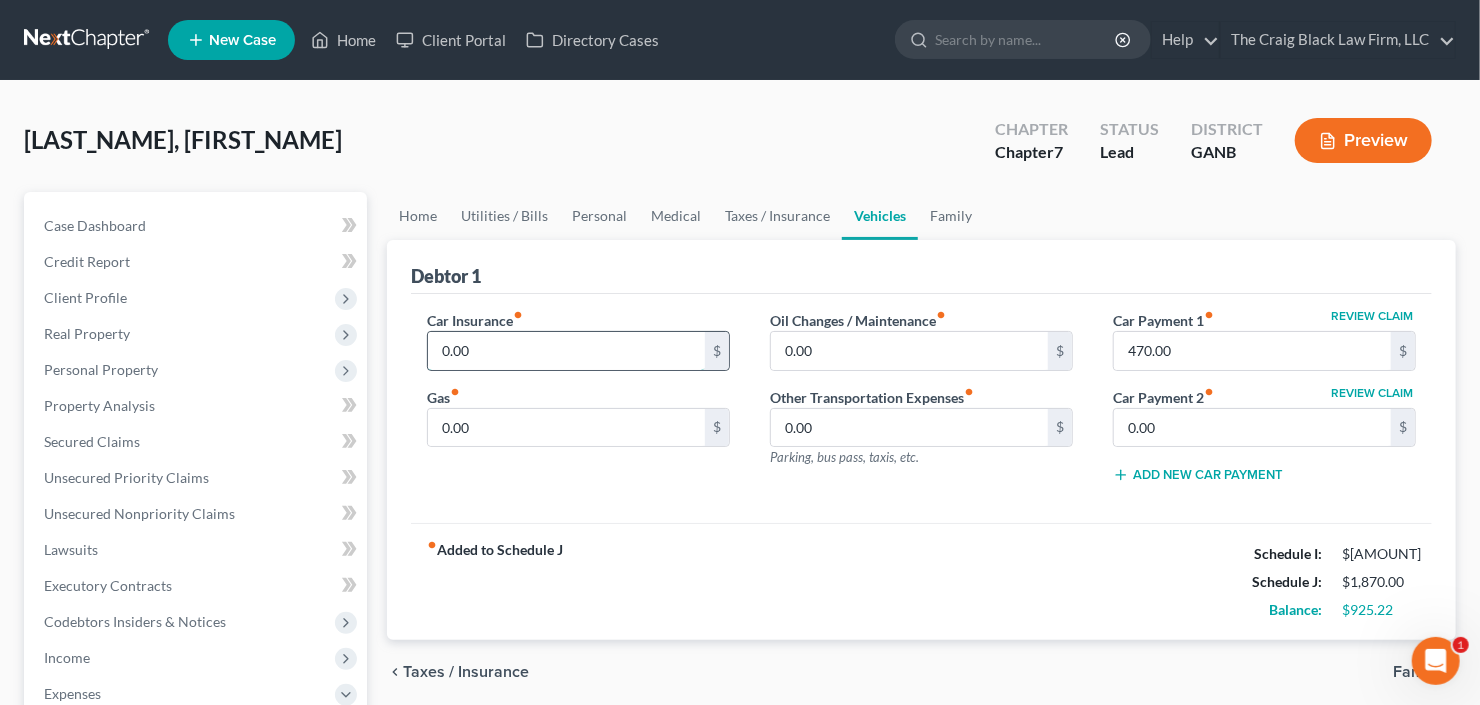 click on "0.00" at bounding box center [566, 351] 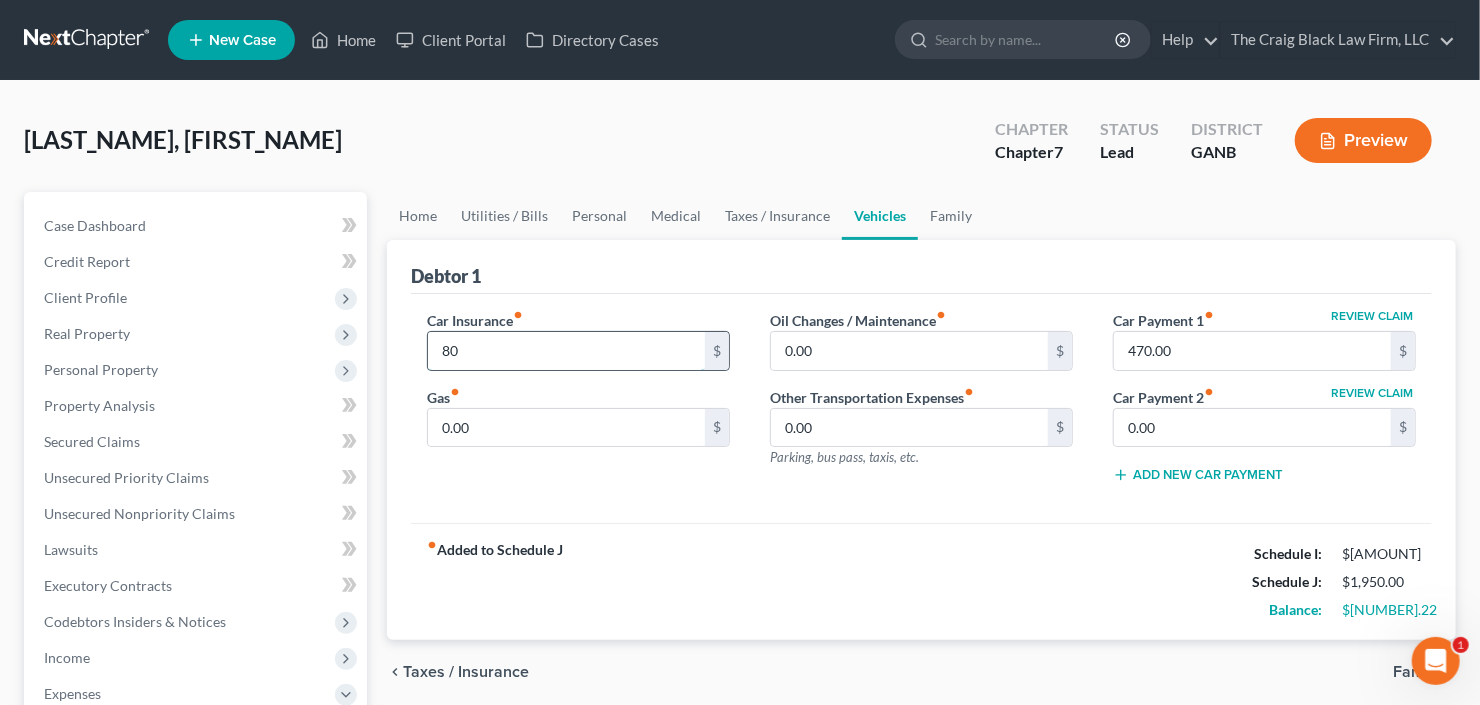 type on "80" 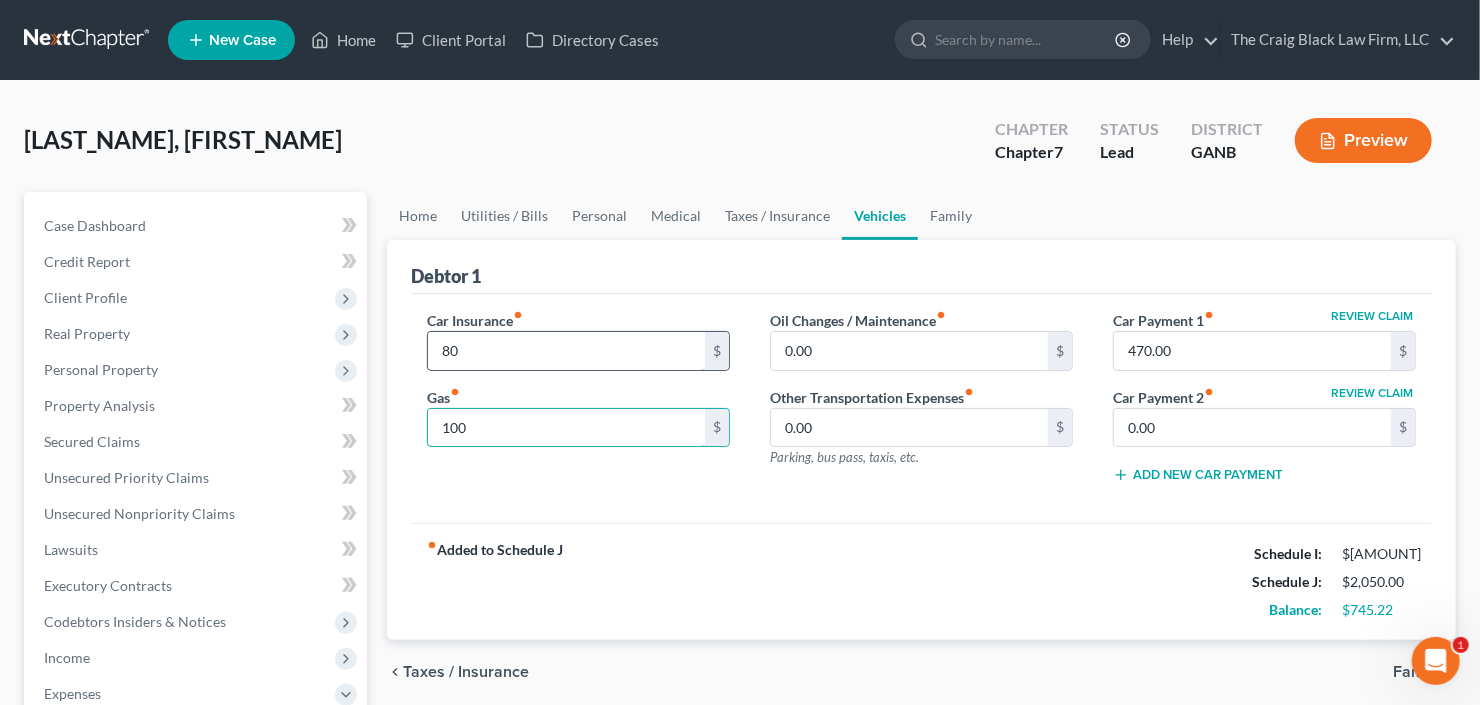type on "100" 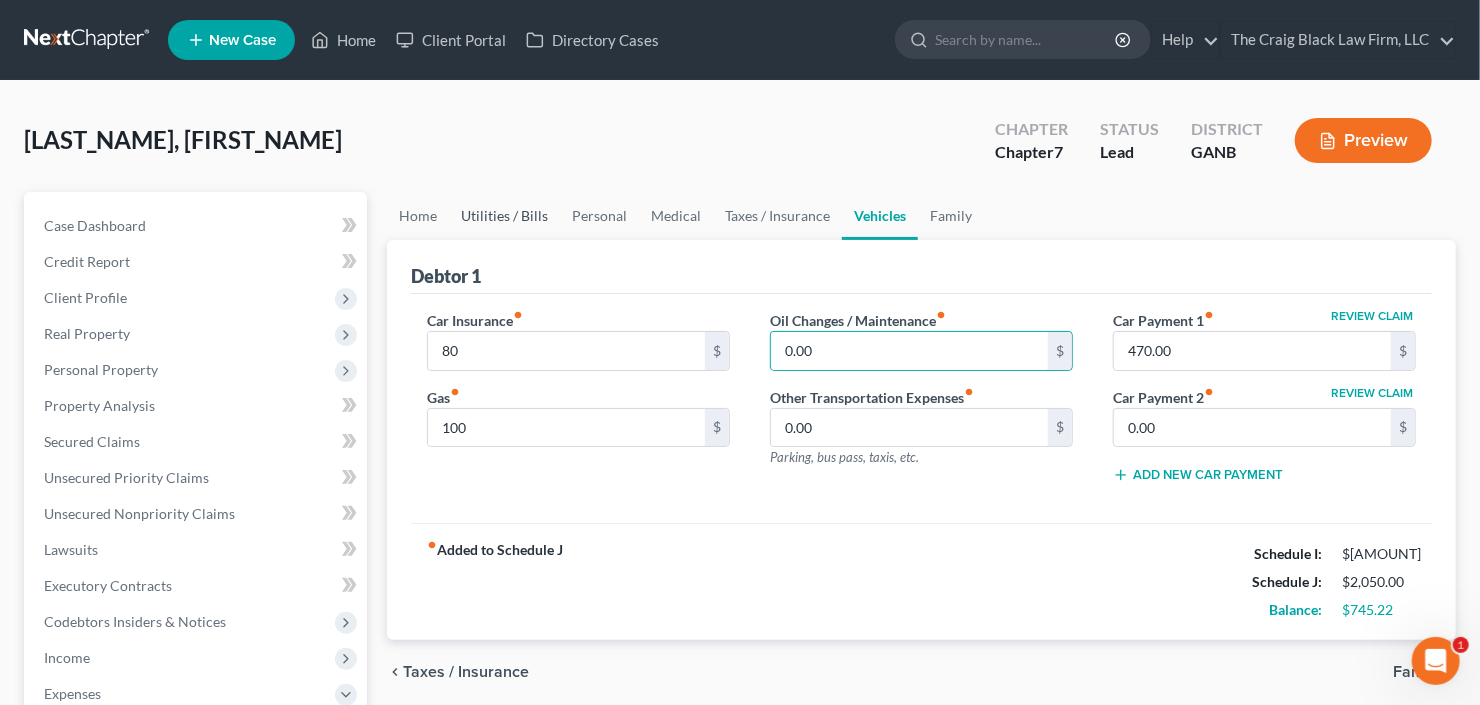 click on "Utilities / Bills" at bounding box center [504, 216] 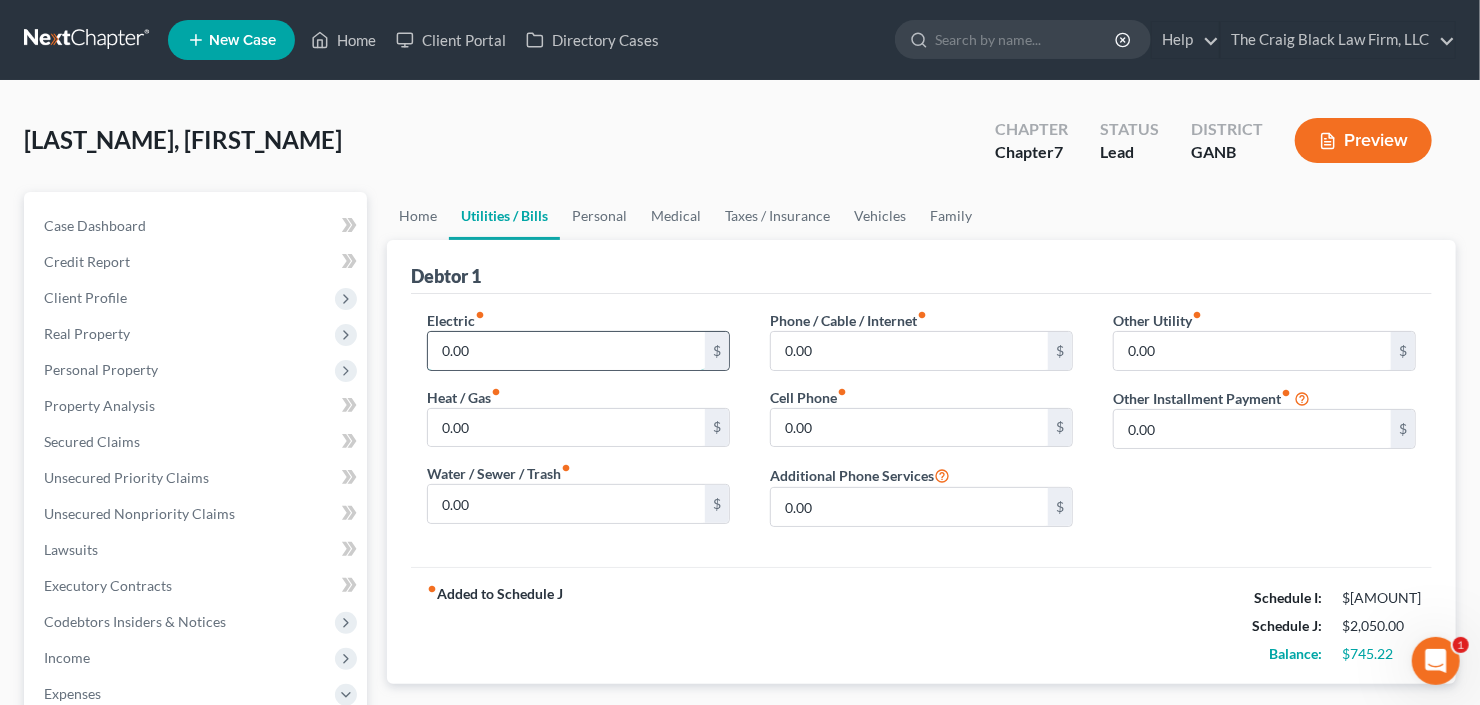 click on "0.00" at bounding box center (566, 351) 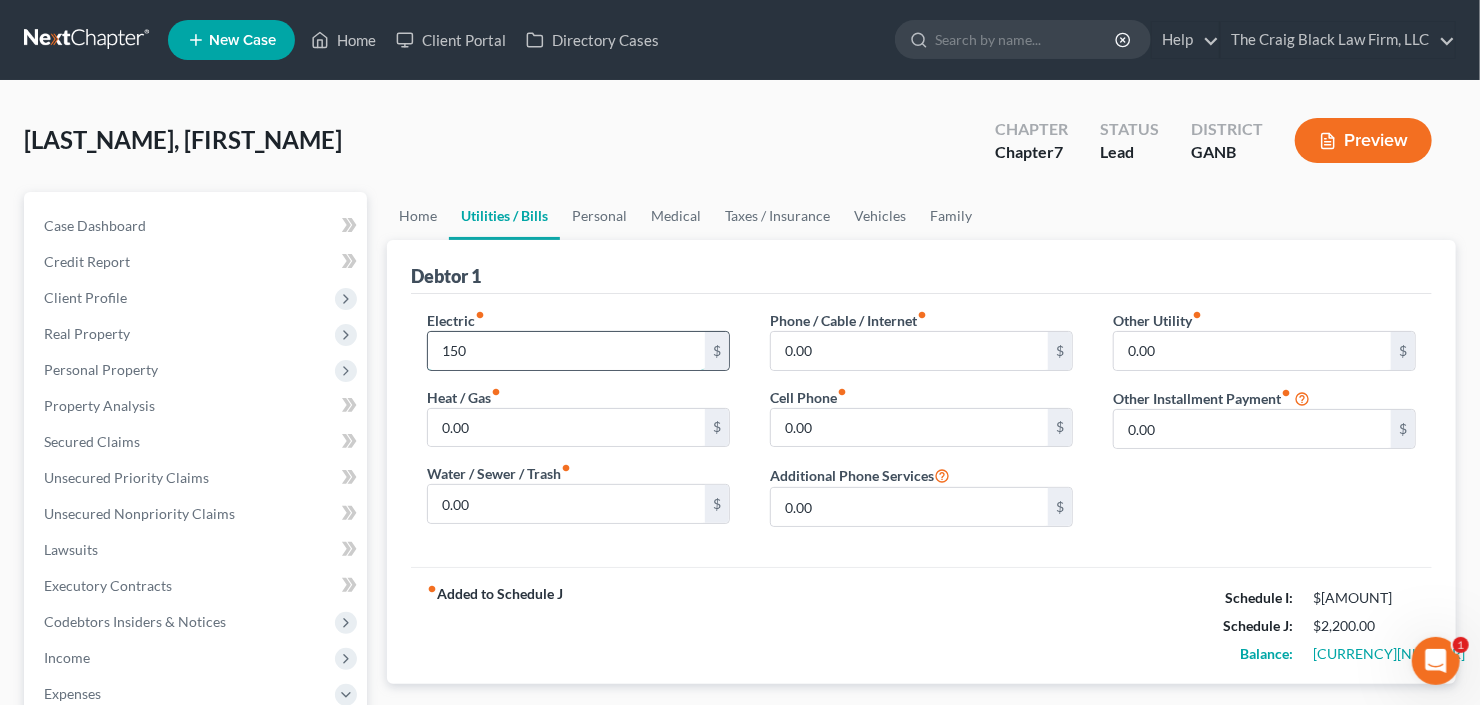 type on "150" 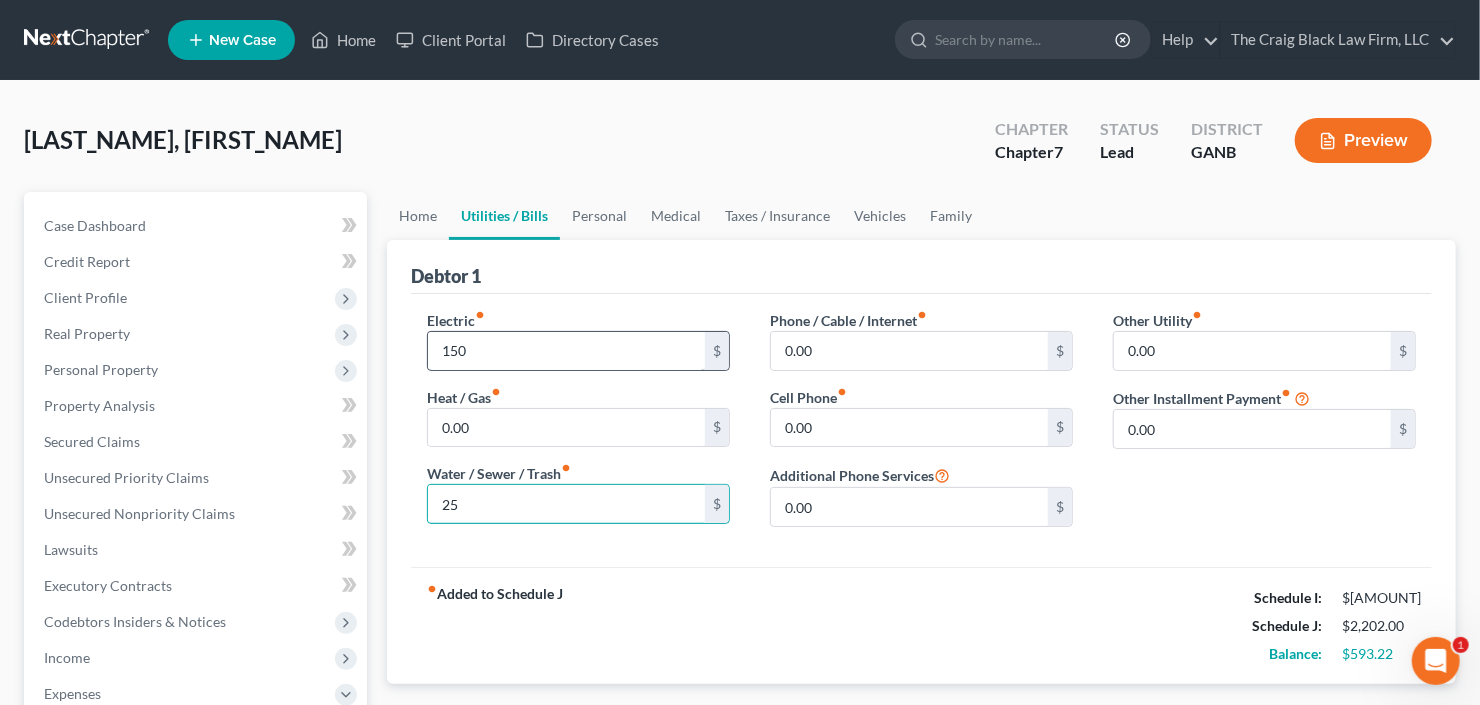 type on "25" 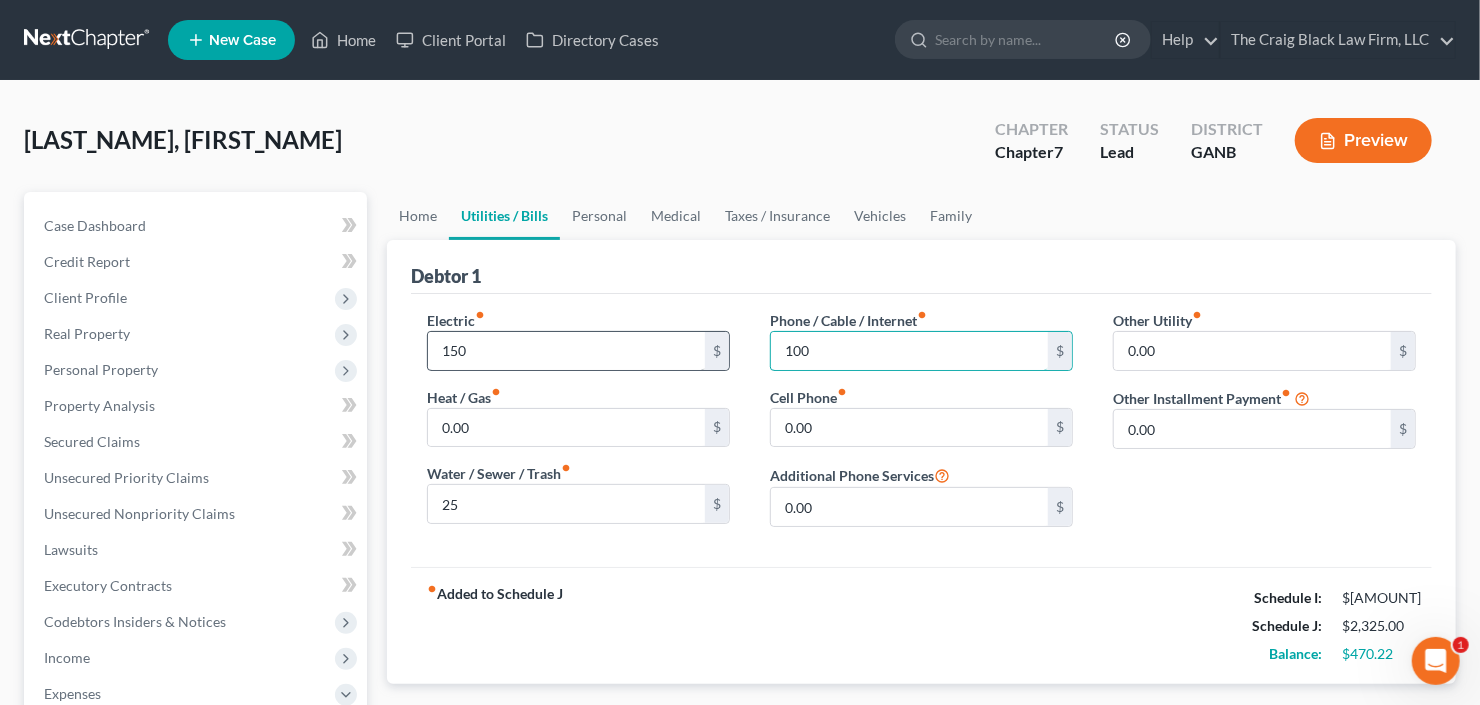 type on "100" 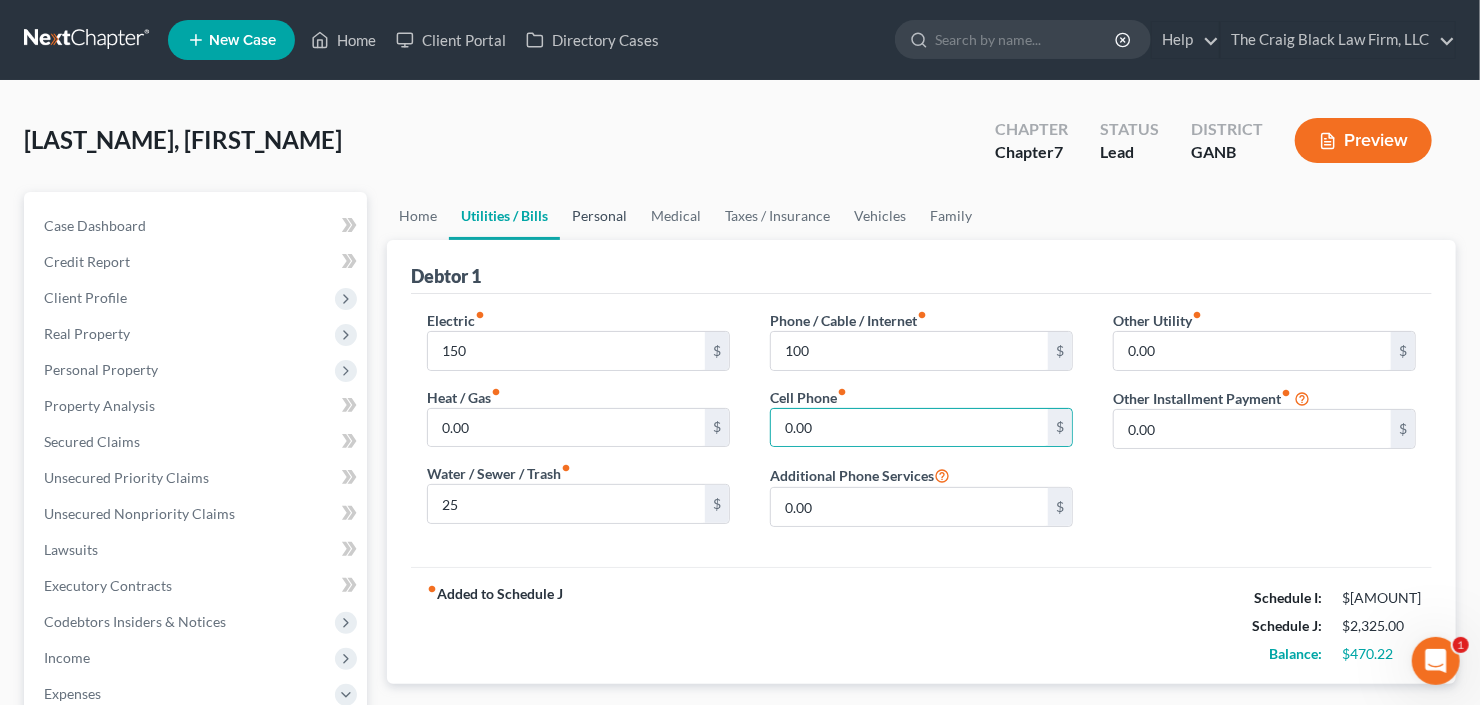 click on "Personal" at bounding box center (599, 216) 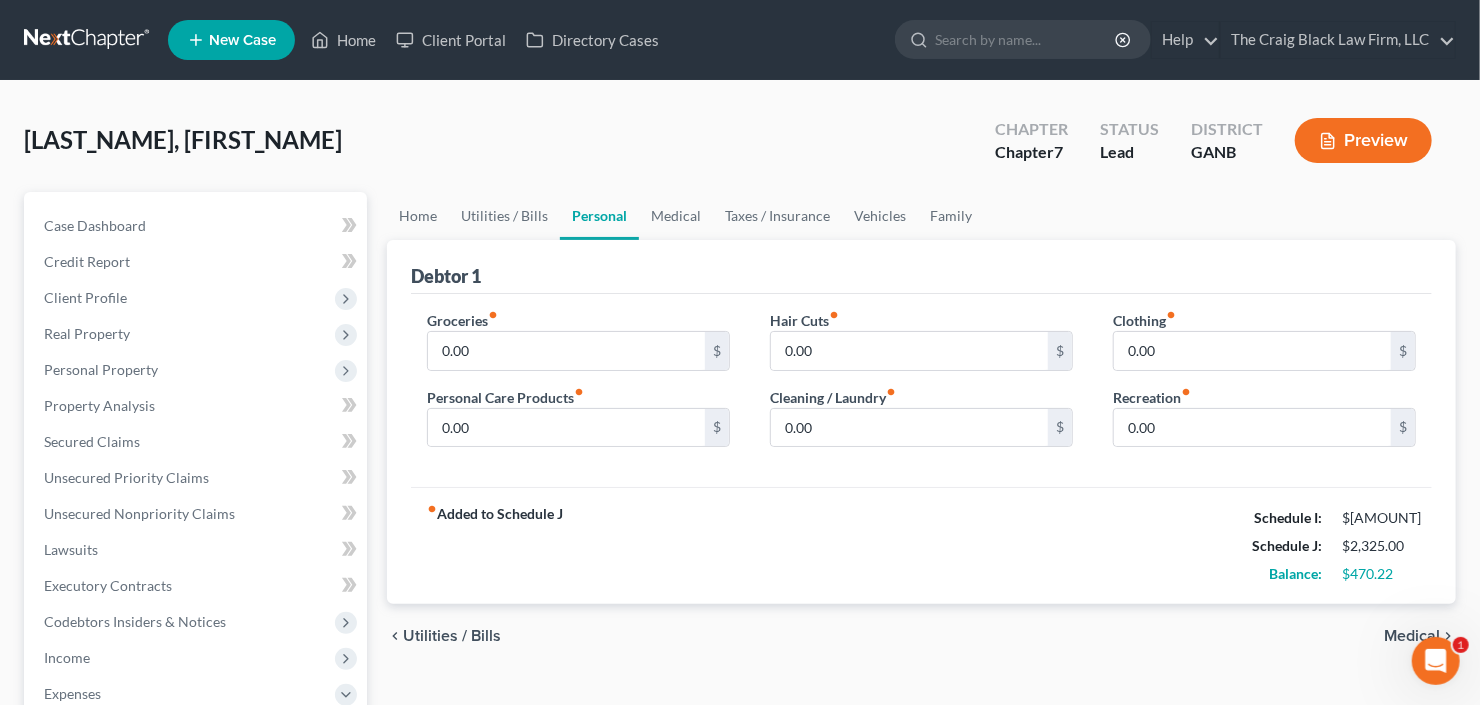click on "Groceries  fiber_manual_record 0.00 $" at bounding box center [578, 340] 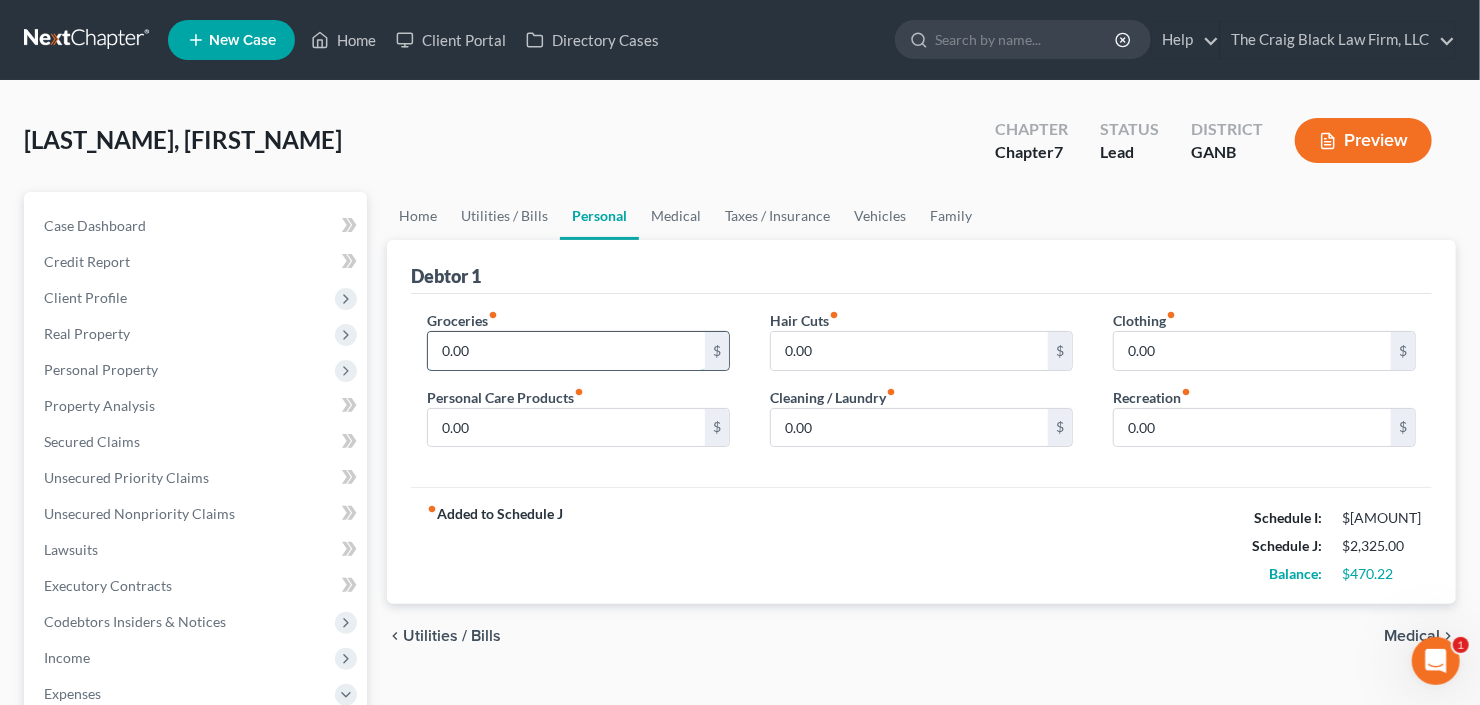 click on "0.00" at bounding box center [566, 351] 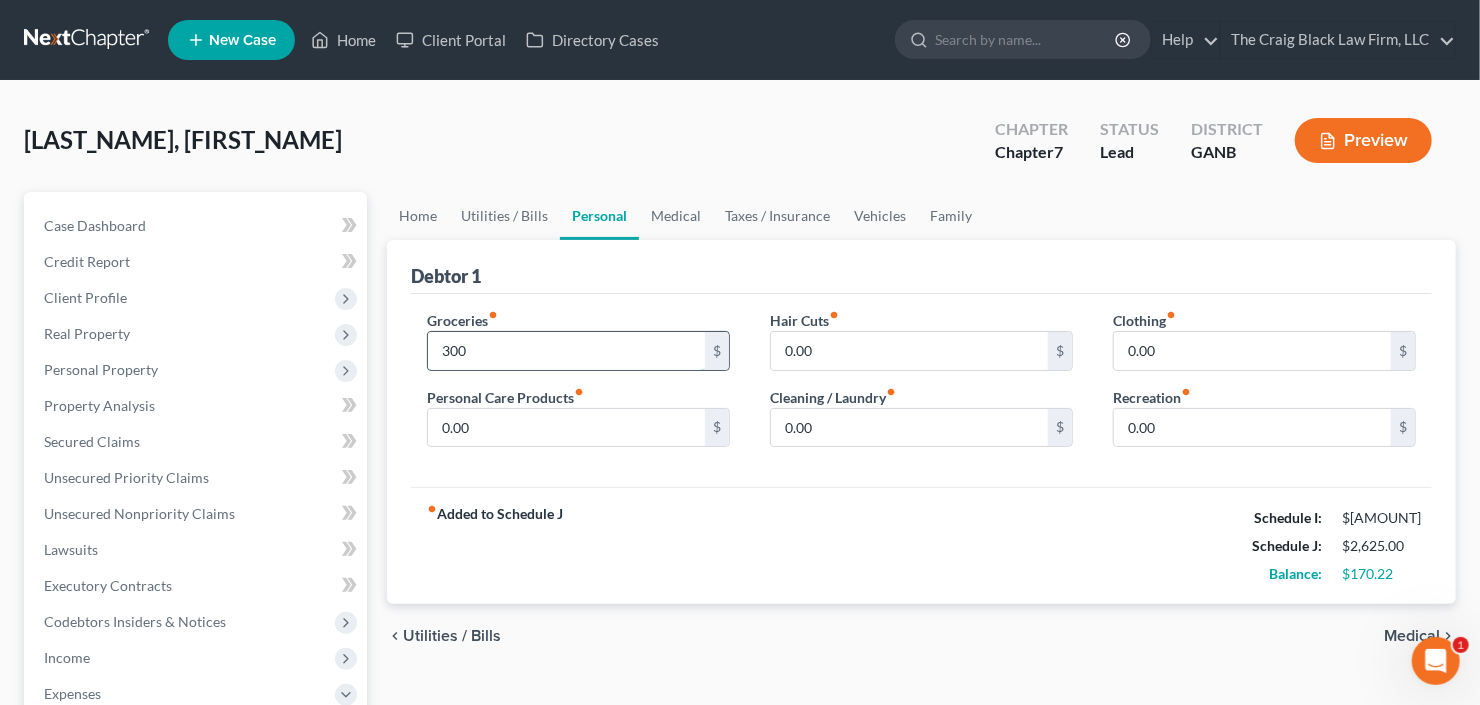 type on "300" 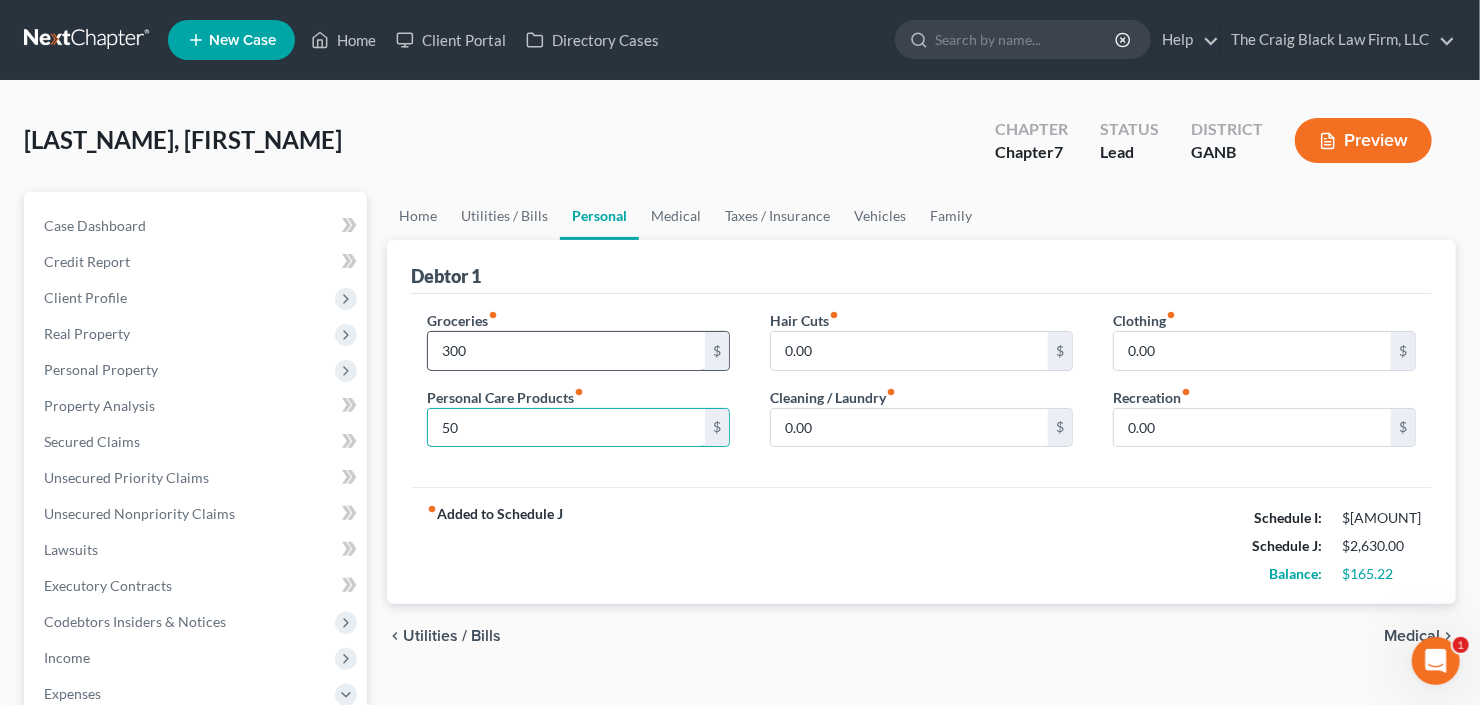 type on "50" 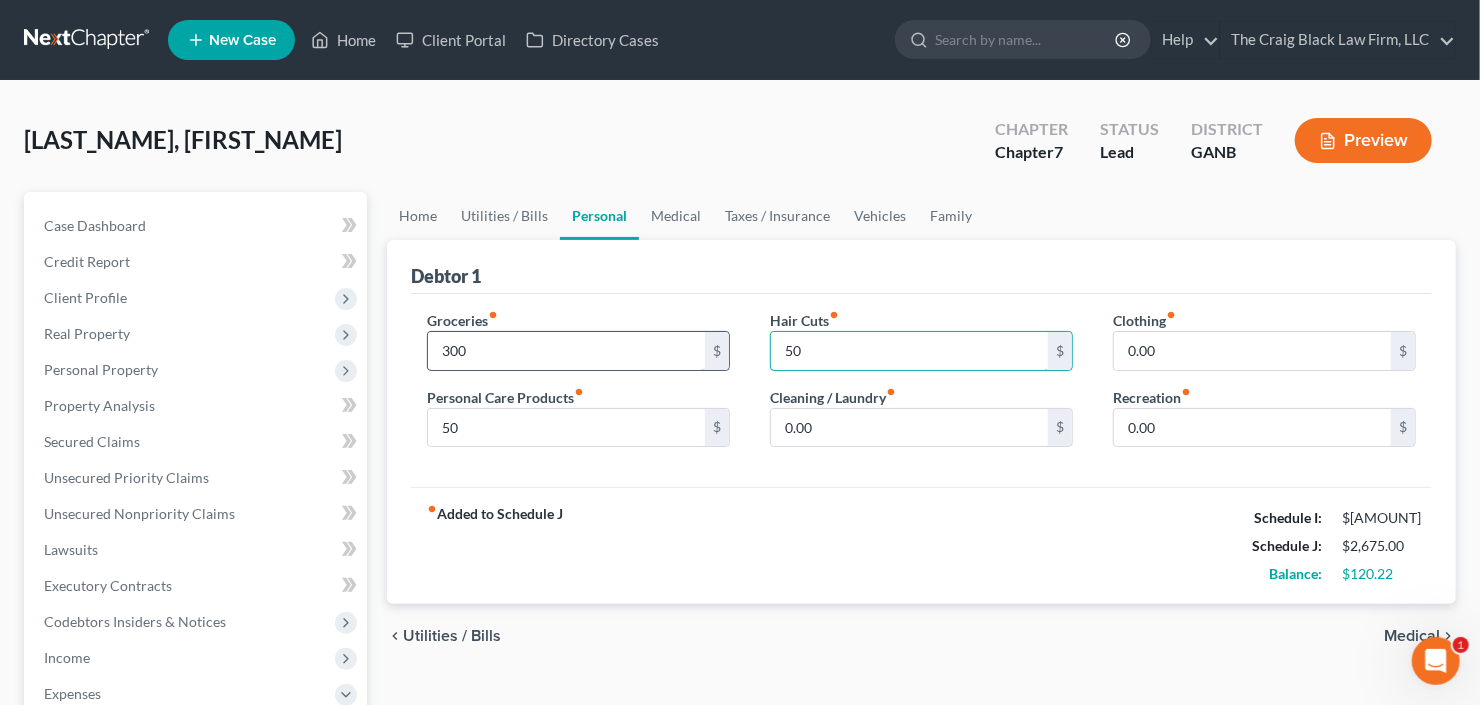 type on "50" 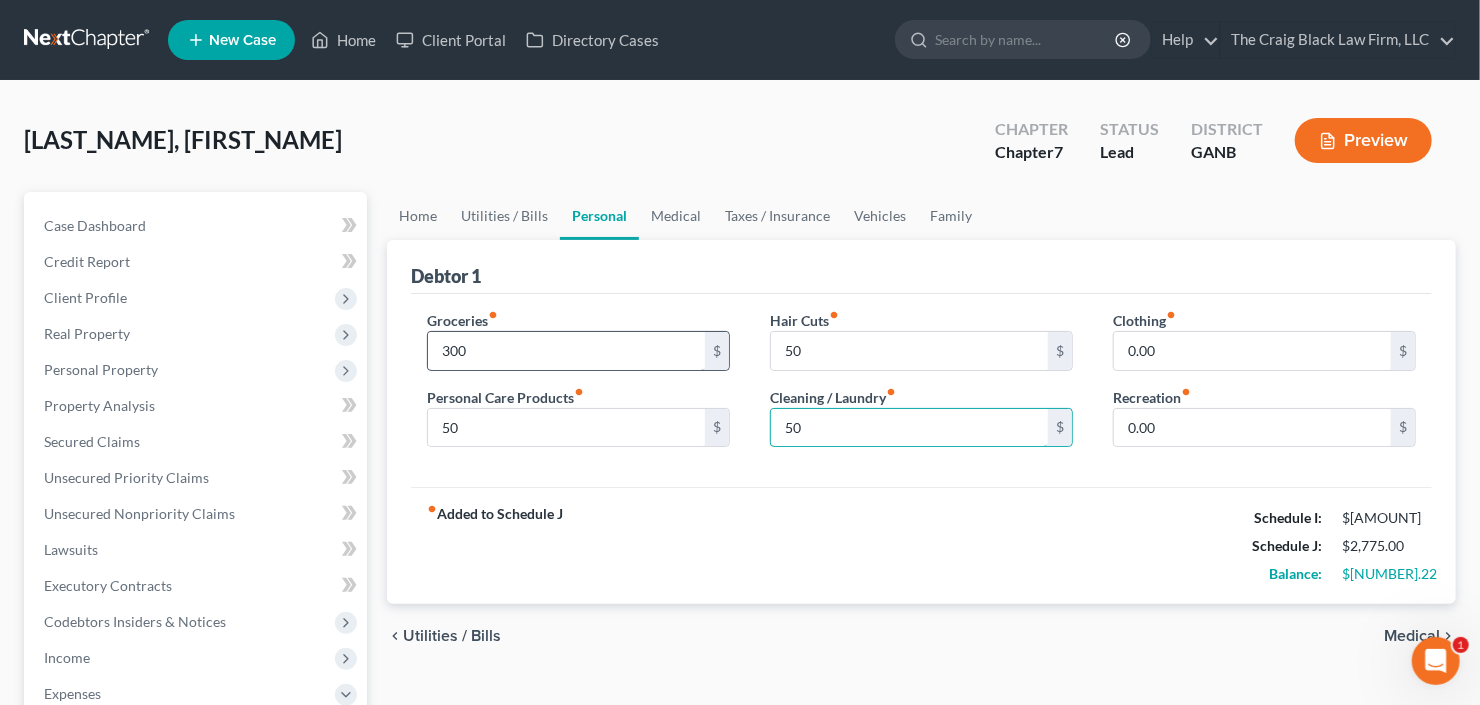 type on "50" 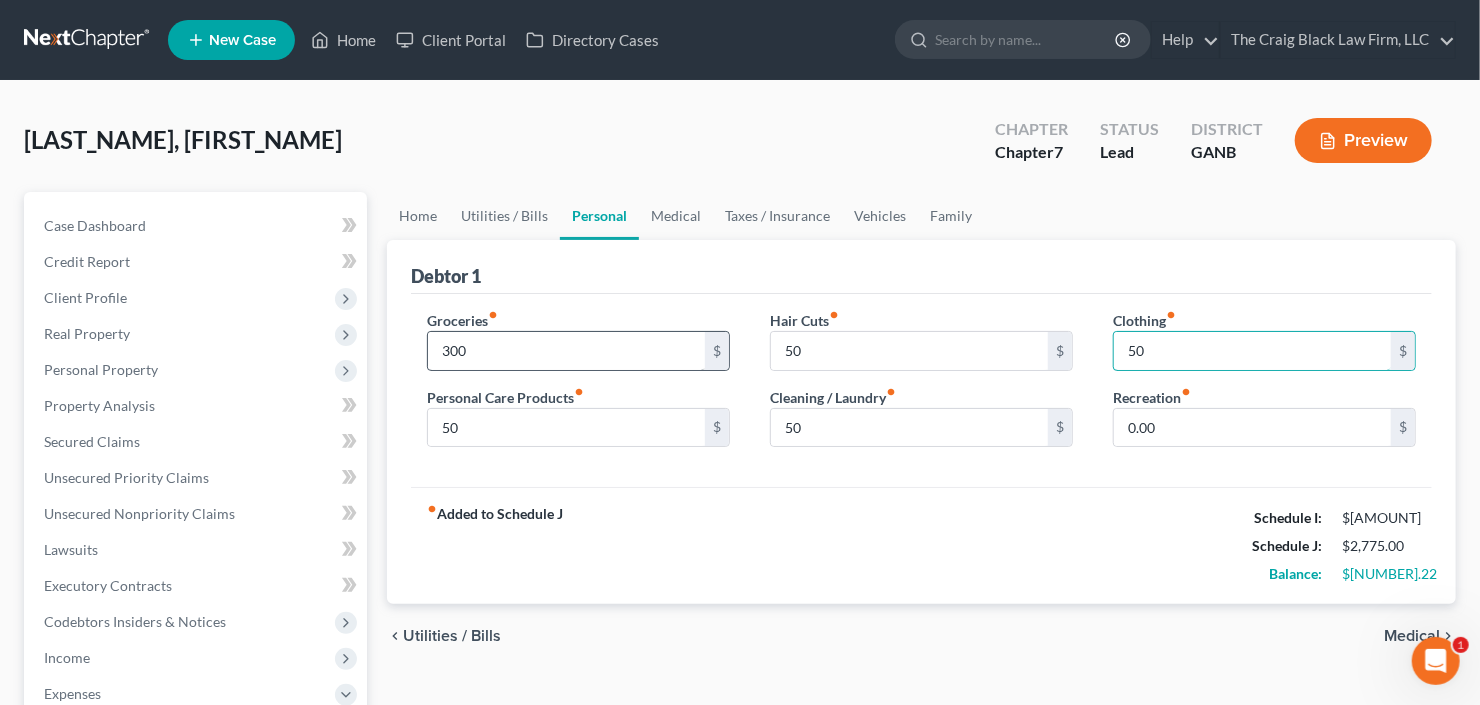 type on "50" 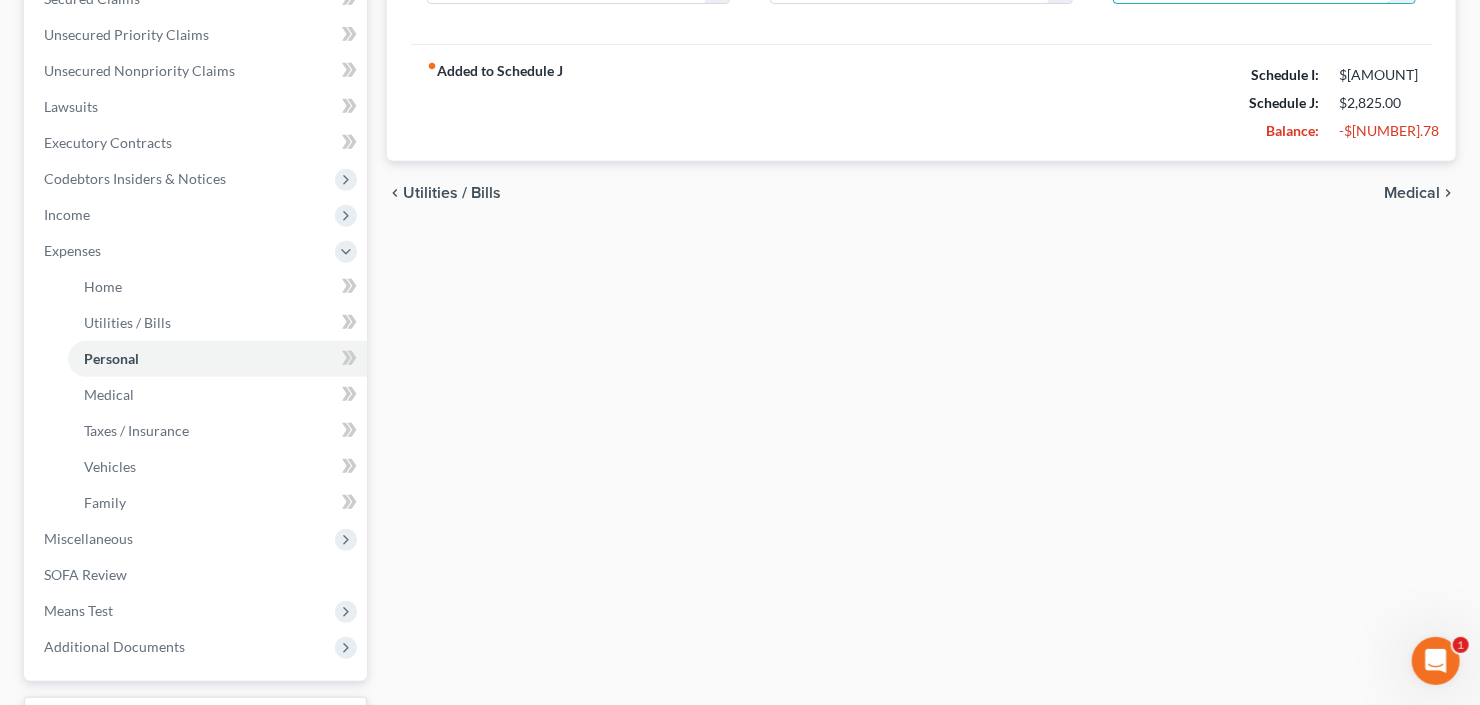 scroll, scrollTop: 480, scrollLeft: 0, axis: vertical 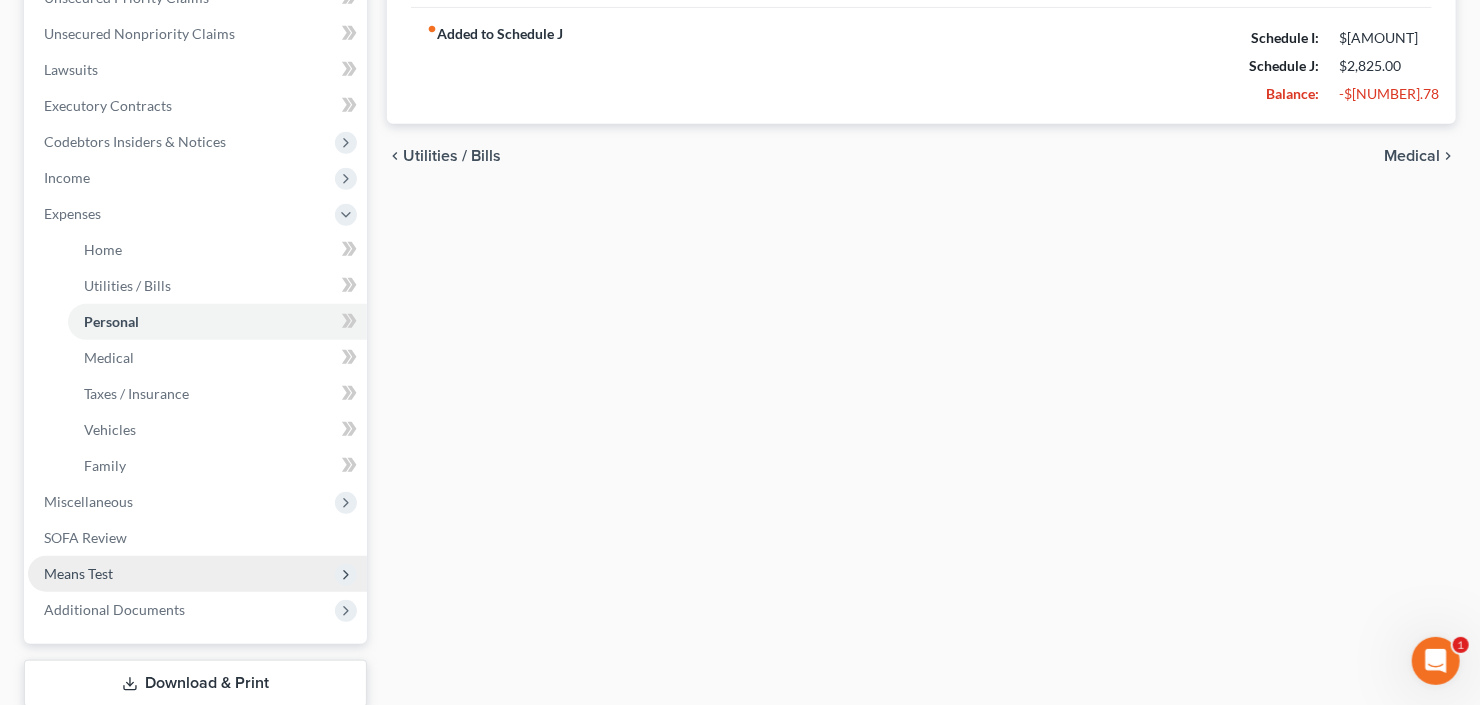 click on "Means Test" at bounding box center [197, 574] 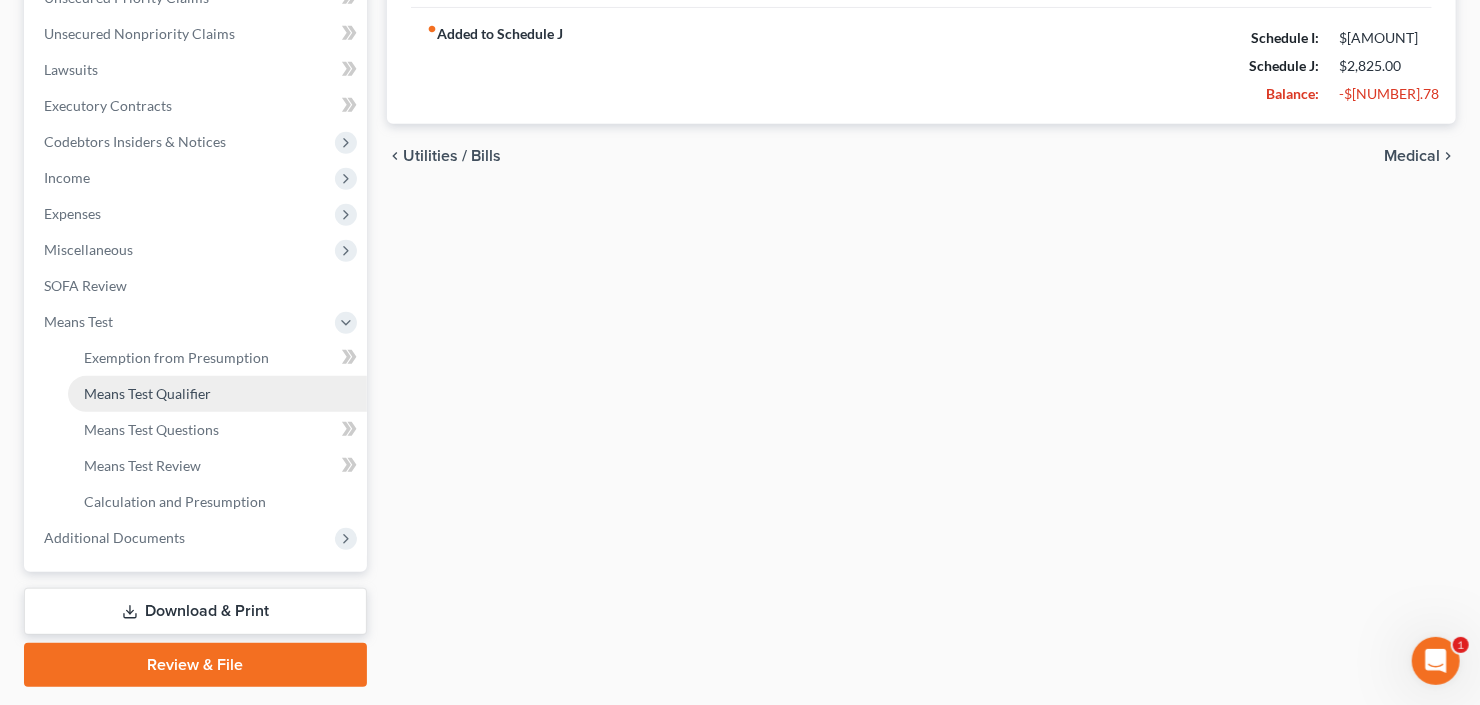 click on "Means Test Qualifier" at bounding box center [147, 393] 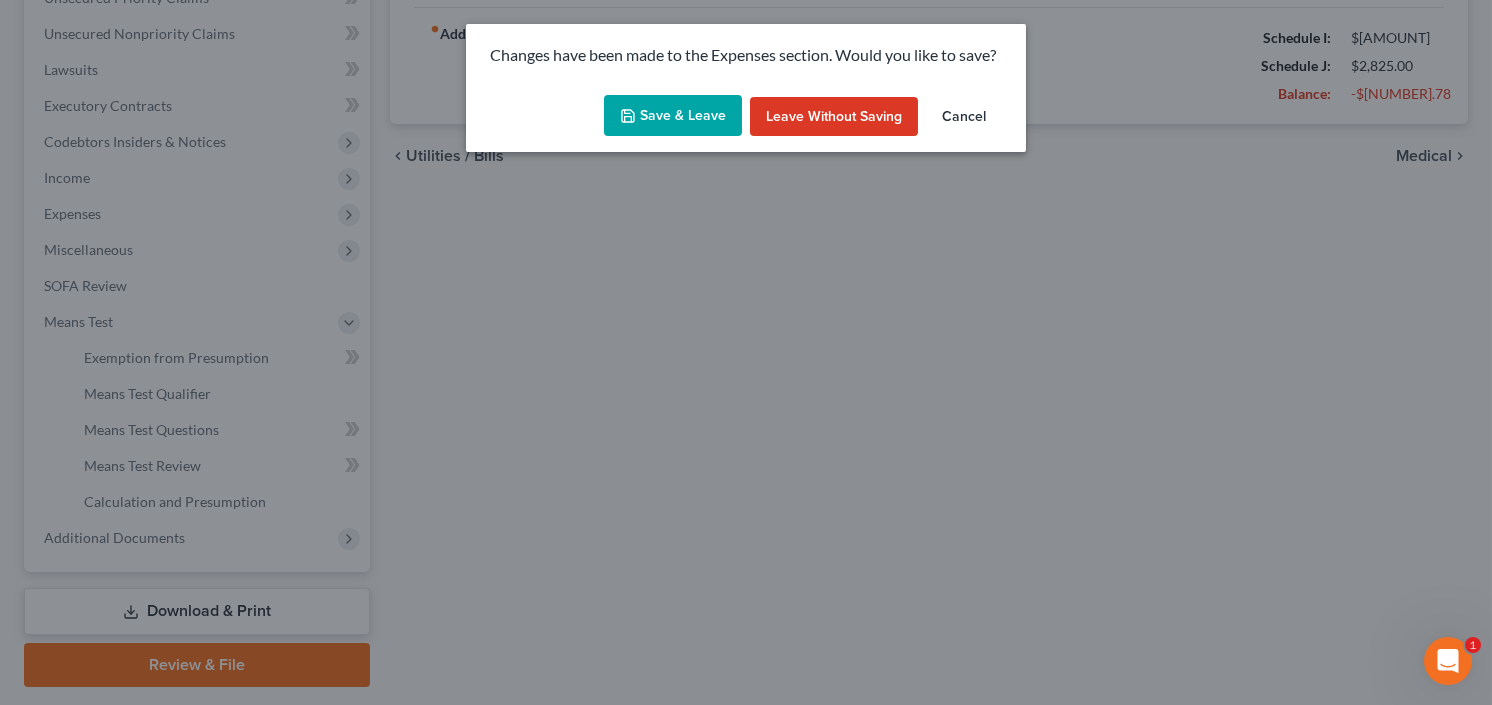 click on "Save & Leave" at bounding box center [673, 116] 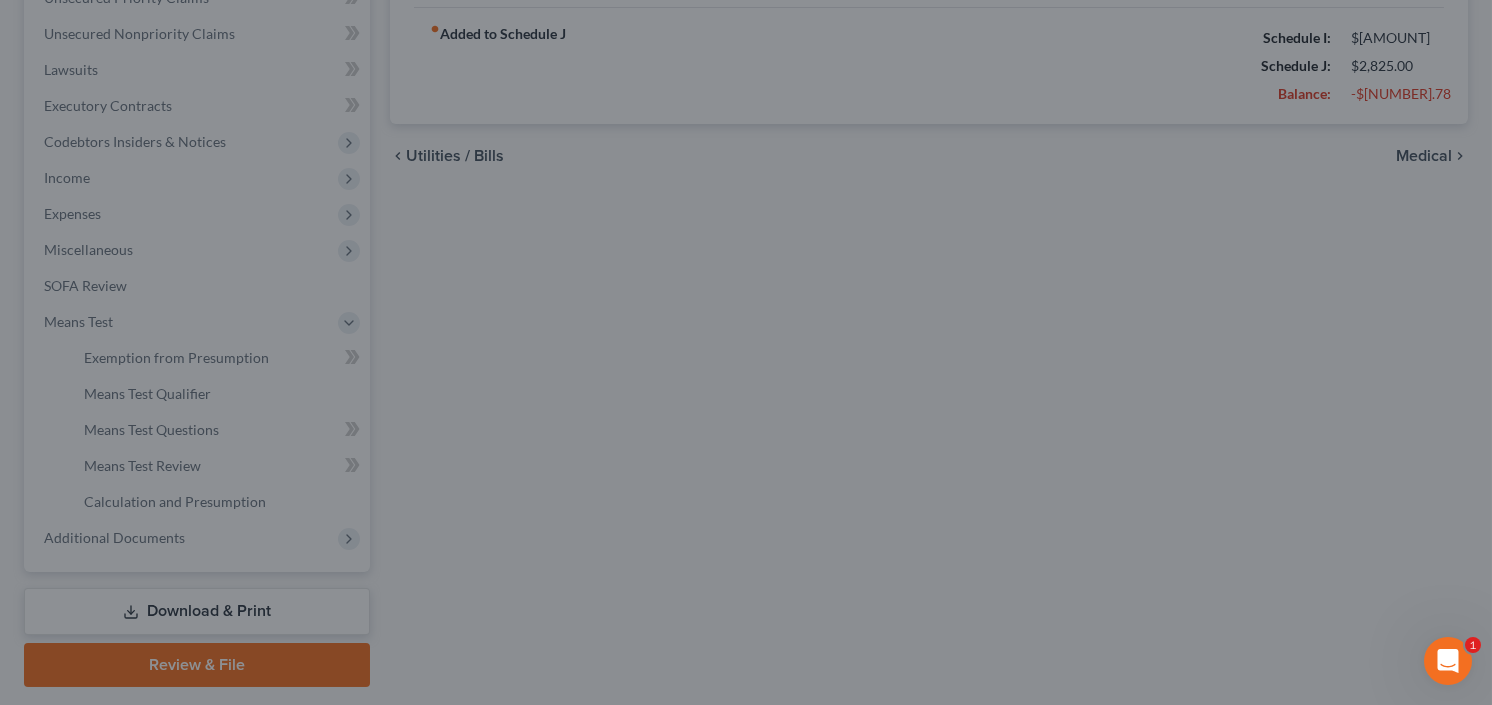 type on "300.00" 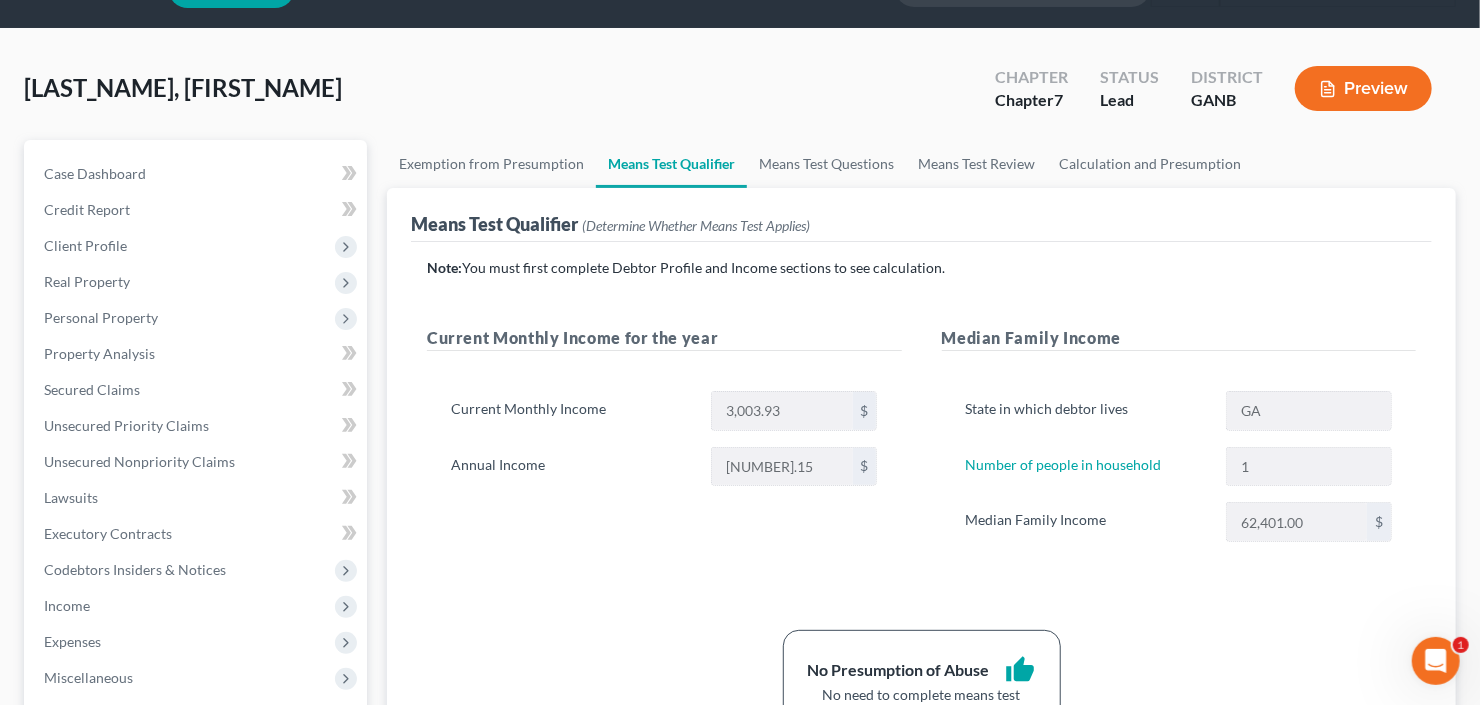 scroll, scrollTop: 80, scrollLeft: 0, axis: vertical 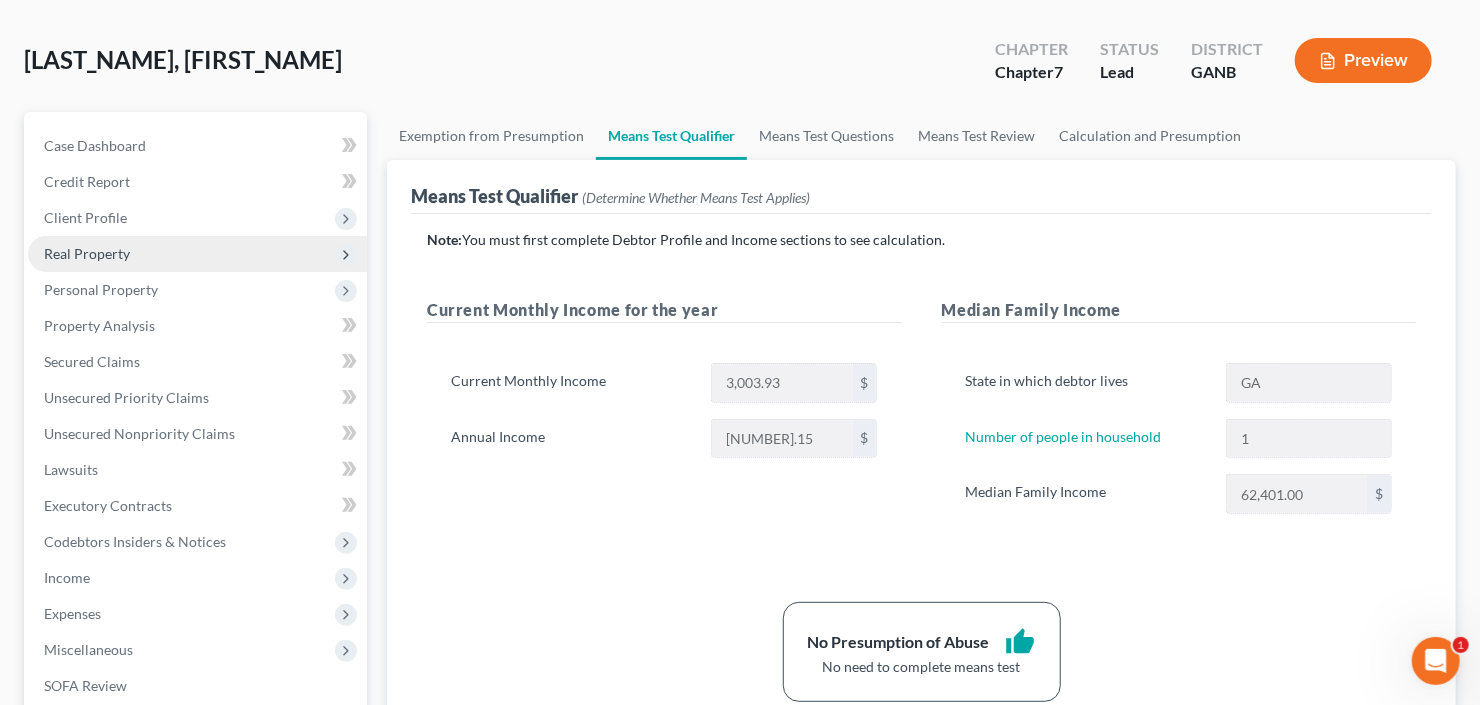 click on "Real Property" at bounding box center [197, 254] 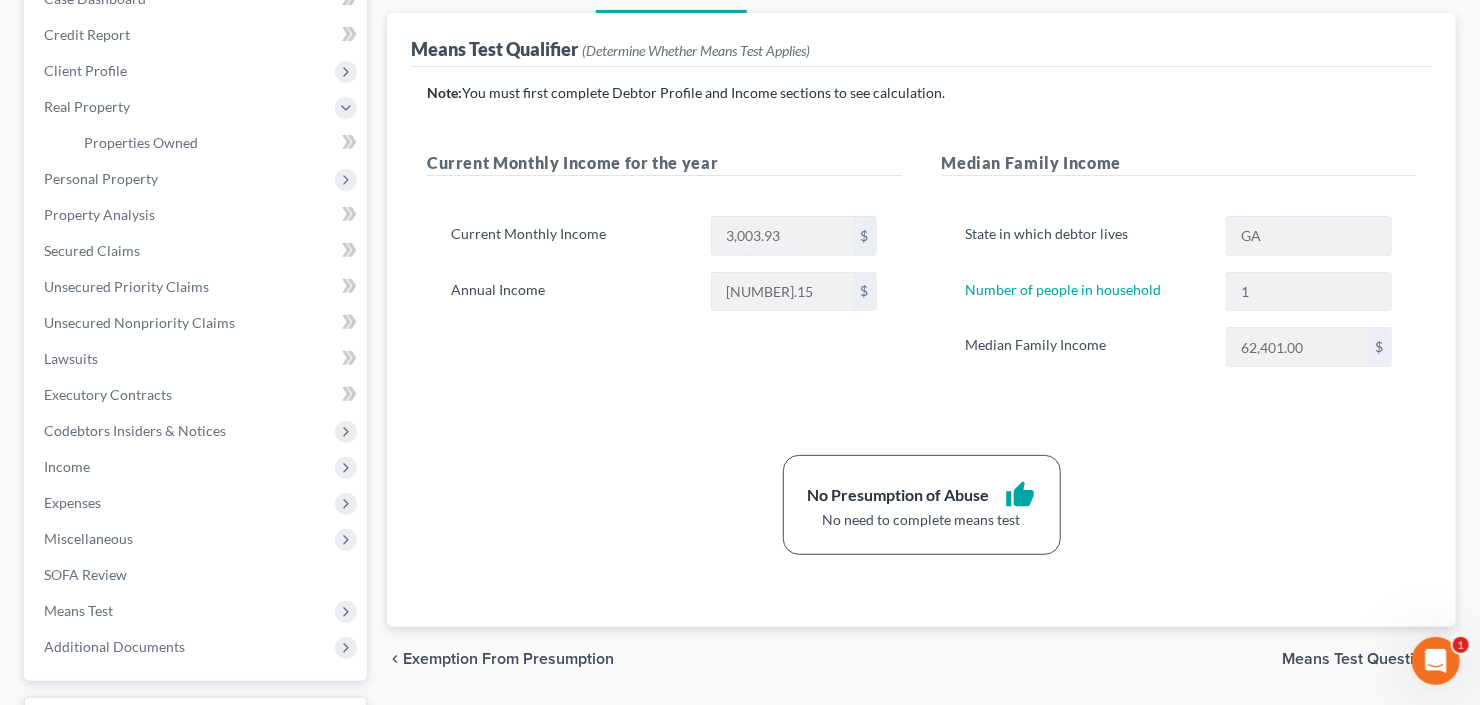 scroll, scrollTop: 320, scrollLeft: 0, axis: vertical 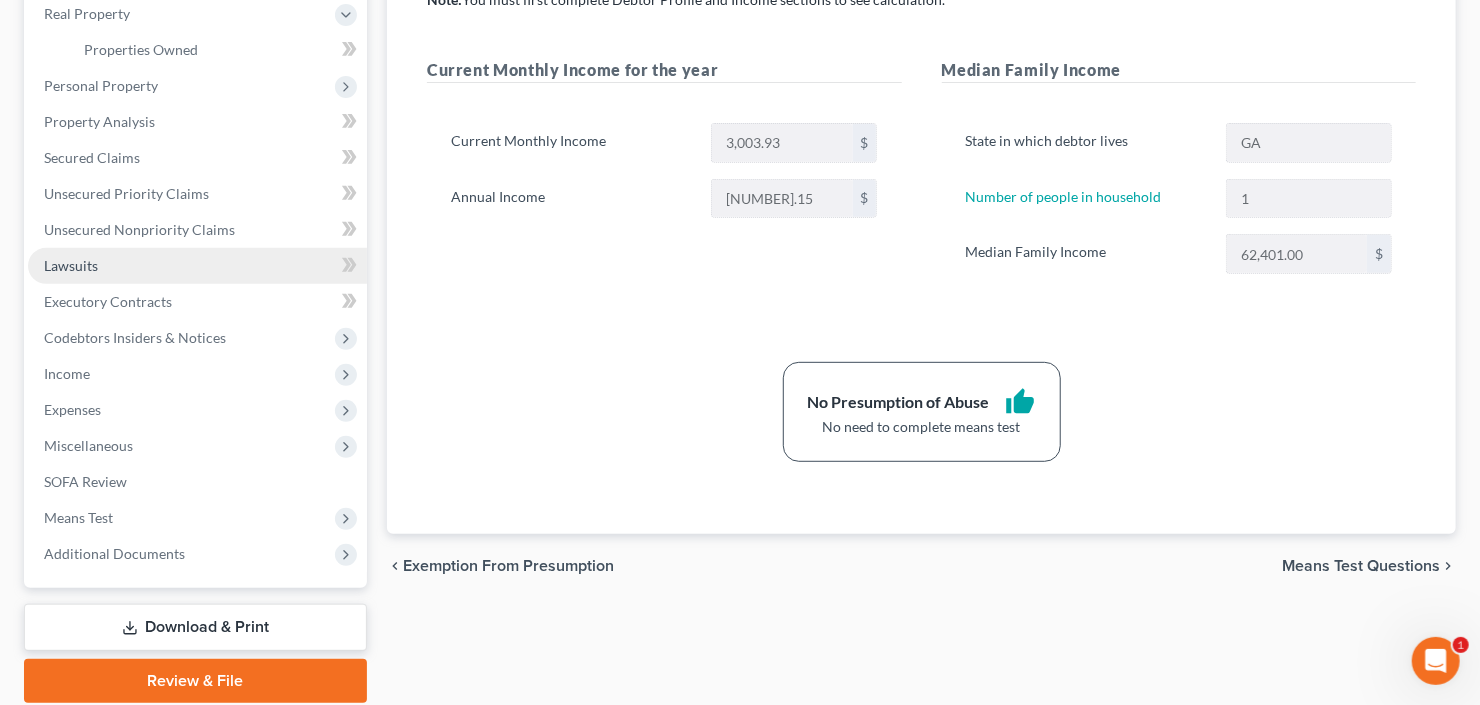click on "Lawsuits" at bounding box center (197, 266) 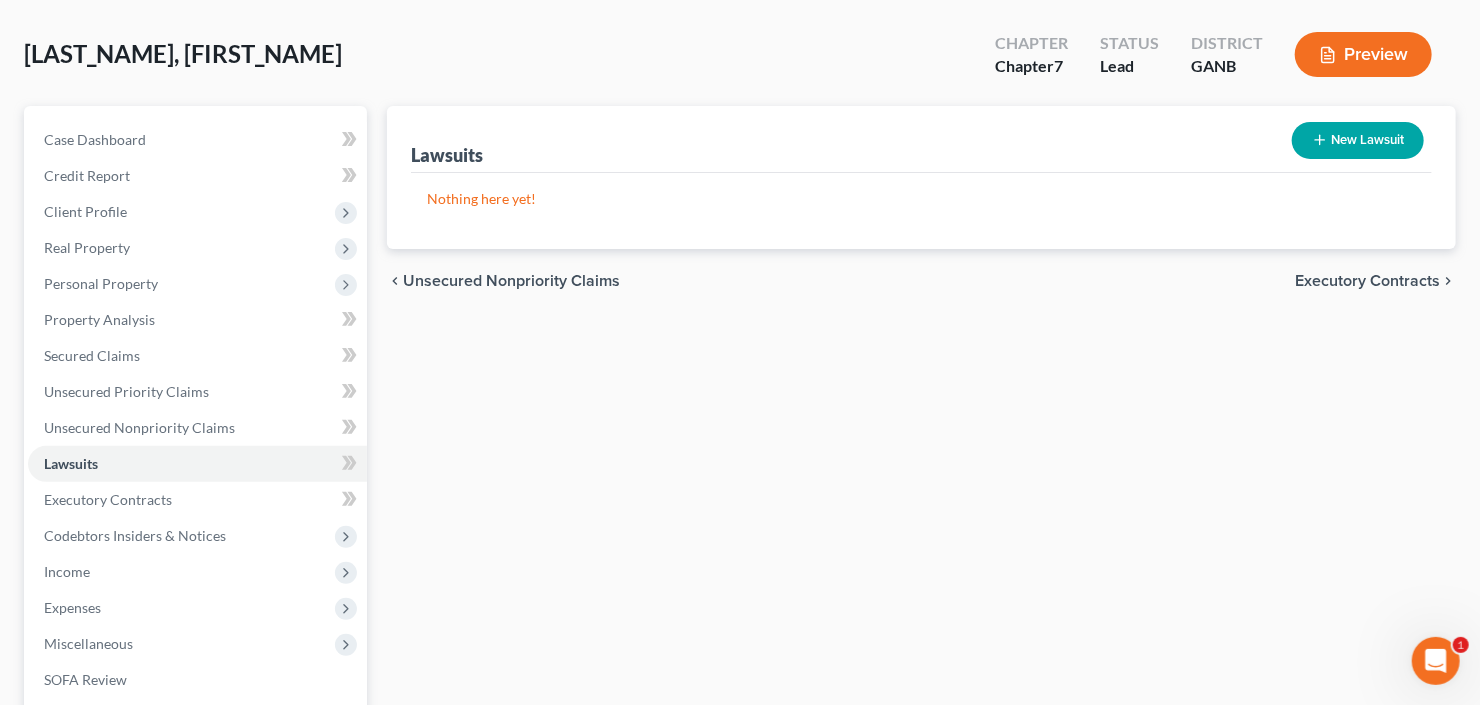 scroll, scrollTop: 0, scrollLeft: 0, axis: both 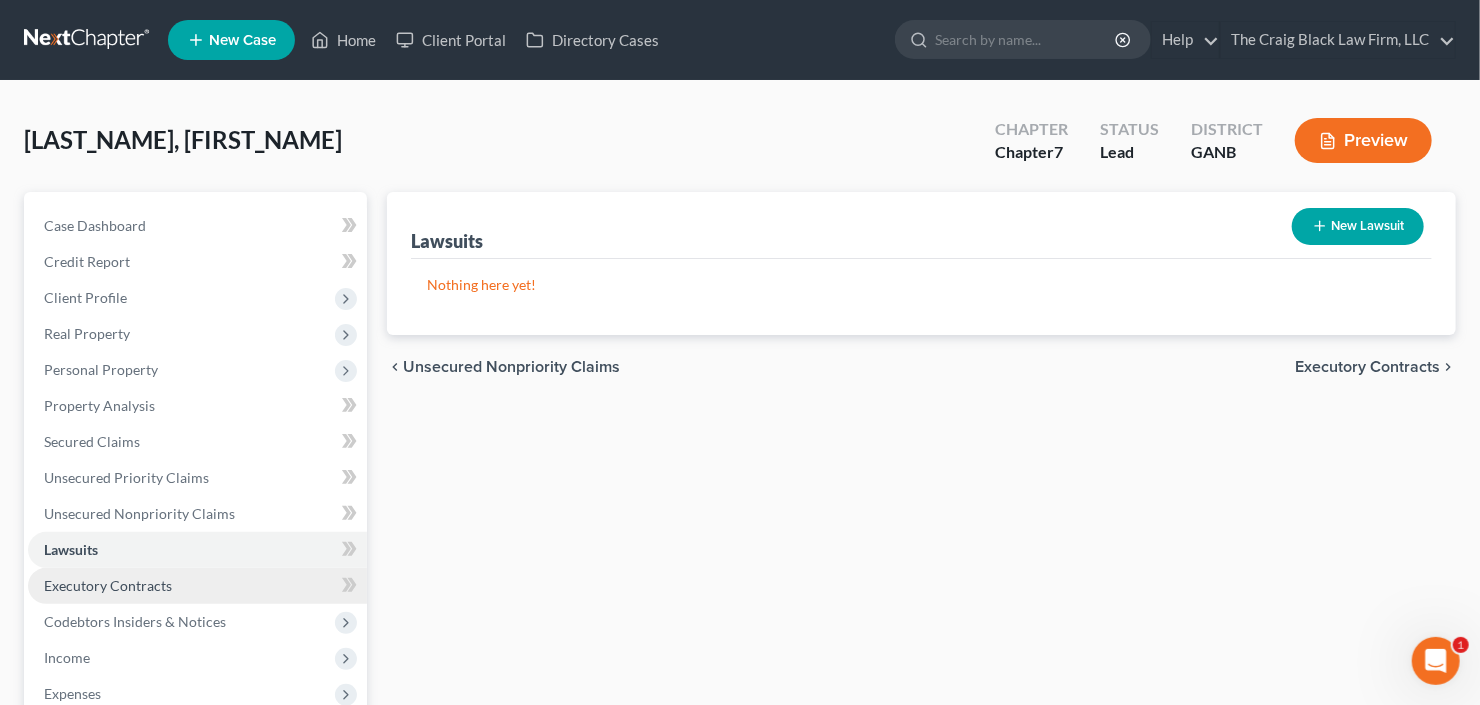 drag, startPoint x: 141, startPoint y: 632, endPoint x: 232, endPoint y: 587, distance: 101.51847 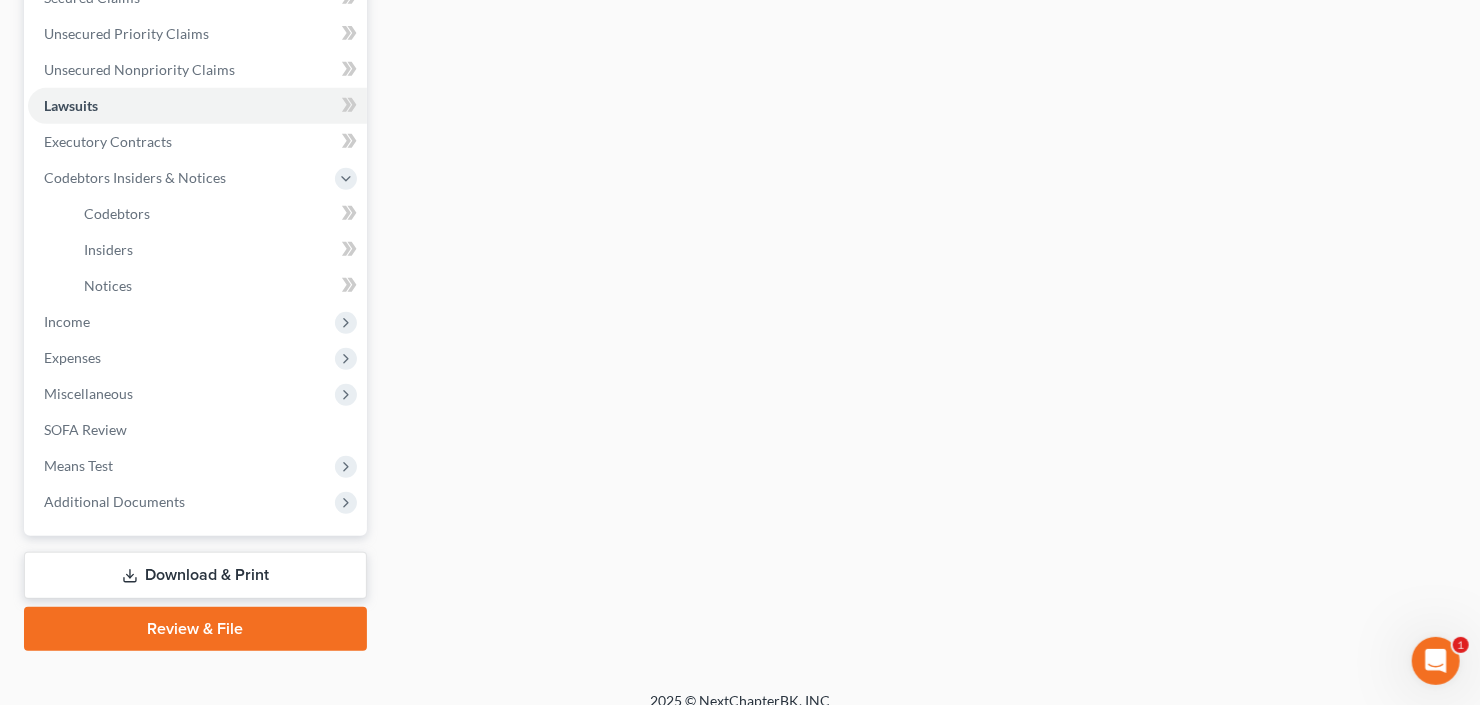scroll, scrollTop: 462, scrollLeft: 0, axis: vertical 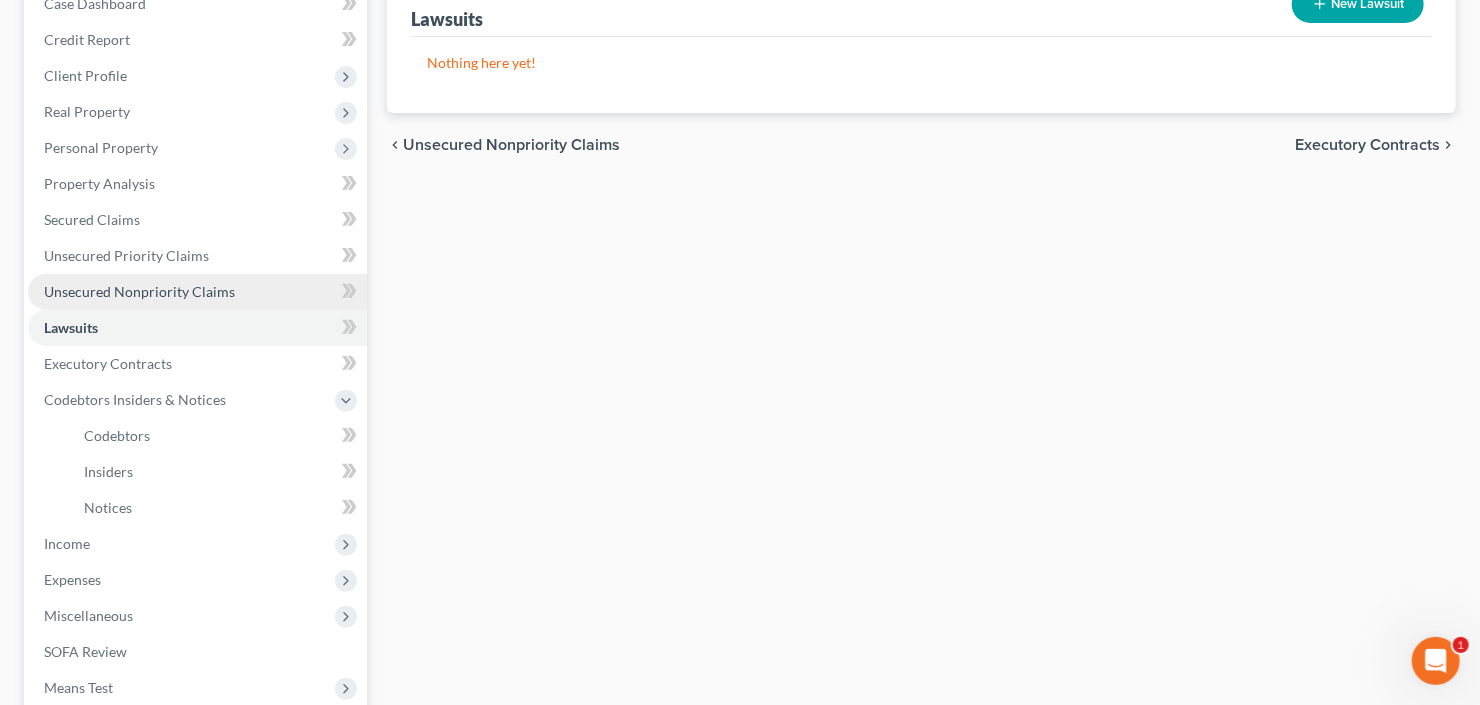 click on "Unsecured Nonpriority Claims" at bounding box center (197, 292) 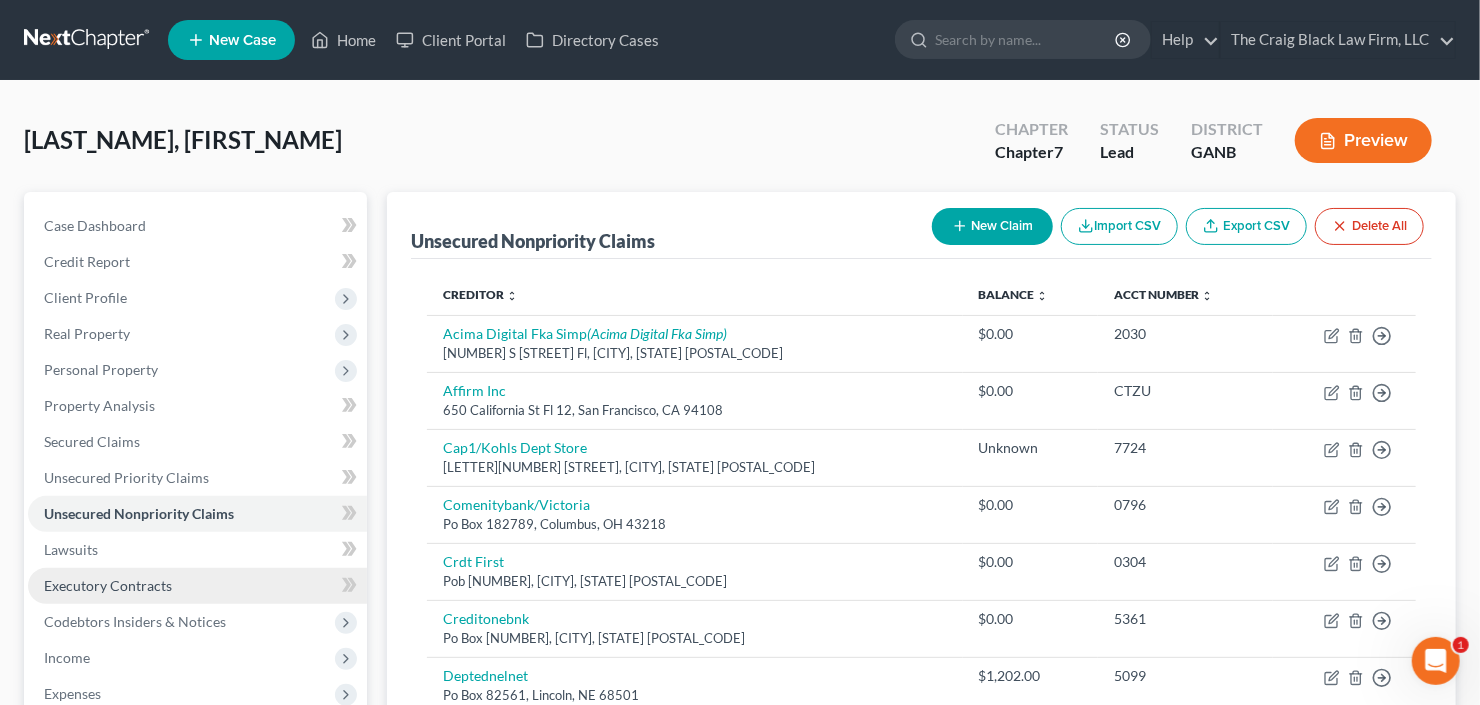 scroll, scrollTop: 0, scrollLeft: 0, axis: both 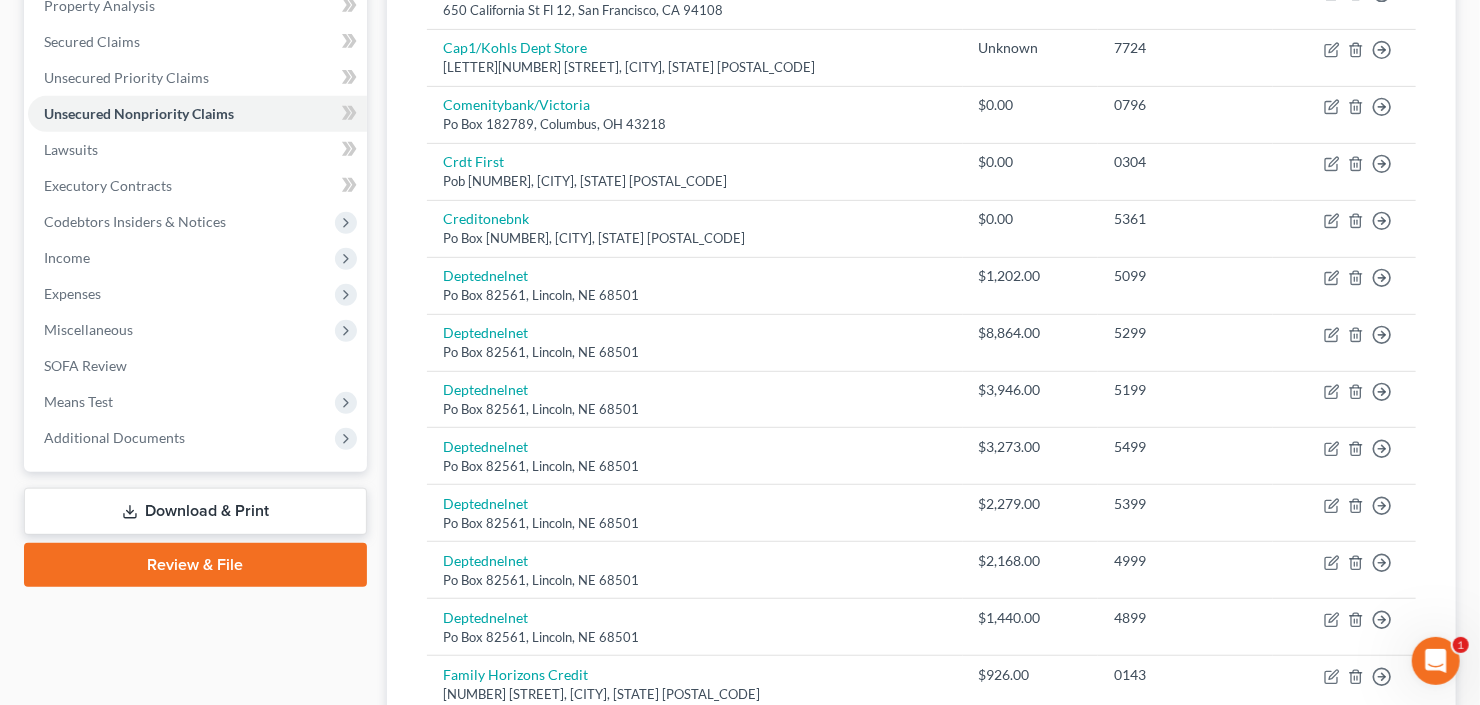 click on "Download & Print" at bounding box center [195, 511] 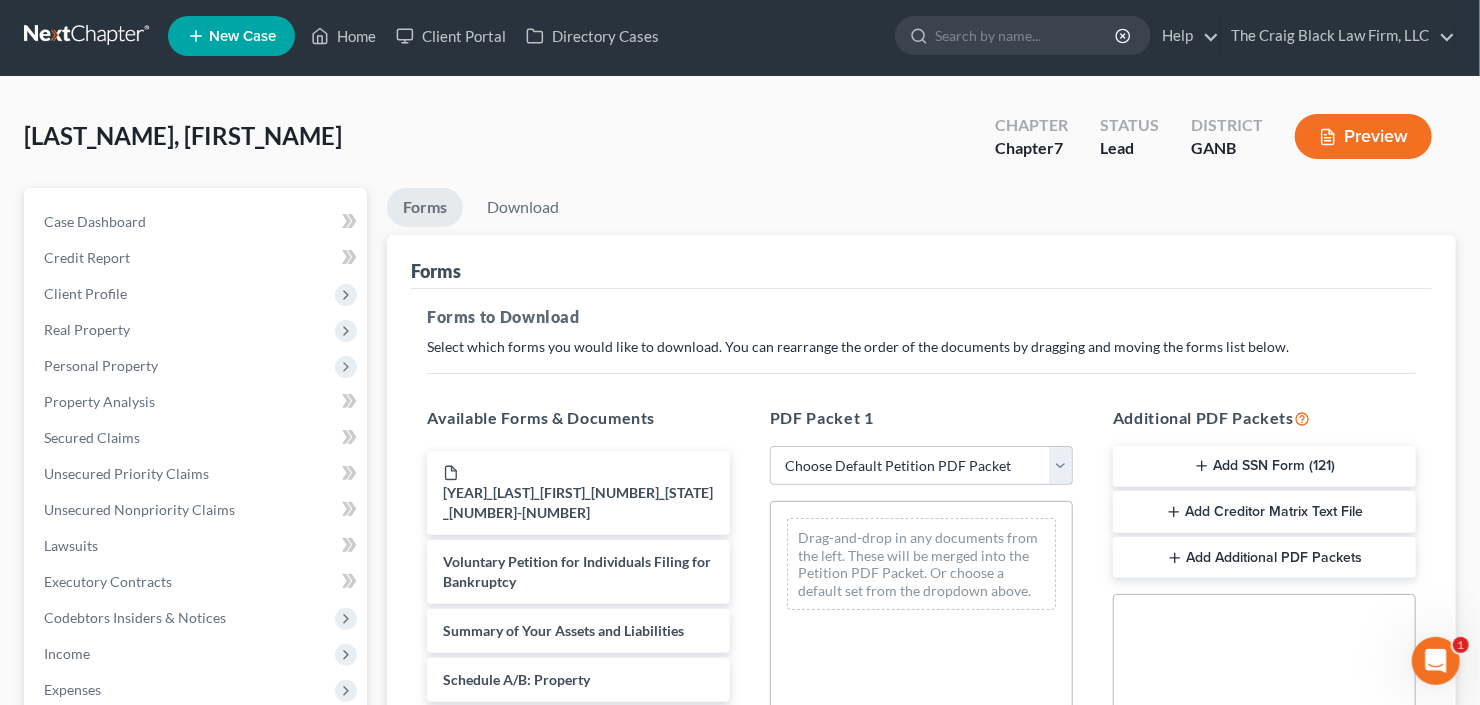 scroll, scrollTop: 0, scrollLeft: 0, axis: both 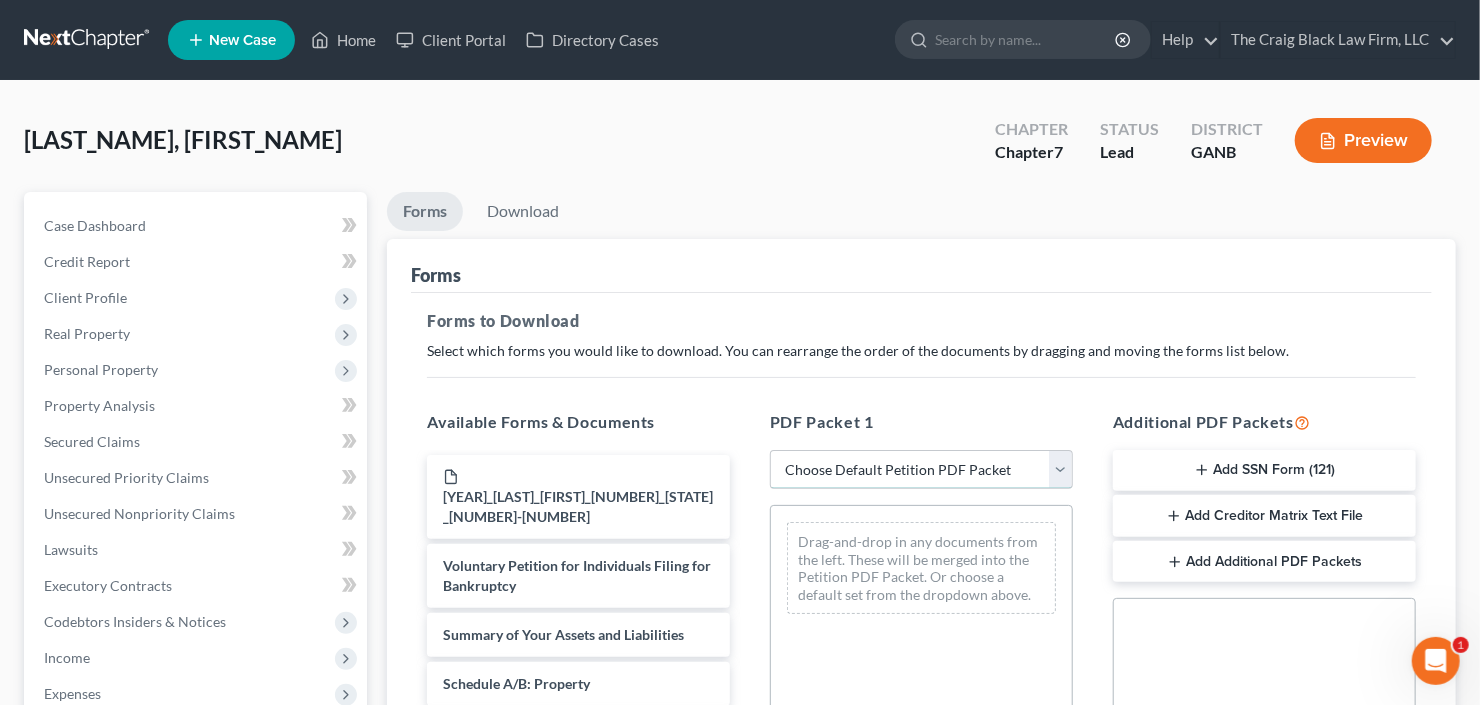 click on "Choose Default Petition PDF Packet Complete Bankruptcy Petition (all forms and schedules) Emergency Filing Forms (Petition and Creditor List Only) Amended Forms Signature Pages Only" at bounding box center (921, 470) 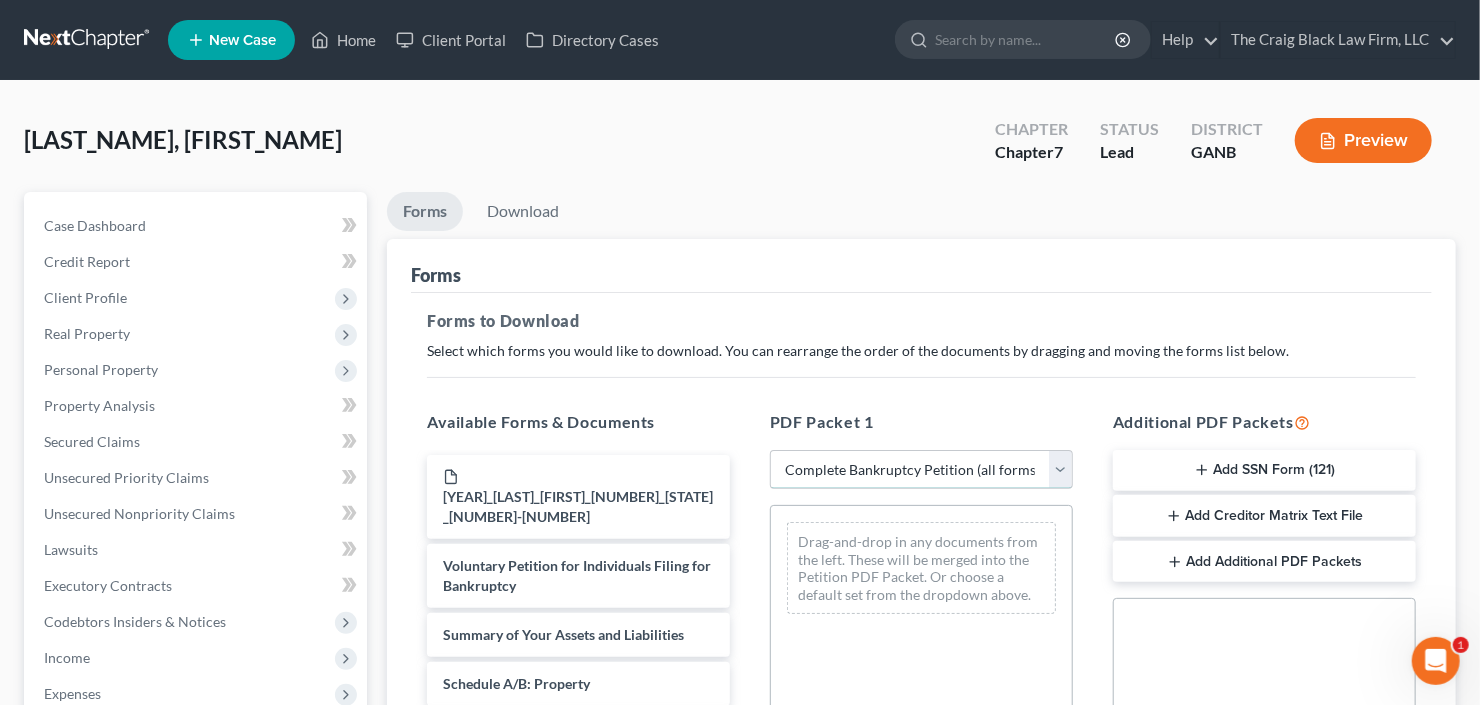 click on "Choose Default Petition PDF Packet Complete Bankruptcy Petition (all forms and schedules) Emergency Filing Forms (Petition and Creditor List Only) Amended Forms Signature Pages Only" at bounding box center [921, 470] 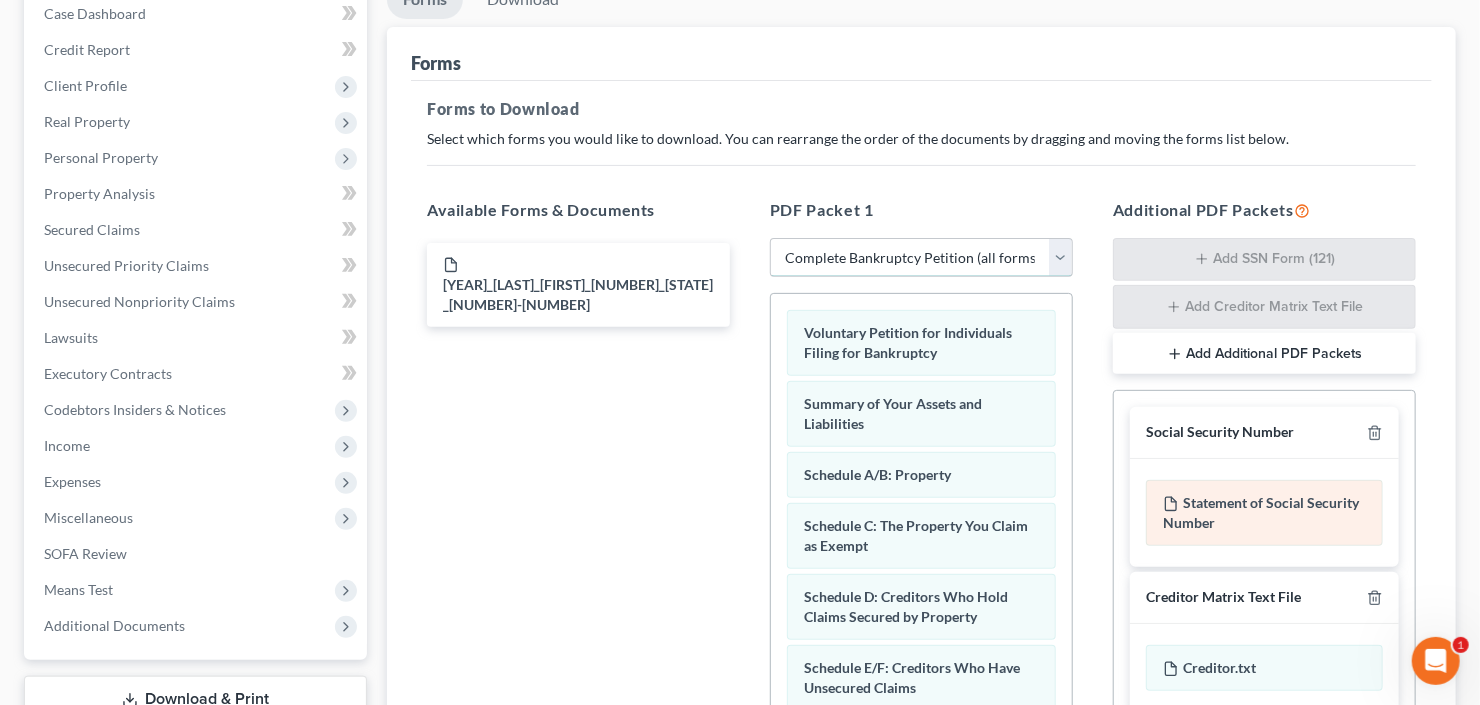 scroll, scrollTop: 320, scrollLeft: 0, axis: vertical 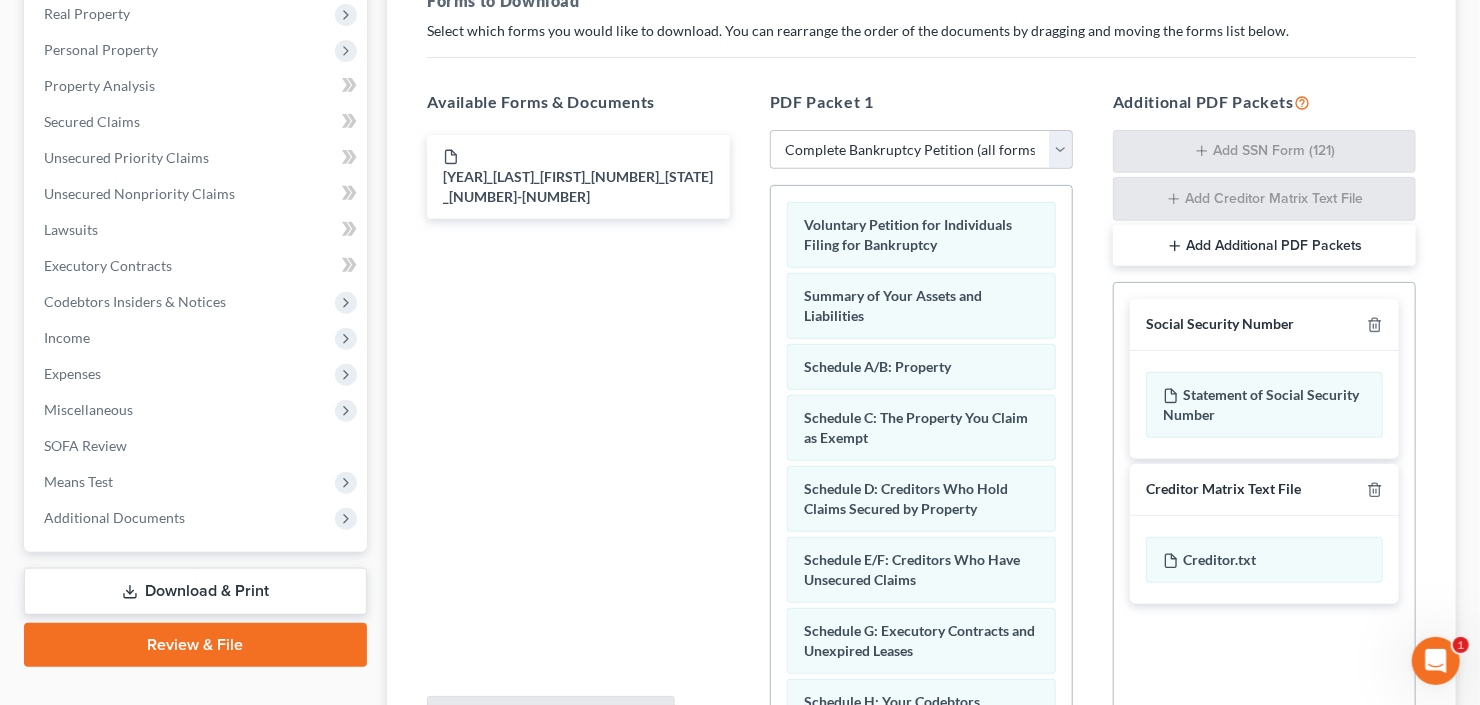 click on "Social Security Number" at bounding box center (1264, 325) 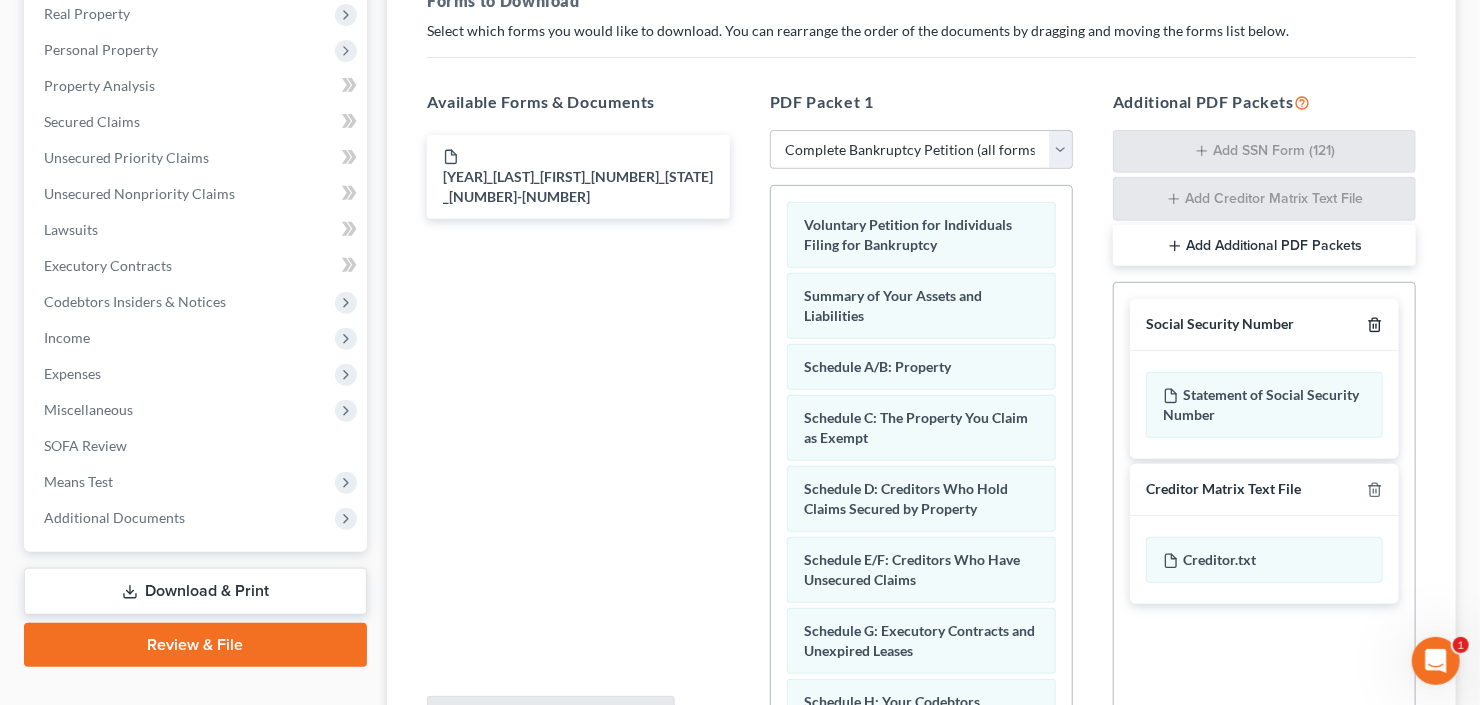 click 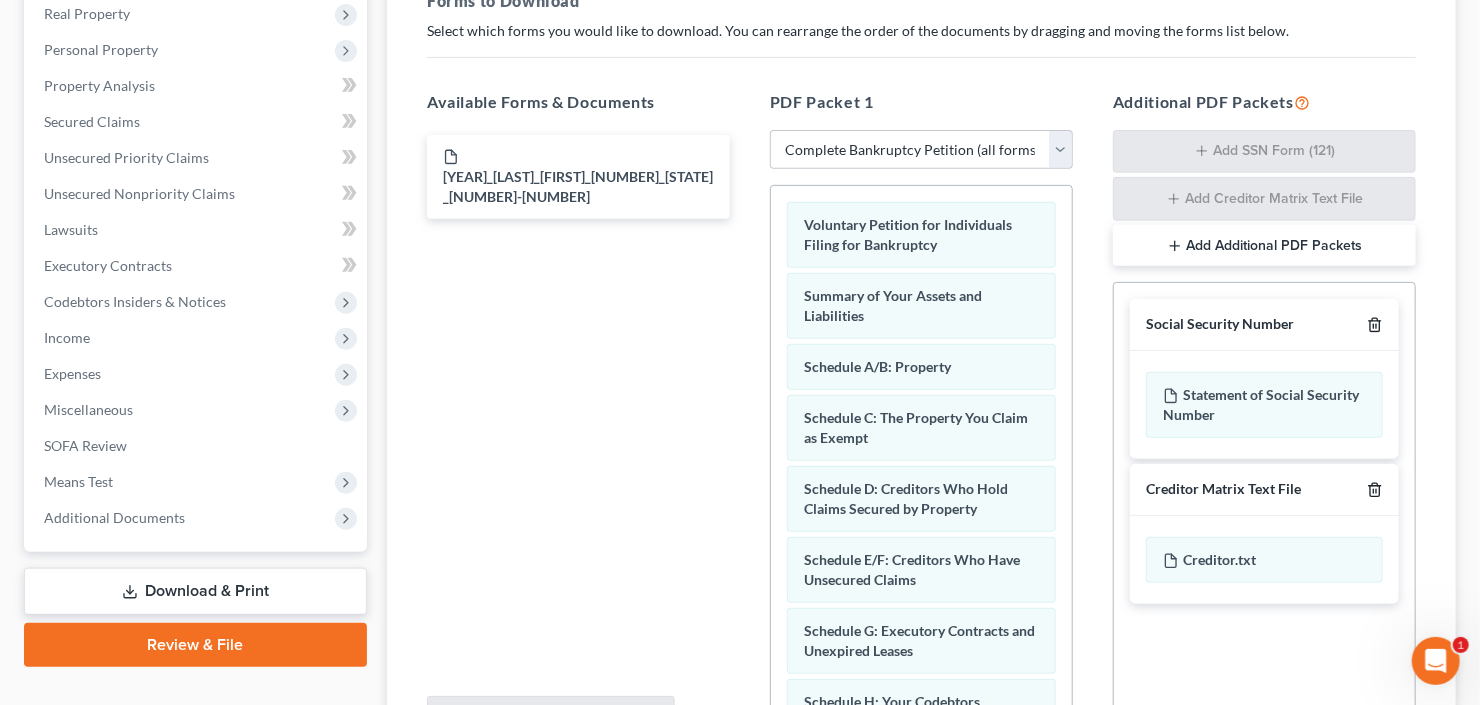 click 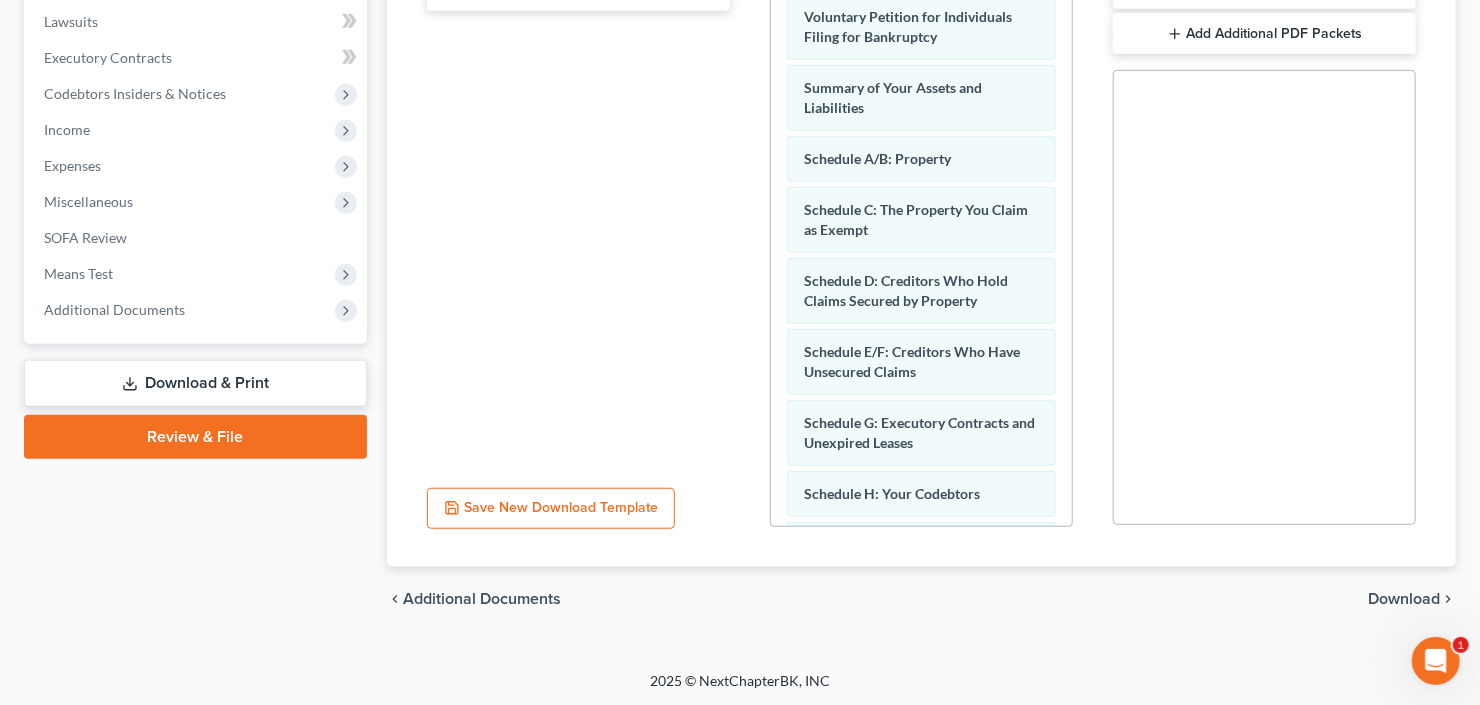 click on "Download" at bounding box center [1404, 599] 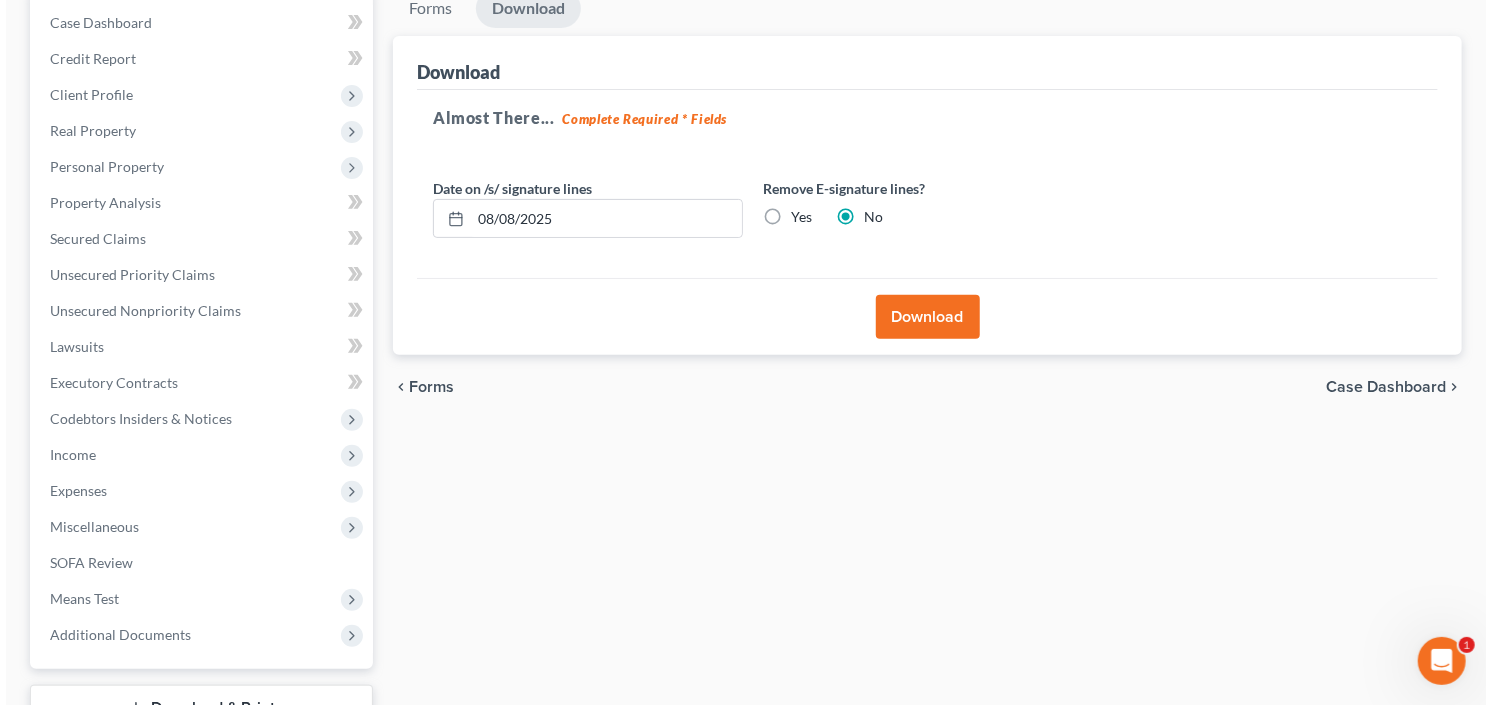 scroll, scrollTop: 0, scrollLeft: 0, axis: both 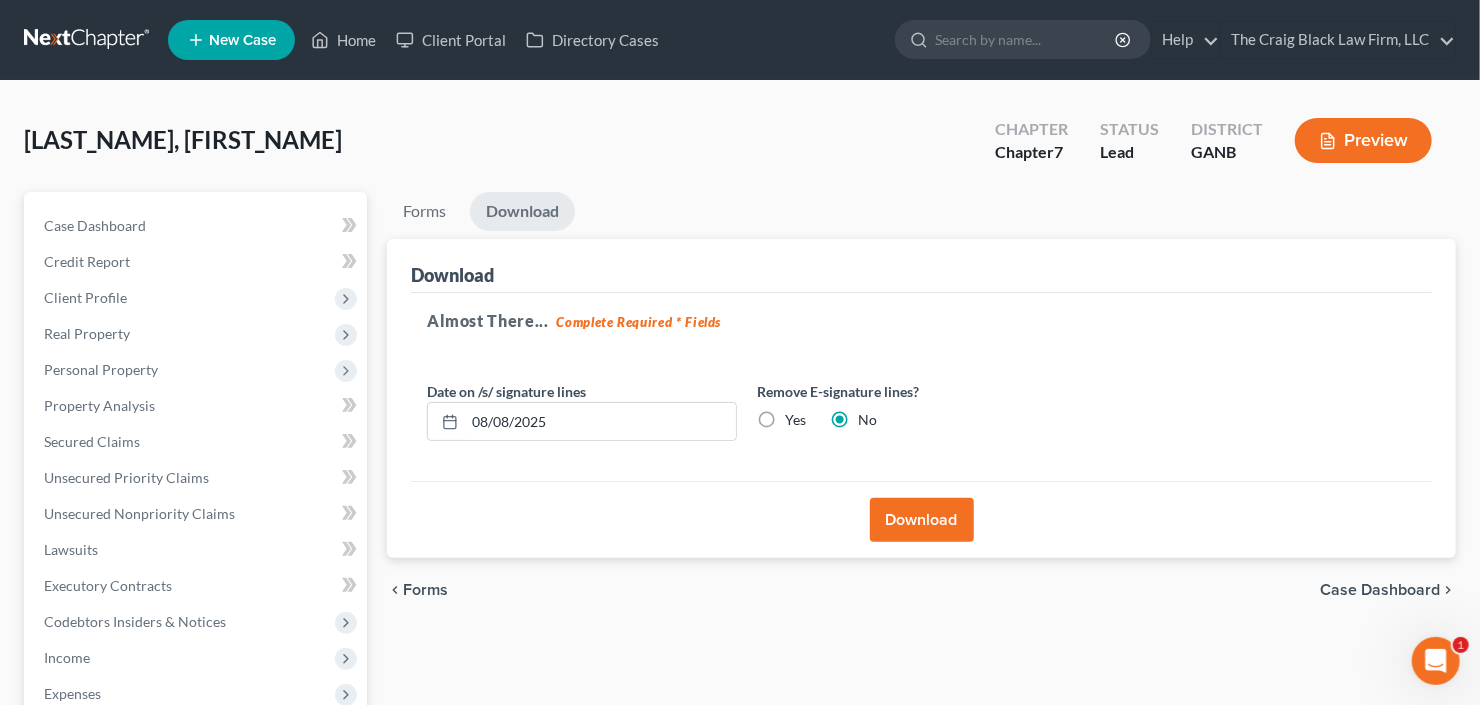 click on "Download" at bounding box center (922, 520) 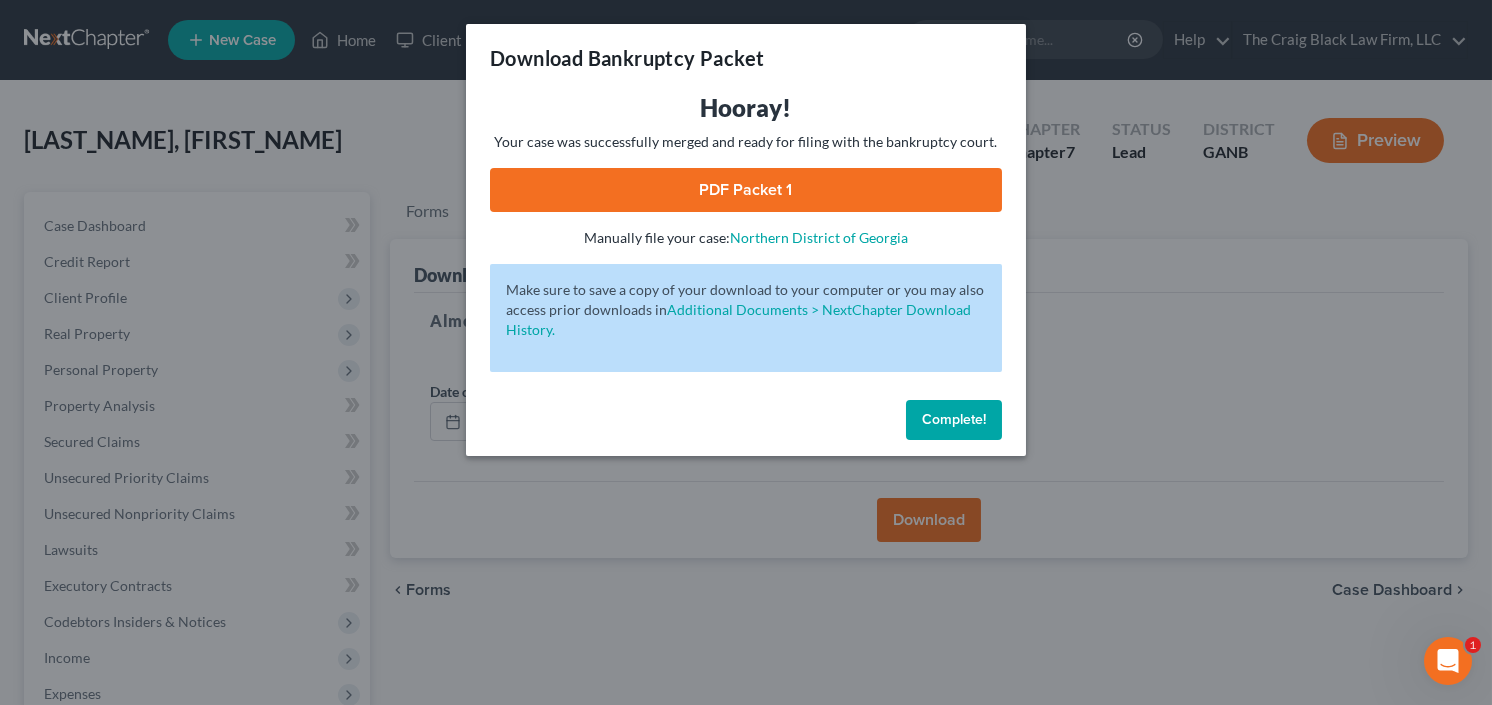 click on "PDF Packet 1" at bounding box center (746, 190) 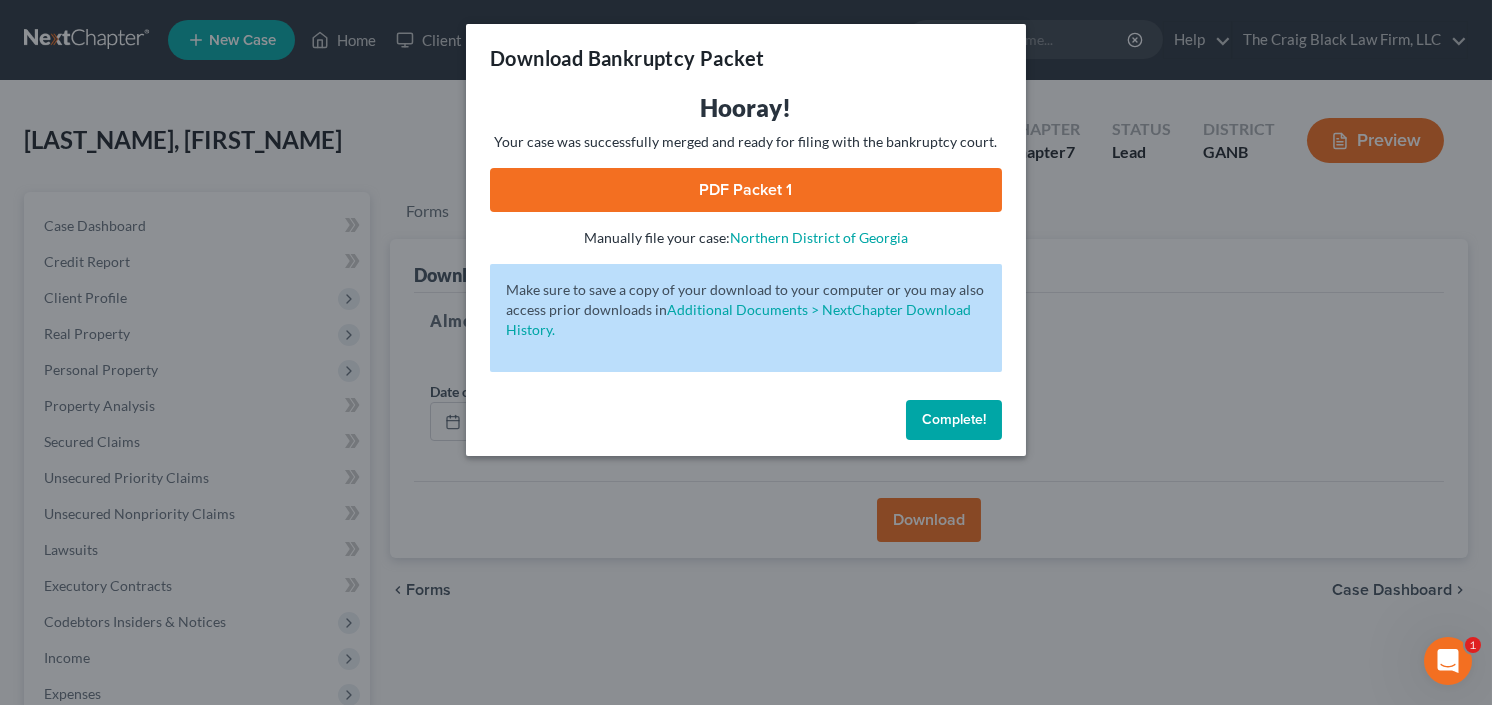 click on "Complete!" at bounding box center (954, 420) 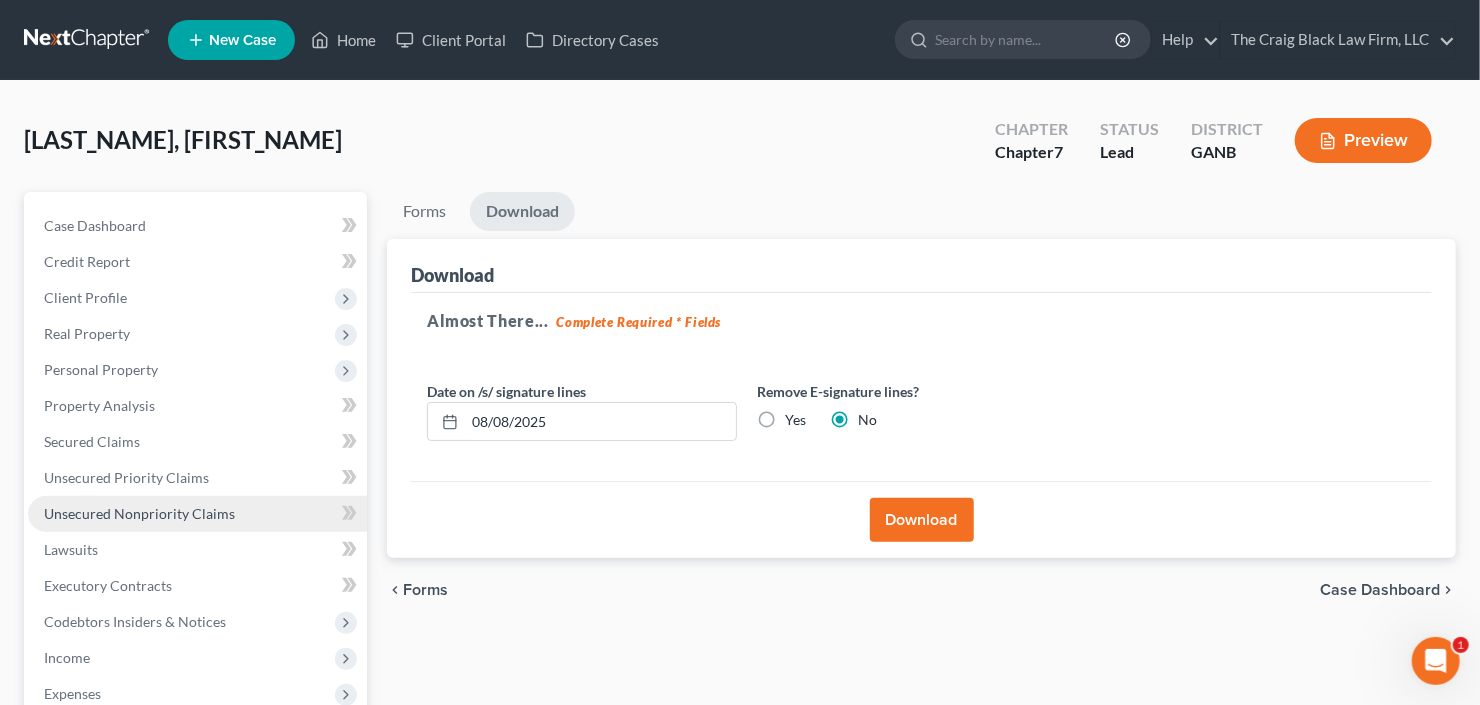 click on "Unsecured Nonpriority Claims" at bounding box center (139, 513) 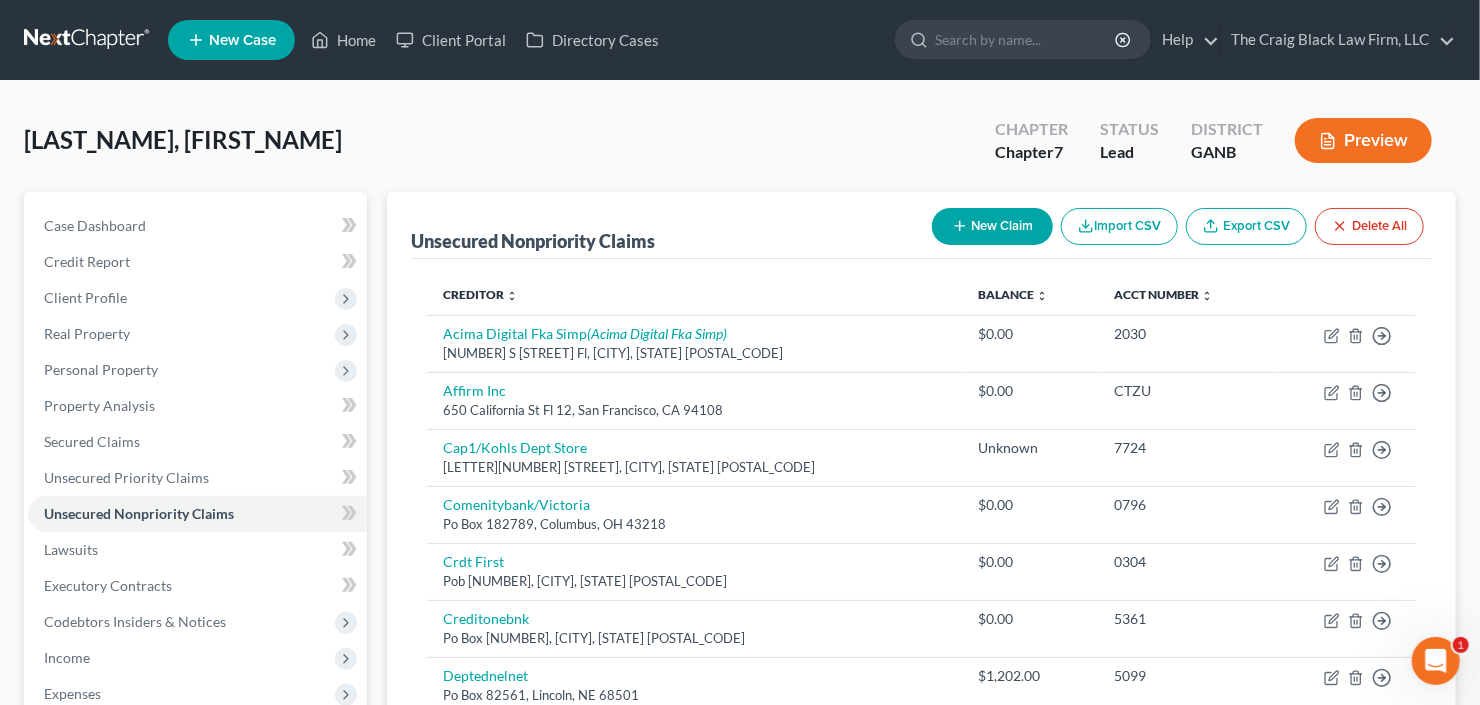 click 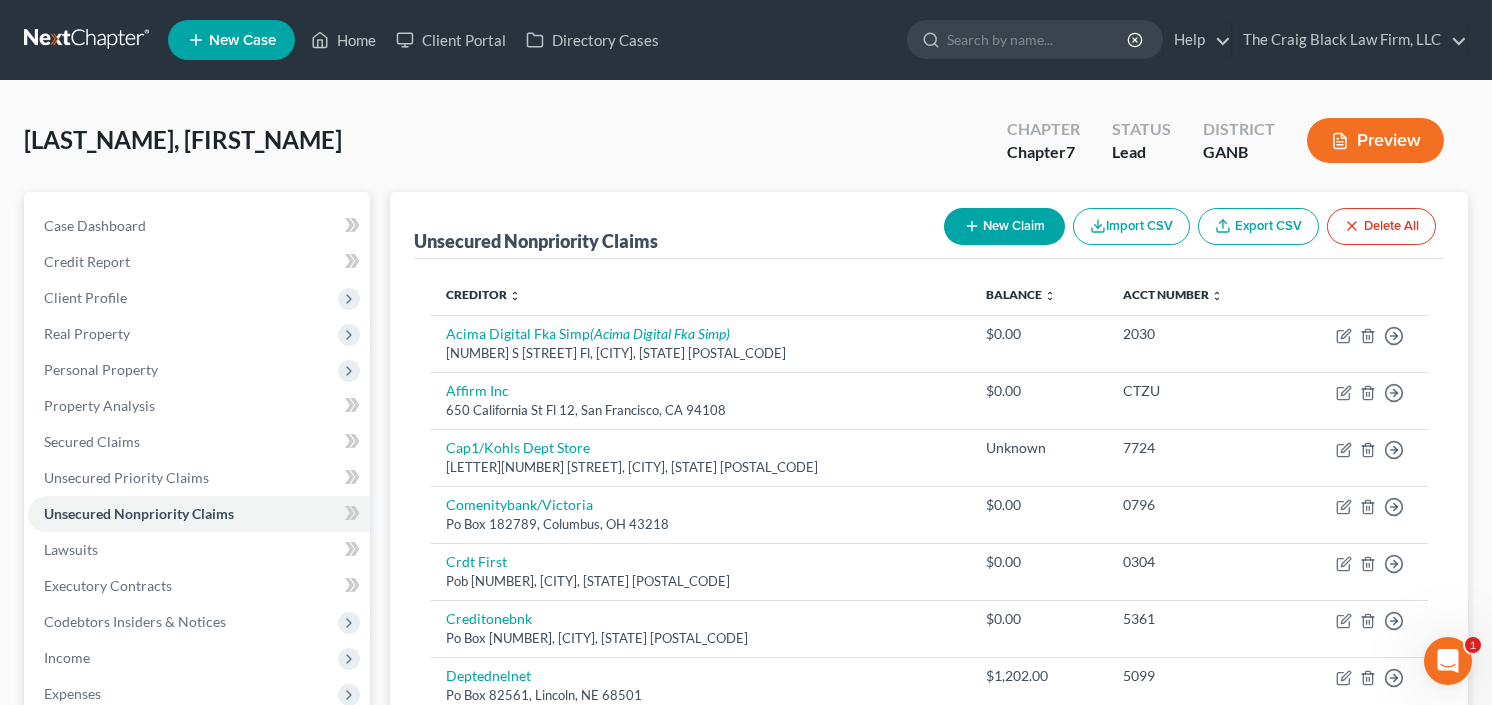 select on "0" 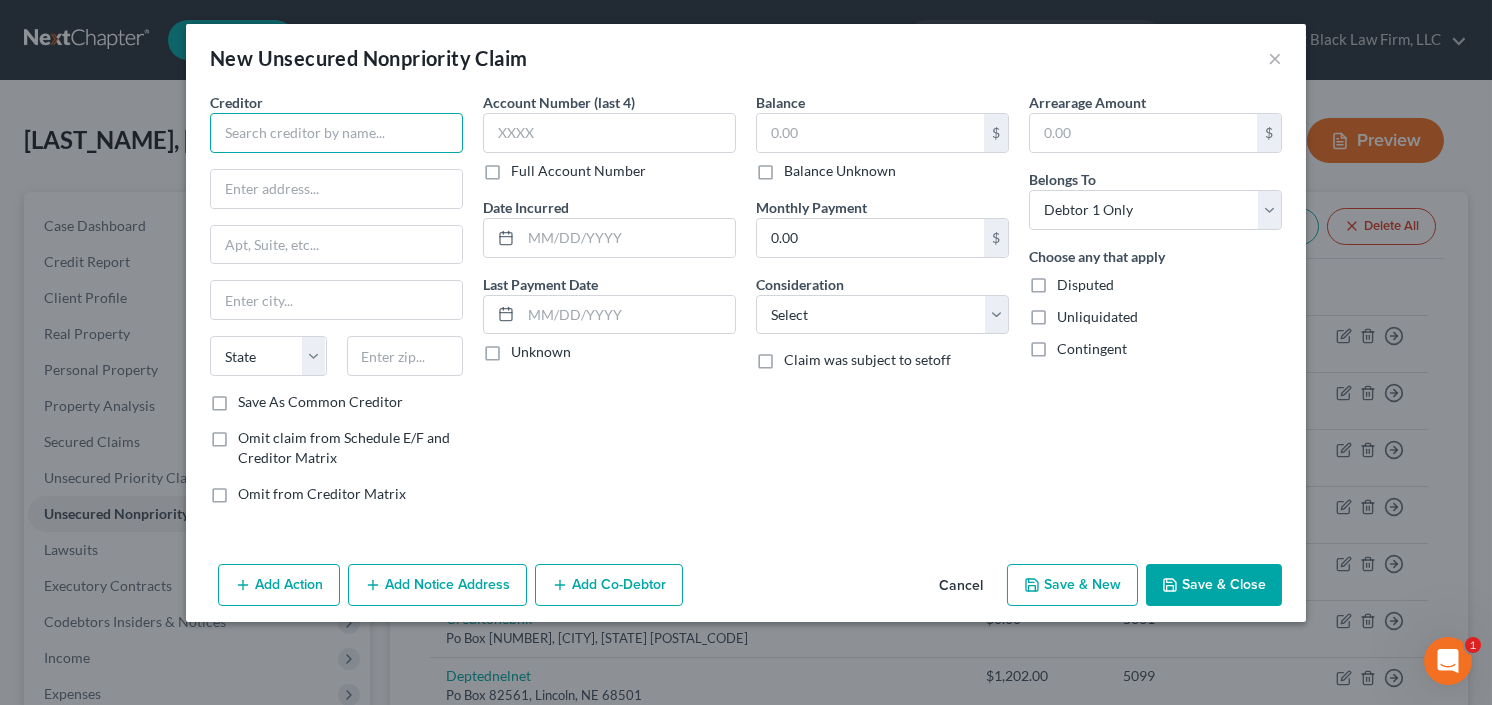 paste on "Citizens Energy Group, located at [NUMBER] [STREET], Indianapolis, [STATE] [POSTAL_CODE]" 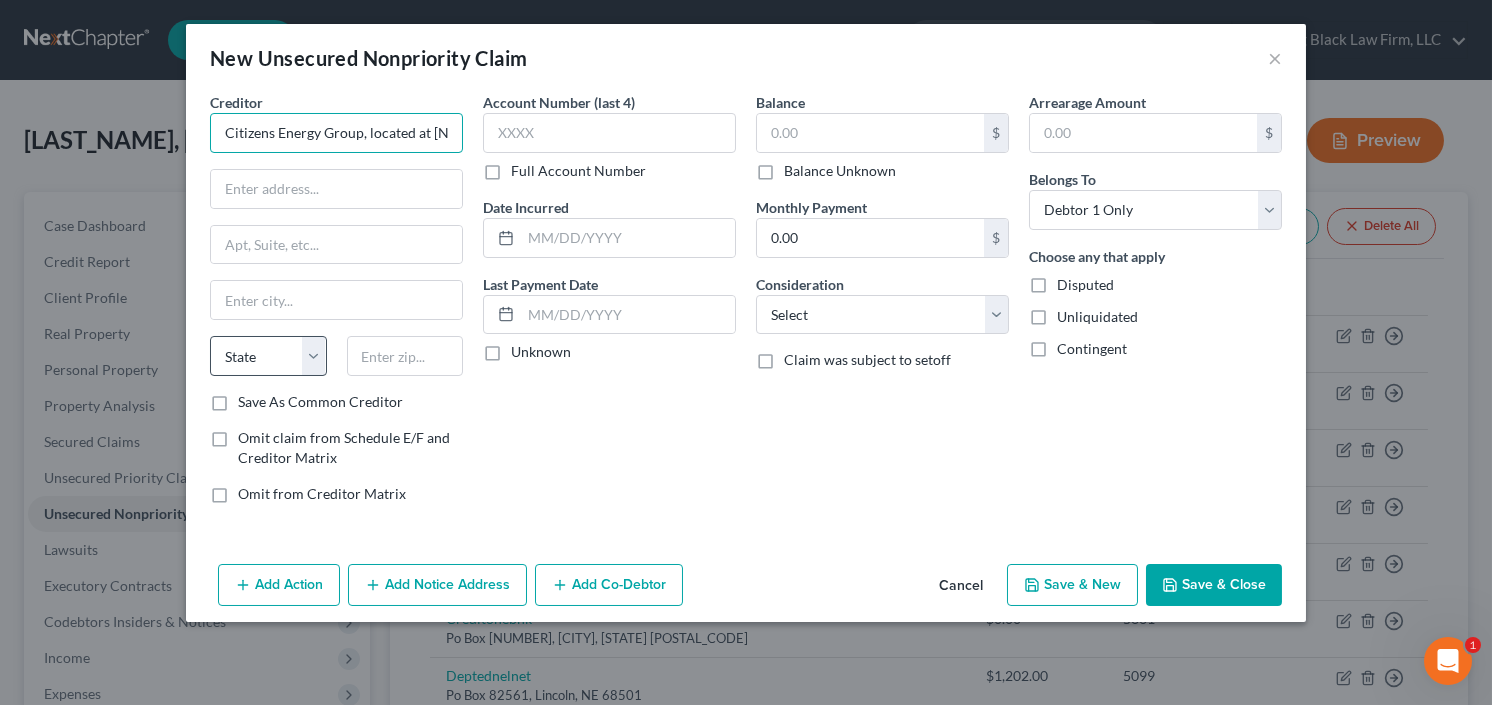 scroll, scrollTop: 0, scrollLeft: 245, axis: horizontal 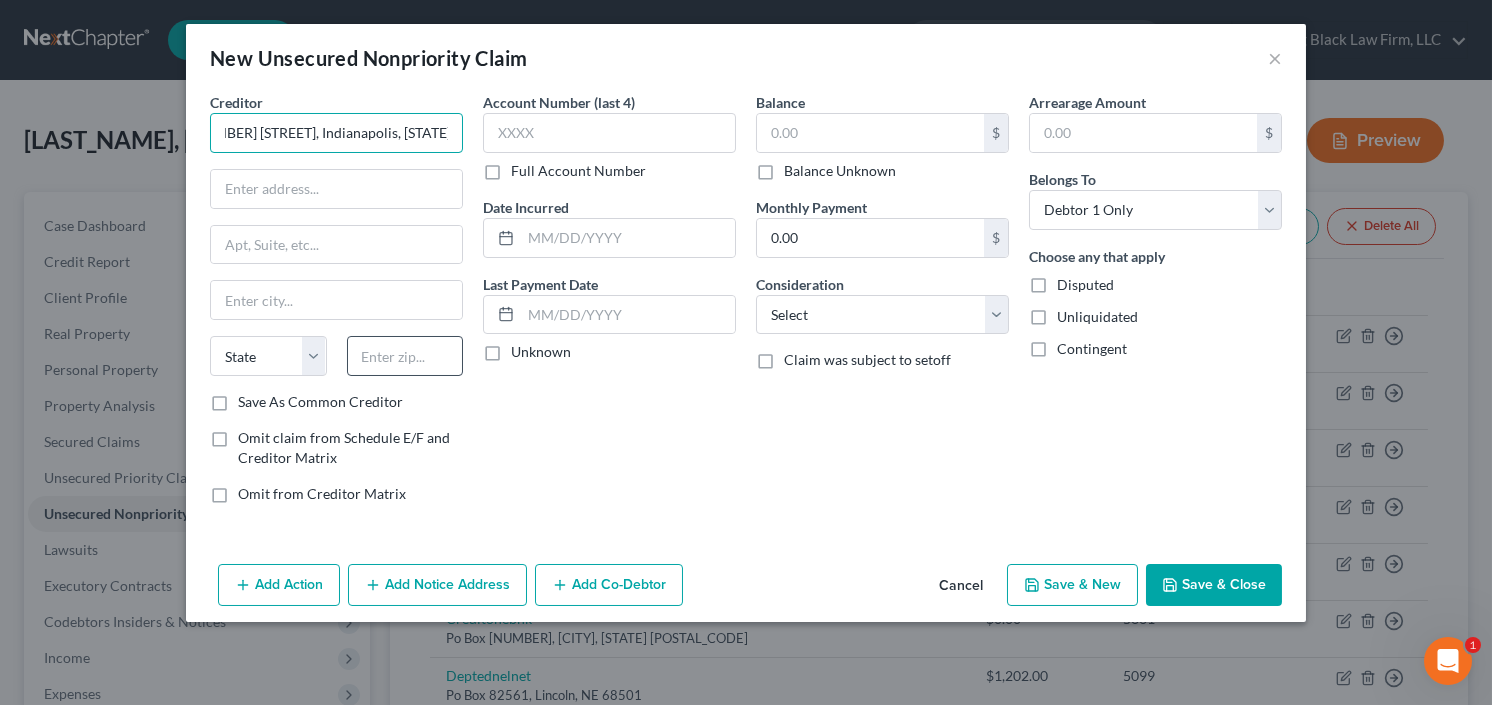 type on "Citizens Energy Group, located at [NUMBER] [STREET], Indianapolis, [STATE] [POSTAL_CODE]" 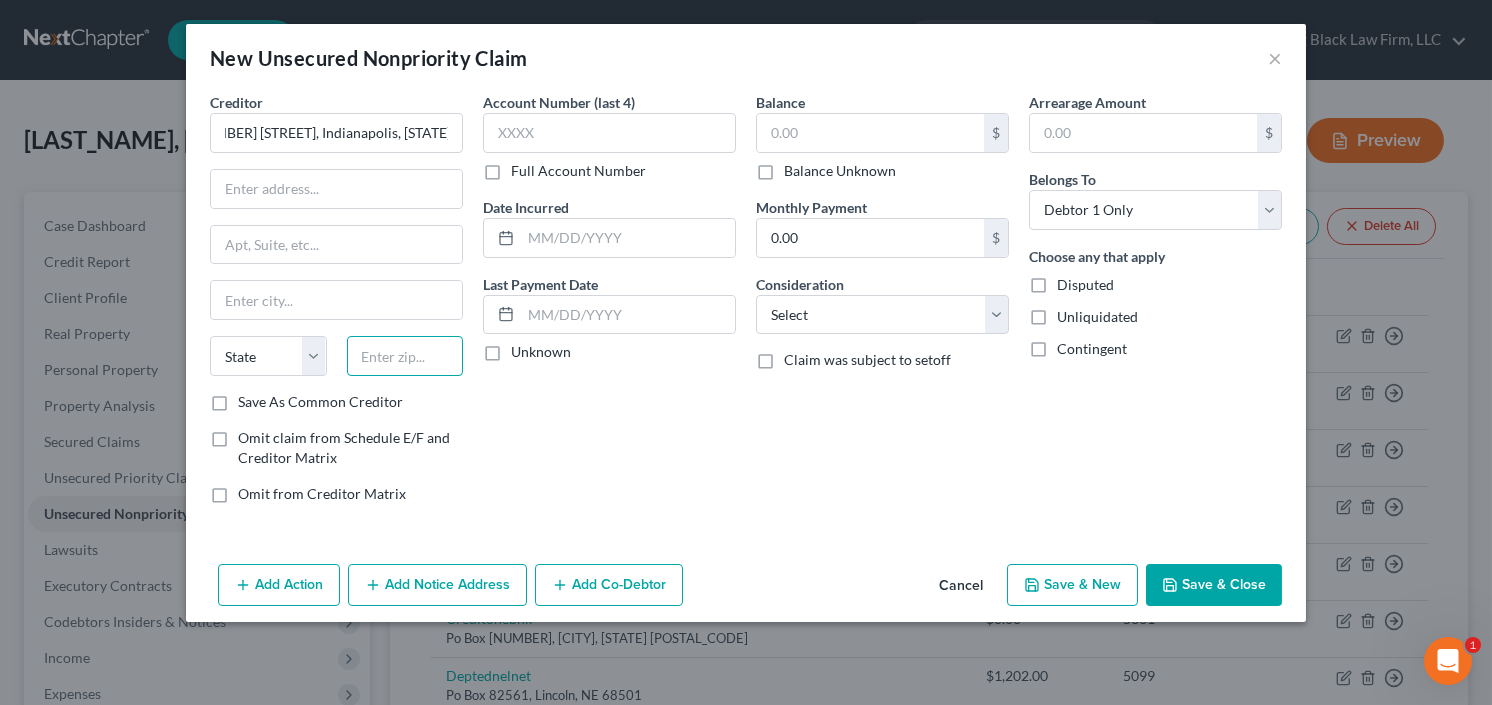 click at bounding box center [405, 356] 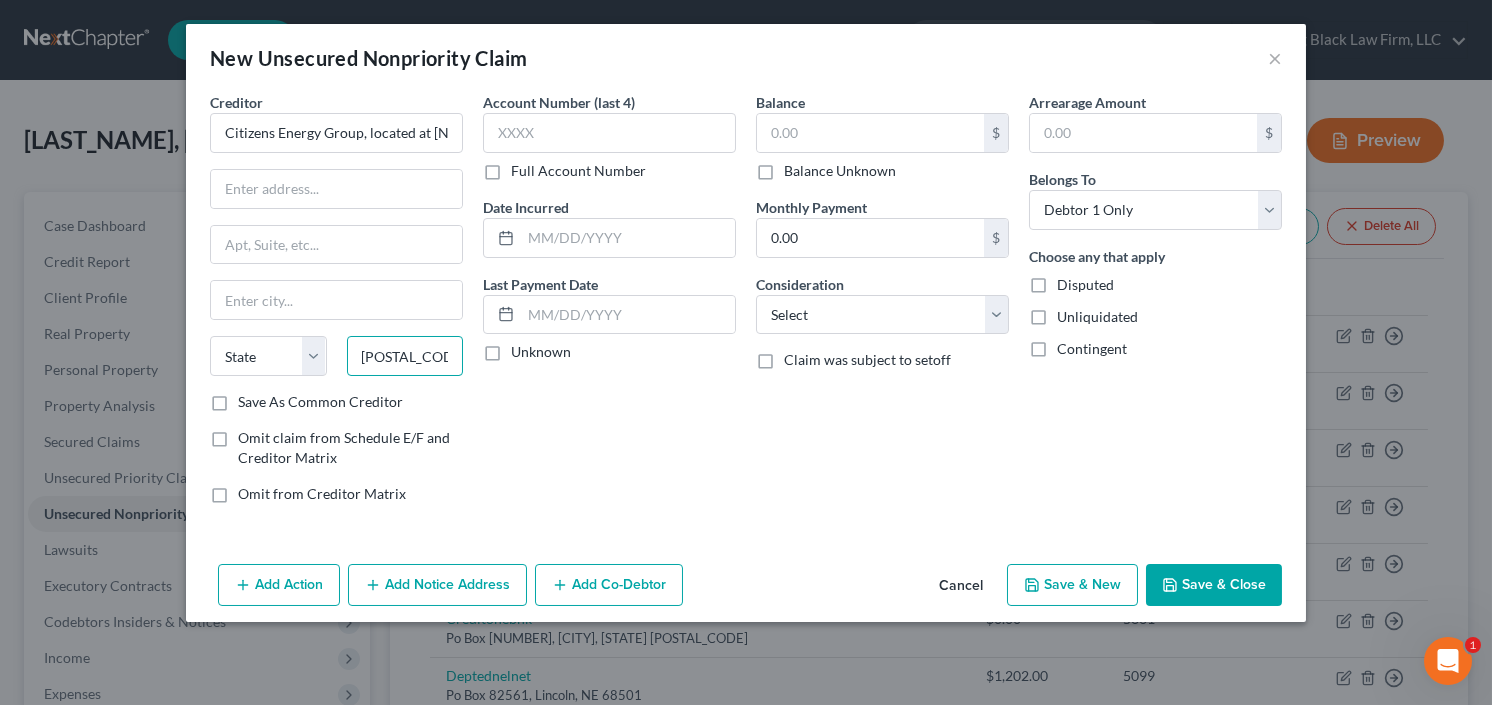 type on "[POSTAL_CODE]" 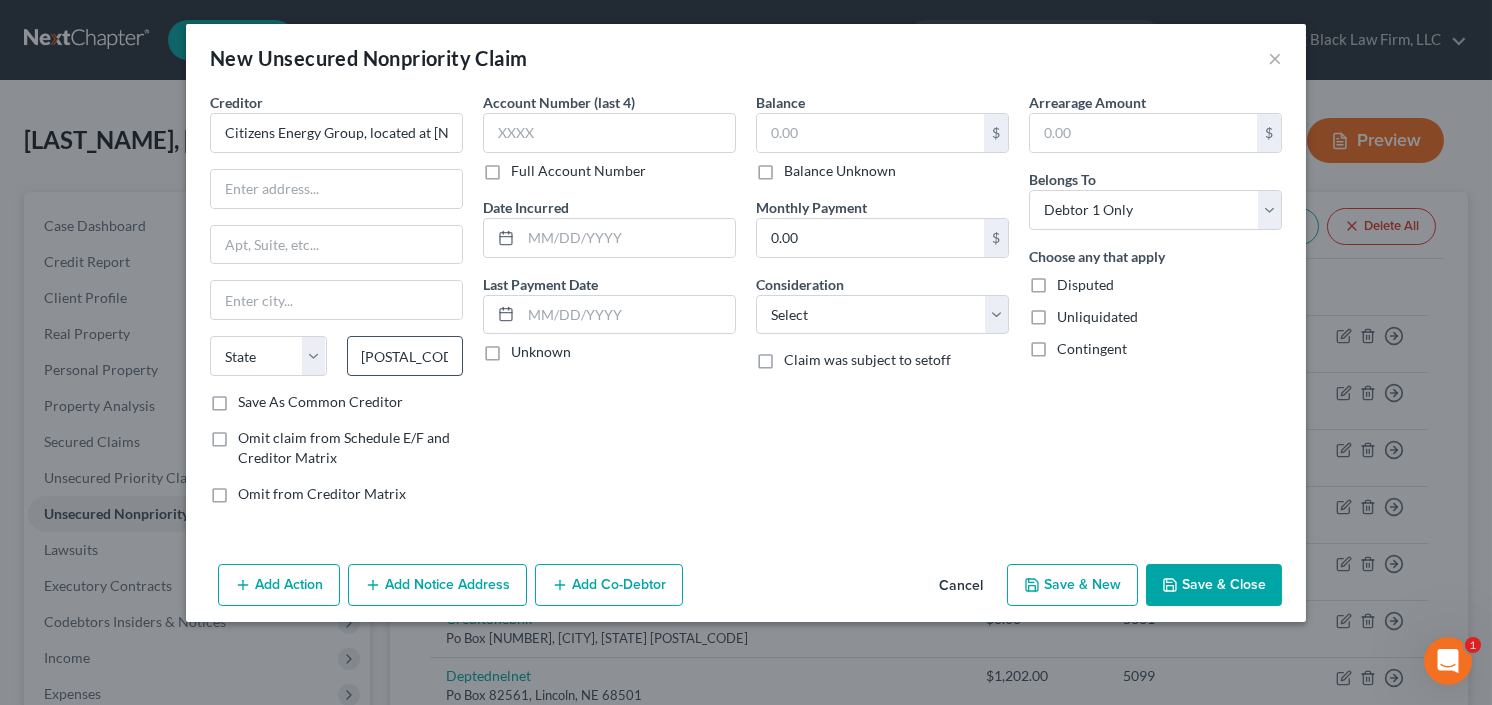 type on "Indianapolis" 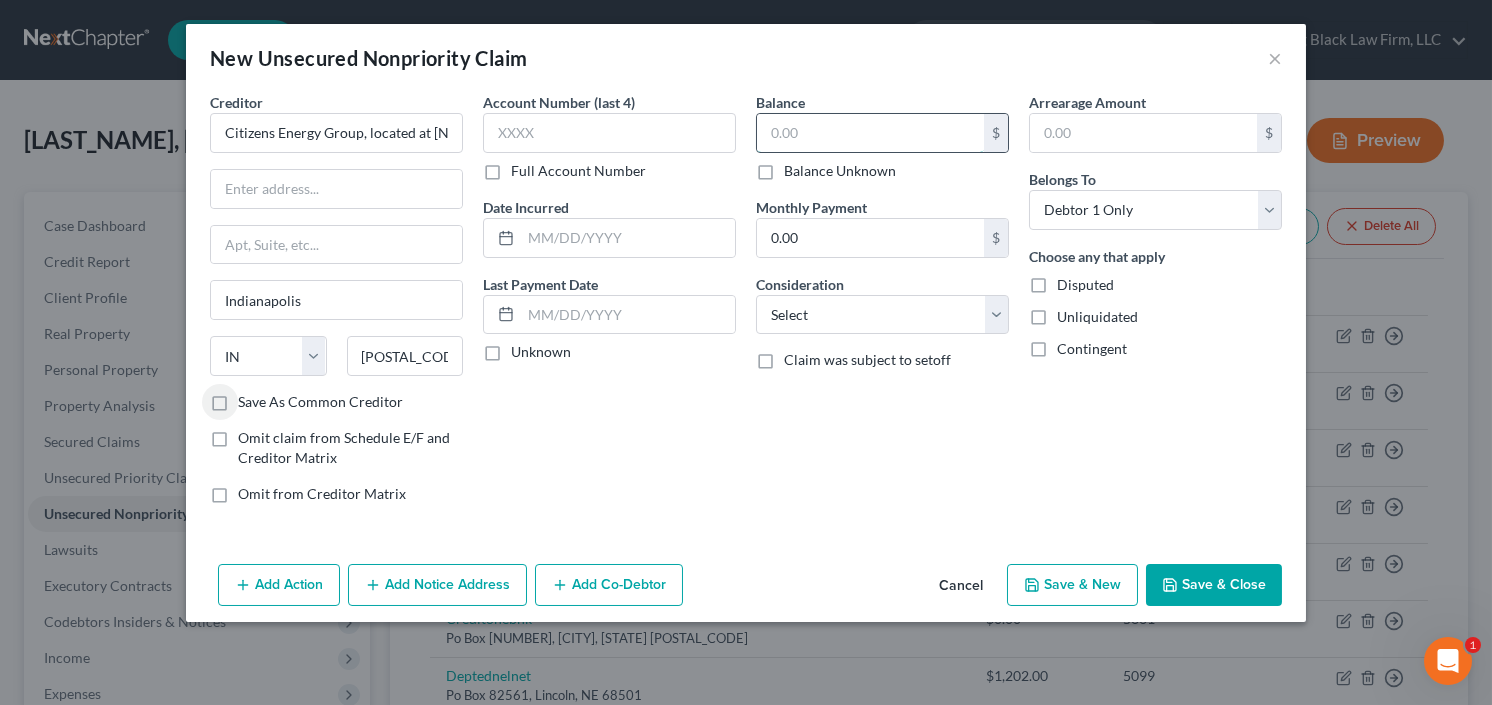 click at bounding box center [870, 133] 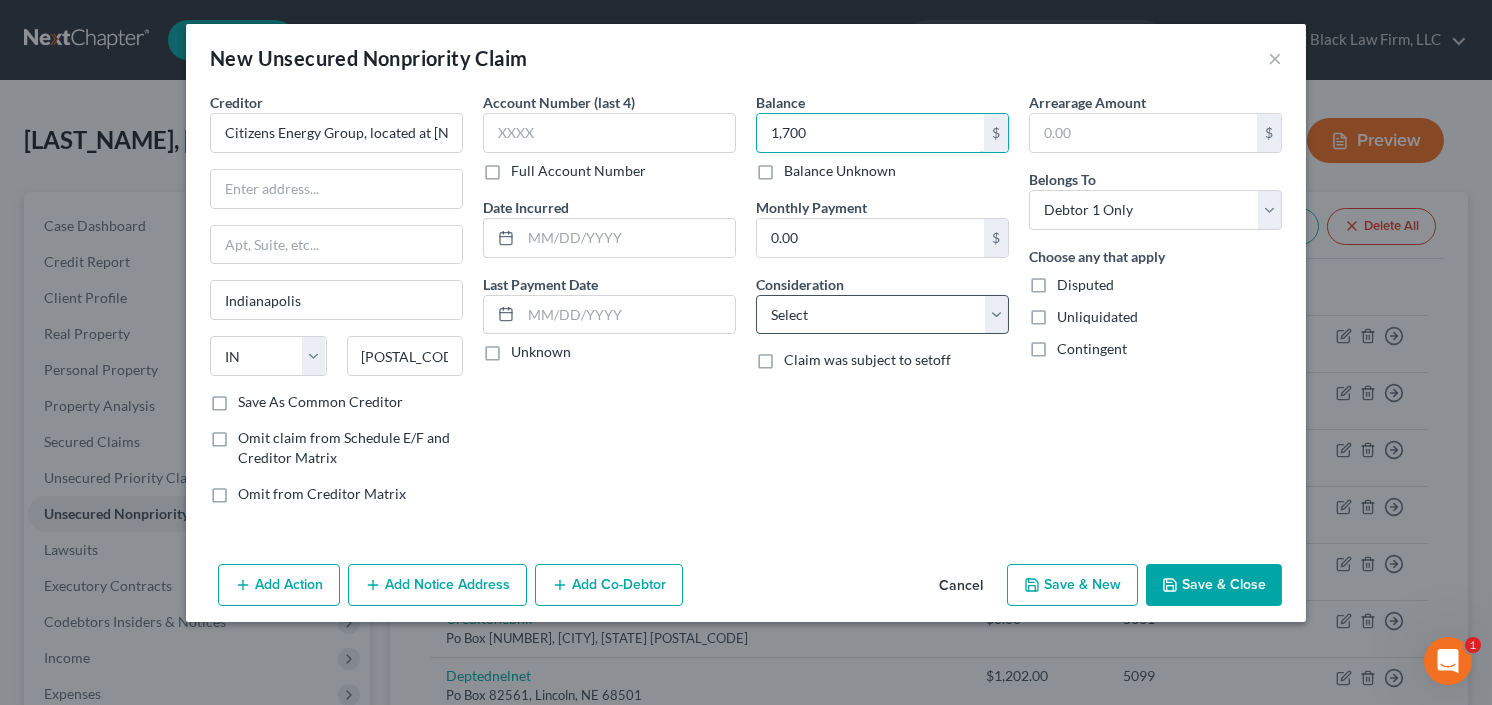 type on "1,700" 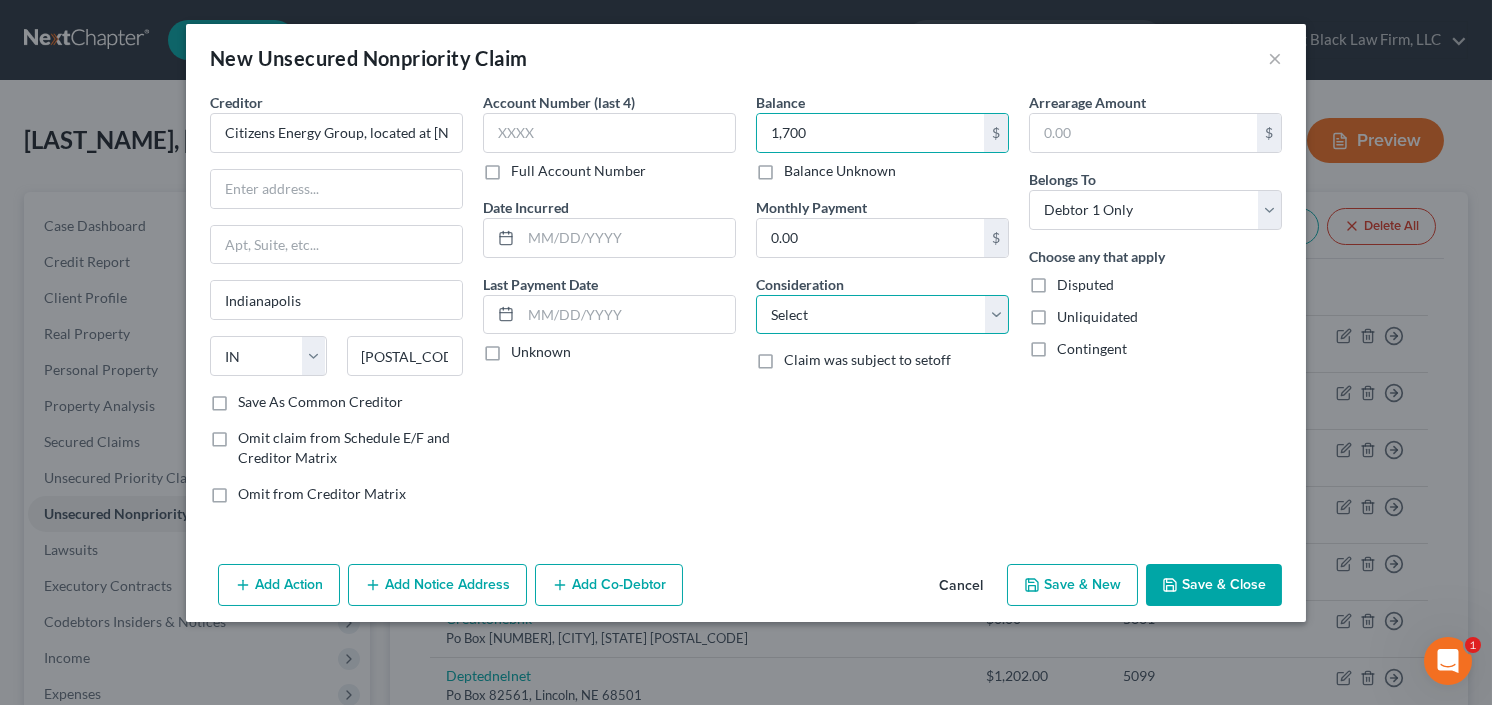 click on "Select Cable / Satellite Services Collection Agency Credit Card Debt Debt Counseling / Attorneys Deficiency Balance Domestic Support Obligations Home / Car Repairs Income Taxes Judgment Liens Medical Services Monies Loaned / Advanced Mortgage Obligation From Divorce Or Separation Obligation To Pensions Other Overdrawn Bank Account Promised To Help Pay Creditors Student Loans Suppliers And Vendors Telephone / Internet Services Utility Services" at bounding box center [882, 315] 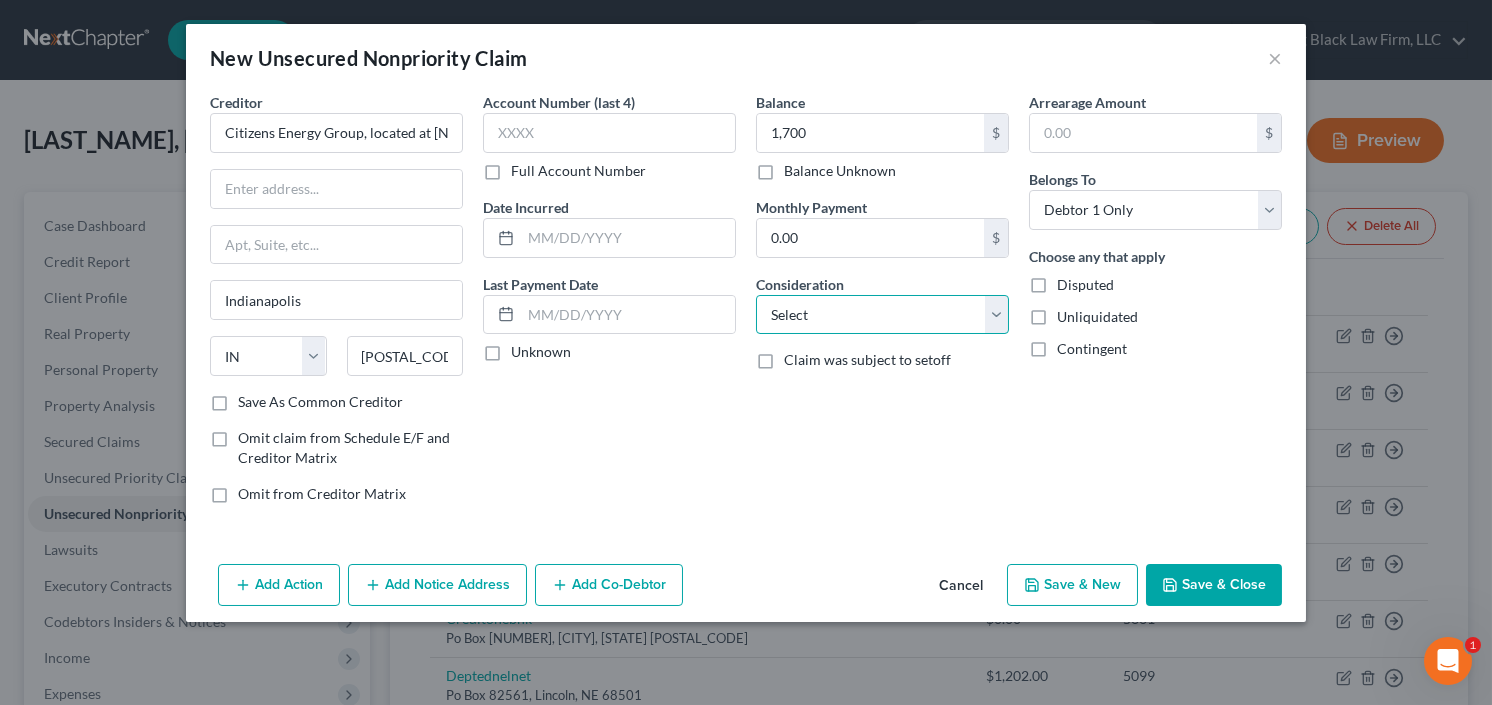 select on "20" 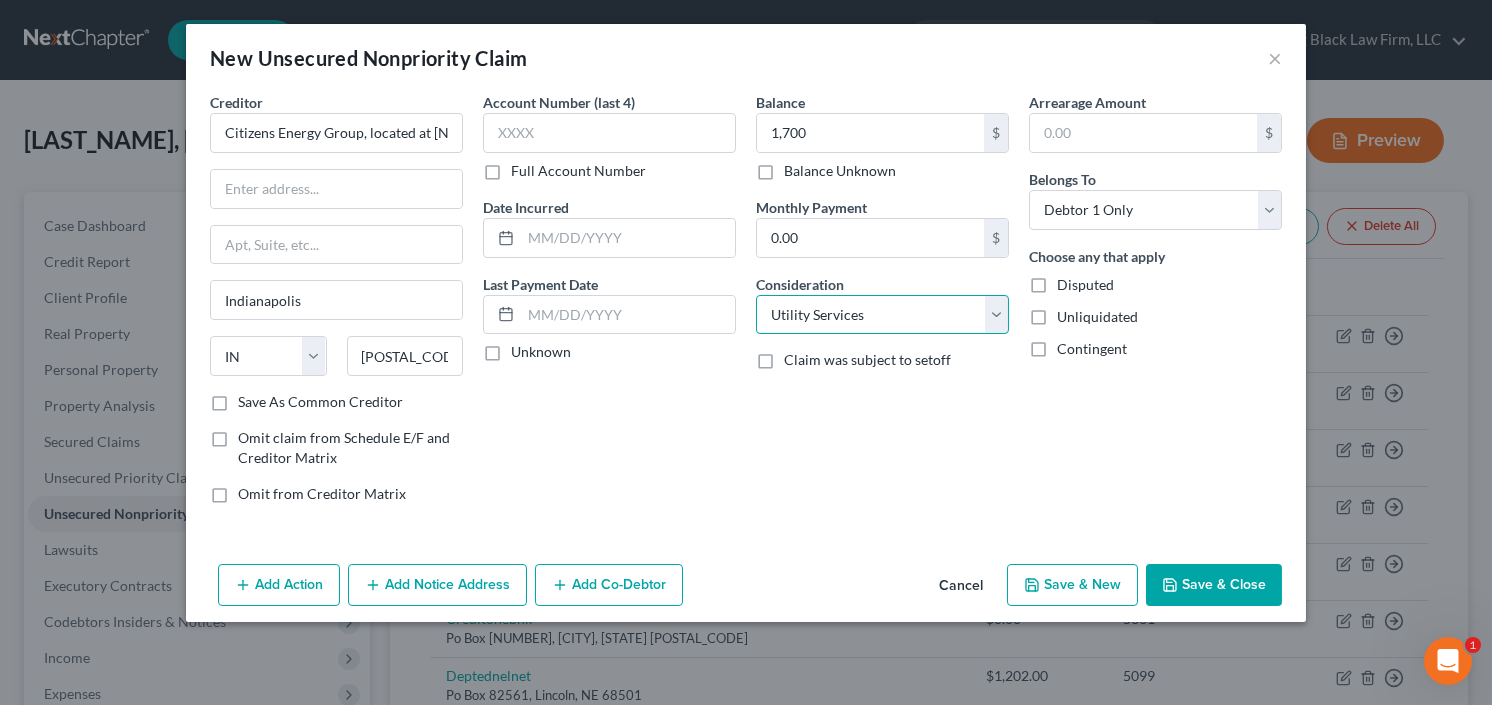 click on "Select Cable / Satellite Services Collection Agency Credit Card Debt Debt Counseling / Attorneys Deficiency Balance Domestic Support Obligations Home / Car Repairs Income Taxes Judgment Liens Medical Services Monies Loaned / Advanced Mortgage Obligation From Divorce Or Separation Obligation To Pensions Other Overdrawn Bank Account Promised To Help Pay Creditors Student Loans Suppliers And Vendors Telephone / Internet Services Utility Services" at bounding box center [882, 315] 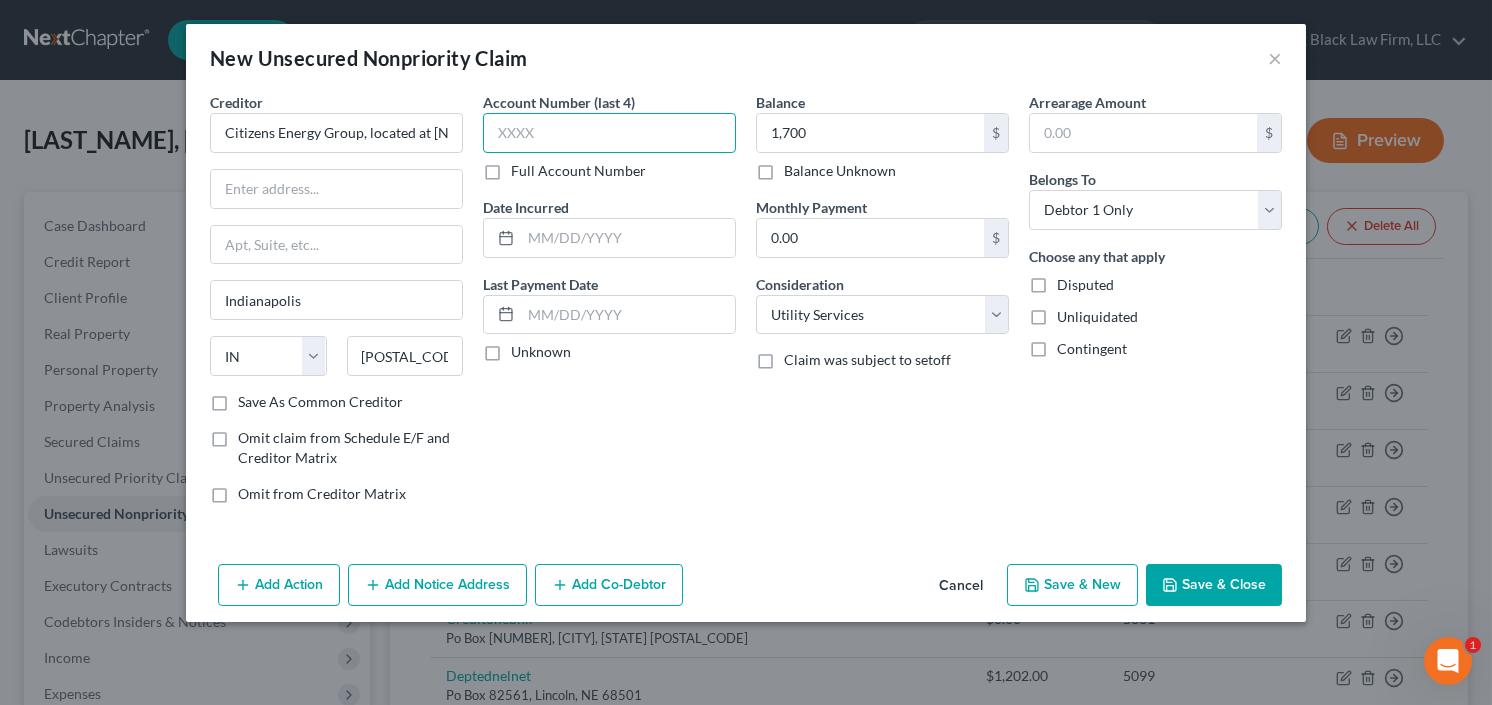 click at bounding box center (609, 133) 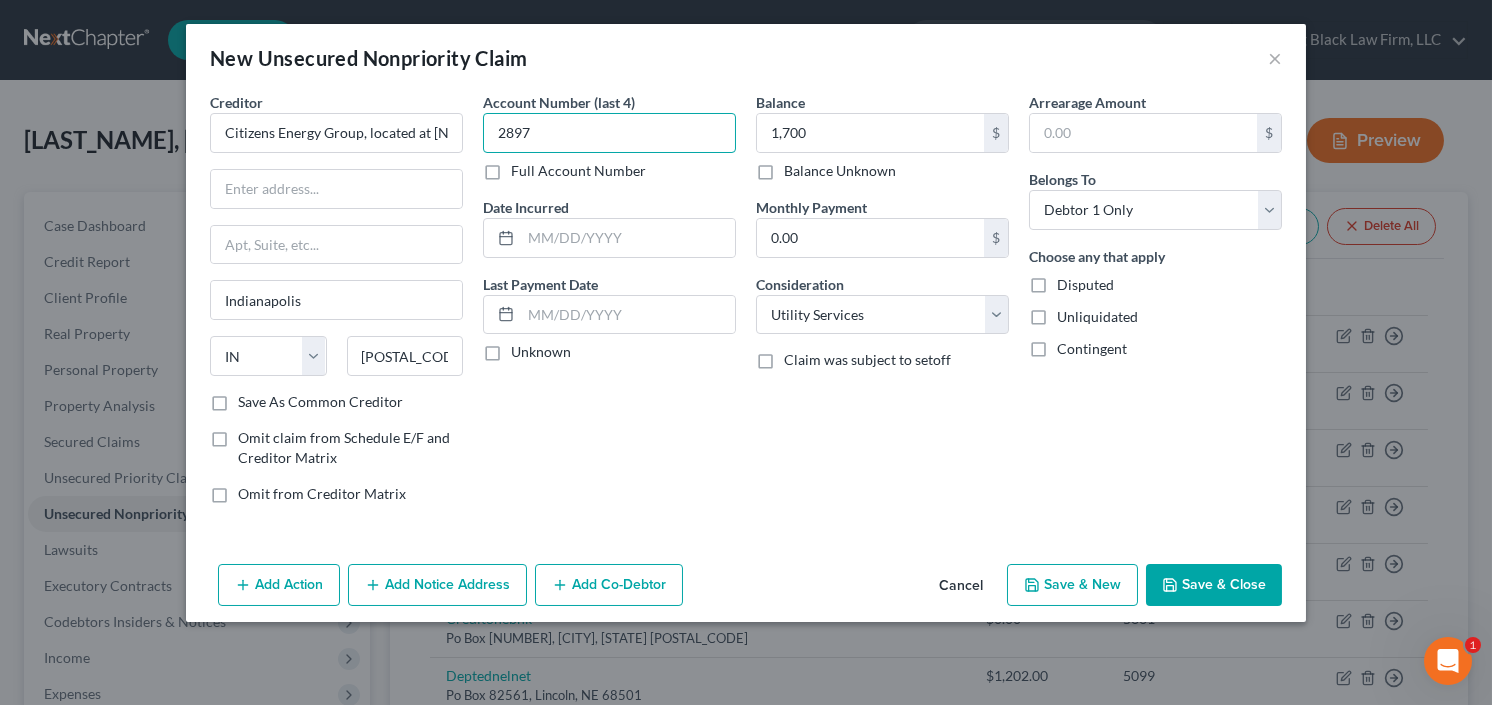 type on "2897" 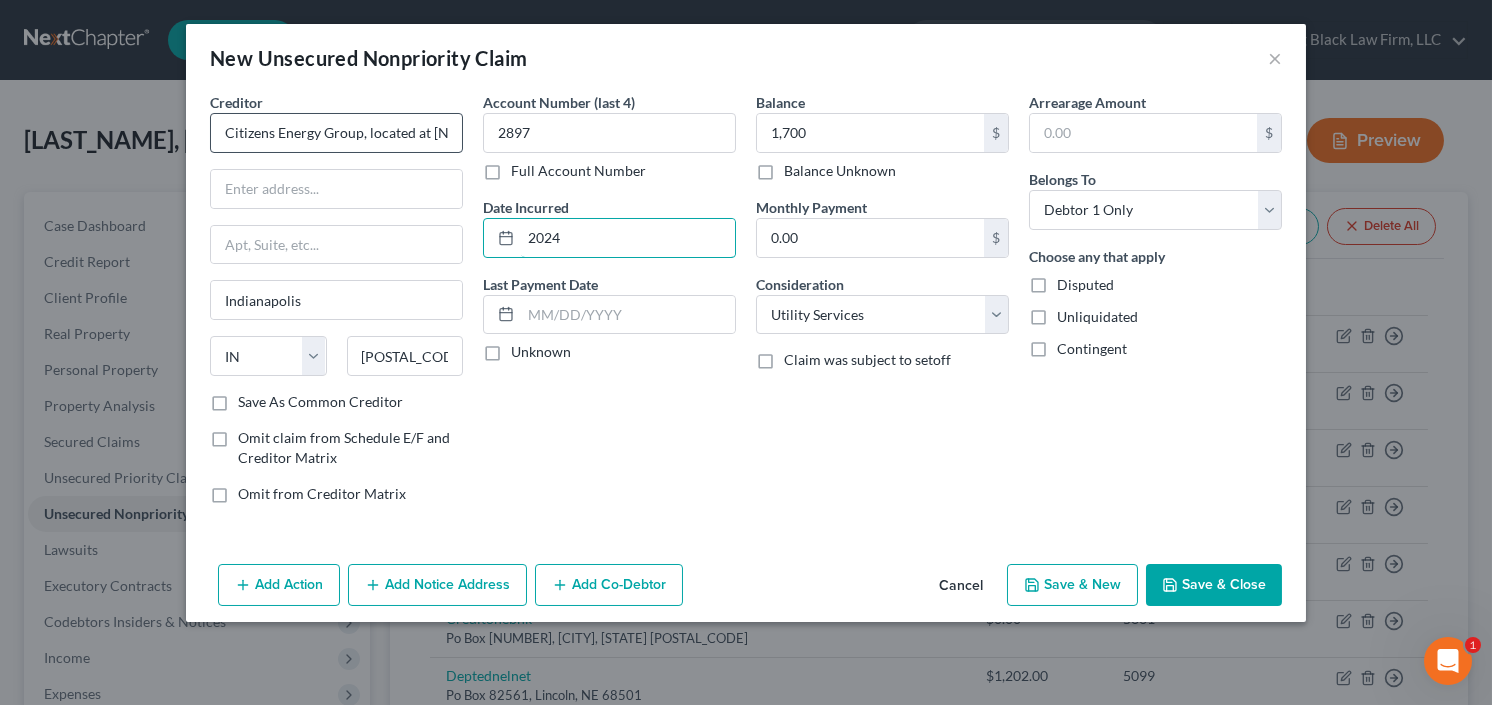 type on "2024" 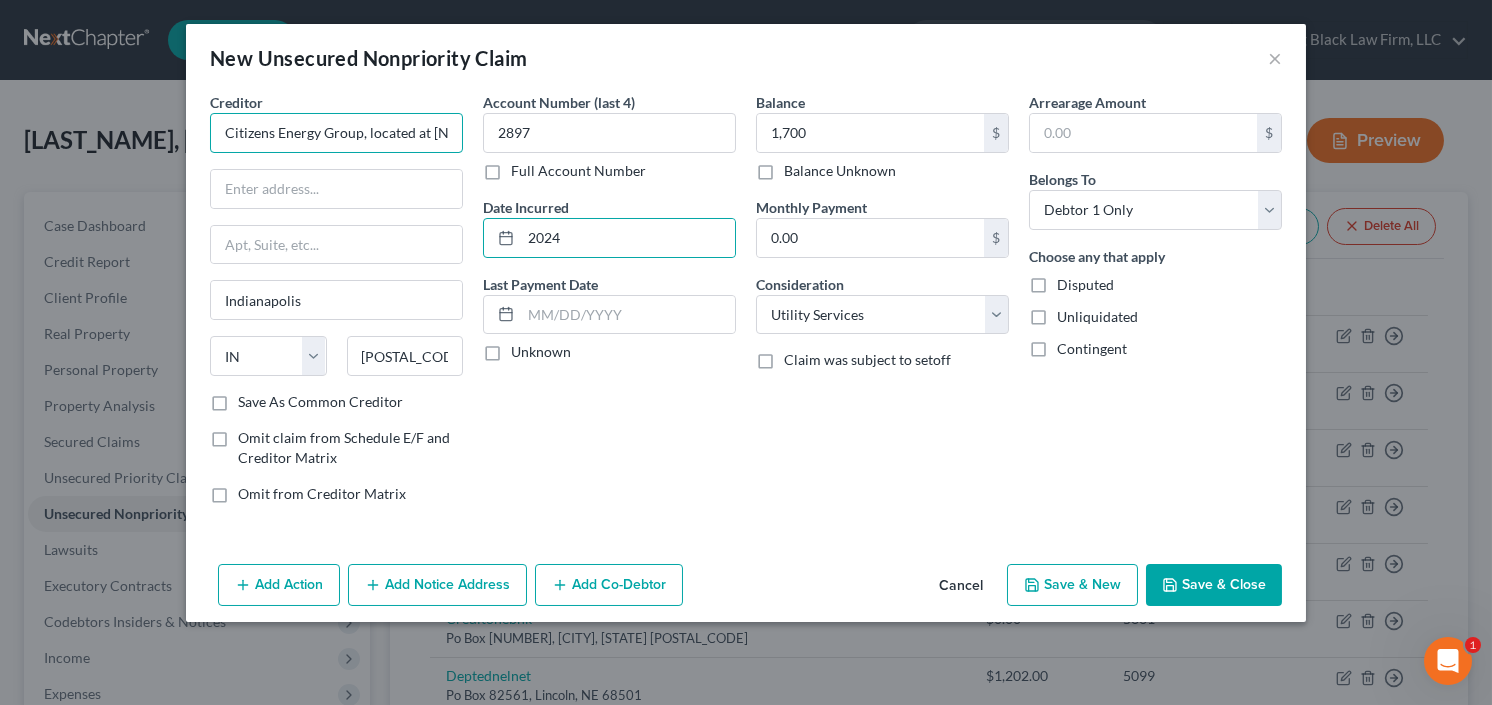 click on "Citizens Energy Group, located at [NUMBER] [STREET], Indianapolis, [STATE] [POSTAL_CODE]" at bounding box center [336, 133] 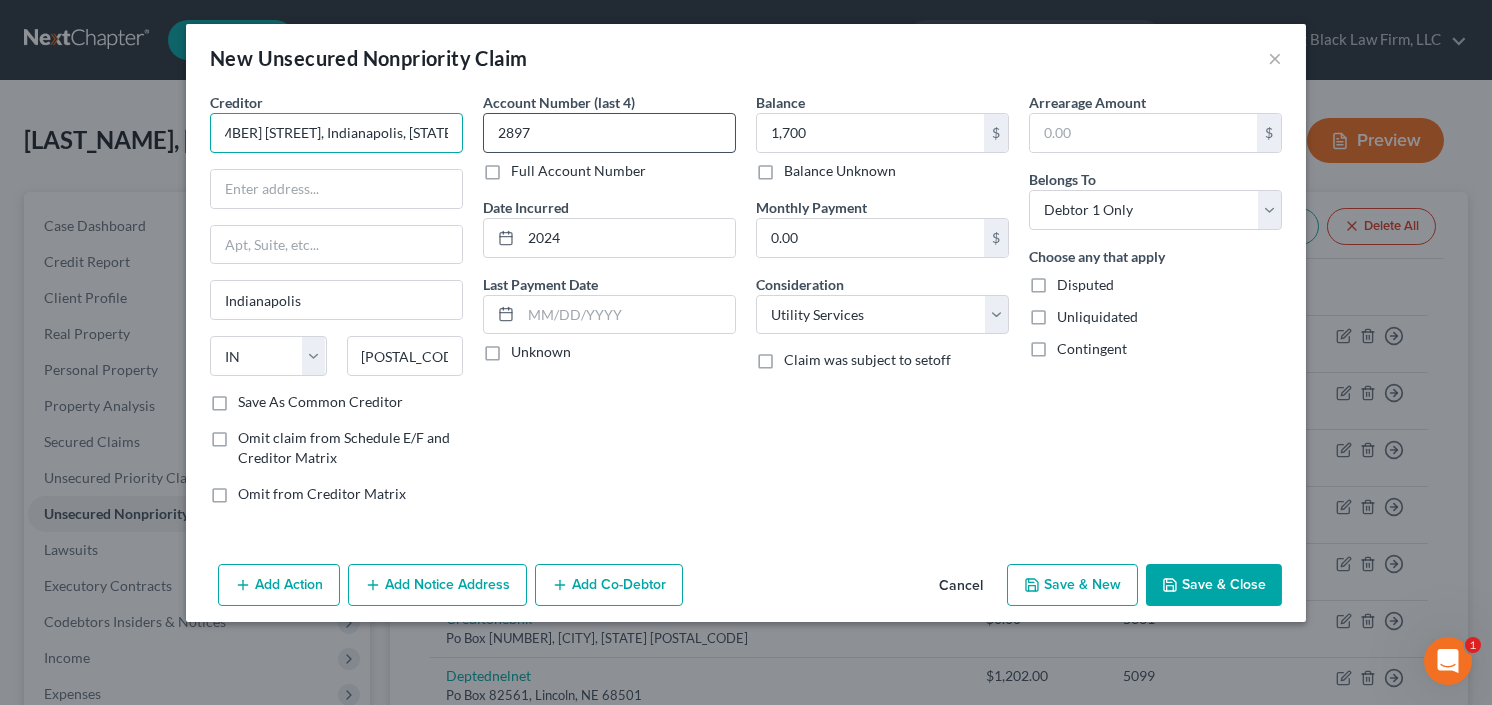 scroll, scrollTop: 0, scrollLeft: 245, axis: horizontal 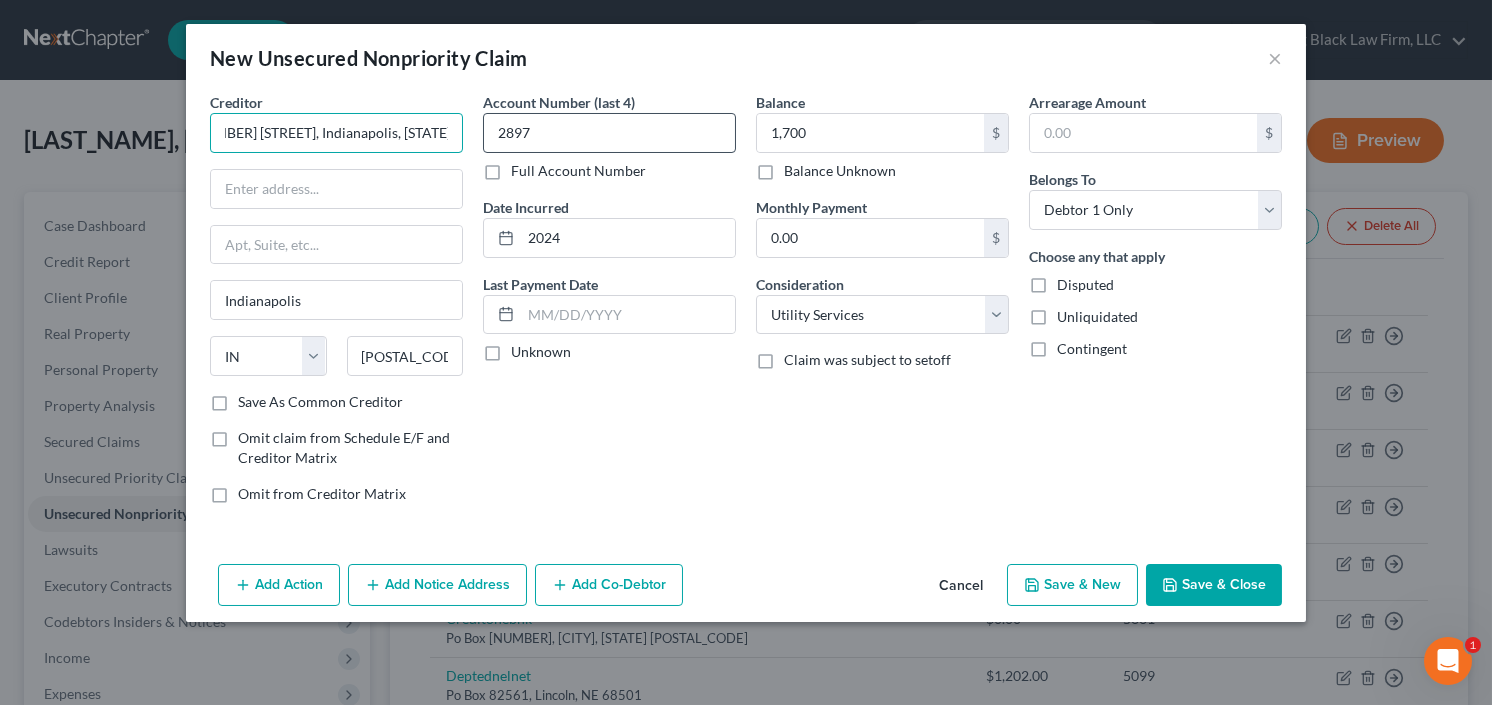 drag, startPoint x: 361, startPoint y: 135, endPoint x: 544, endPoint y: 127, distance: 183.17477 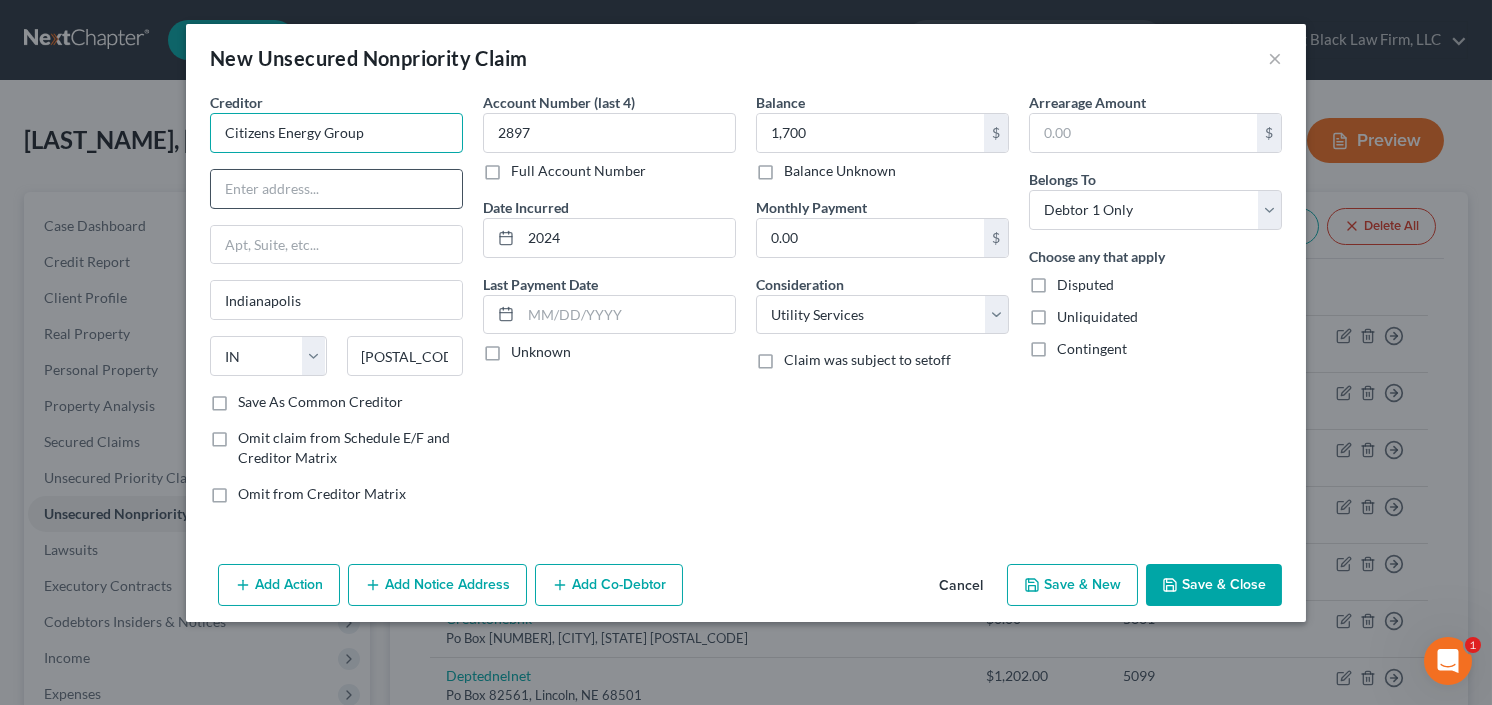 scroll, scrollTop: 0, scrollLeft: 0, axis: both 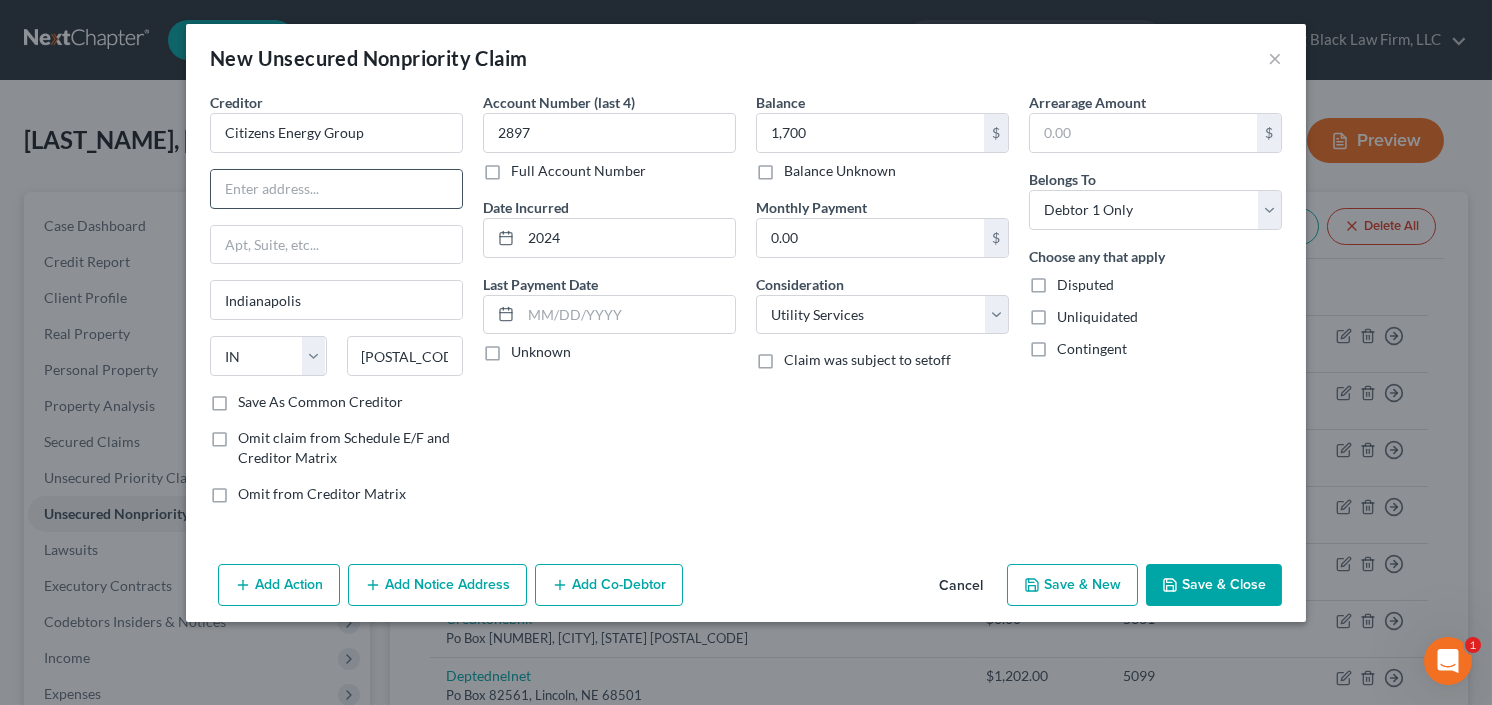 paste on ", located at [NUMBER] [STREET], Indianapolis, [STATE] [POSTAL_CODE]" 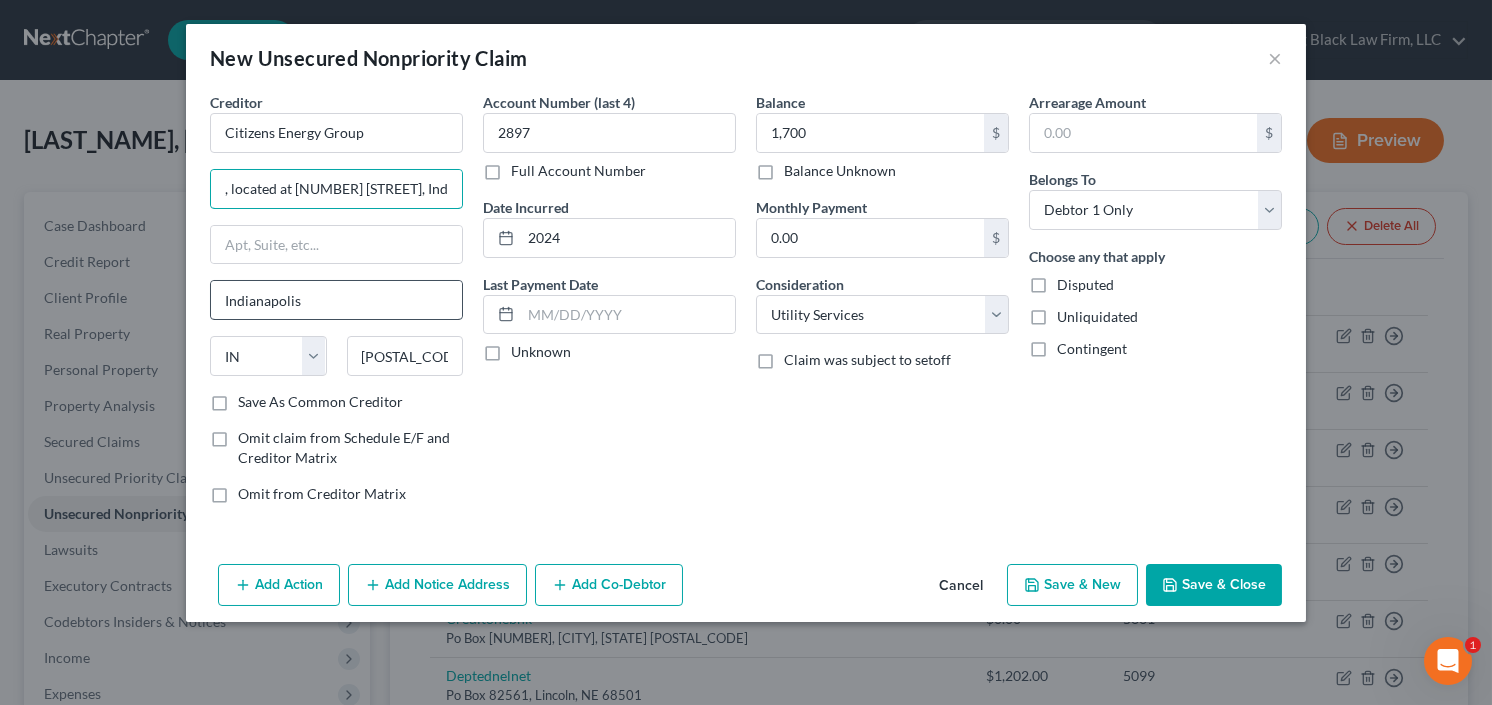 scroll, scrollTop: 0, scrollLeft: 107, axis: horizontal 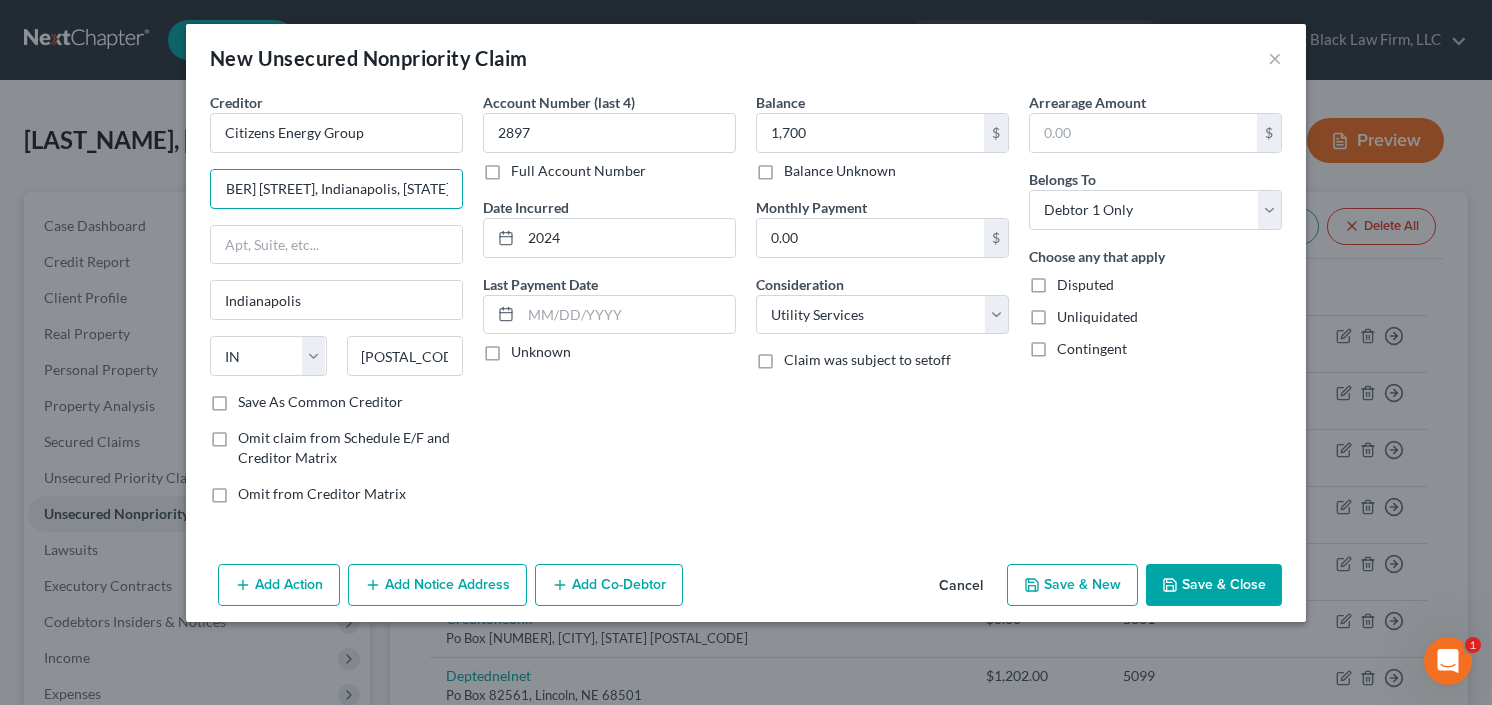 drag, startPoint x: 312, startPoint y: 189, endPoint x: 673, endPoint y: 189, distance: 361 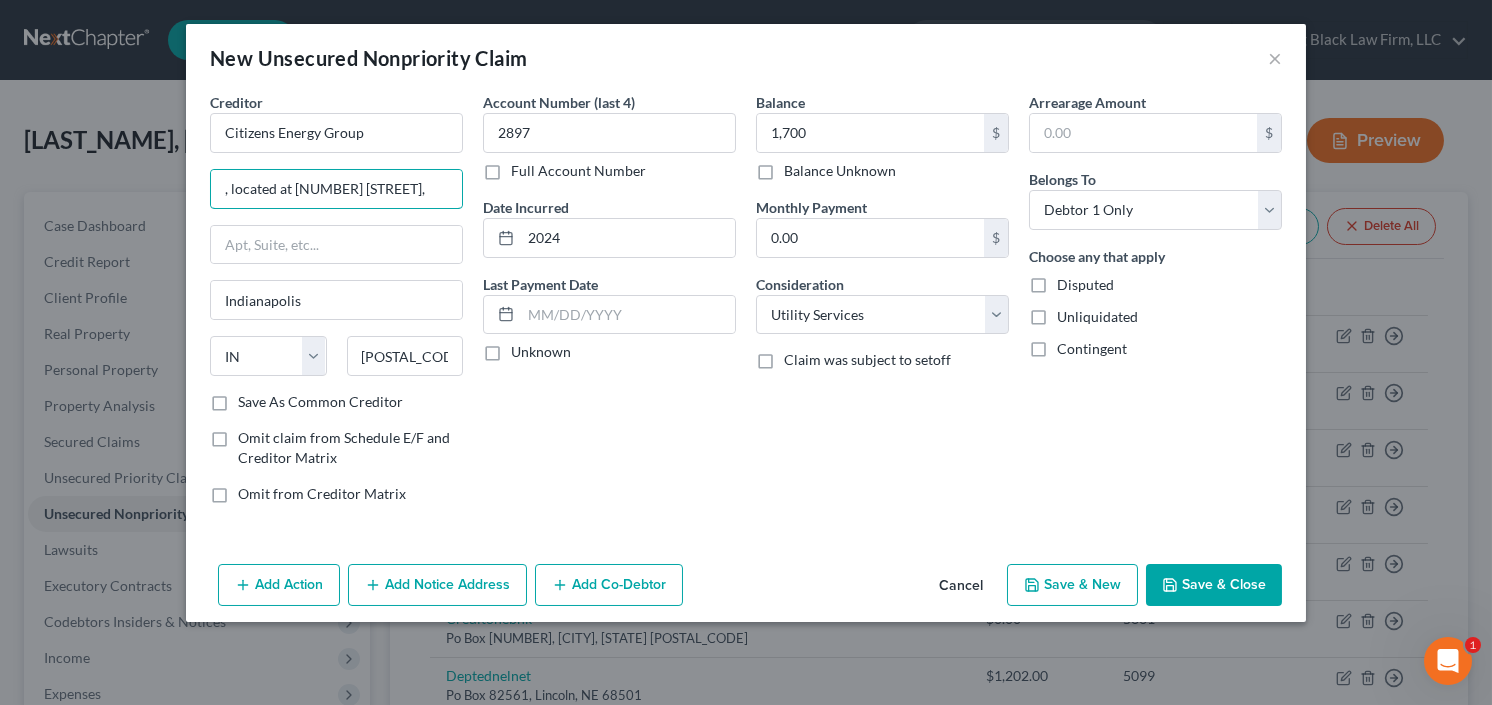 scroll, scrollTop: 0, scrollLeft: 0, axis: both 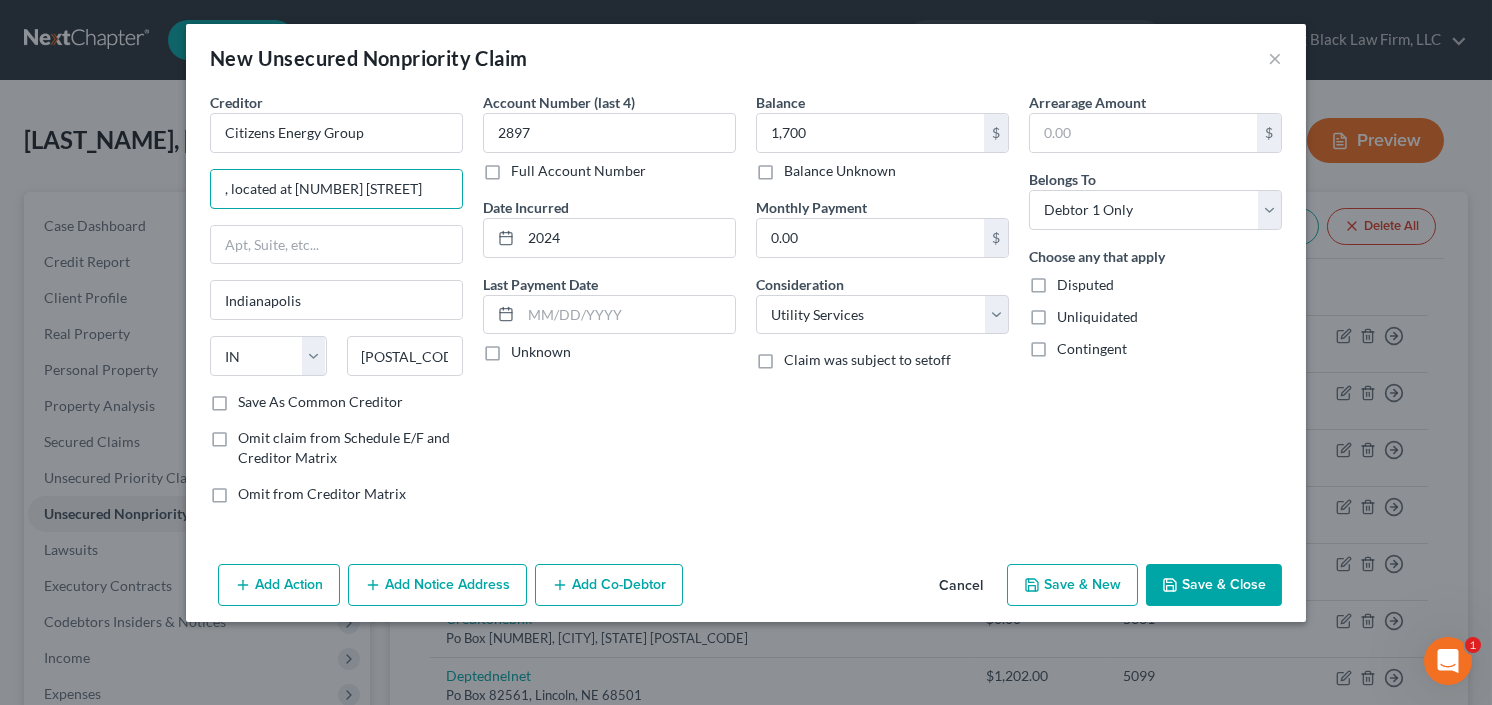 drag, startPoint x: 241, startPoint y: 196, endPoint x: 142, endPoint y: 209, distance: 99.849884 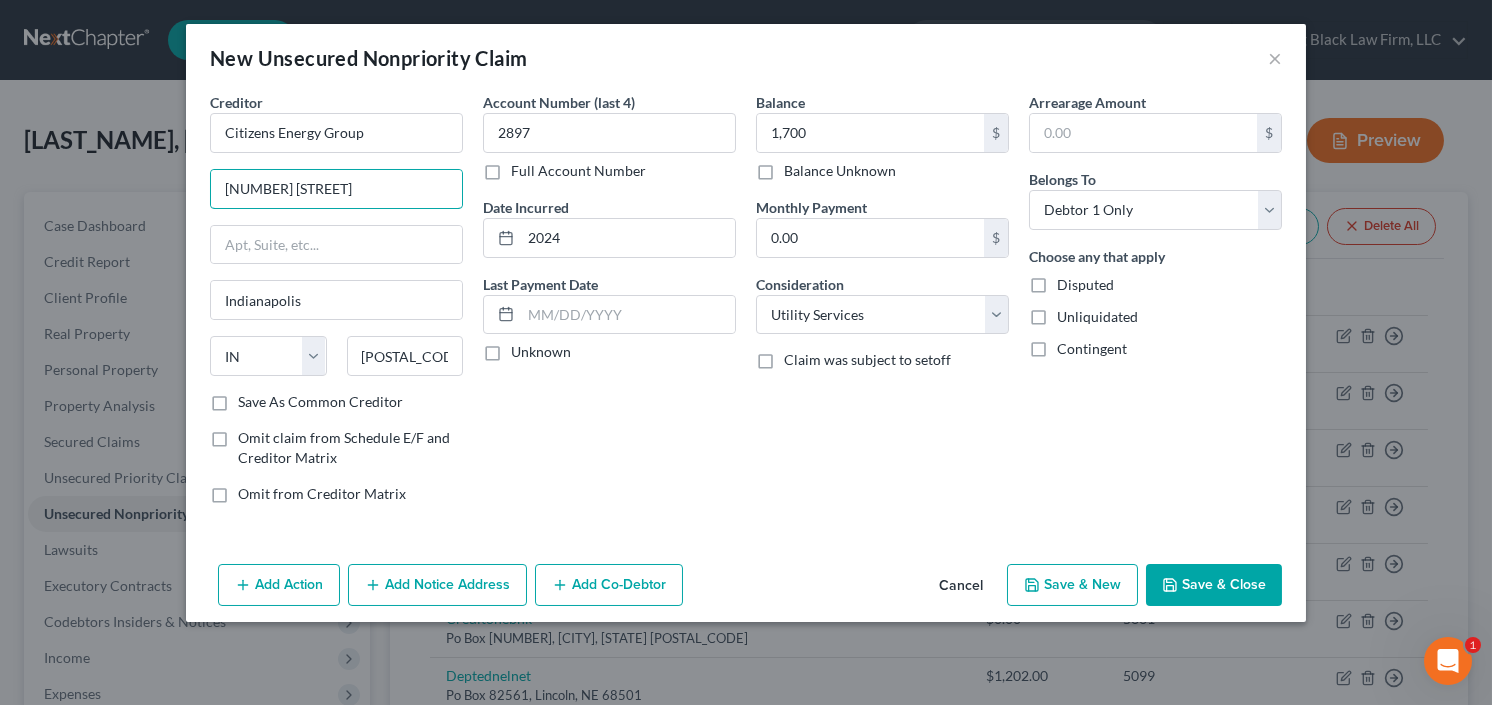 type on "[NUMBER] [STREET]" 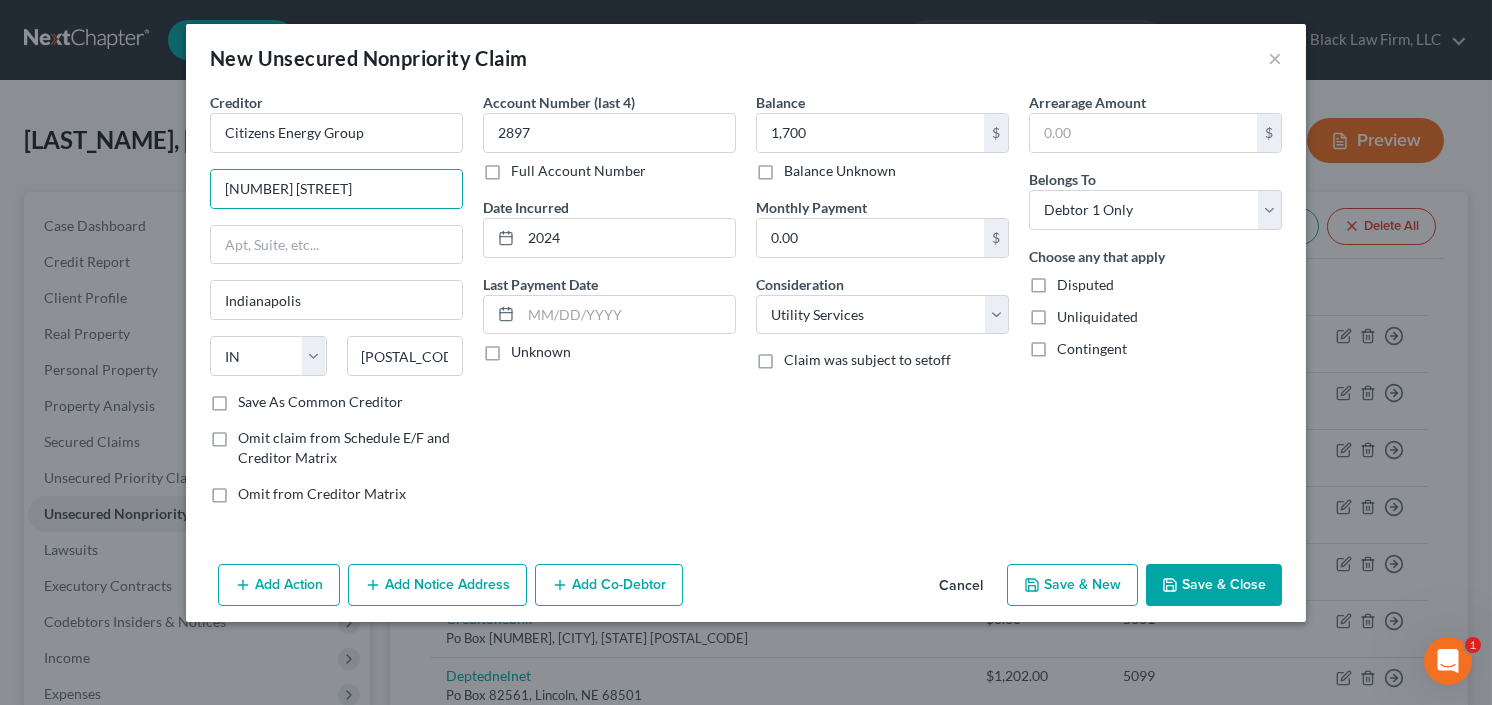 click on "Save As Common Creditor" at bounding box center (320, 402) 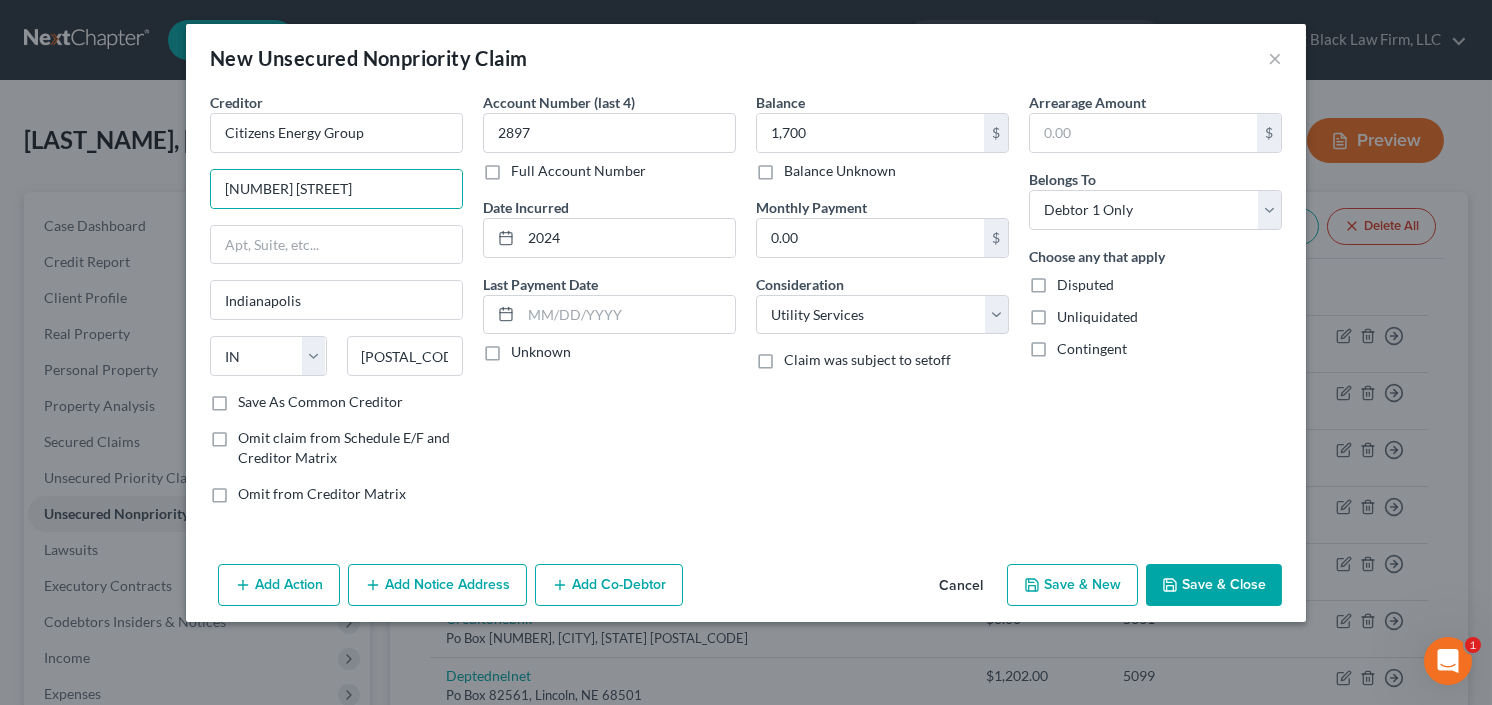 click on "Save As Common Creditor" at bounding box center [252, 398] 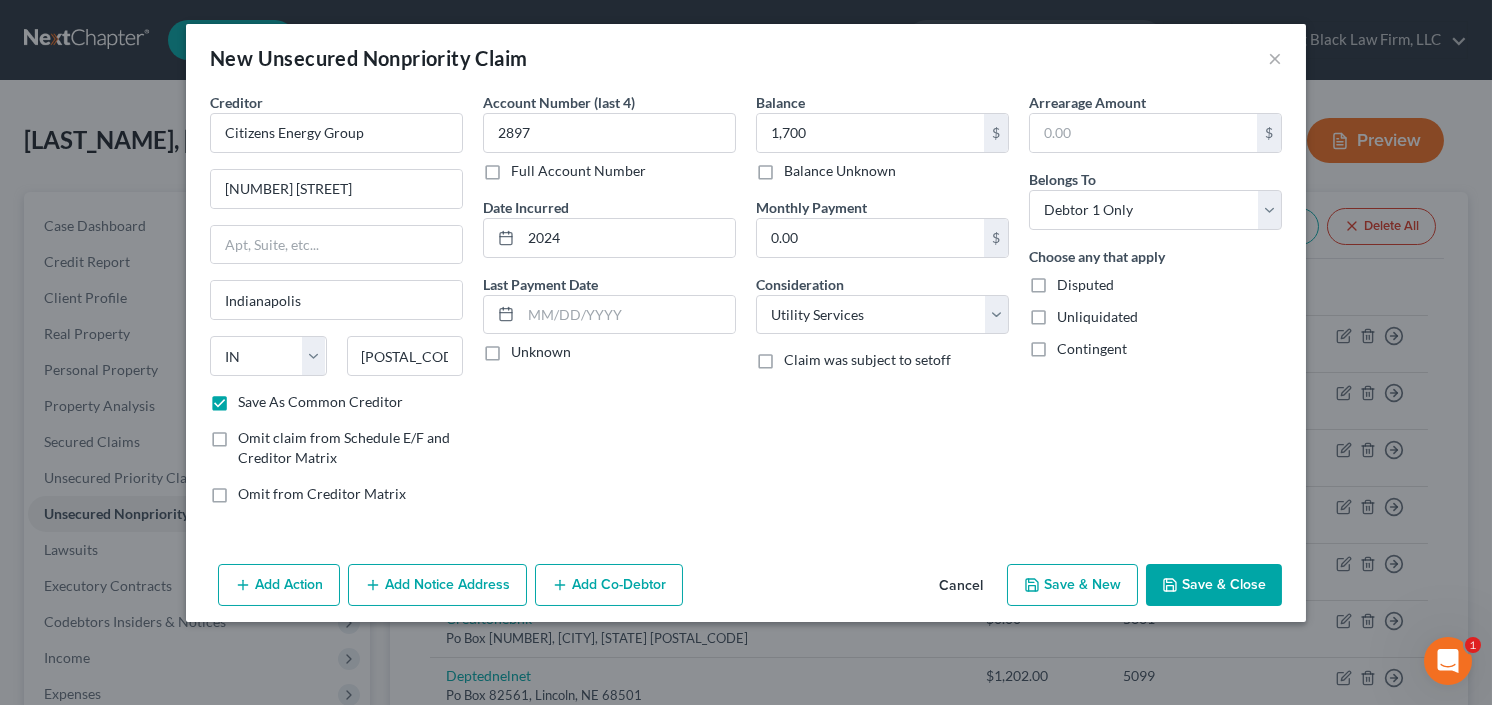 click on "Save & Close" at bounding box center [1214, 585] 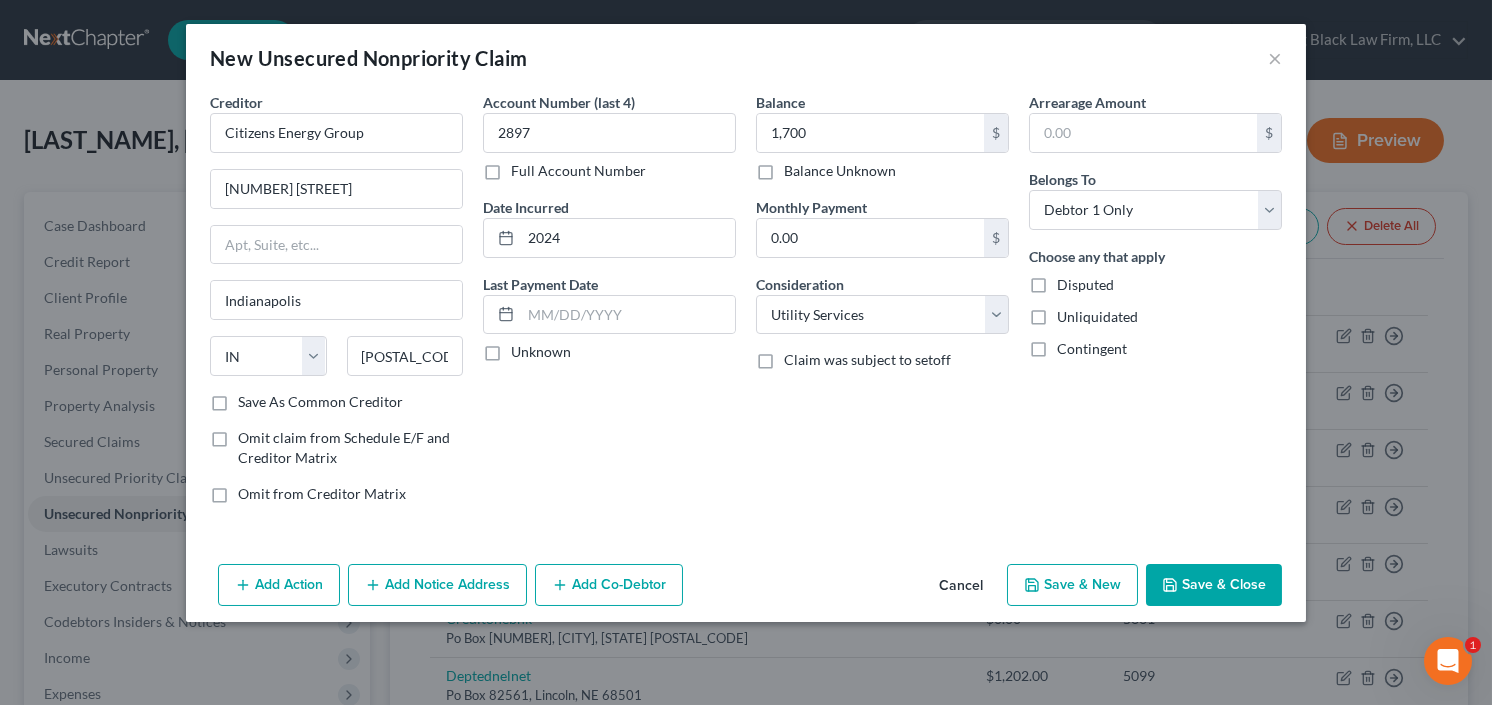 checkbox on "false" 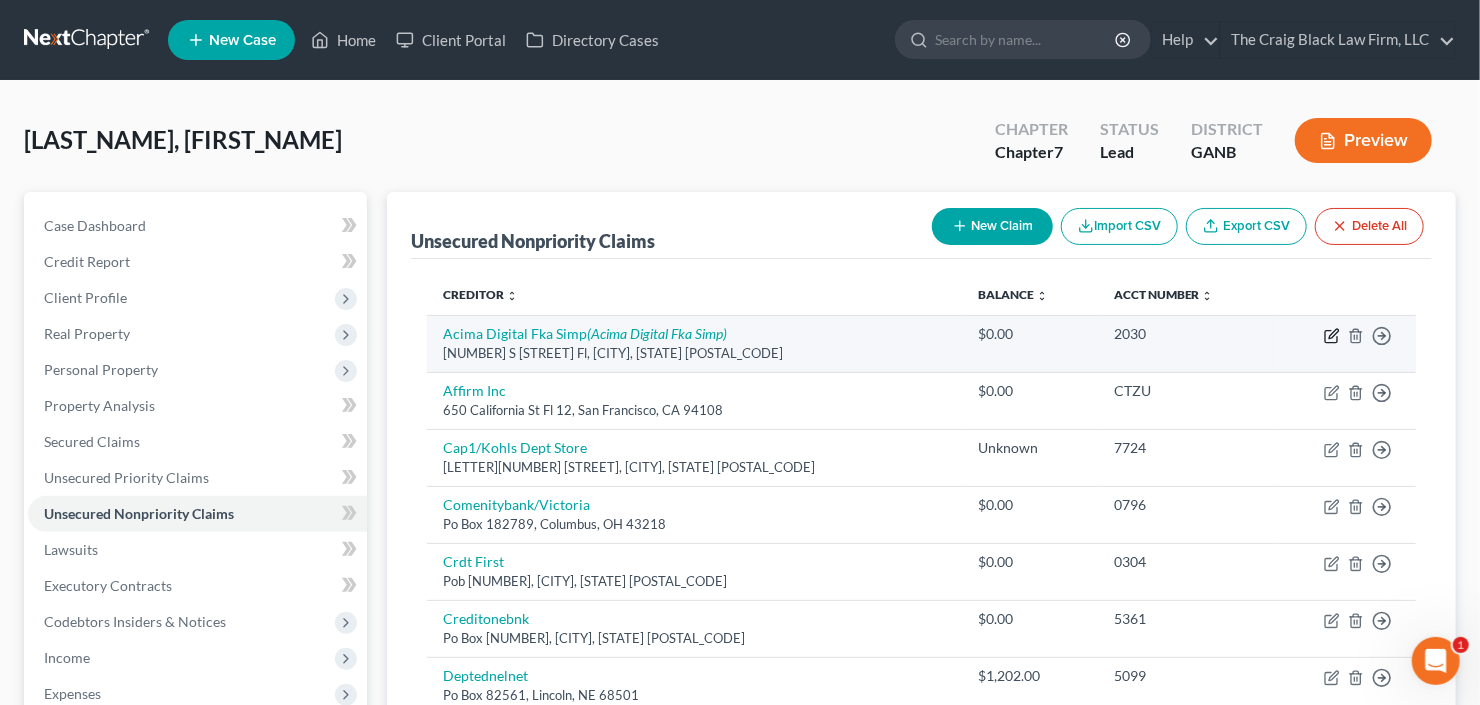 click 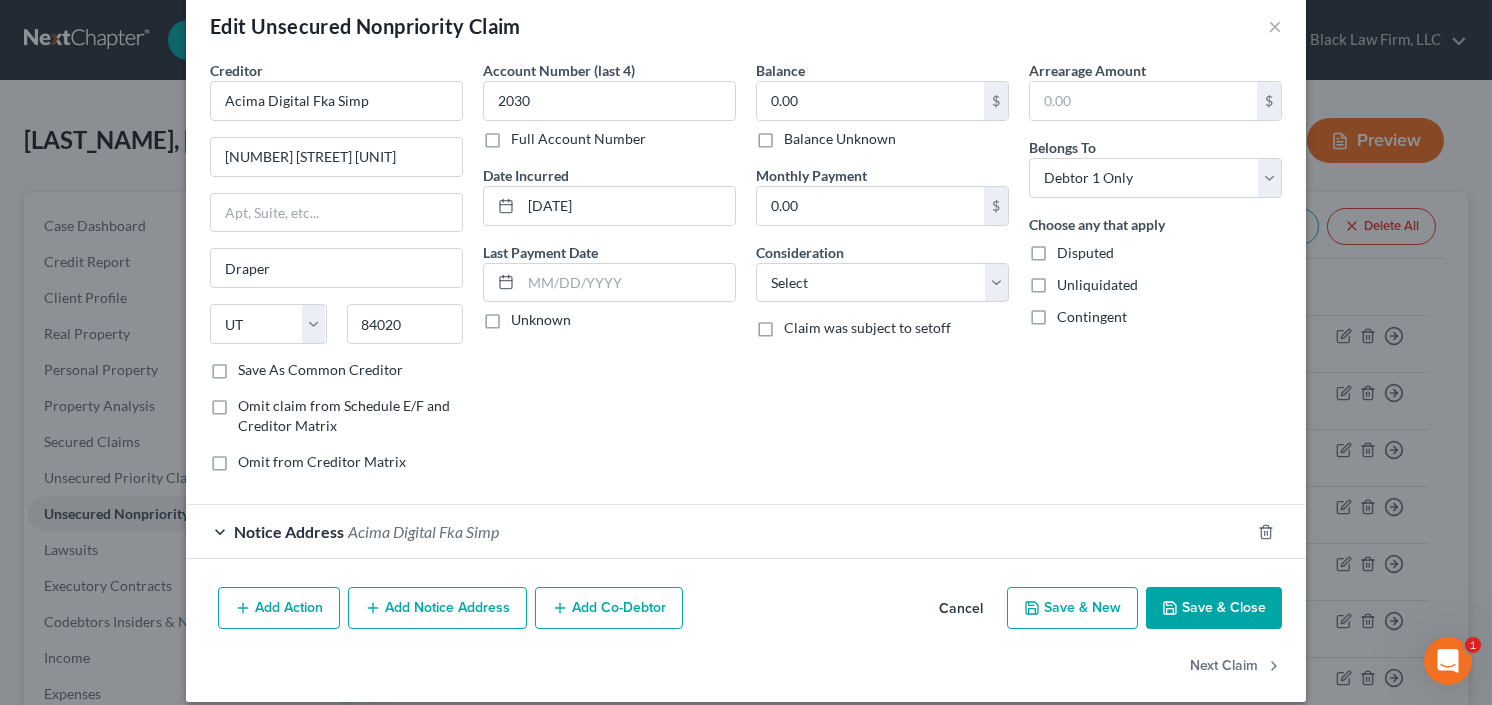 scroll, scrollTop: 50, scrollLeft: 0, axis: vertical 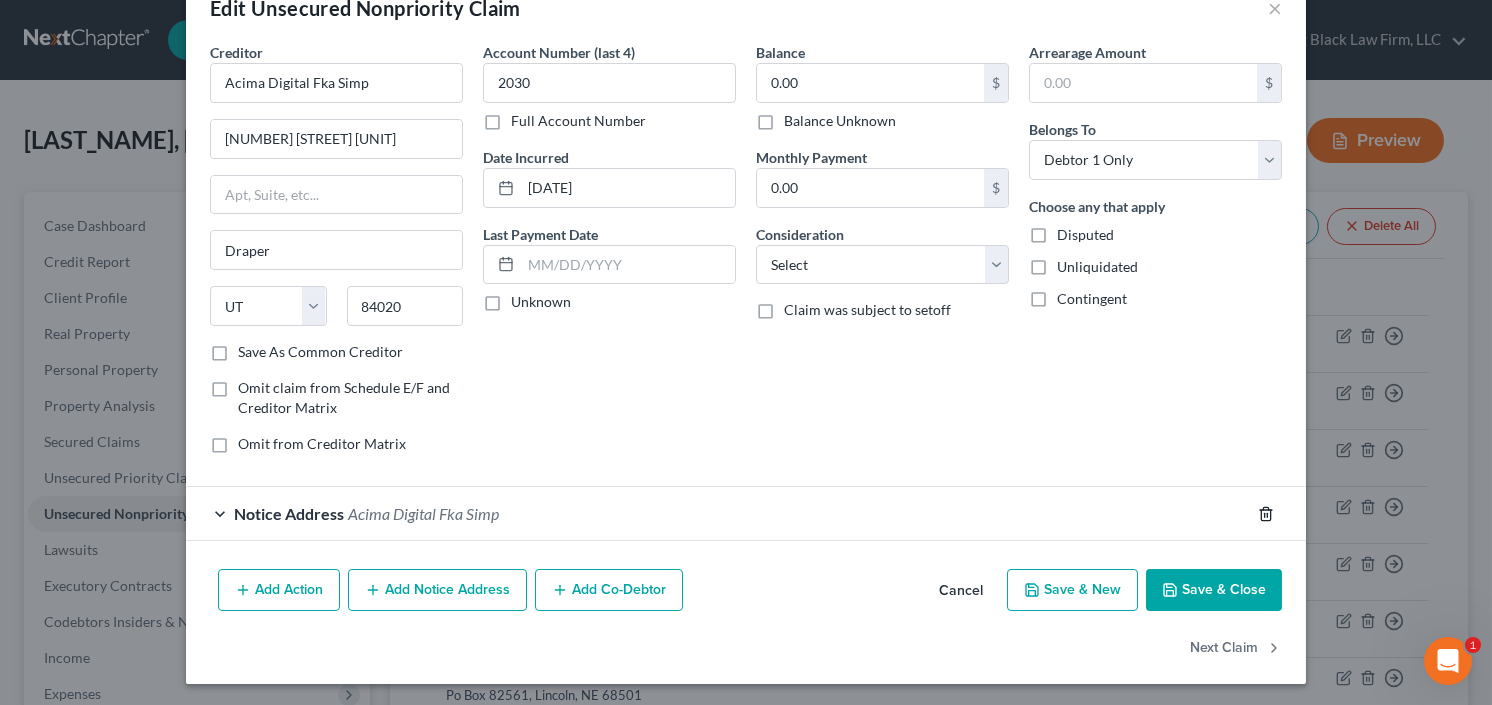 click 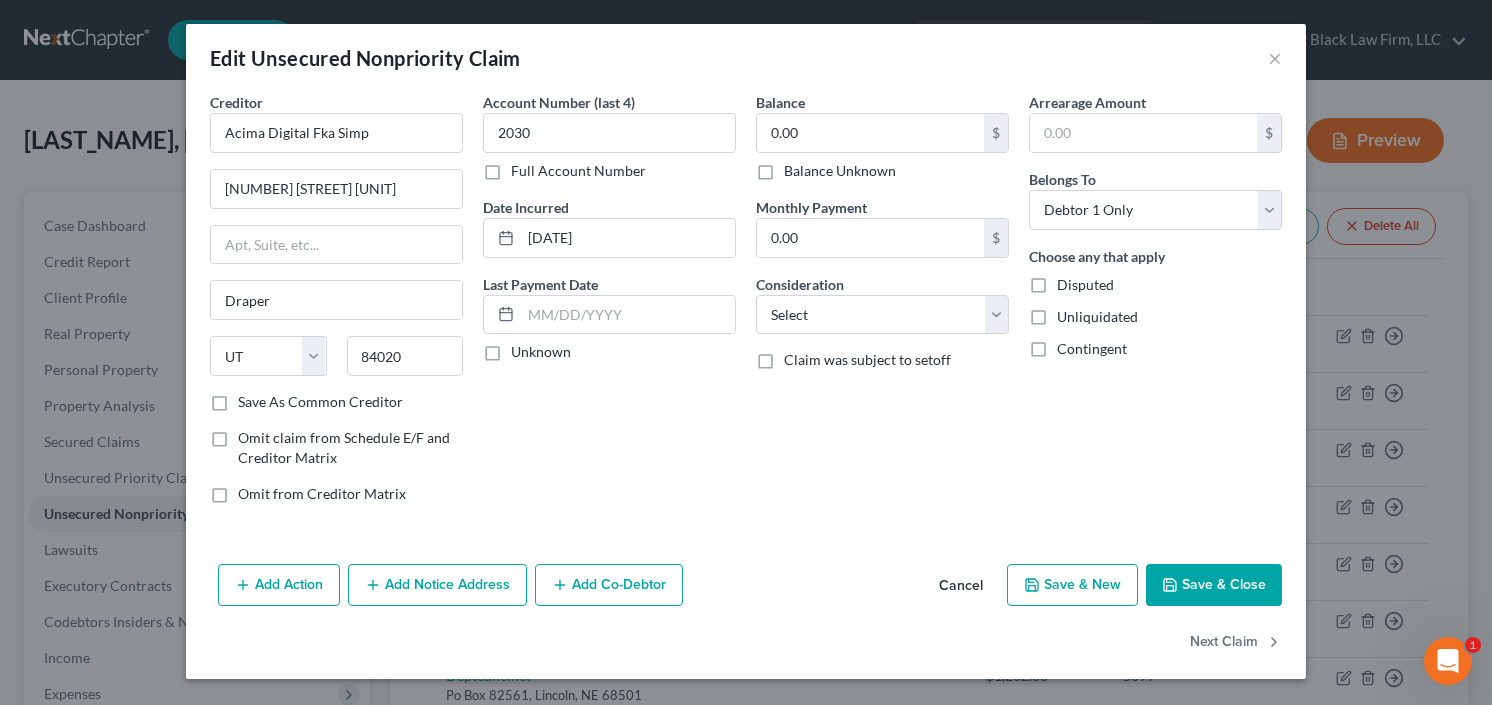 scroll, scrollTop: 0, scrollLeft: 0, axis: both 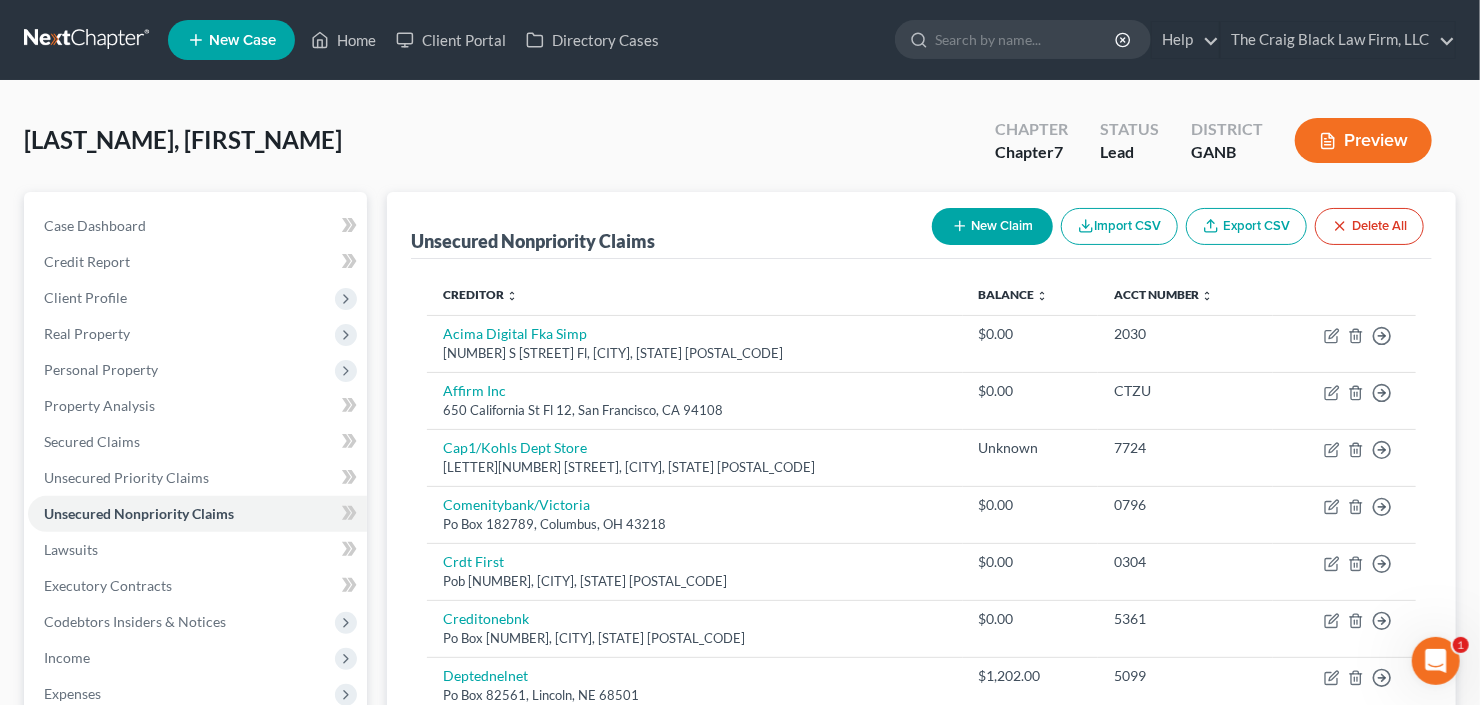 click on "New Claim" at bounding box center (992, 226) 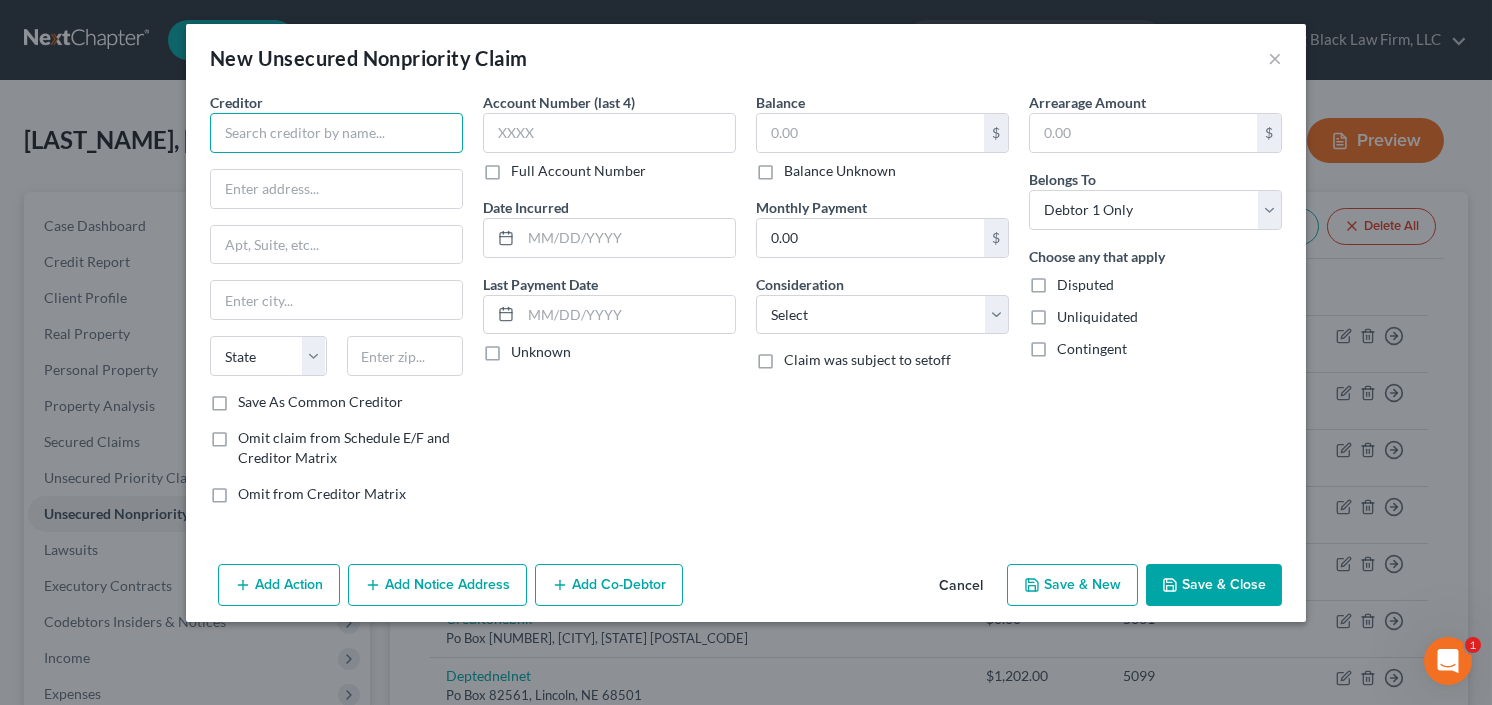paste on "AES Indiana One Monument Circle P.O. Box [NUMBER] Indianapolis, [STATE] [POSTAL_CODE]-[POSTAL_CODE]" 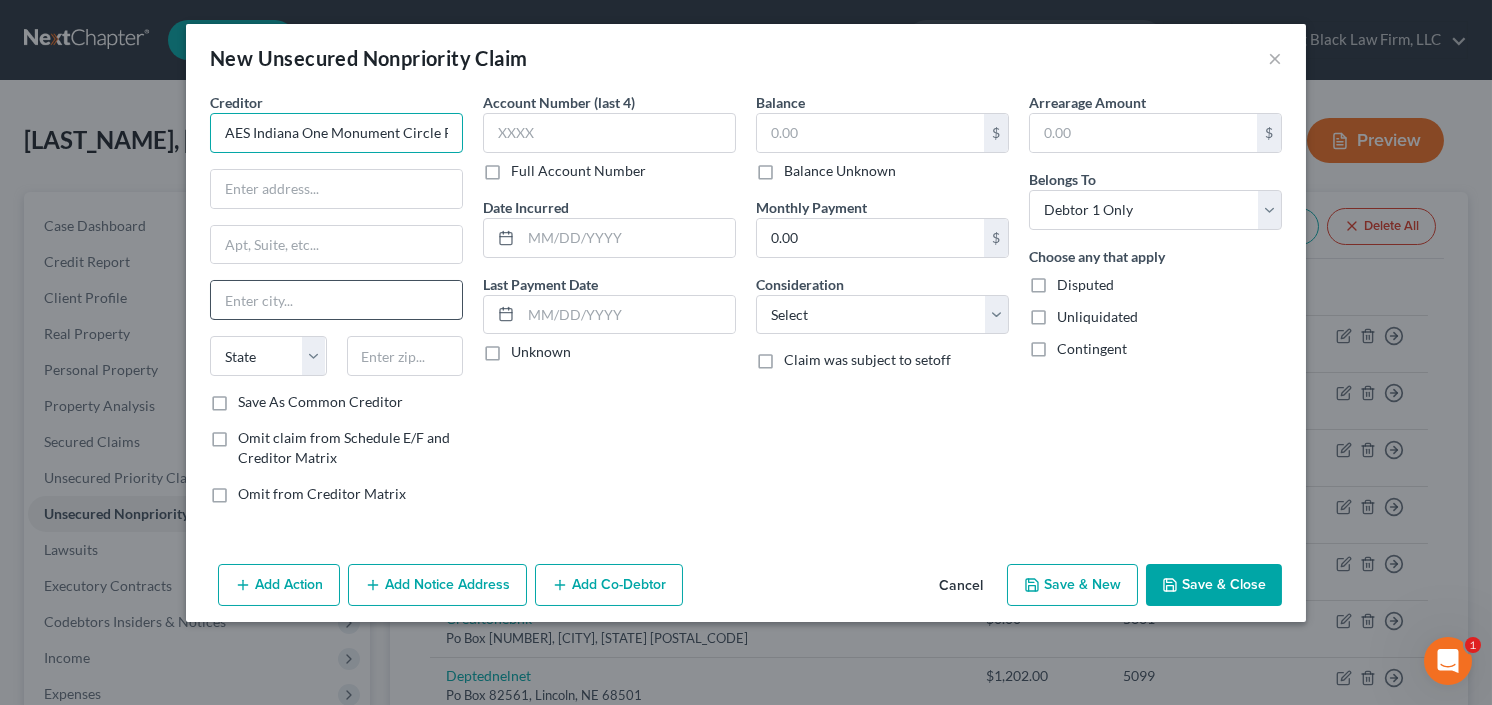 scroll, scrollTop: 0, scrollLeft: 253, axis: horizontal 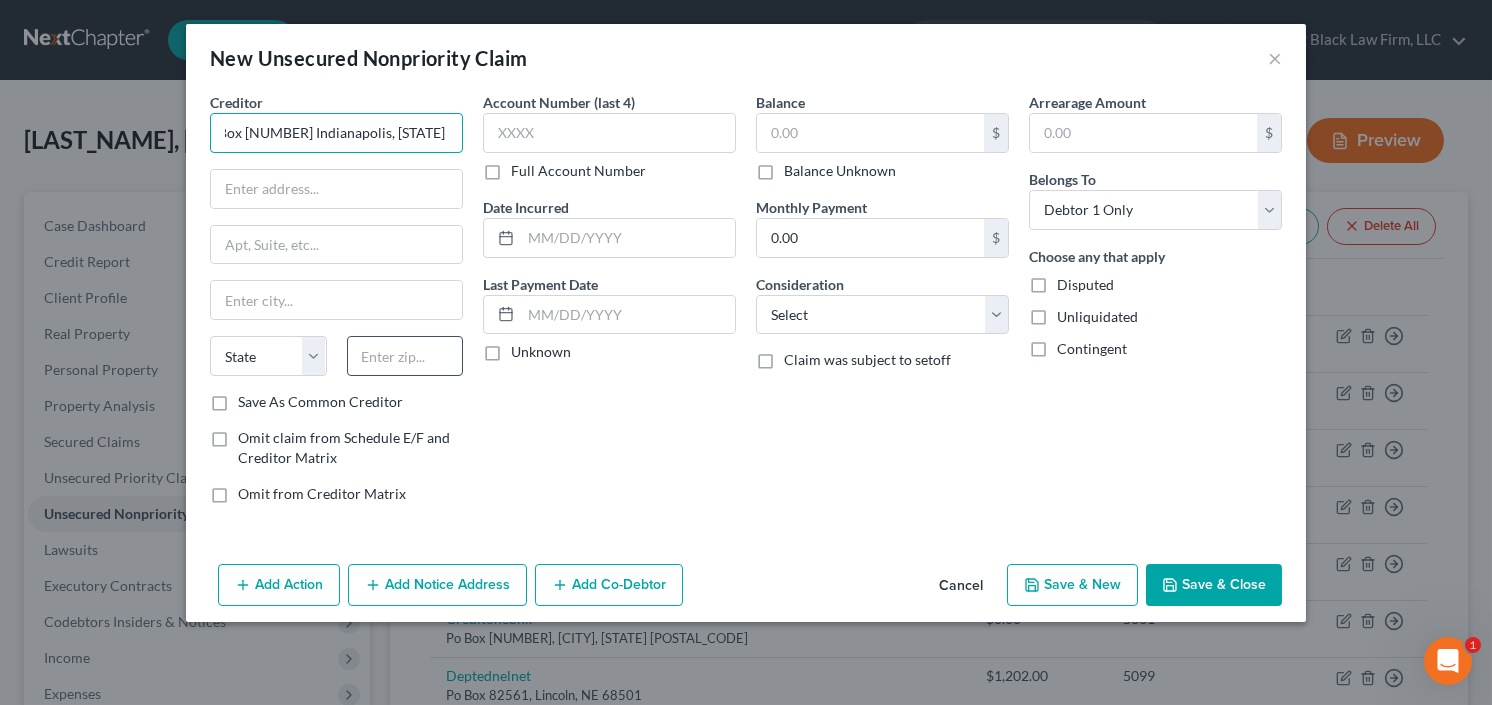 type on "AES Indiana One Monument Circle P.O. Box [NUMBER] Indianapolis, [STATE] [POSTAL_CODE]-[POSTAL_CODE]" 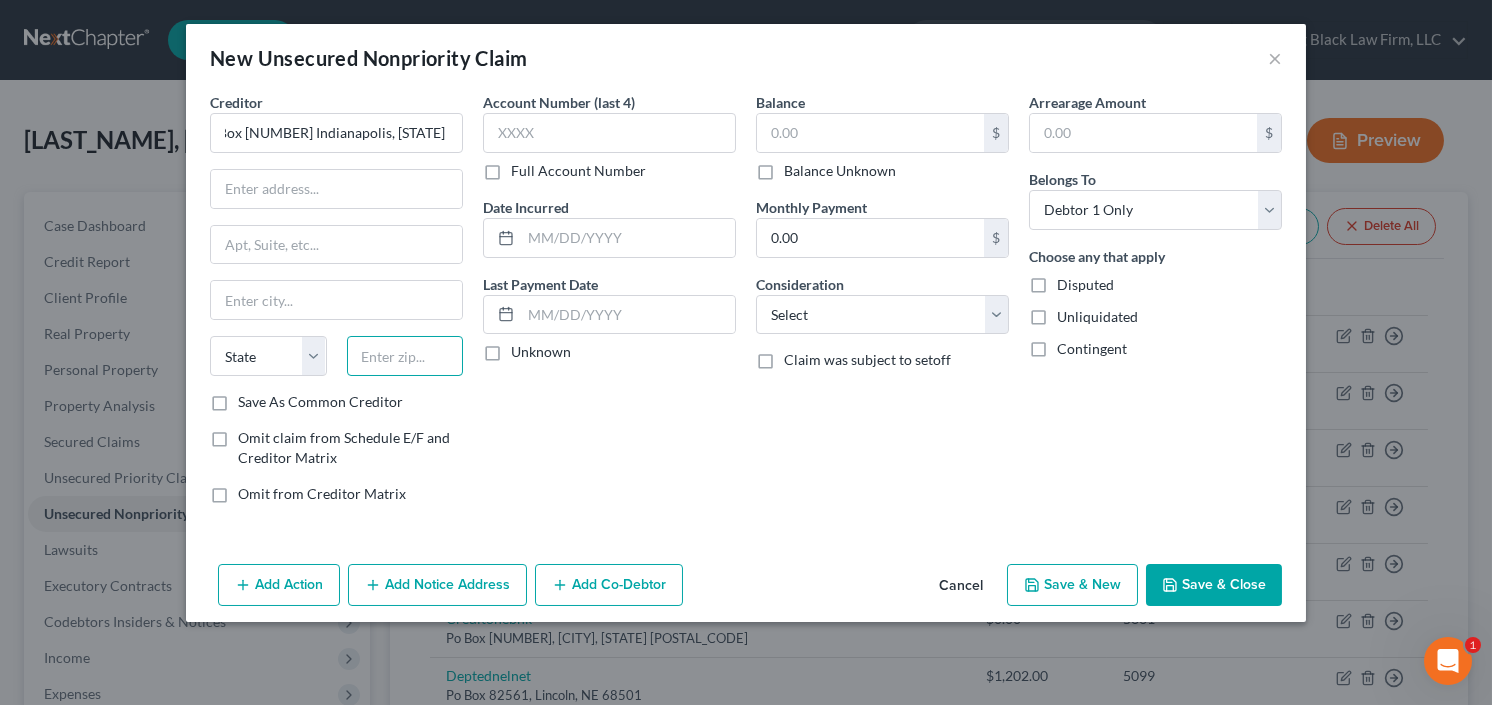 click at bounding box center [405, 356] 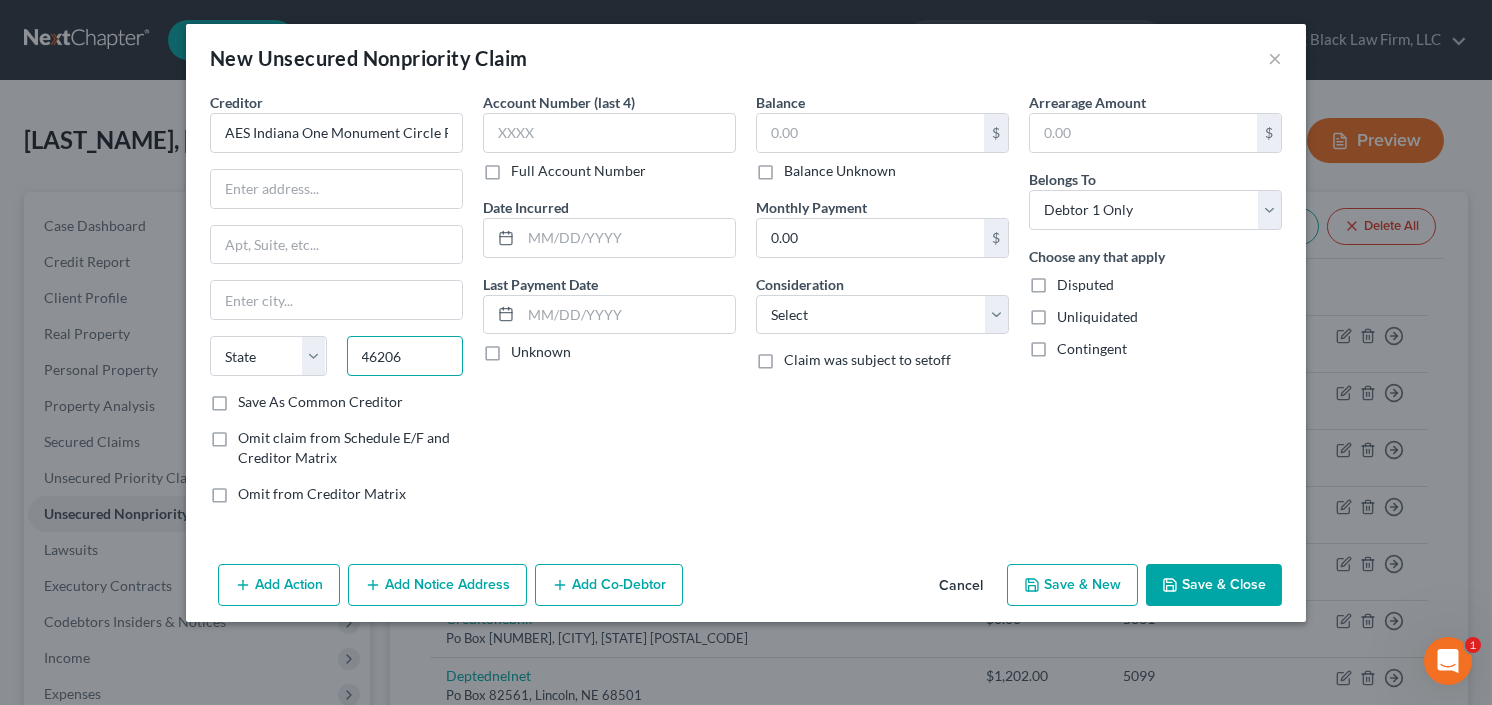 type on "46206" 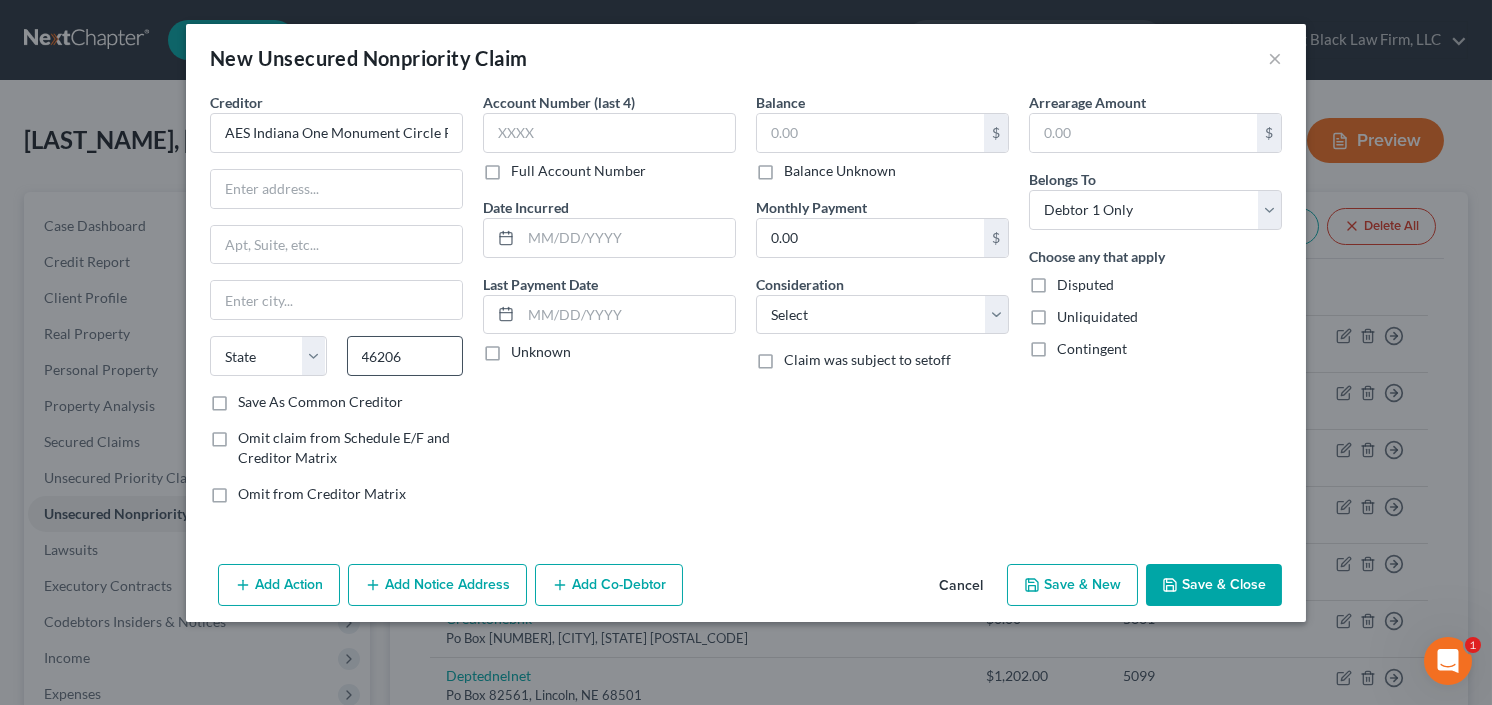 type on "Indianapolis" 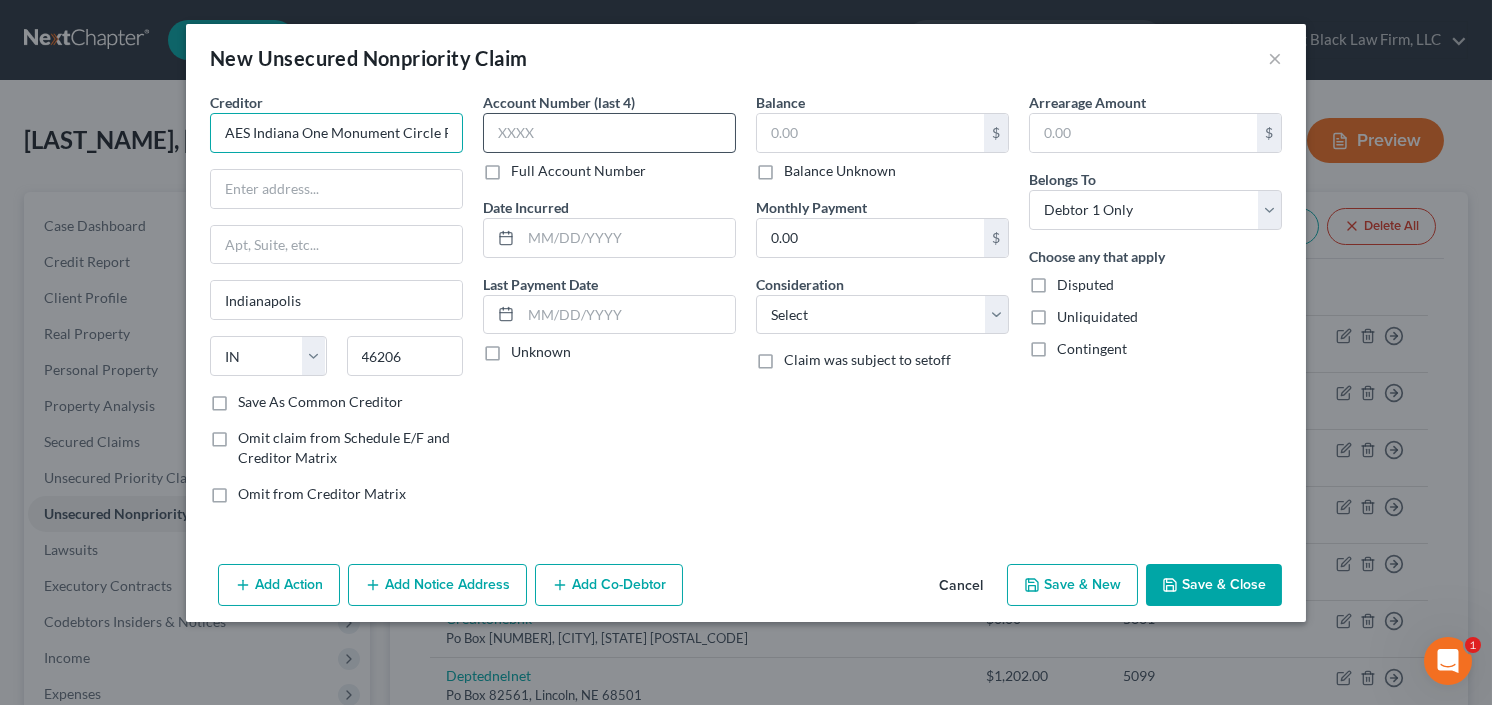scroll, scrollTop: 0, scrollLeft: 253, axis: horizontal 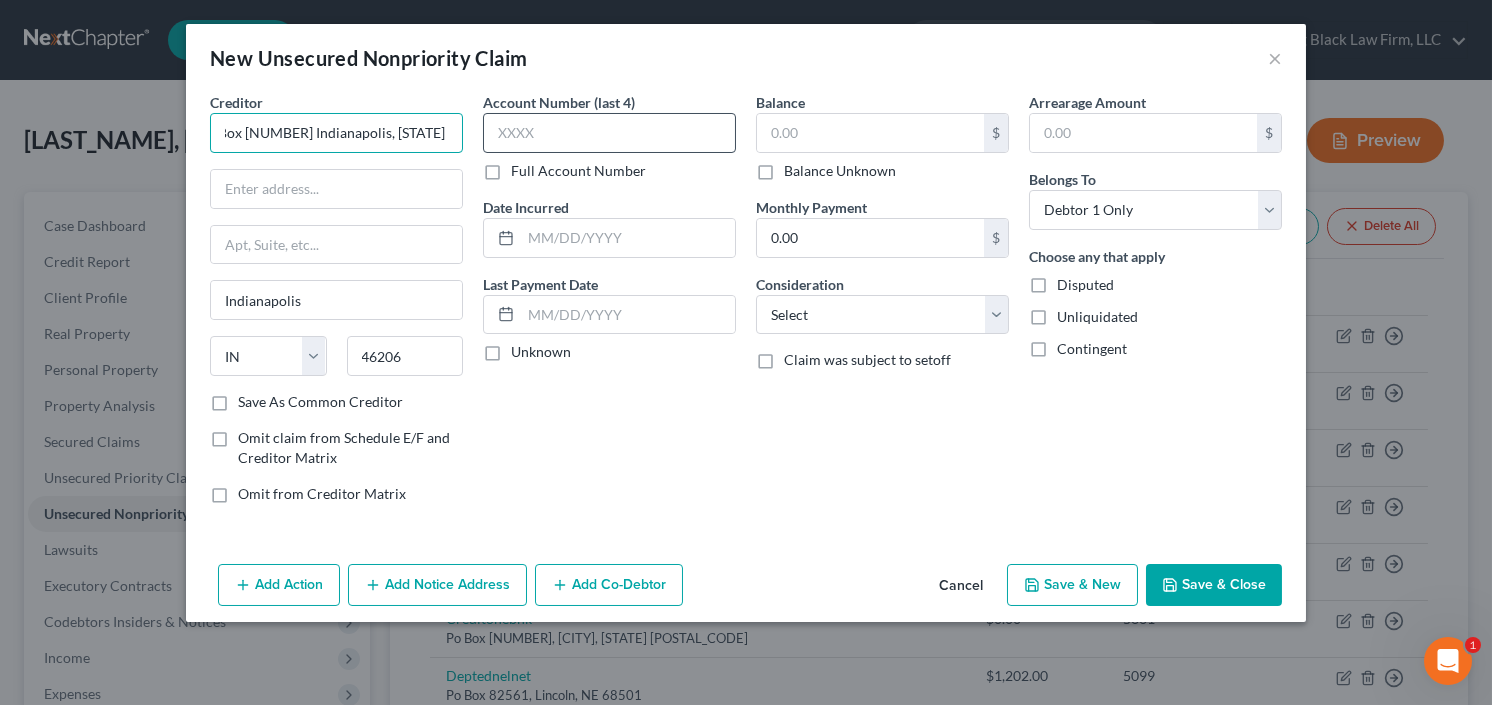 drag, startPoint x: 299, startPoint y: 133, endPoint x: 560, endPoint y: 133, distance: 261 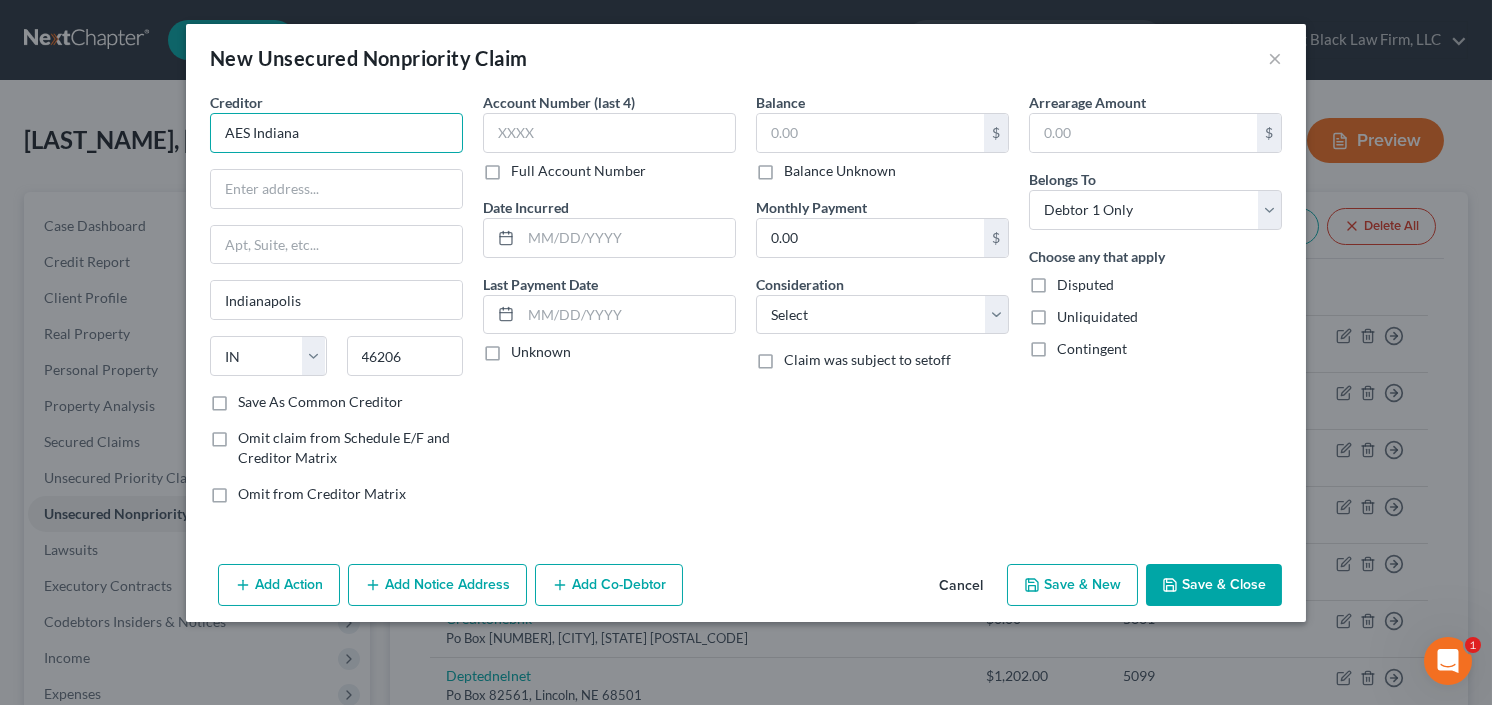 scroll, scrollTop: 0, scrollLeft: 0, axis: both 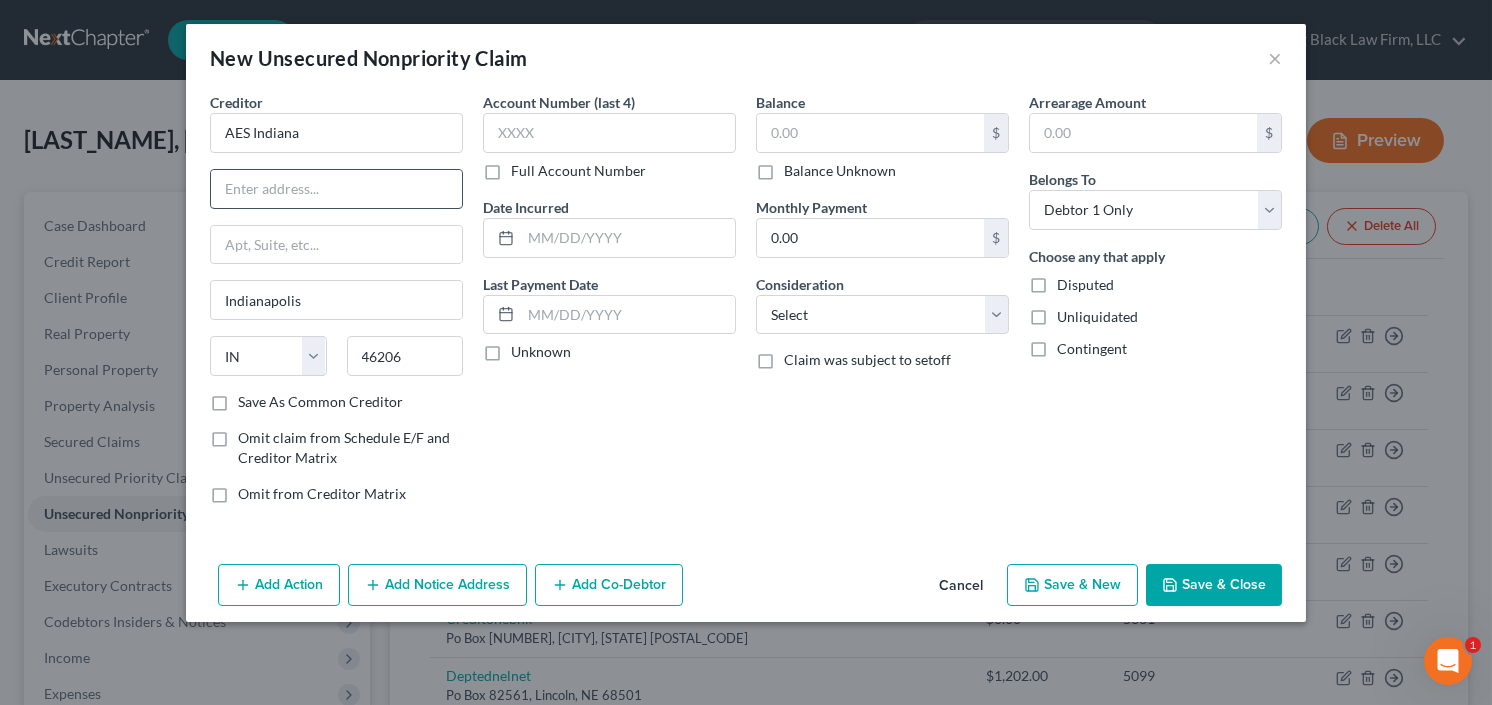type on "AES Indiana" 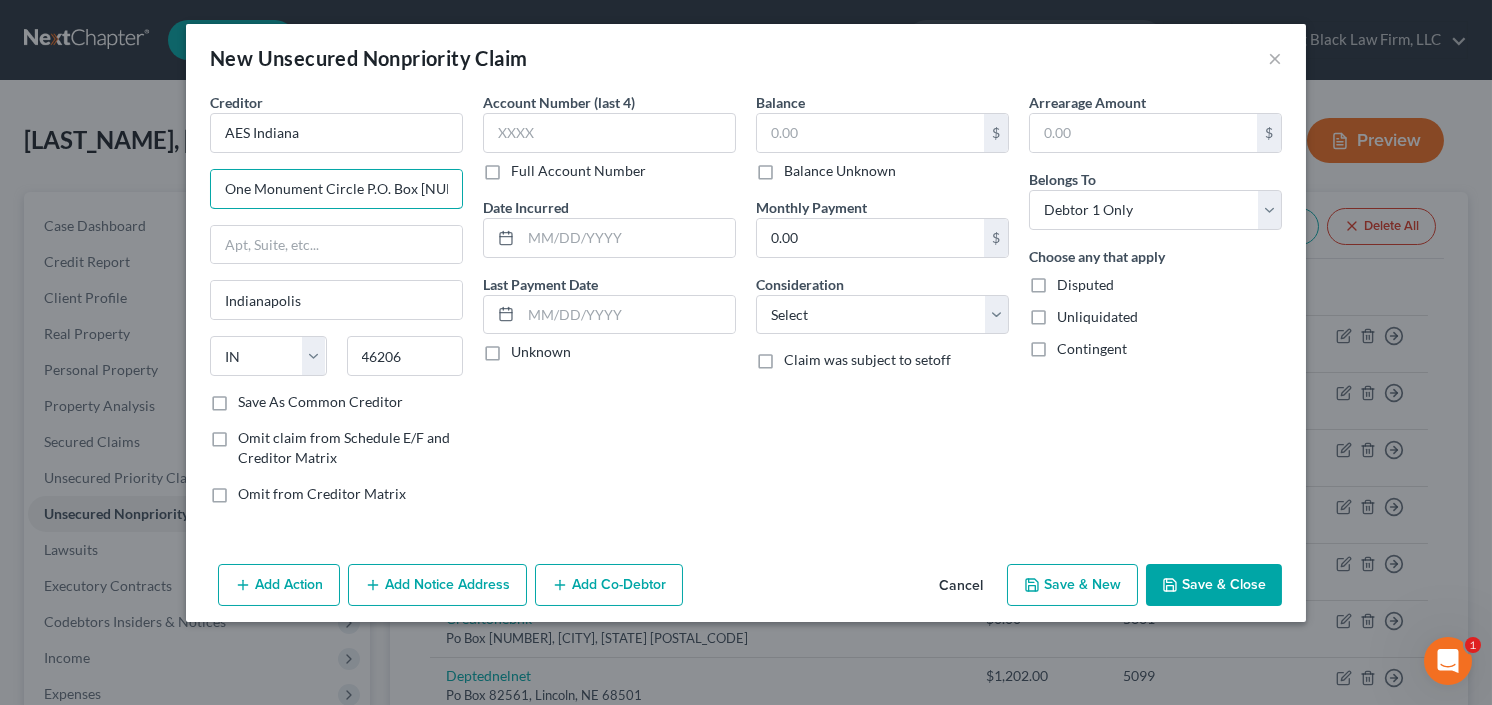scroll, scrollTop: 0, scrollLeft: 177, axis: horizontal 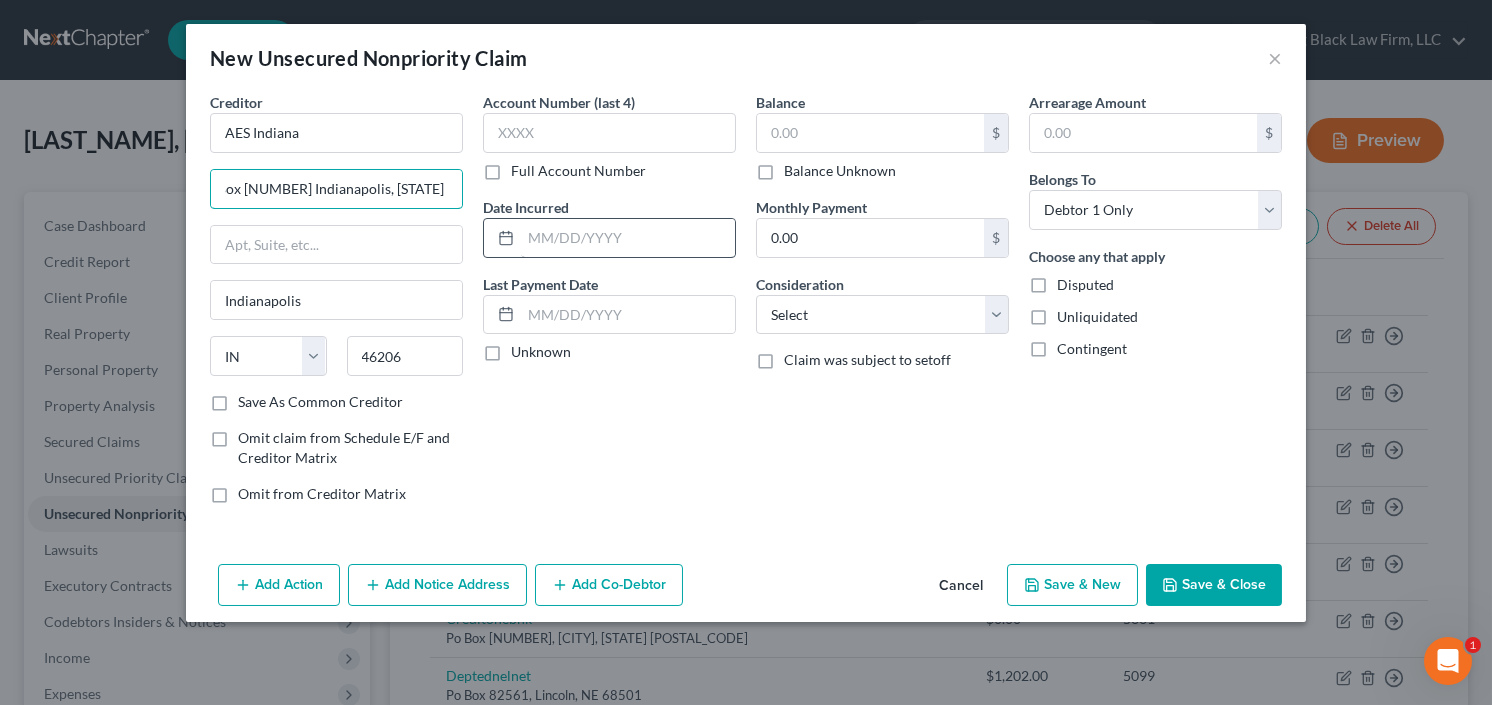 drag, startPoint x: 272, startPoint y: 186, endPoint x: 643, endPoint y: 227, distance: 373.25864 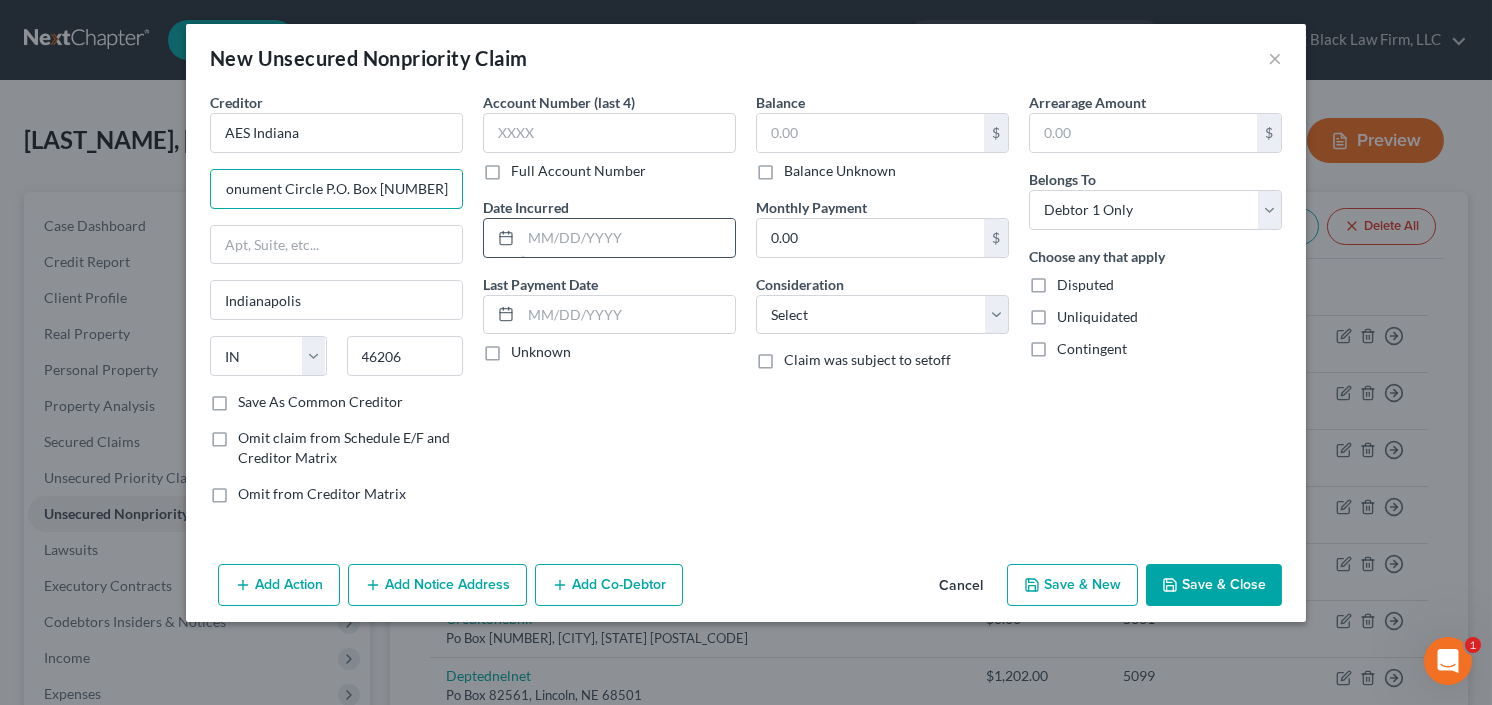 scroll, scrollTop: 0, scrollLeft: 2, axis: horizontal 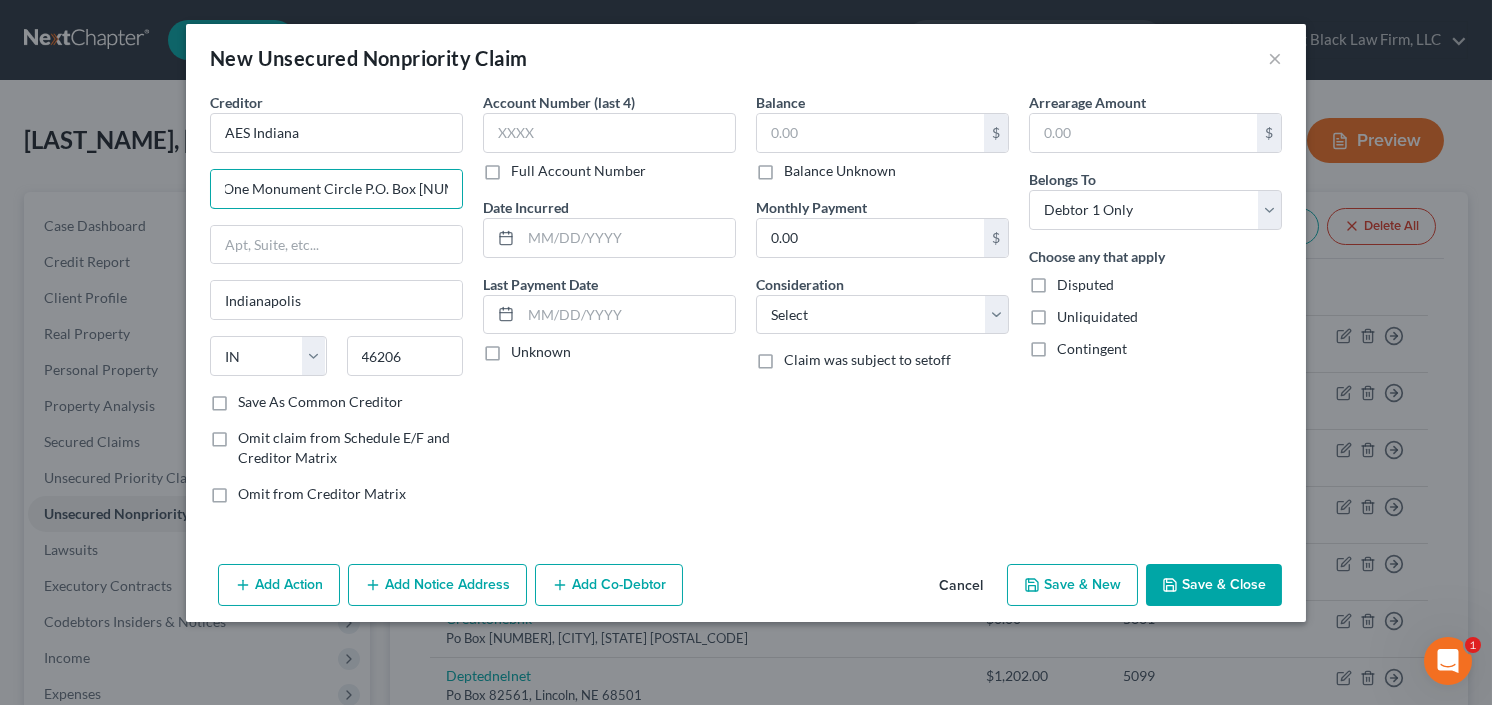 drag, startPoint x: 358, startPoint y: 189, endPoint x: 504, endPoint y: 192, distance: 146.03082 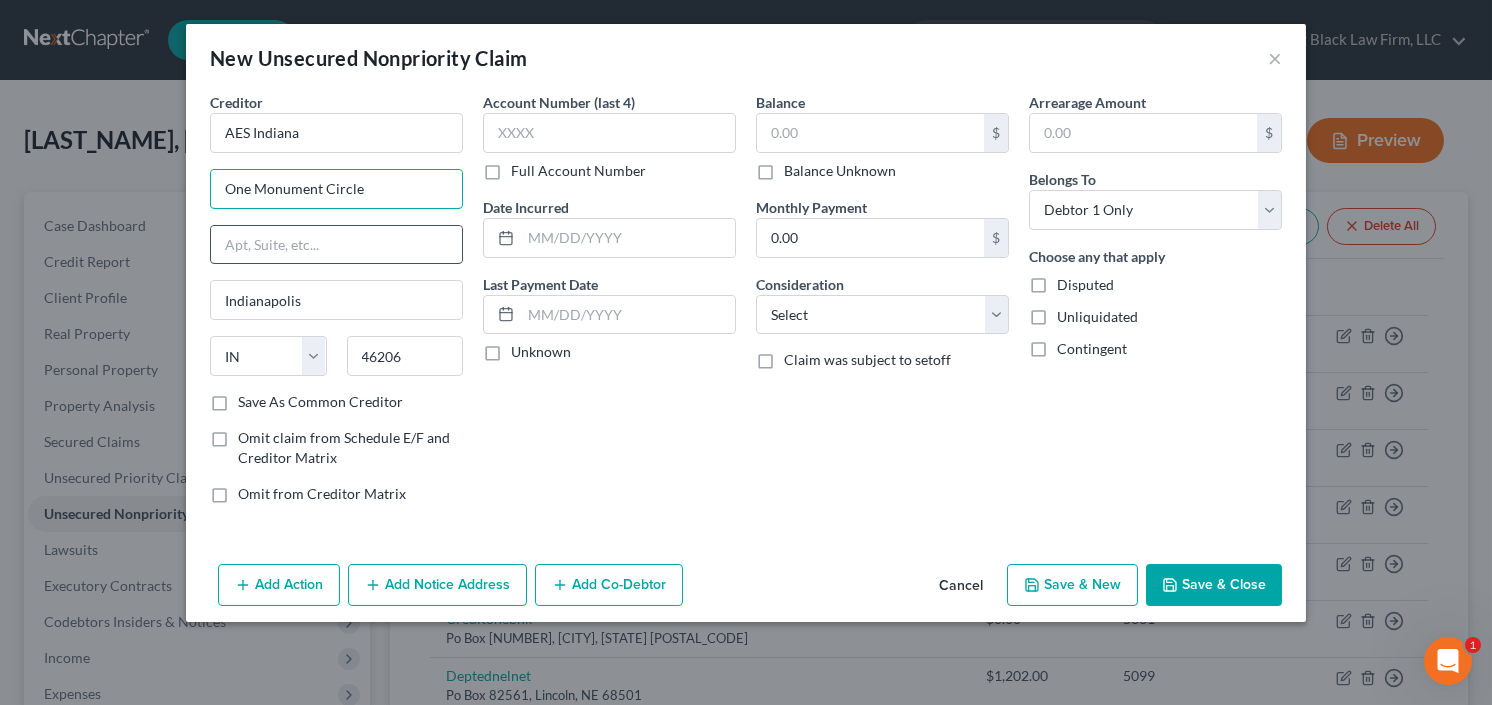 scroll, scrollTop: 0, scrollLeft: 0, axis: both 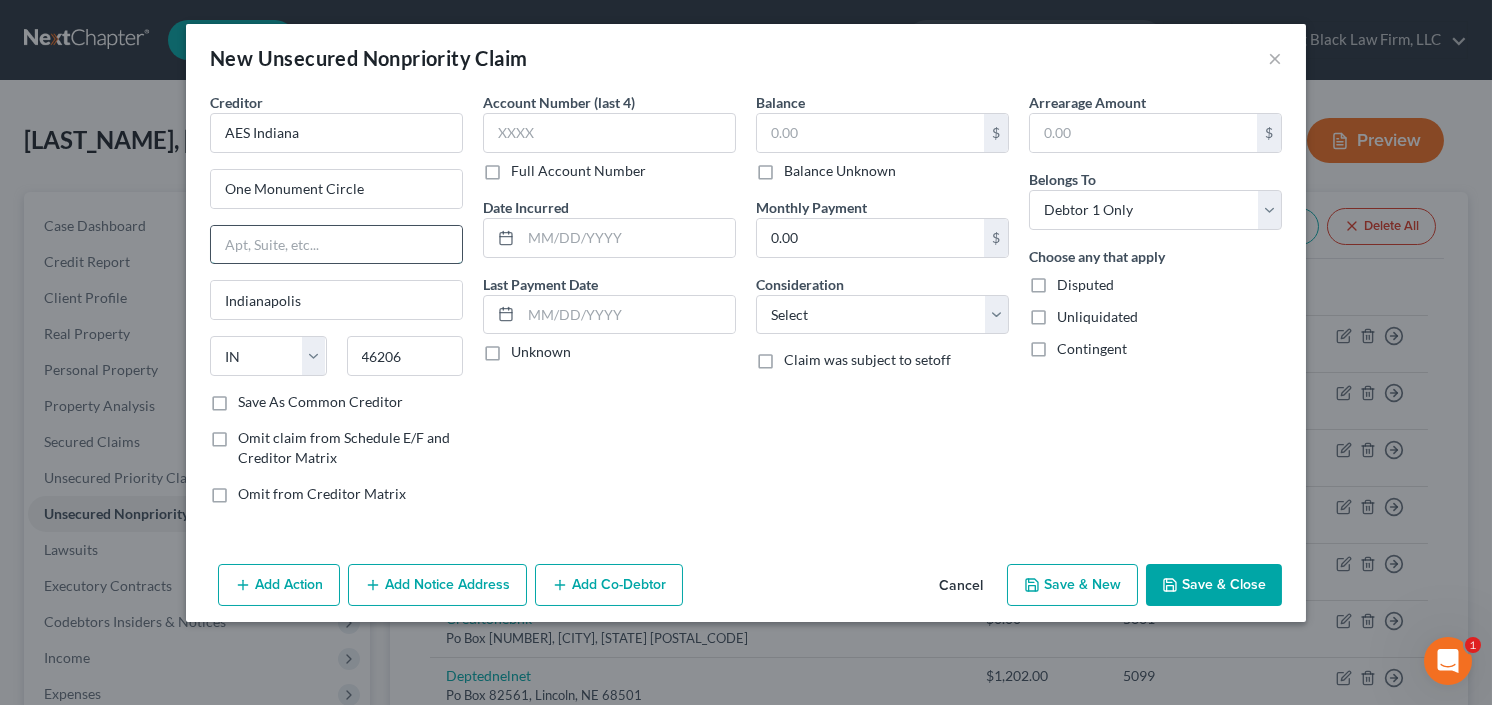paste on "[POSTAL_ADDRESS]" 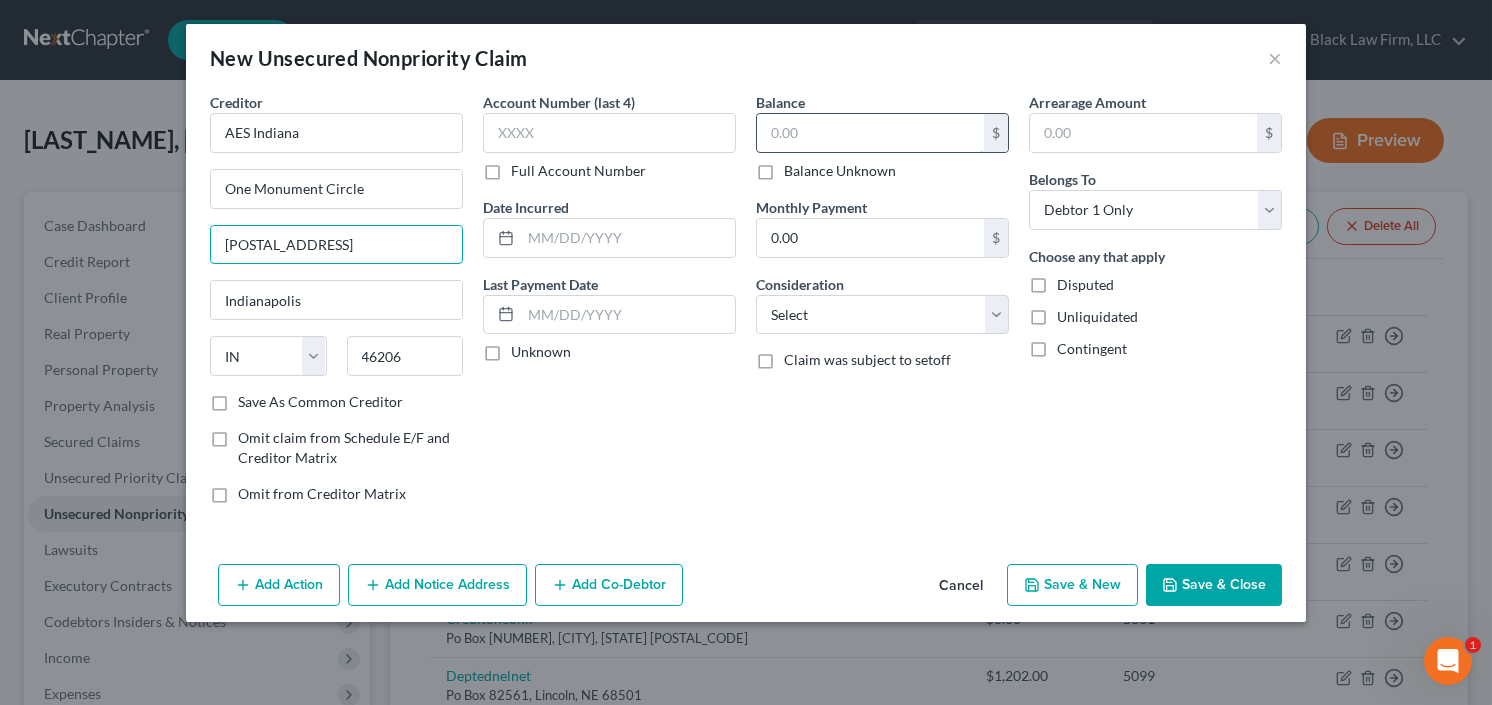 type on "[POSTAL_ADDRESS]" 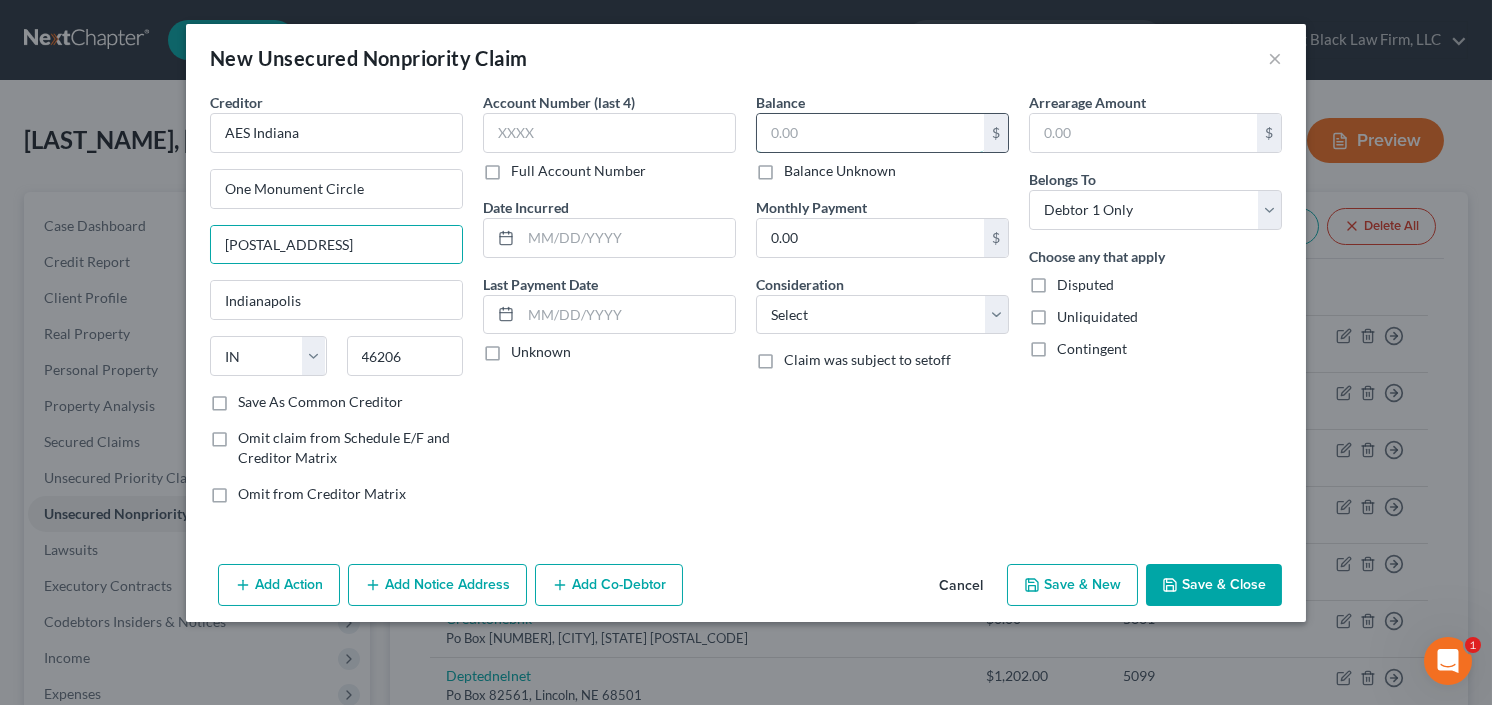 click at bounding box center (870, 133) 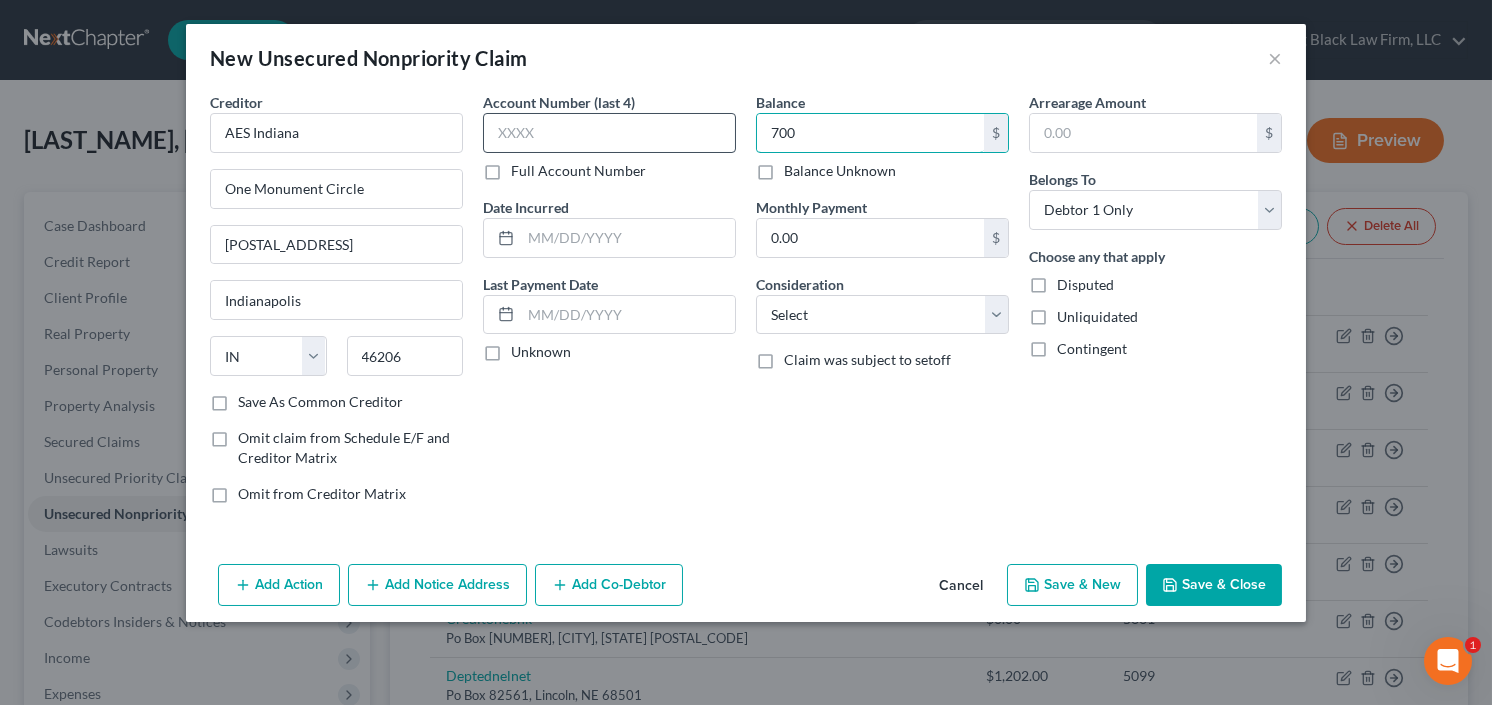 type on "700" 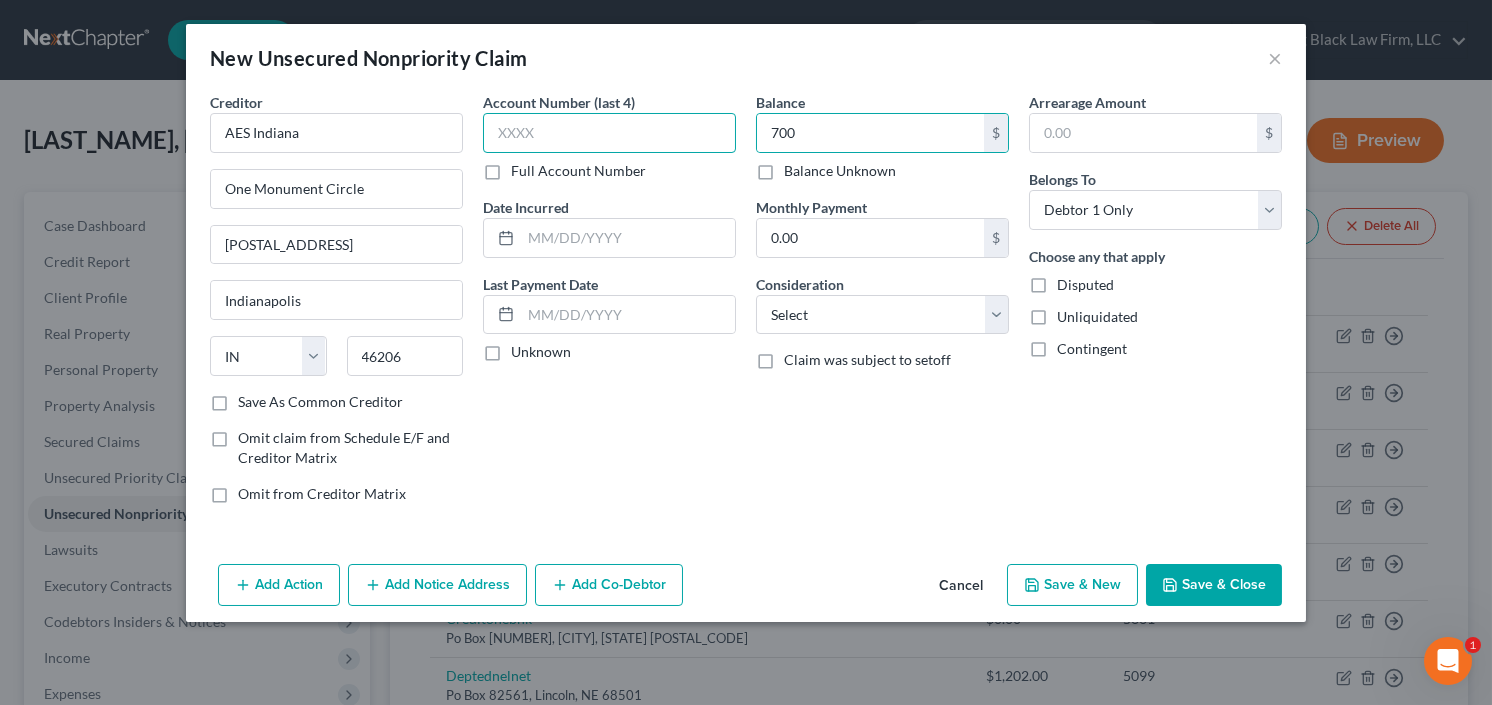 click at bounding box center [609, 133] 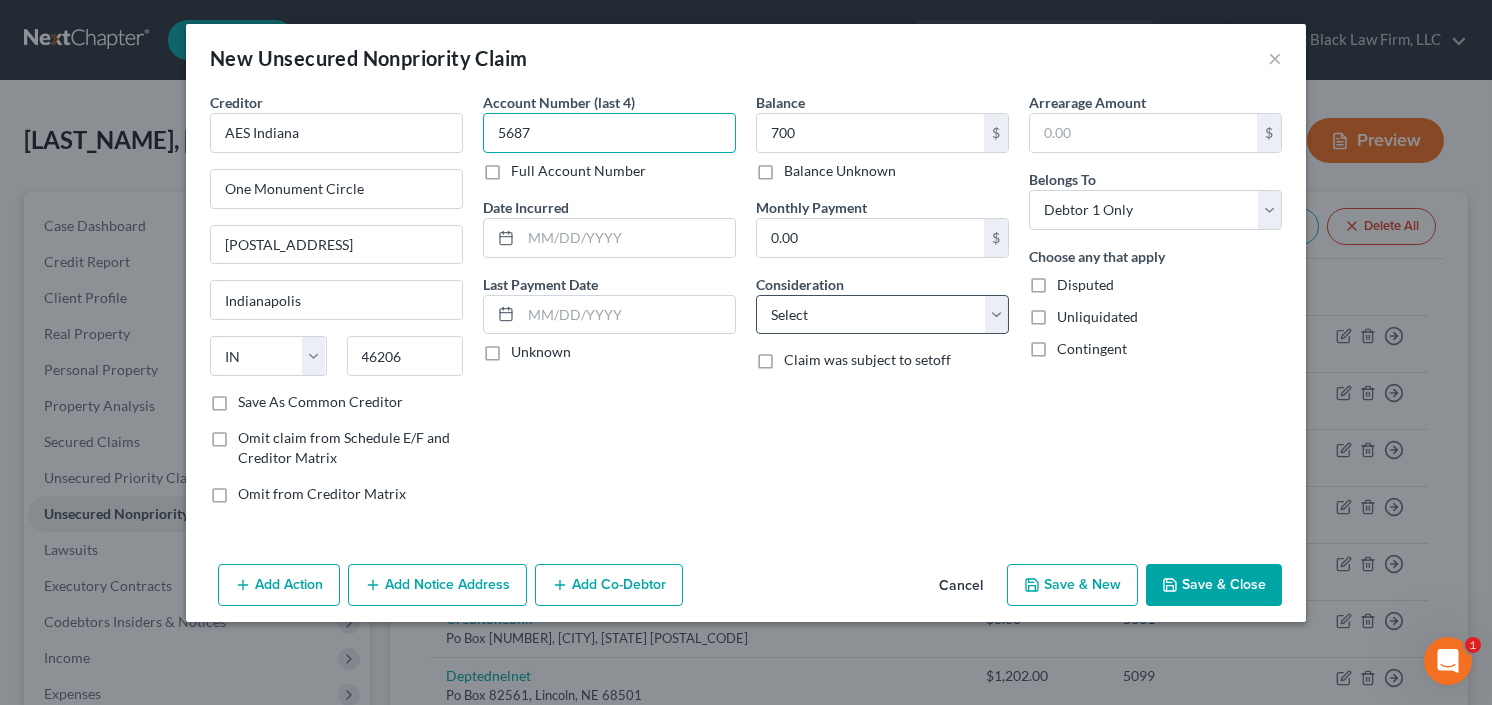 type on "5687" 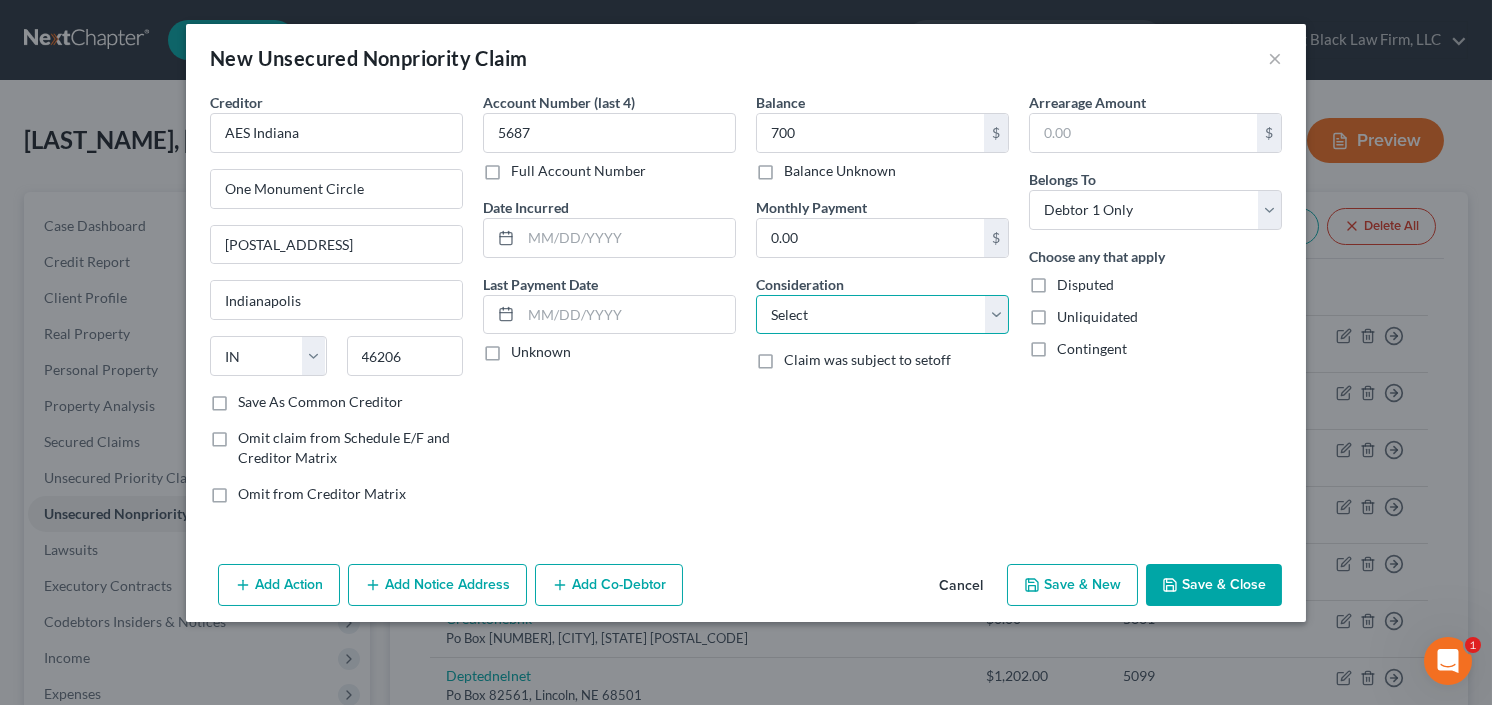 click on "Select Cable / Satellite Services Collection Agency Credit Card Debt Debt Counseling / Attorneys Deficiency Balance Domestic Support Obligations Home / Car Repairs Income Taxes Judgment Liens Medical Services Monies Loaned / Advanced Mortgage Obligation From Divorce Or Separation Obligation To Pensions Other Overdrawn Bank Account Promised To Help Pay Creditors Student Loans Suppliers And Vendors Telephone / Internet Services Utility Services" at bounding box center (882, 315) 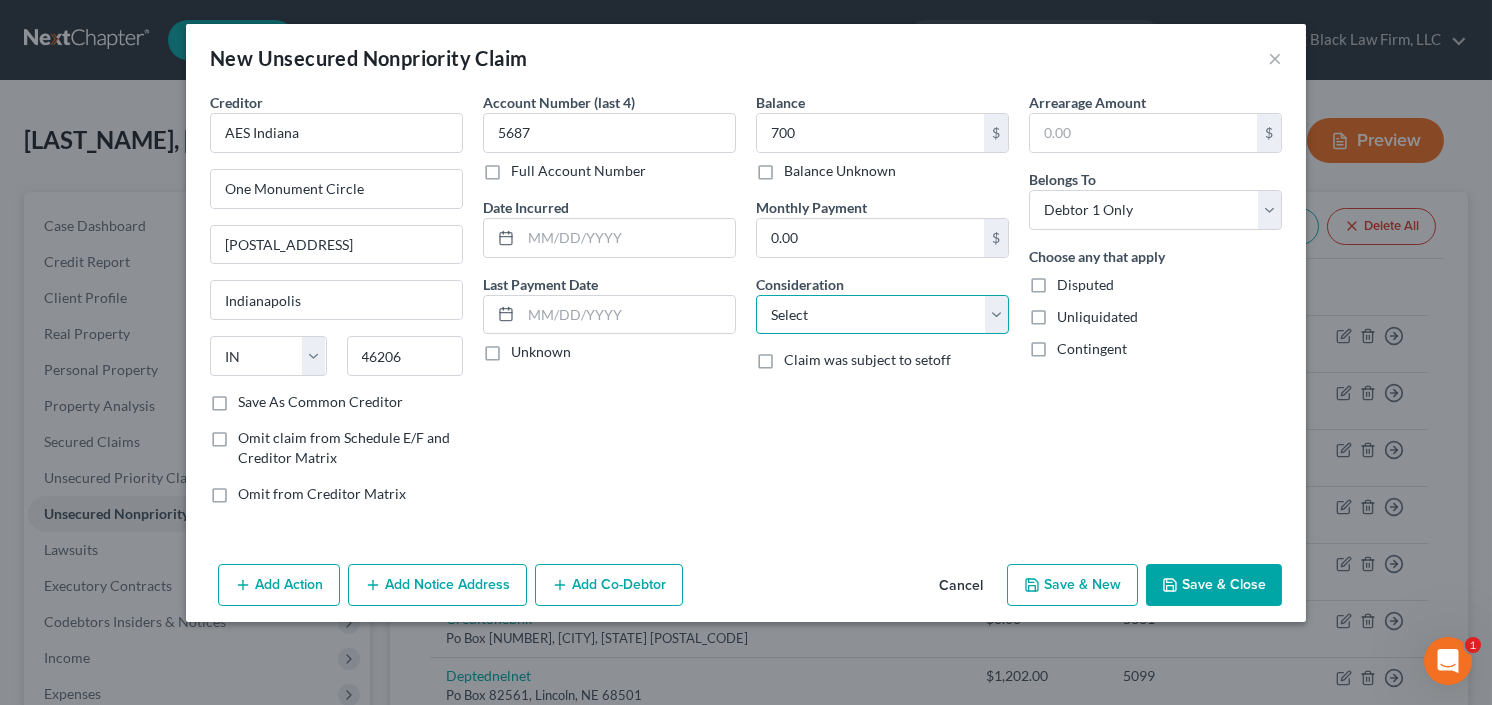 select on "20" 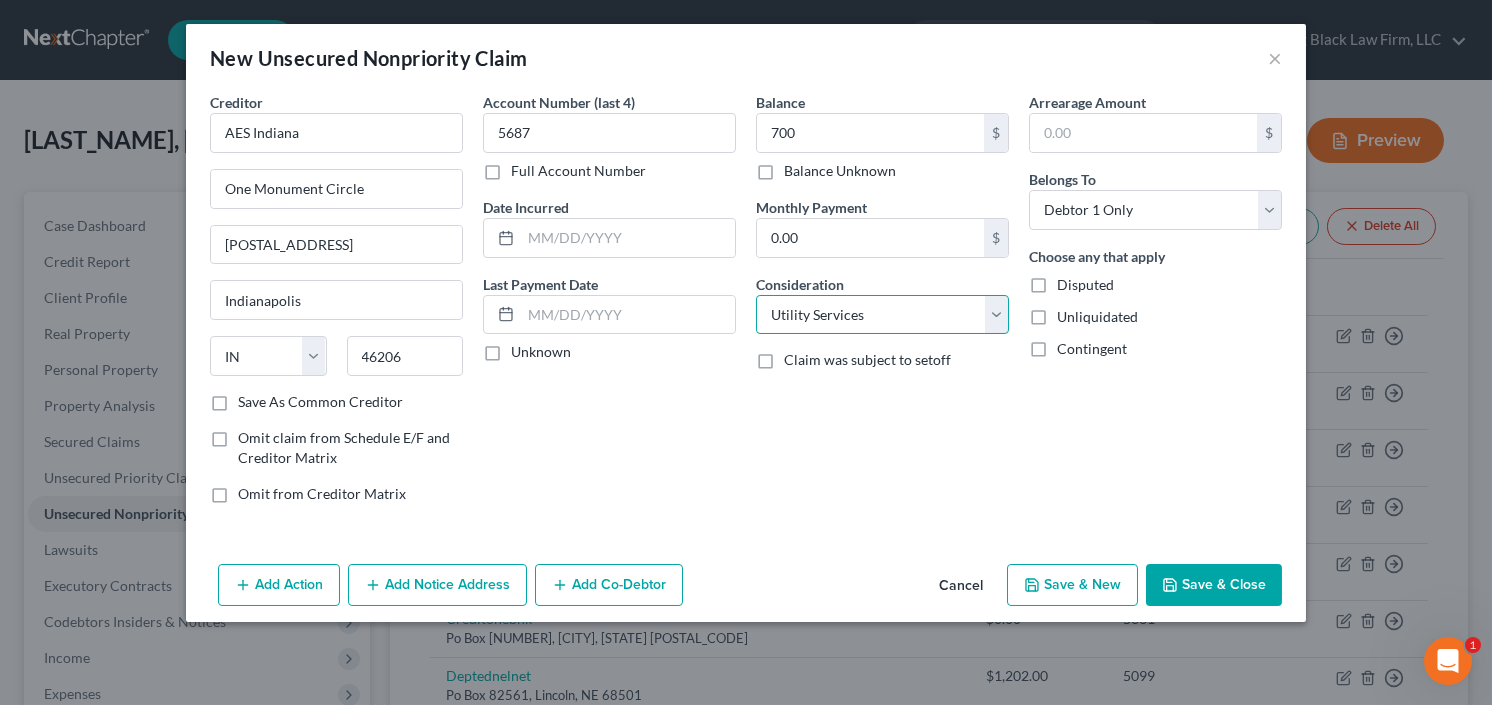 click on "Select Cable / Satellite Services Collection Agency Credit Card Debt Debt Counseling / Attorneys Deficiency Balance Domestic Support Obligations Home / Car Repairs Income Taxes Judgment Liens Medical Services Monies Loaned / Advanced Mortgage Obligation From Divorce Or Separation Obligation To Pensions Other Overdrawn Bank Account Promised To Help Pay Creditors Student Loans Suppliers And Vendors Telephone / Internet Services Utility Services" at bounding box center [882, 315] 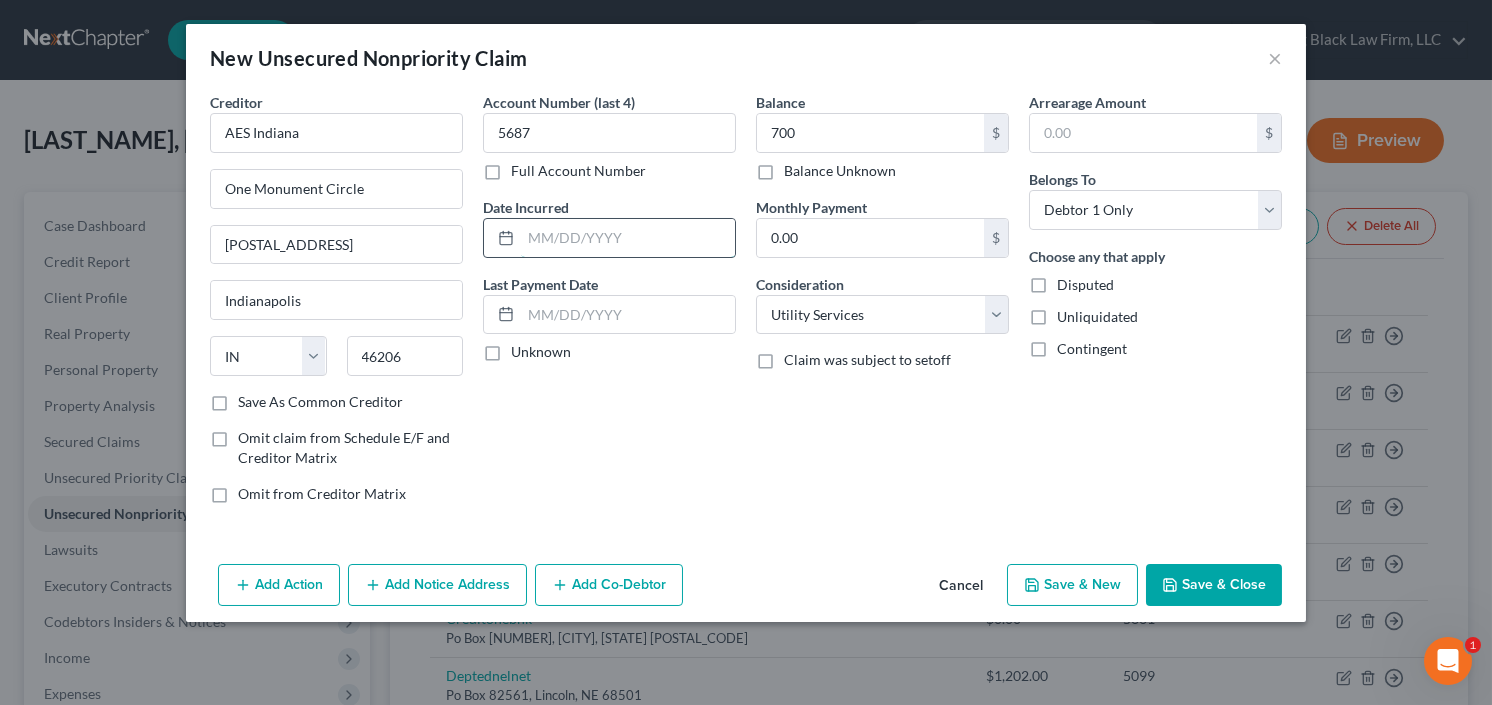 click at bounding box center (628, 238) 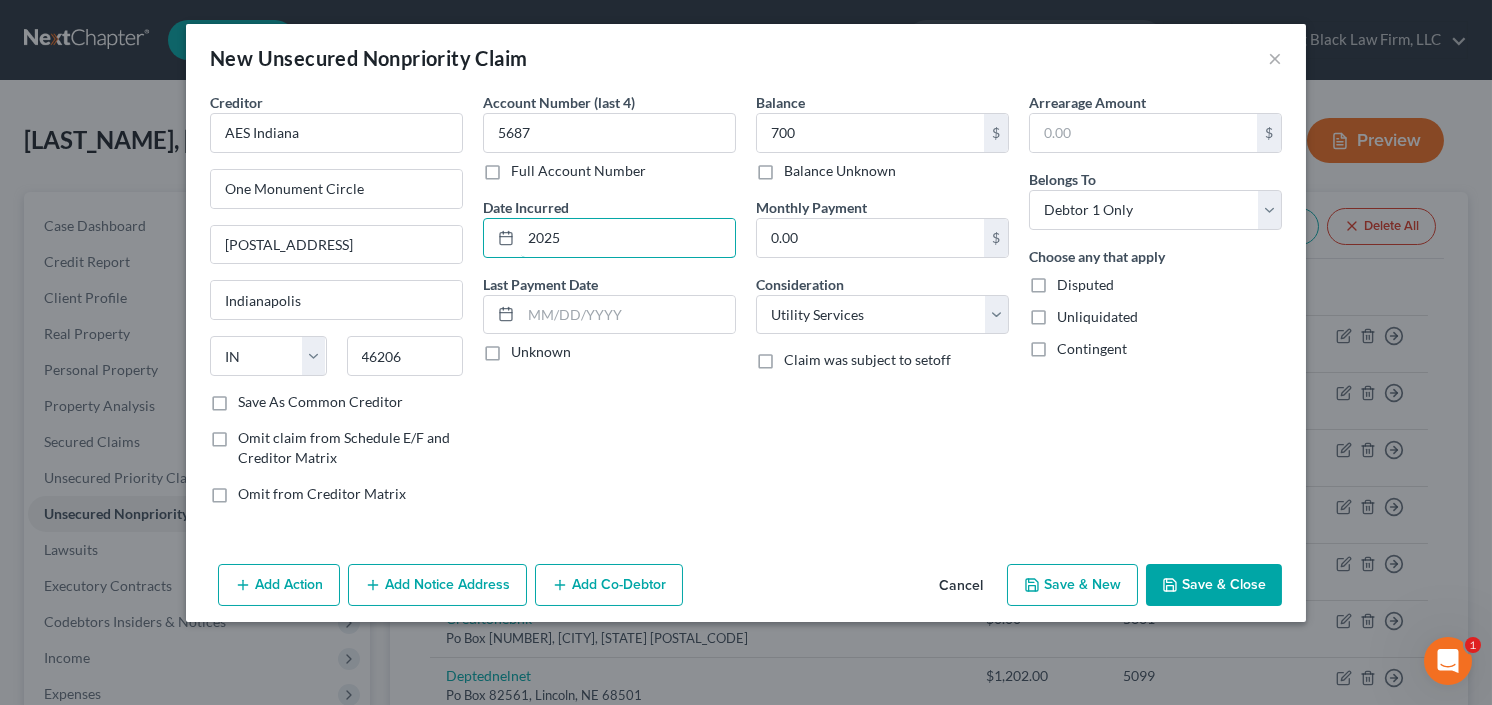 type on "2025" 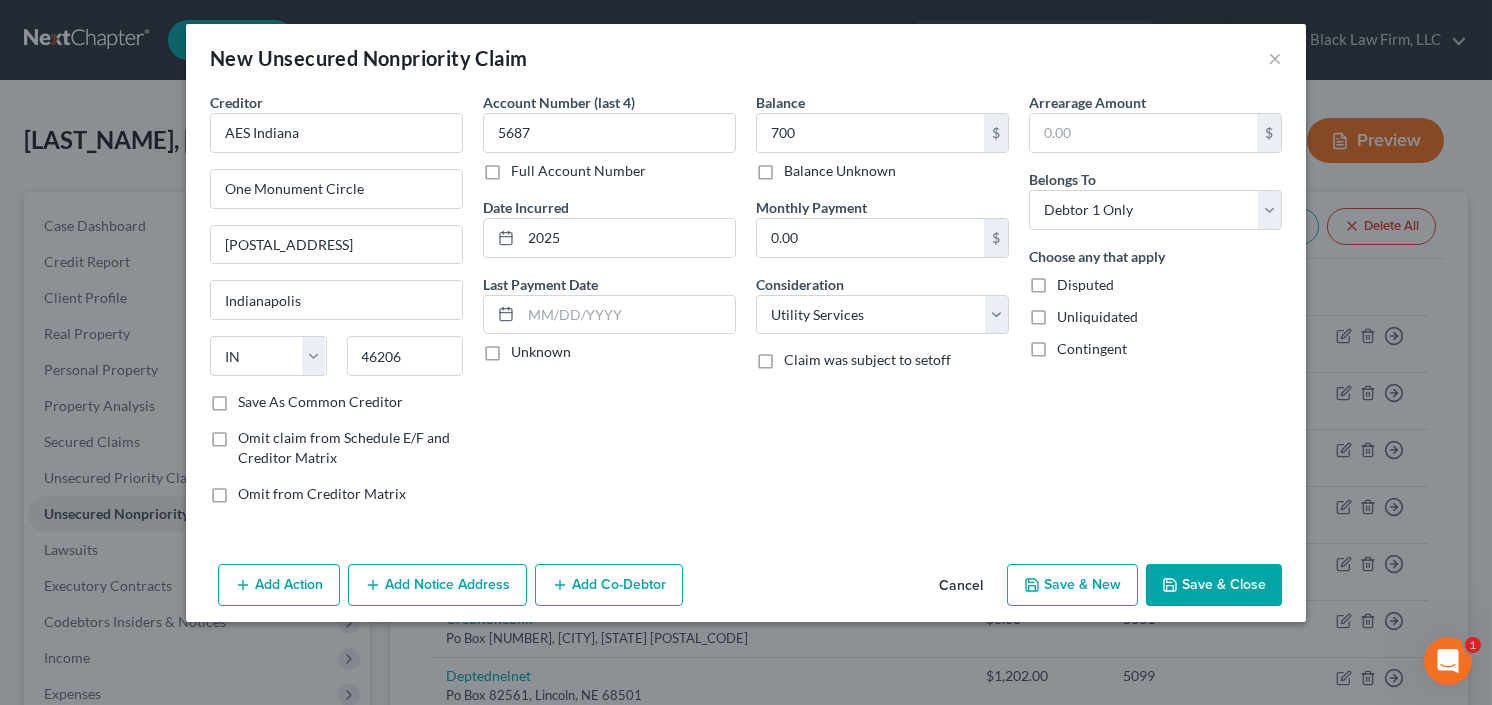 click on "Save & Close" at bounding box center [1214, 585] 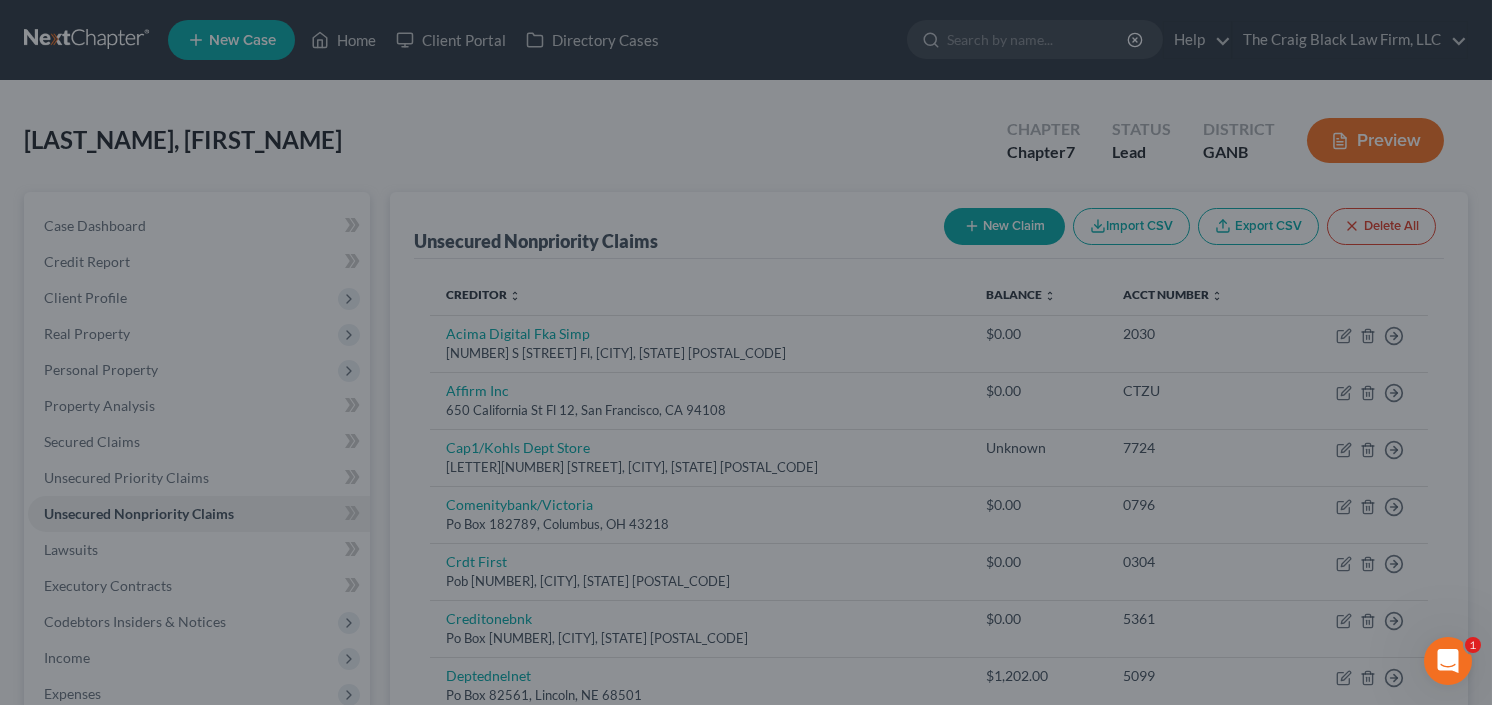 type on "700.00" 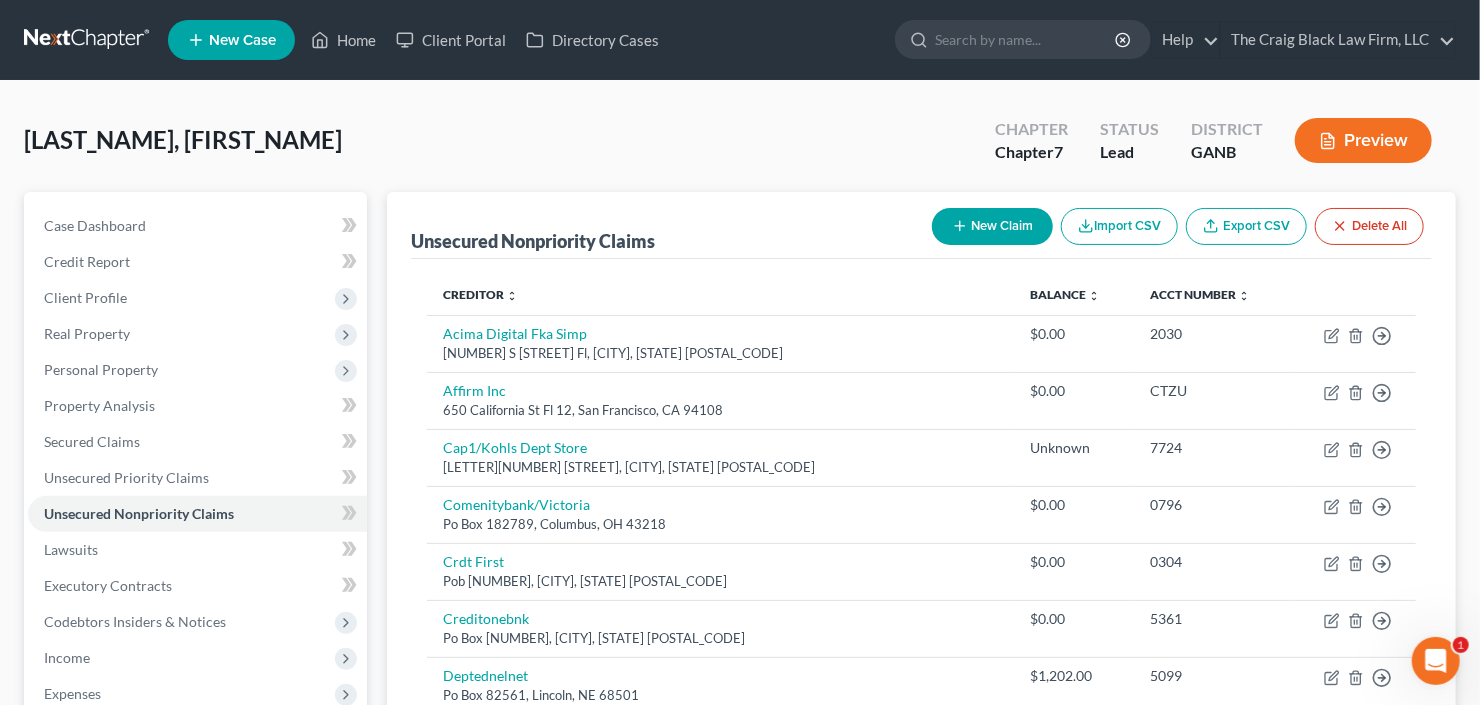 click on "New Claim" at bounding box center (992, 226) 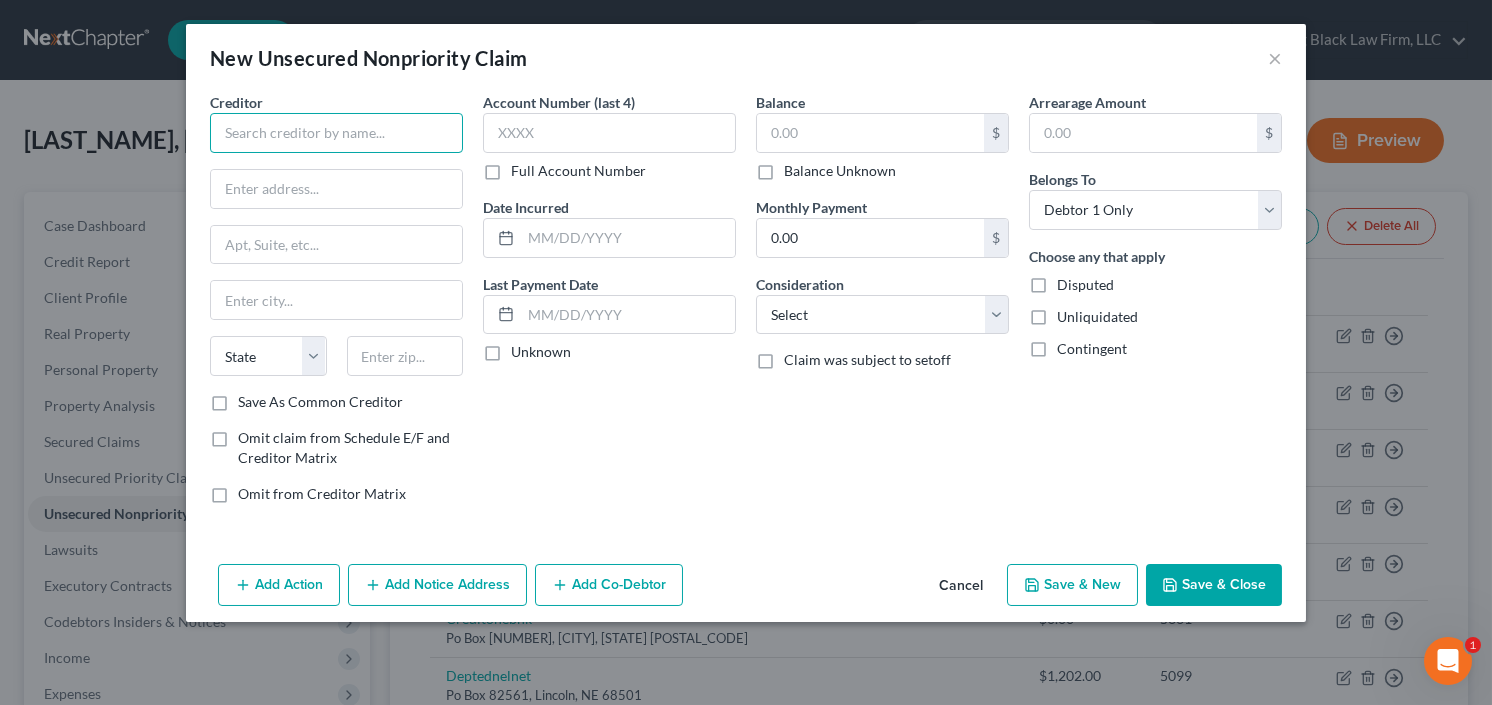 paste on "Community Hospital East [NUMBER] [STREET] Indianapolis, [STATE] [POSTAL_CODE]" 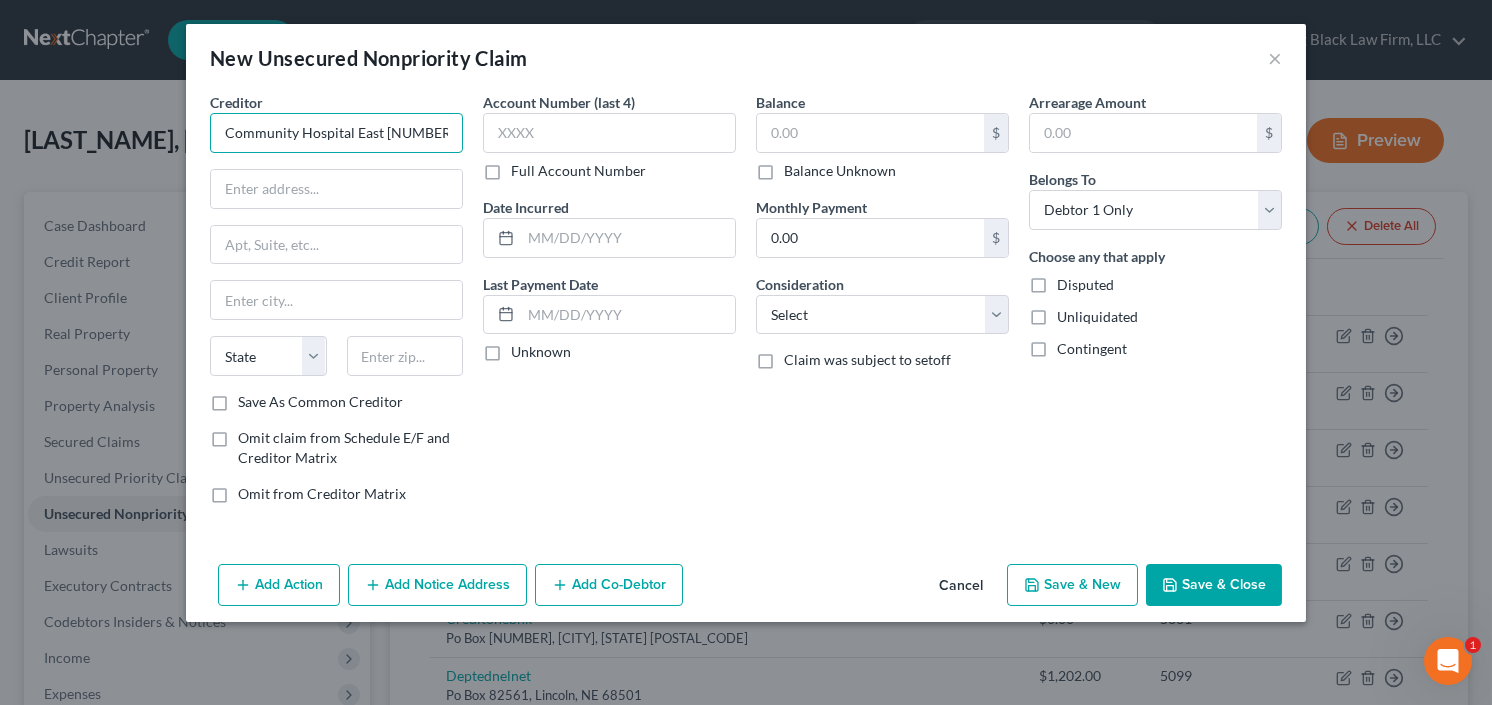 scroll, scrollTop: 0, scrollLeft: 191, axis: horizontal 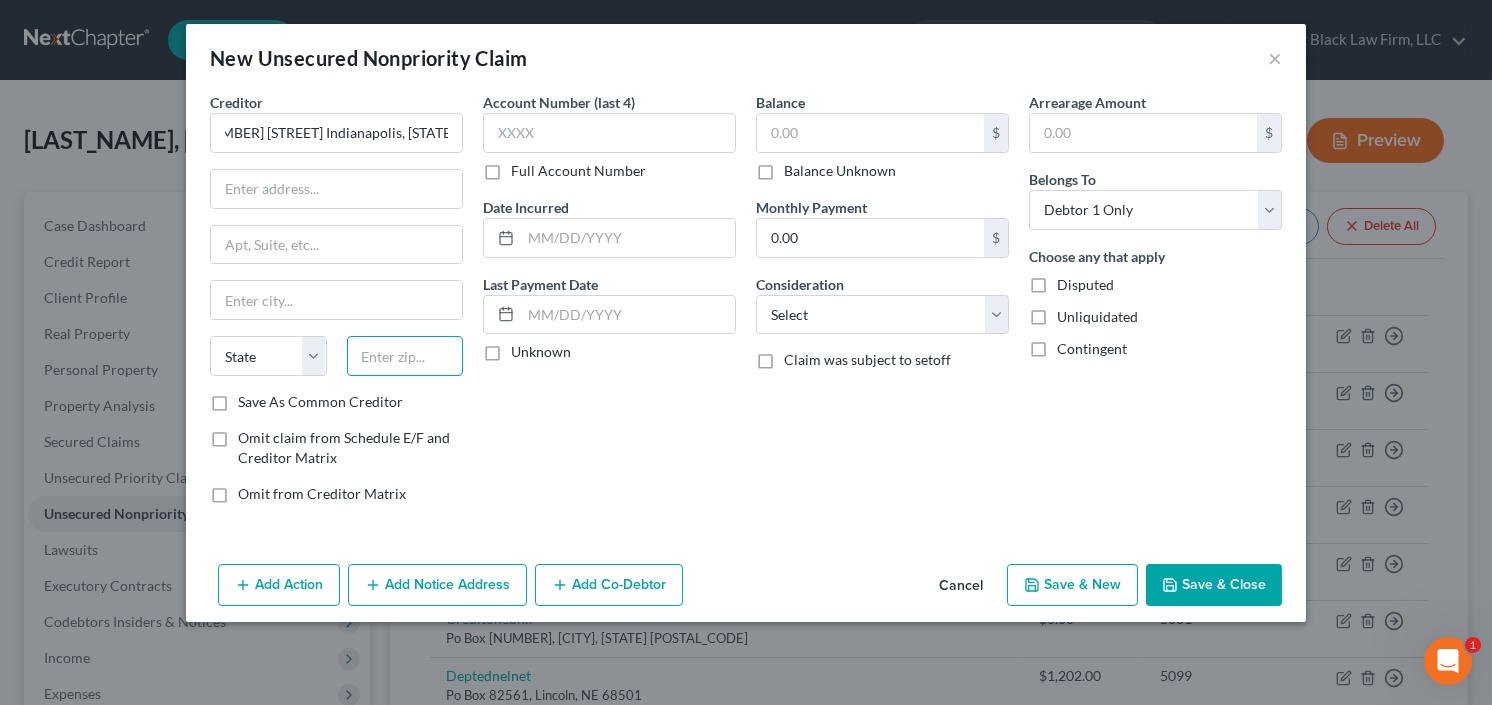 drag, startPoint x: 406, startPoint y: 348, endPoint x: 382, endPoint y: 328, distance: 31.241 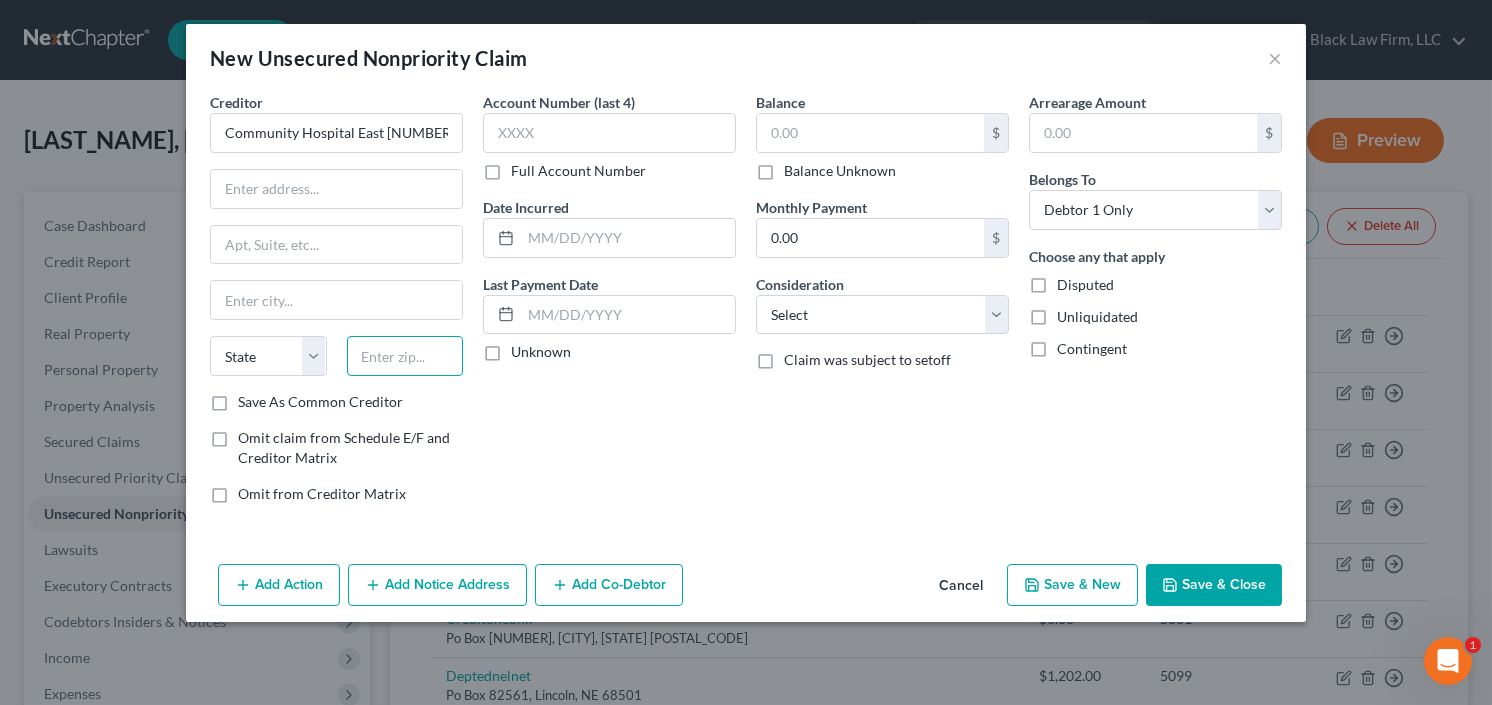 type on "Community Hospital East [NUMBER] [STREET] Indianapolis, [STATE] [POSTAL_CODE]" 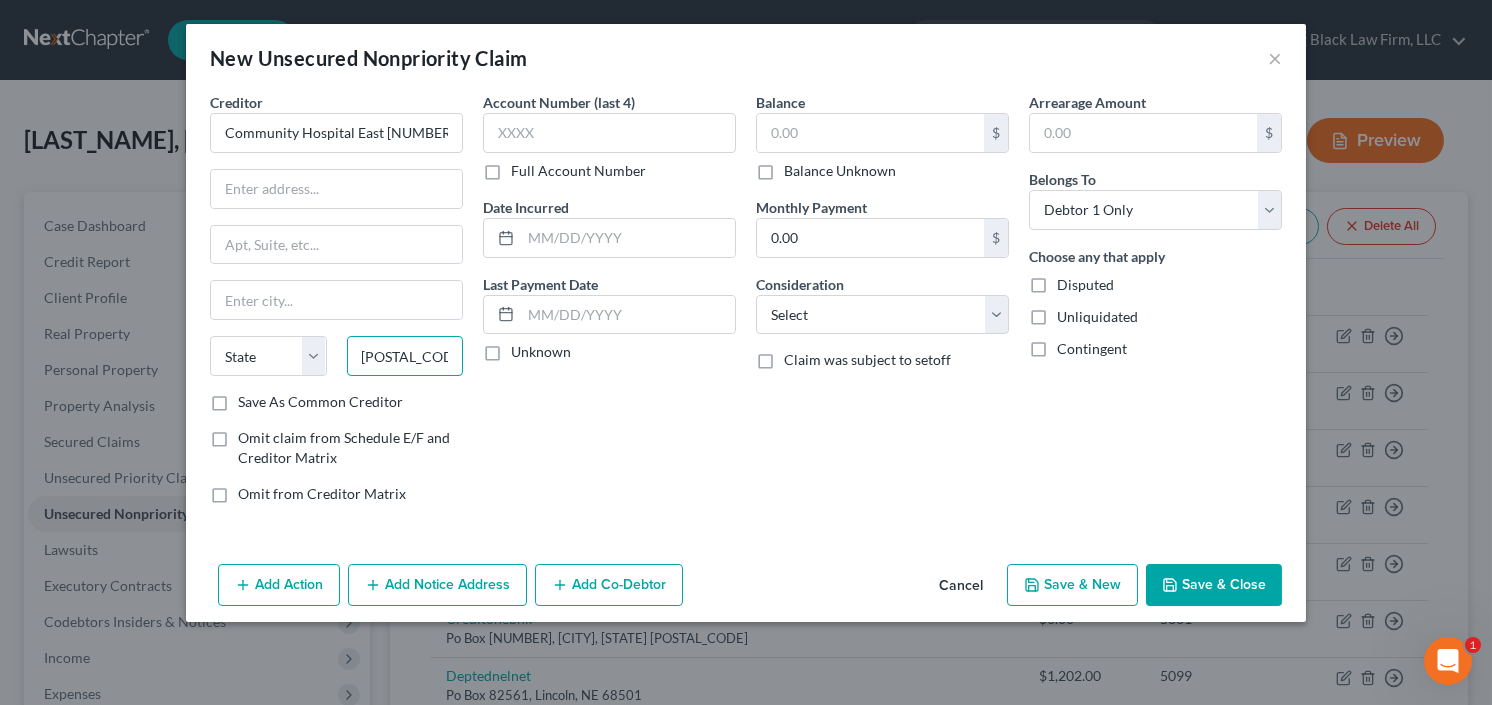 type on "[POSTAL_CODE]" 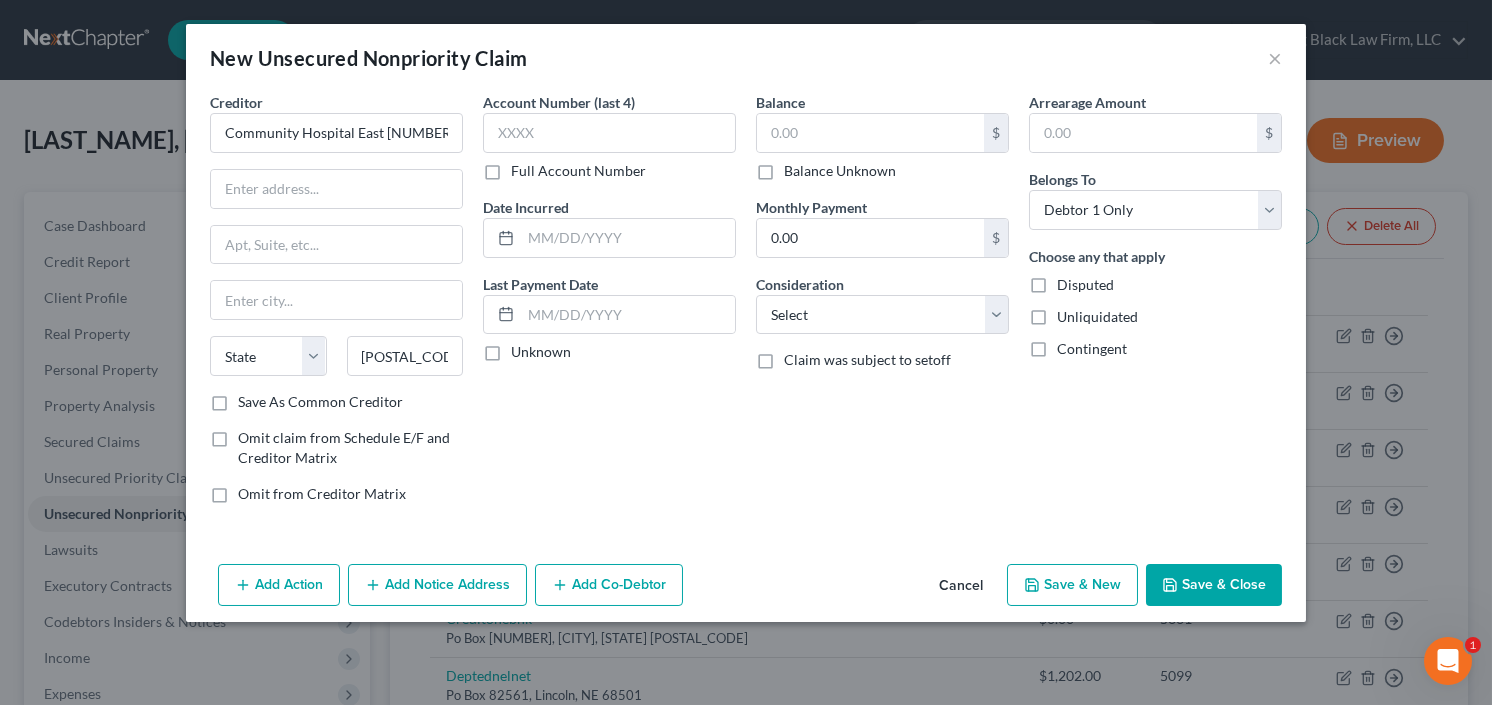 type on "Indianapolis" 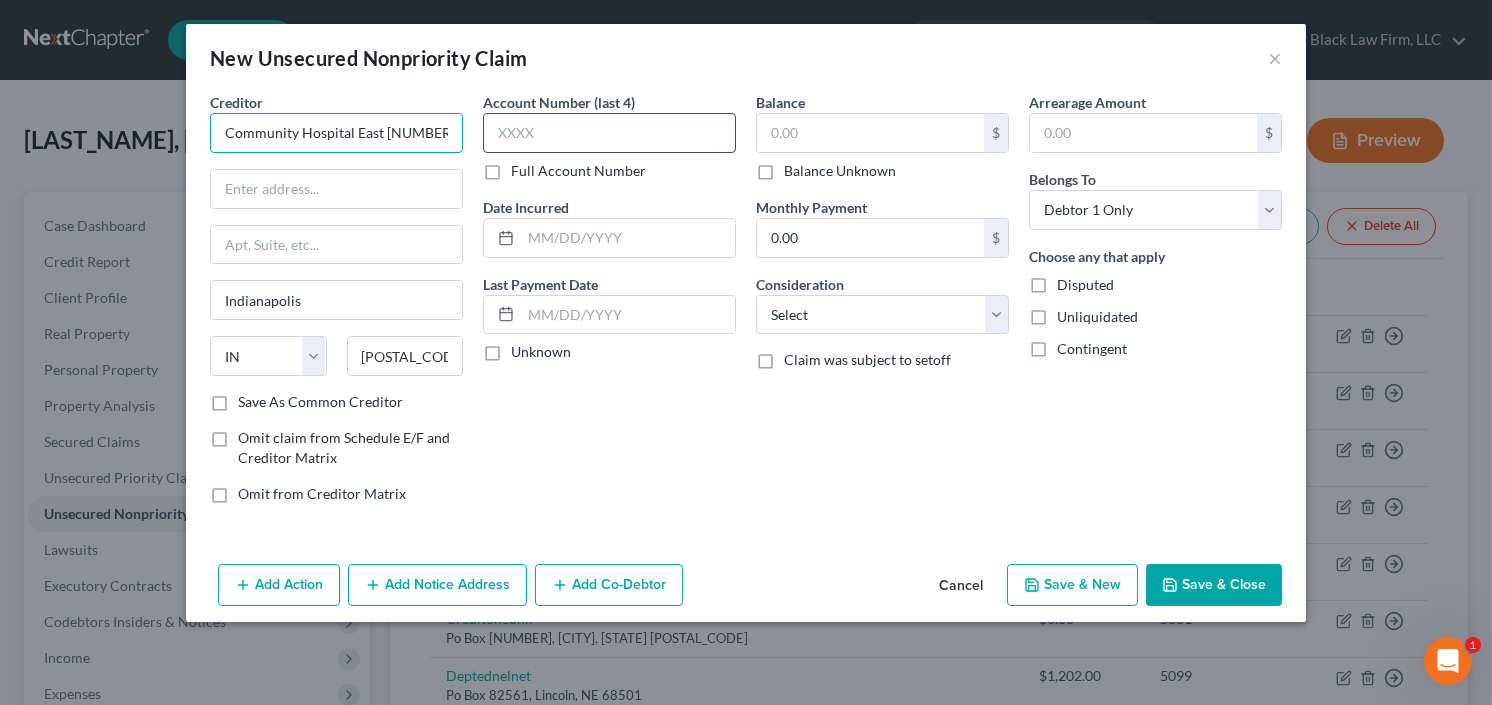 scroll, scrollTop: 0, scrollLeft: 185, axis: horizontal 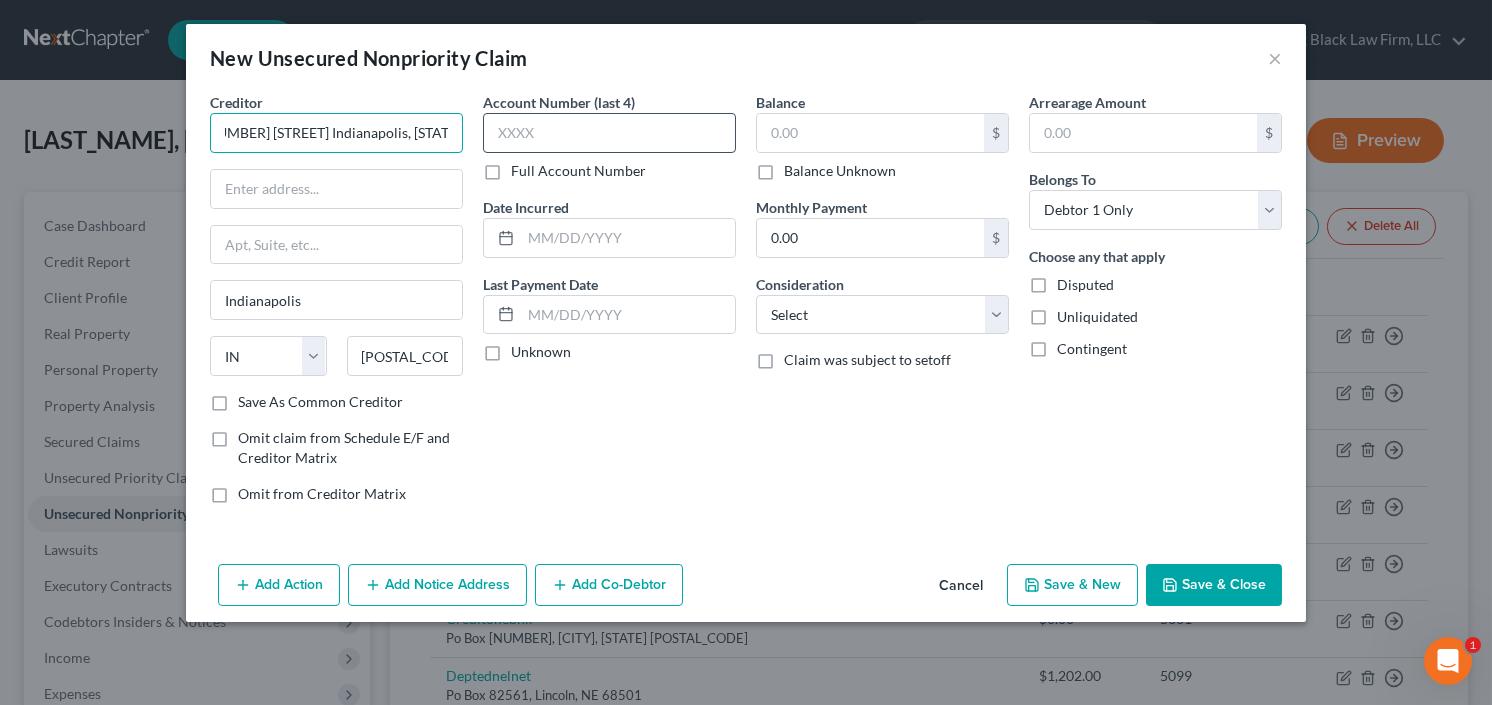 drag, startPoint x: 388, startPoint y: 129, endPoint x: 563, endPoint y: 134, distance: 175.07141 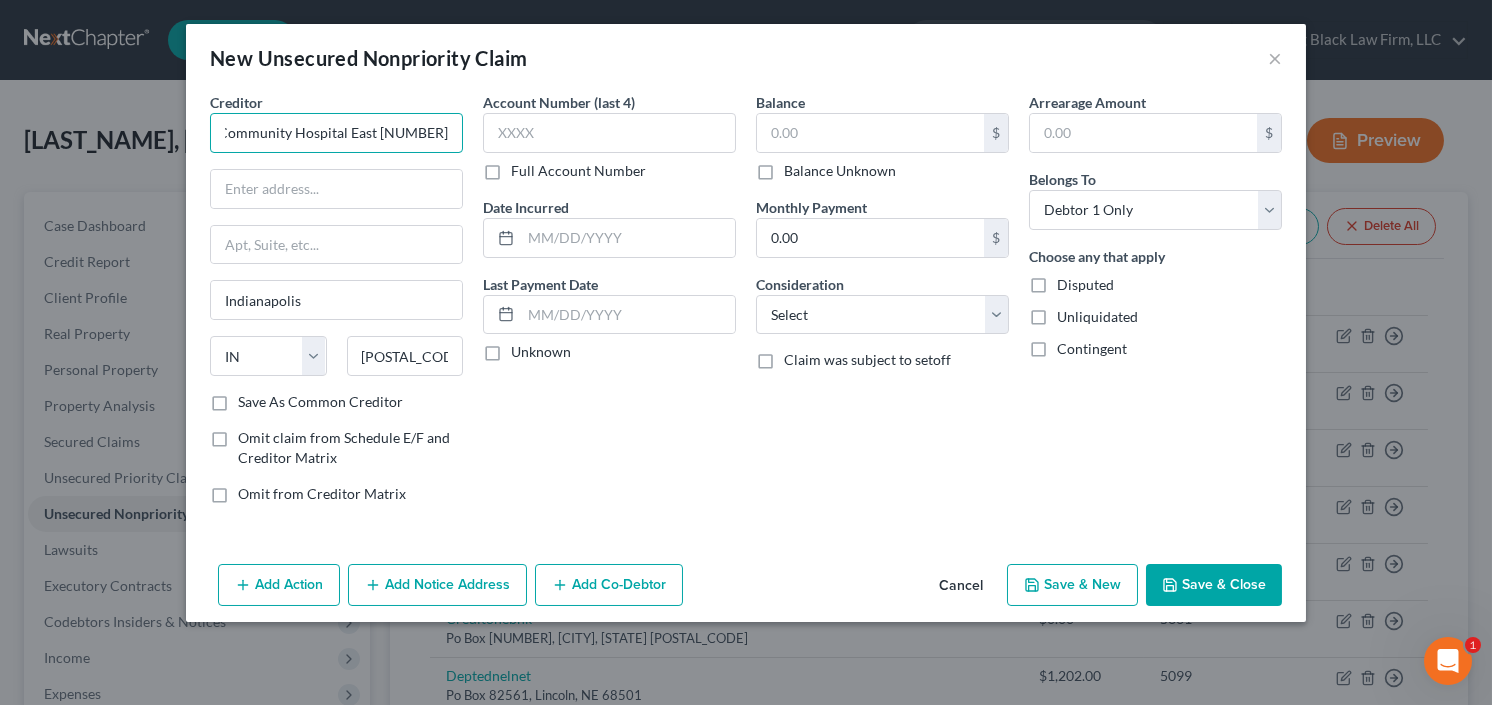scroll, scrollTop: 0, scrollLeft: 0, axis: both 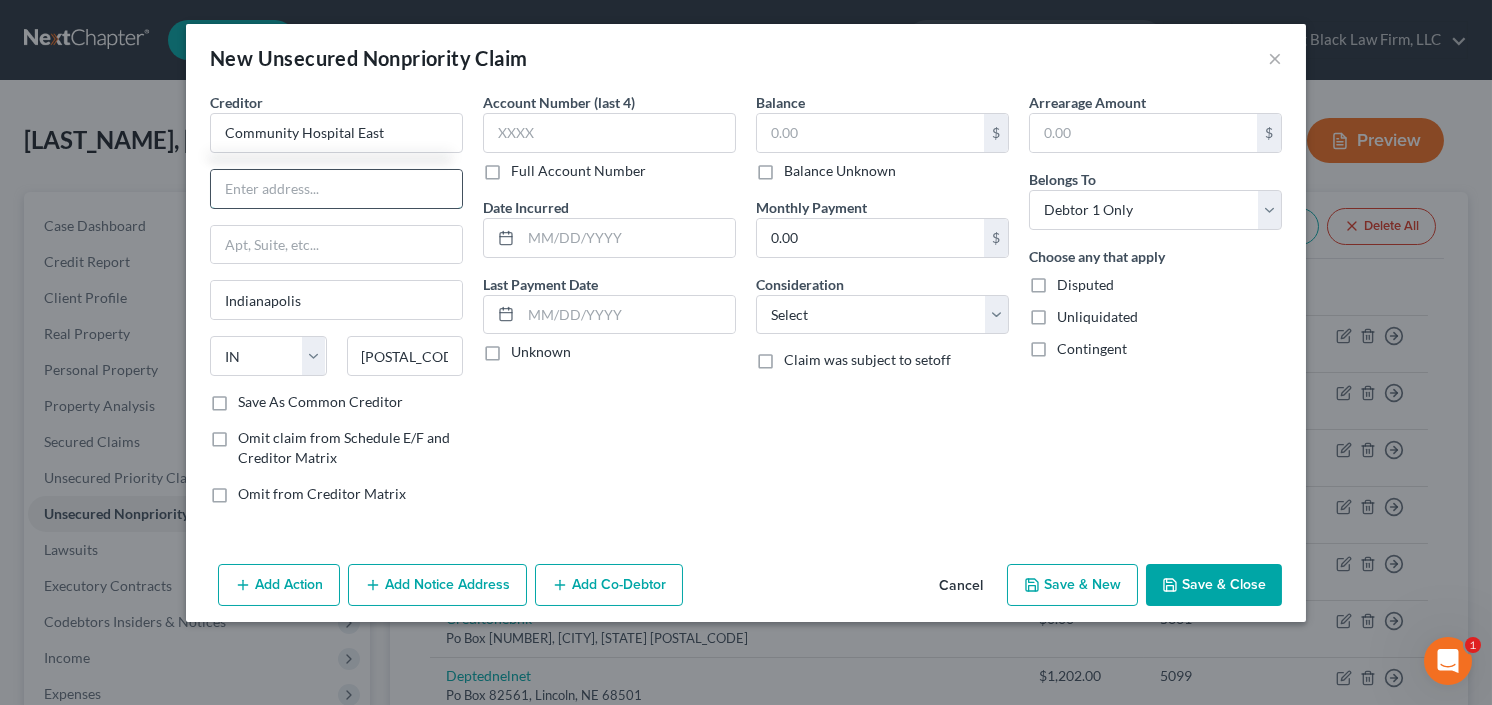 type on "Community Hospital East" 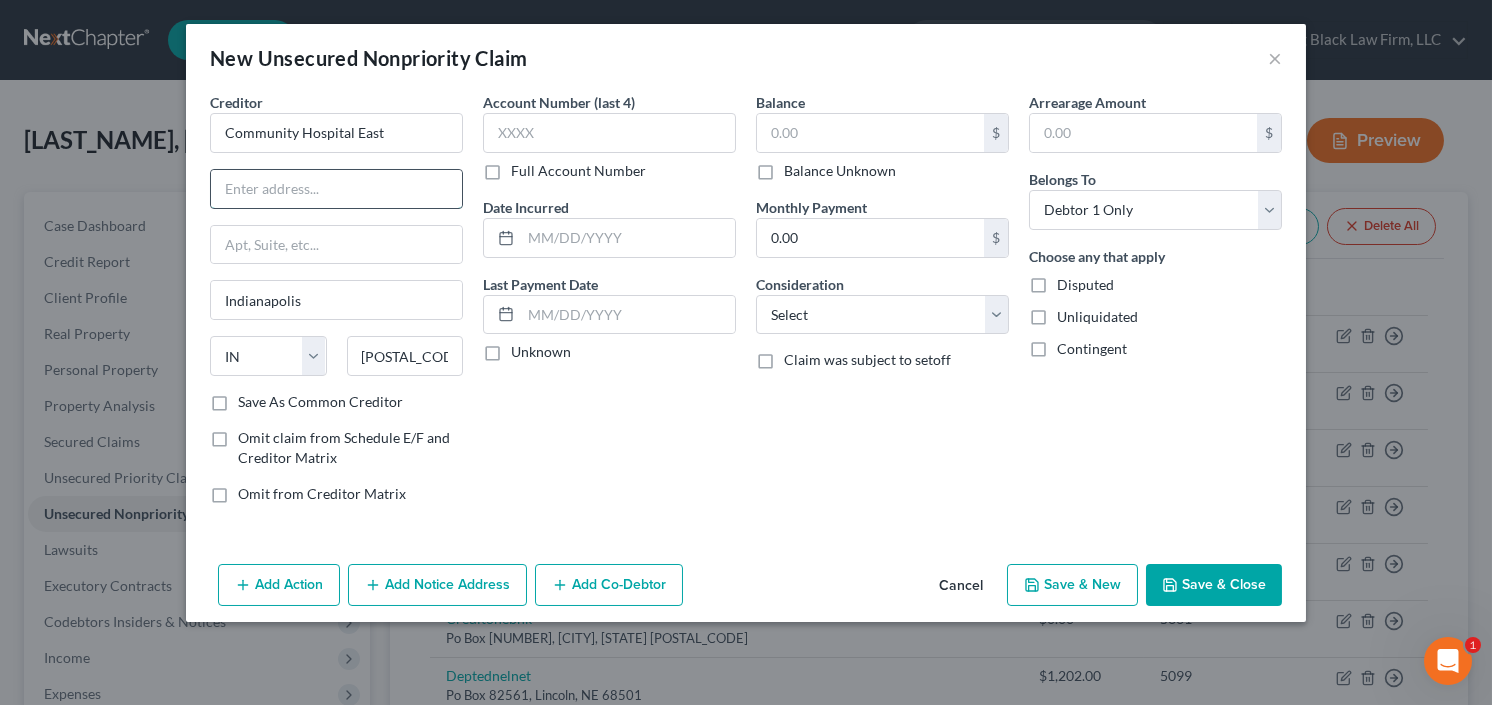 paste on "[NUMBER] [STREET] [CITY], [STATE] [POSTAL_CODE]" 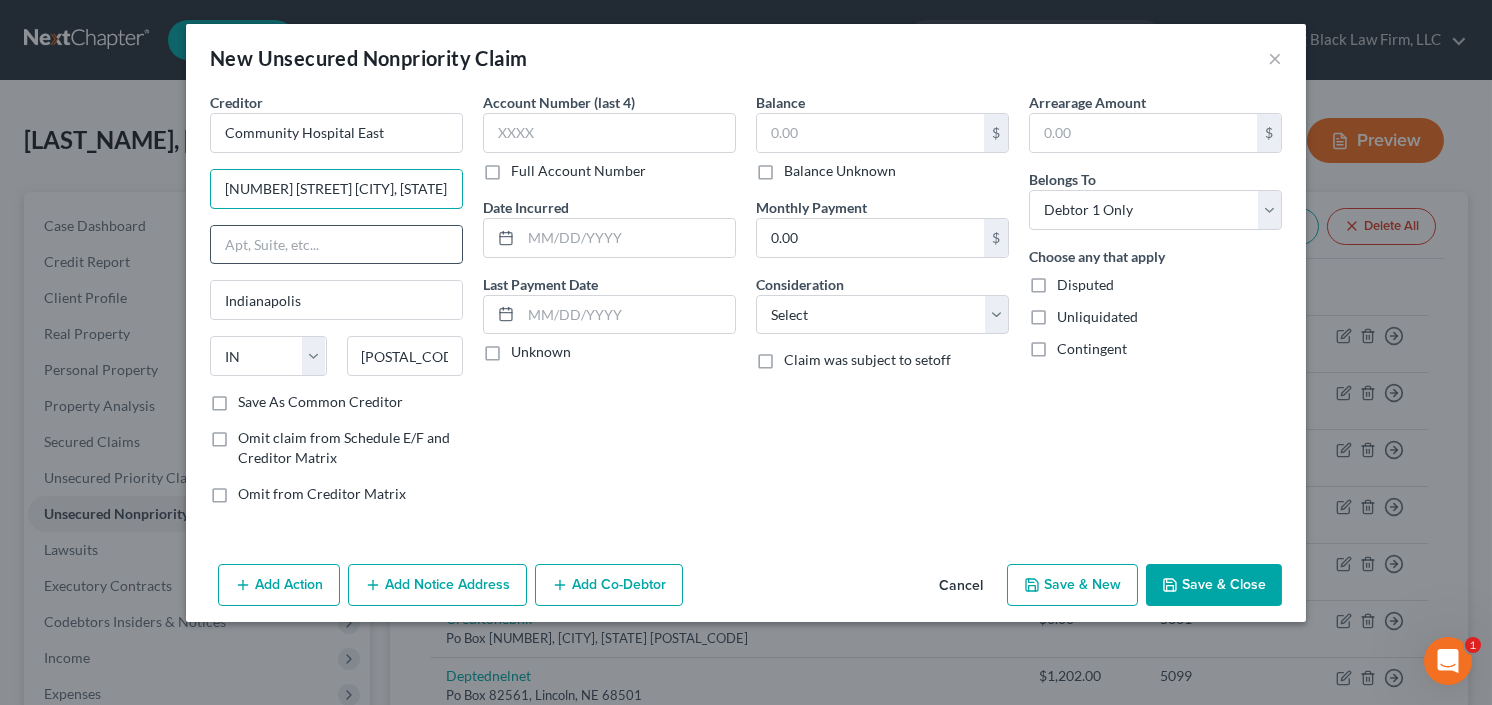 scroll, scrollTop: 0, scrollLeft: 19, axis: horizontal 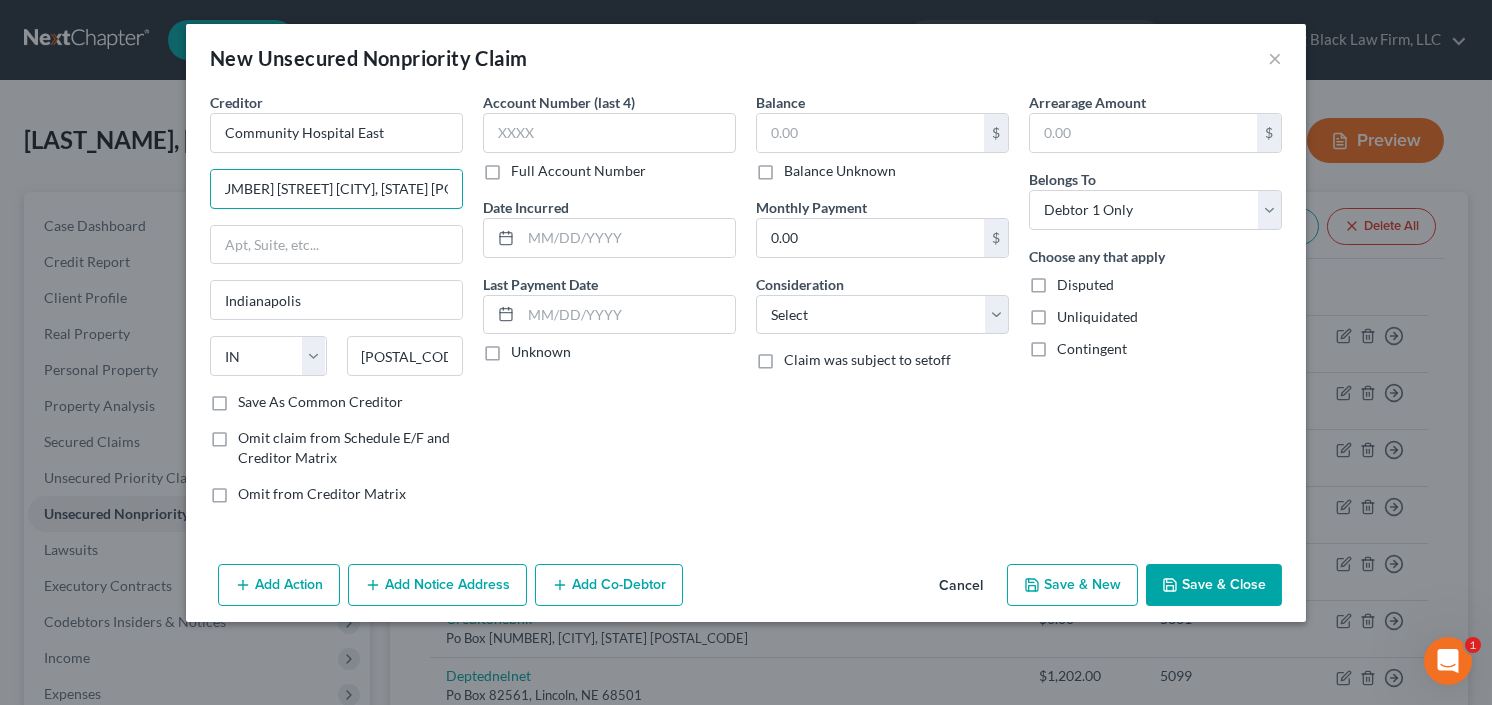 drag, startPoint x: 312, startPoint y: 187, endPoint x: 591, endPoint y: 192, distance: 279.0448 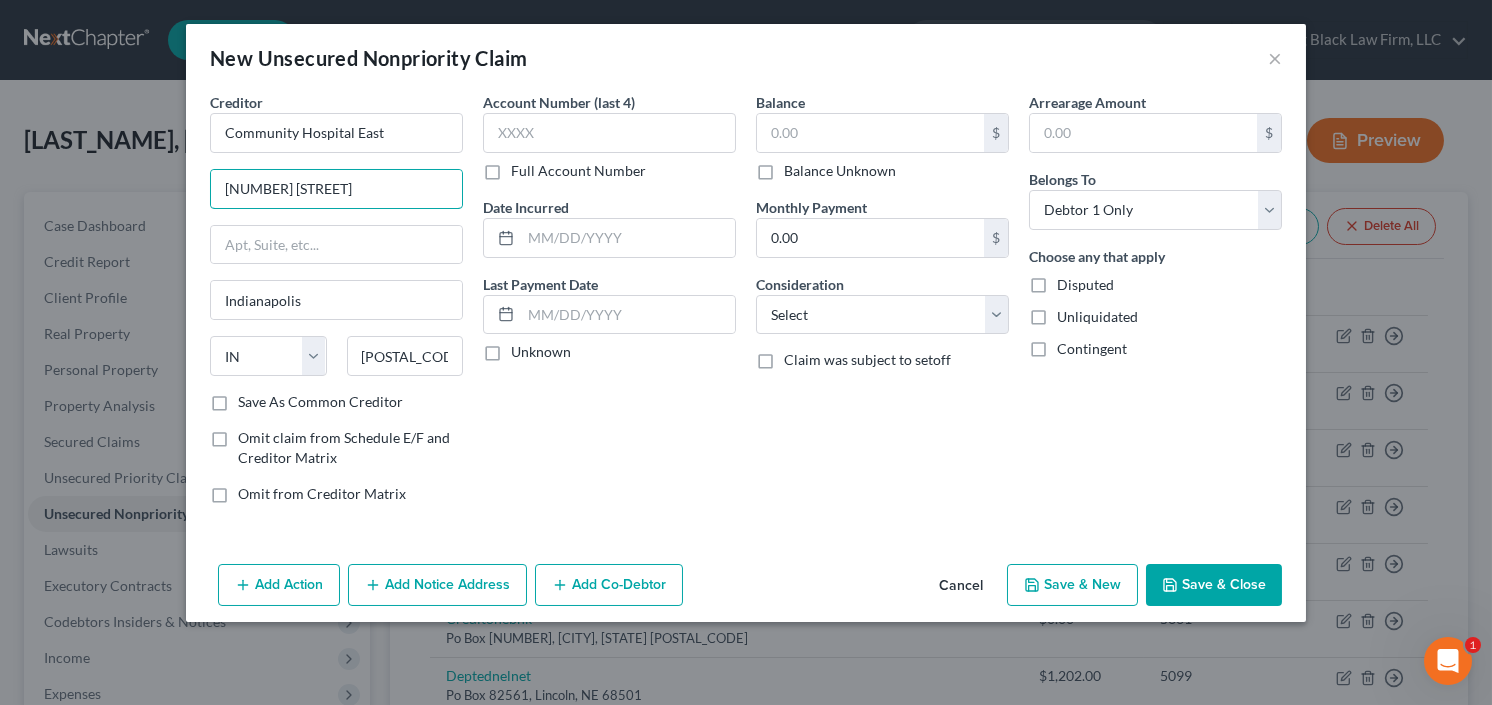 scroll, scrollTop: 0, scrollLeft: 0, axis: both 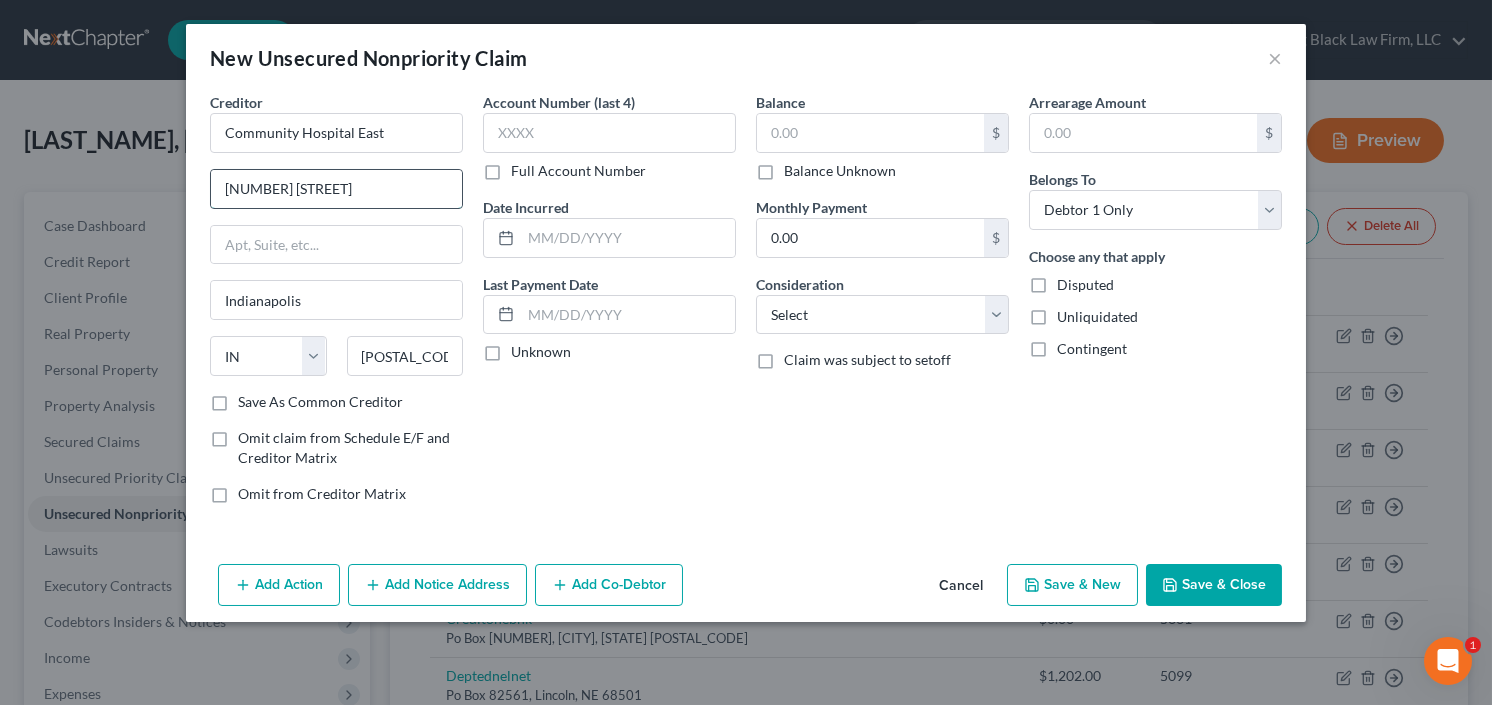 click on "[NUMBER] [STREET]" at bounding box center (336, 189) 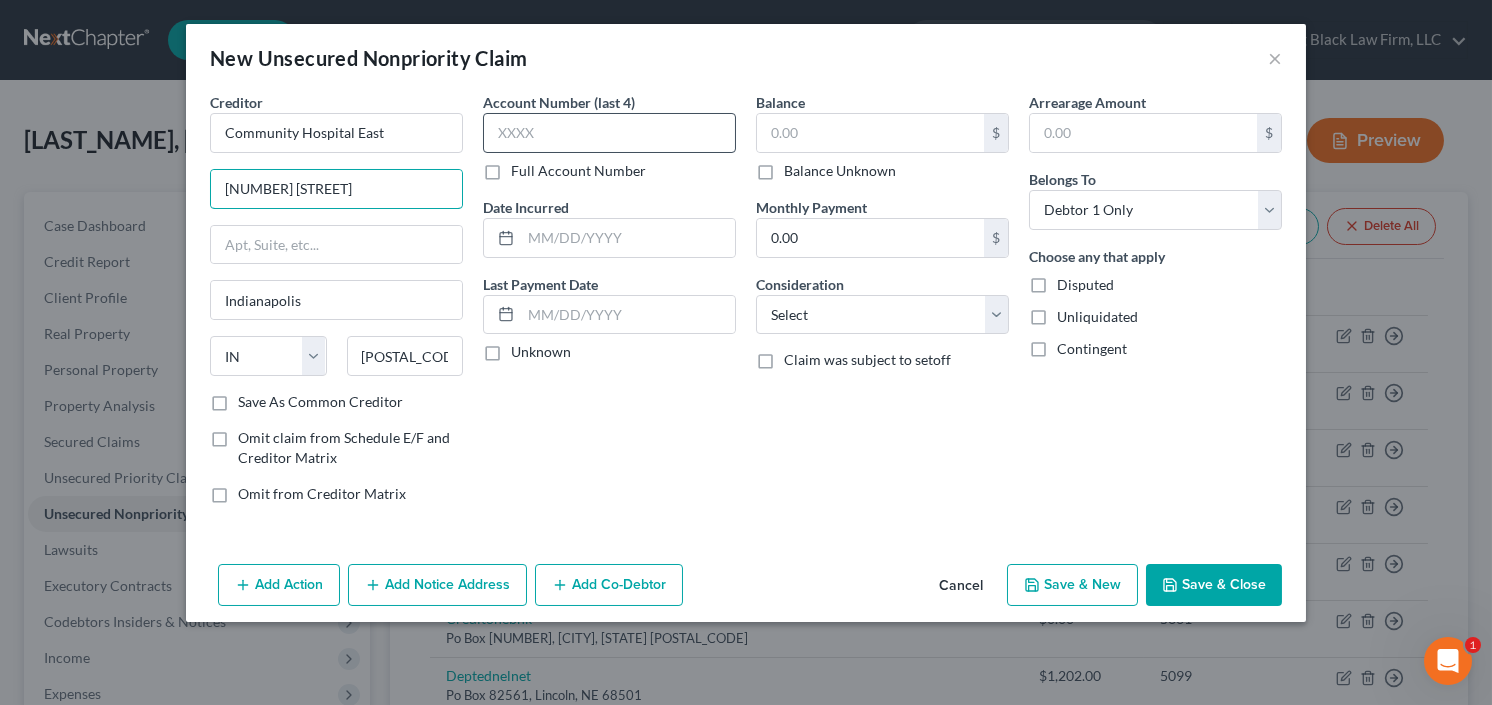 type on "[NUMBER] [STREET]" 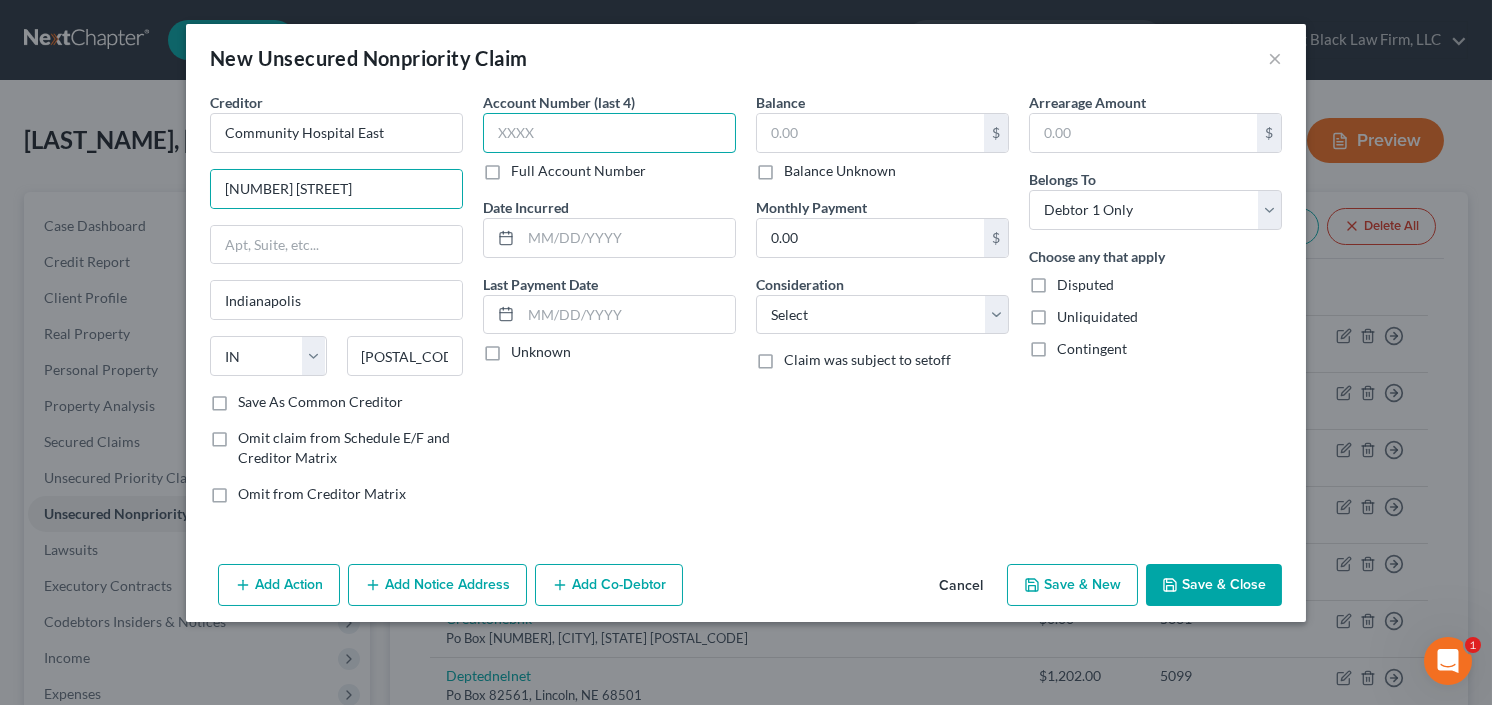 click at bounding box center (609, 133) 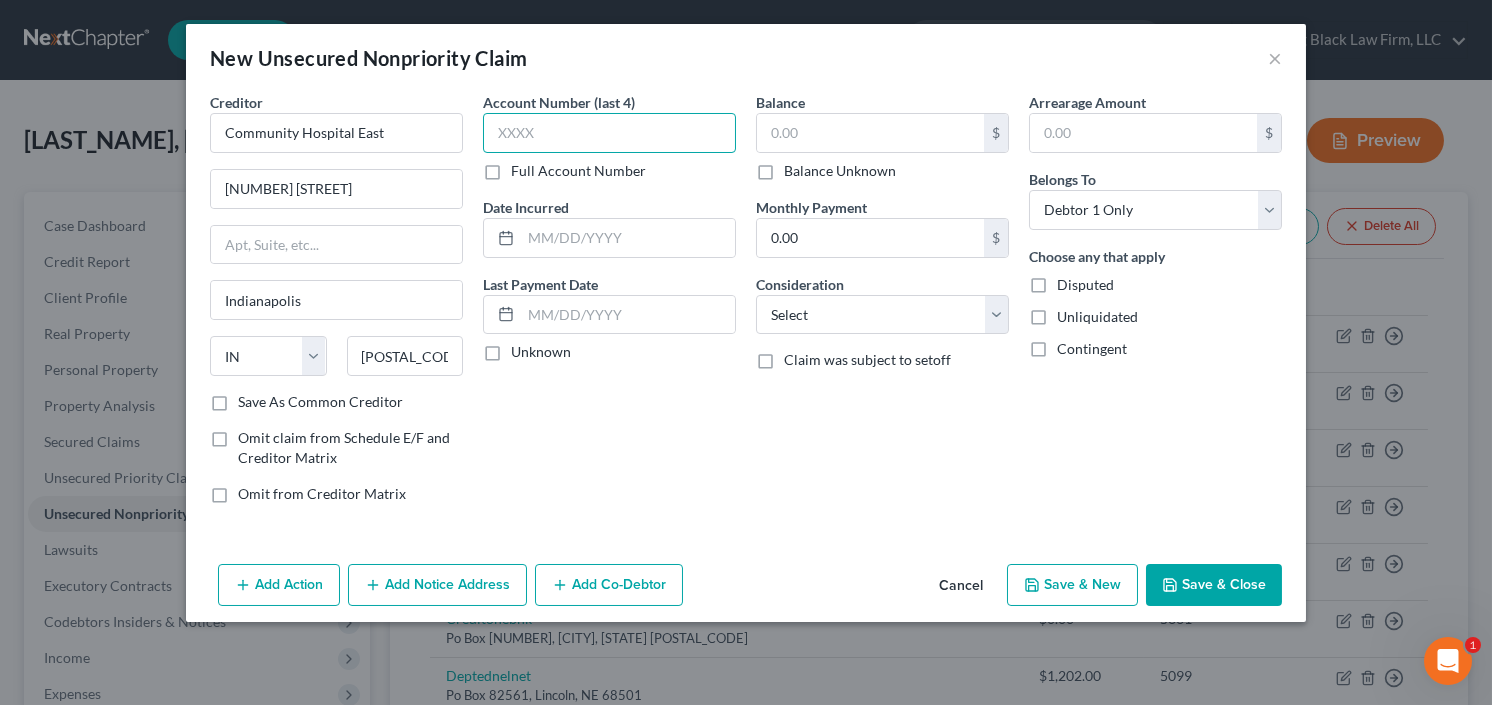 click at bounding box center (609, 133) 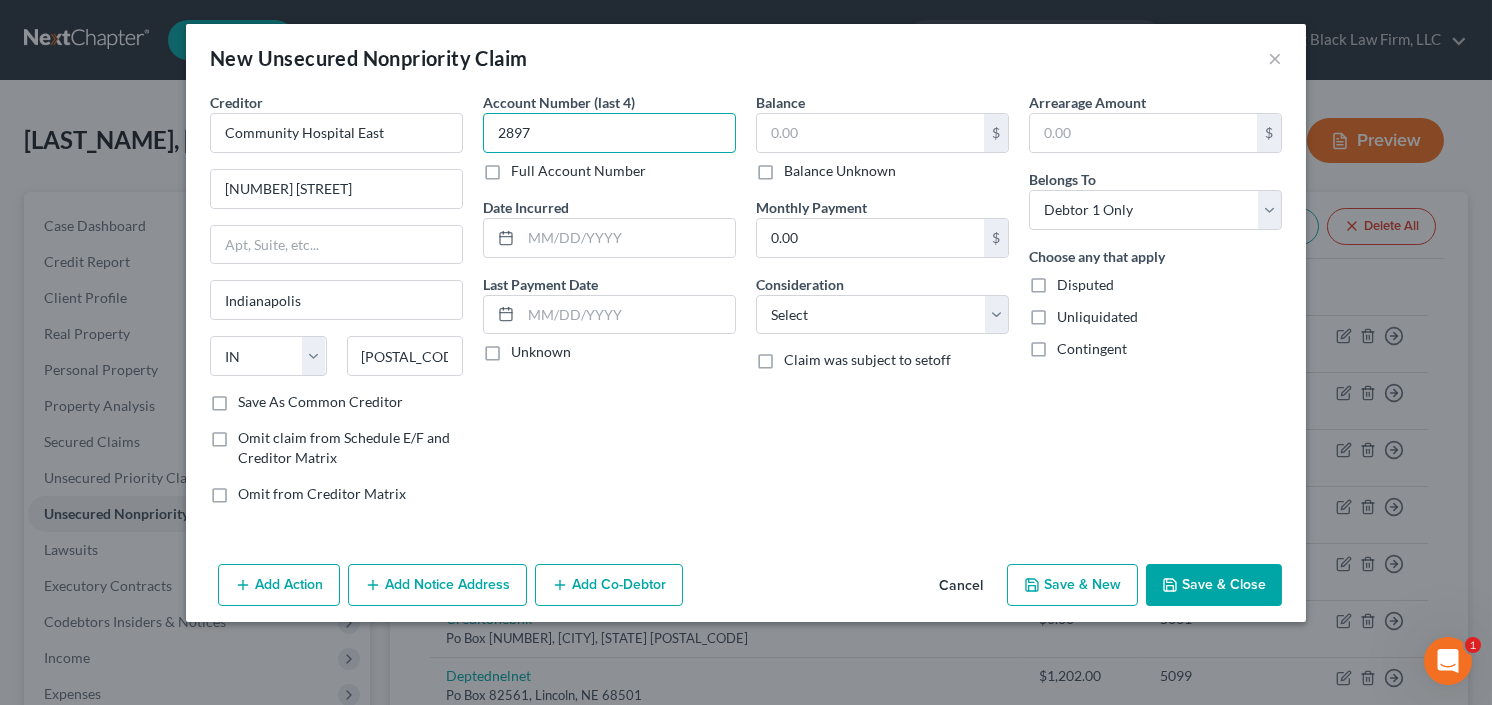 type on "2897" 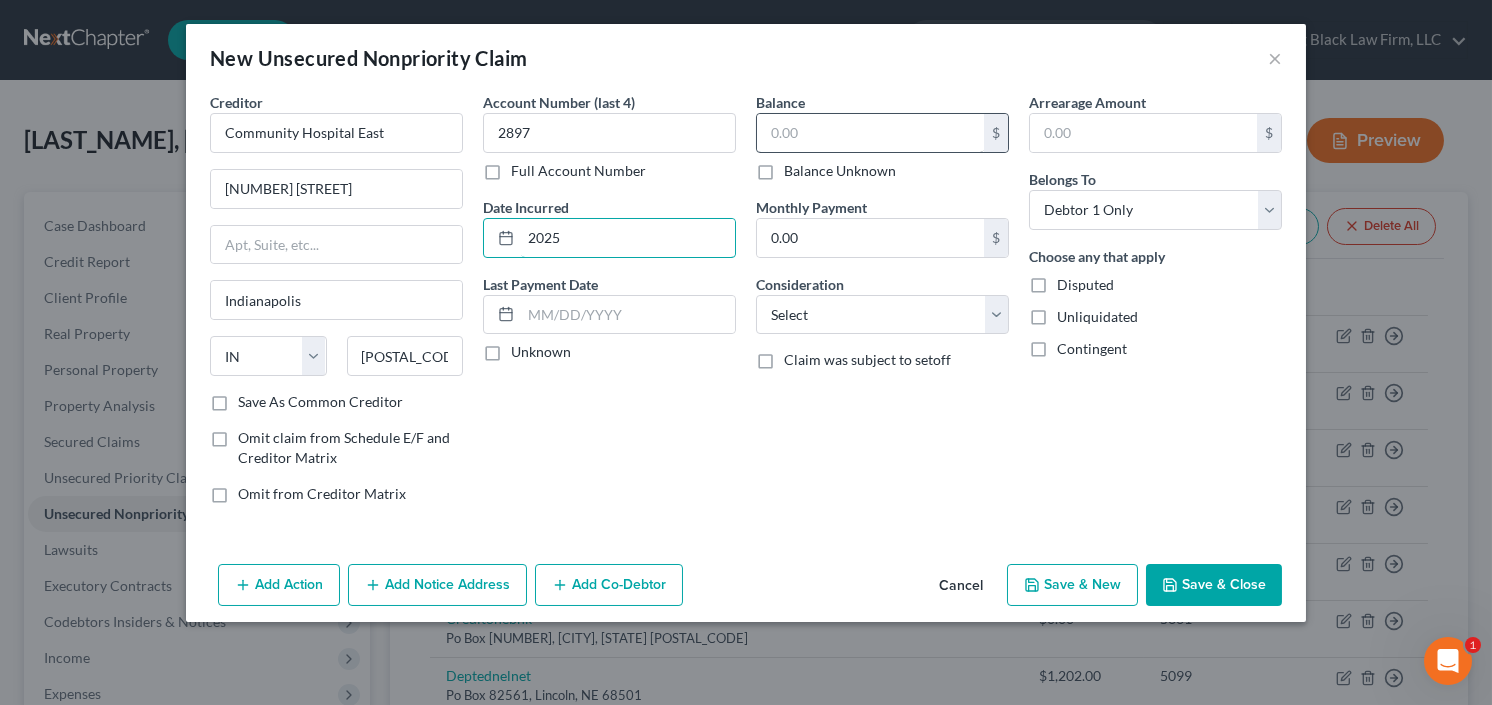 type on "2025" 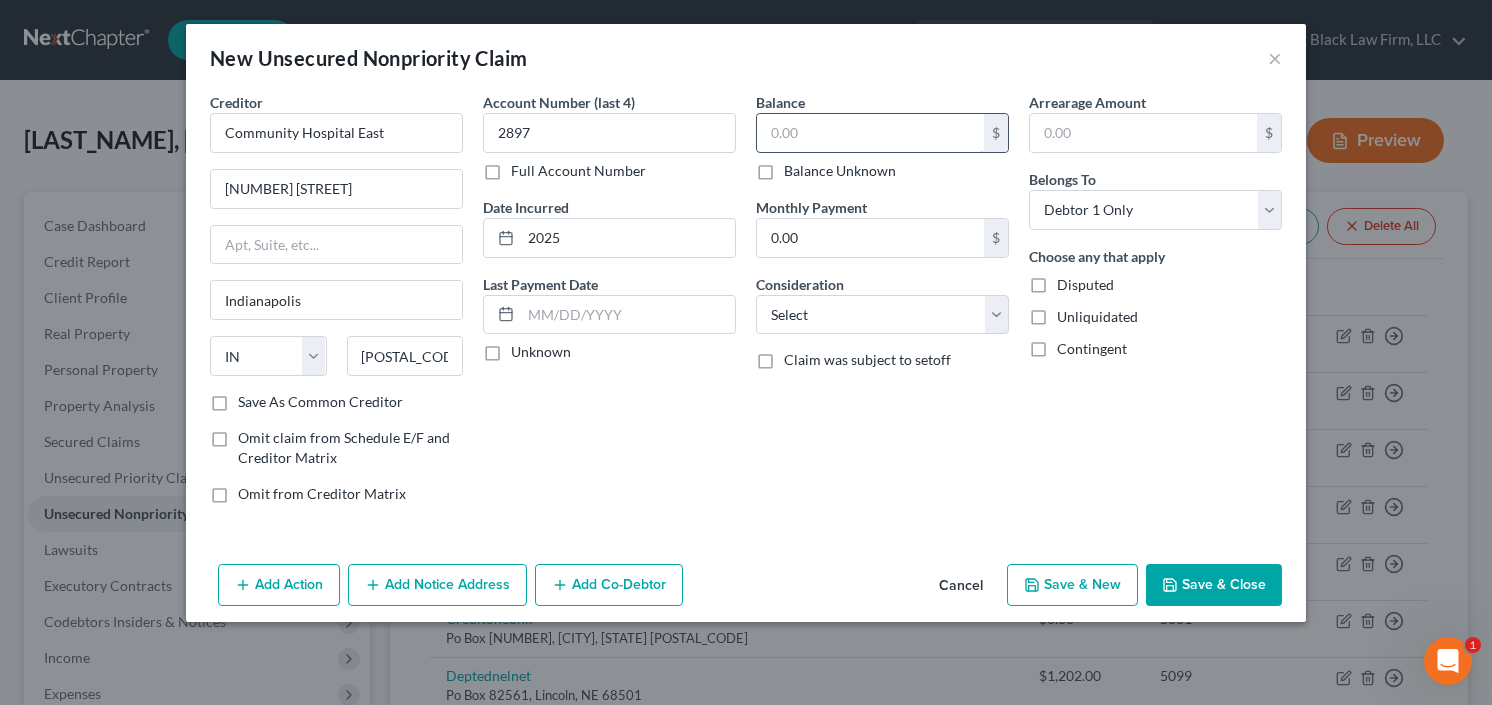 drag, startPoint x: 782, startPoint y: 122, endPoint x: 789, endPoint y: 131, distance: 11.401754 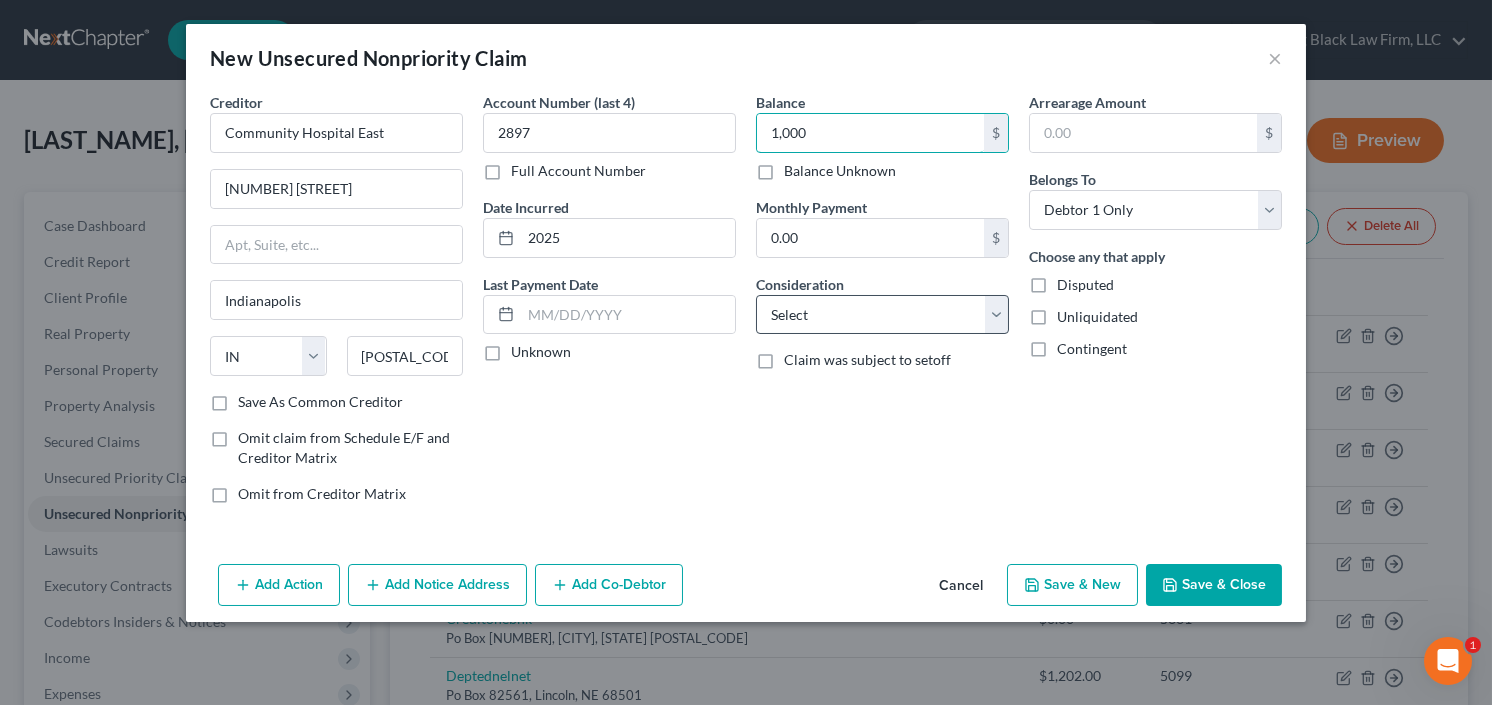 type on "1,000" 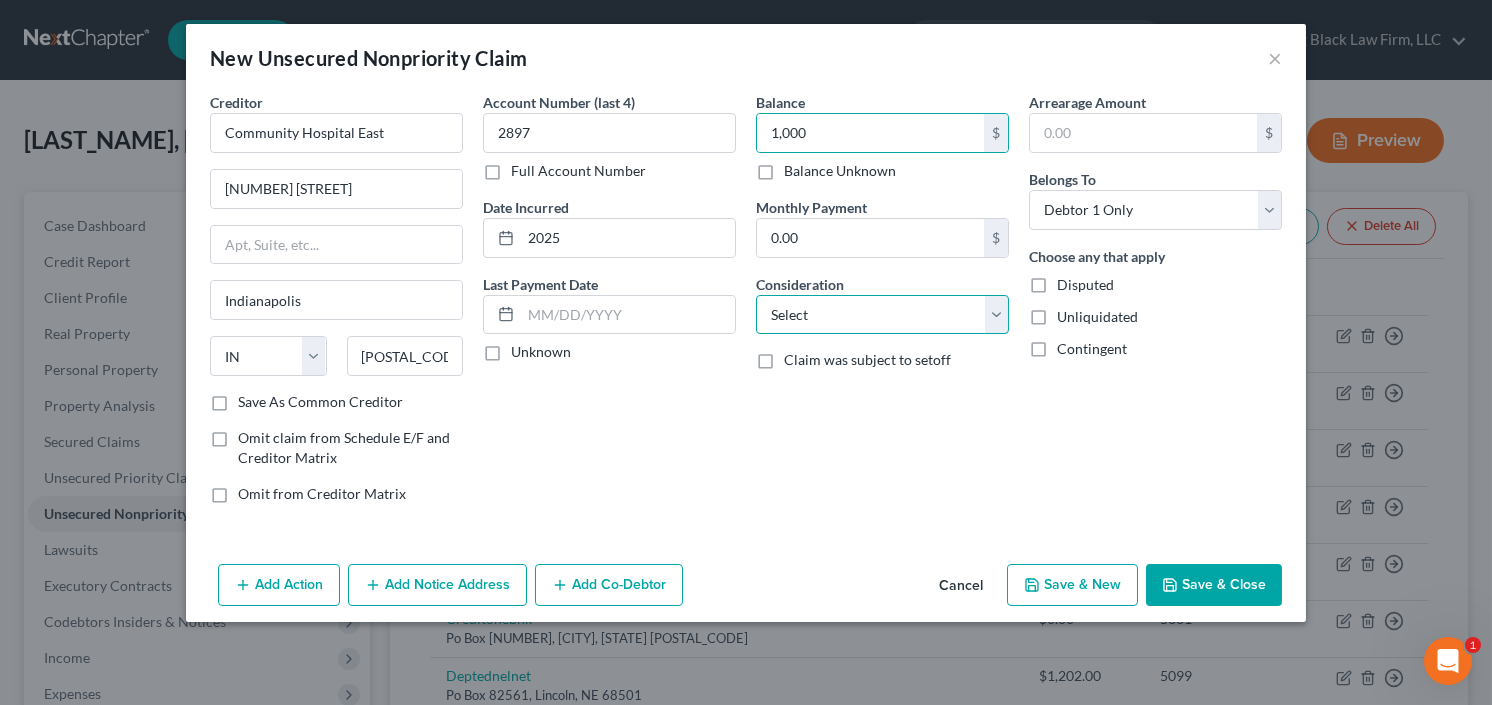 click on "Select Cable / Satellite Services Collection Agency Credit Card Debt Debt Counseling / Attorneys Deficiency Balance Domestic Support Obligations Home / Car Repairs Income Taxes Judgment Liens Medical Services Monies Loaned / Advanced Mortgage Obligation From Divorce Or Separation Obligation To Pensions Other Overdrawn Bank Account Promised To Help Pay Creditors Student Loans Suppliers And Vendors Telephone / Internet Services Utility Services" at bounding box center [882, 315] 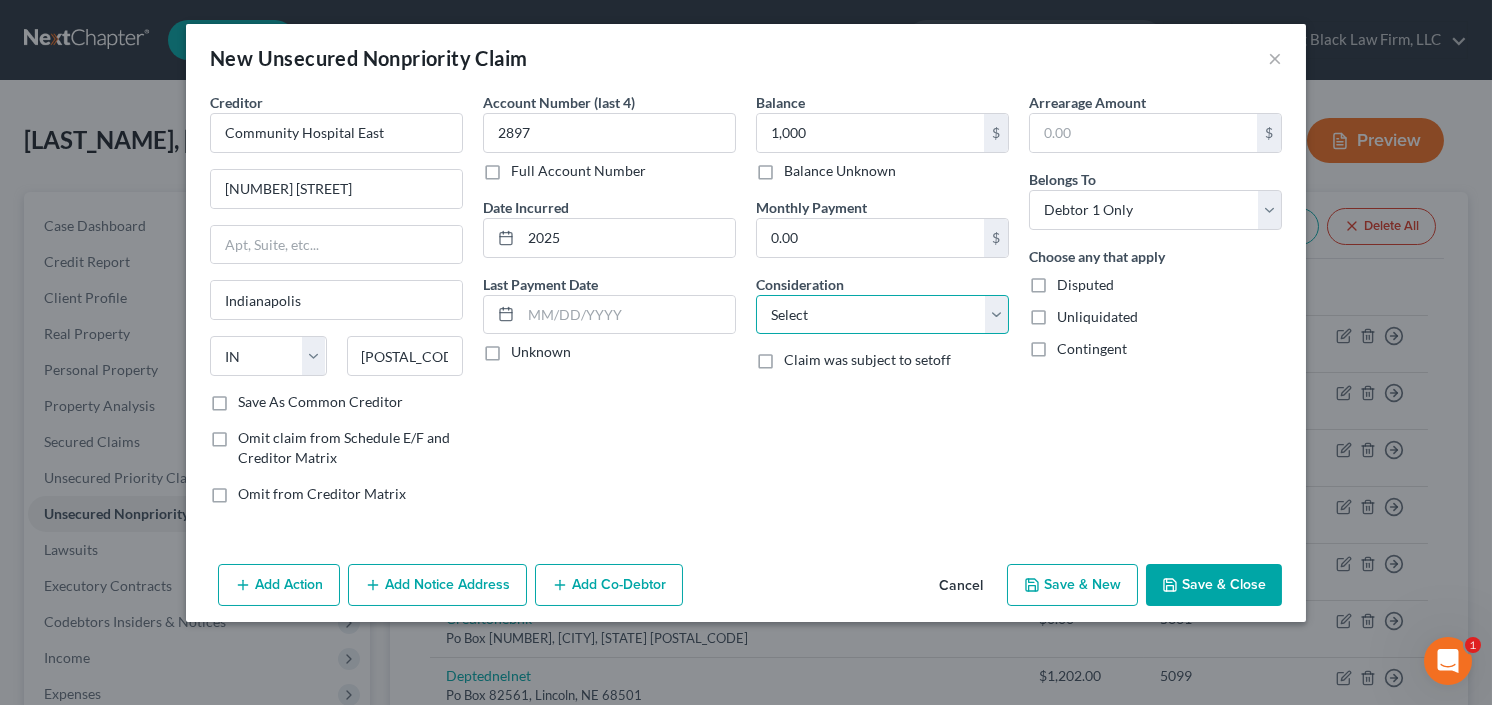 select on "9" 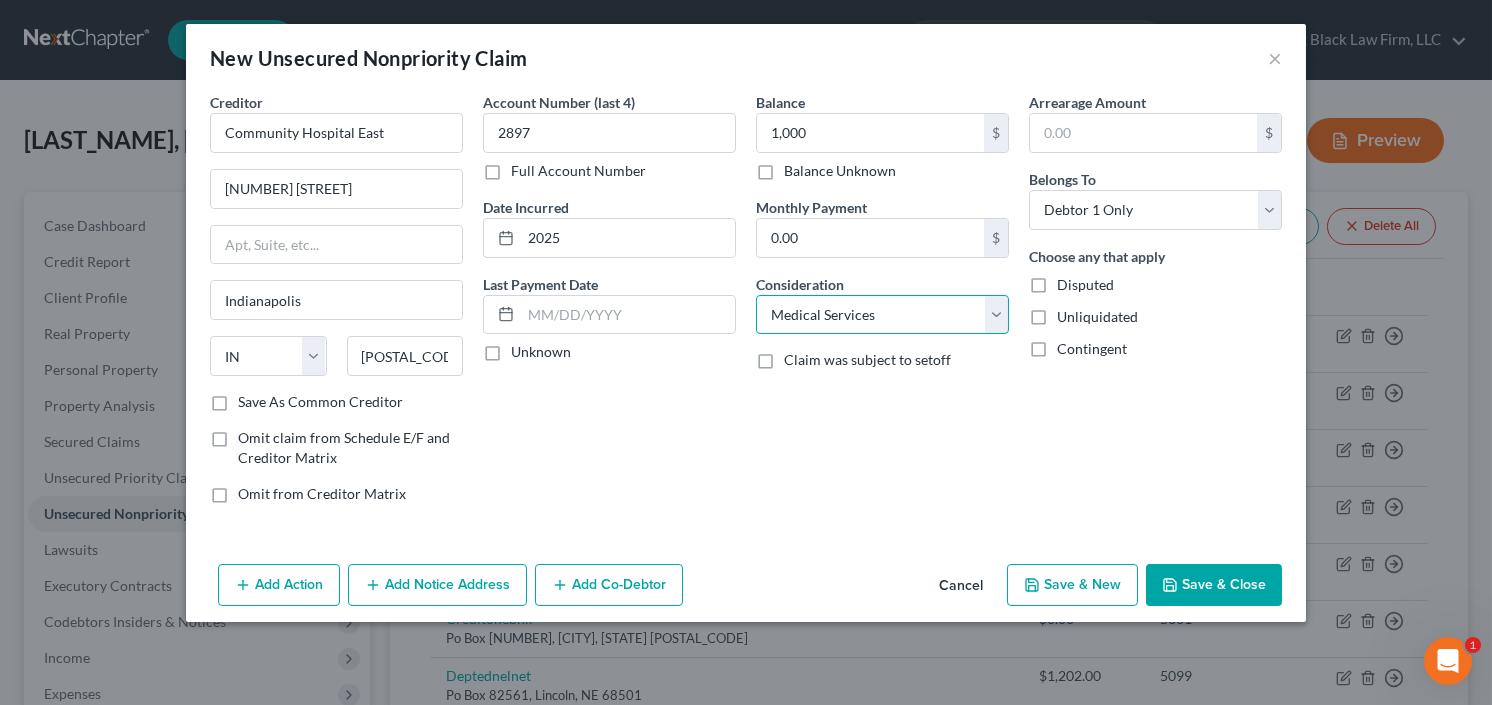 click on "Select Cable / Satellite Services Collection Agency Credit Card Debt Debt Counseling / Attorneys Deficiency Balance Domestic Support Obligations Home / Car Repairs Income Taxes Judgment Liens Medical Services Monies Loaned / Advanced Mortgage Obligation From Divorce Or Separation Obligation To Pensions Other Overdrawn Bank Account Promised To Help Pay Creditors Student Loans Suppliers And Vendors Telephone / Internet Services Utility Services" at bounding box center (882, 315) 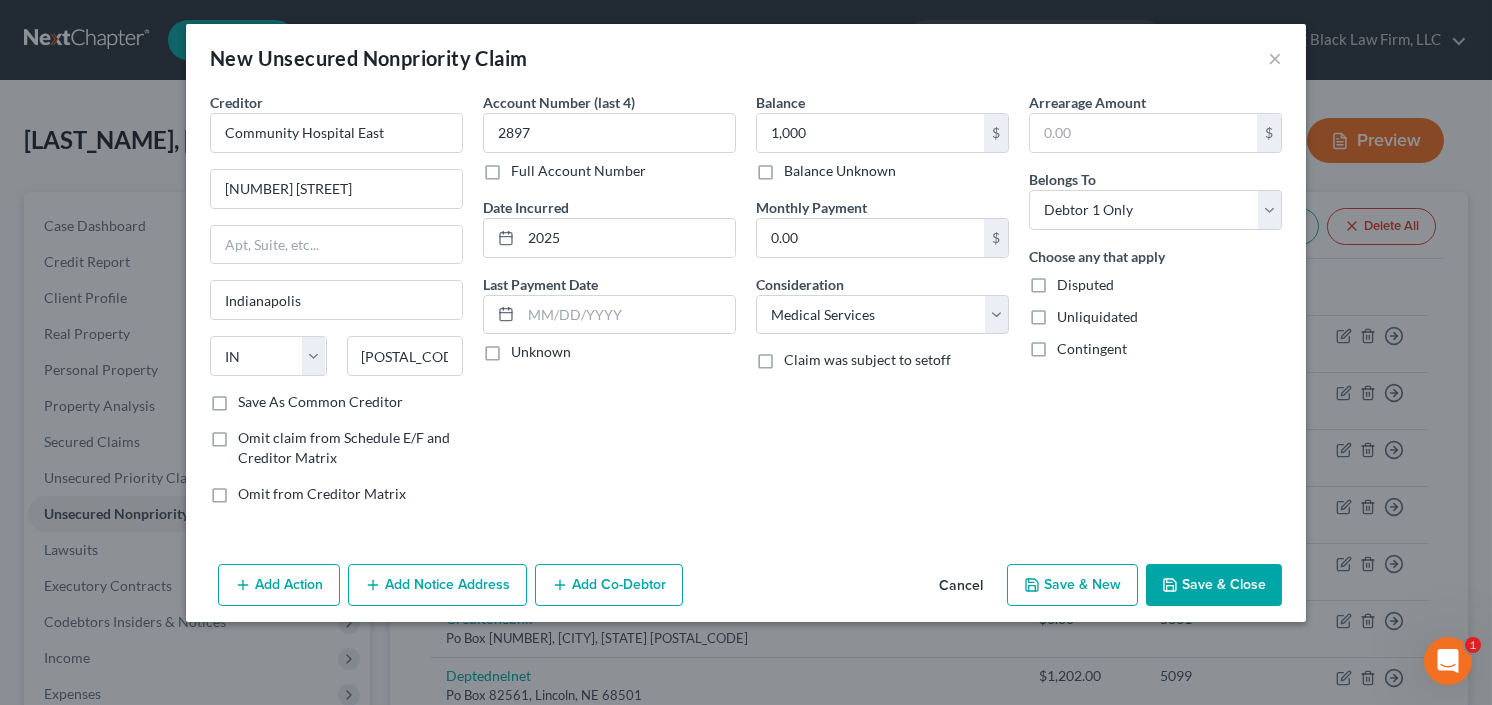 click on "Save & Close" at bounding box center (1214, 585) 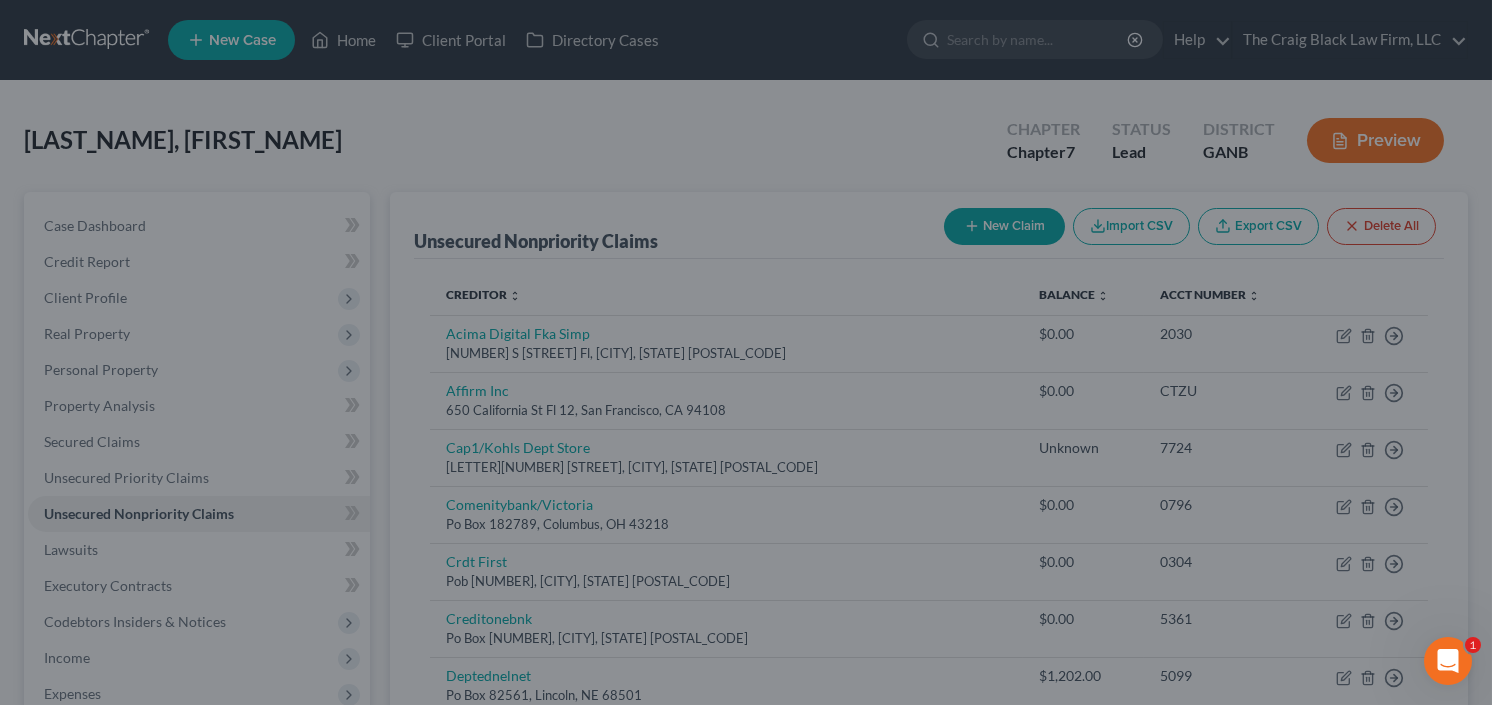 type on "1,000.00" 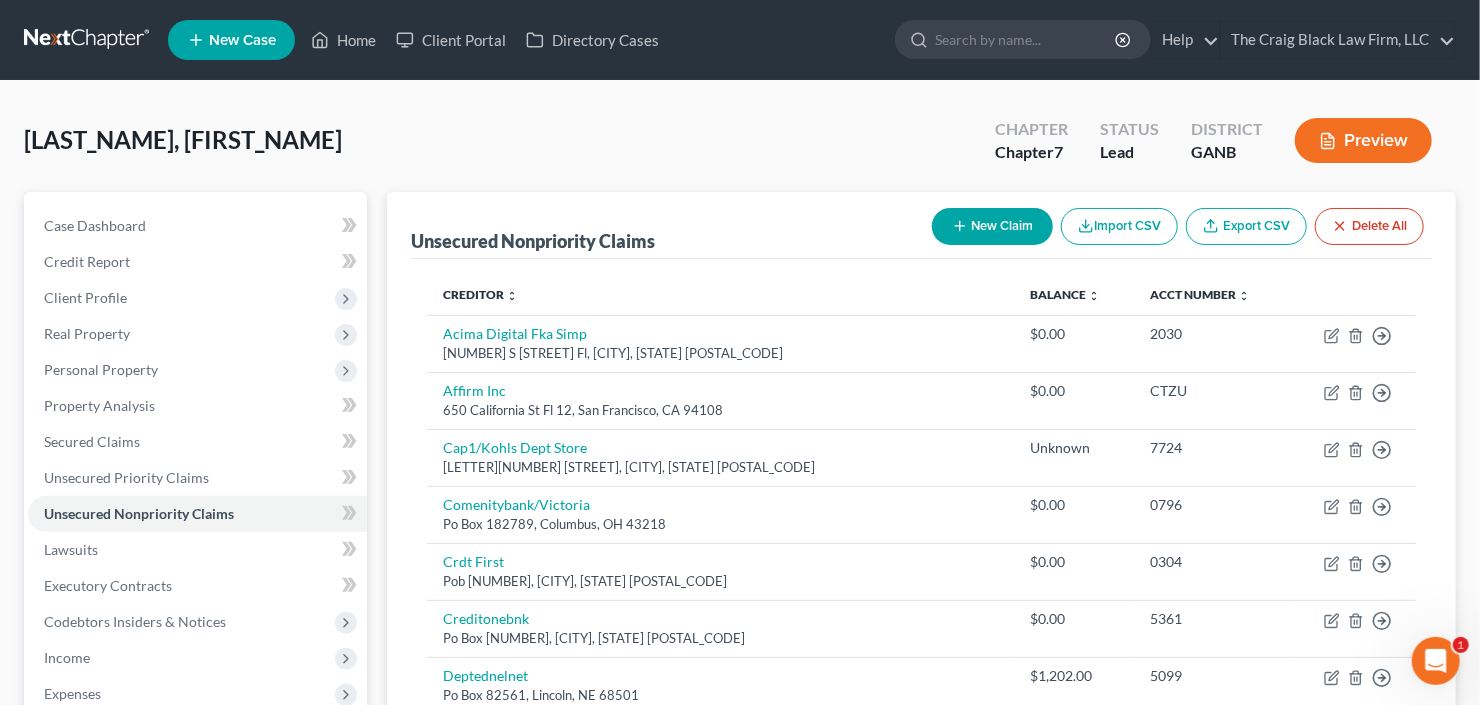 click on "New Claim" at bounding box center [992, 226] 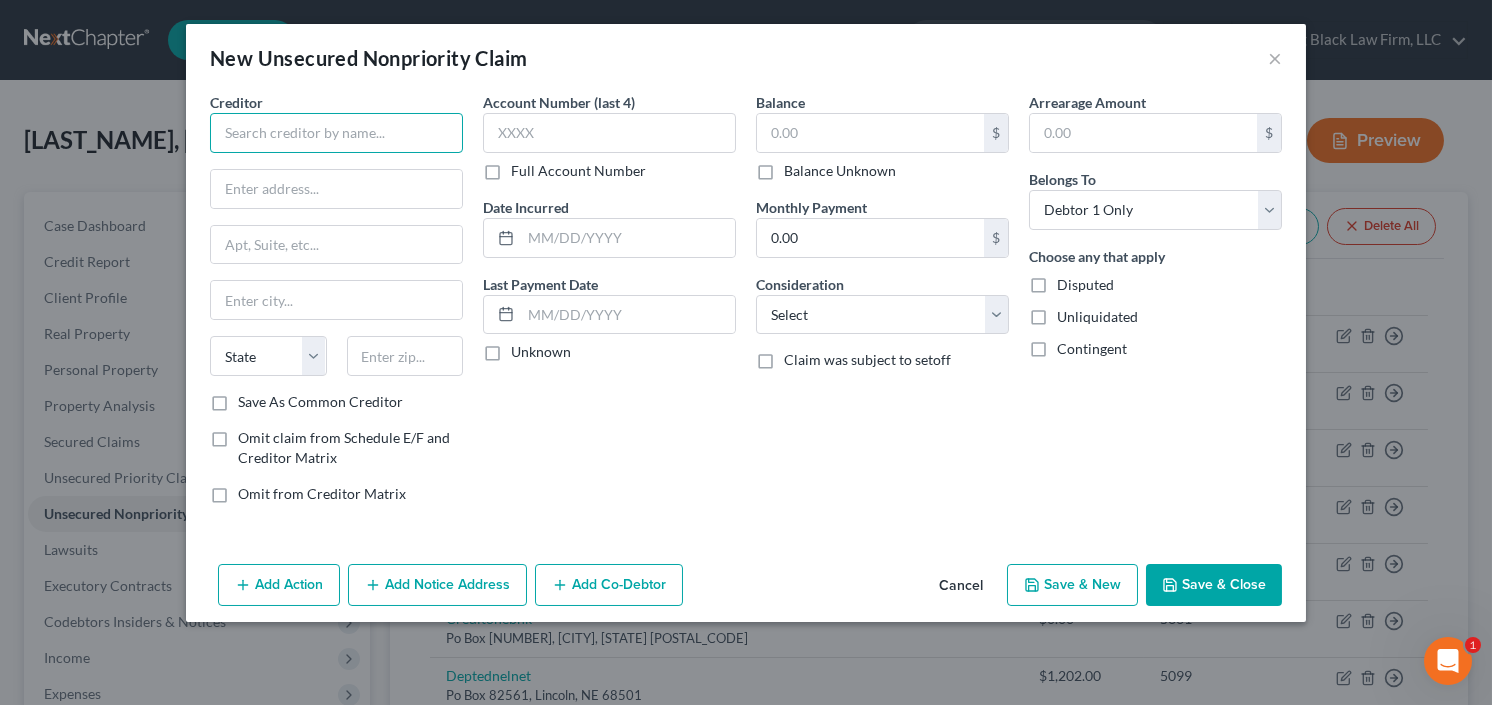 paste on "Dermatology Associates of Indiana [NUMBER] [STREET], Ste [NUMBER] Indianapolis, [STATE] [POSTAL_CODE]" 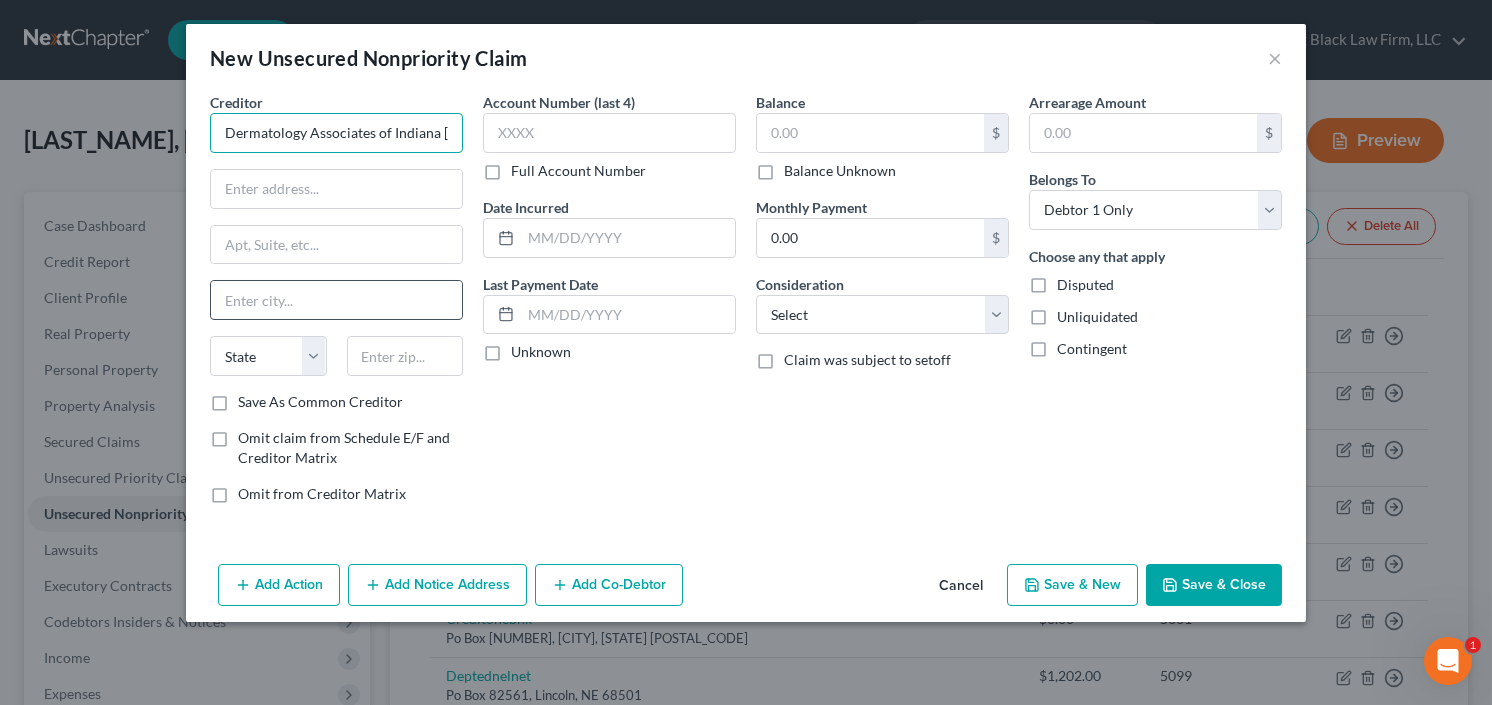 scroll, scrollTop: 0, scrollLeft: 301, axis: horizontal 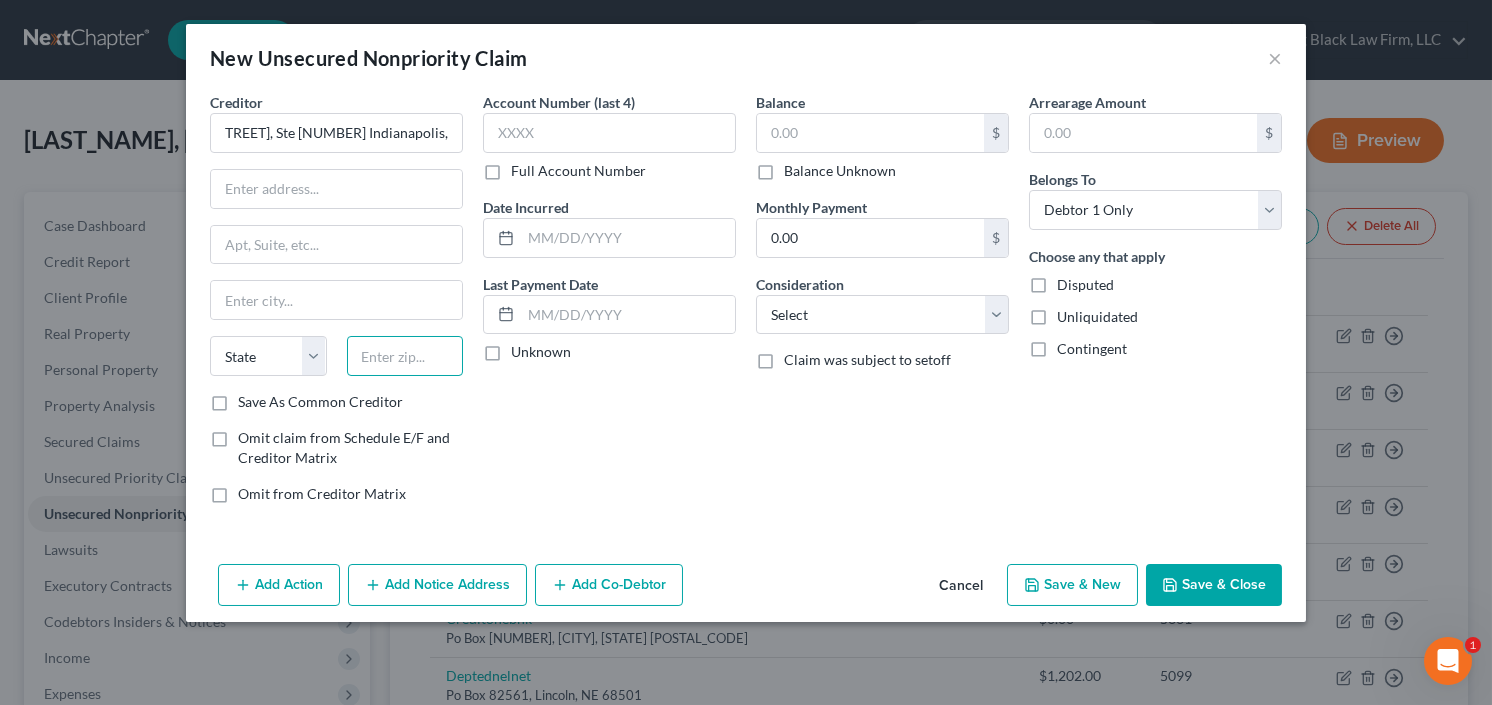 click at bounding box center (405, 356) 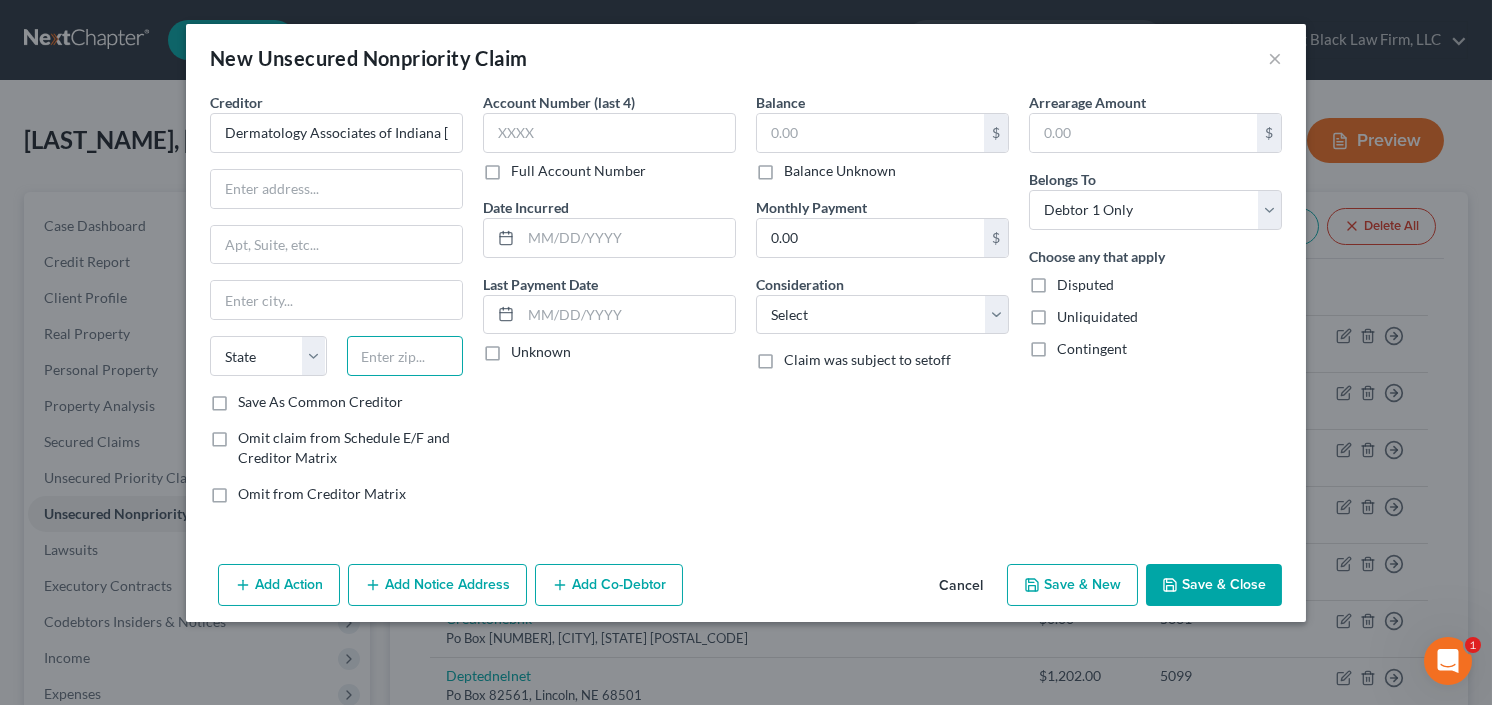 type on "Dermatology Associates of Indiana [NUMBER] [STREET], Ste [NUMBER] Indianapolis, [STATE] [POSTAL_CODE]" 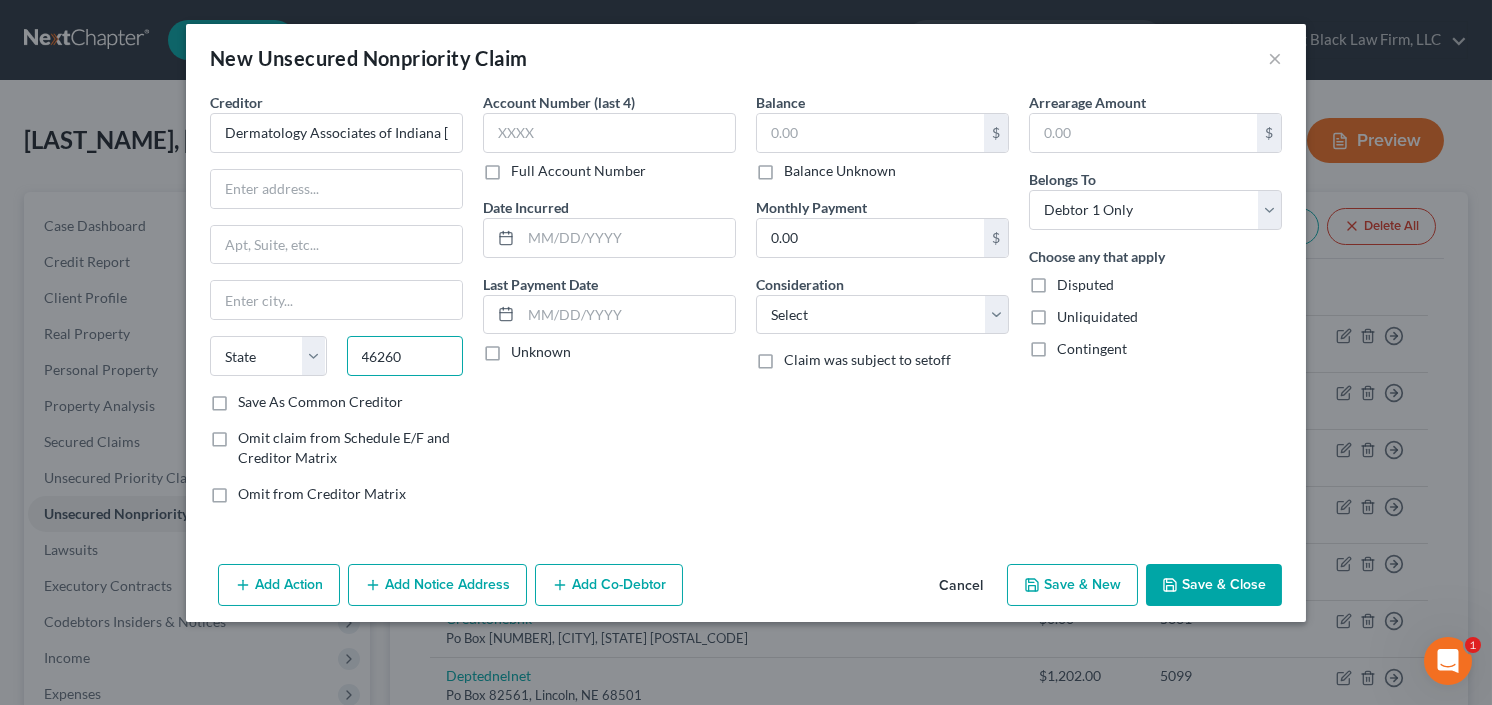 type on "46260" 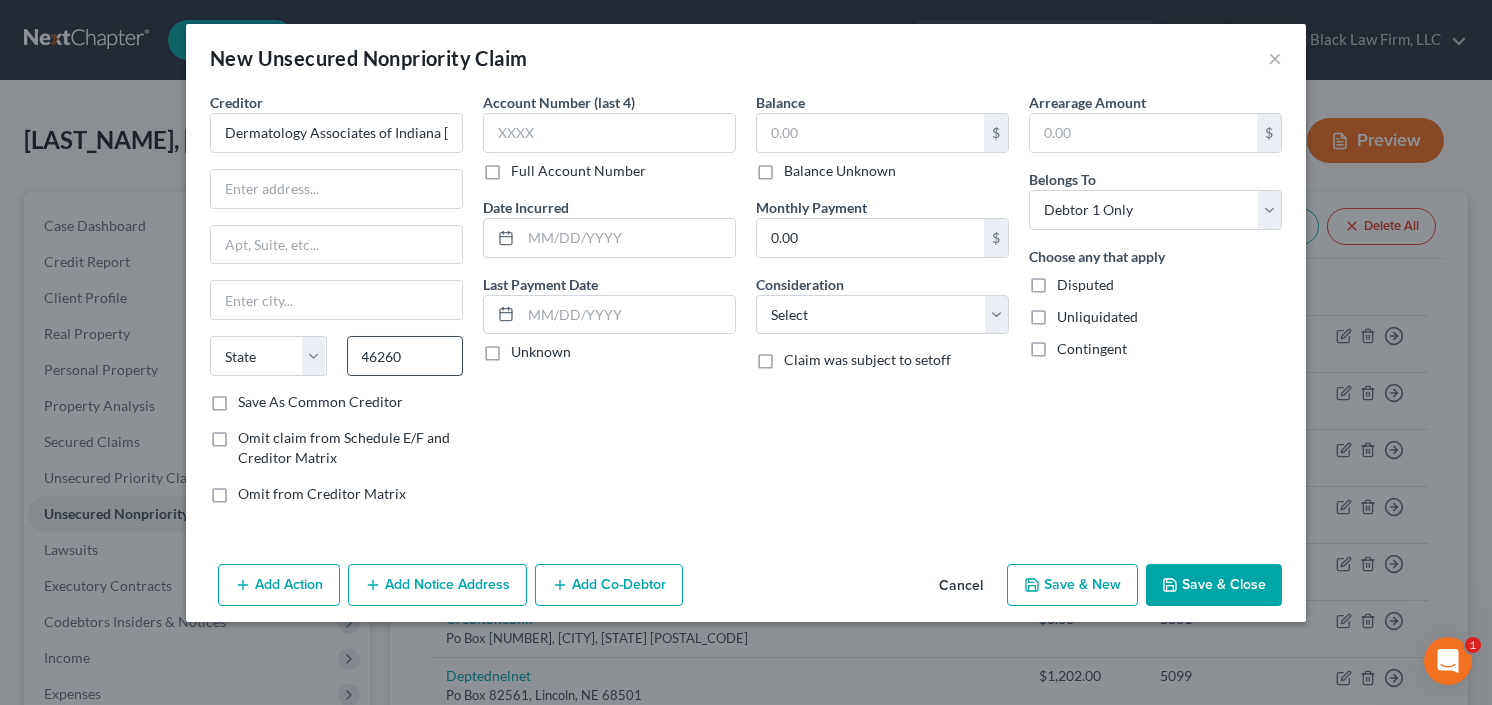 type on "Indianapolis" 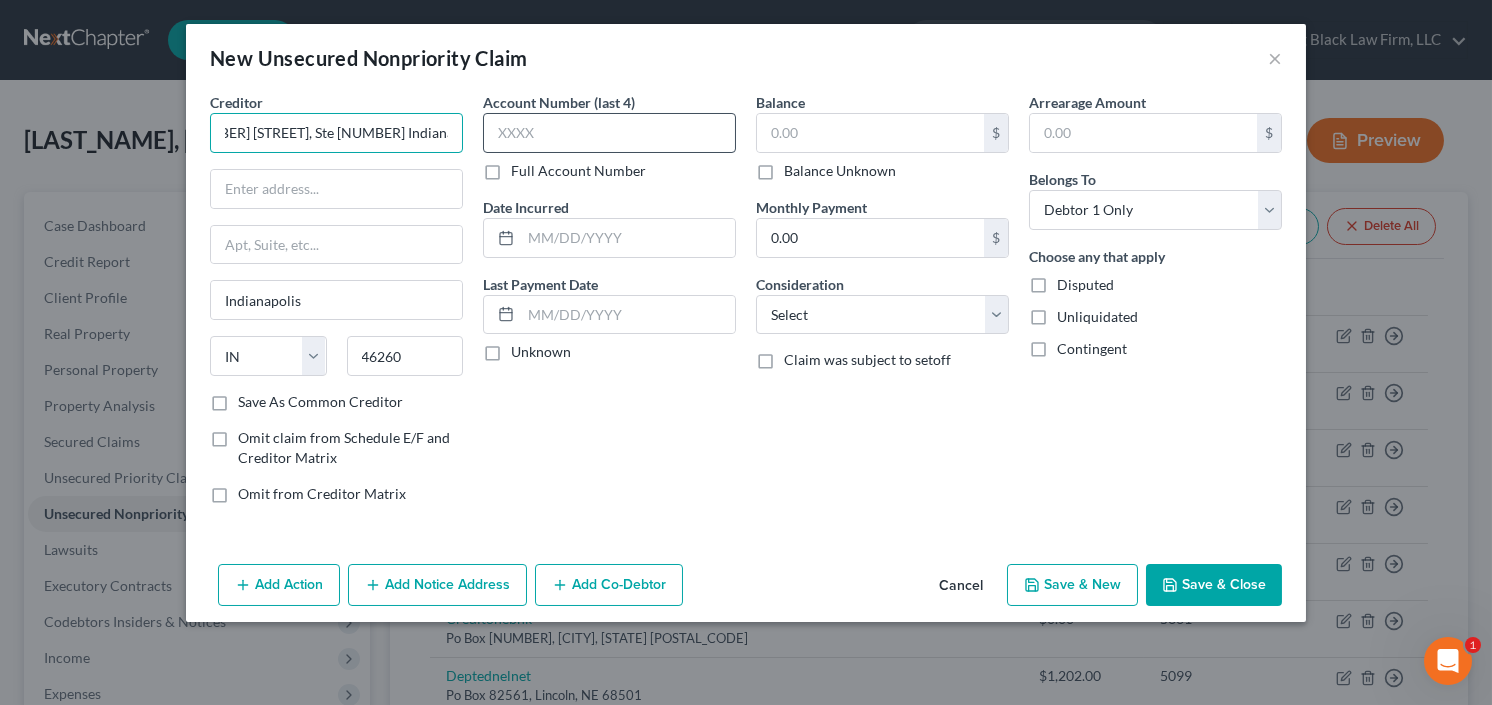 scroll, scrollTop: 0, scrollLeft: 295, axis: horizontal 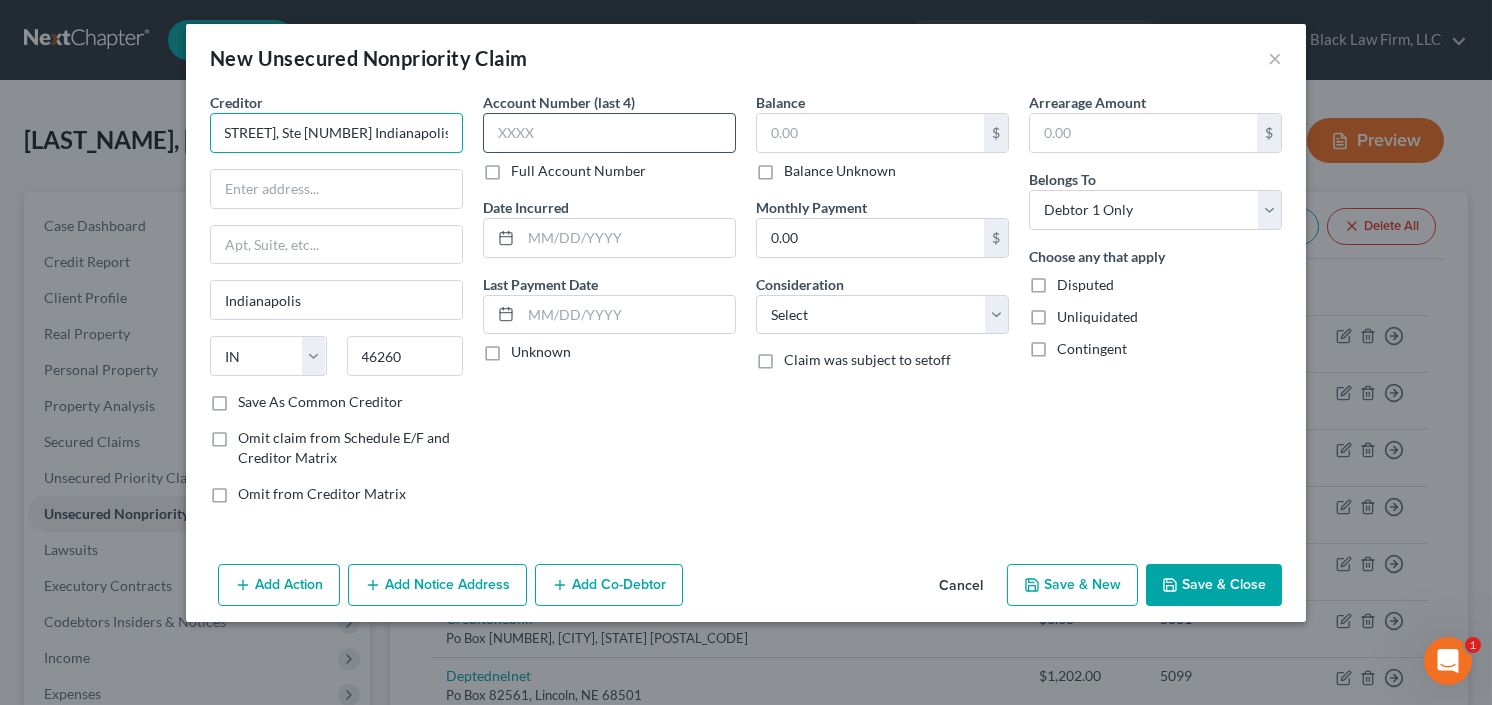 drag, startPoint x: 436, startPoint y: 135, endPoint x: 549, endPoint y: 137, distance: 113.0177 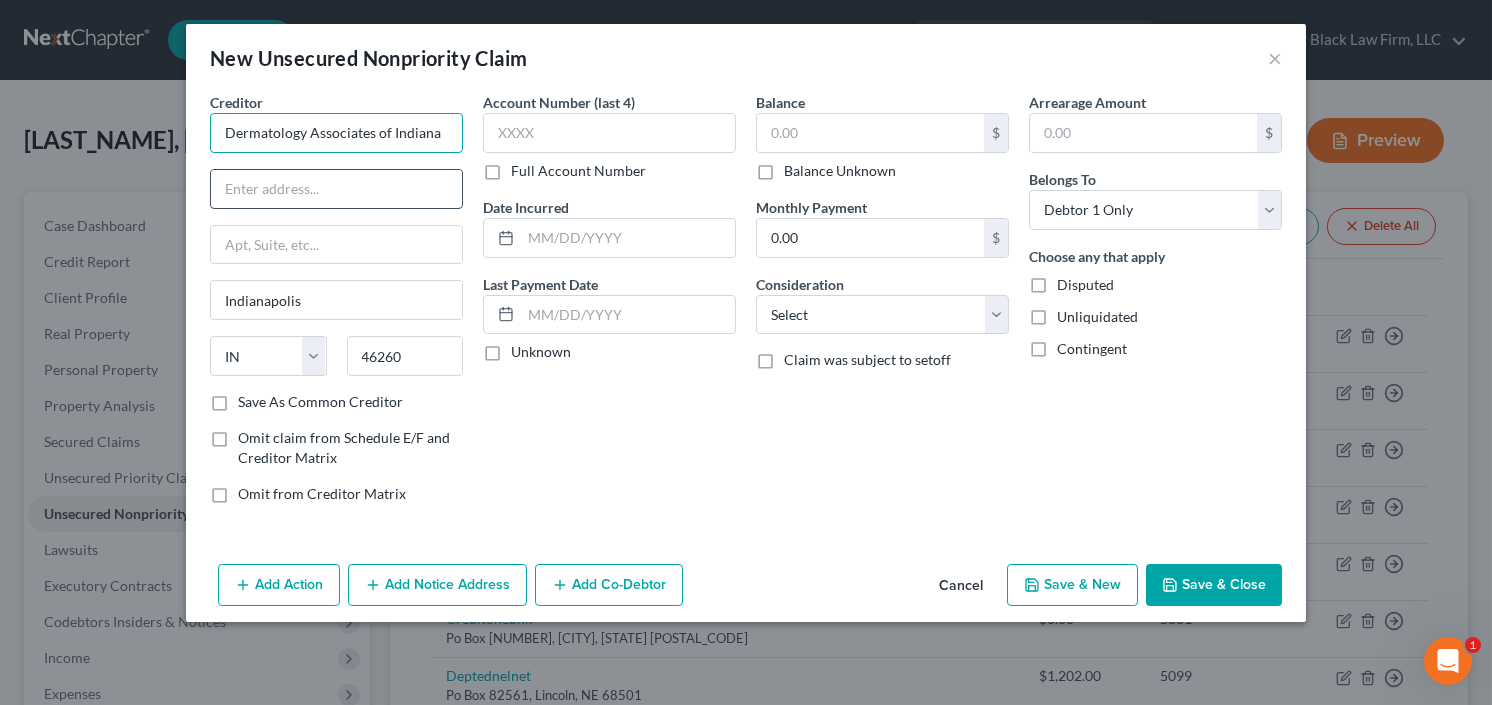 scroll, scrollTop: 0, scrollLeft: 0, axis: both 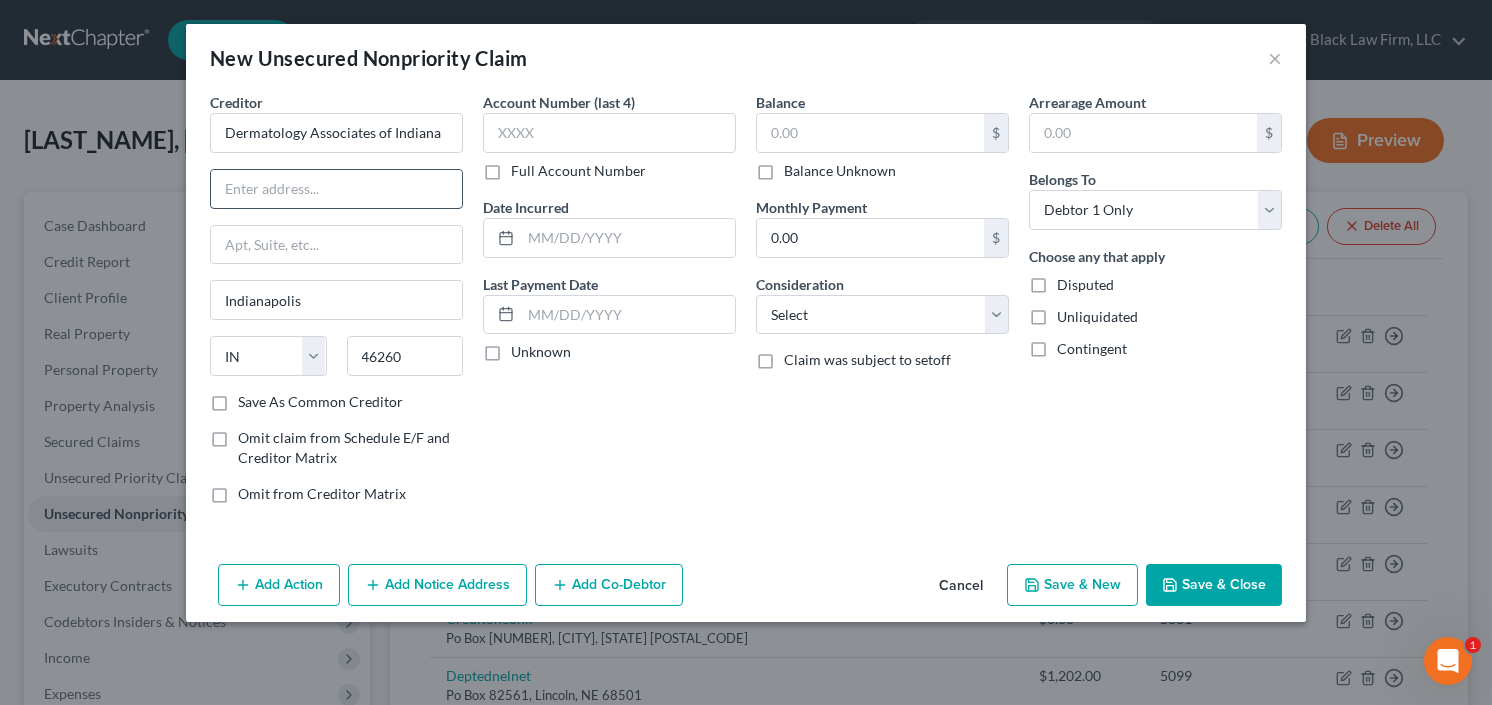 paste on "[NUMBER] [STREET], Ste [NUMBER] Indianapolis, [STATE] [POSTAL_CODE]" 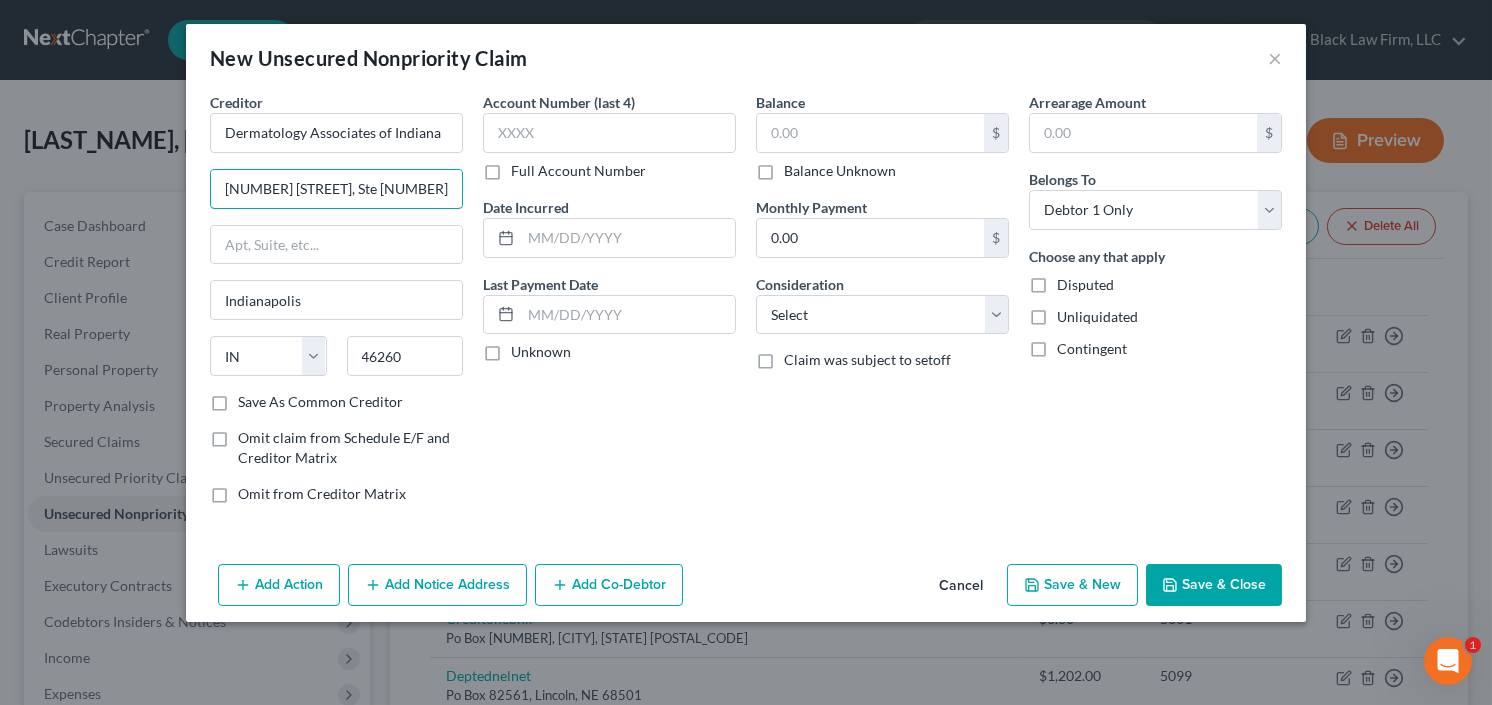 scroll, scrollTop: 0, scrollLeft: 83, axis: horizontal 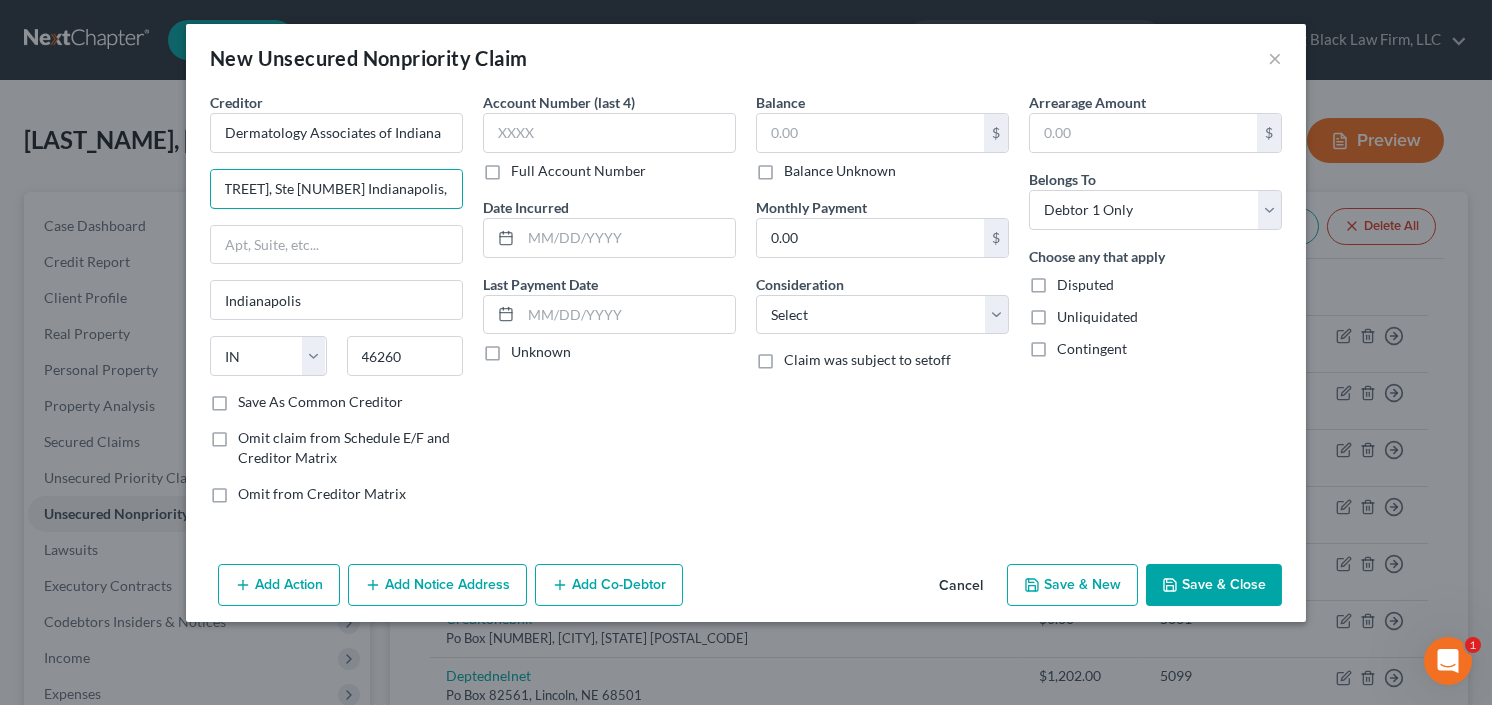 drag, startPoint x: 316, startPoint y: 189, endPoint x: 579, endPoint y: 206, distance: 263.54886 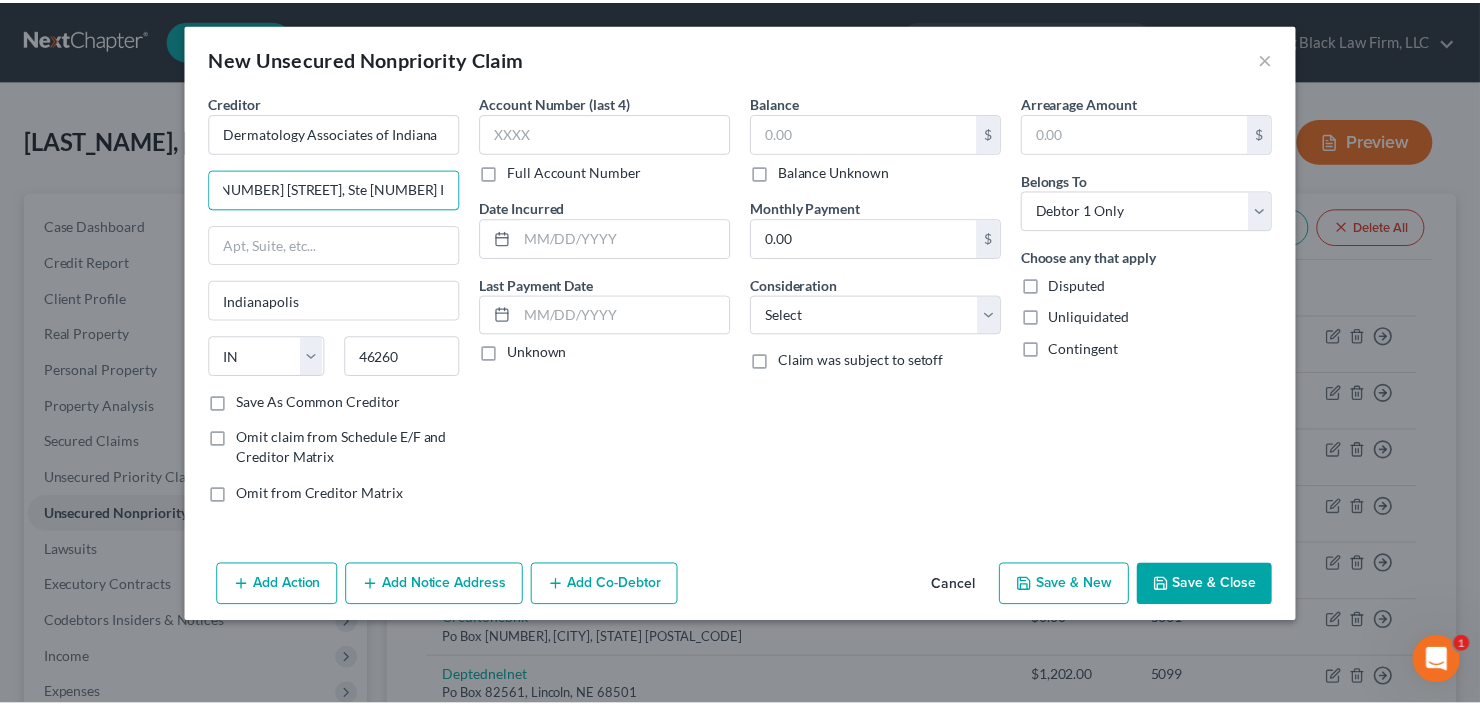 scroll, scrollTop: 0, scrollLeft: 0, axis: both 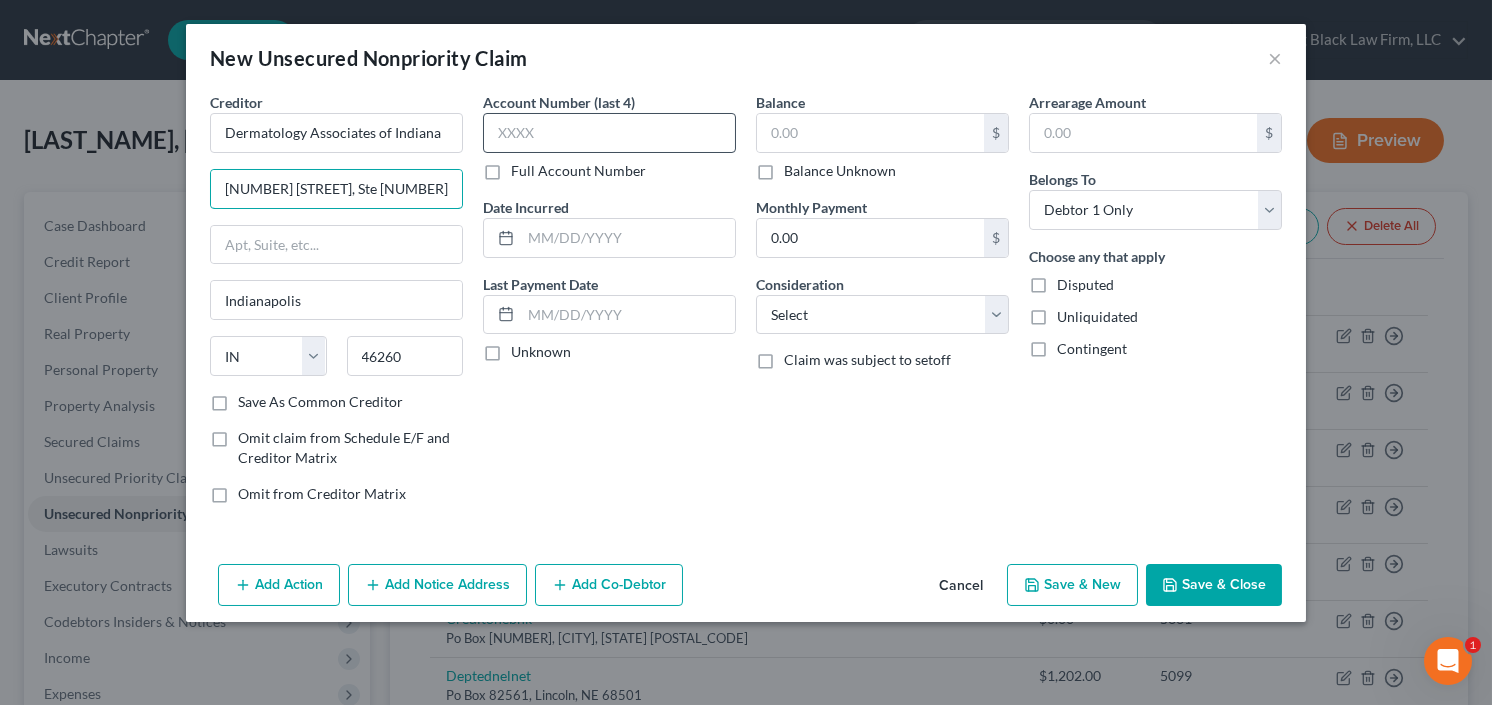 type on "[NUMBER] [STREET], Ste [NUMBER]" 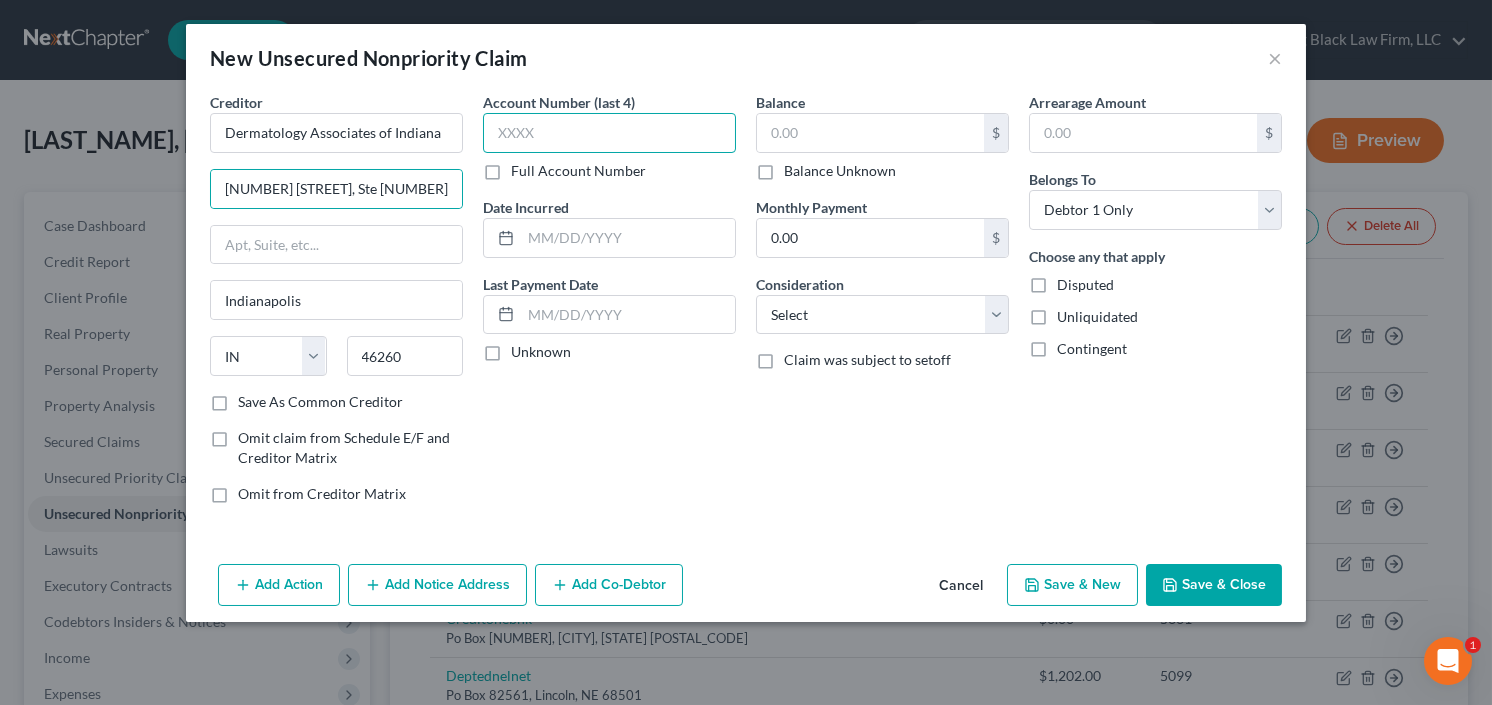 click at bounding box center (609, 133) 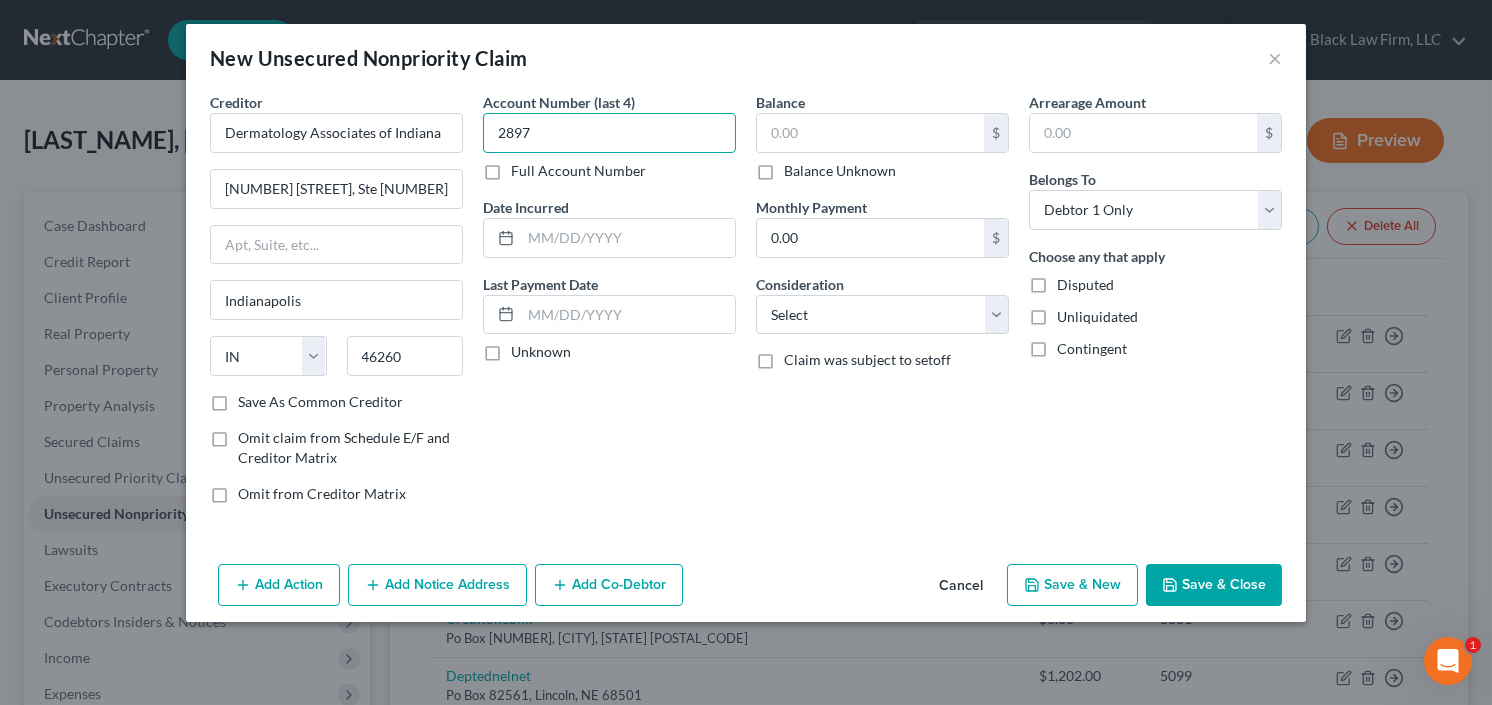 type on "2897" 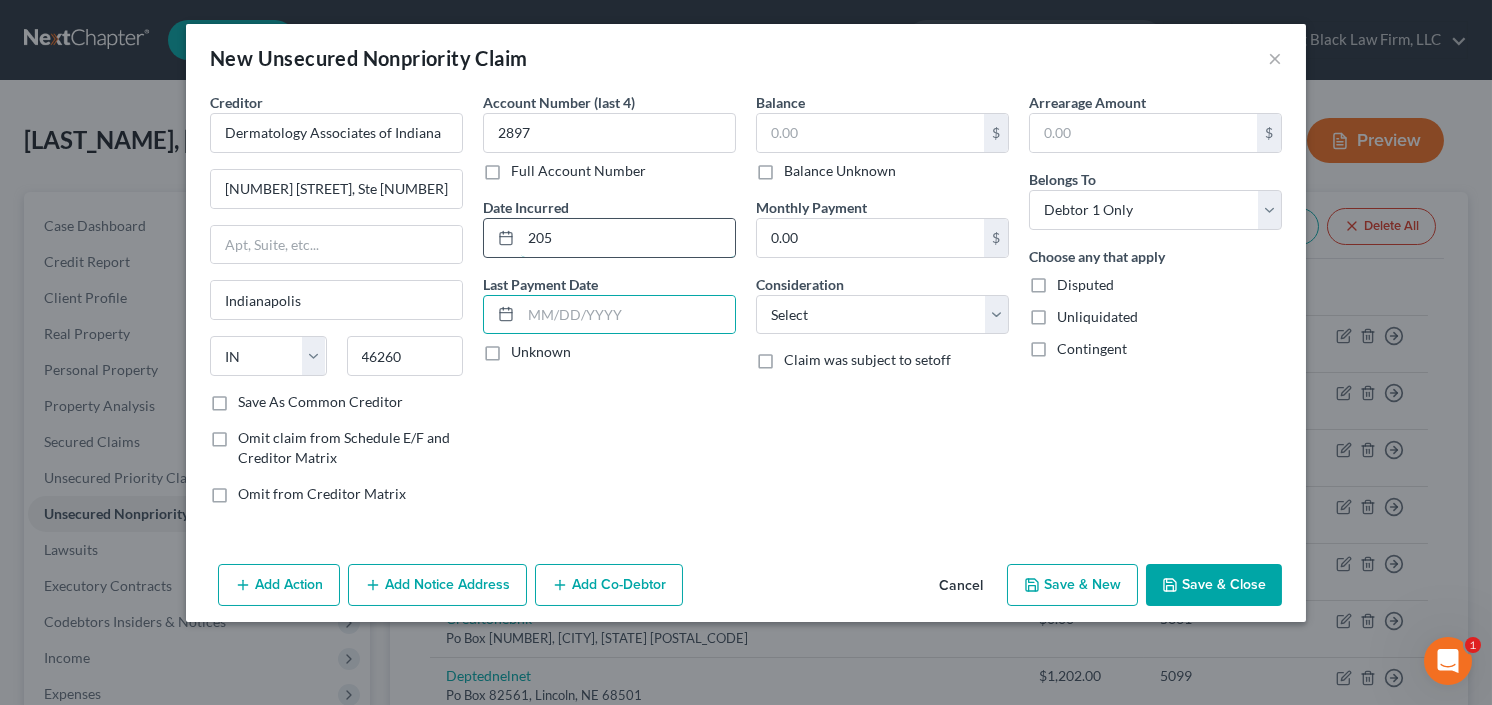 click on "205" at bounding box center [628, 238] 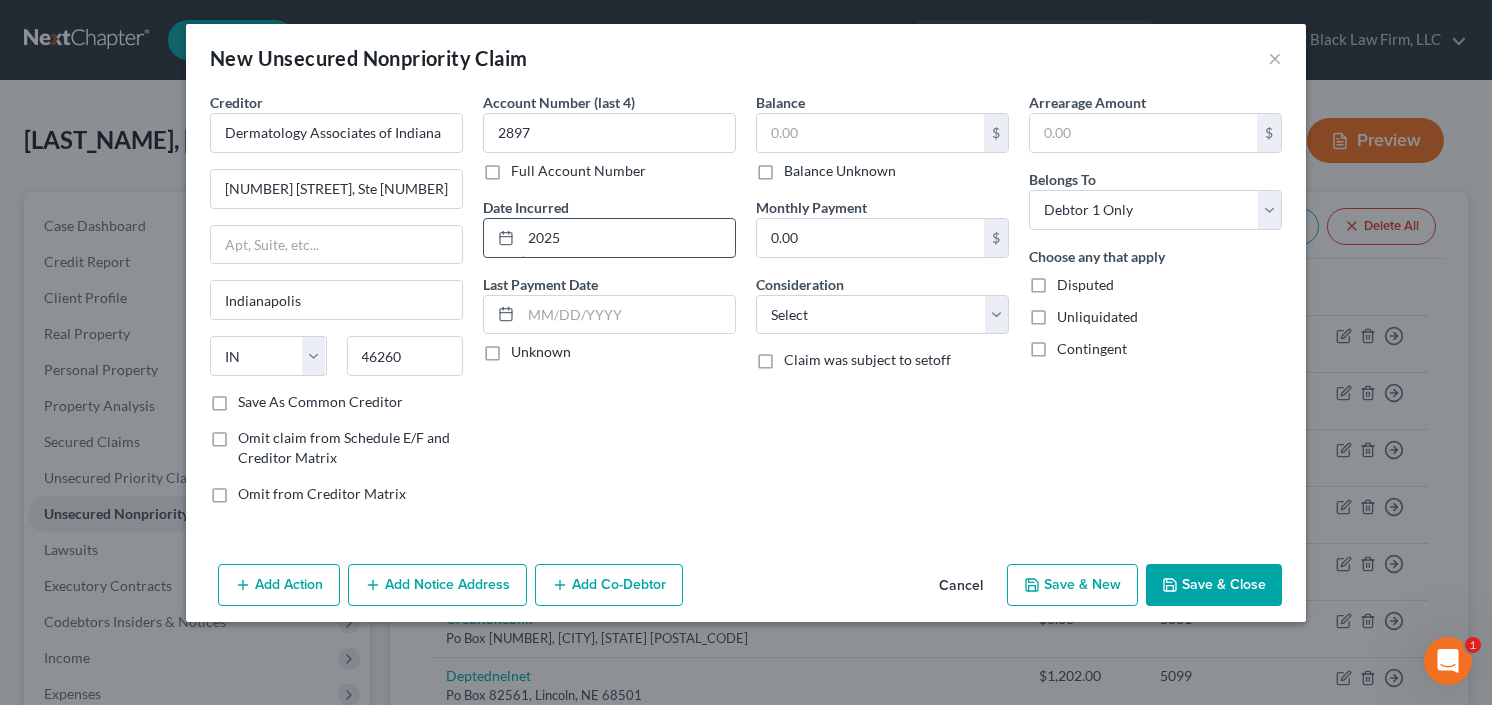 type on "2025" 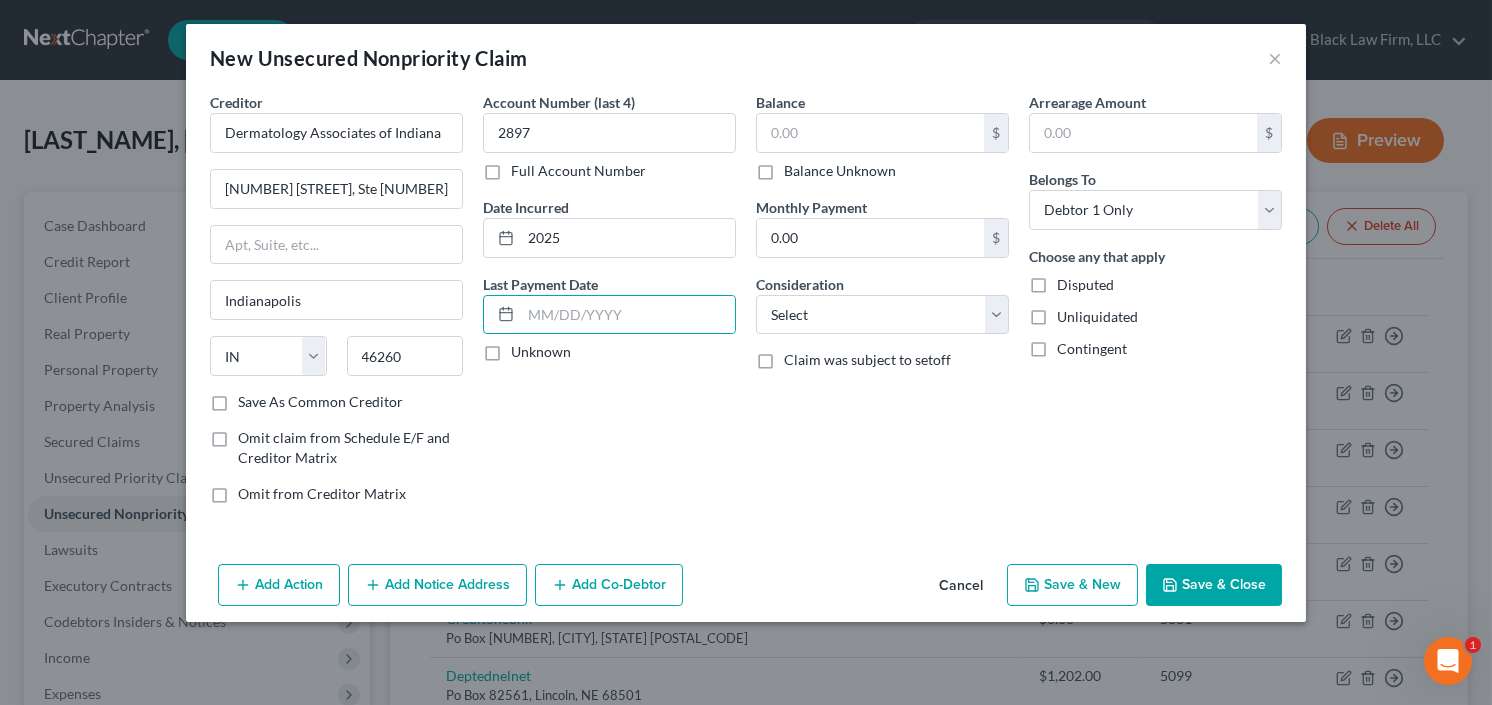 click on "Balance Unknown" at bounding box center (840, 171) 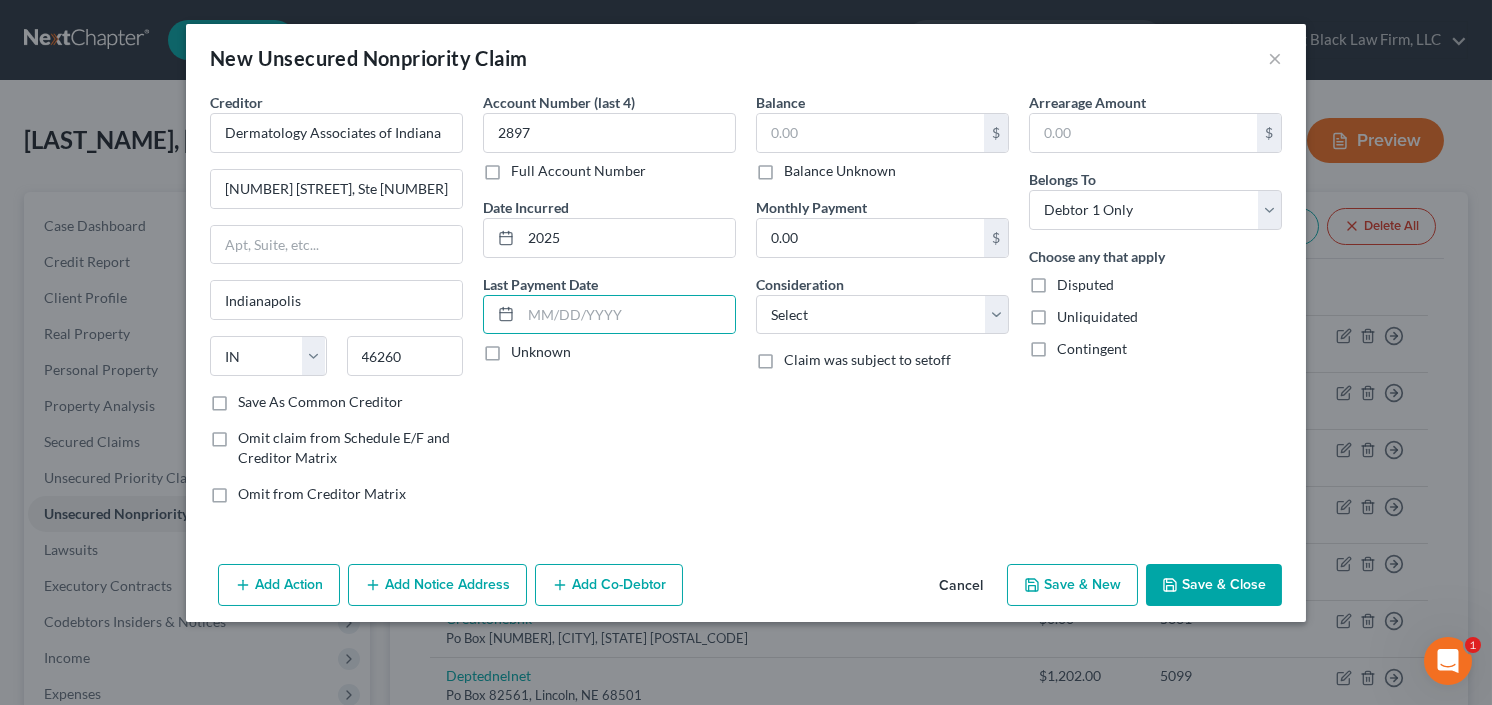 click on "Balance Unknown" at bounding box center (798, 167) 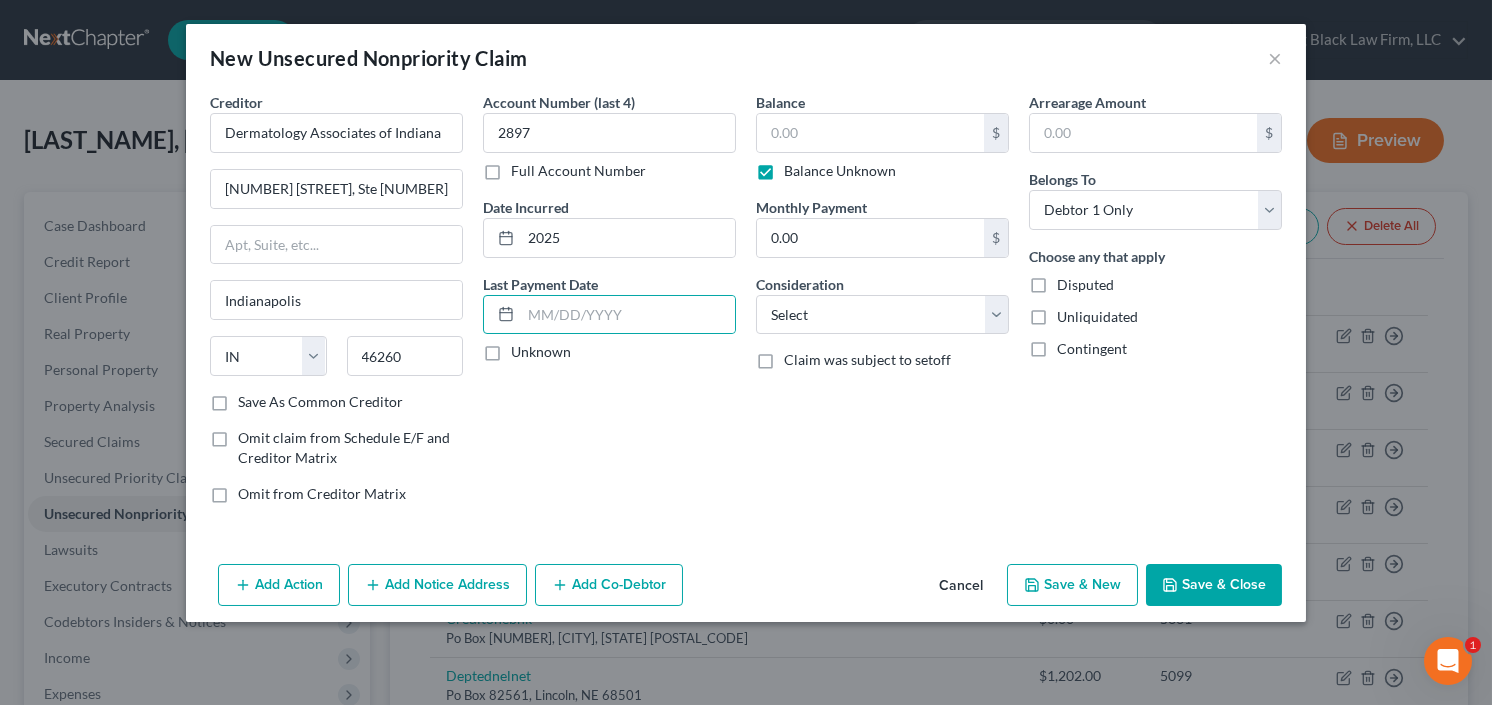 type on "0.00" 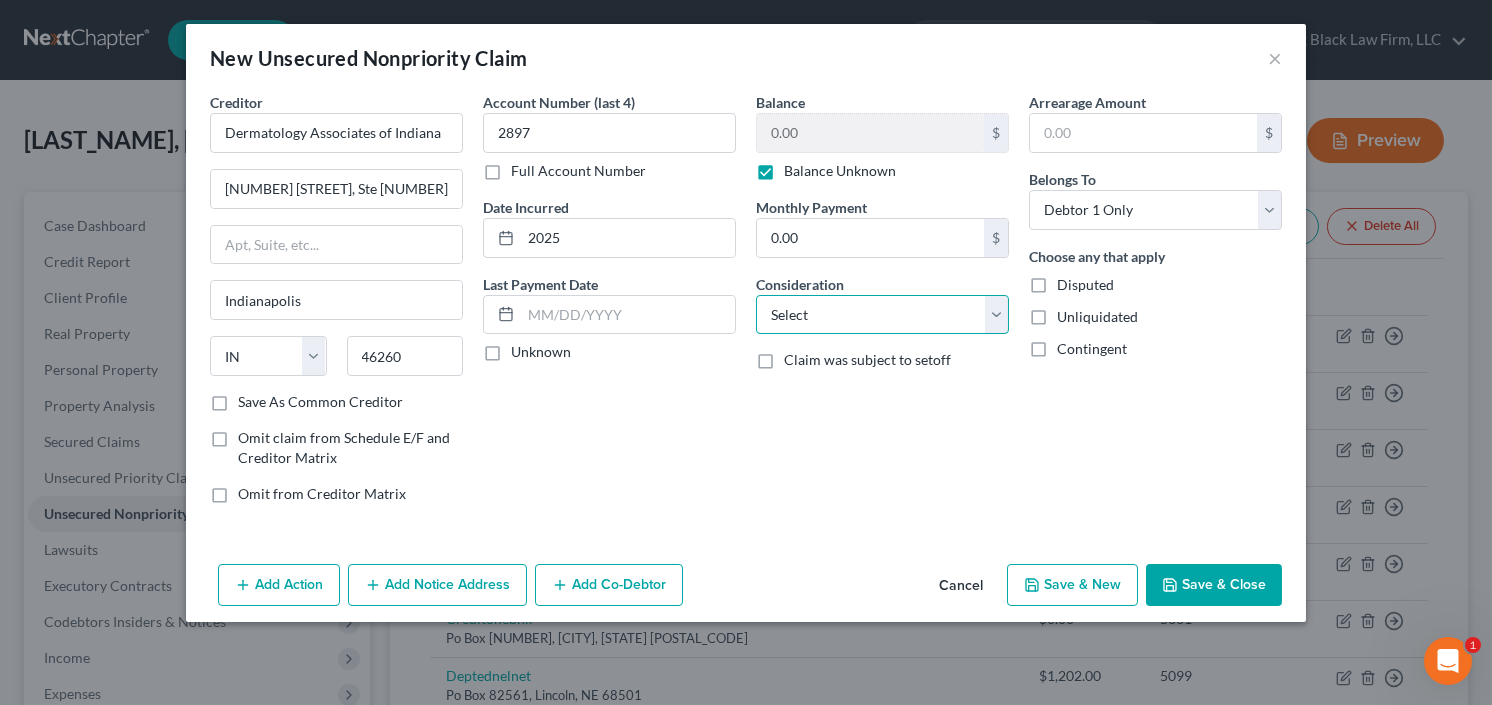 click on "Select Cable / Satellite Services Collection Agency Credit Card Debt Debt Counseling / Attorneys Deficiency Balance Domestic Support Obligations Home / Car Repairs Income Taxes Judgment Liens Medical Services Monies Loaned / Advanced Mortgage Obligation From Divorce Or Separation Obligation To Pensions Other Overdrawn Bank Account Promised To Help Pay Creditors Student Loans Suppliers And Vendors Telephone / Internet Services Utility Services" at bounding box center (882, 315) 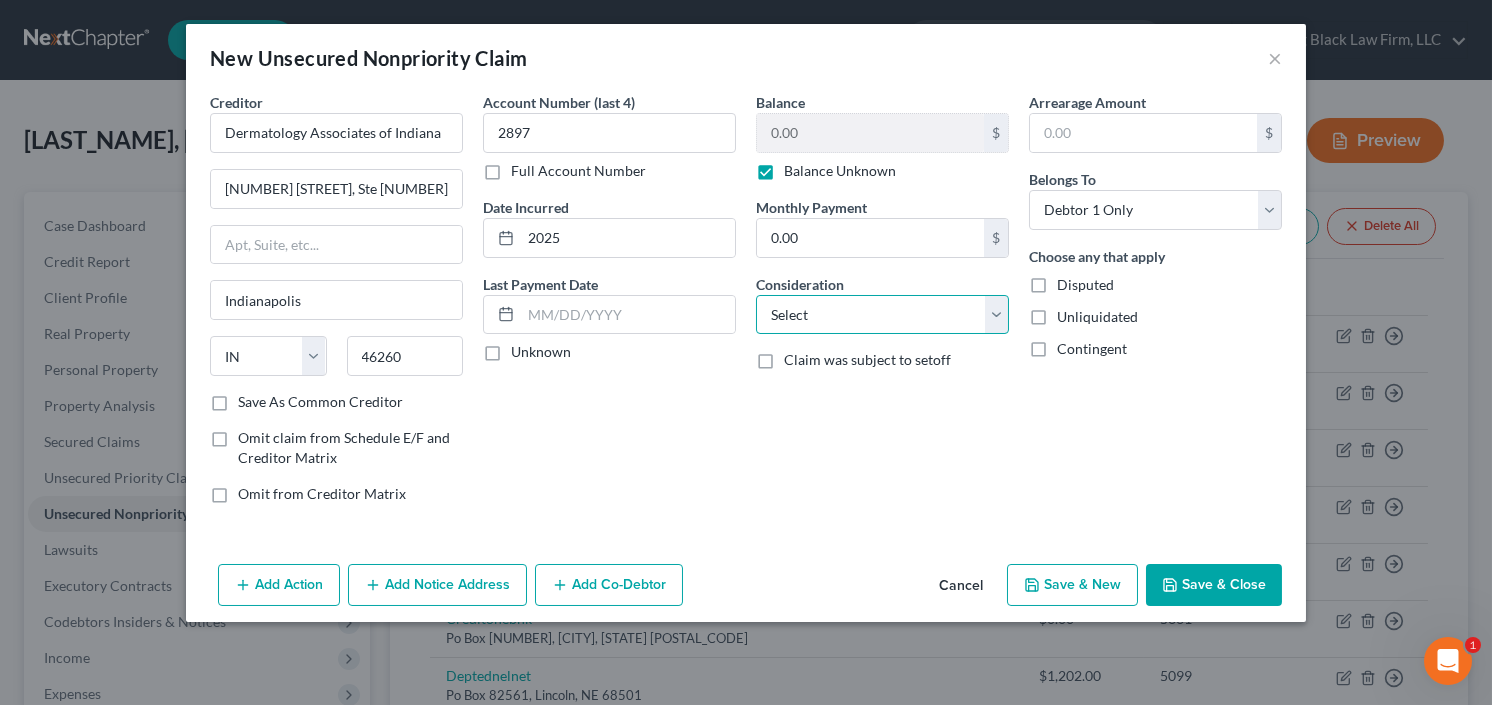 select on "9" 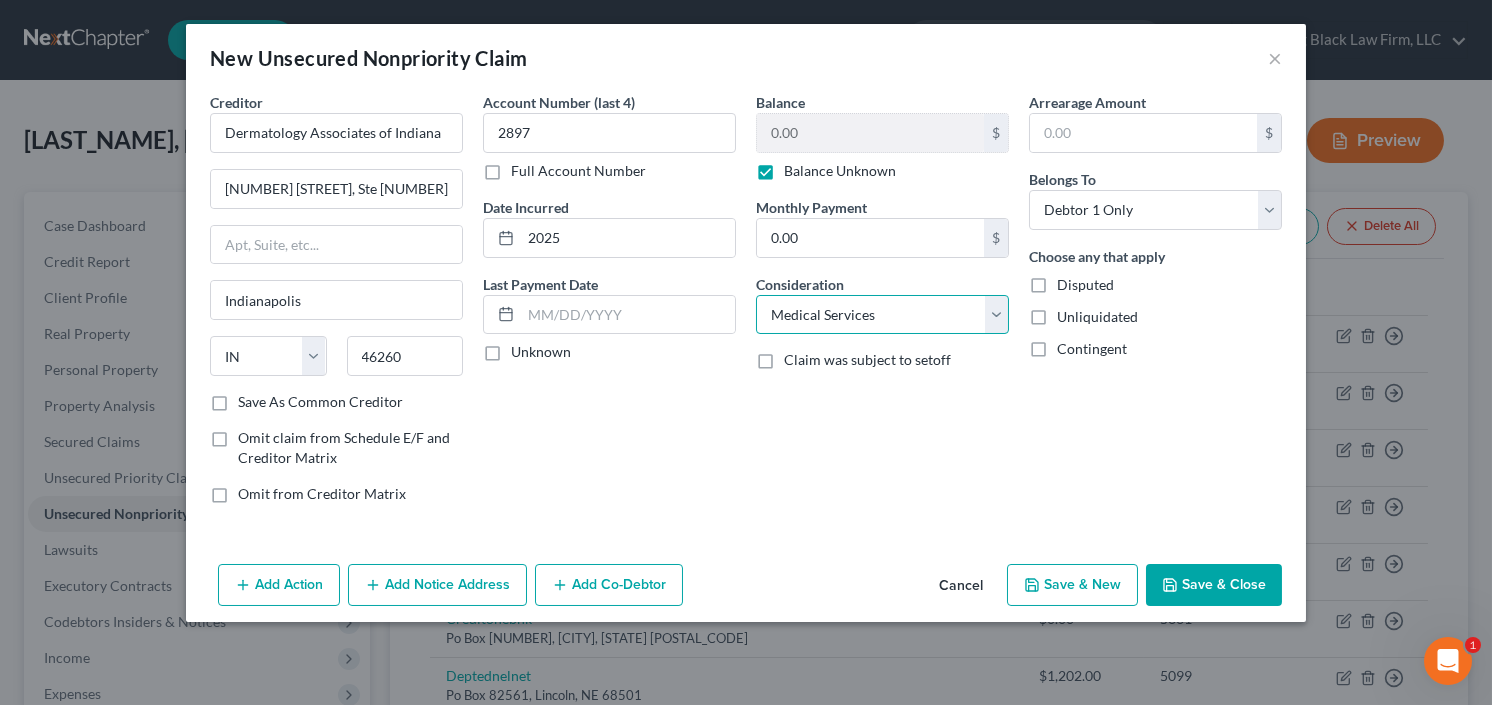 click on "Select Cable / Satellite Services Collection Agency Credit Card Debt Debt Counseling / Attorneys Deficiency Balance Domestic Support Obligations Home / Car Repairs Income Taxes Judgment Liens Medical Services Monies Loaned / Advanced Mortgage Obligation From Divorce Or Separation Obligation To Pensions Other Overdrawn Bank Account Promised To Help Pay Creditors Student Loans Suppliers And Vendors Telephone / Internet Services Utility Services" at bounding box center [882, 315] 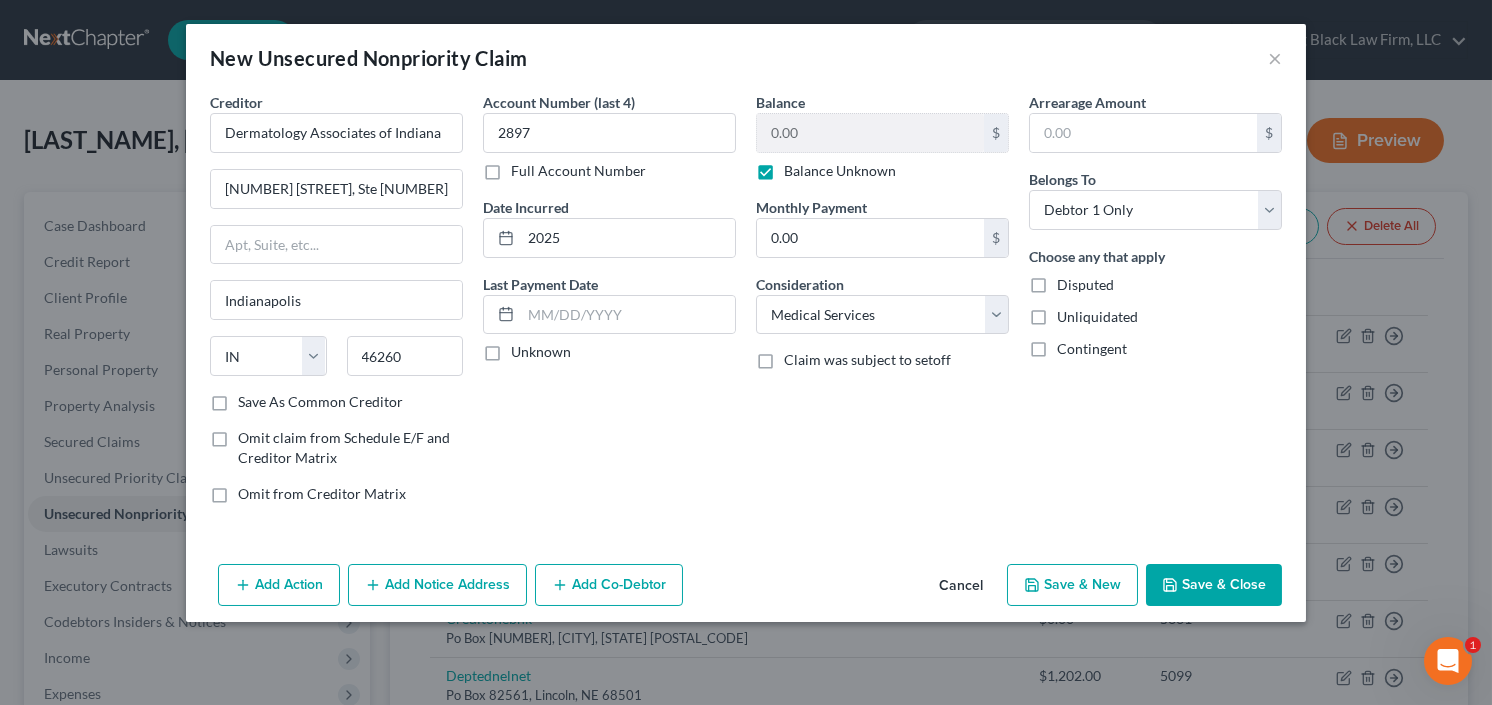 click on "Save & Close" at bounding box center [1214, 585] 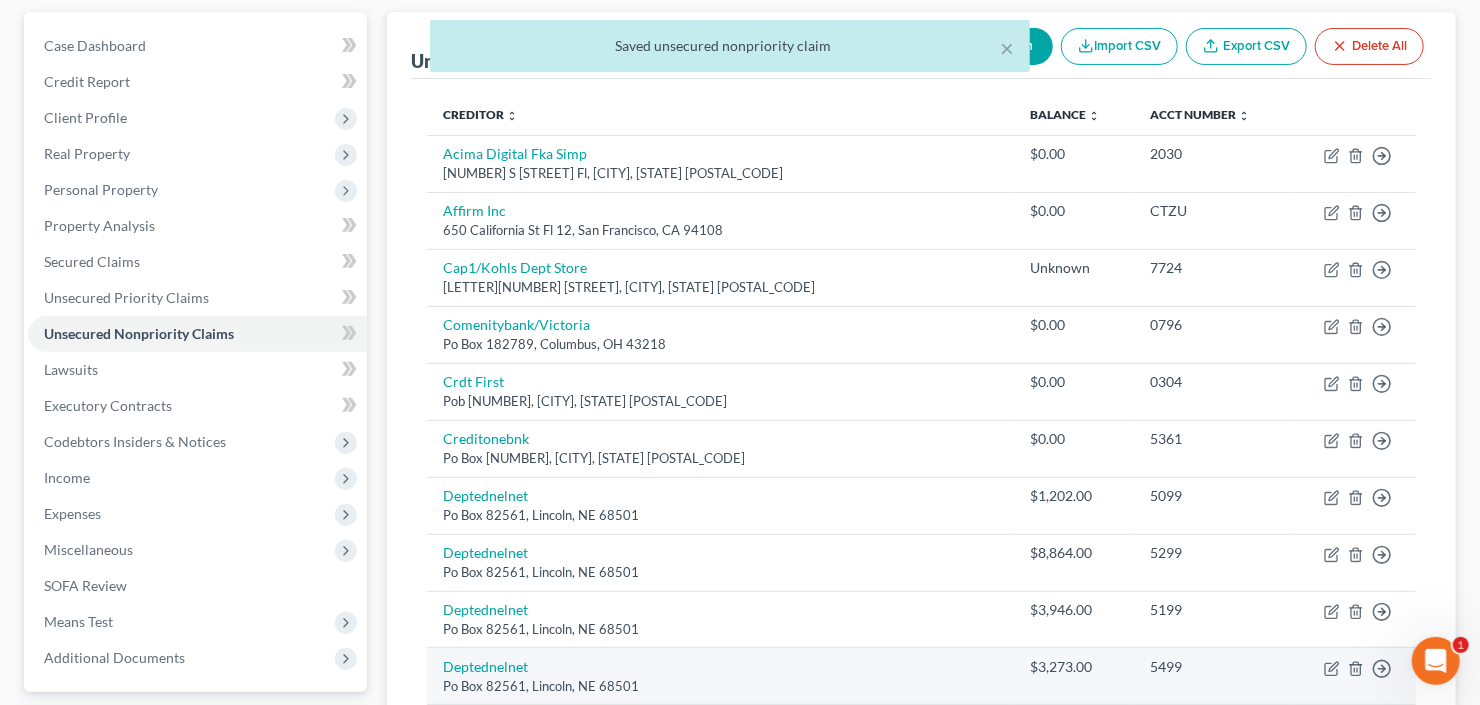 scroll, scrollTop: 480, scrollLeft: 0, axis: vertical 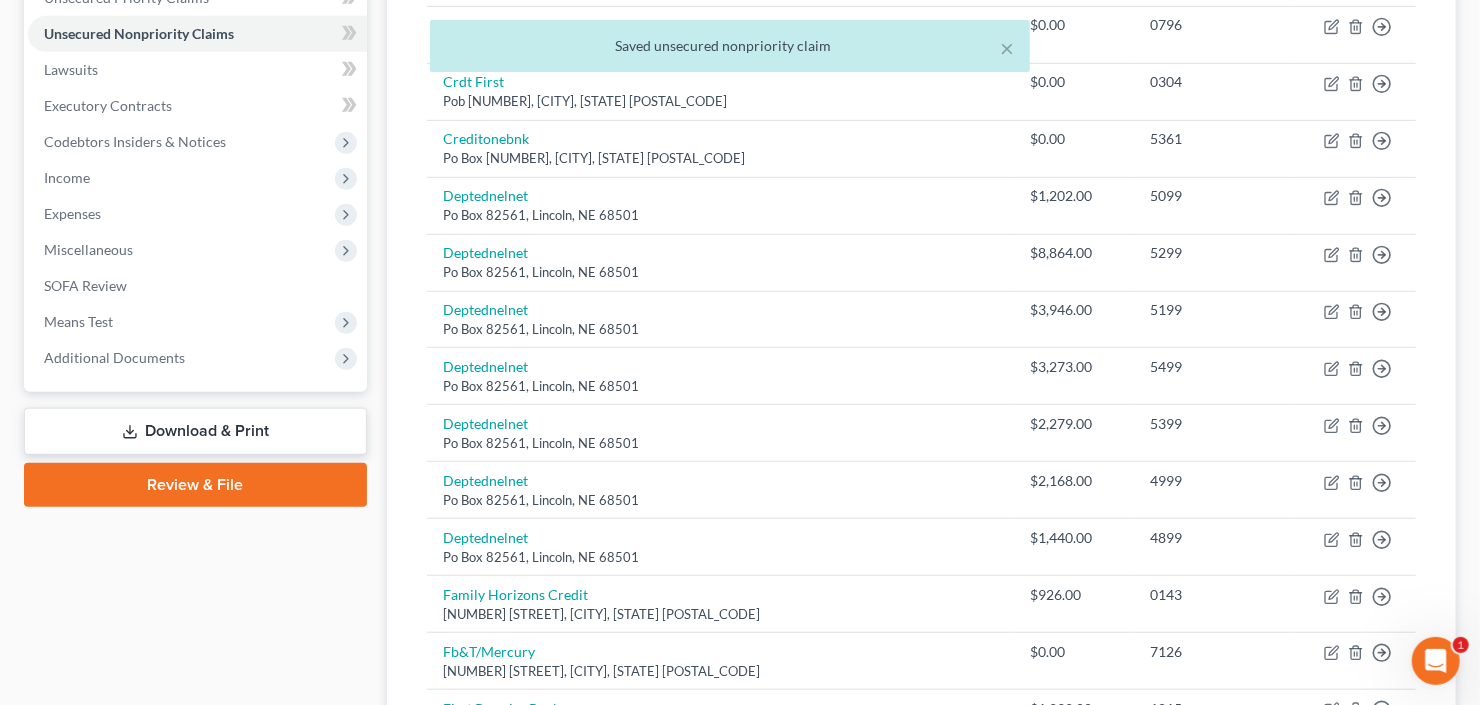 click on "Download & Print" at bounding box center (195, 431) 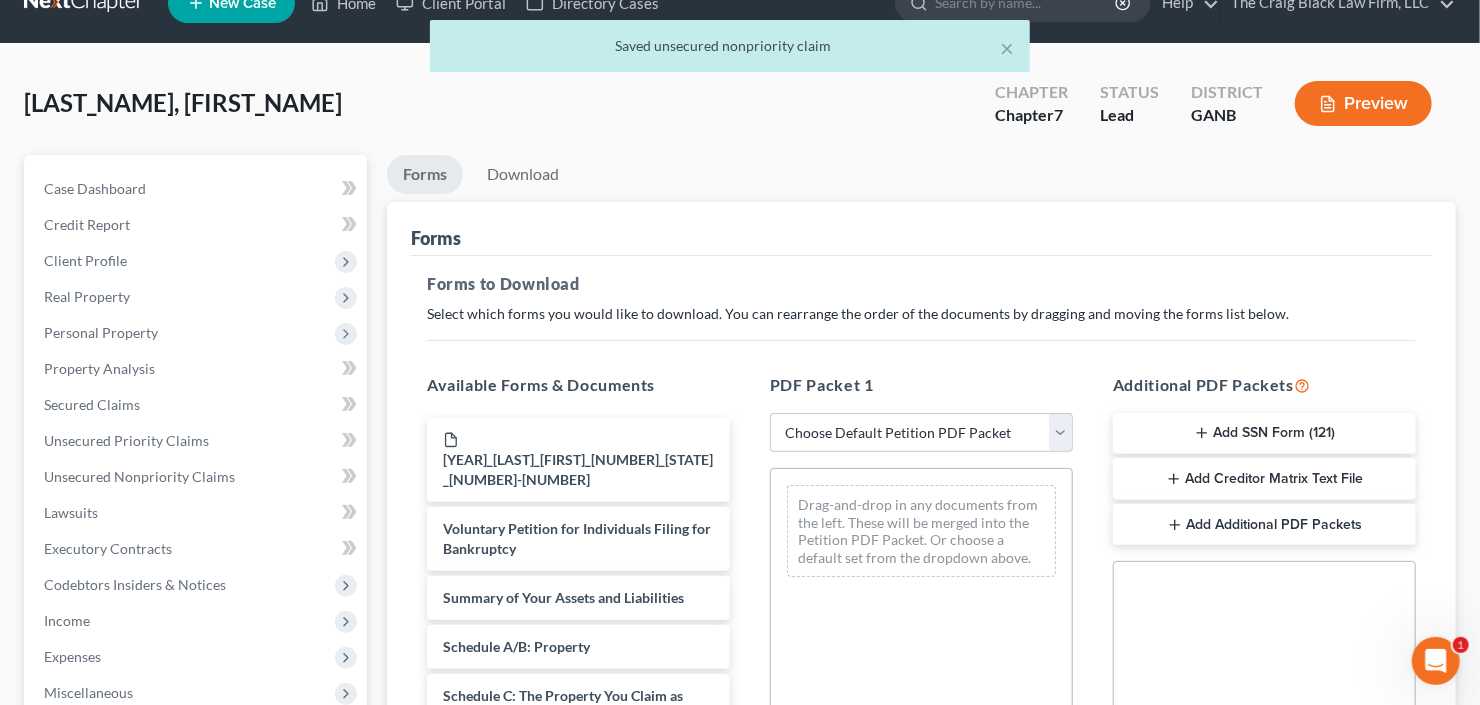 scroll, scrollTop: 0, scrollLeft: 0, axis: both 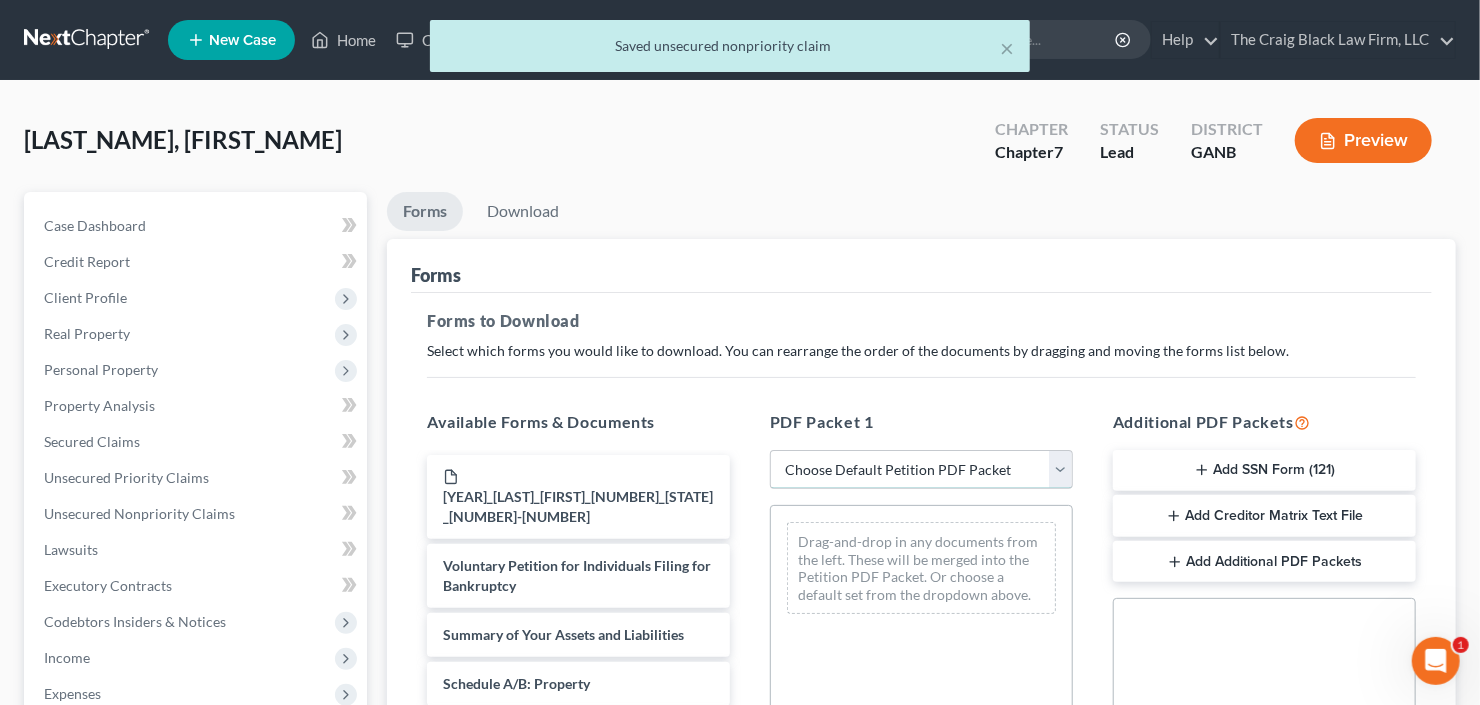 click on "Choose Default Petition PDF Packet Complete Bankruptcy Petition (all forms and schedules) Emergency Filing Forms (Petition and Creditor List Only) Amended Forms Signature Pages Only" at bounding box center [921, 470] 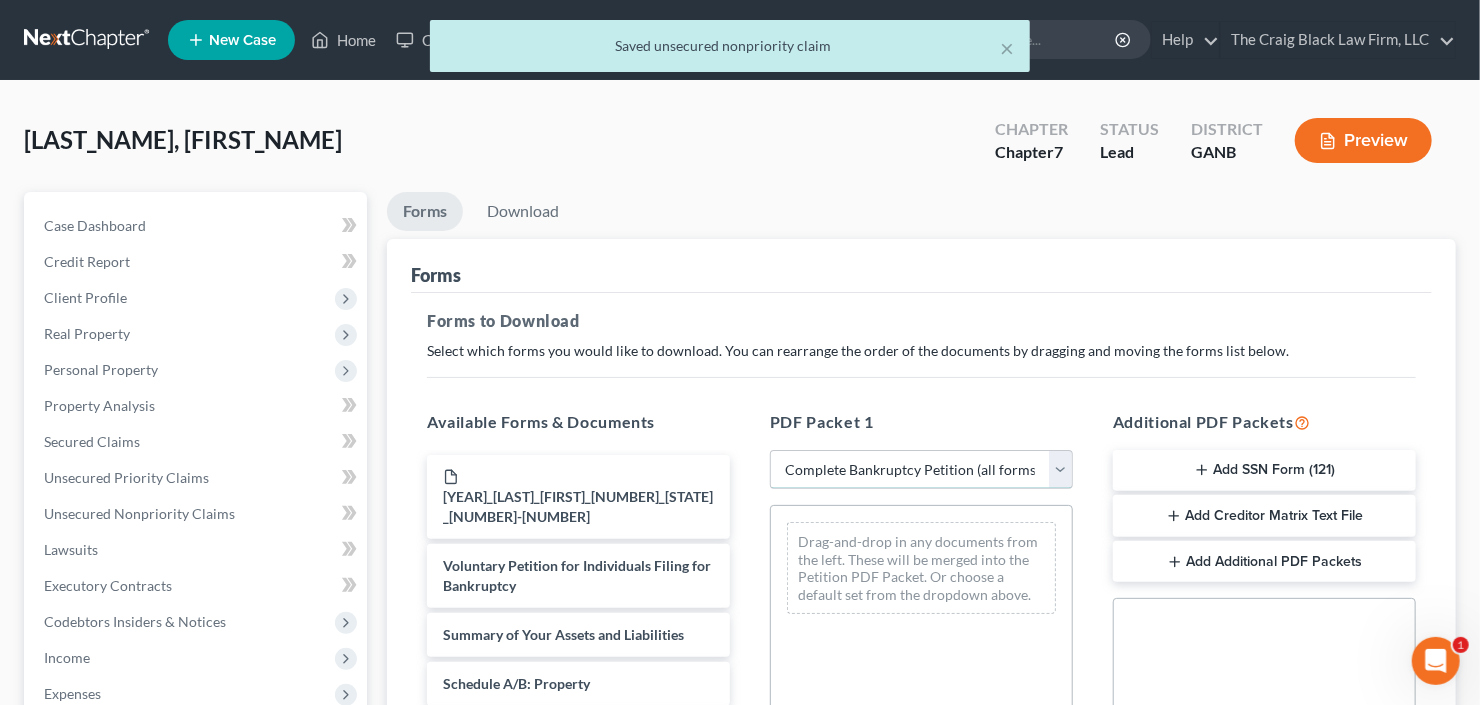 click on "Choose Default Petition PDF Packet Complete Bankruptcy Petition (all forms and schedules) Emergency Filing Forms (Petition and Creditor List Only) Amended Forms Signature Pages Only" at bounding box center [921, 470] 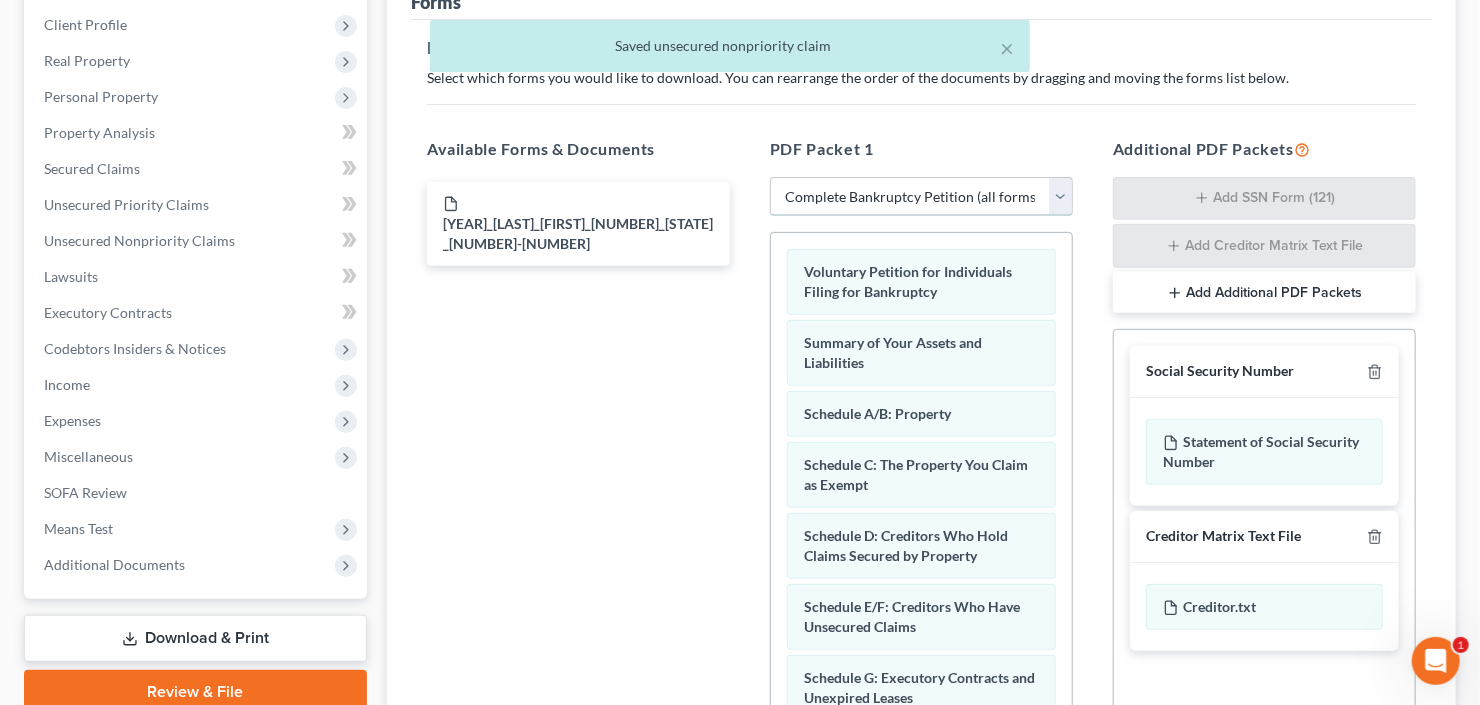 scroll, scrollTop: 480, scrollLeft: 0, axis: vertical 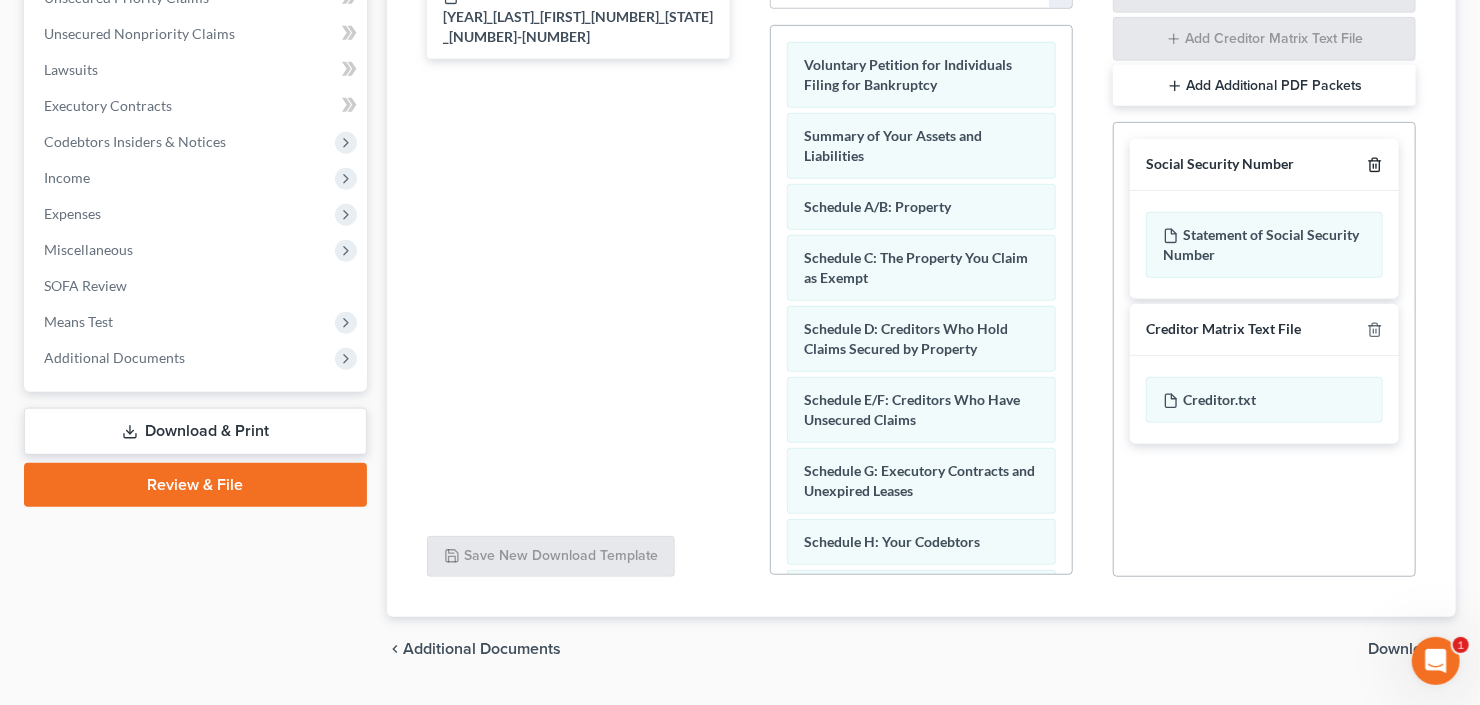 click 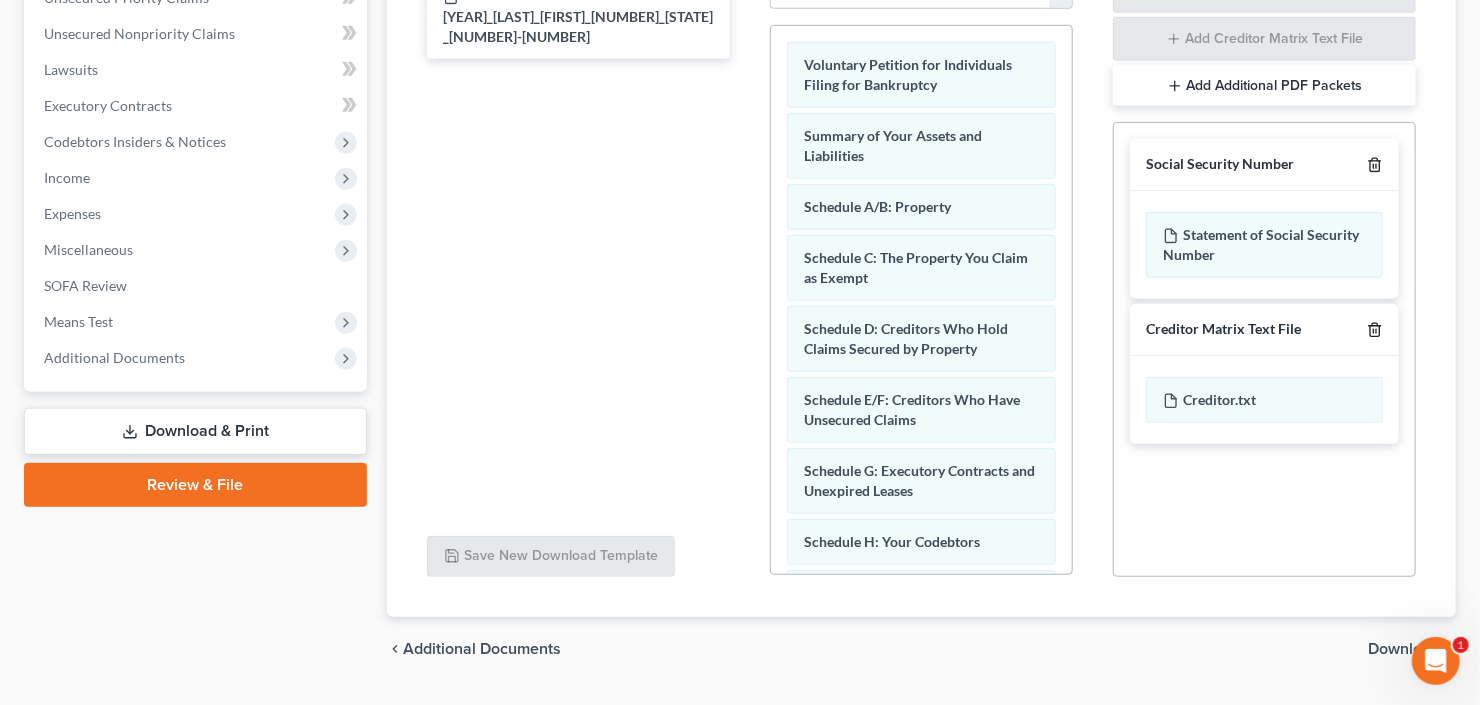 click 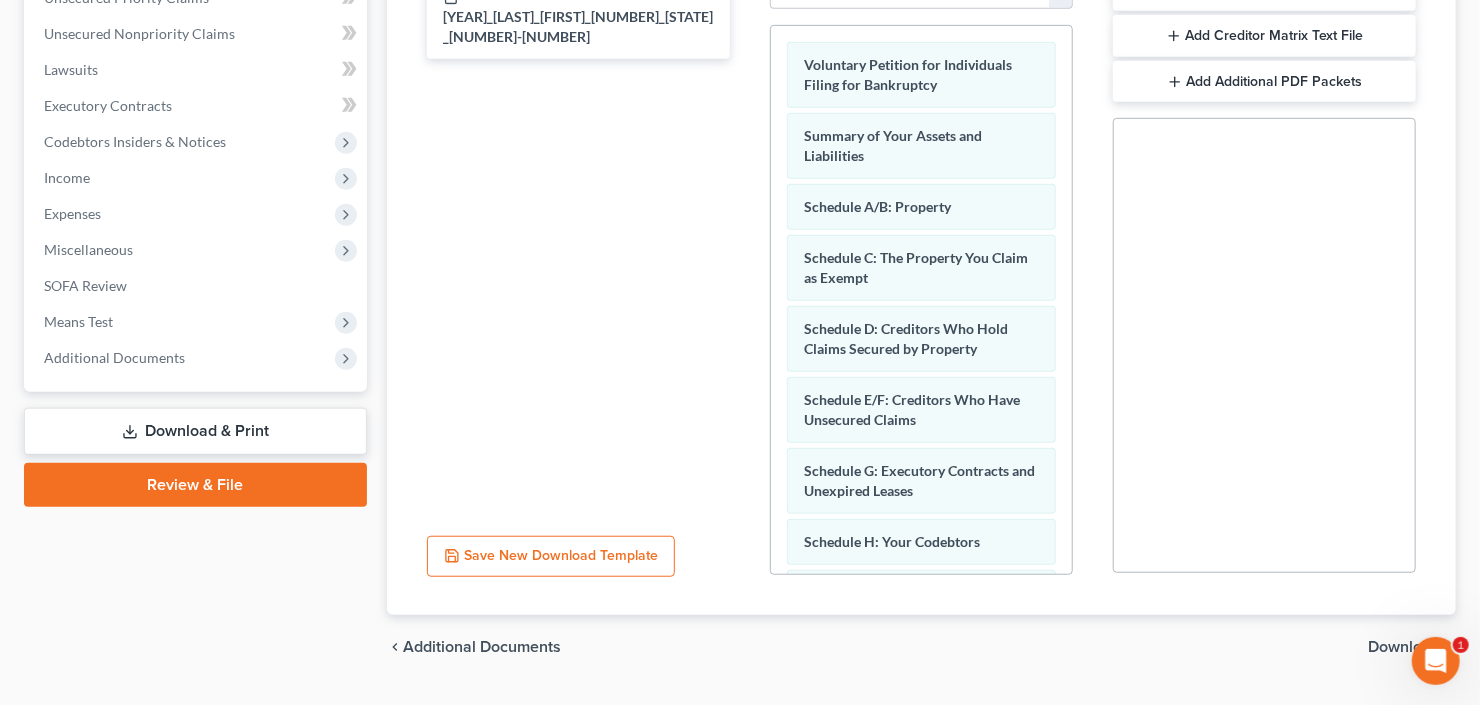 click on "Download" at bounding box center [1404, 647] 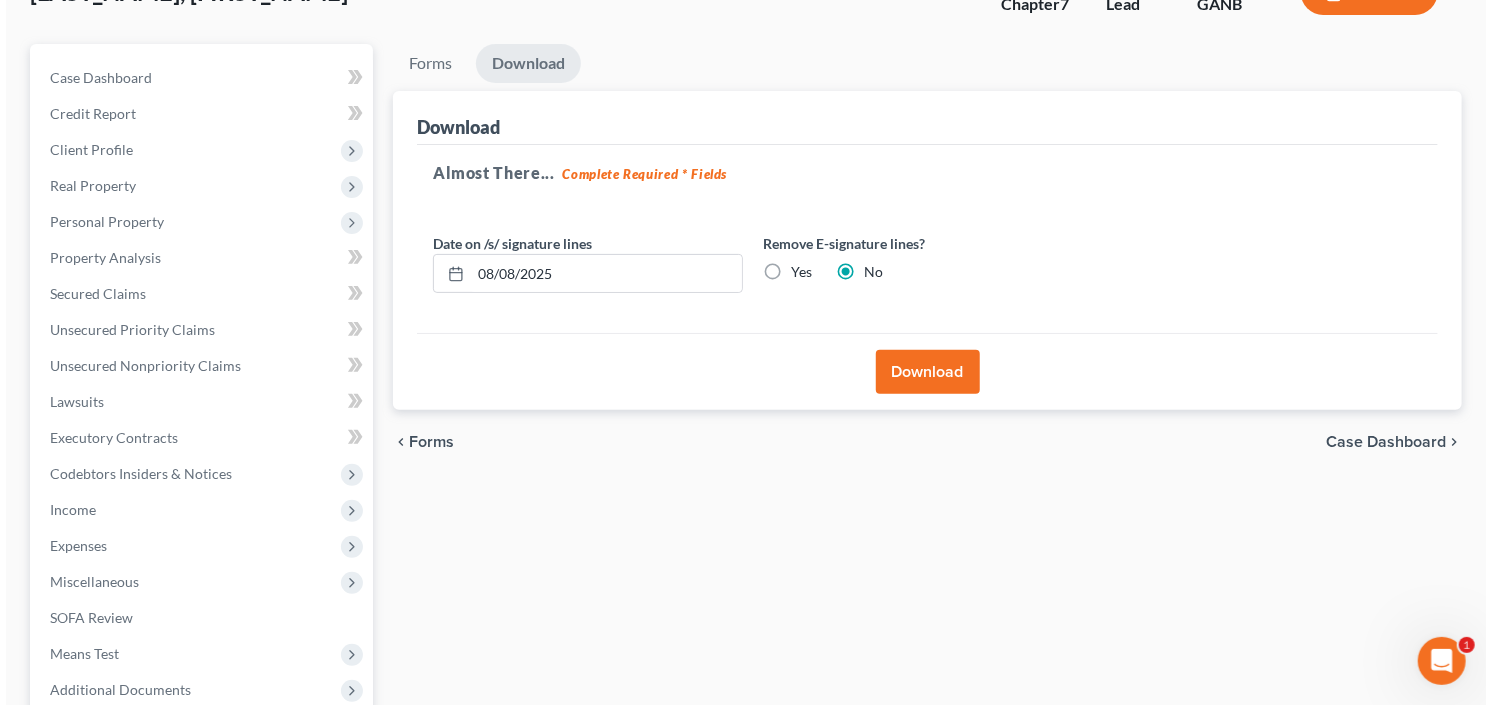 scroll, scrollTop: 114, scrollLeft: 0, axis: vertical 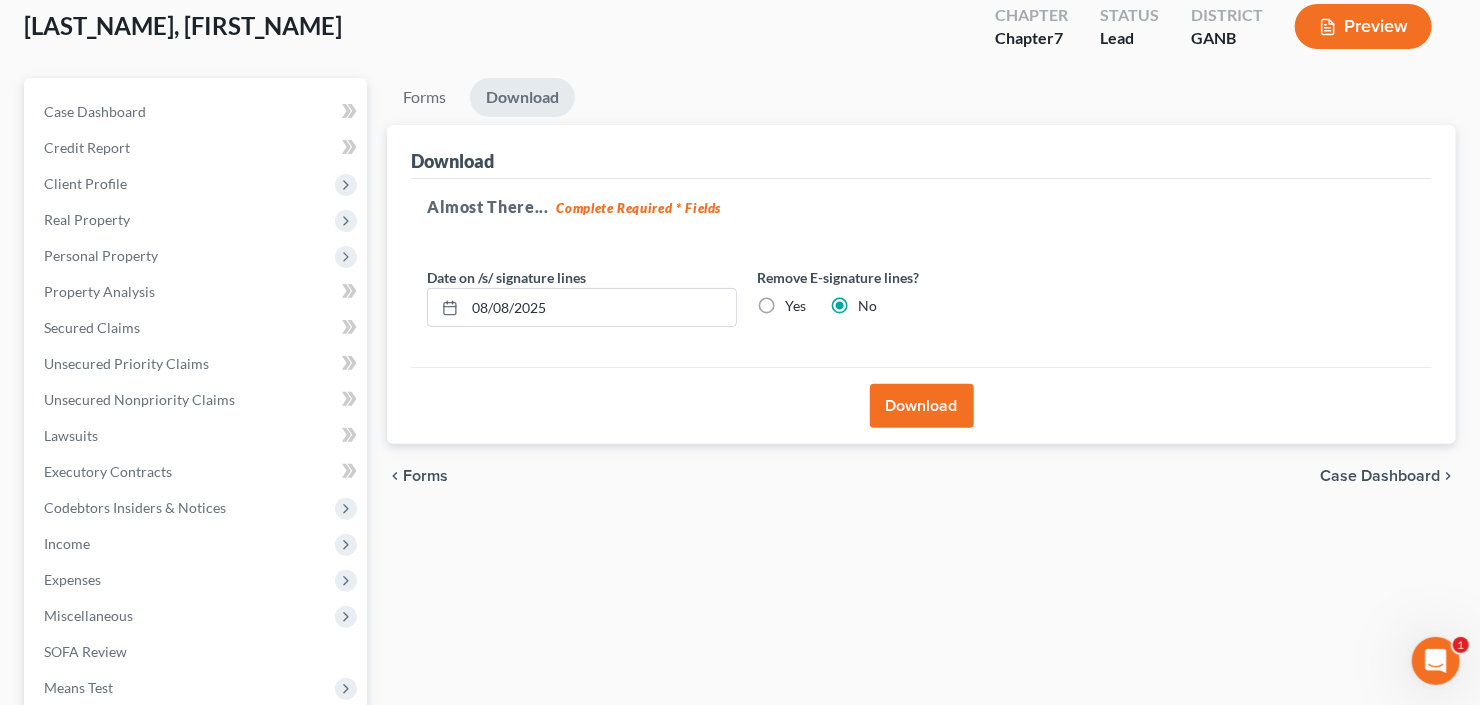 click on "Download" at bounding box center [922, 406] 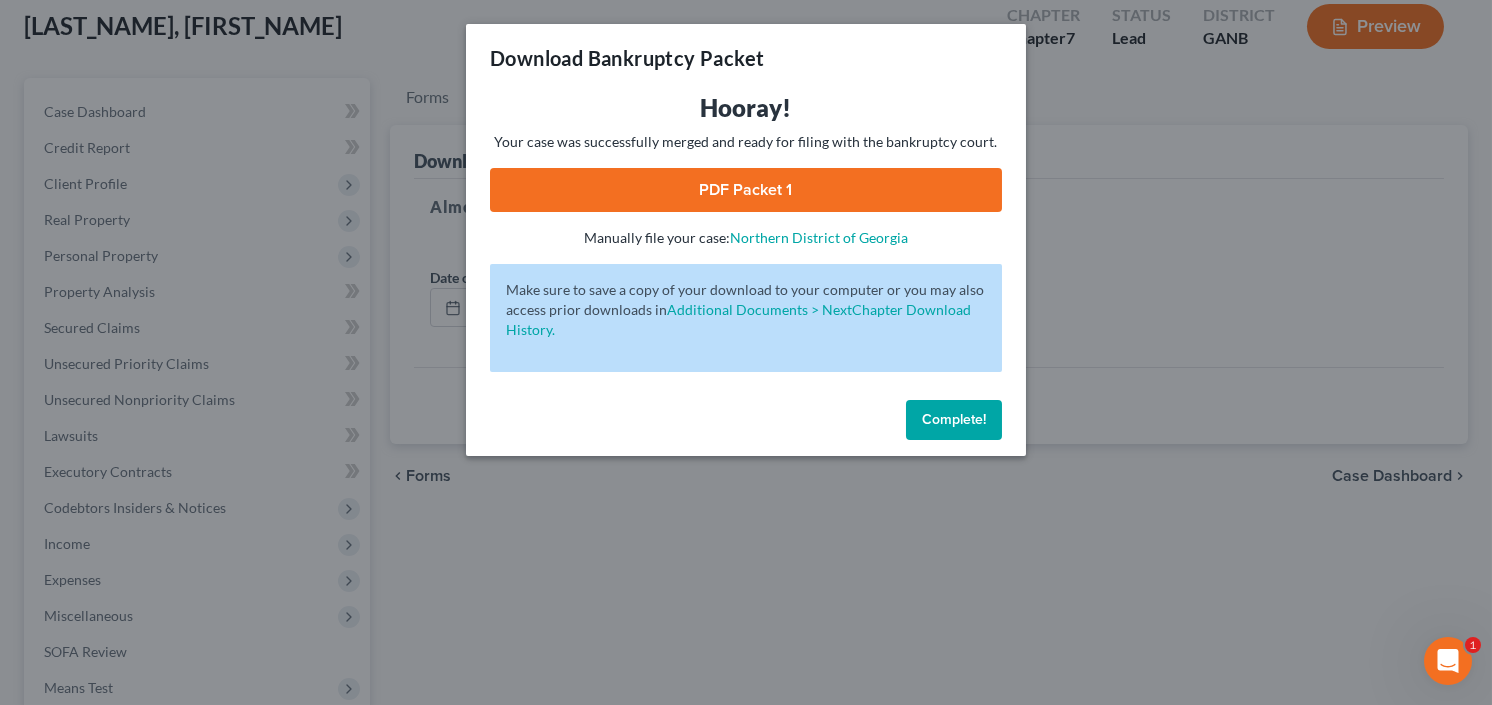 click on "PDF Packet 1" at bounding box center [746, 190] 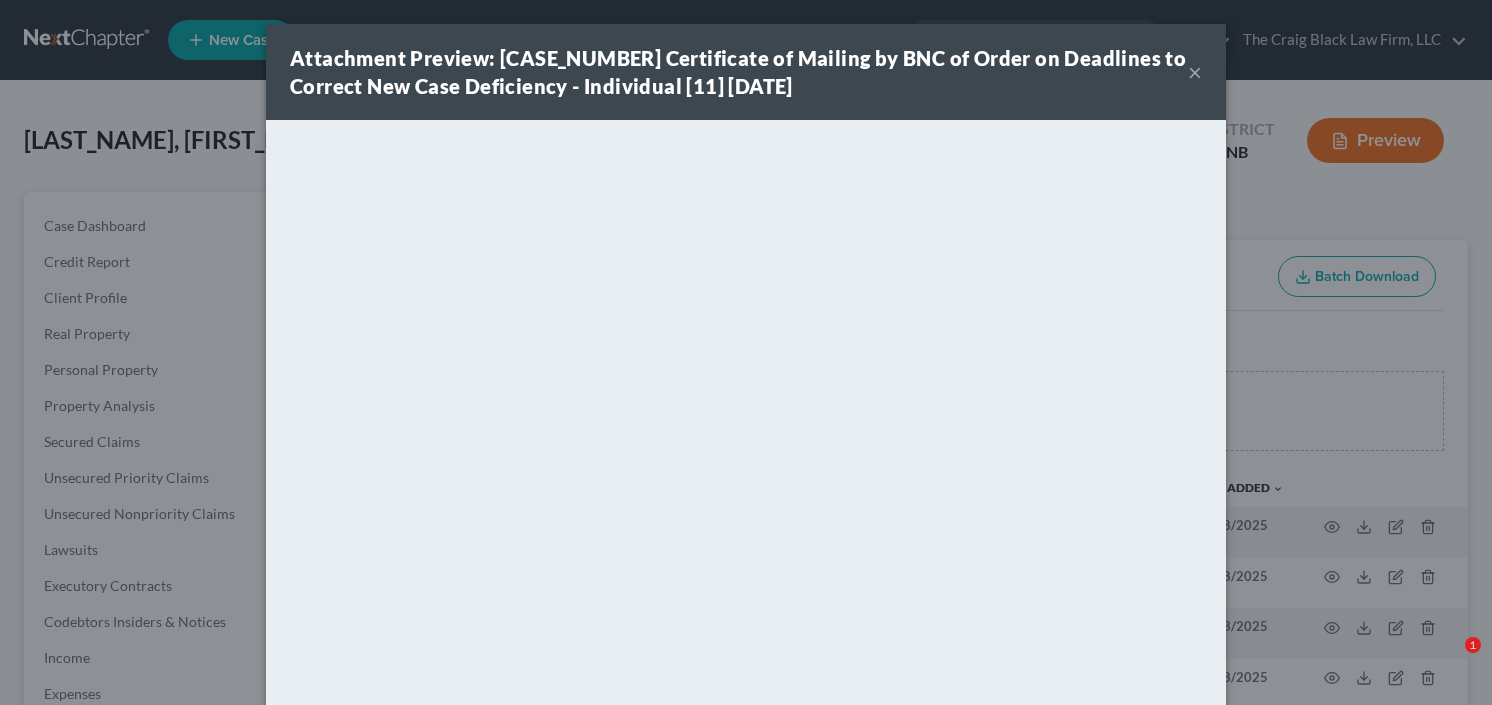scroll, scrollTop: 240, scrollLeft: 0, axis: vertical 